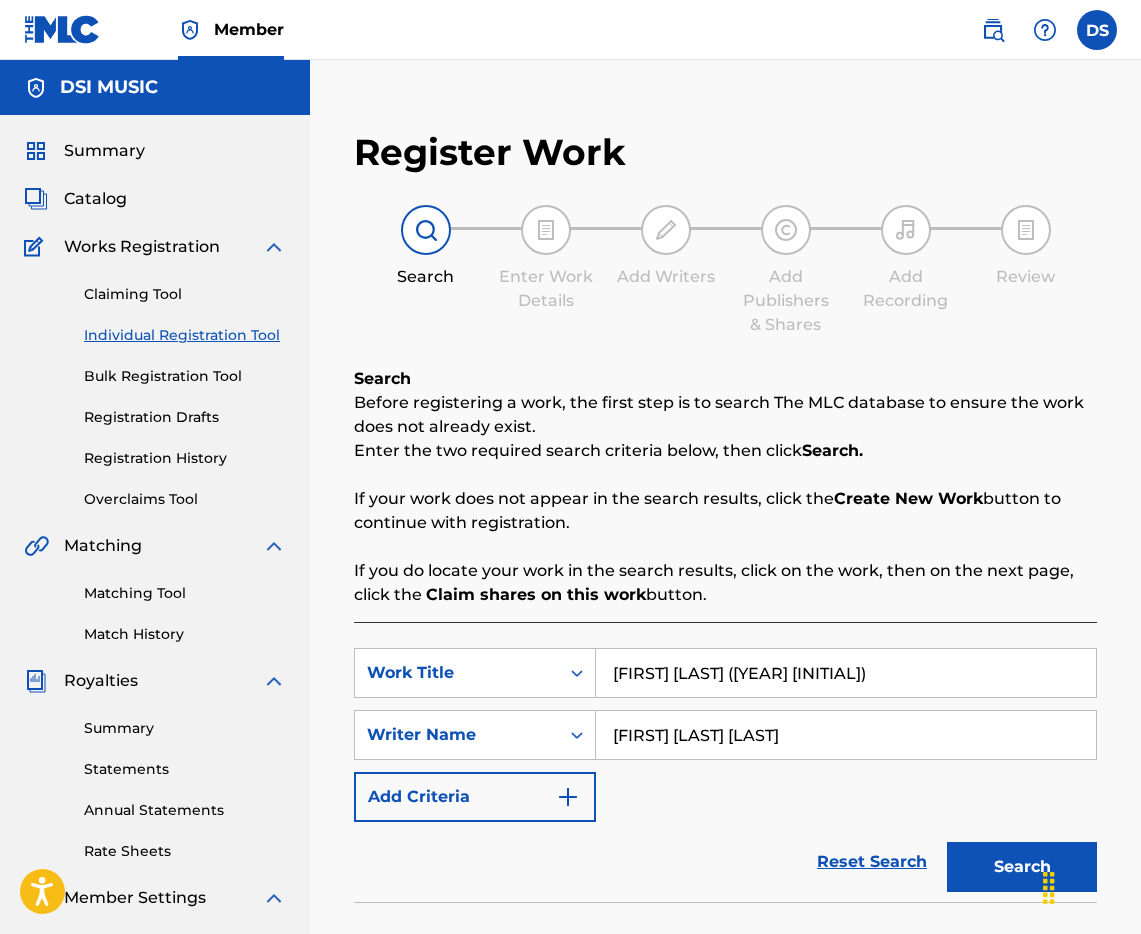 scroll, scrollTop: 0, scrollLeft: 0, axis: both 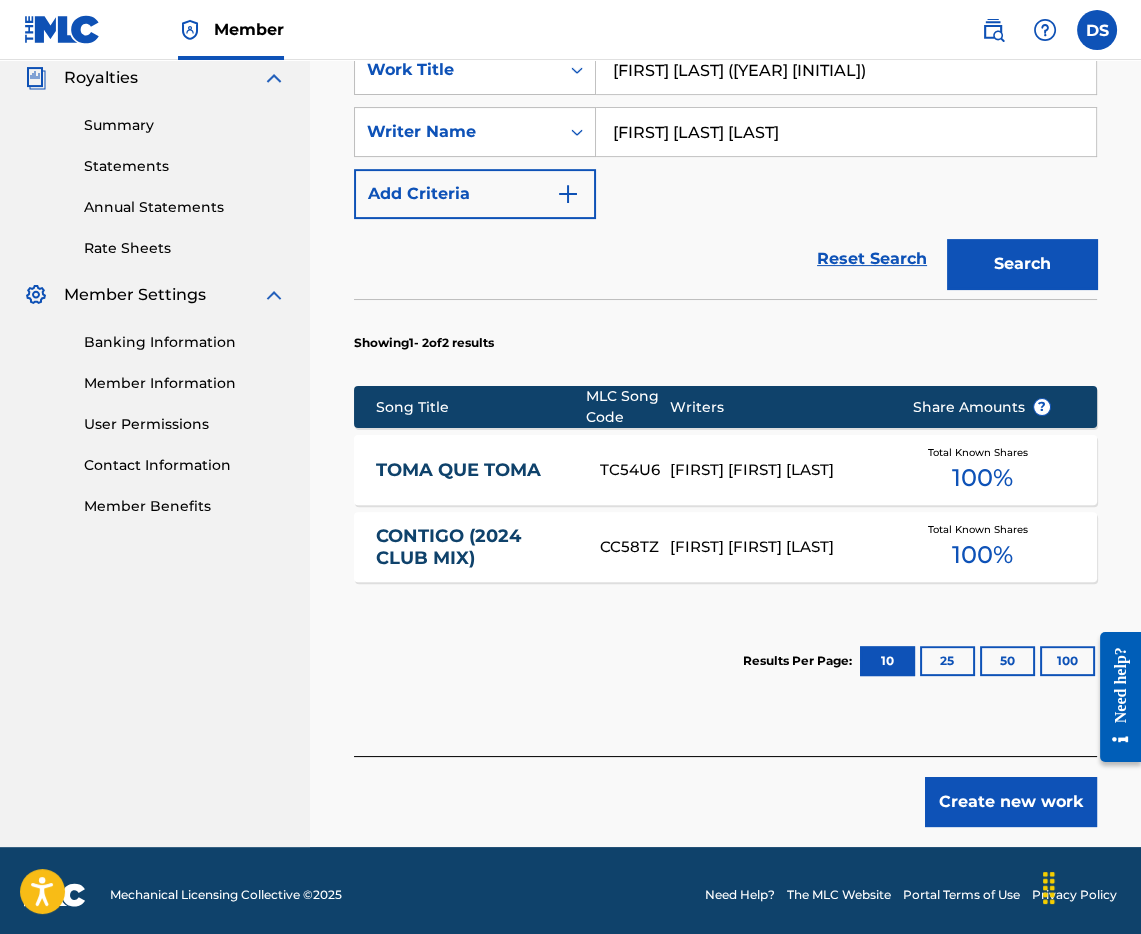 click on "Create new work" at bounding box center (1011, 802) 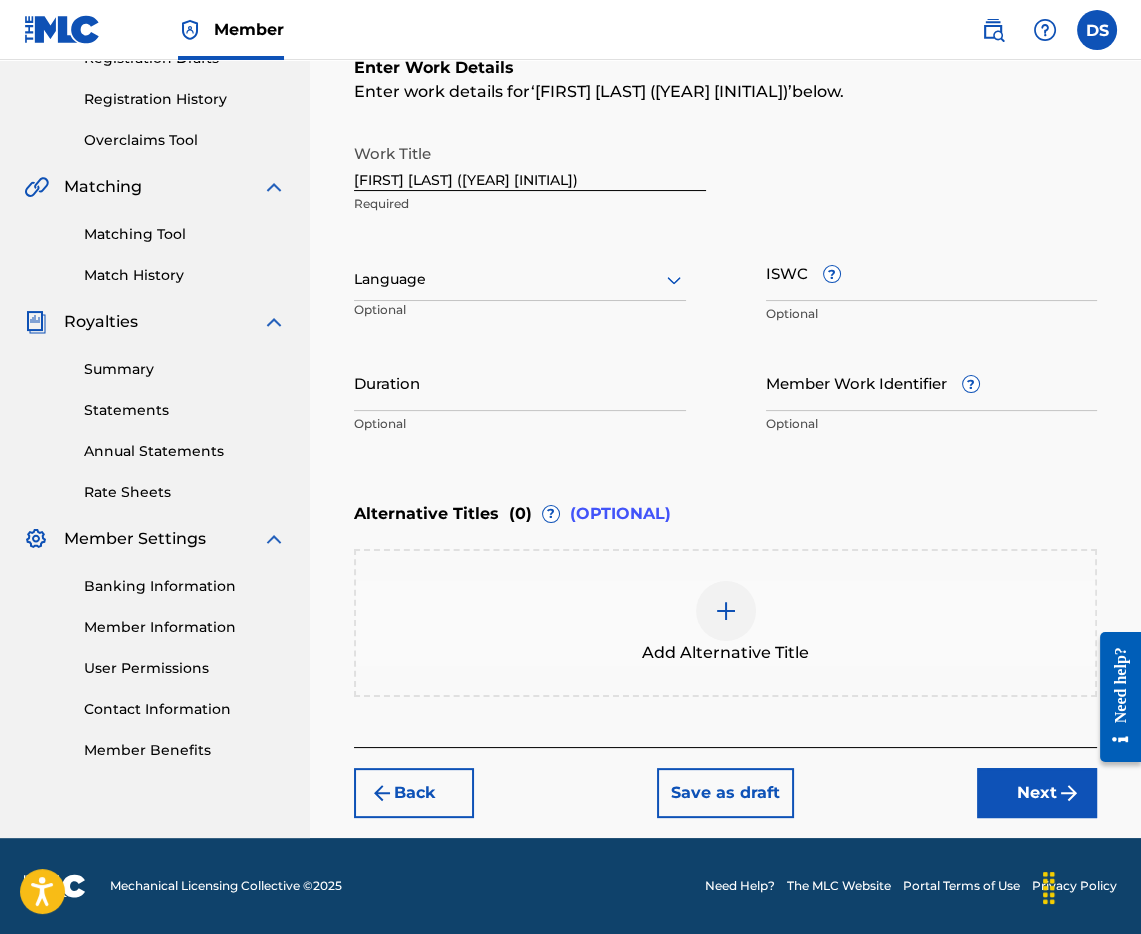 scroll, scrollTop: 353, scrollLeft: 0, axis: vertical 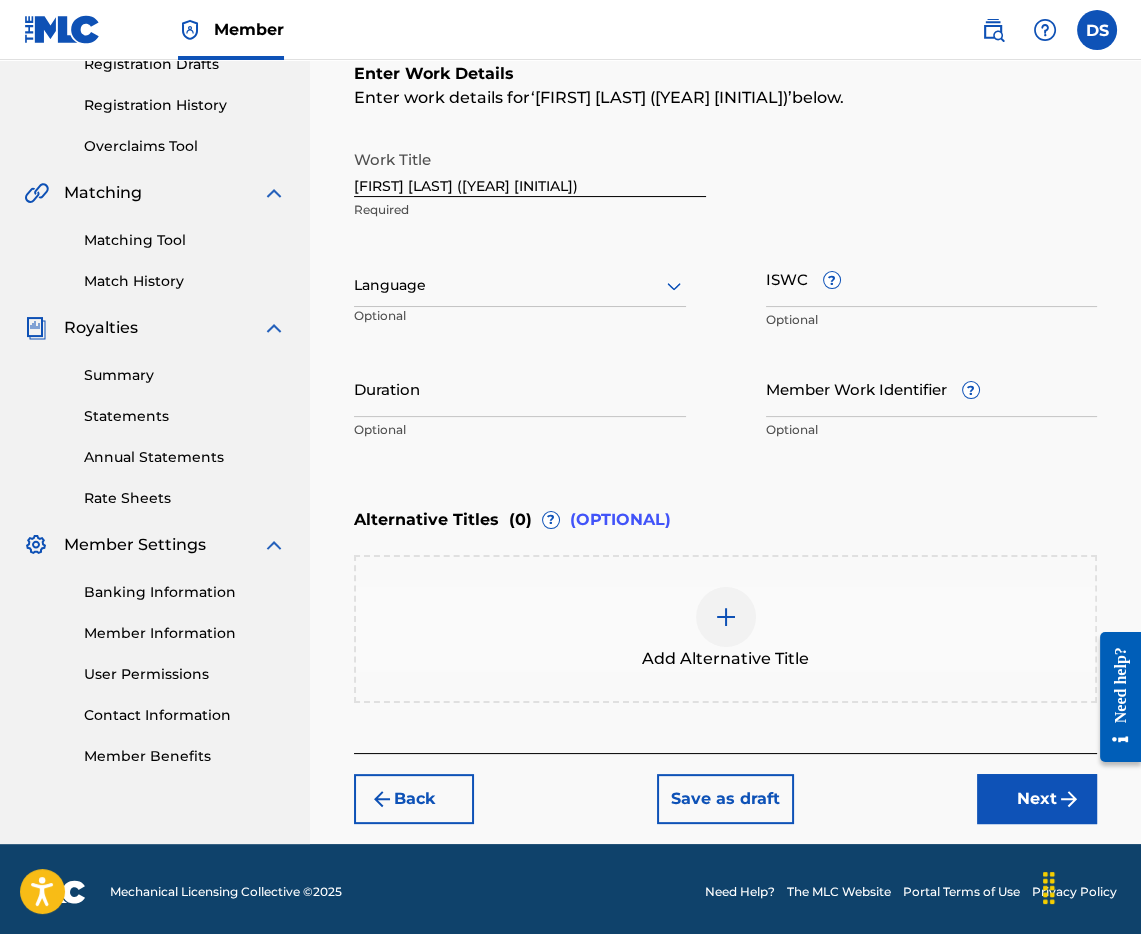 click on "[FIRST] [LAST] ([YEAR] [INITIAL])" at bounding box center [530, 168] 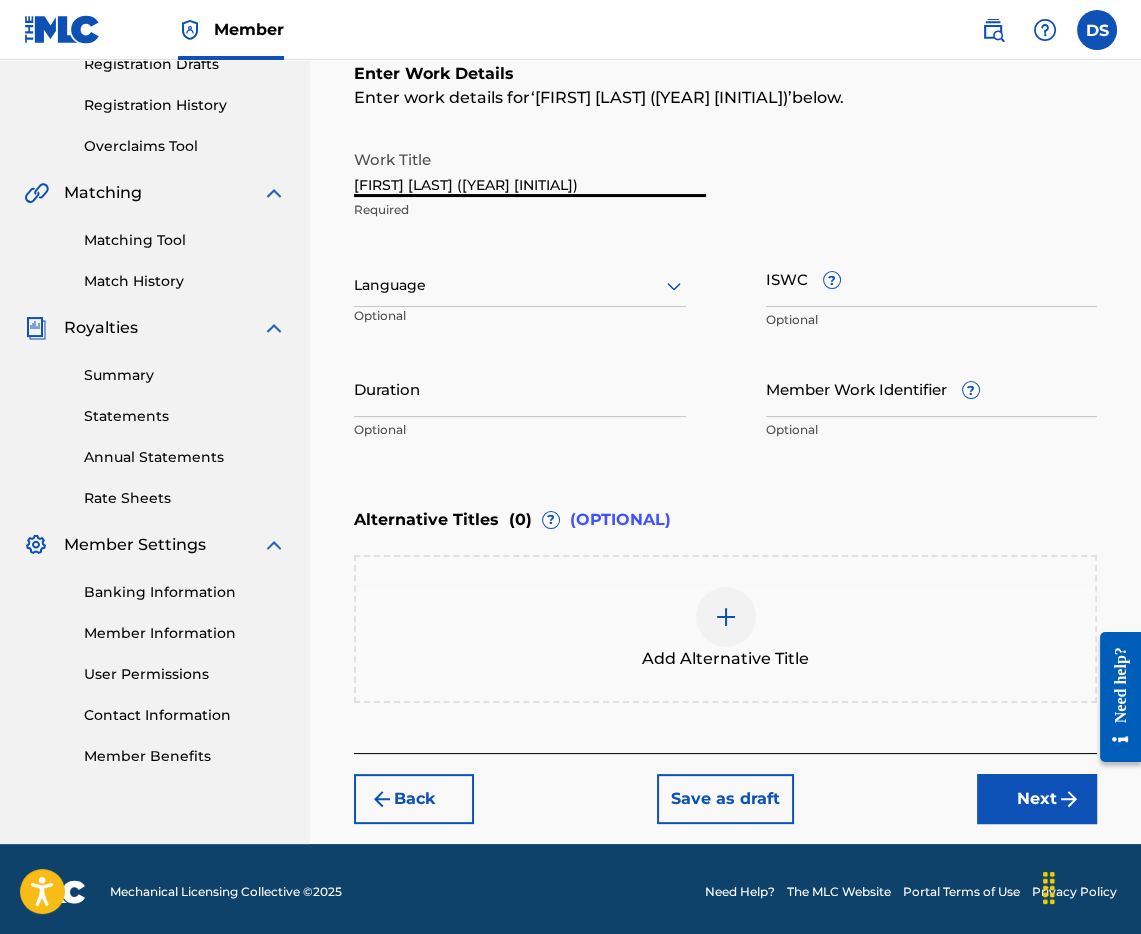 click on "[FIRST] [LAST] ([YEAR] [INITIAL])" at bounding box center (530, 168) 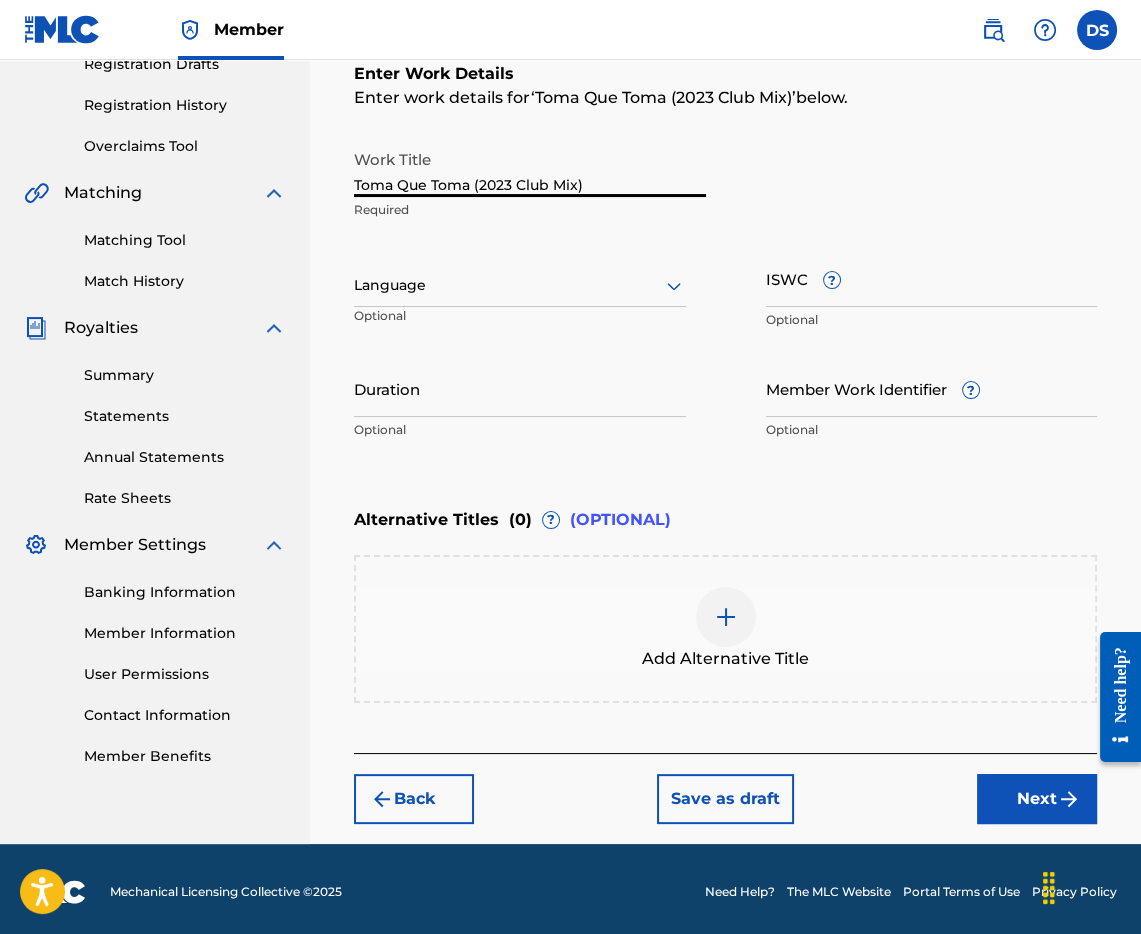 type on "Toma Que Toma (2023 Club Mix)" 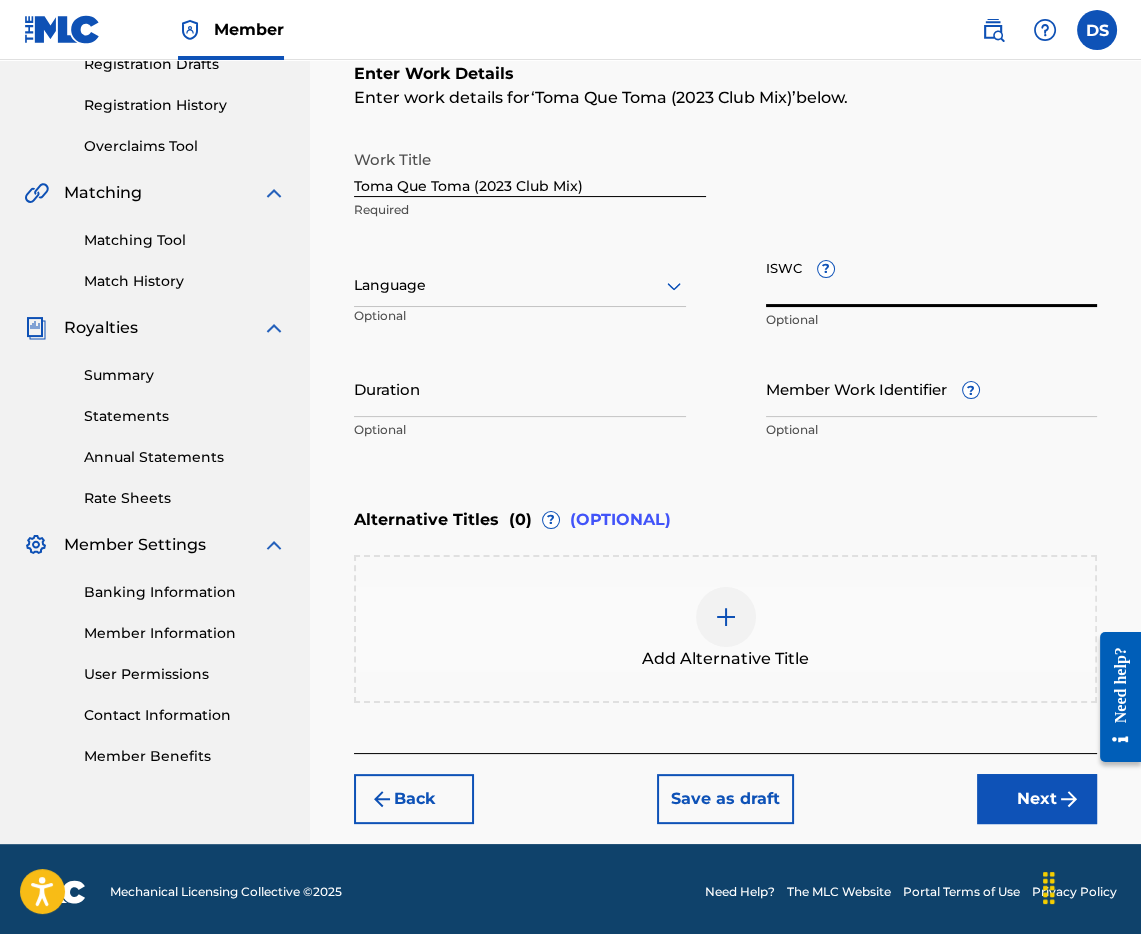 paste on "[ID]" 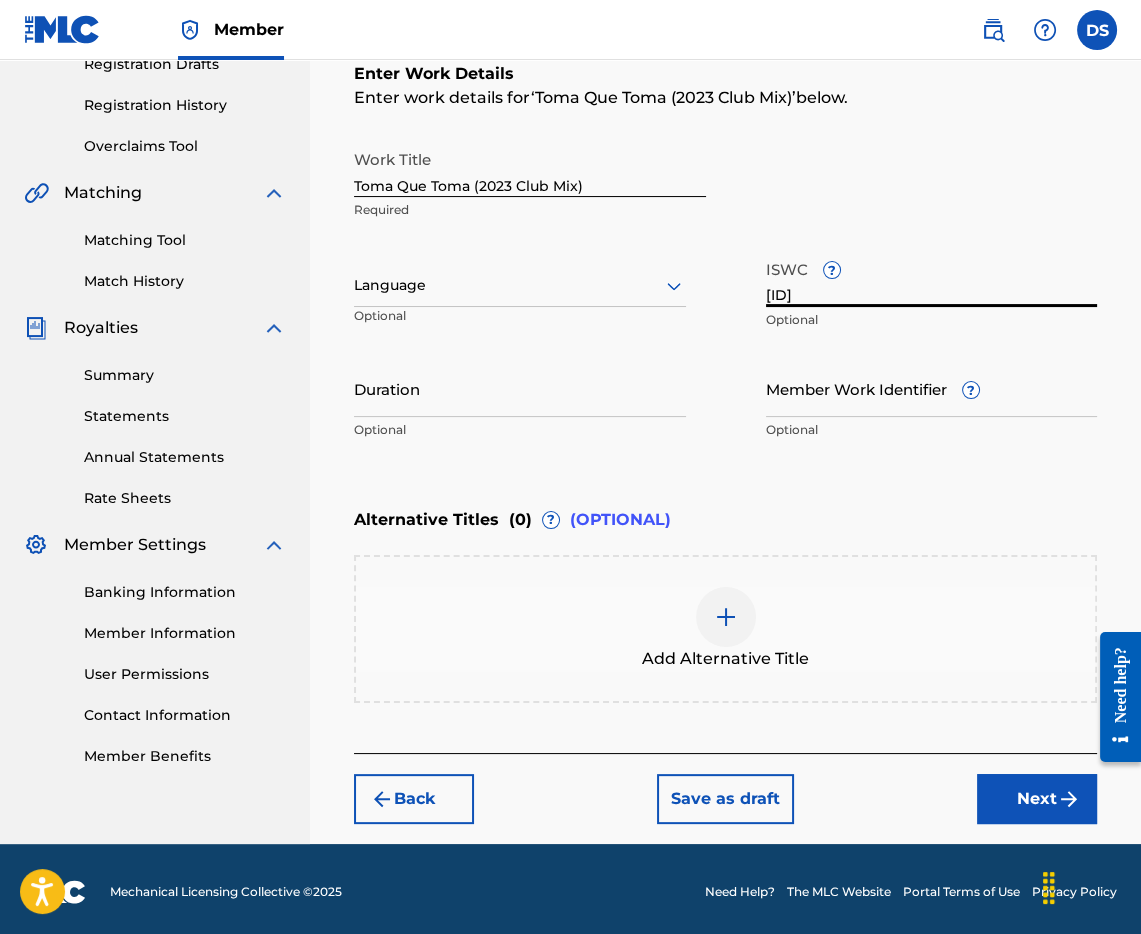 type on "[ID]" 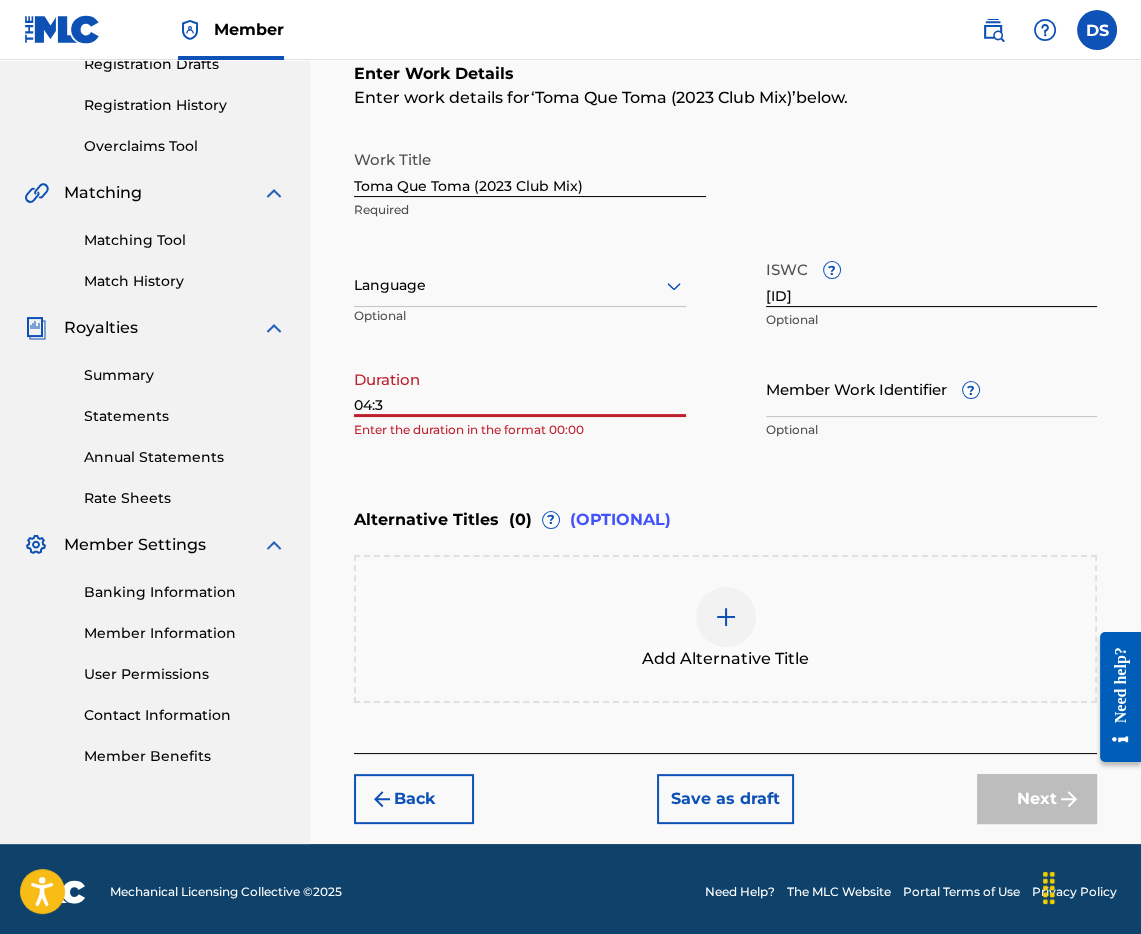 type on "04:33" 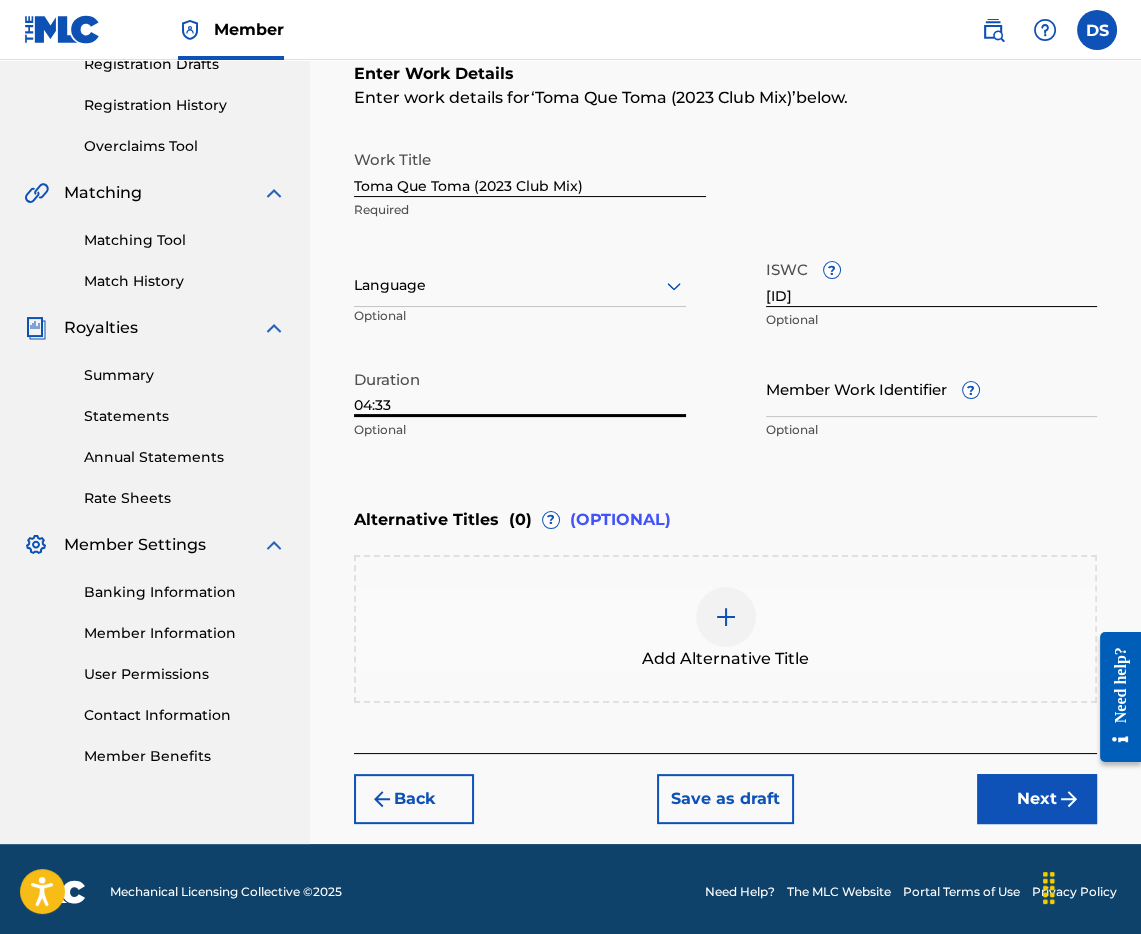 click on "Next" at bounding box center (1037, 799) 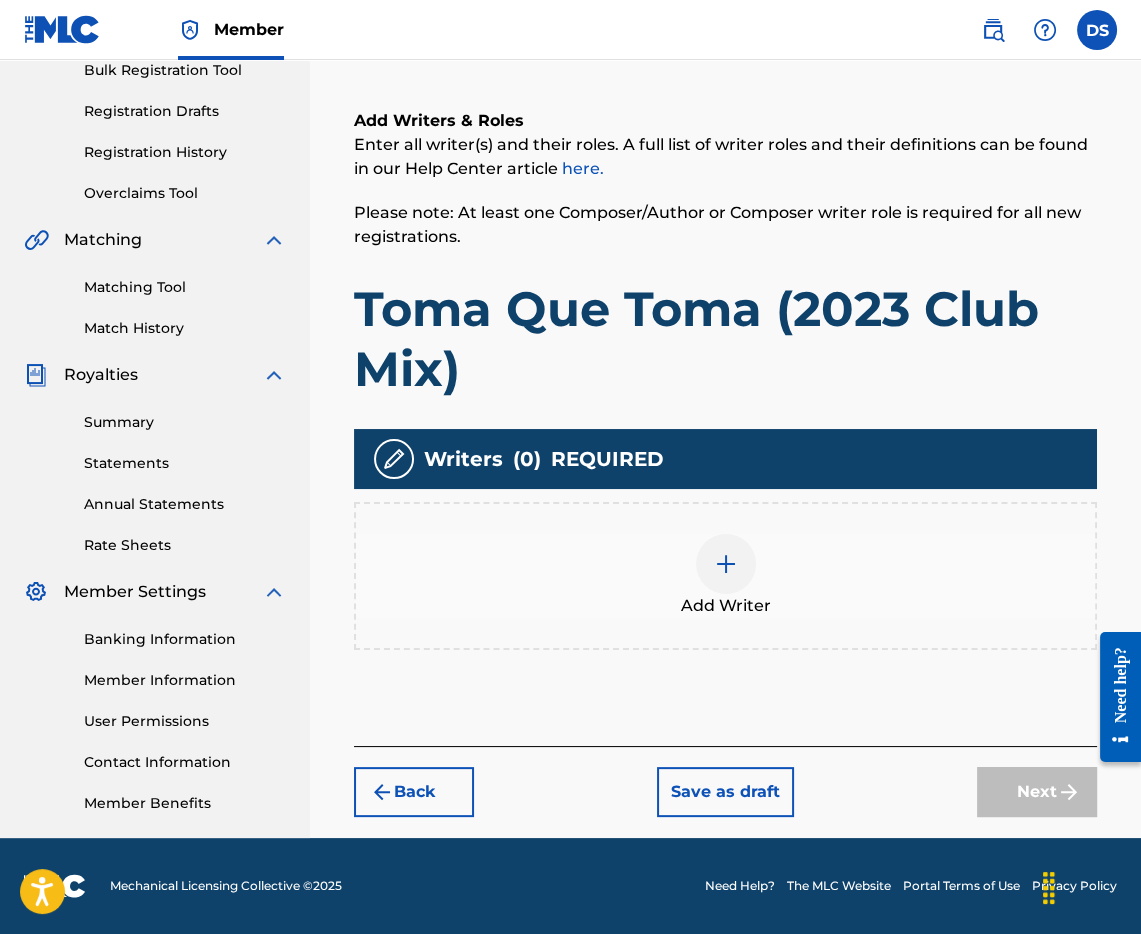 scroll, scrollTop: 303, scrollLeft: 0, axis: vertical 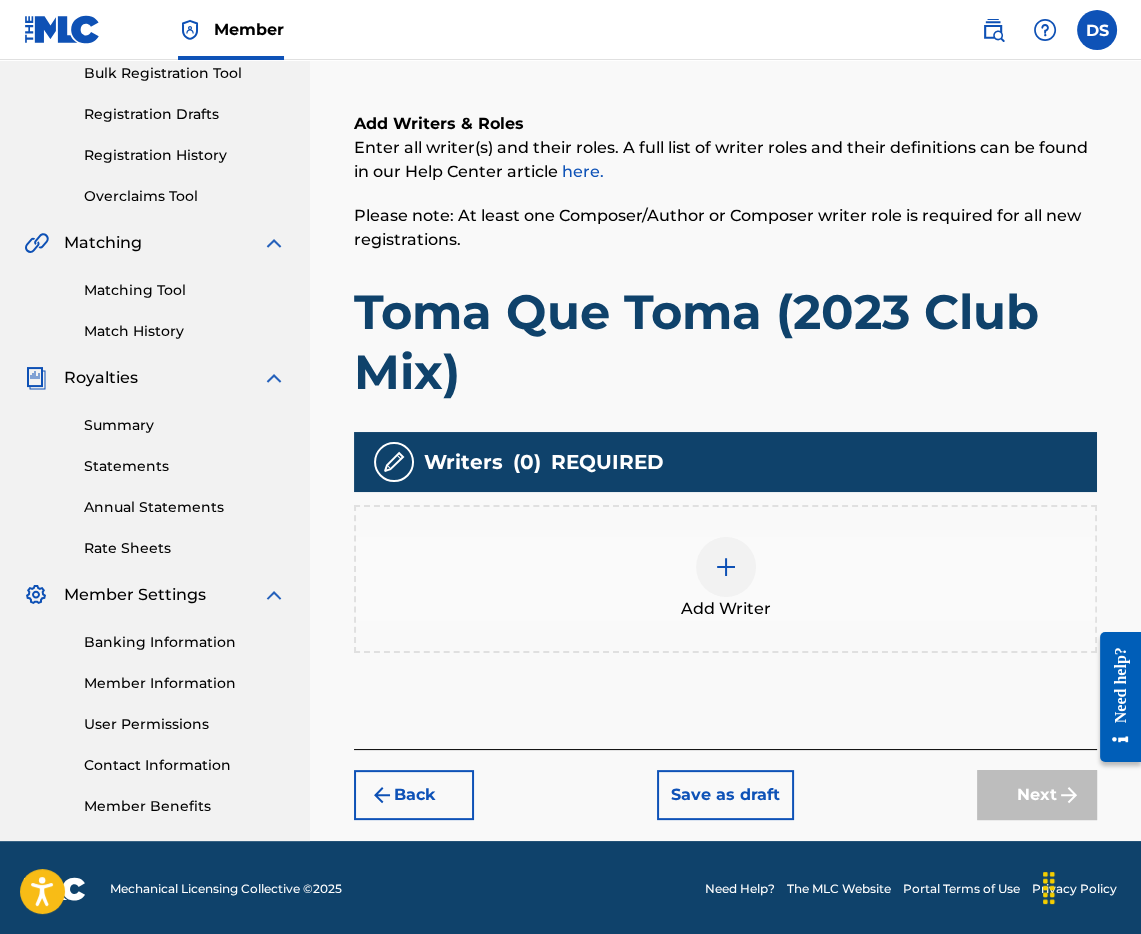 click at bounding box center (726, 567) 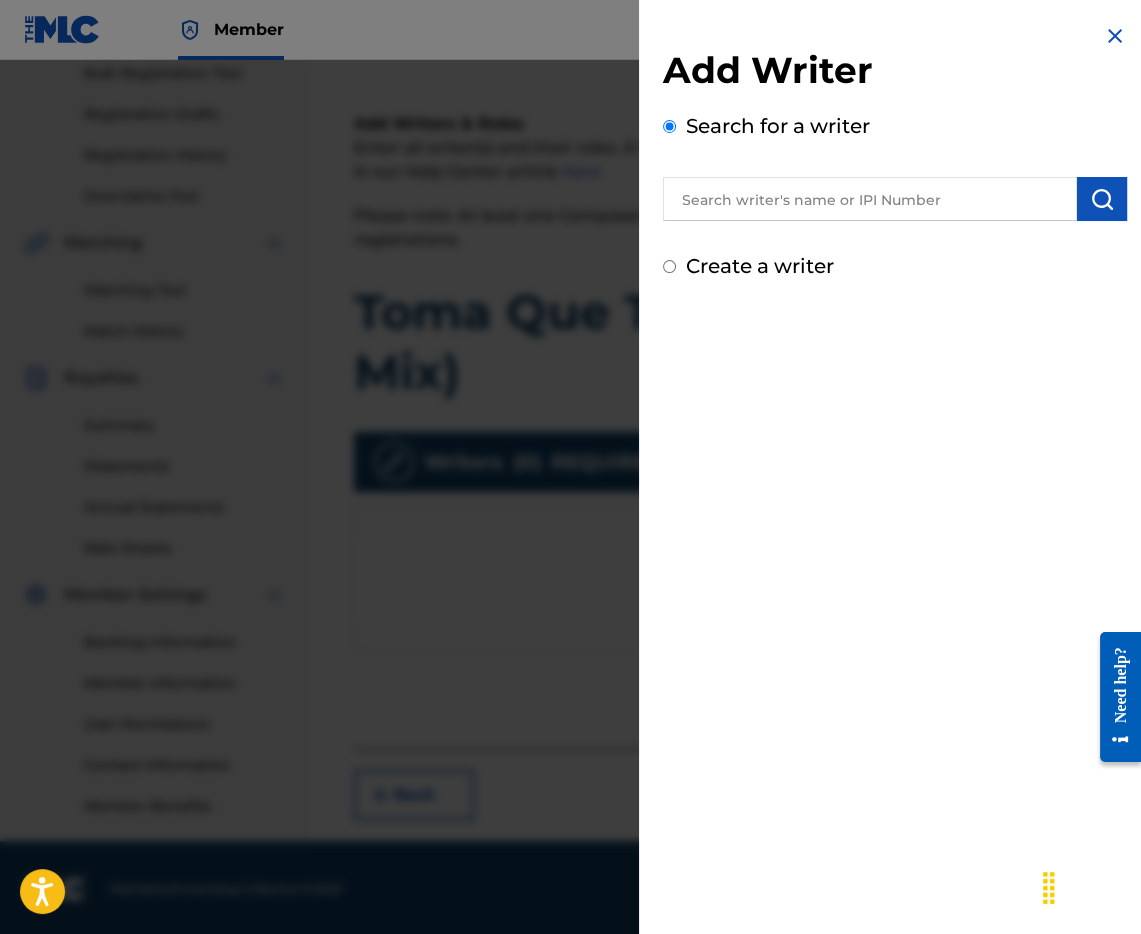 click at bounding box center [870, 199] 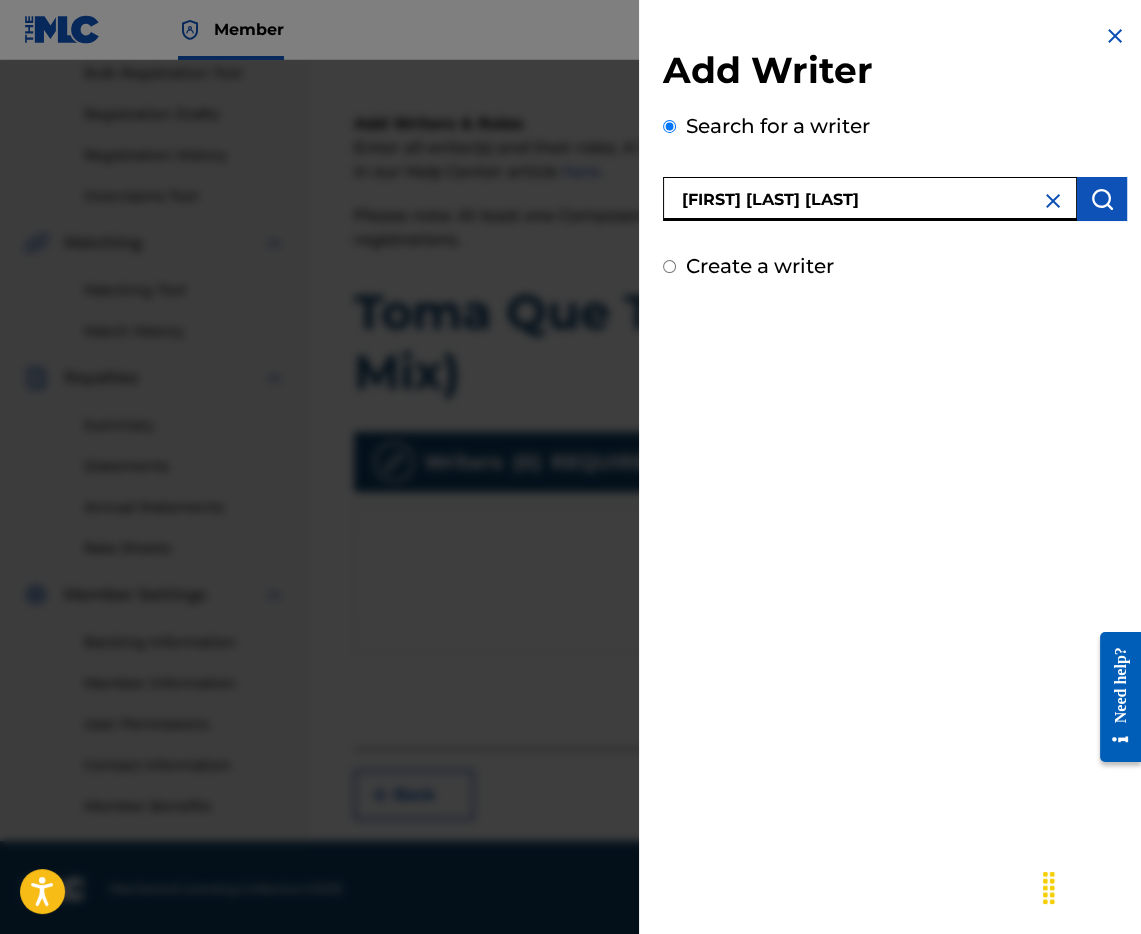 type on "[FIRST] [LAST] [LAST]" 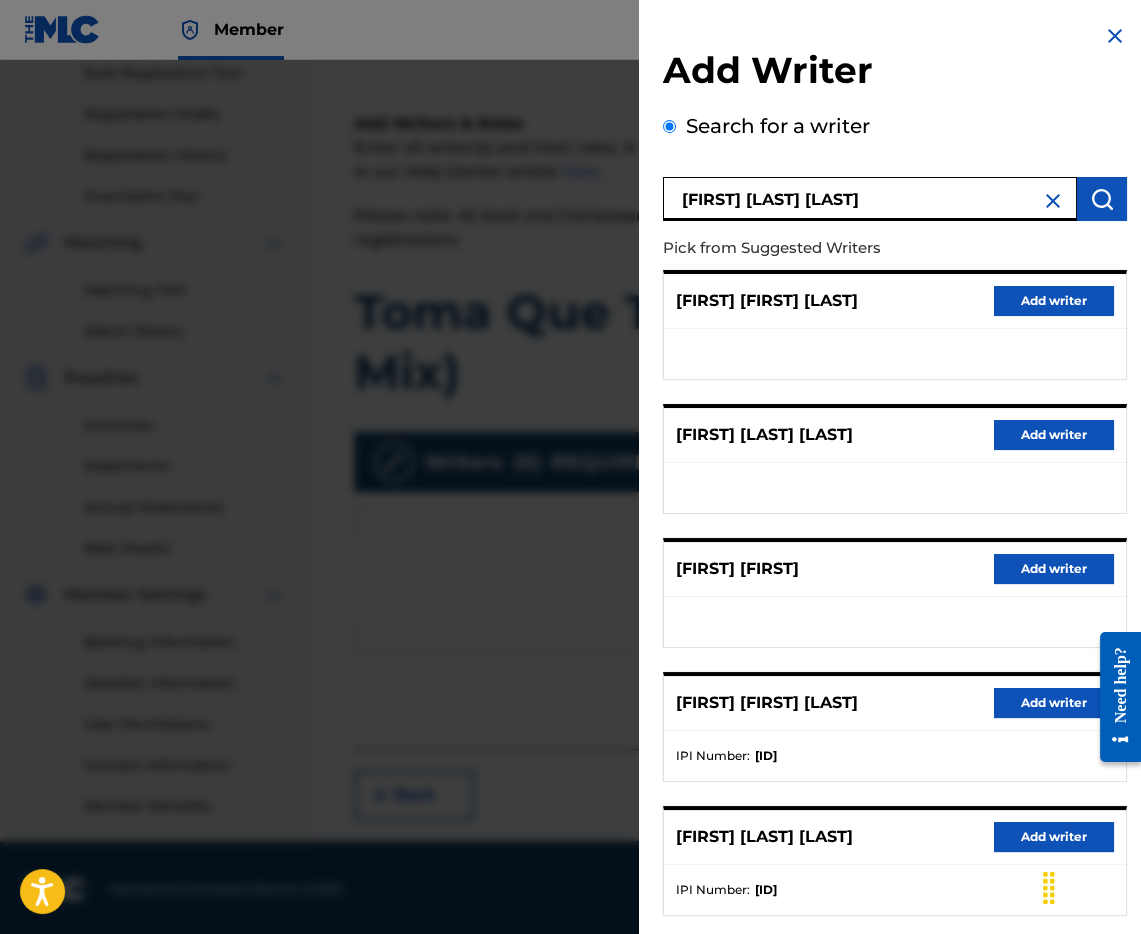 click on "Add writer" at bounding box center [1054, 703] 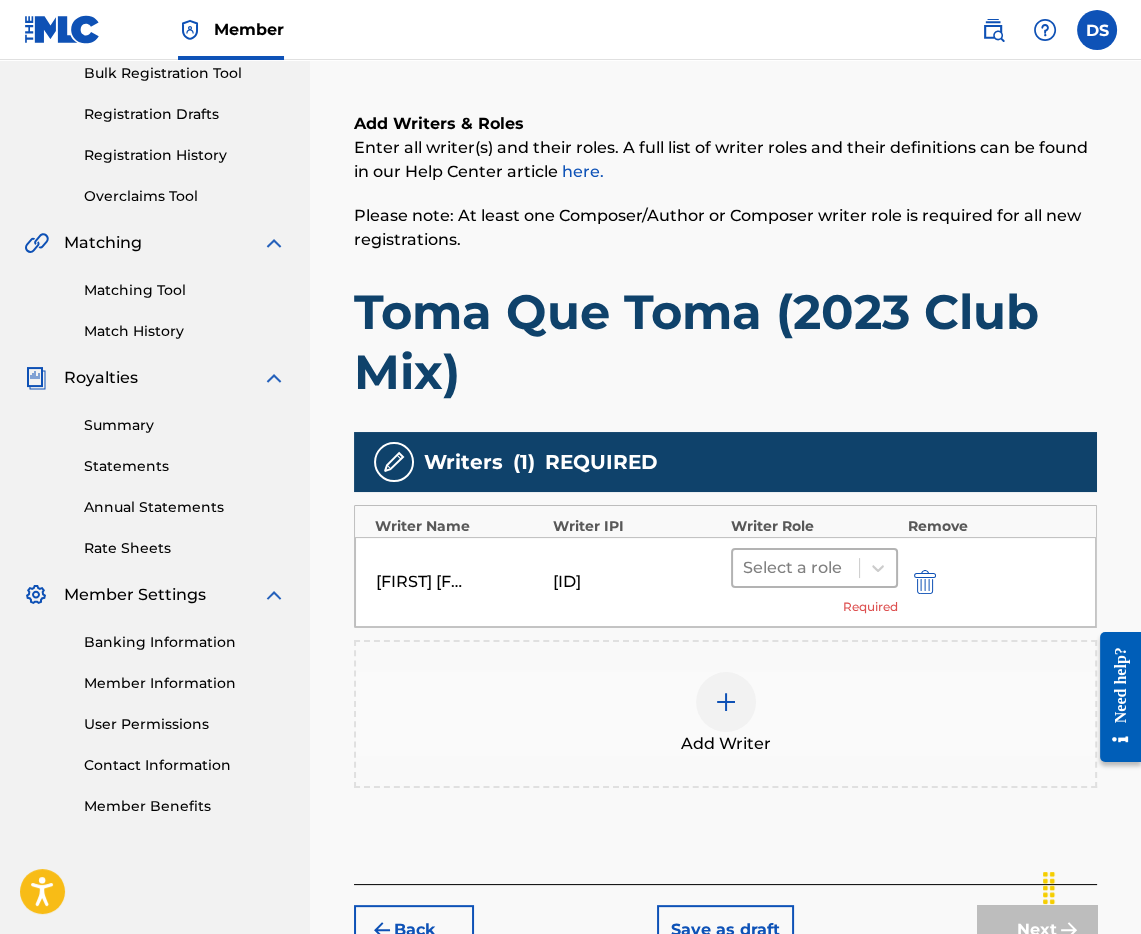 click at bounding box center (796, 568) 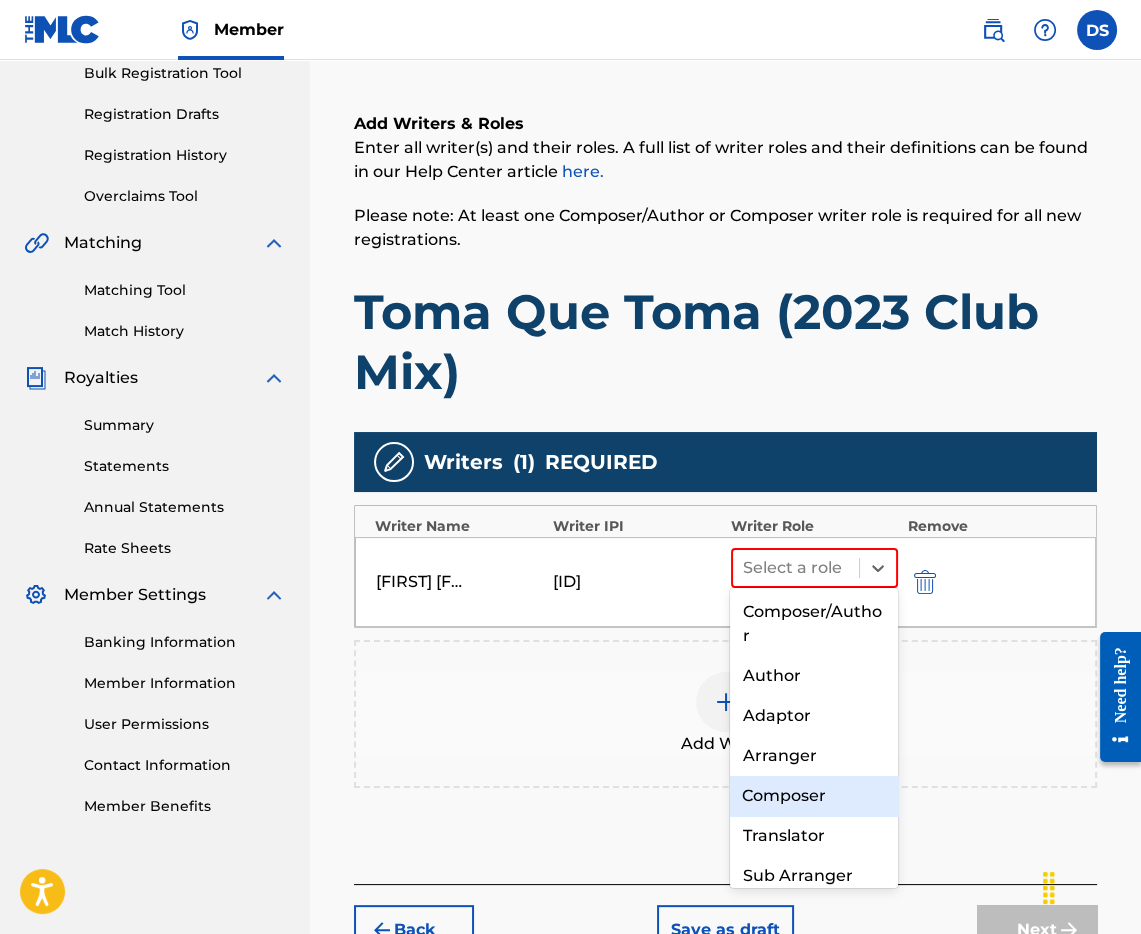 click on "Composer" at bounding box center [813, 796] 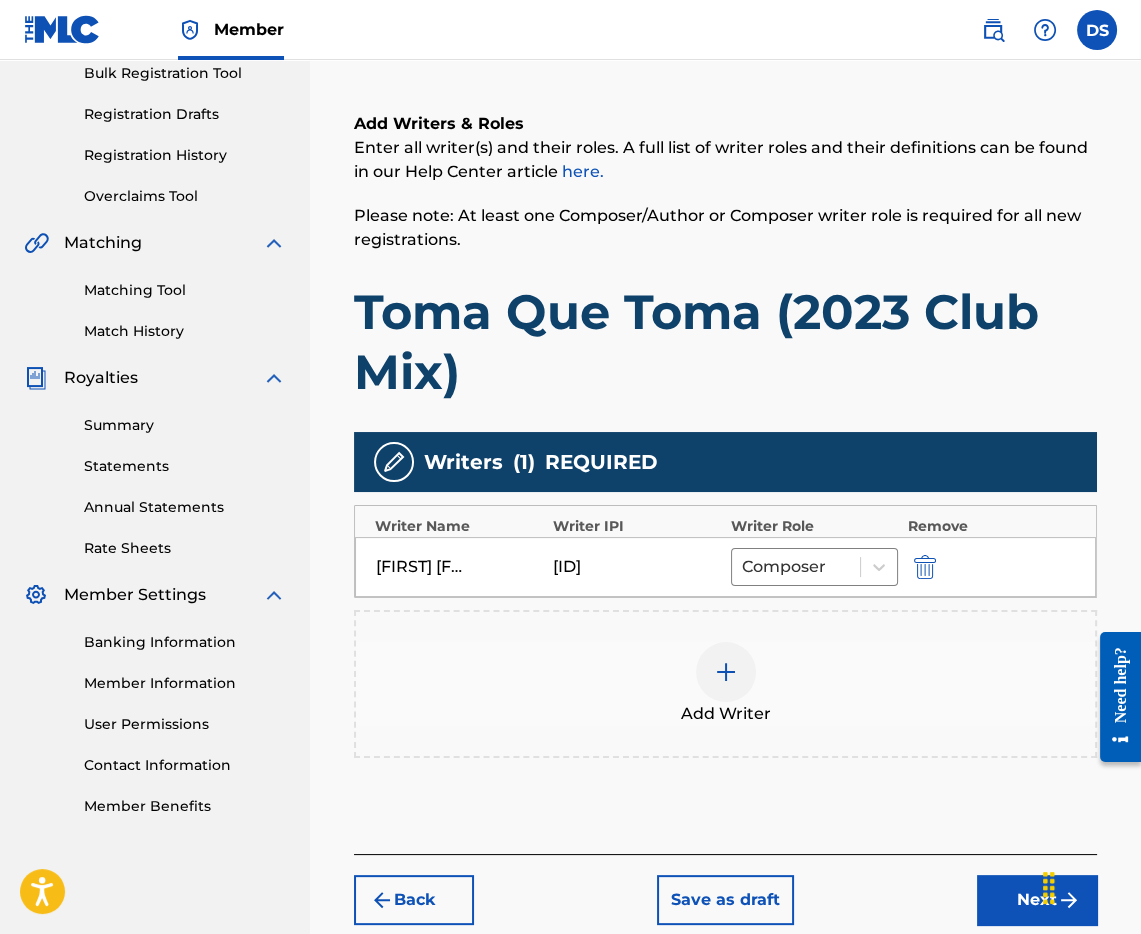 click on "Next" at bounding box center (1037, 900) 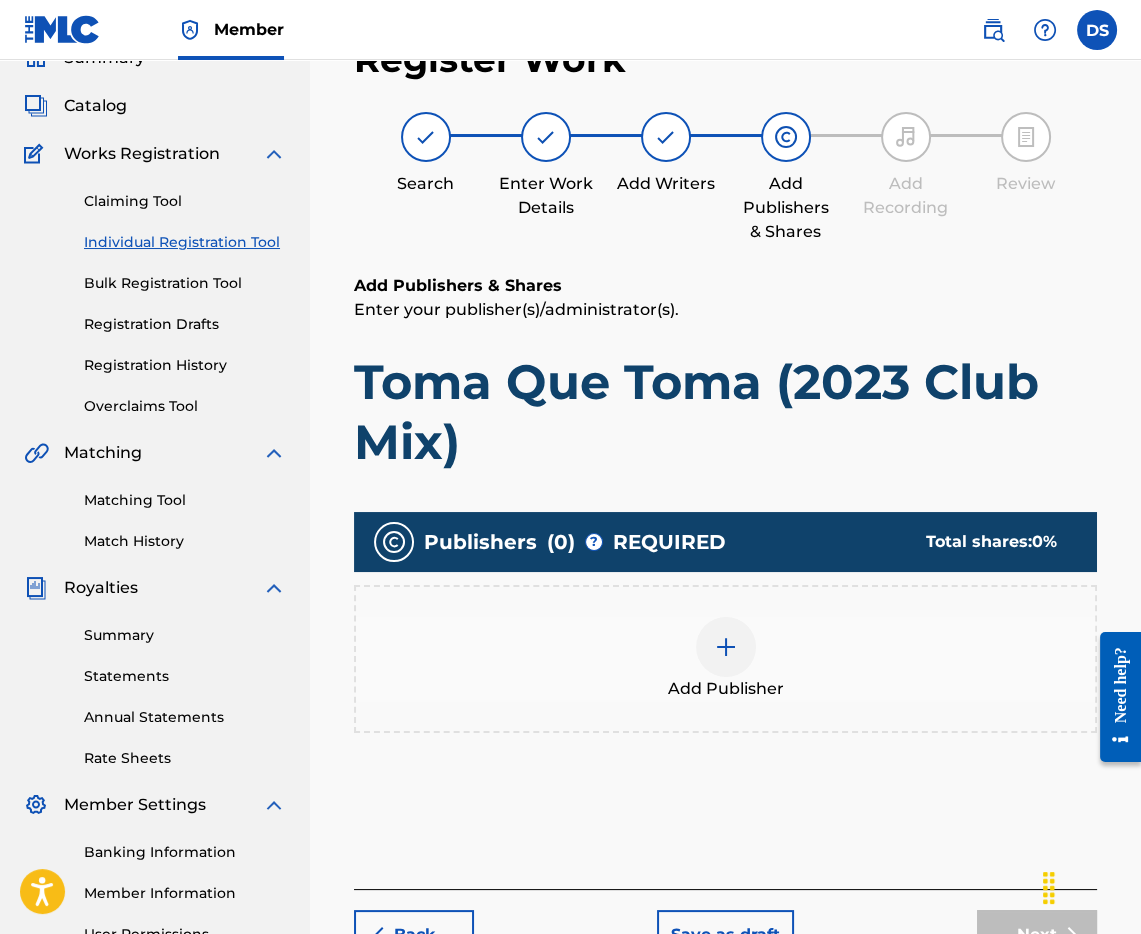 scroll, scrollTop: 89, scrollLeft: 0, axis: vertical 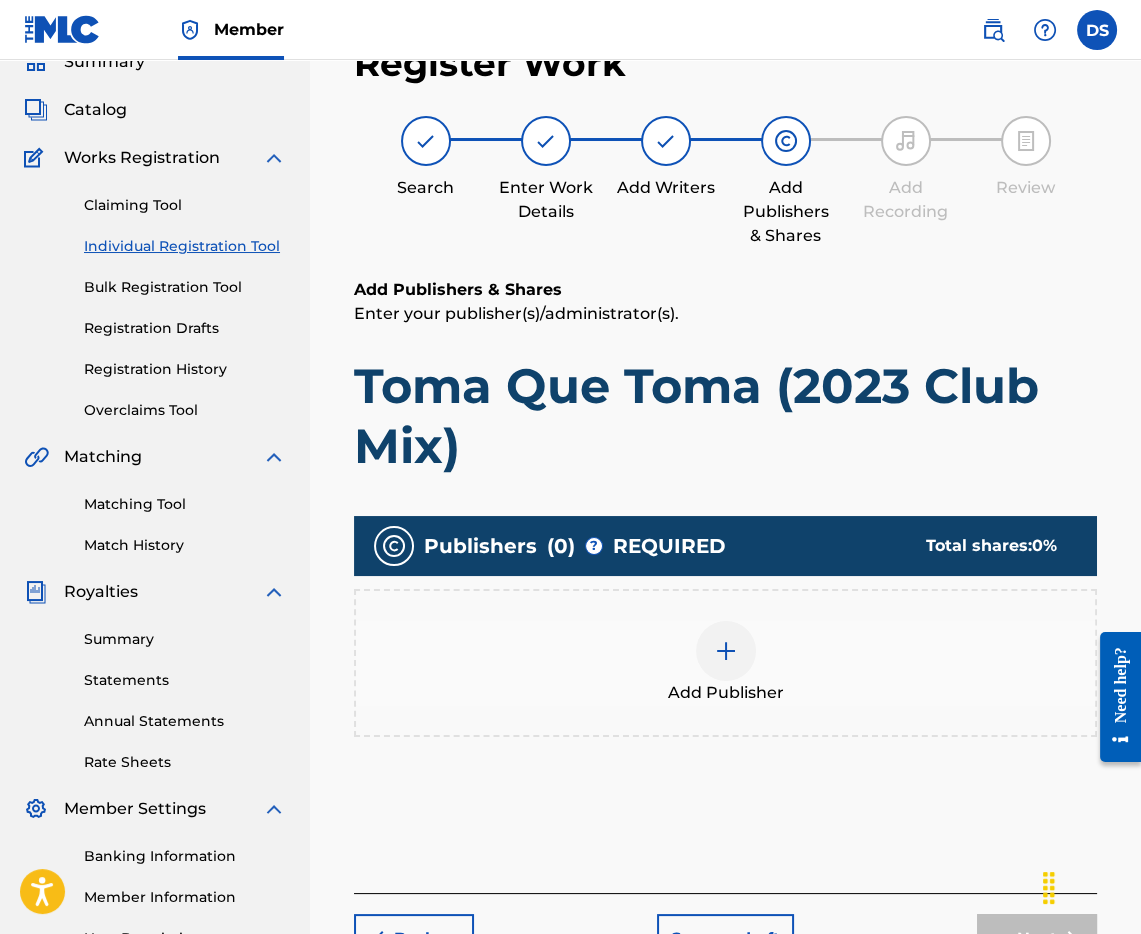 click at bounding box center (726, 651) 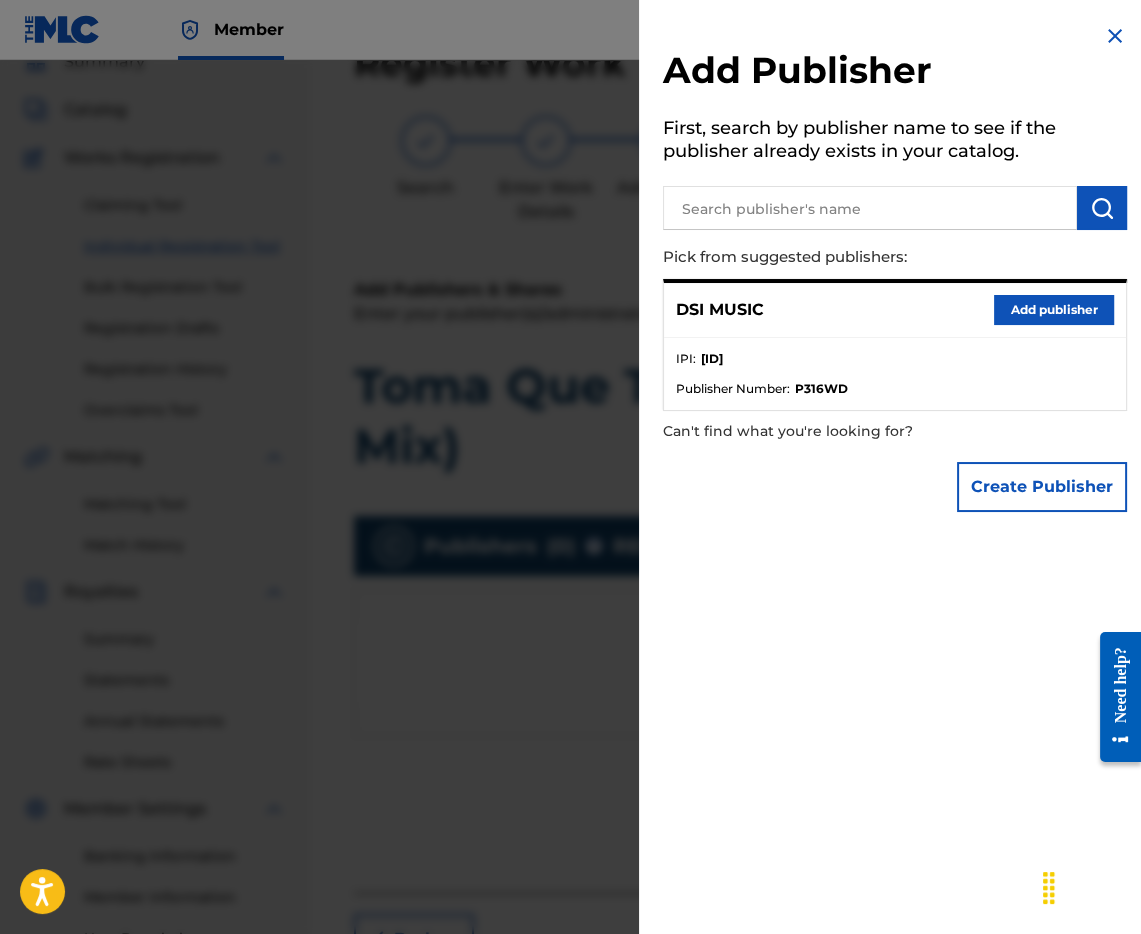 click on "DSI MUSIC" at bounding box center [720, 310] 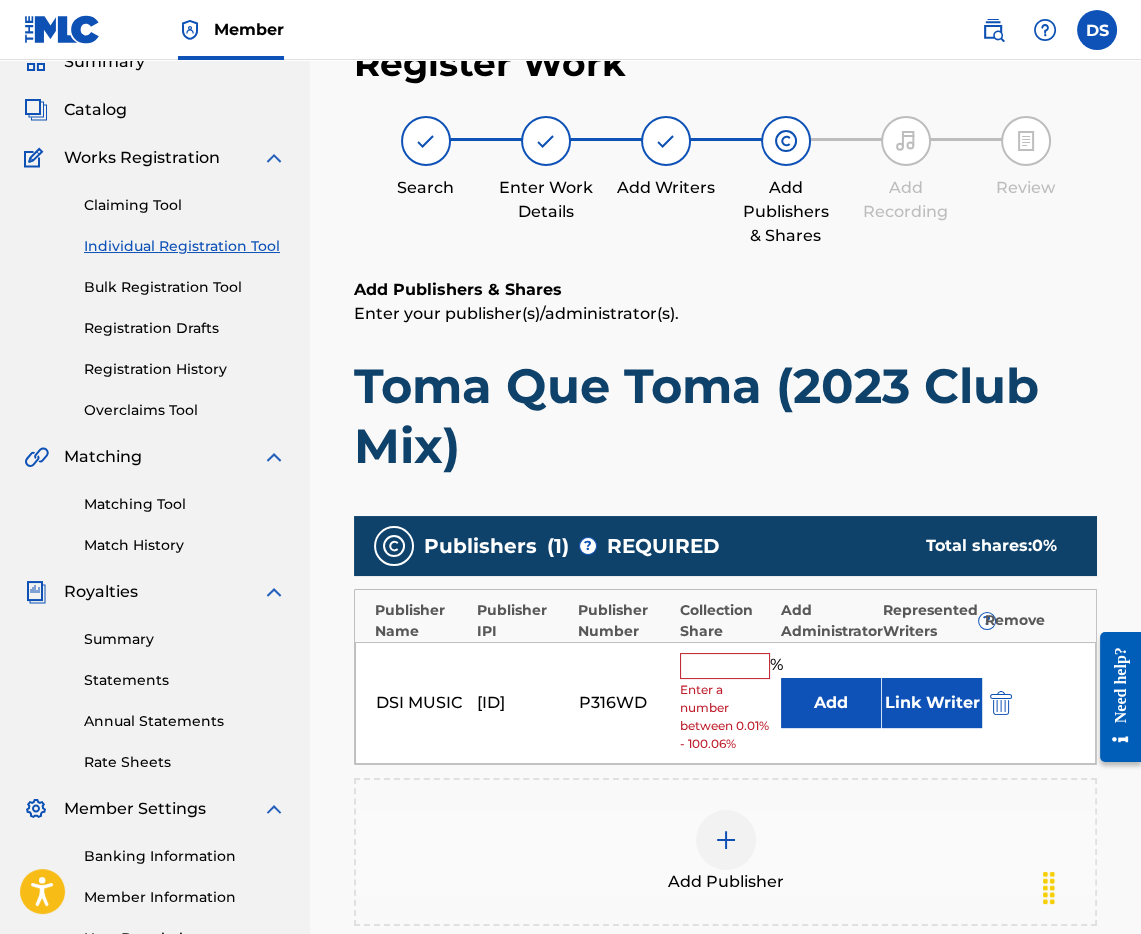click at bounding box center (725, 666) 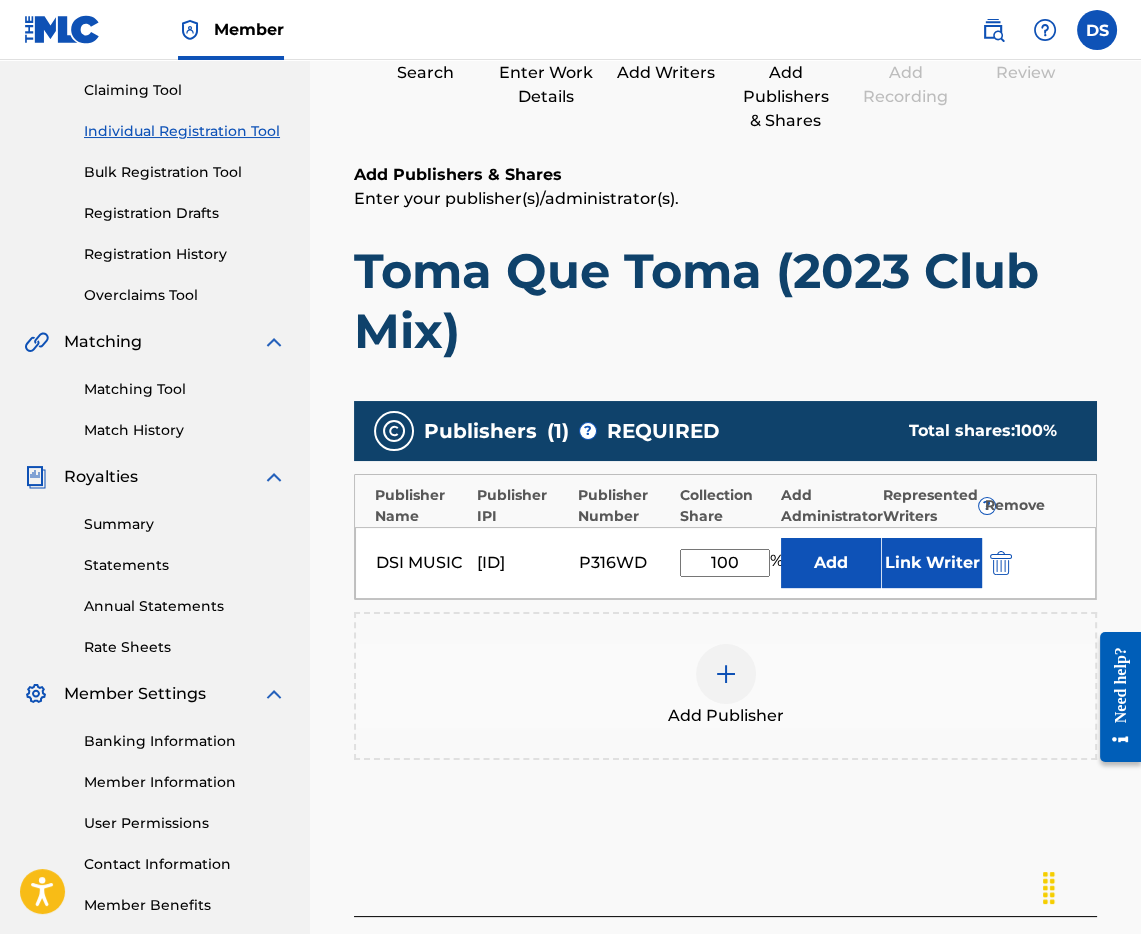 scroll, scrollTop: 332, scrollLeft: 0, axis: vertical 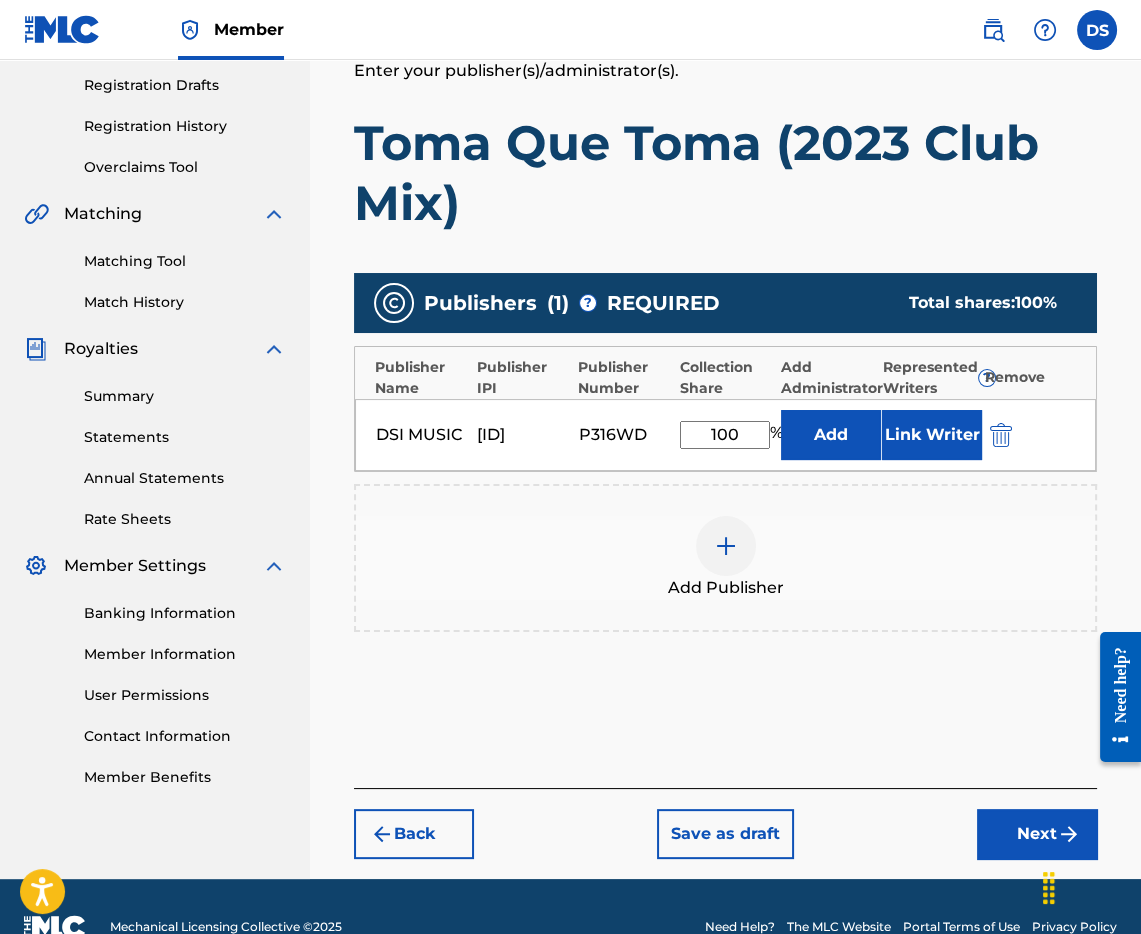 type on "100" 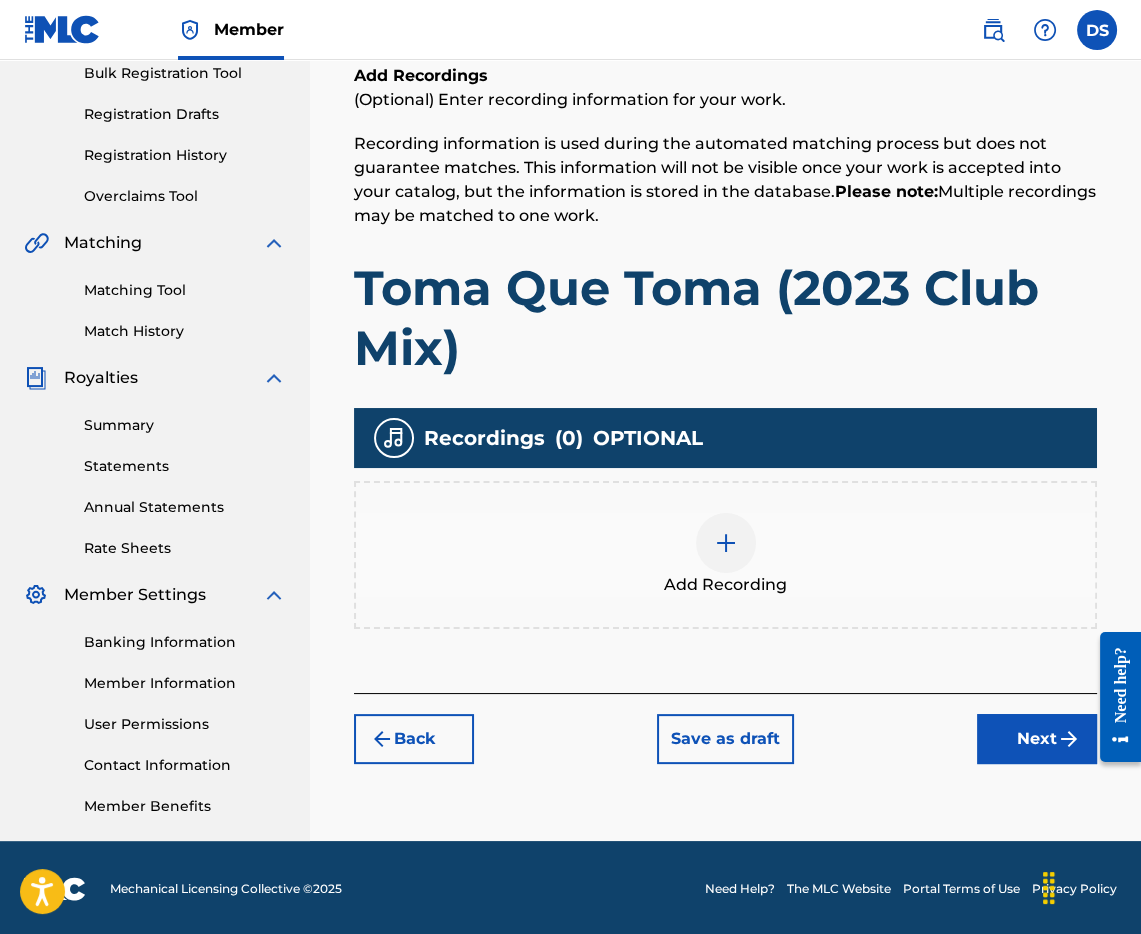 click at bounding box center (726, 543) 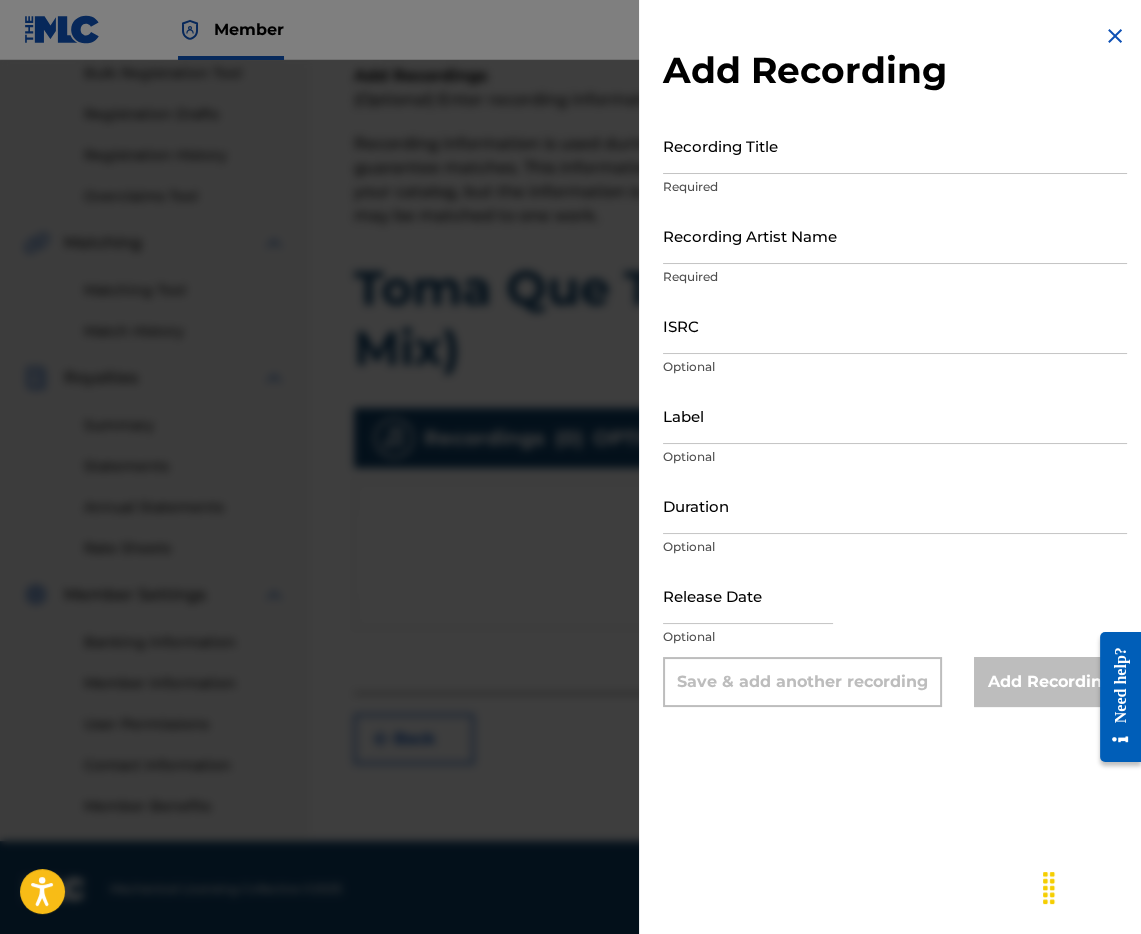 click on "Recording Title" at bounding box center [895, 145] 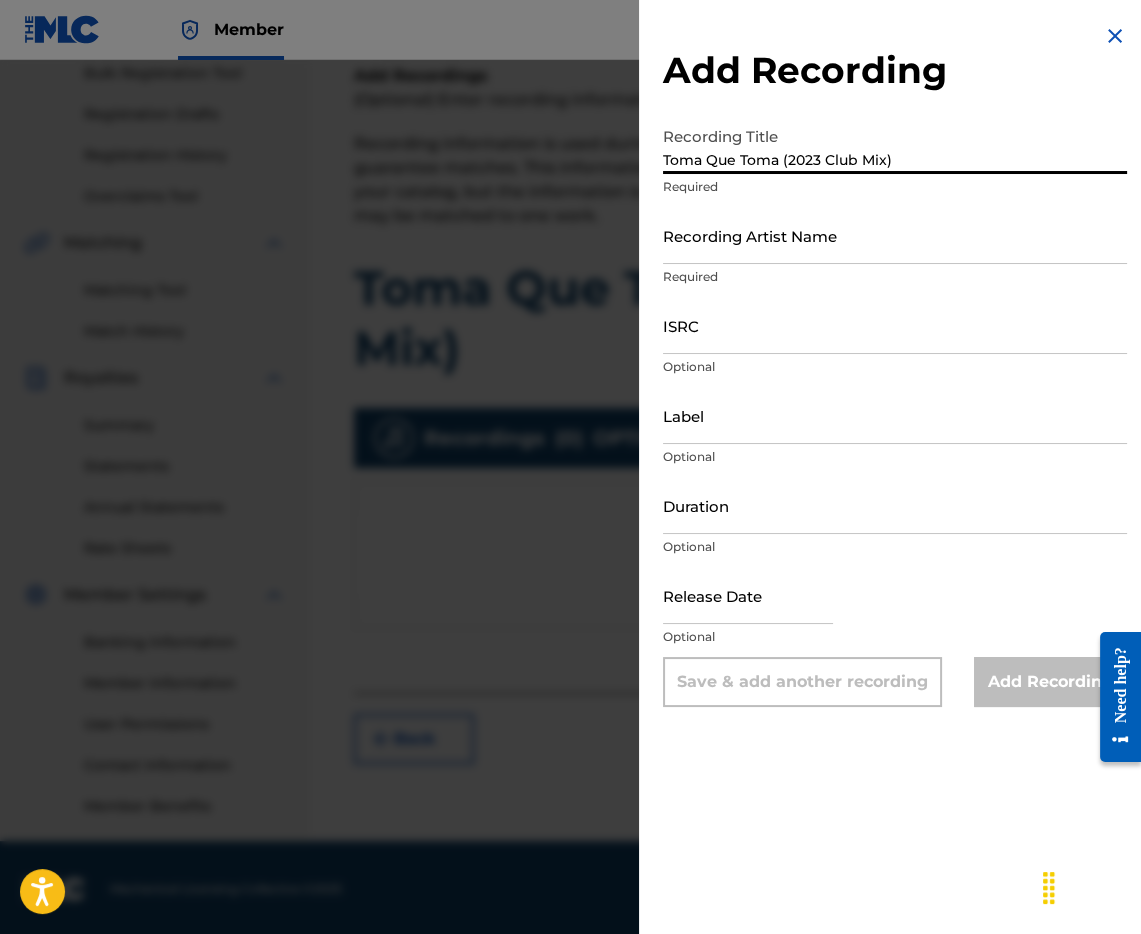 type on "Toma Que Toma (2023 Club Mix)" 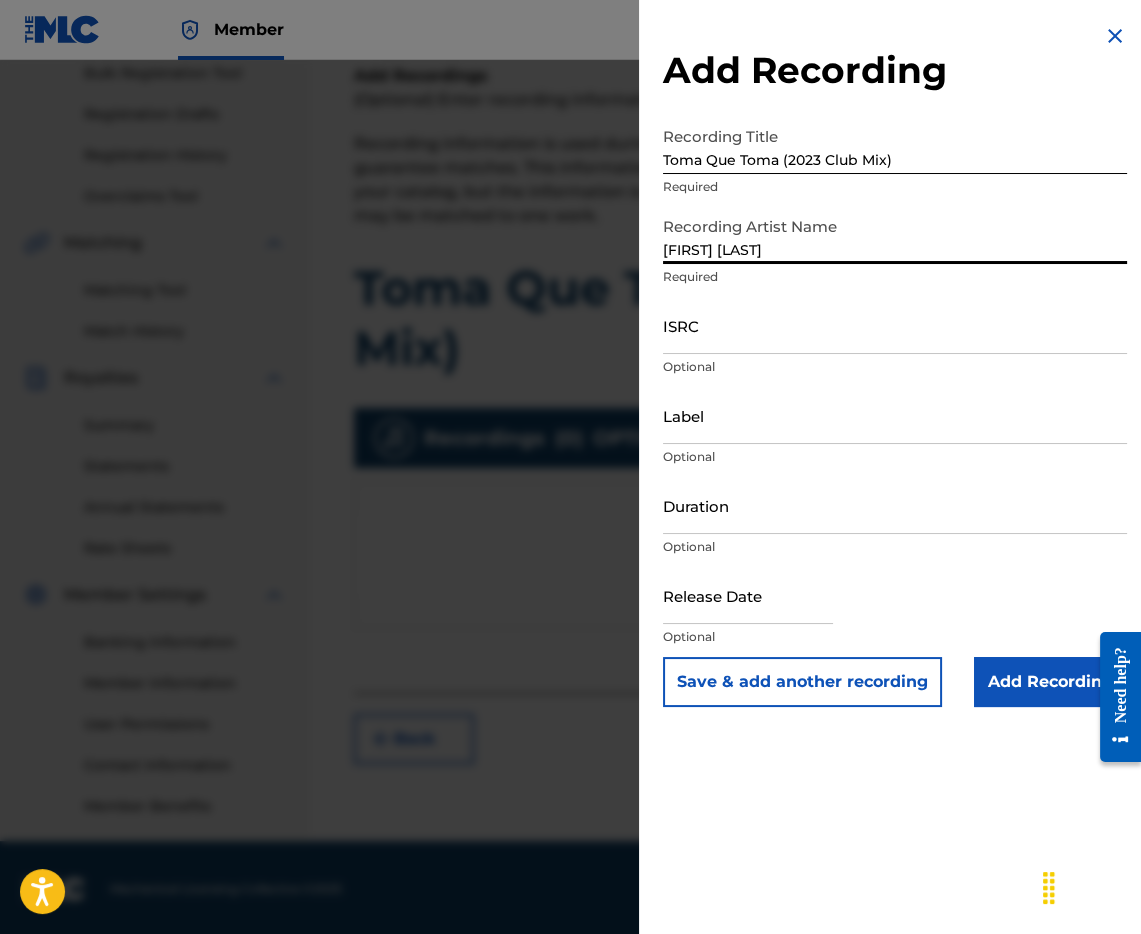type on "[FIRST] [LAST]" 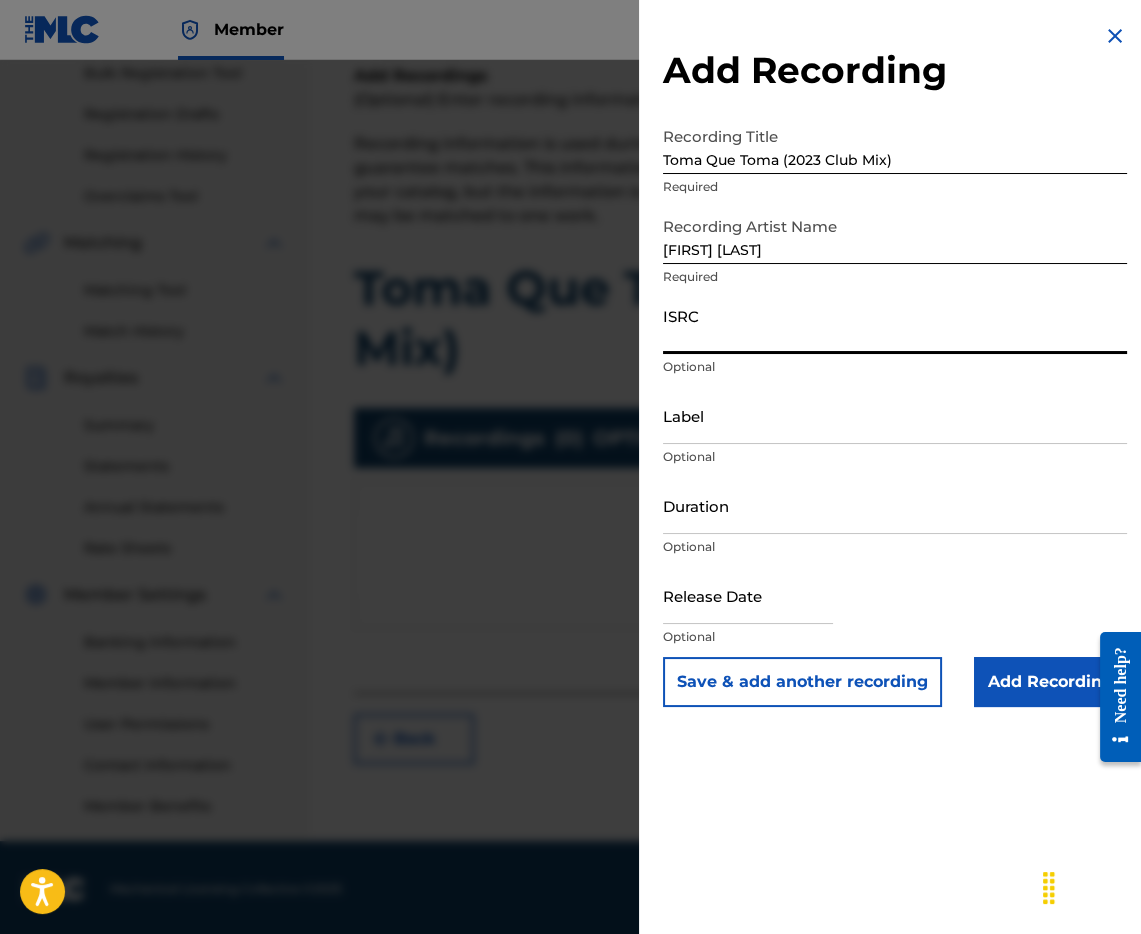 paste on "USLB42300002" 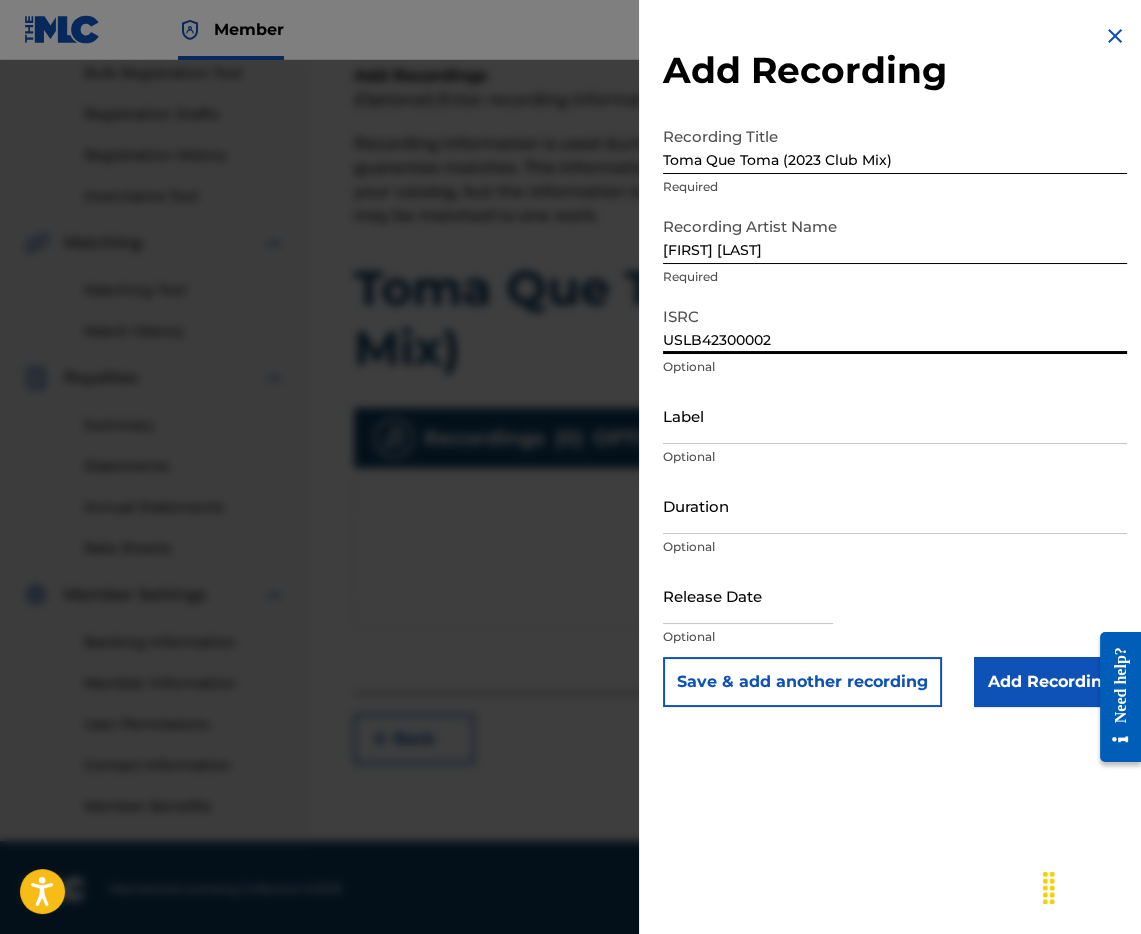 type on "USLB42300002" 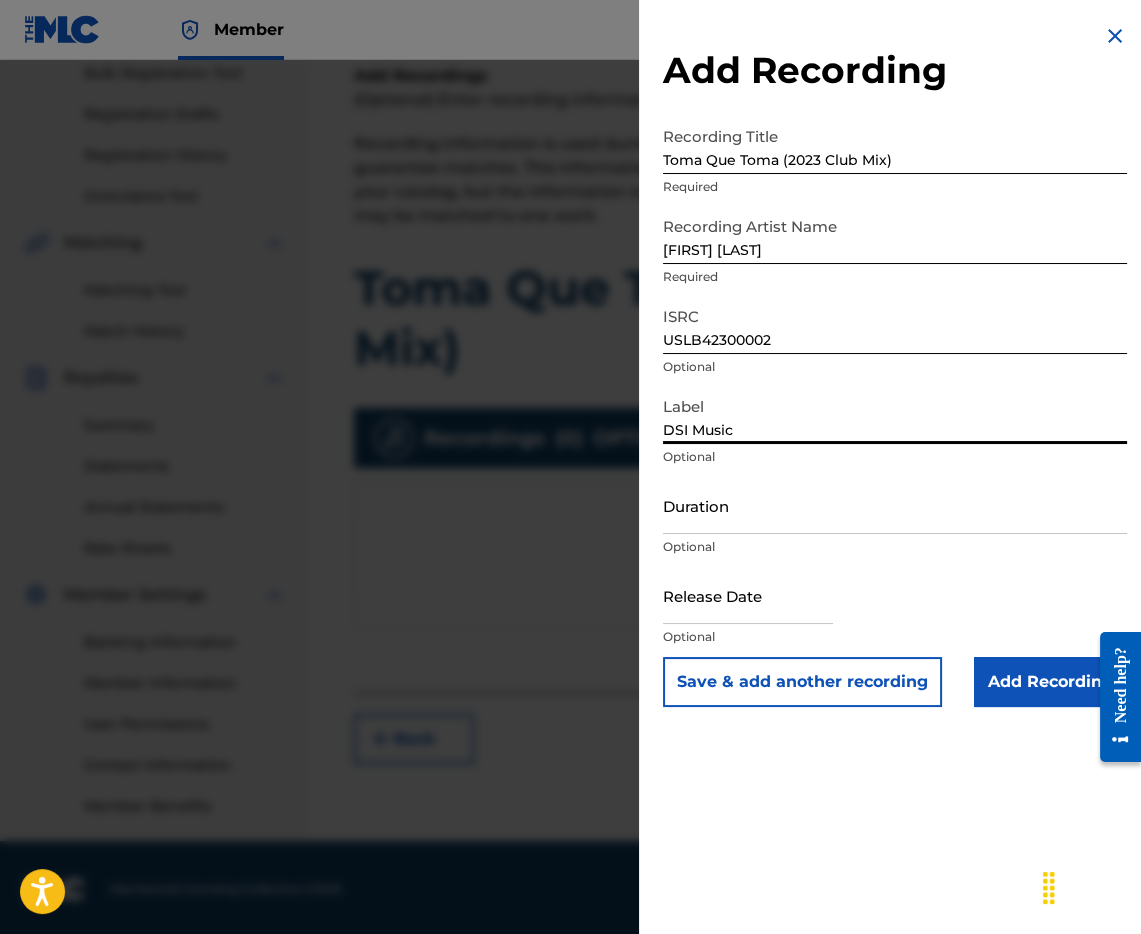 type on "DSI Music" 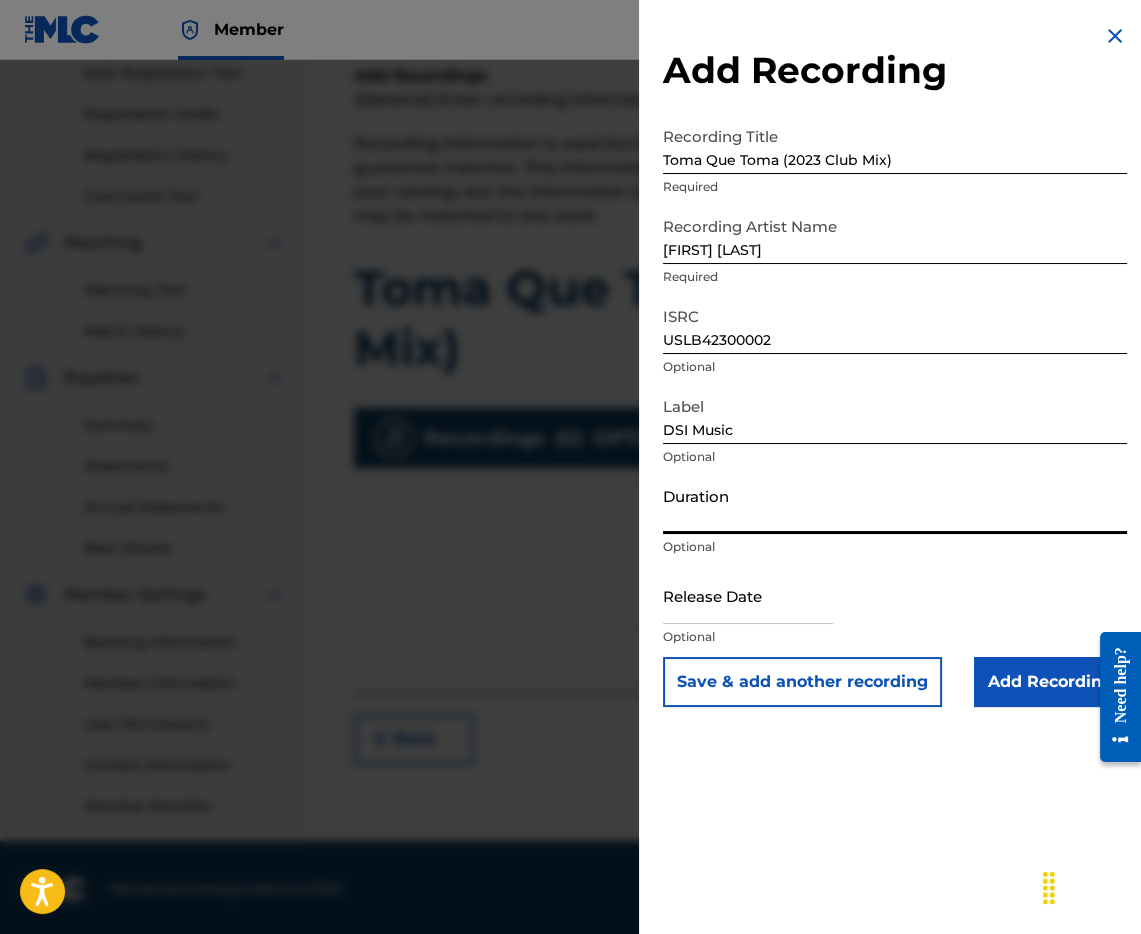 click on "Duration" at bounding box center [895, 505] 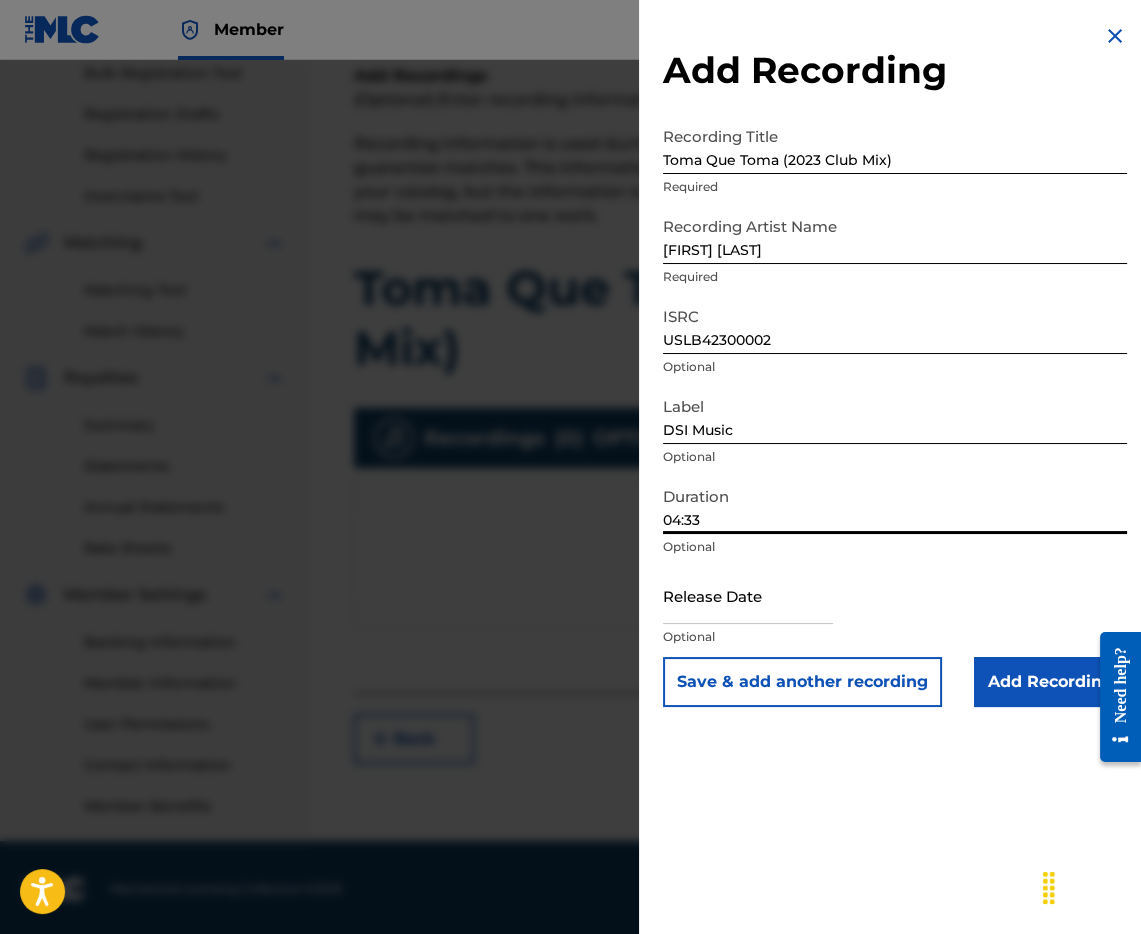 type on "04:33" 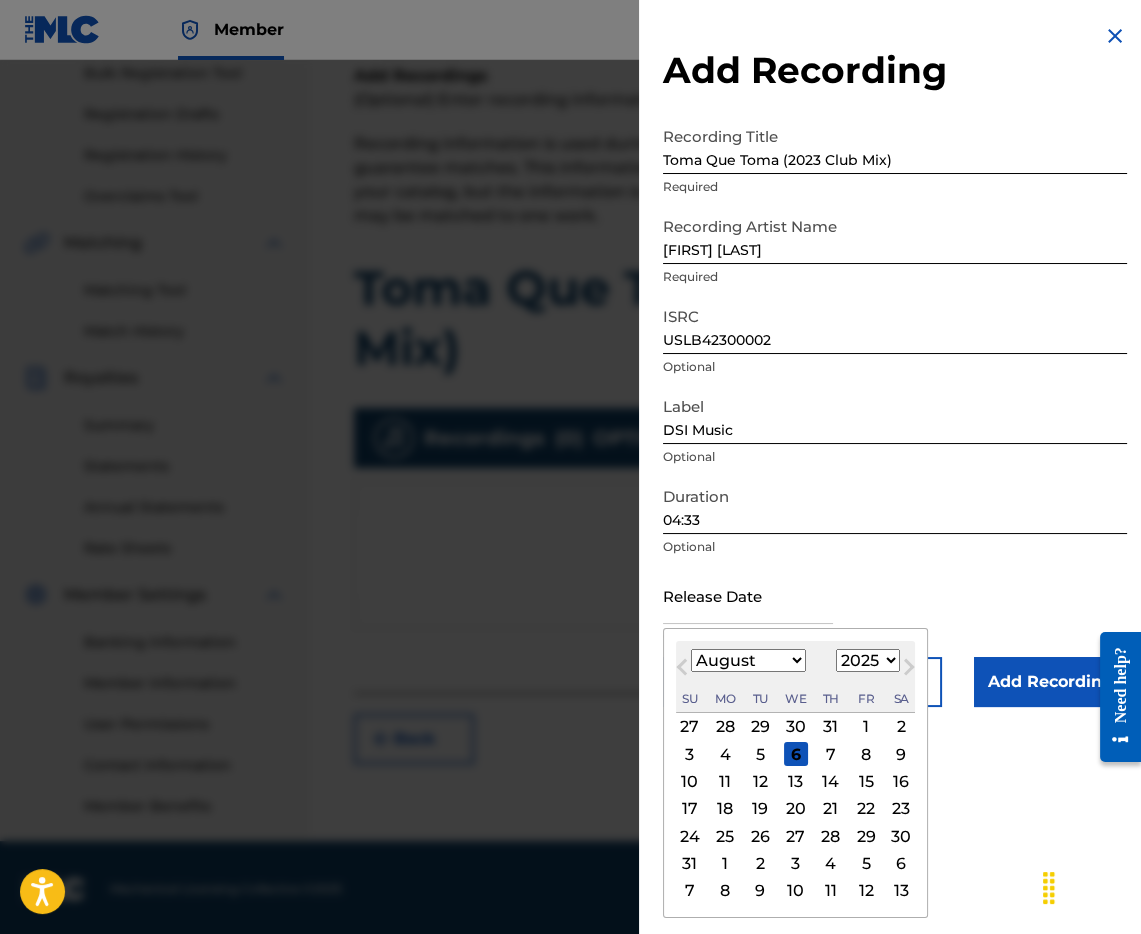 click on "1899 1900 1901 1902 1903 1904 1905 1906 1907 1908 1909 1910 1911 1912 1913 1914 1915 1916 1917 1918 1919 1920 1921 1922 1923 1924 1925 1926 1927 1928 1929 1930 1931 1932 1933 1934 1935 1936 1937 1938 1939 1940 1941 1942 1943 1944 1945 1946 1947 1948 1949 1950 1951 1952 1953 1954 1955 1956 1957 1958 1959 1960 1961 1962 1963 1964 1965 1966 1967 1968 1969 1970 1971 1972 1973 1974 1975 1976 1977 1978 1979 1980 1981 1982 1983 1984 1985 1986 1987 1988 1989 1990 1991 1992 1993 1994 1995 1996 1997 1998 1999 2000 2001 2002 2003 2004 2005 2006 2007 2008 2009 2010 2011 2012 2013 2014 2015 2016 2017 2018 2019 2020 2021 2022 2023 2024 2025 2026 2027 2028 2029 2030 2031 2032 2033 2034 2035 2036 2037 2038 2039 2040 2041 2042 2043 2044 2045 2046 2047 2048 2049 2050 2051 2052 2053 2054 2055 2056 2057 2058 2059 2060 2061 2062 2063 2064 2065 2066 2067 2068 2069 2070 2071 2072 2073 2074 2075 2076 2077 2078 2079 2080 2081 2082 2083 2084 2085 2086 2087 2088 2089 2090 2091 2092 2093 2094 2095 2096 2097 2098 2099 2100" at bounding box center [868, 660] 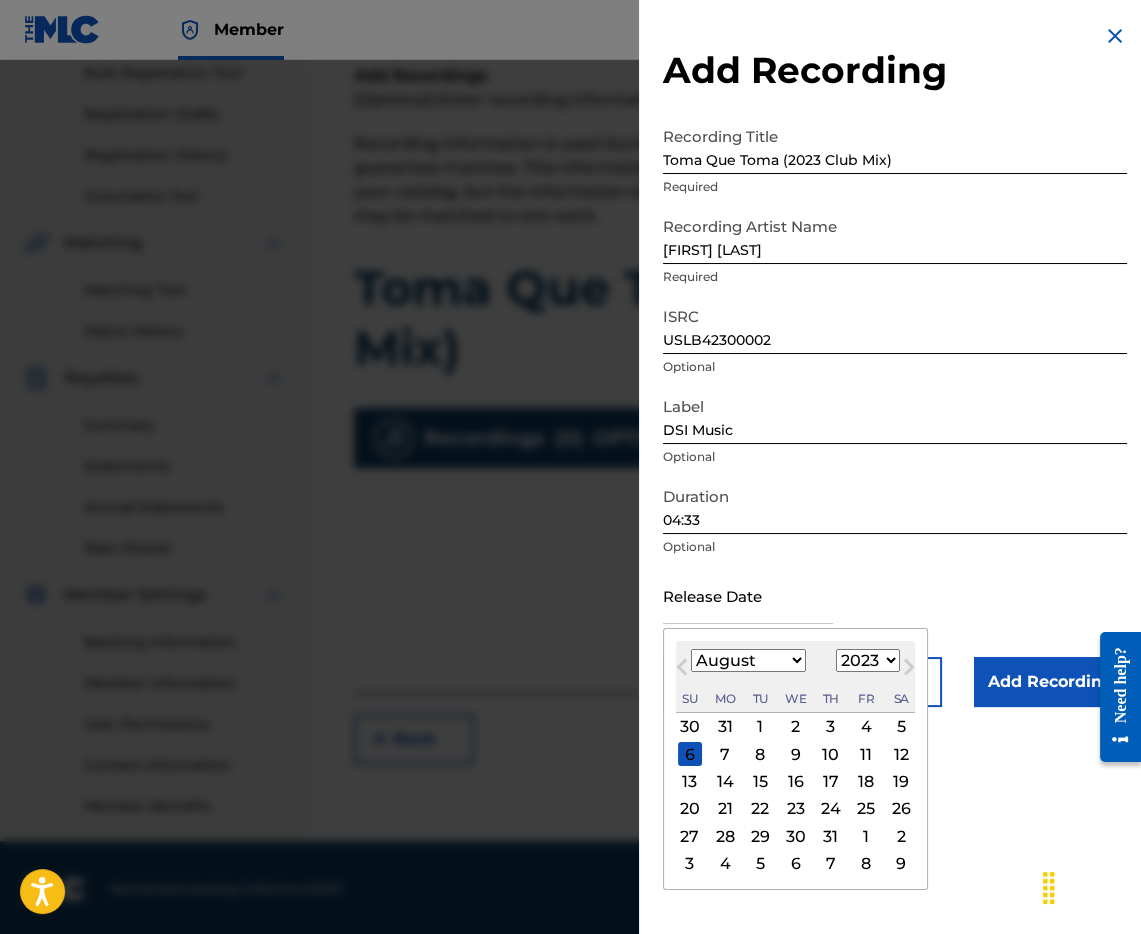 click on "15" at bounding box center [760, 782] 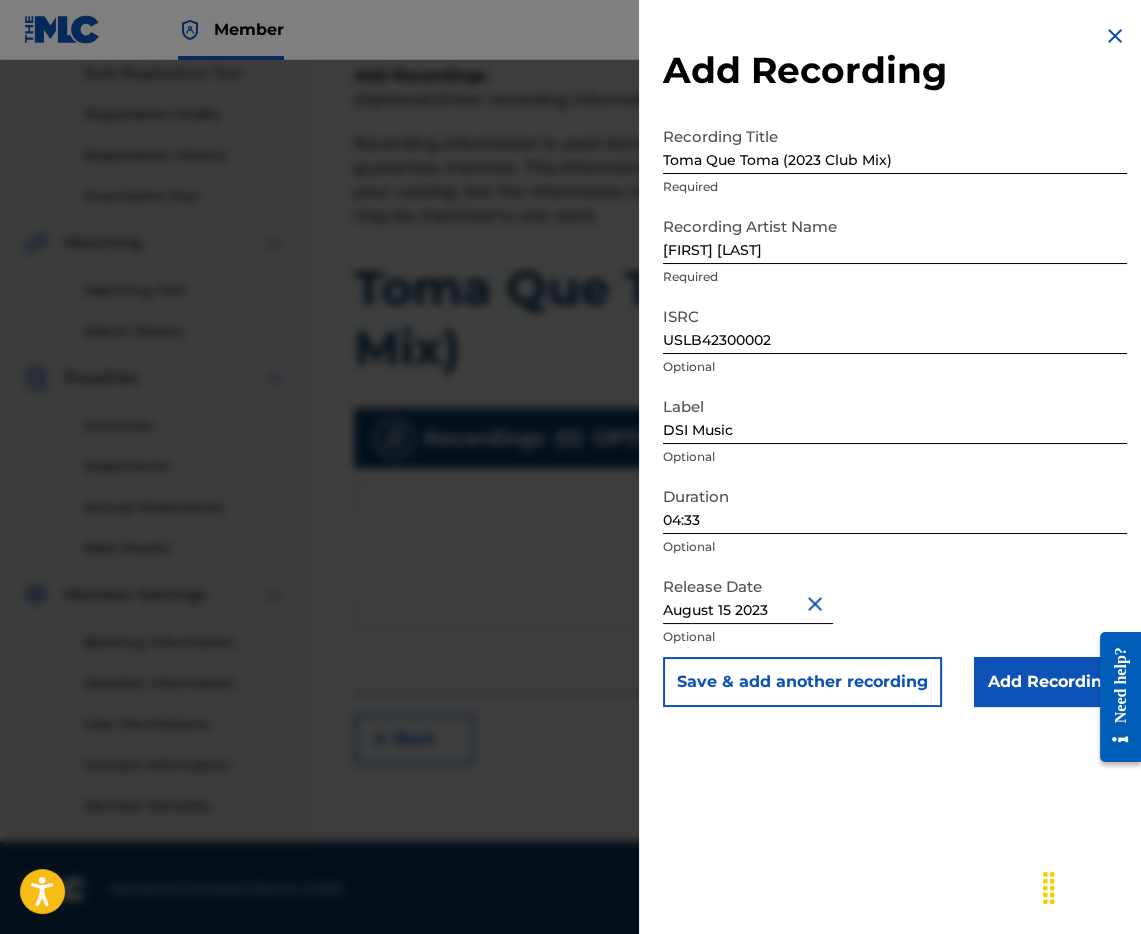 click on "Add Recording" at bounding box center (1050, 682) 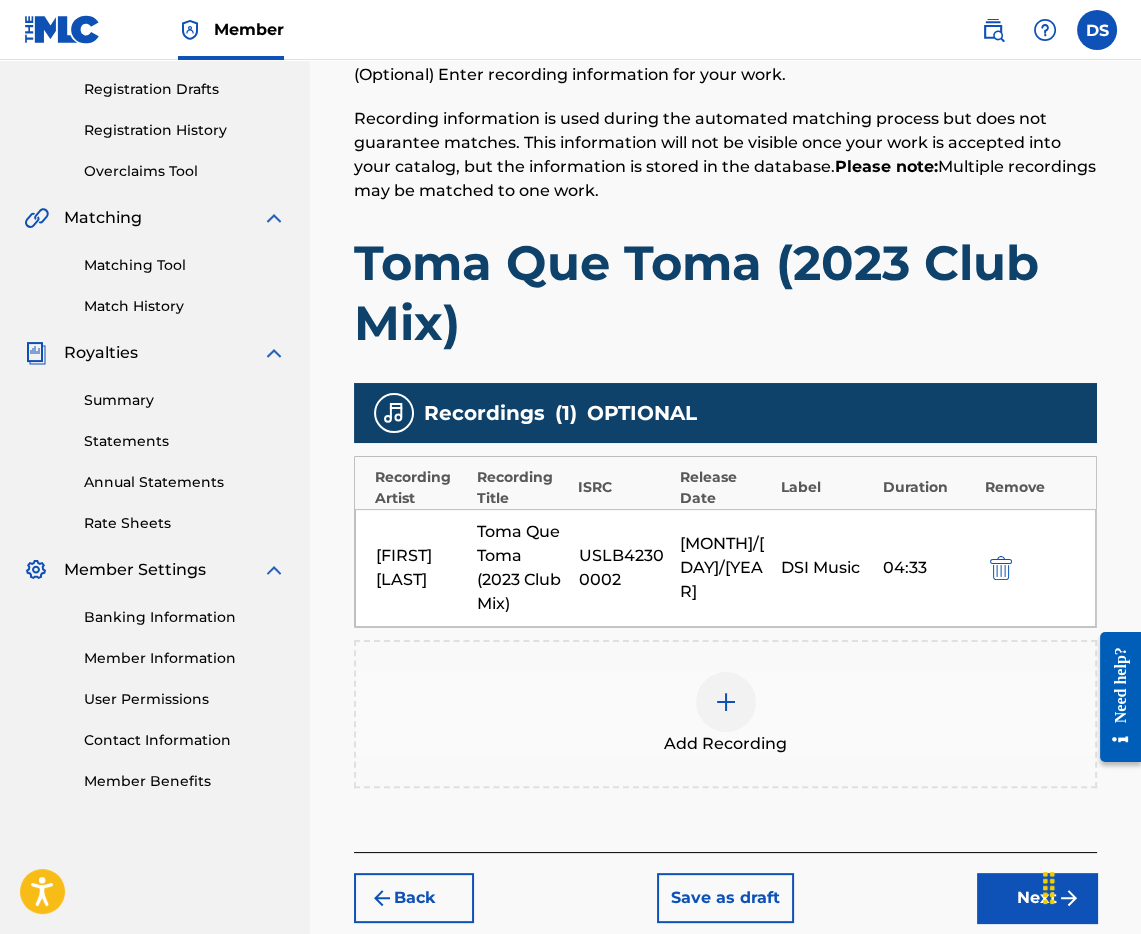 scroll, scrollTop: 395, scrollLeft: 0, axis: vertical 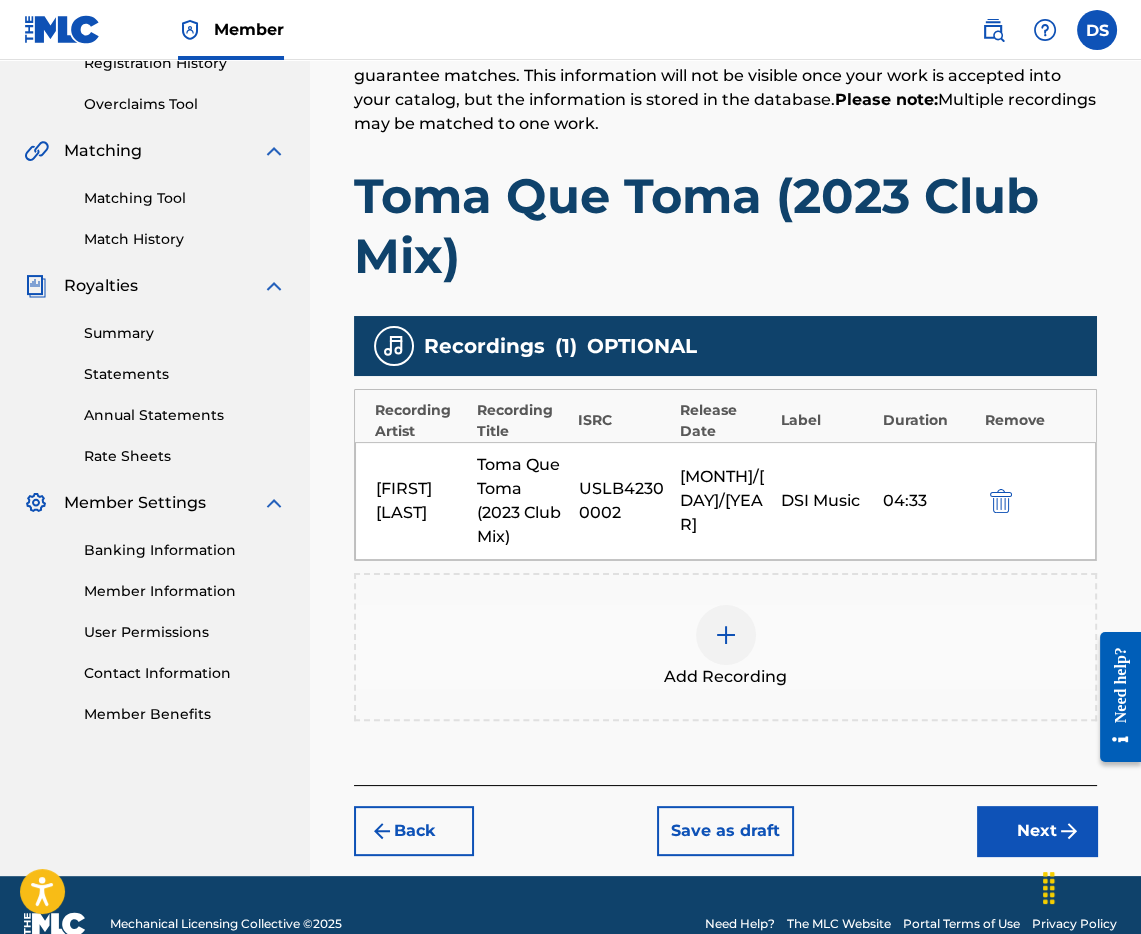click on "Next" at bounding box center [1037, 831] 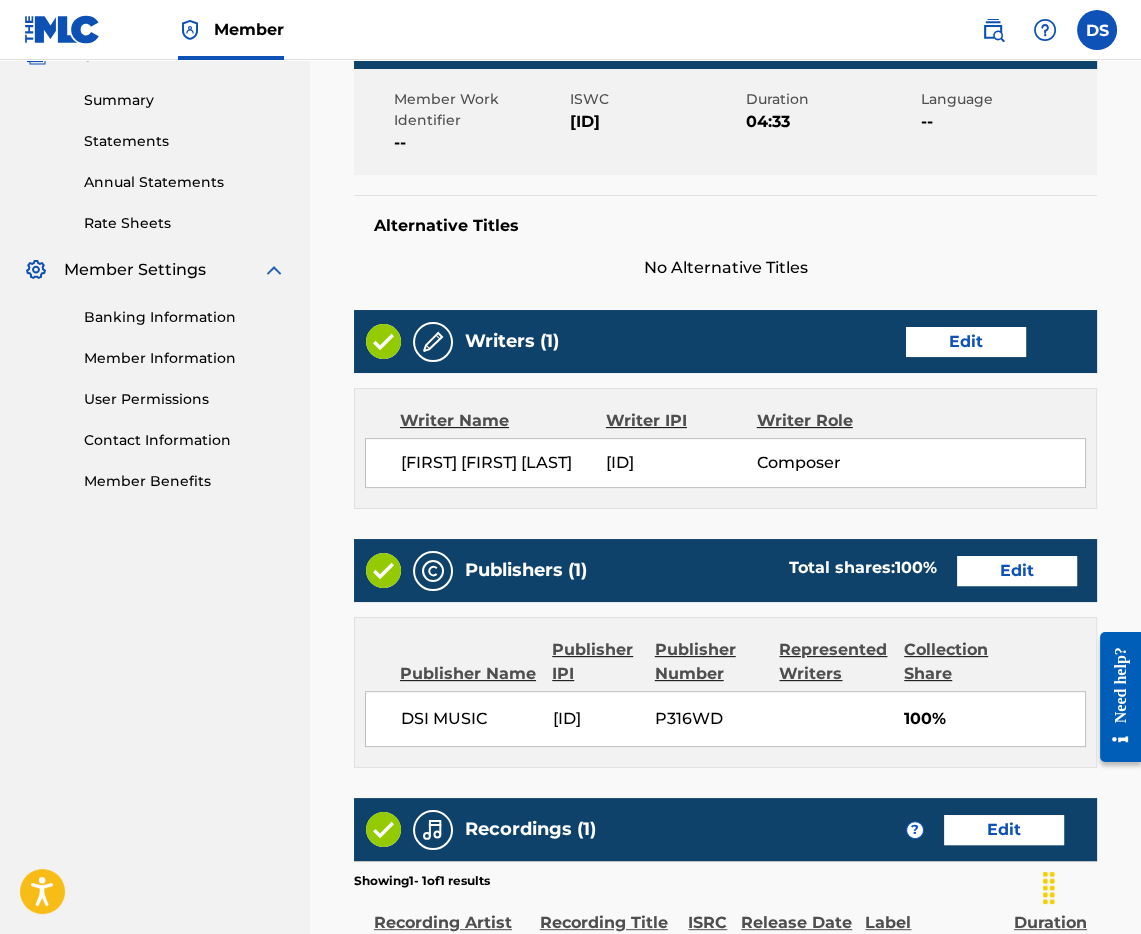 scroll, scrollTop: 934, scrollLeft: 0, axis: vertical 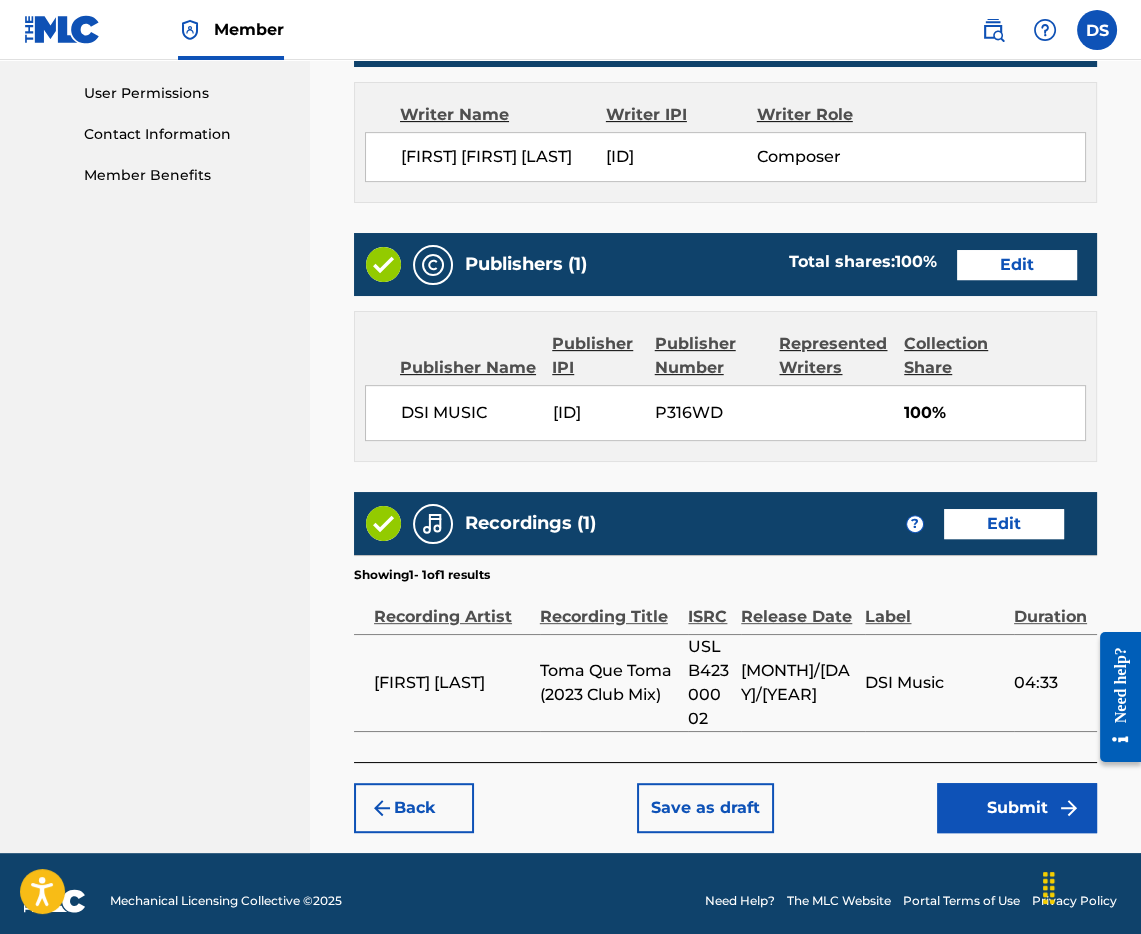 click on "Submit" at bounding box center (1017, 808) 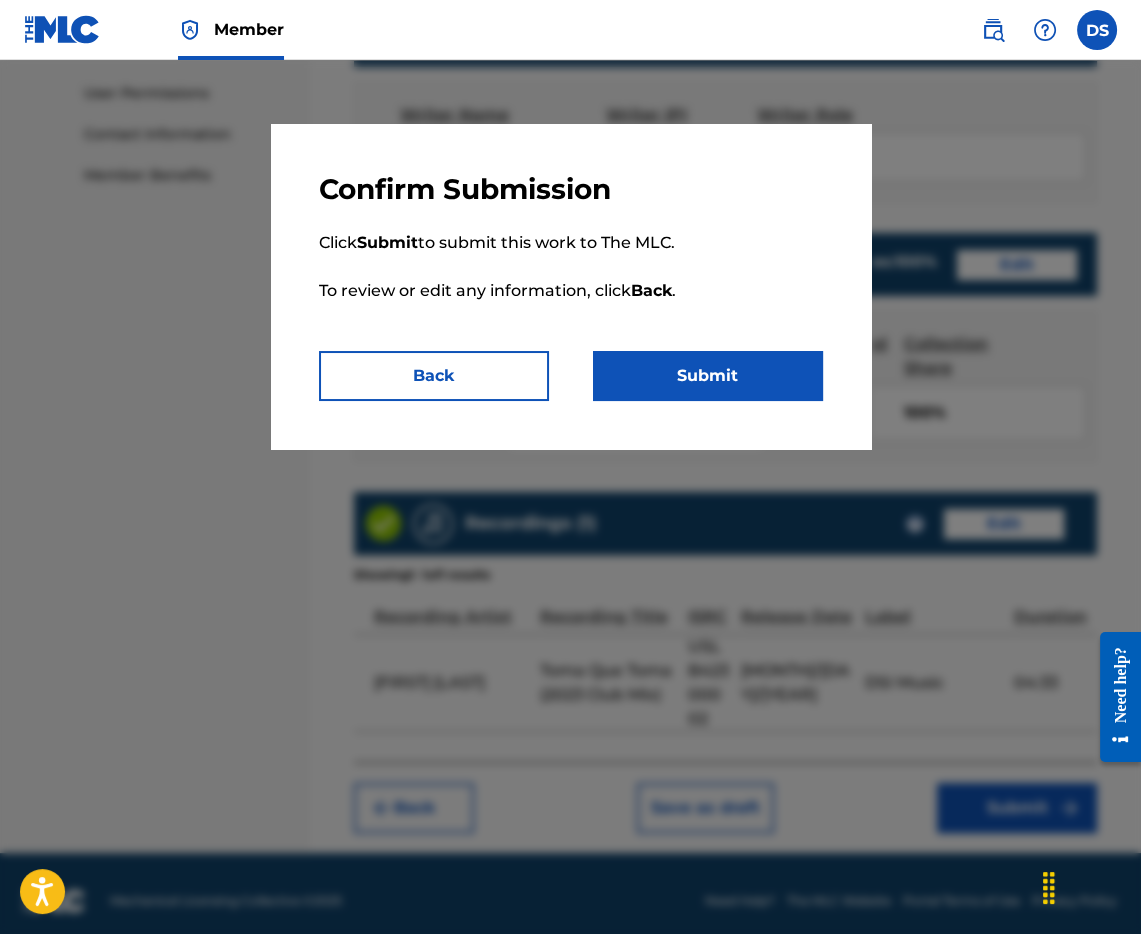 click on "Submit" at bounding box center (708, 376) 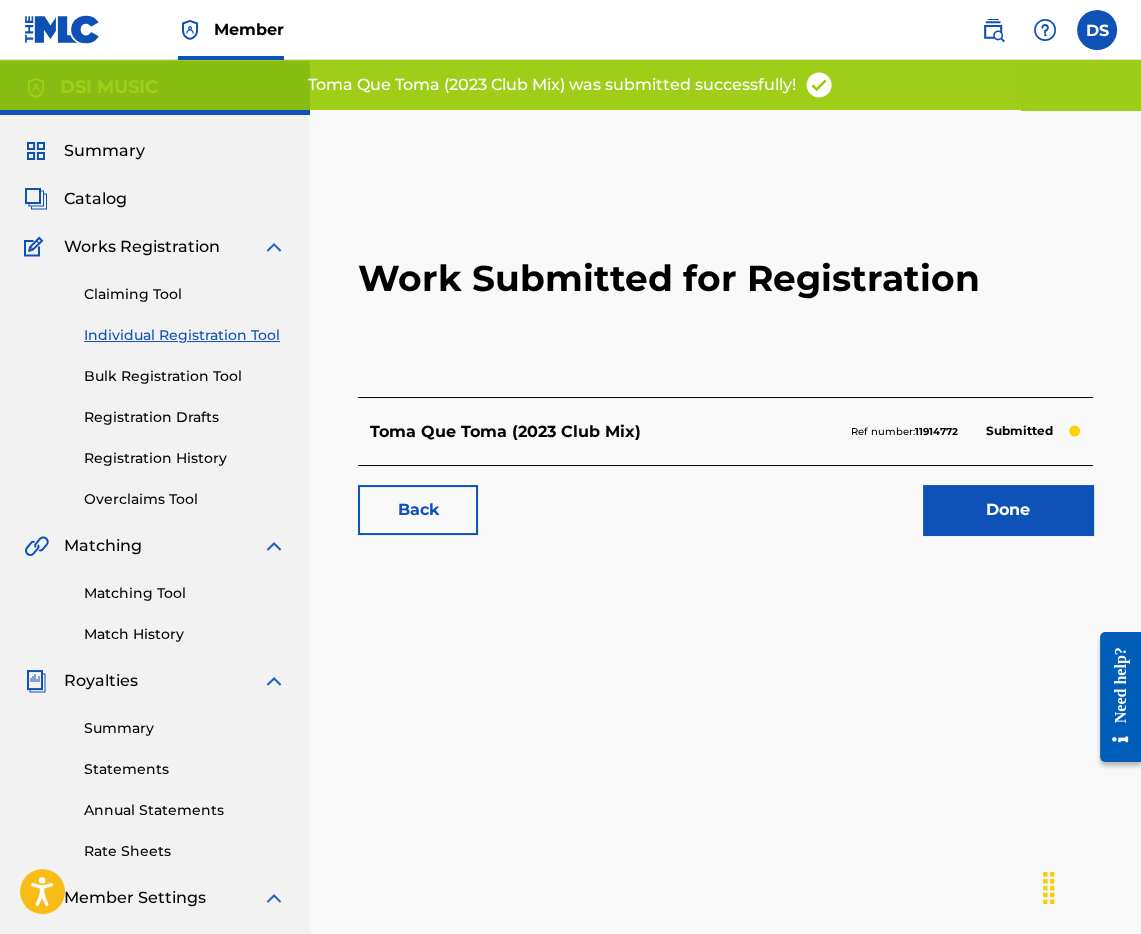 click on "Done" at bounding box center (1008, 510) 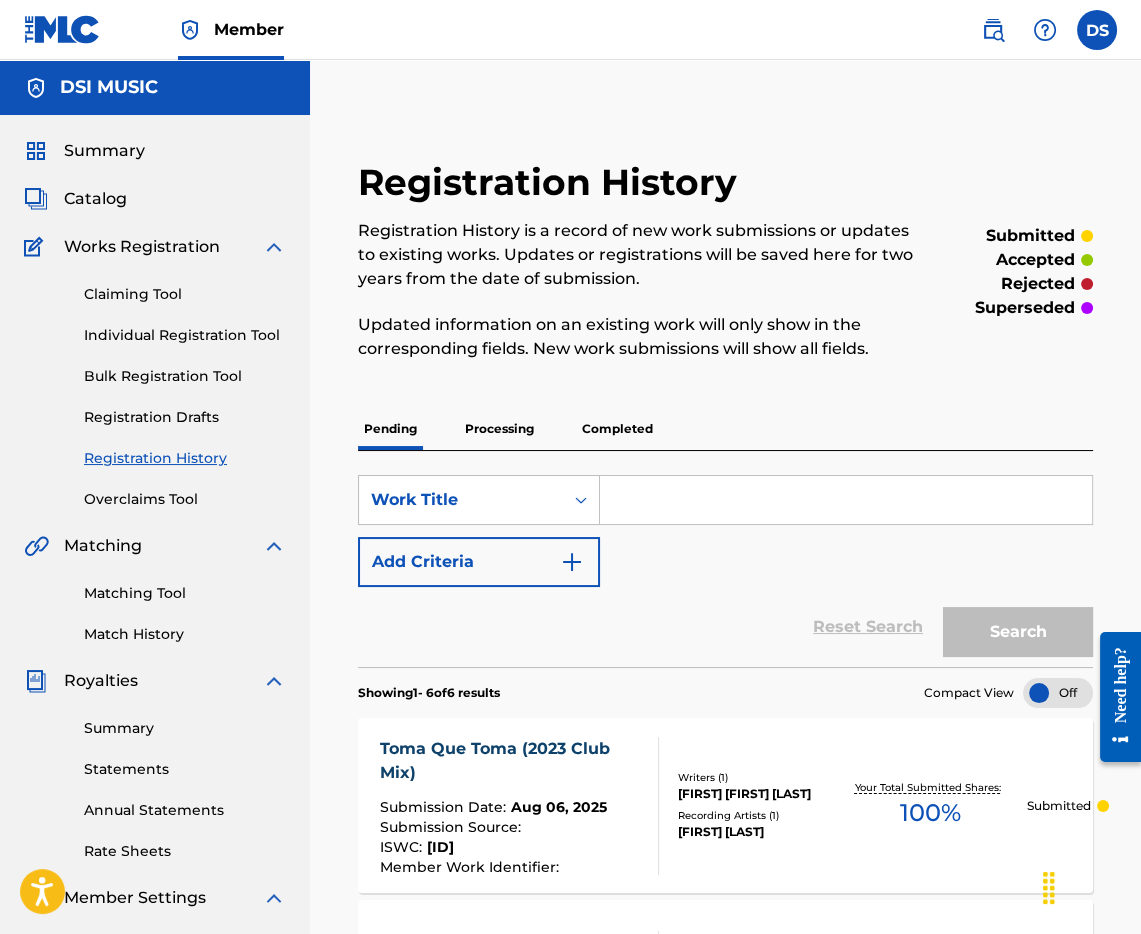 click at bounding box center (846, 500) 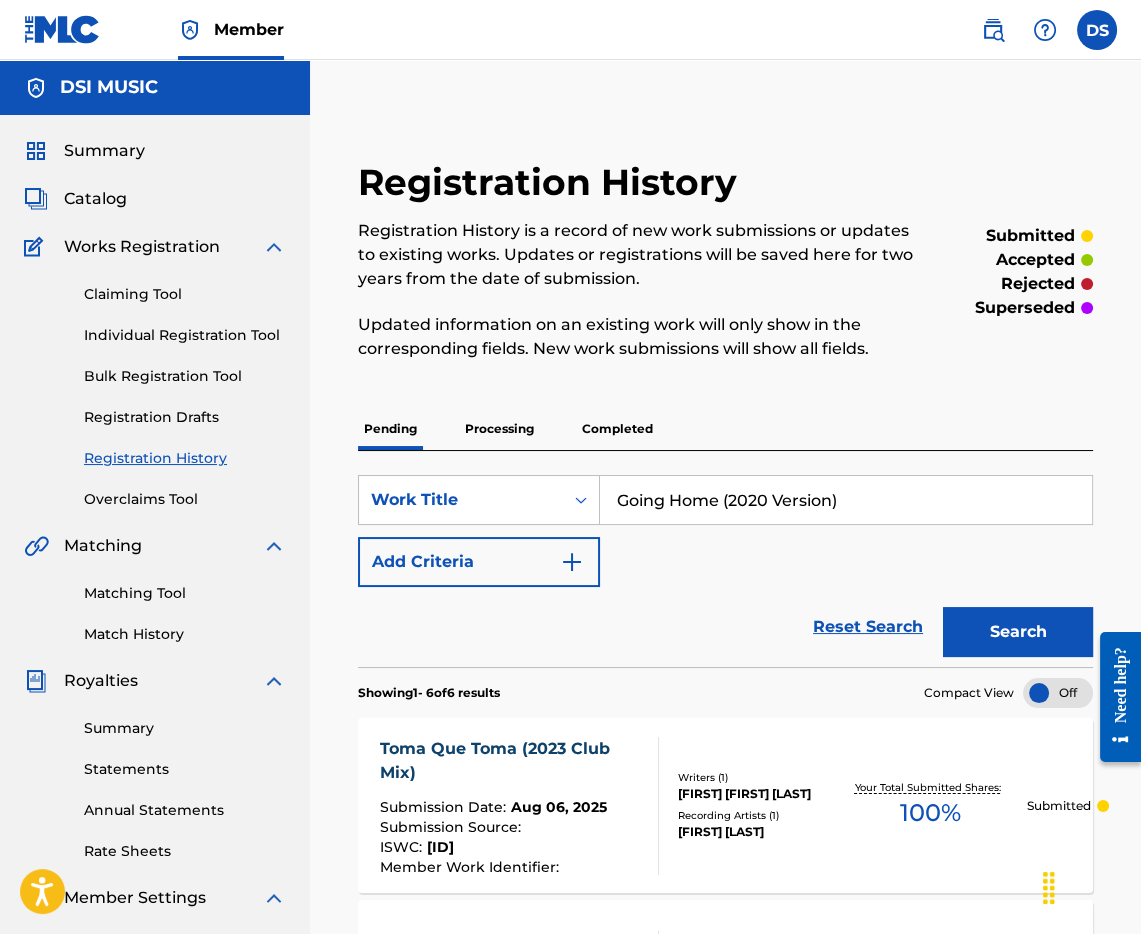 type on "Going Home (2020 Version)" 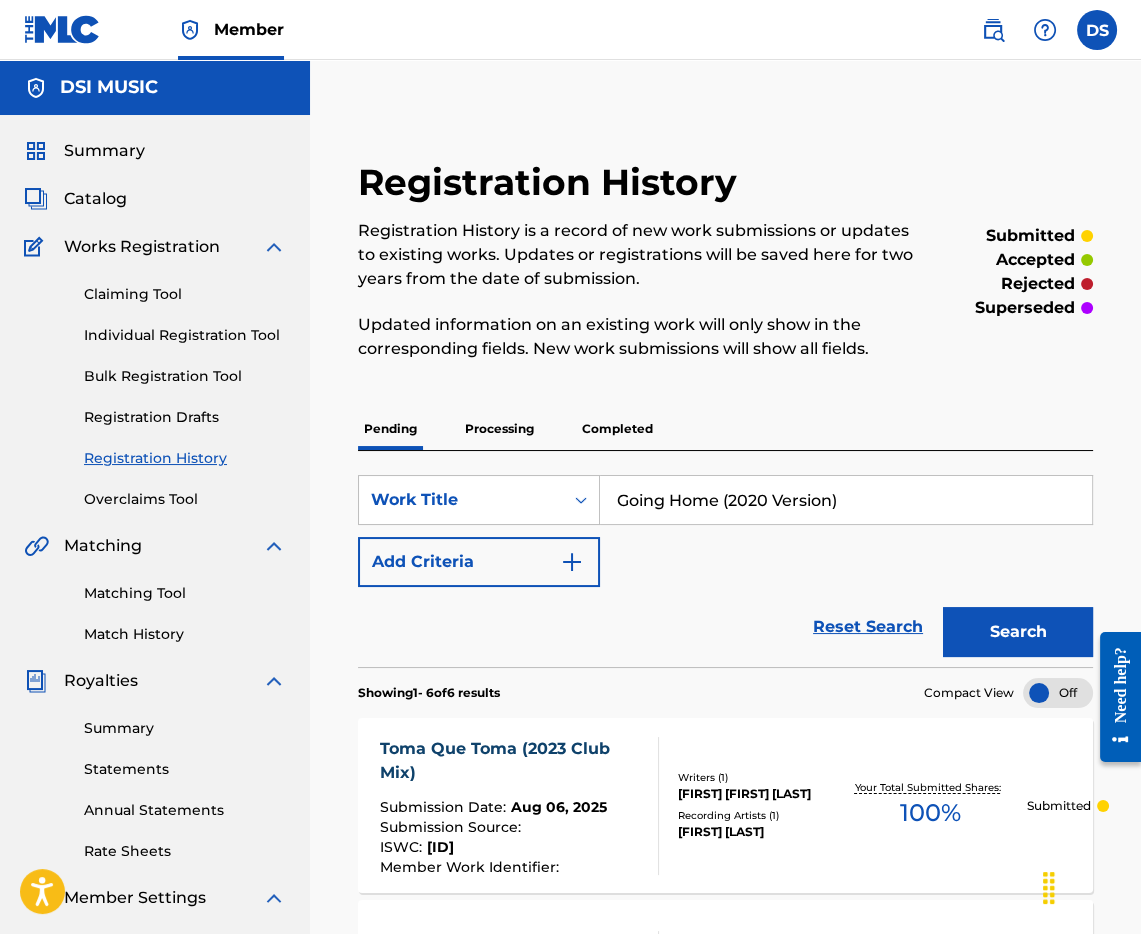 click on "Search" at bounding box center [1018, 632] 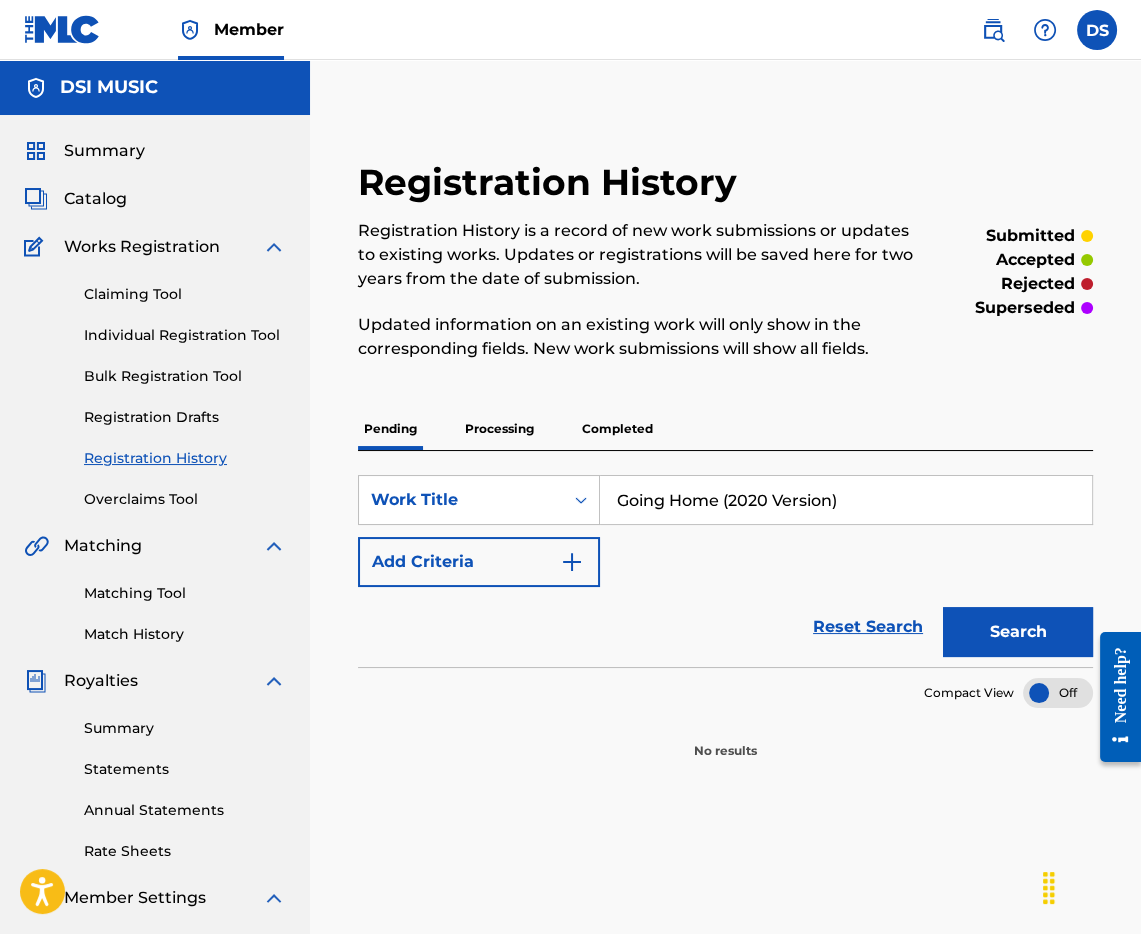 click on "Catalog" at bounding box center (95, 199) 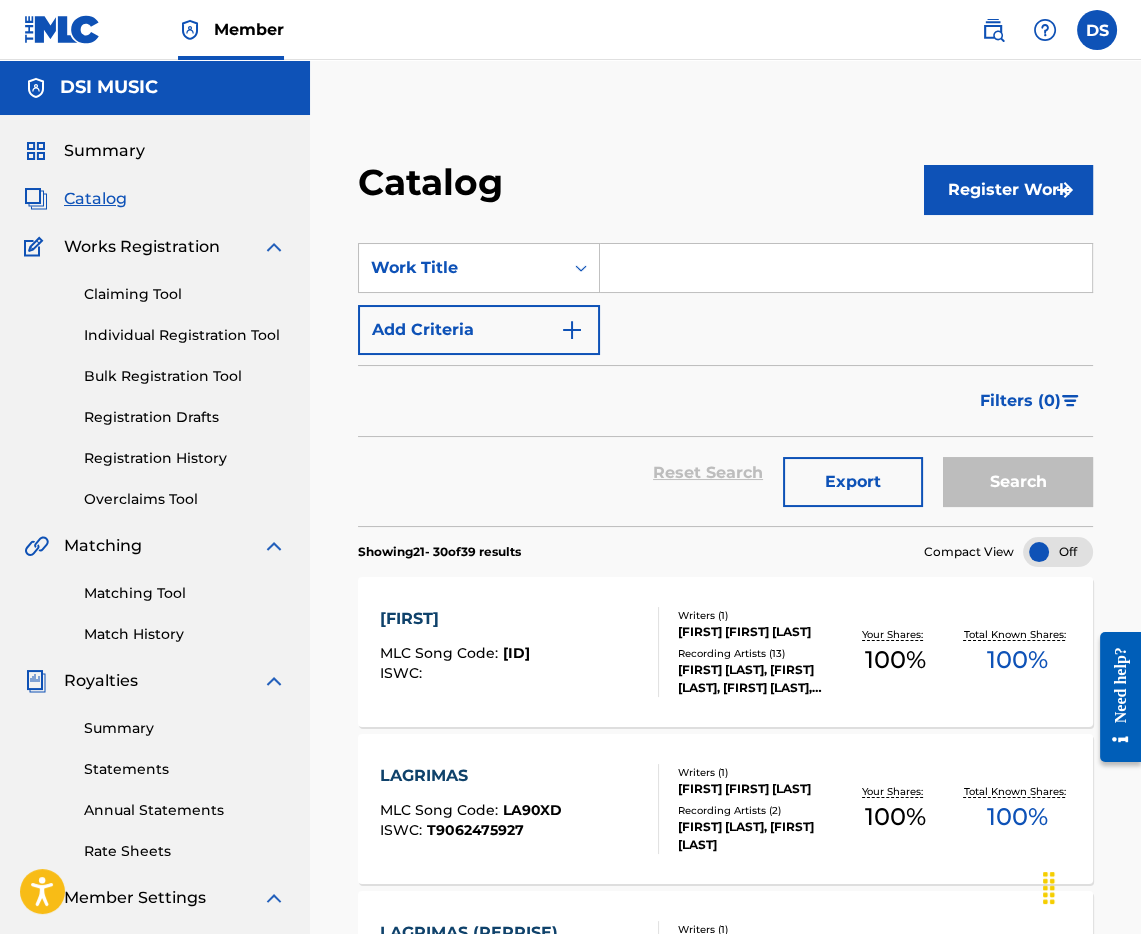 click at bounding box center (846, 268) 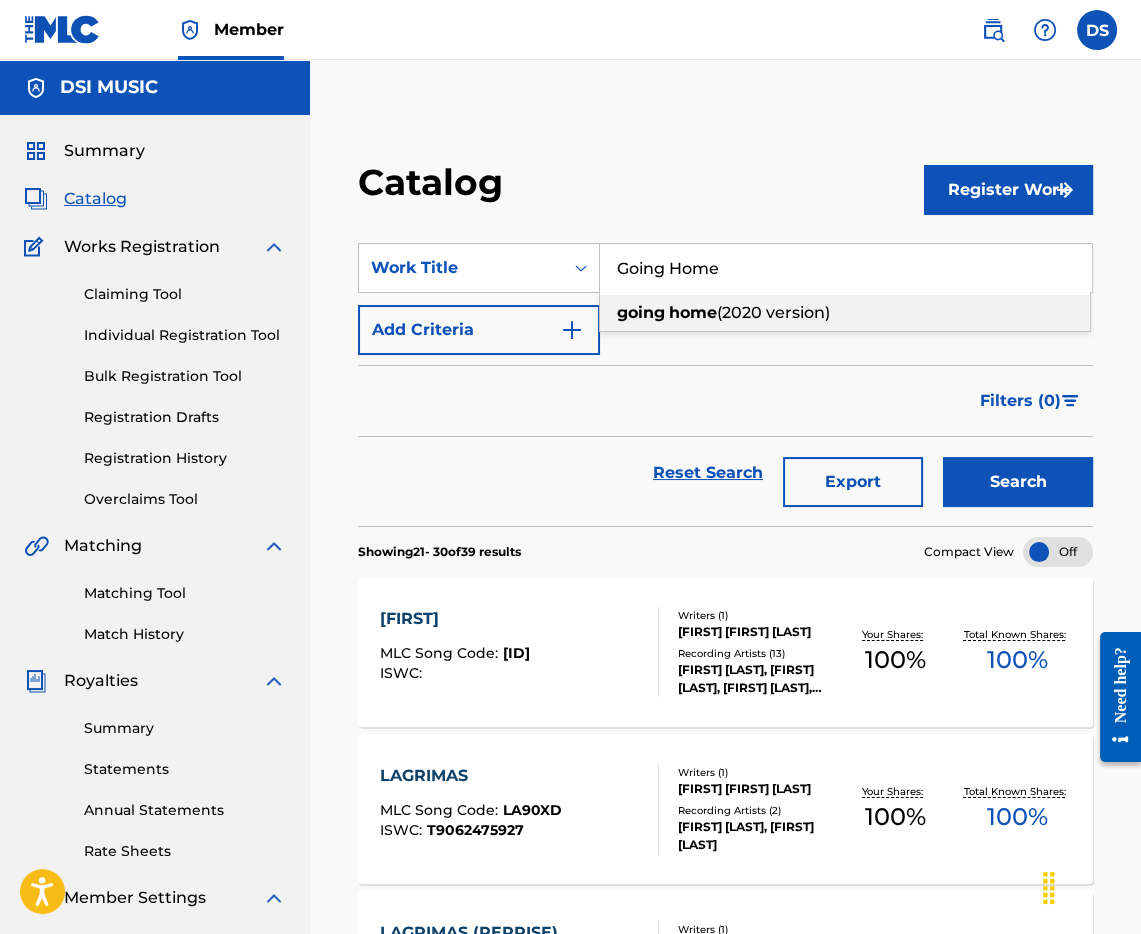 click at bounding box center [667, 312] 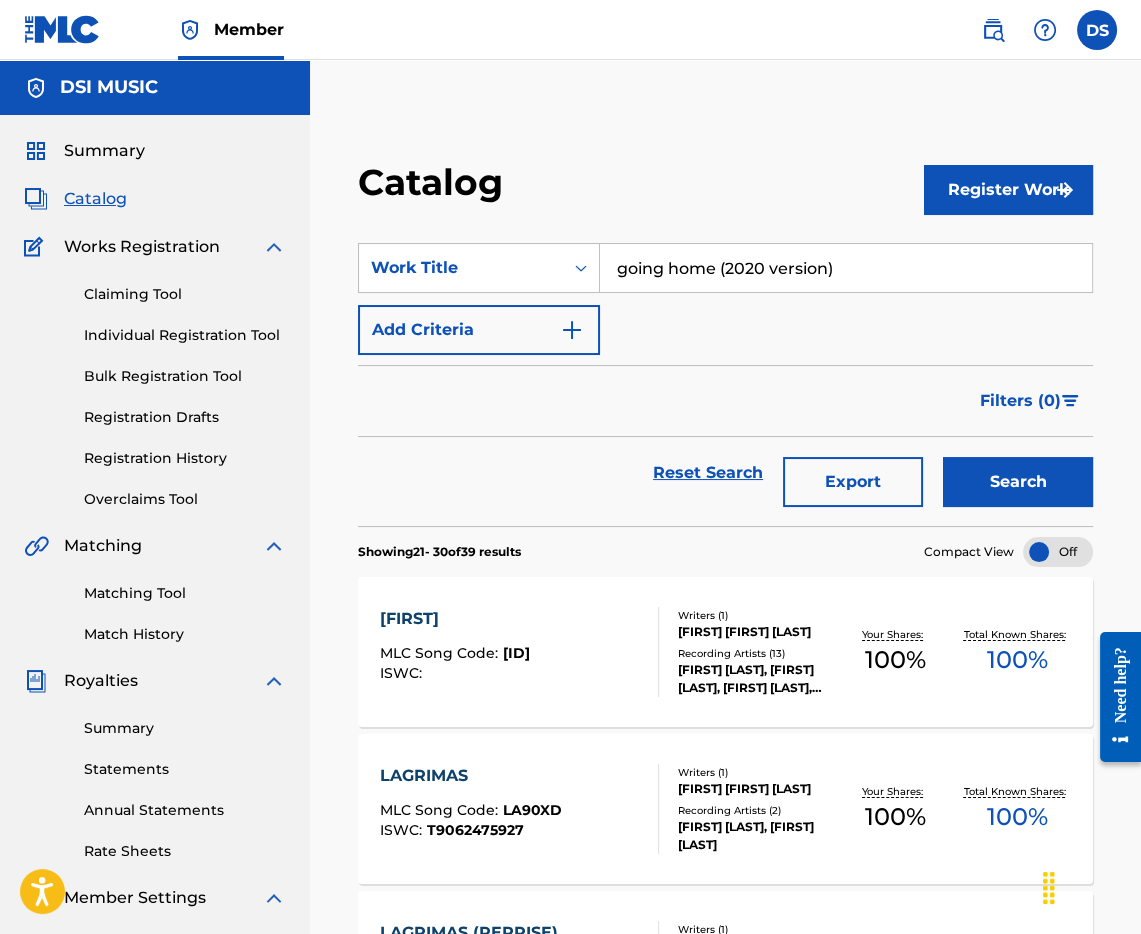 click on "Search" at bounding box center [1018, 482] 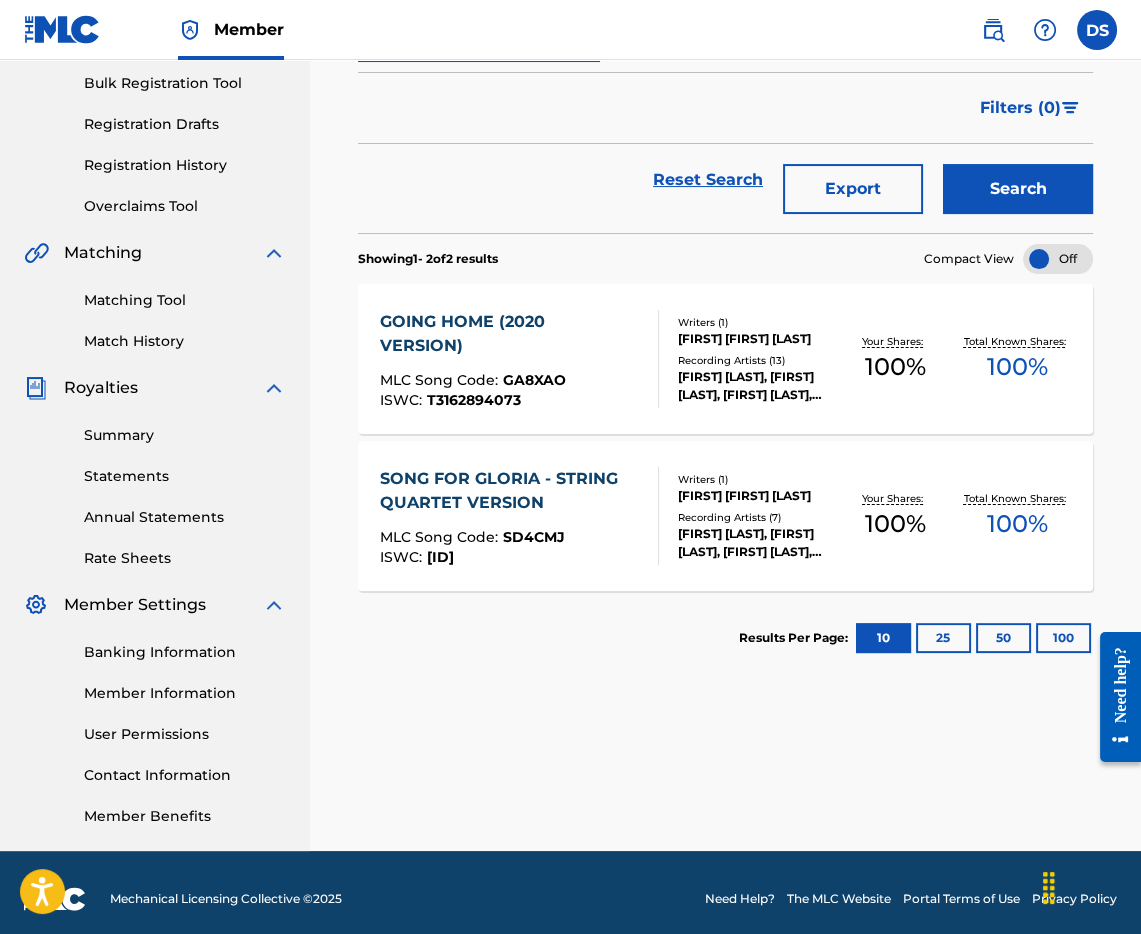 scroll, scrollTop: 0, scrollLeft: 0, axis: both 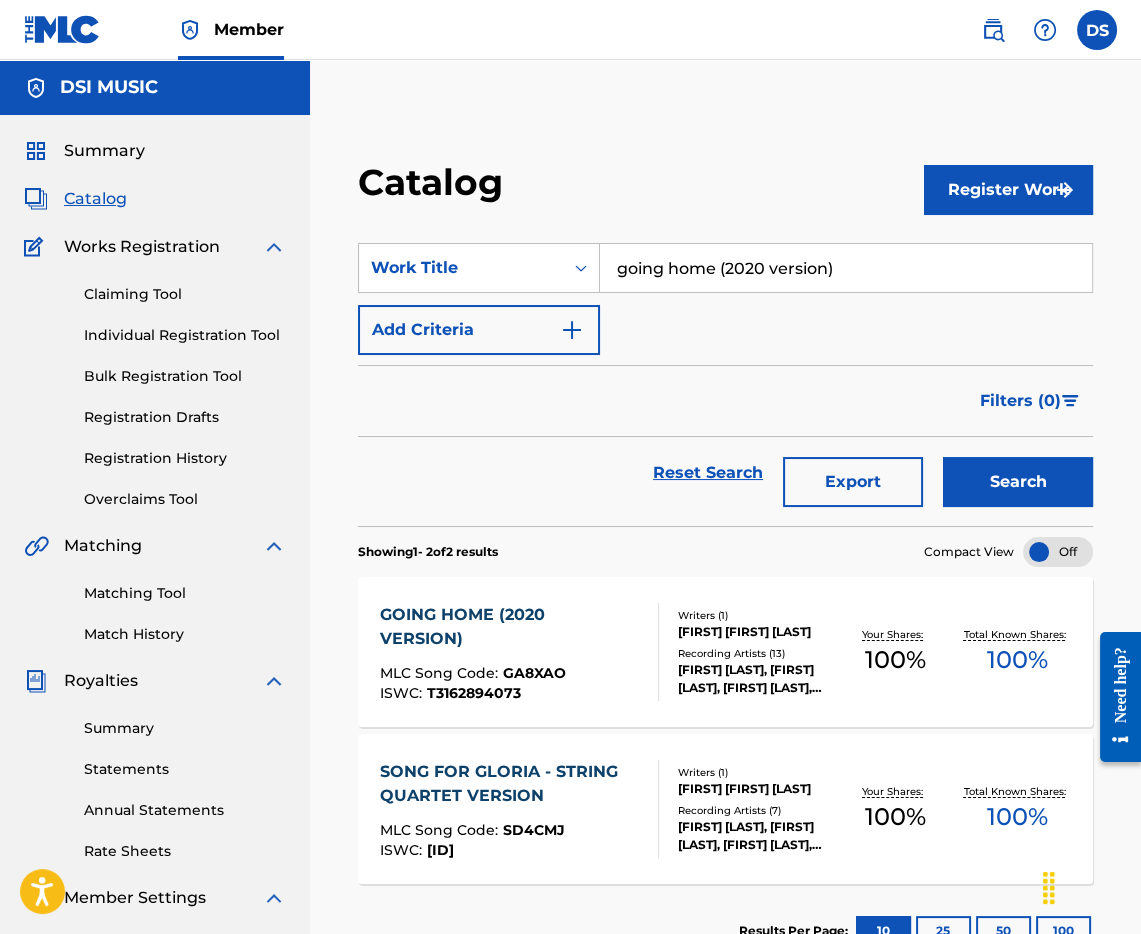 click on "going home (2020 version)" at bounding box center (846, 268) 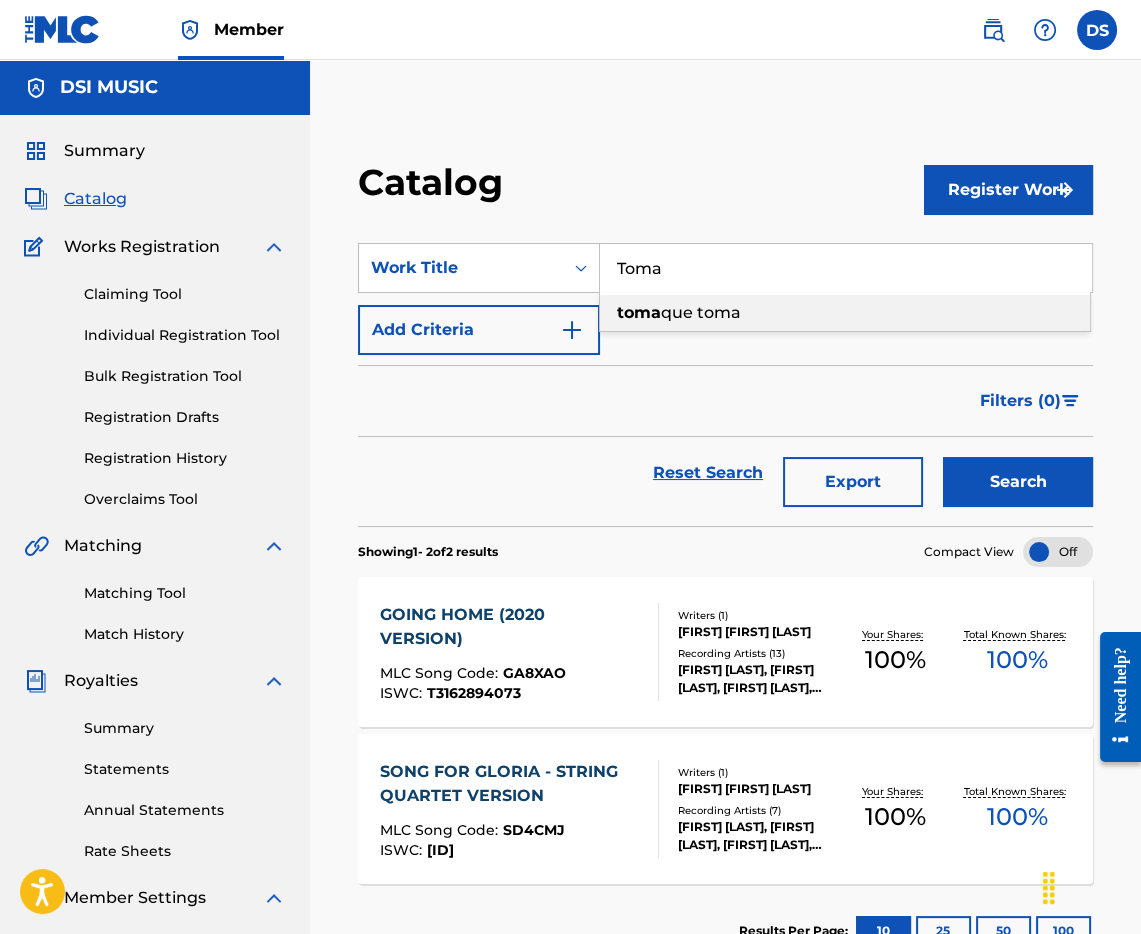 click on "toma  que toma" at bounding box center [845, 313] 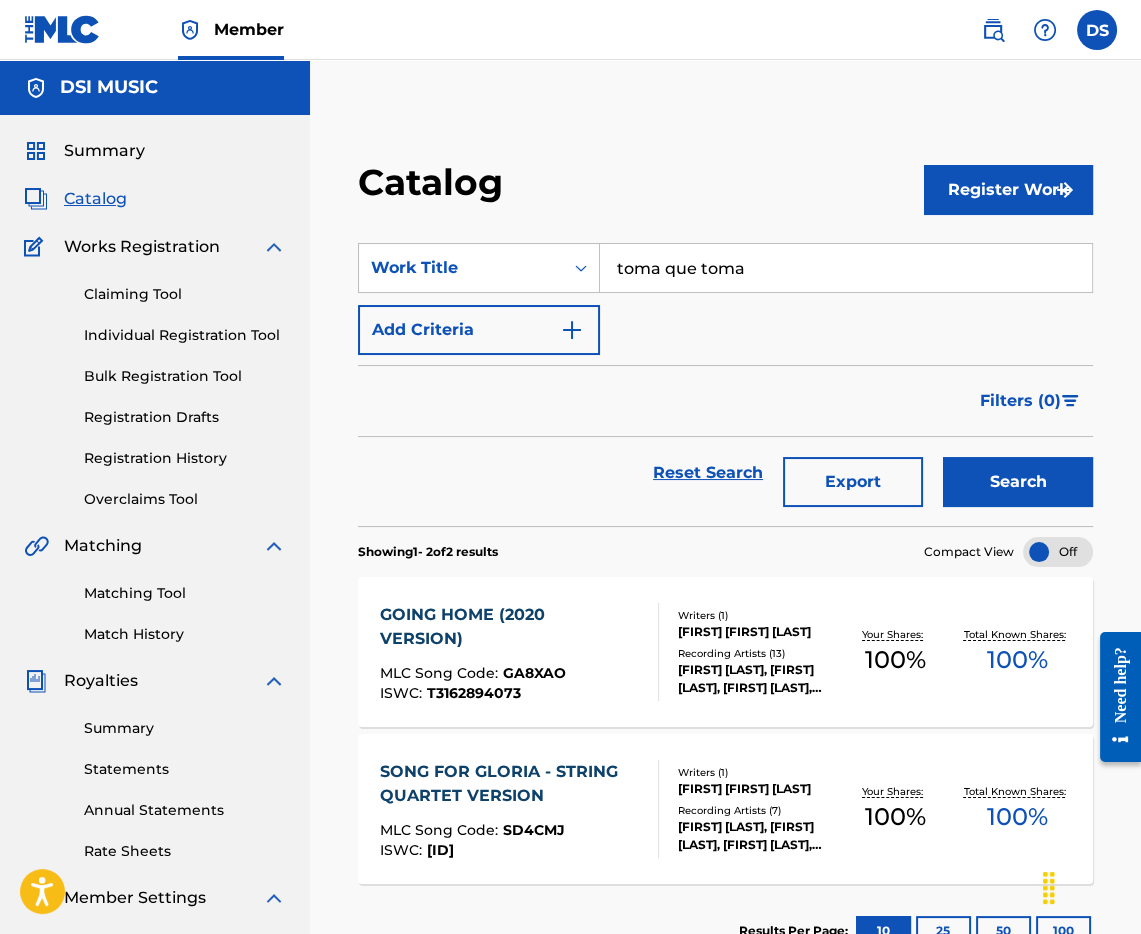 click on "Search" at bounding box center [1018, 482] 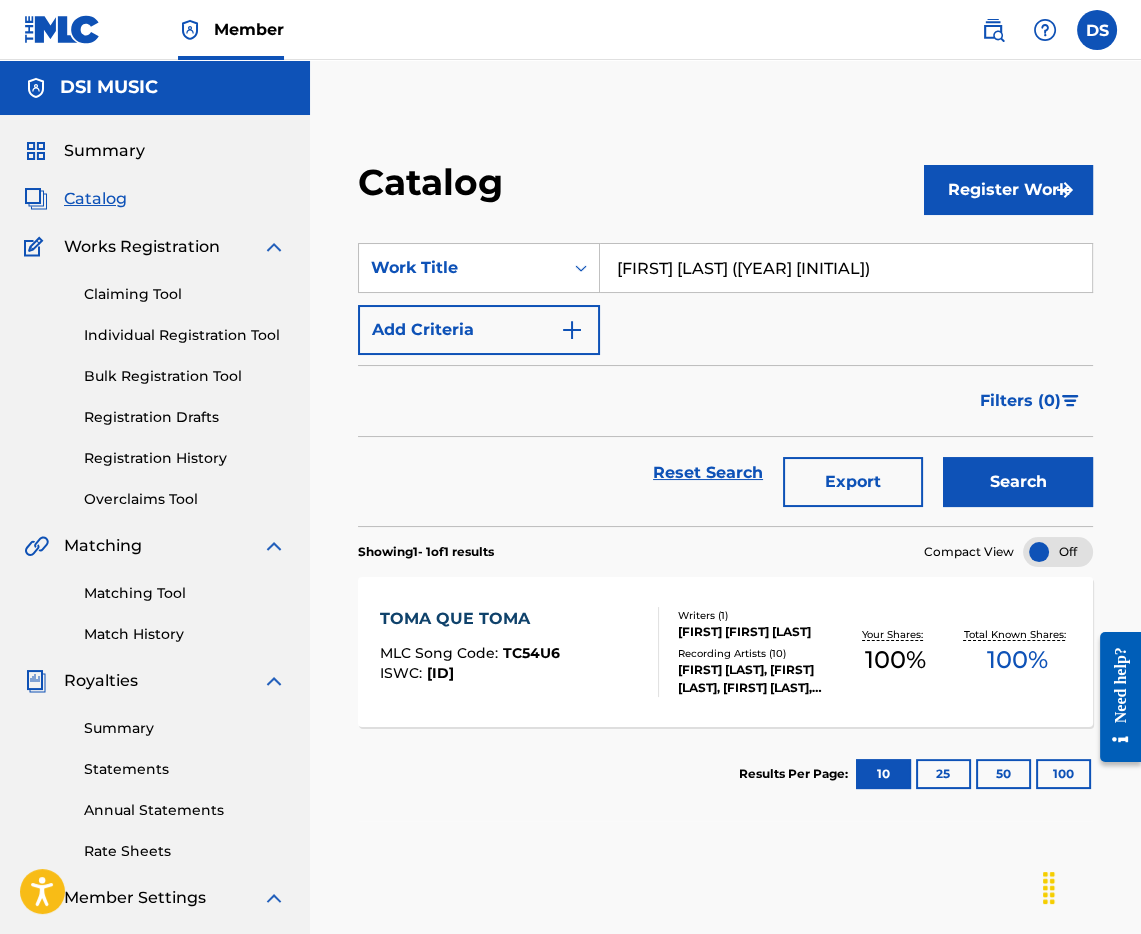 click on "Search" at bounding box center (1018, 482) 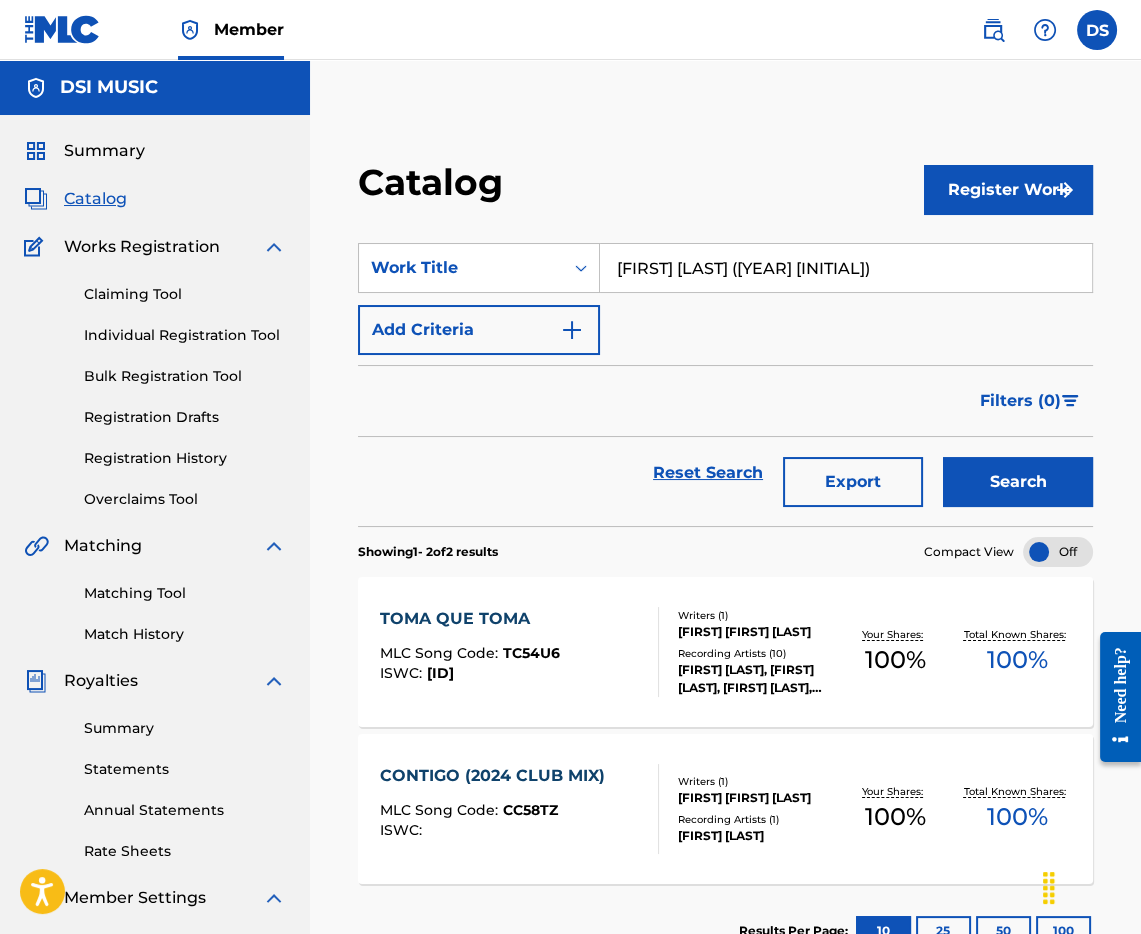 scroll, scrollTop: 27, scrollLeft: 0, axis: vertical 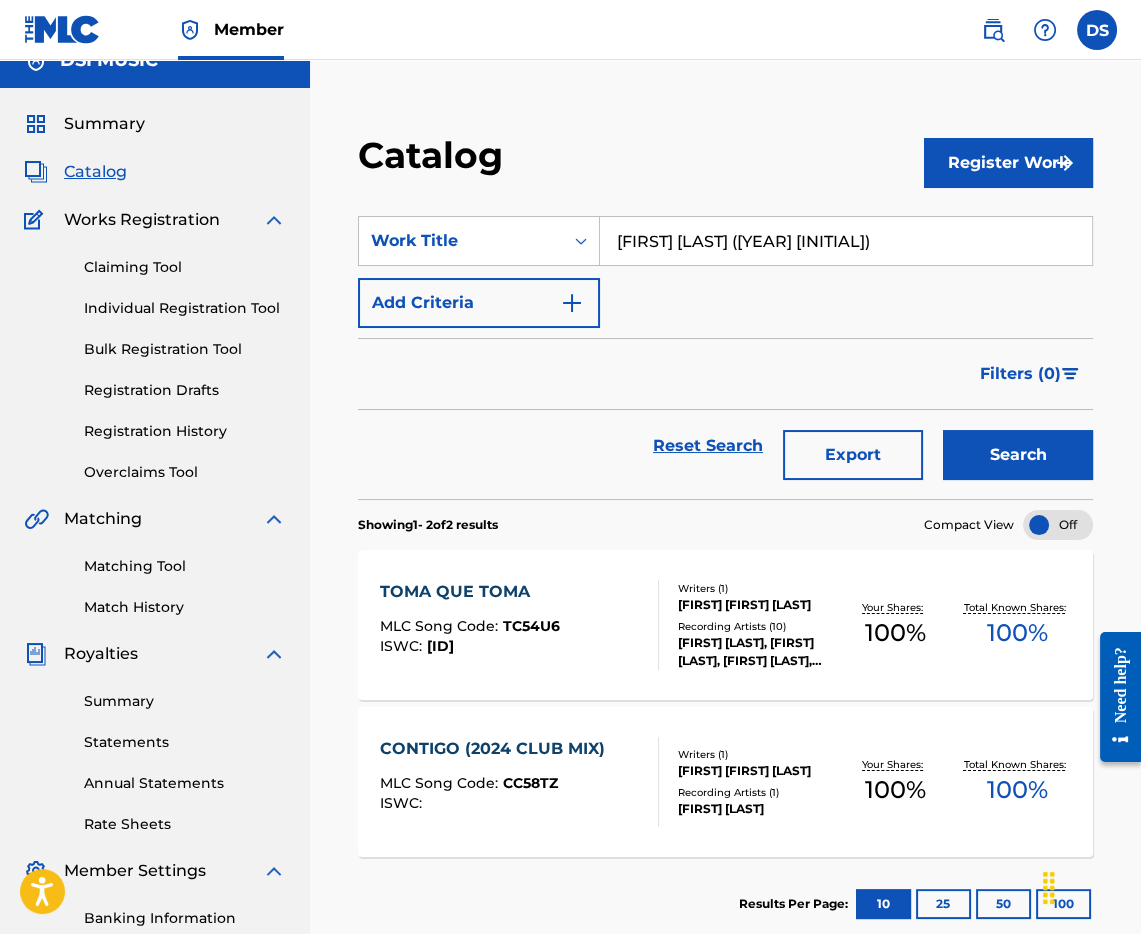 click on "[FIRST] [LAST] ([YEAR] [INITIAL])" at bounding box center (846, 241) 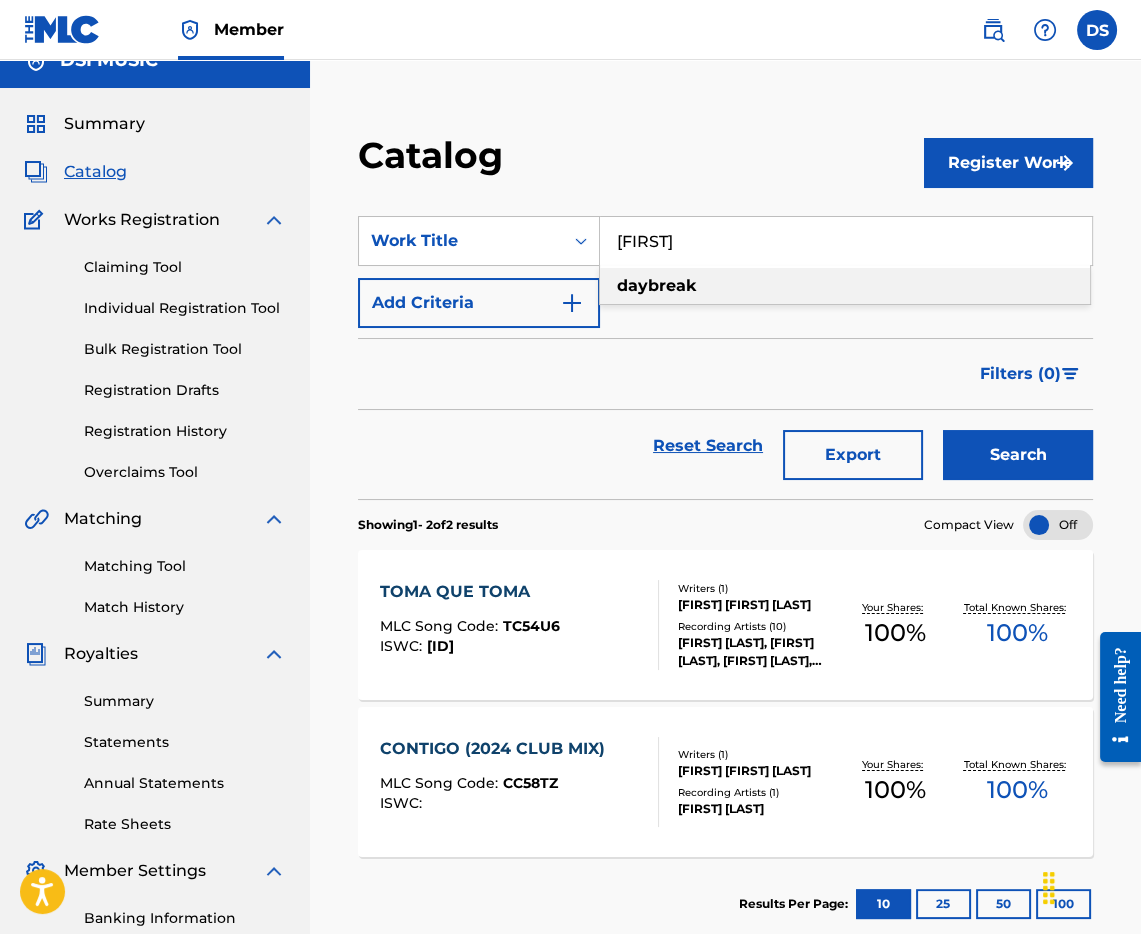 type on "daybreak" 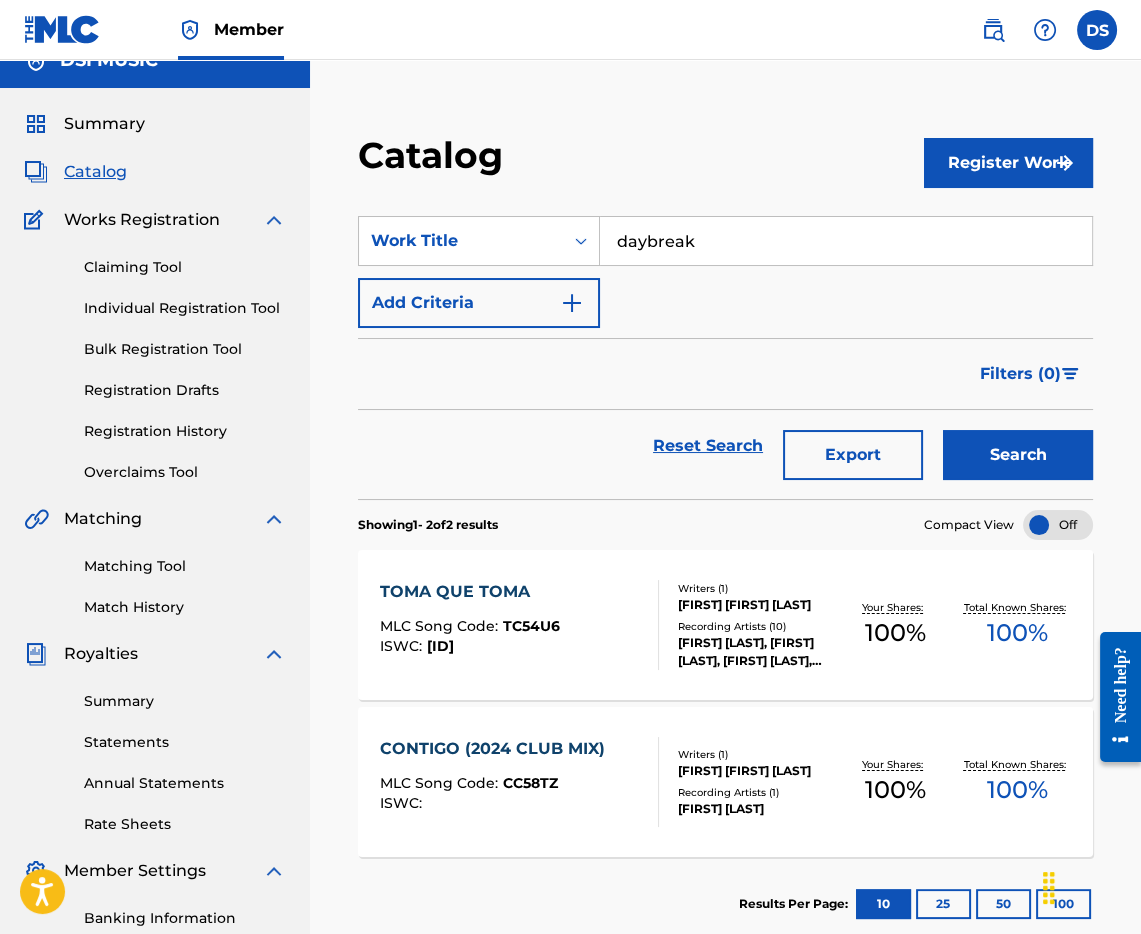 click on "daybreak" at bounding box center [846, 241] 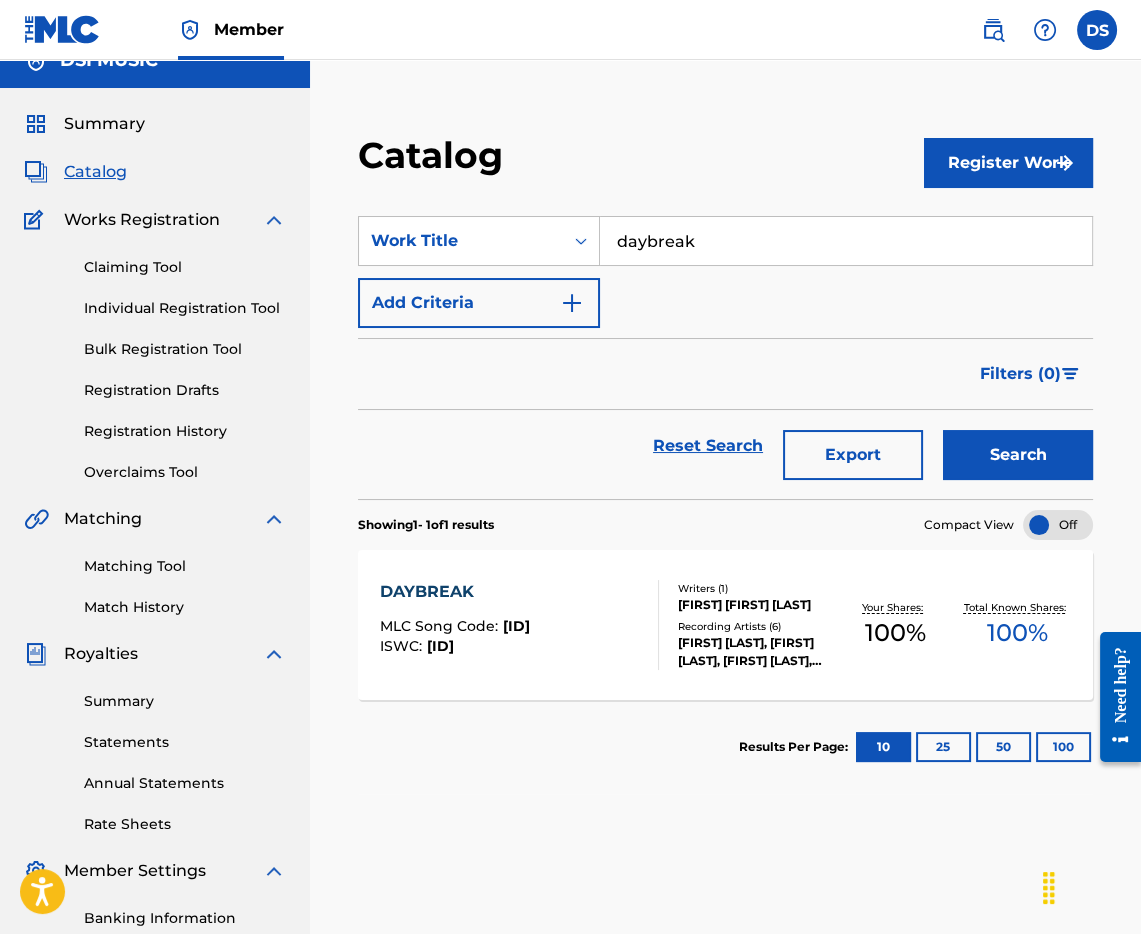 click on "[ID]" at bounding box center (516, 626) 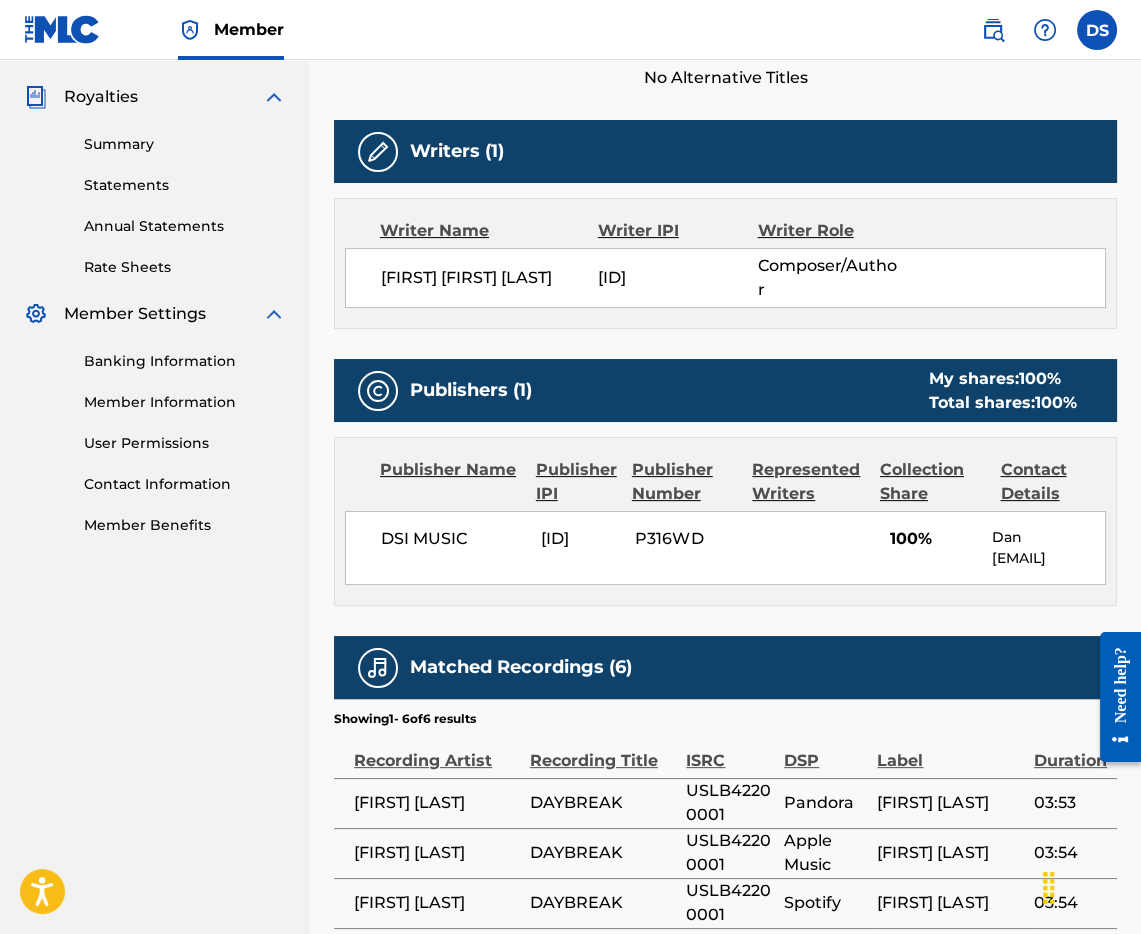 scroll, scrollTop: 0, scrollLeft: 0, axis: both 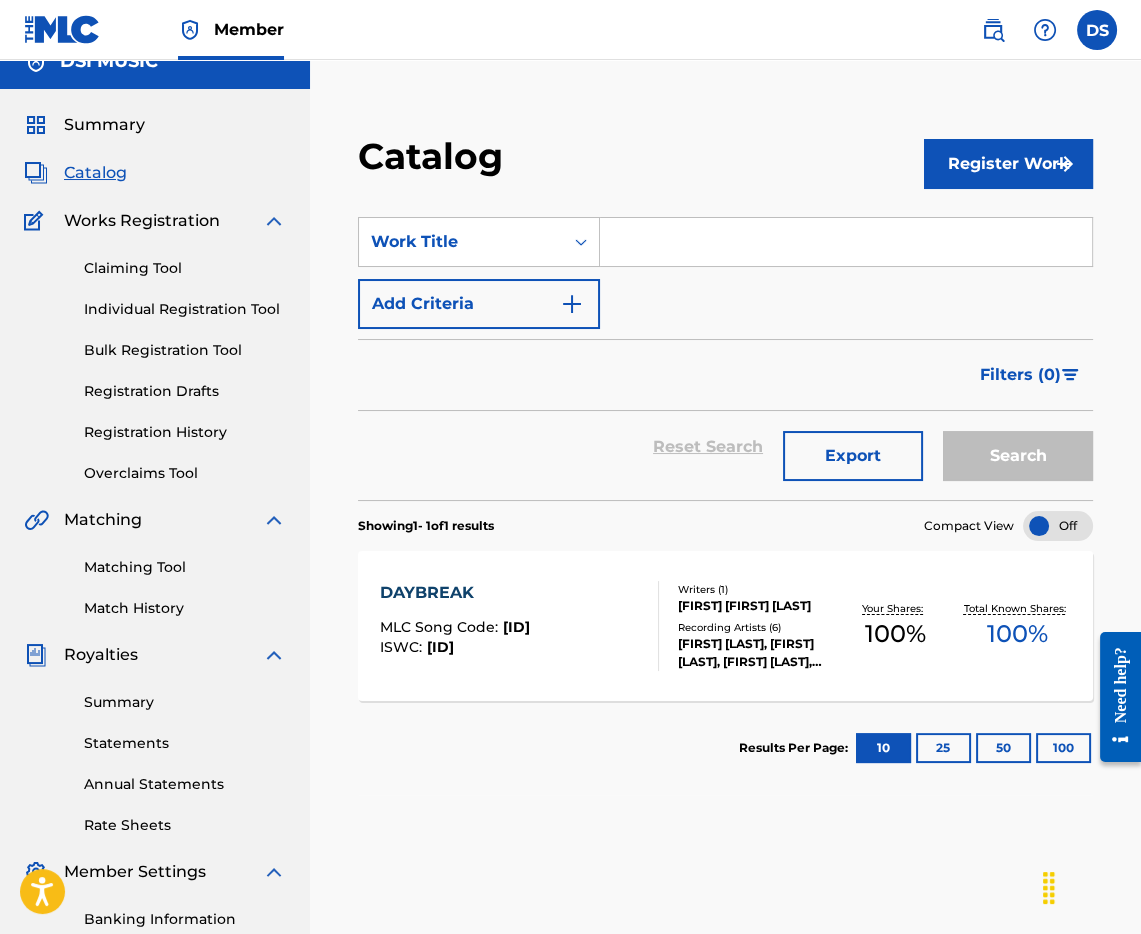 click at bounding box center [846, 242] 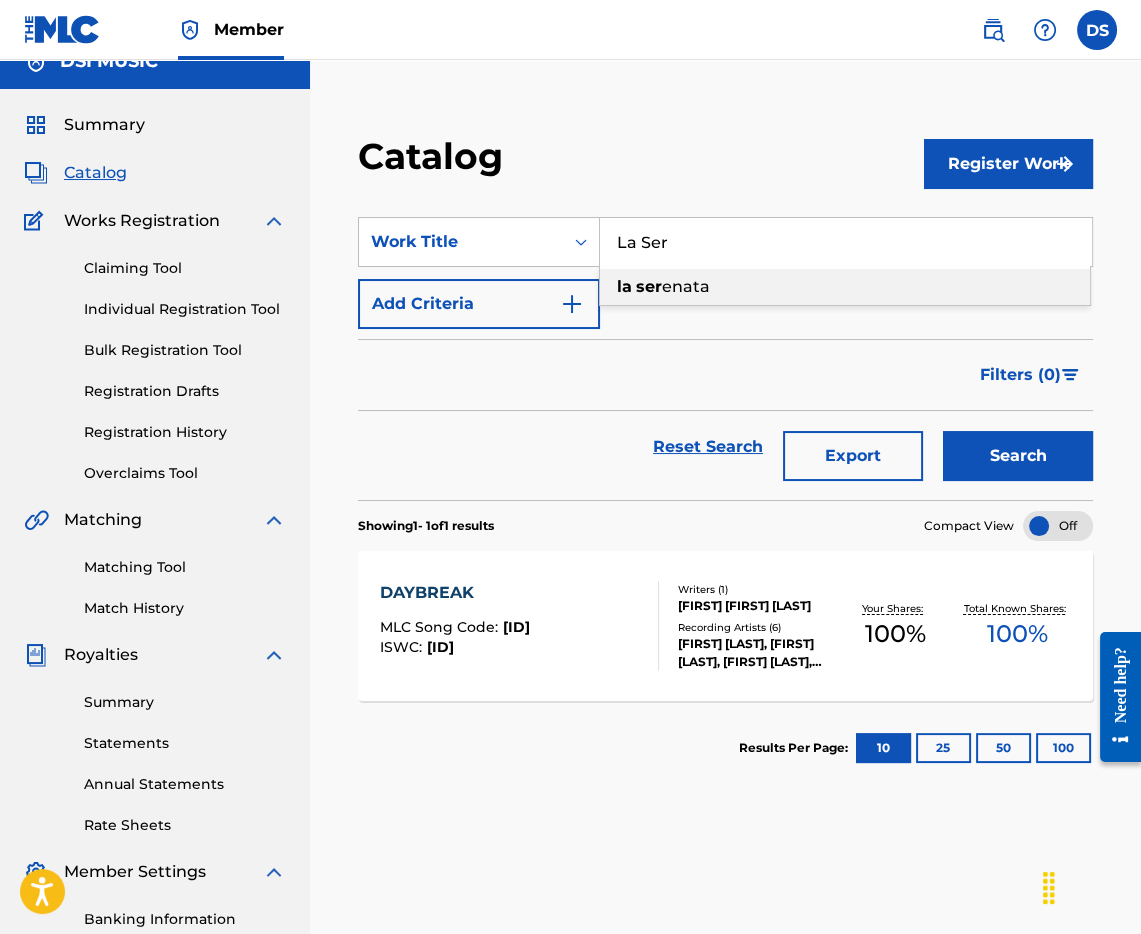 click on "ser" at bounding box center (649, 286) 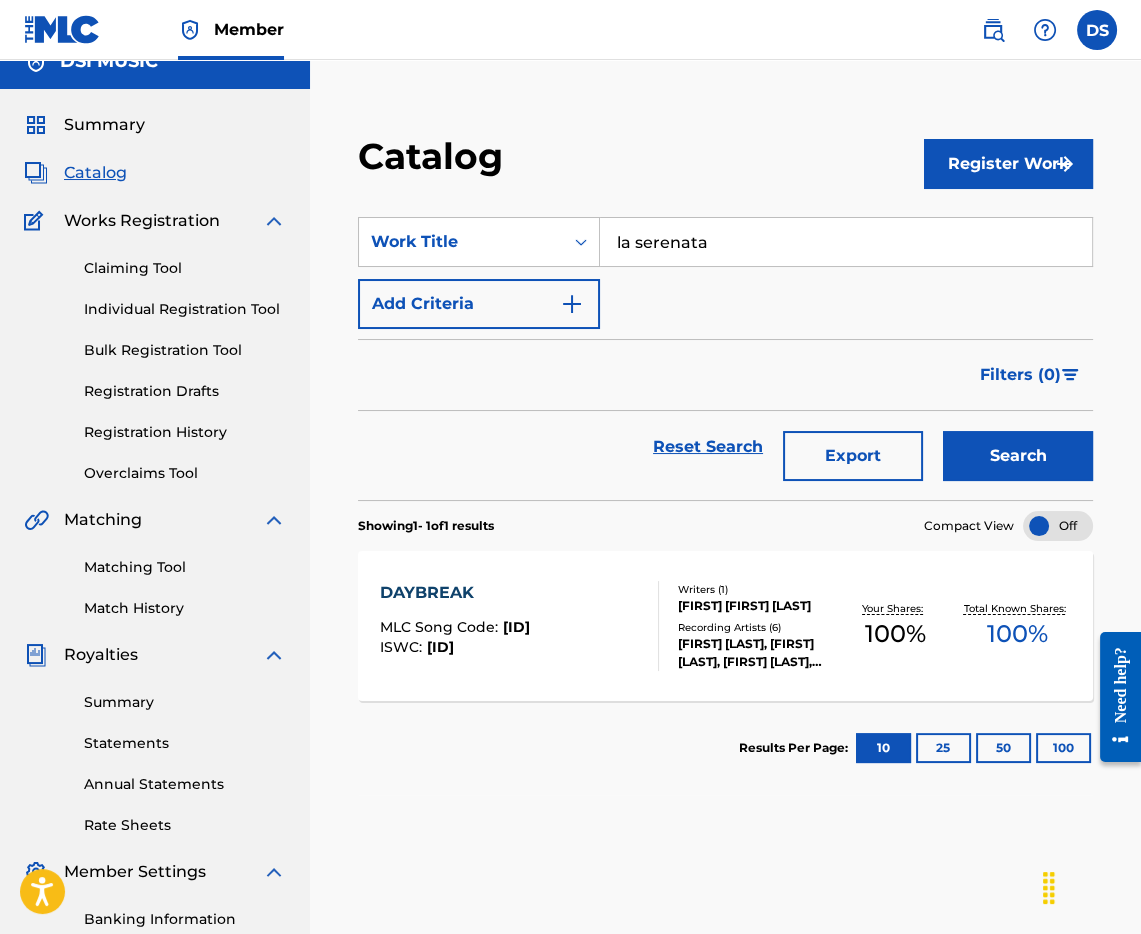 click on "Search" at bounding box center [1018, 456] 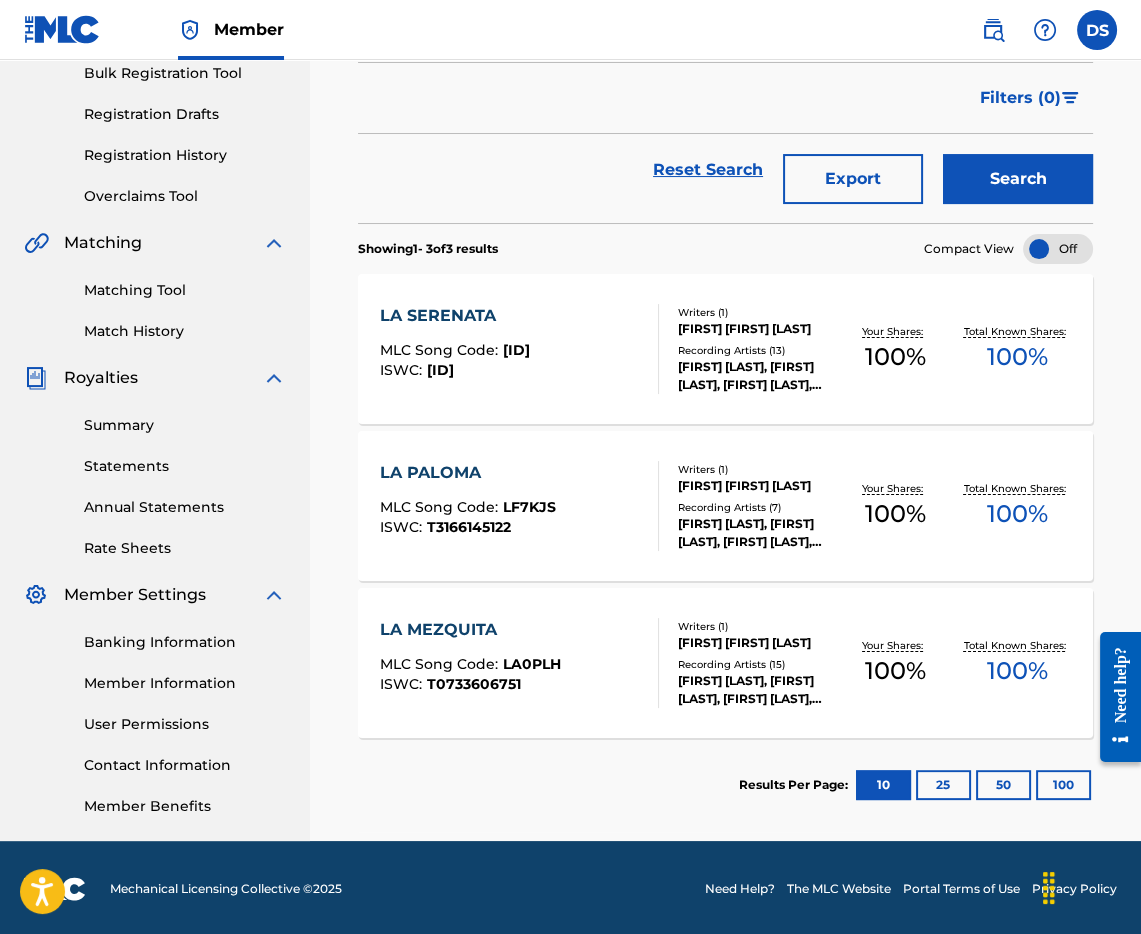 scroll, scrollTop: 0, scrollLeft: 0, axis: both 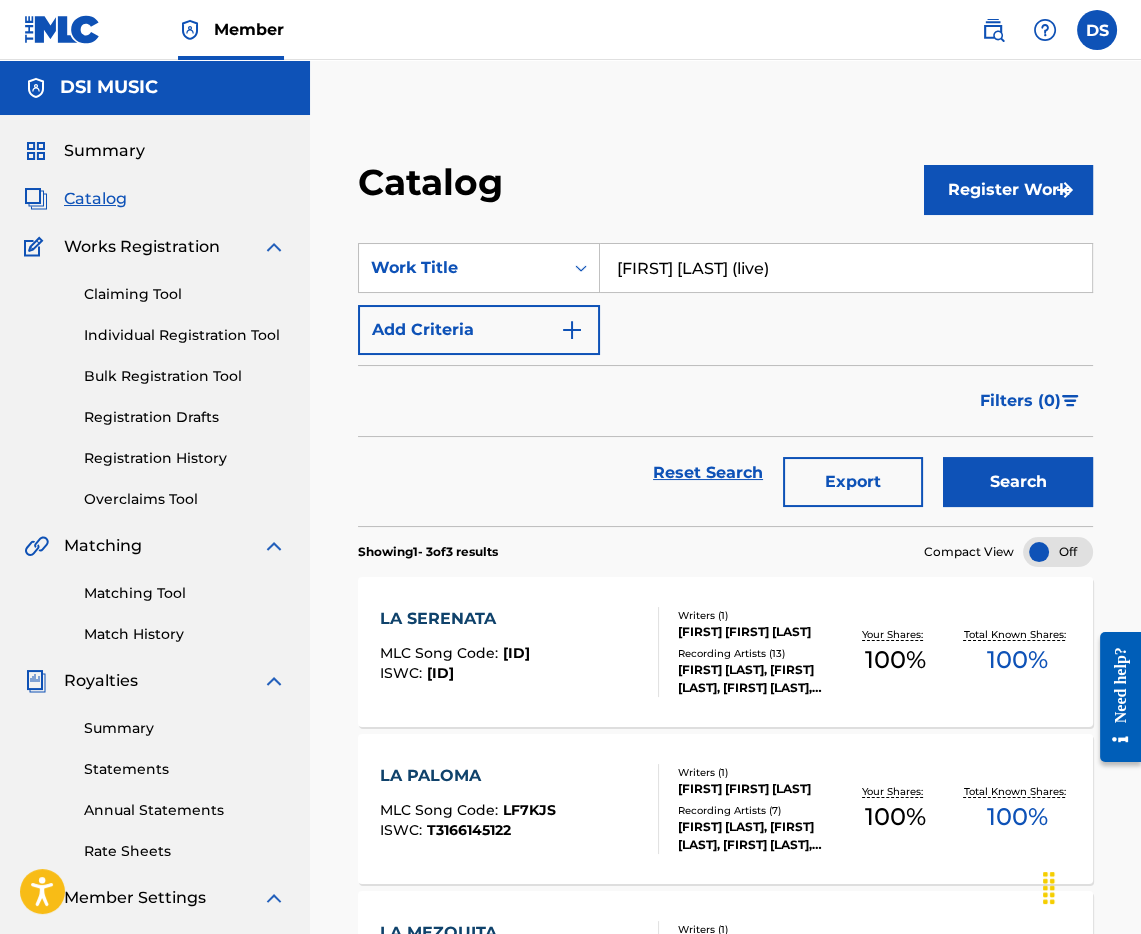 type on "[FIRST] [LAST] (live)" 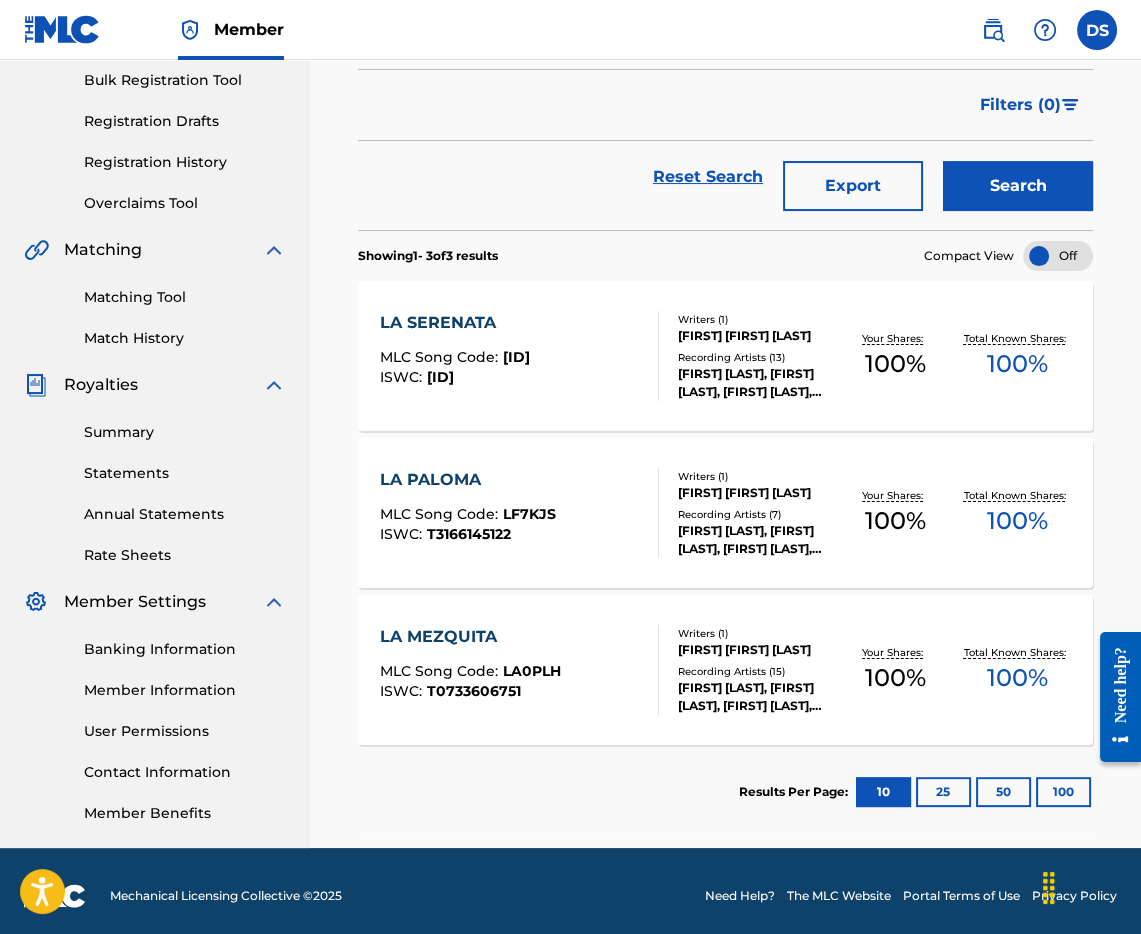 scroll, scrollTop: 0, scrollLeft: 0, axis: both 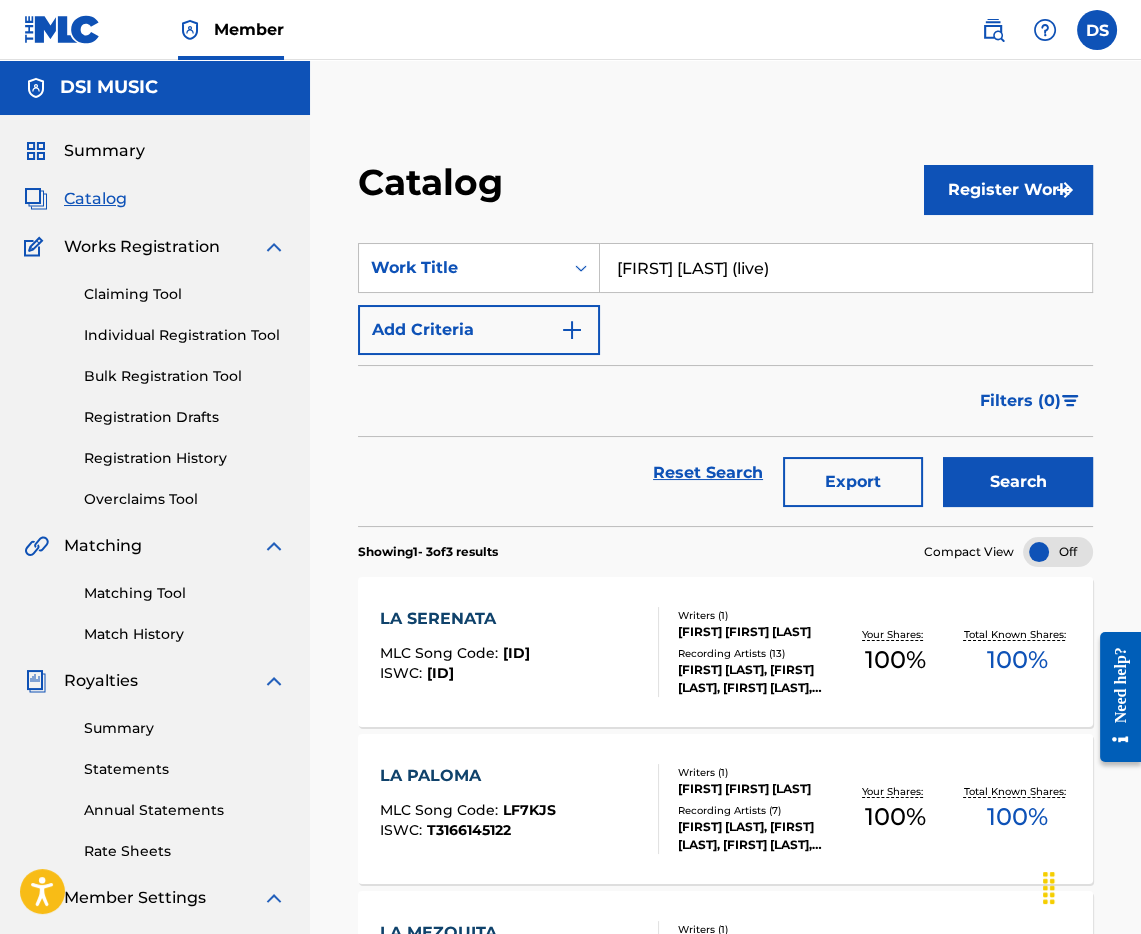 click on "Claiming Tool" at bounding box center (185, 294) 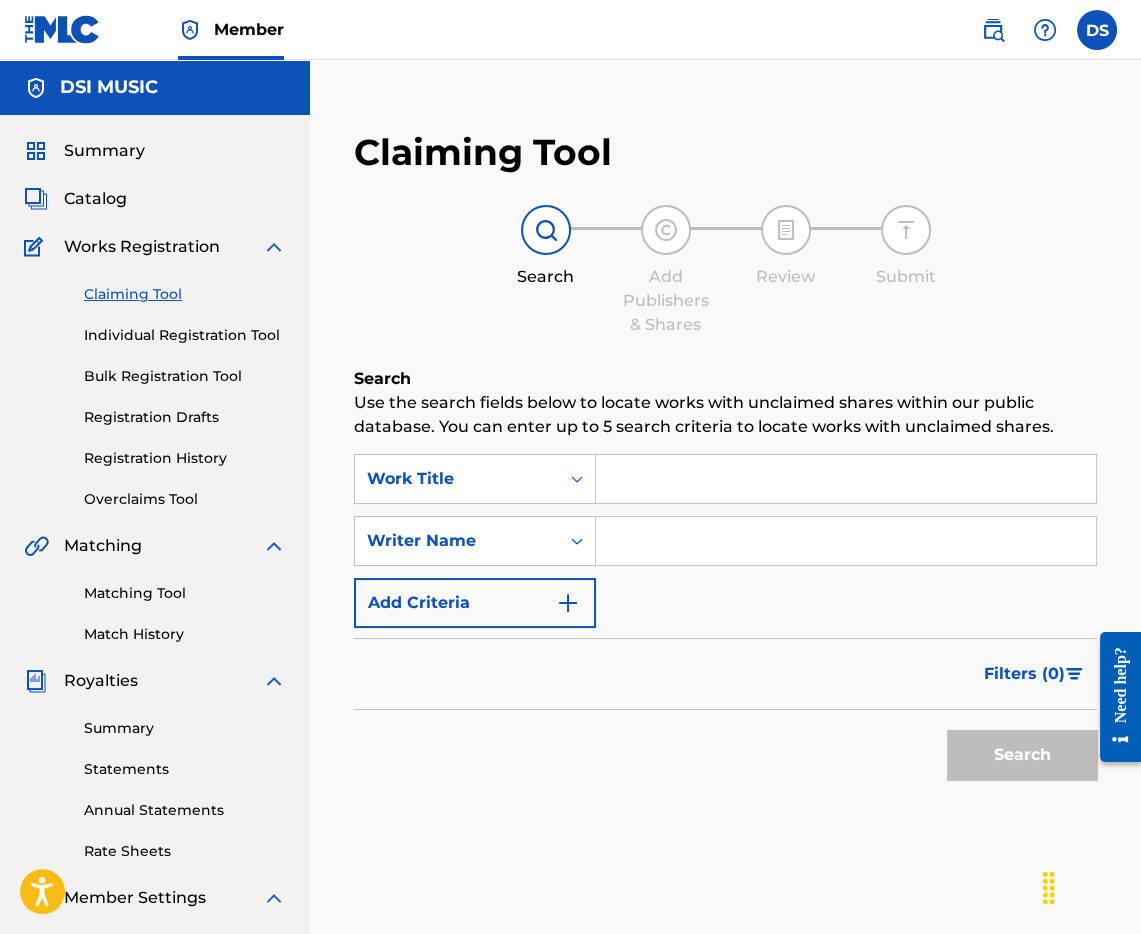 click at bounding box center (846, 479) 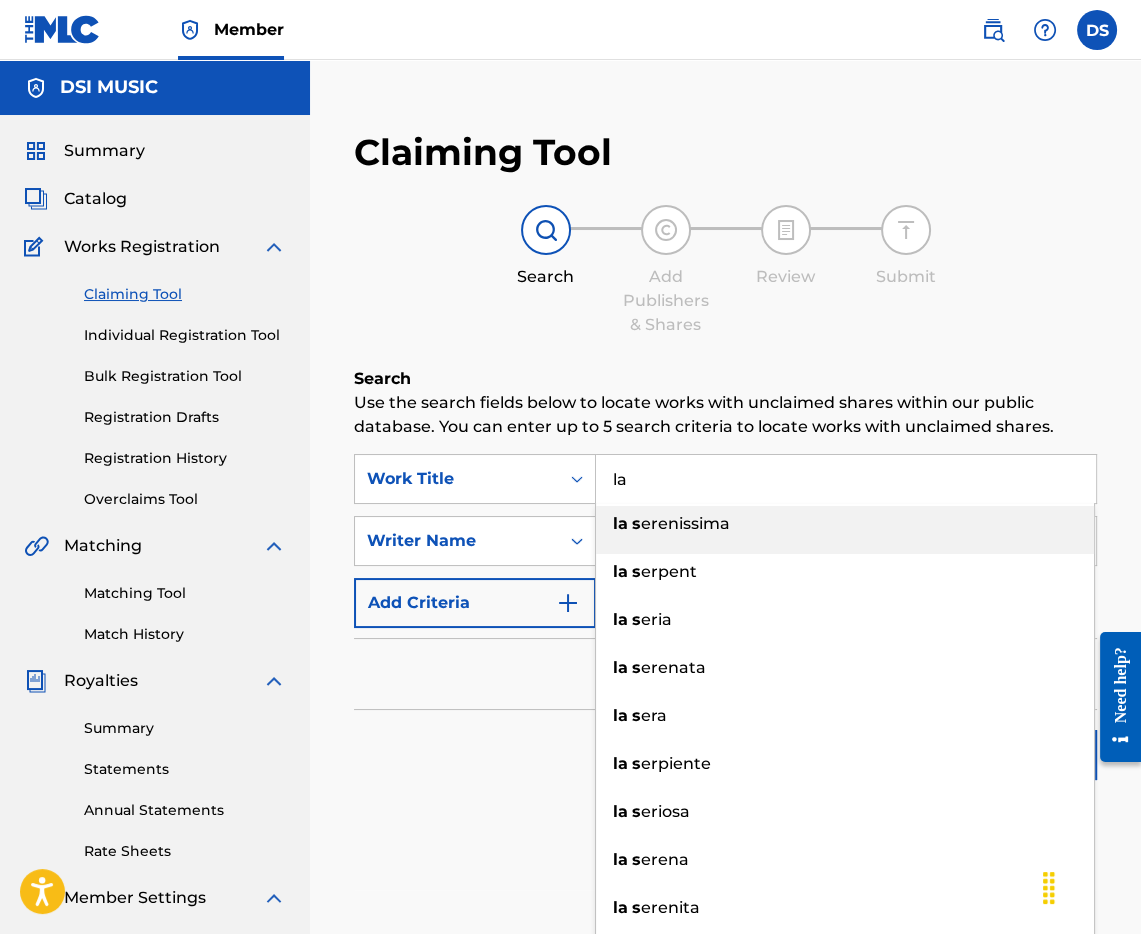 type on "l" 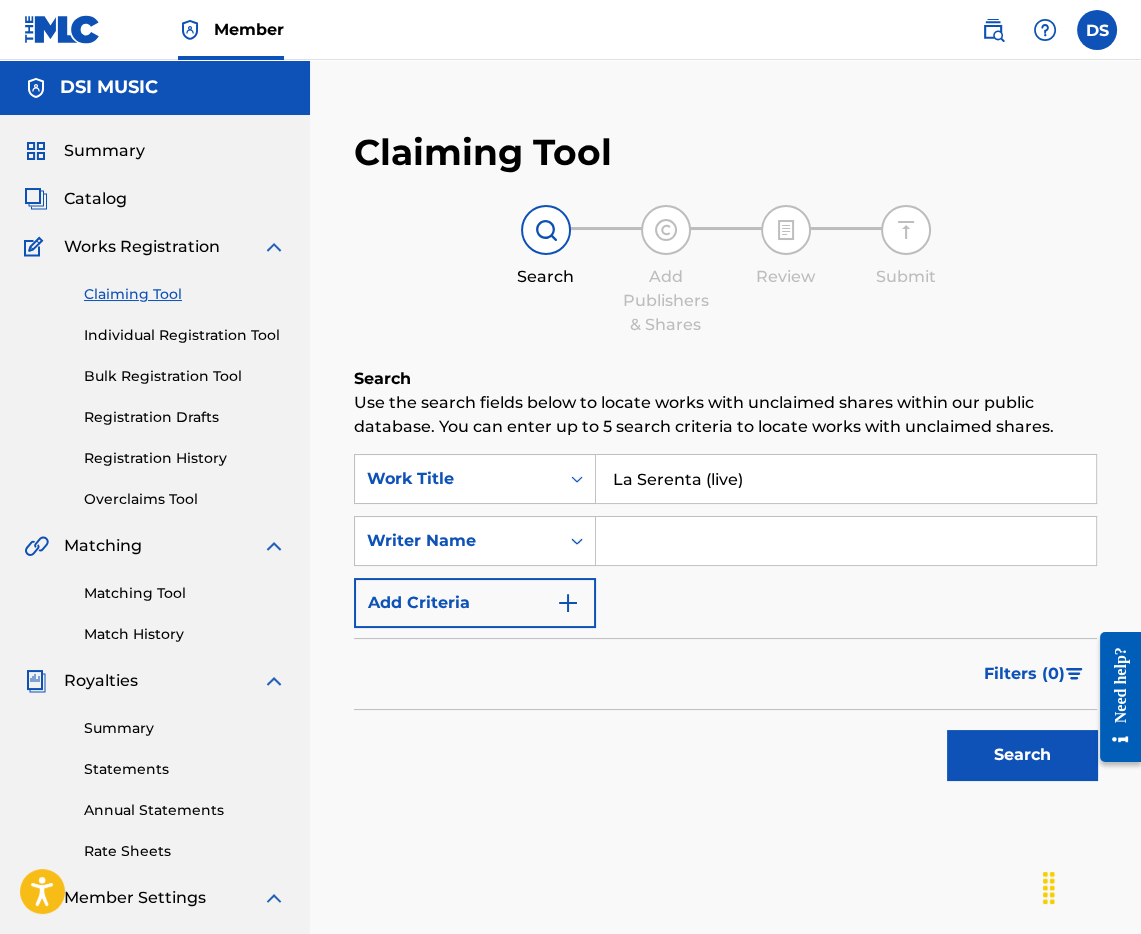 click on "La Serenta (live)" at bounding box center [846, 479] 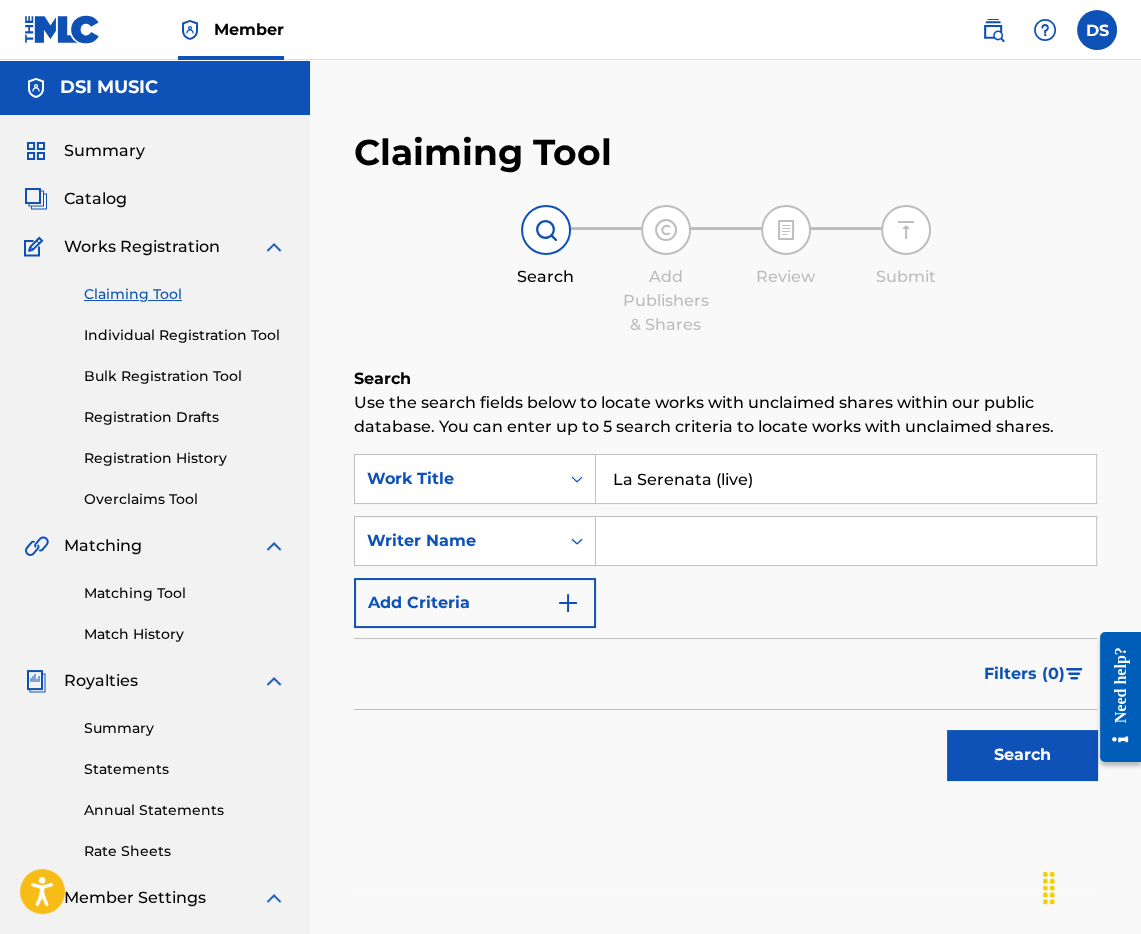 type on "La Serenata (live)" 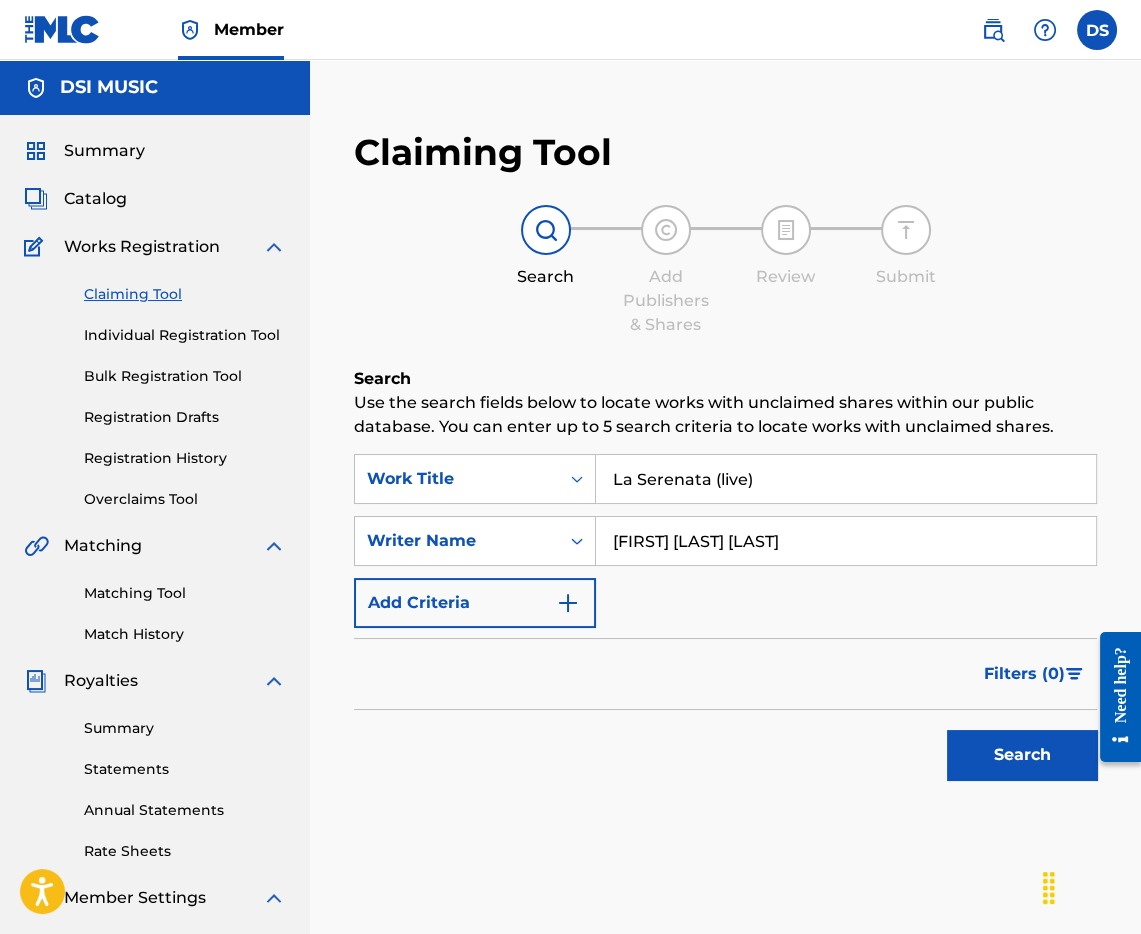 type on "[FIRST] [LAST] [LAST]" 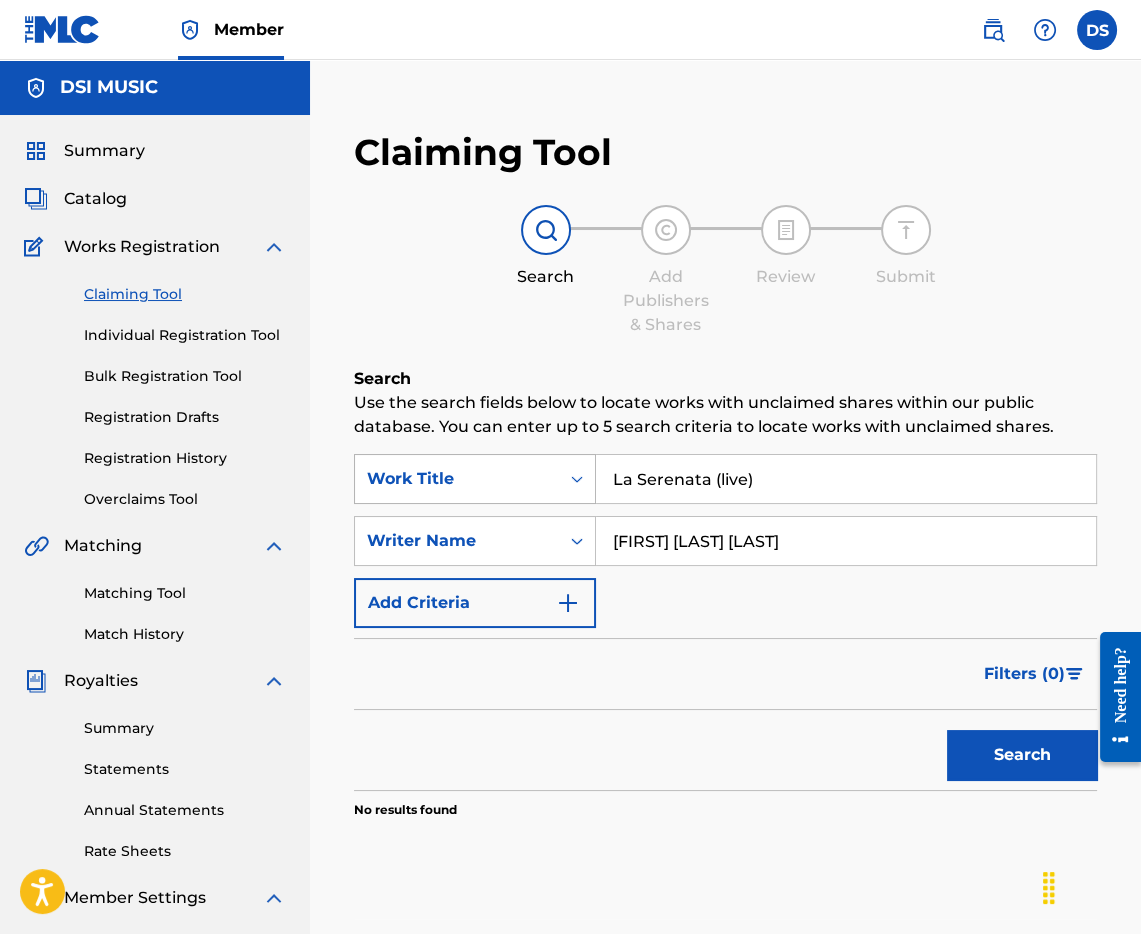 drag, startPoint x: 811, startPoint y: 485, endPoint x: 560, endPoint y: 472, distance: 251.33643 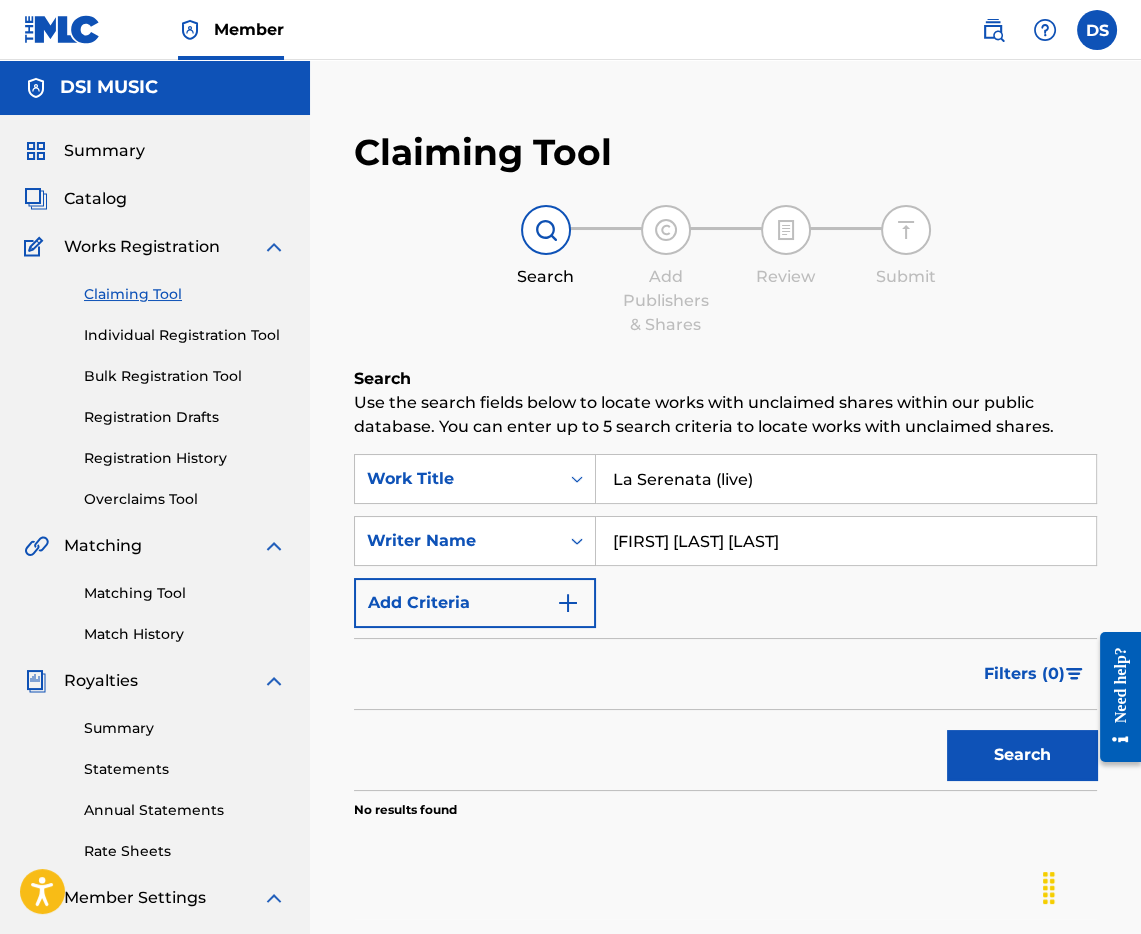 click at bounding box center [993, 30] 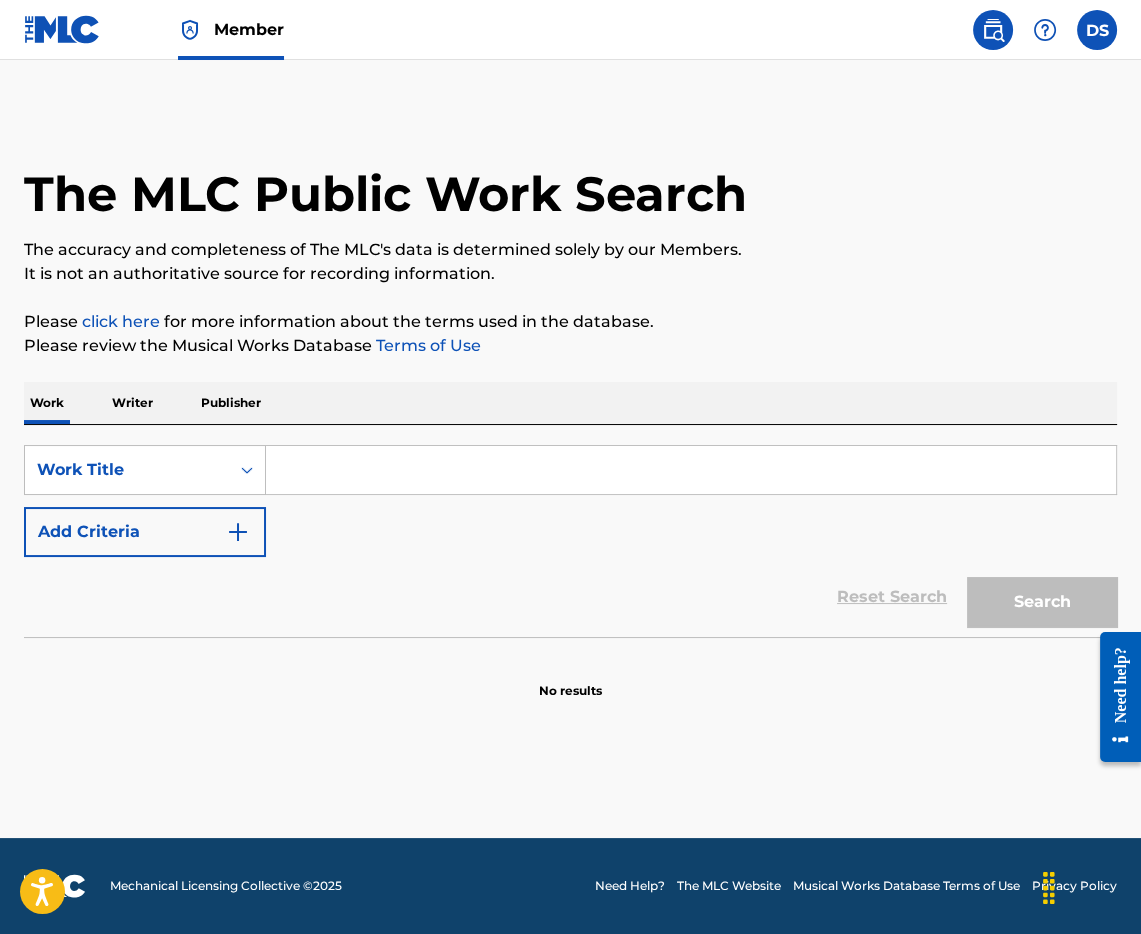 click at bounding box center (691, 470) 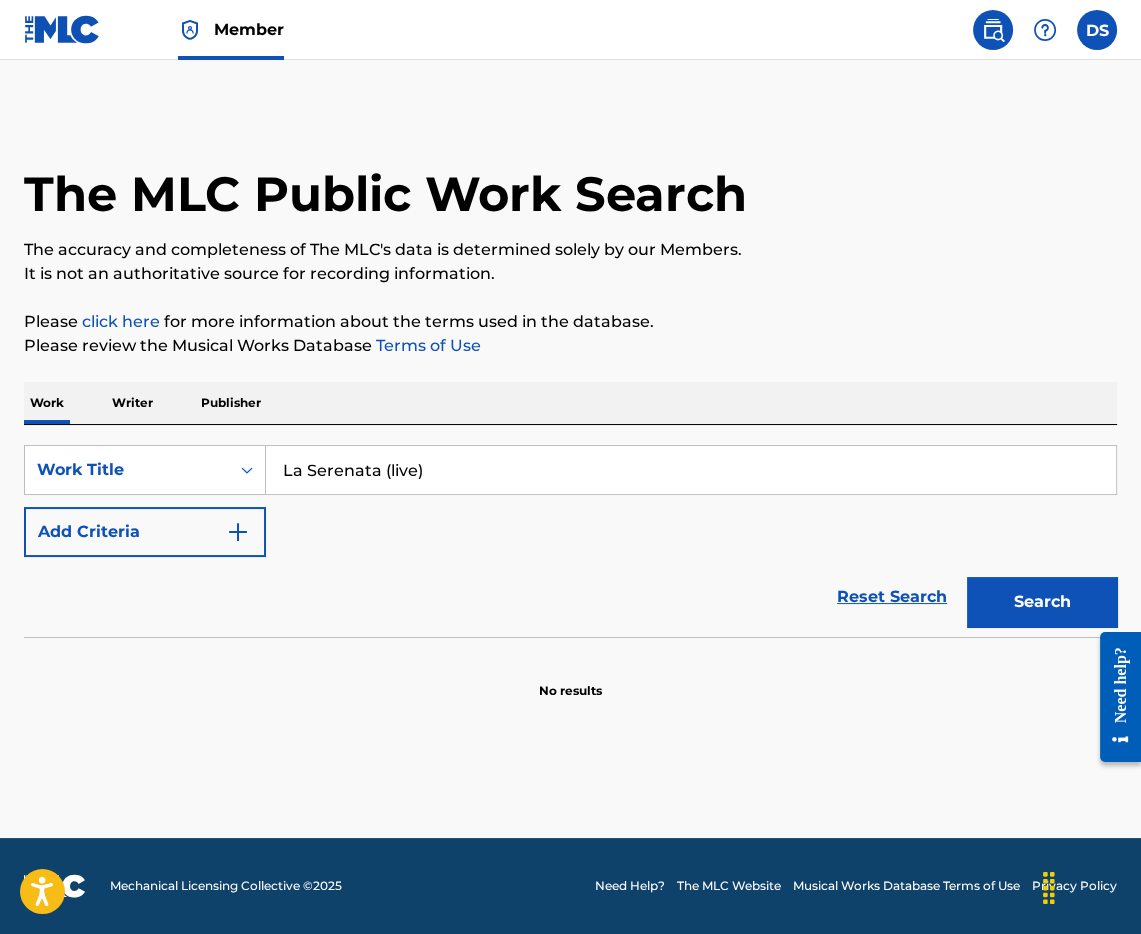 type on "La Serenata (live)" 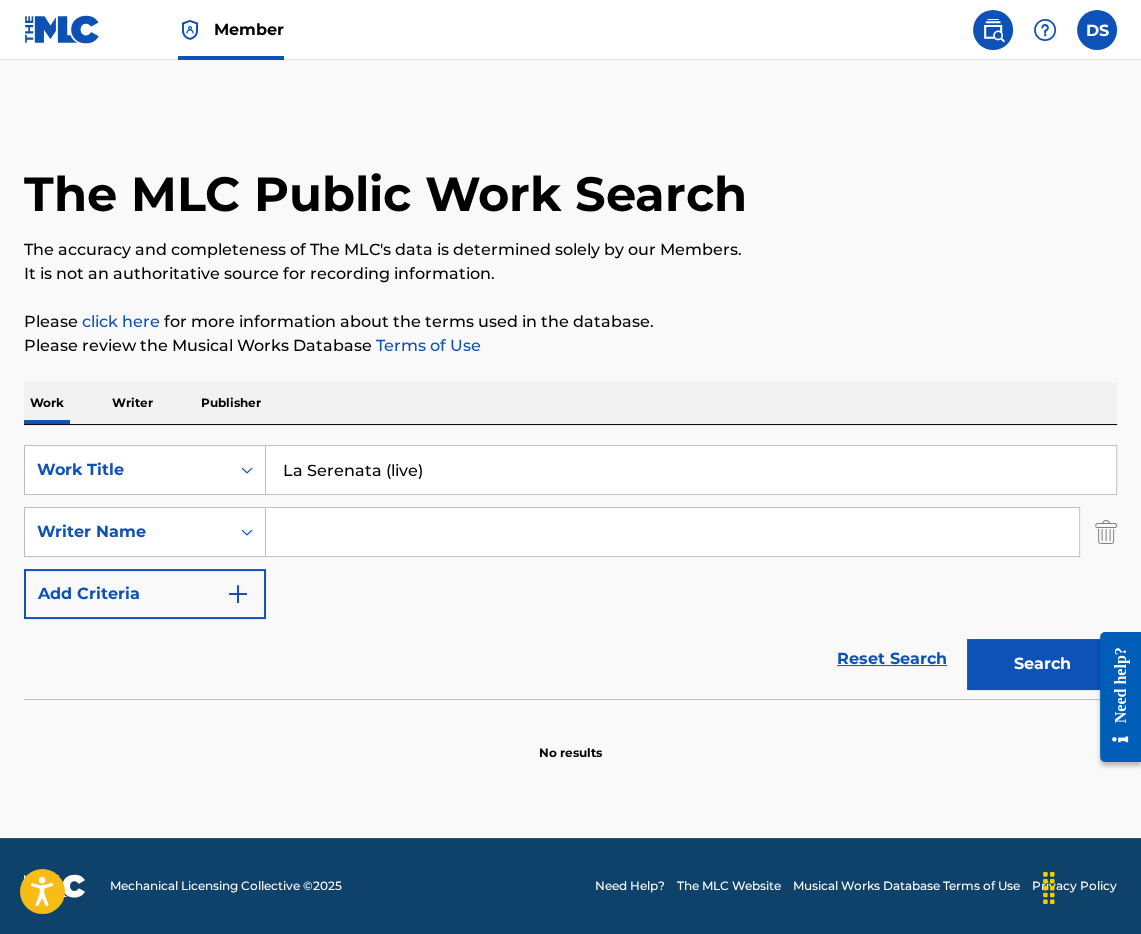 click at bounding box center (672, 532) 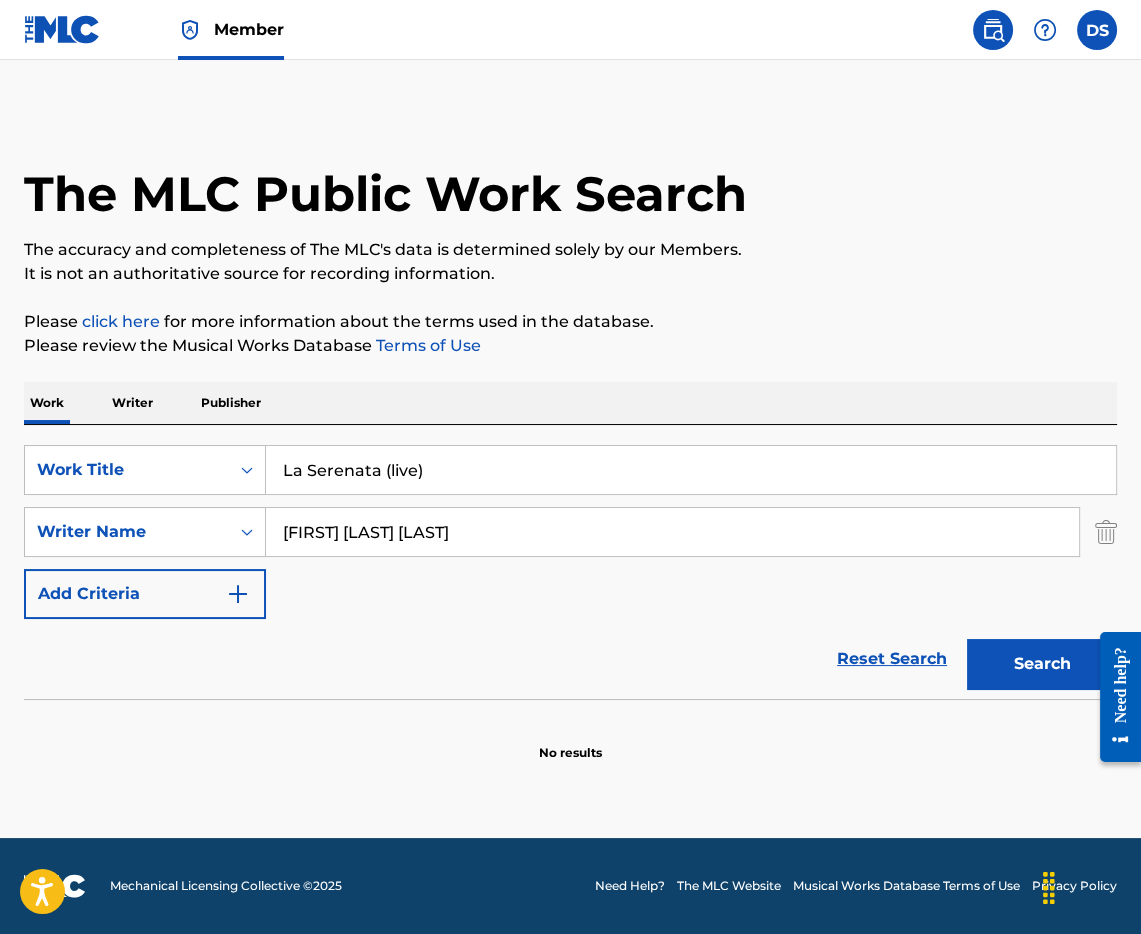 type on "[FIRST] [LAST] [LAST]" 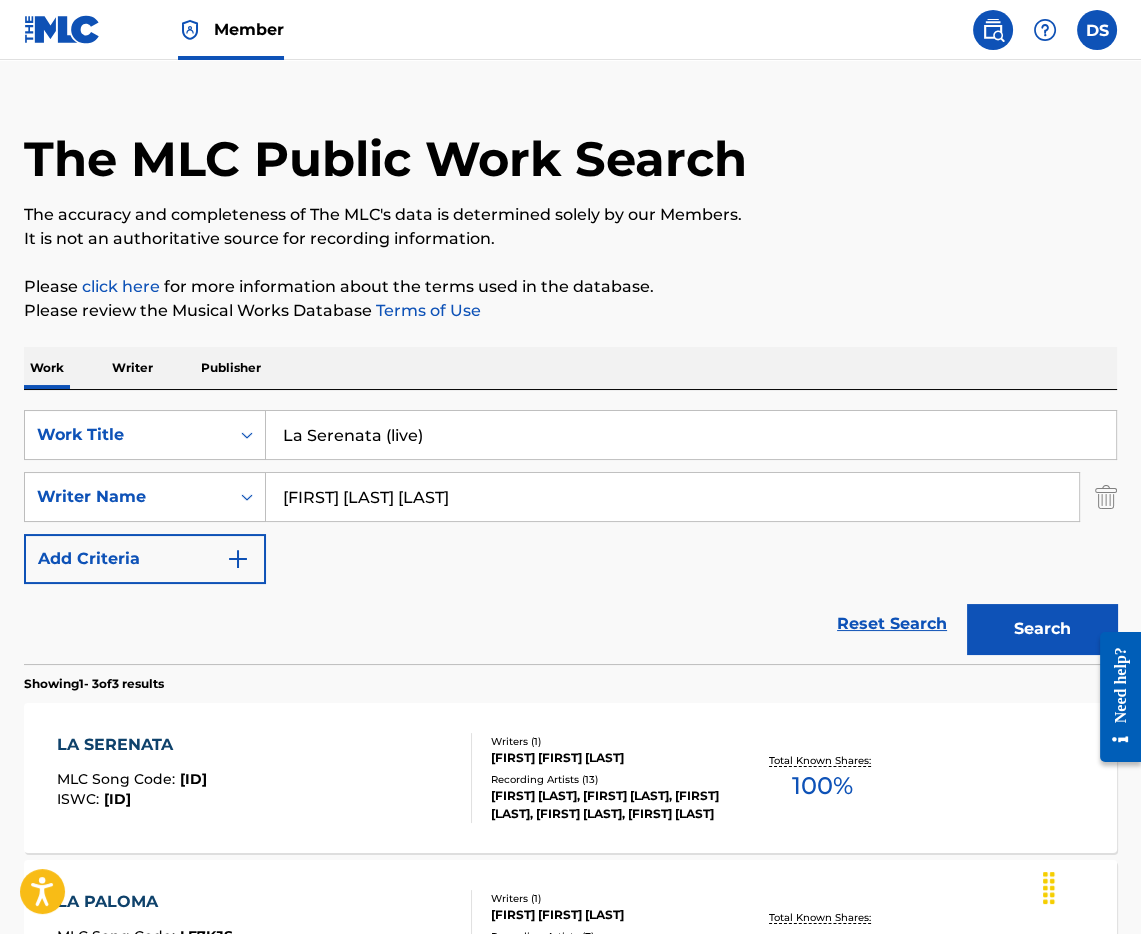 scroll, scrollTop: 133, scrollLeft: 0, axis: vertical 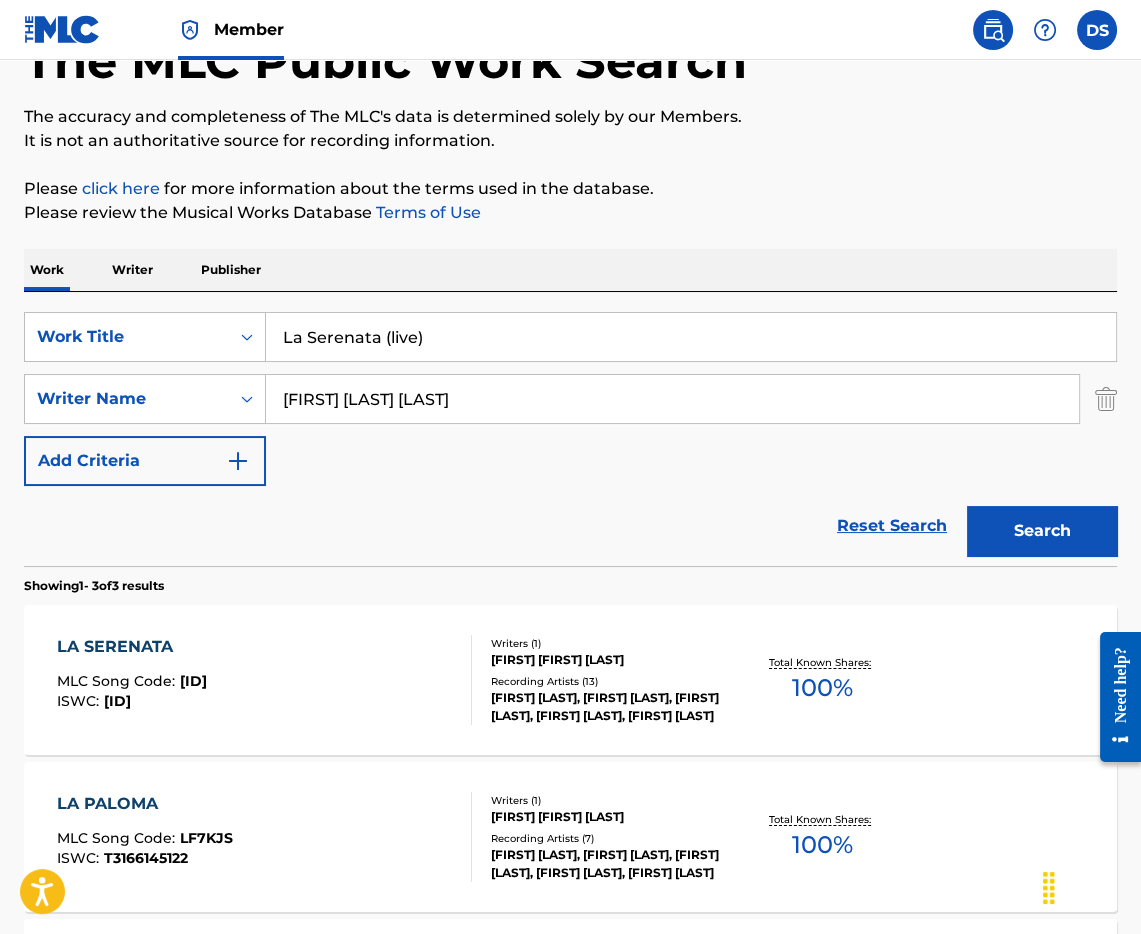 click at bounding box center (62, 29) 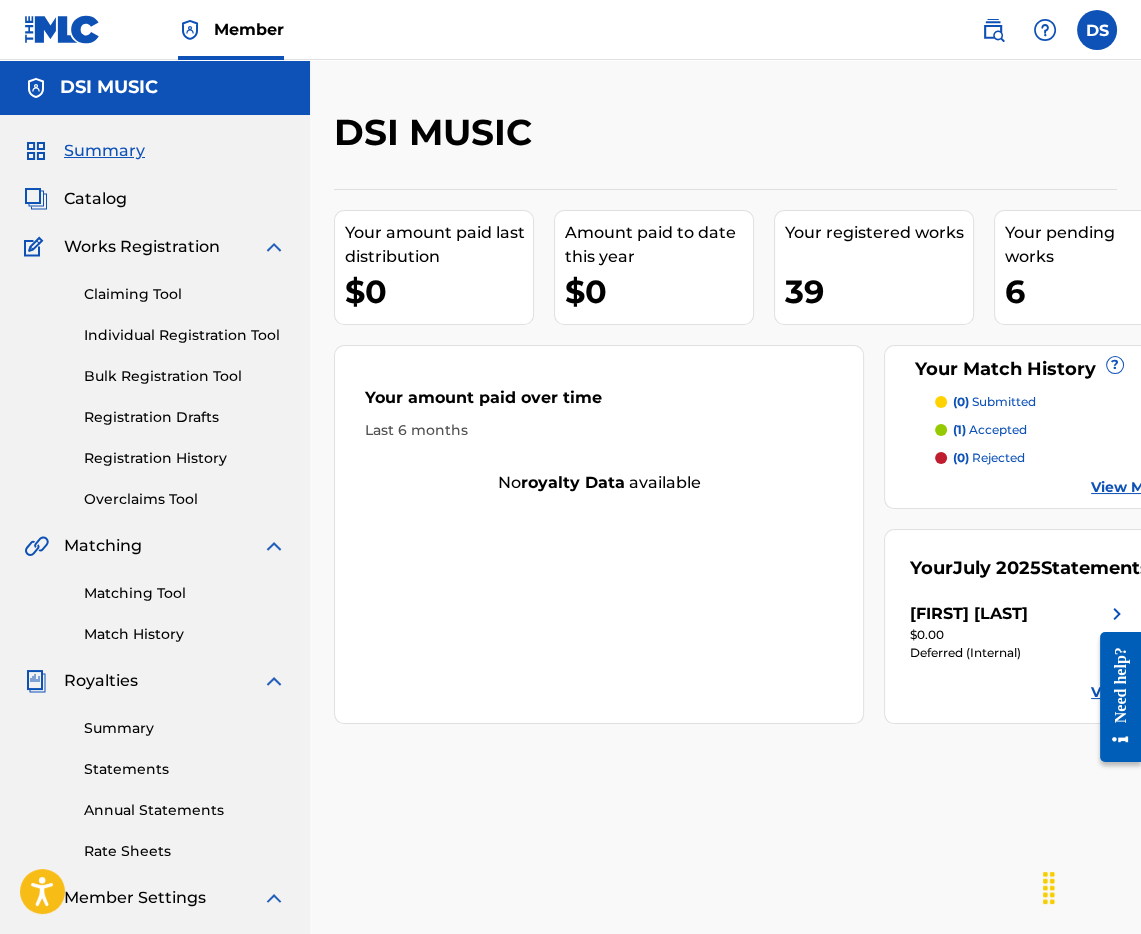click on "Individual Registration Tool" at bounding box center [185, 335] 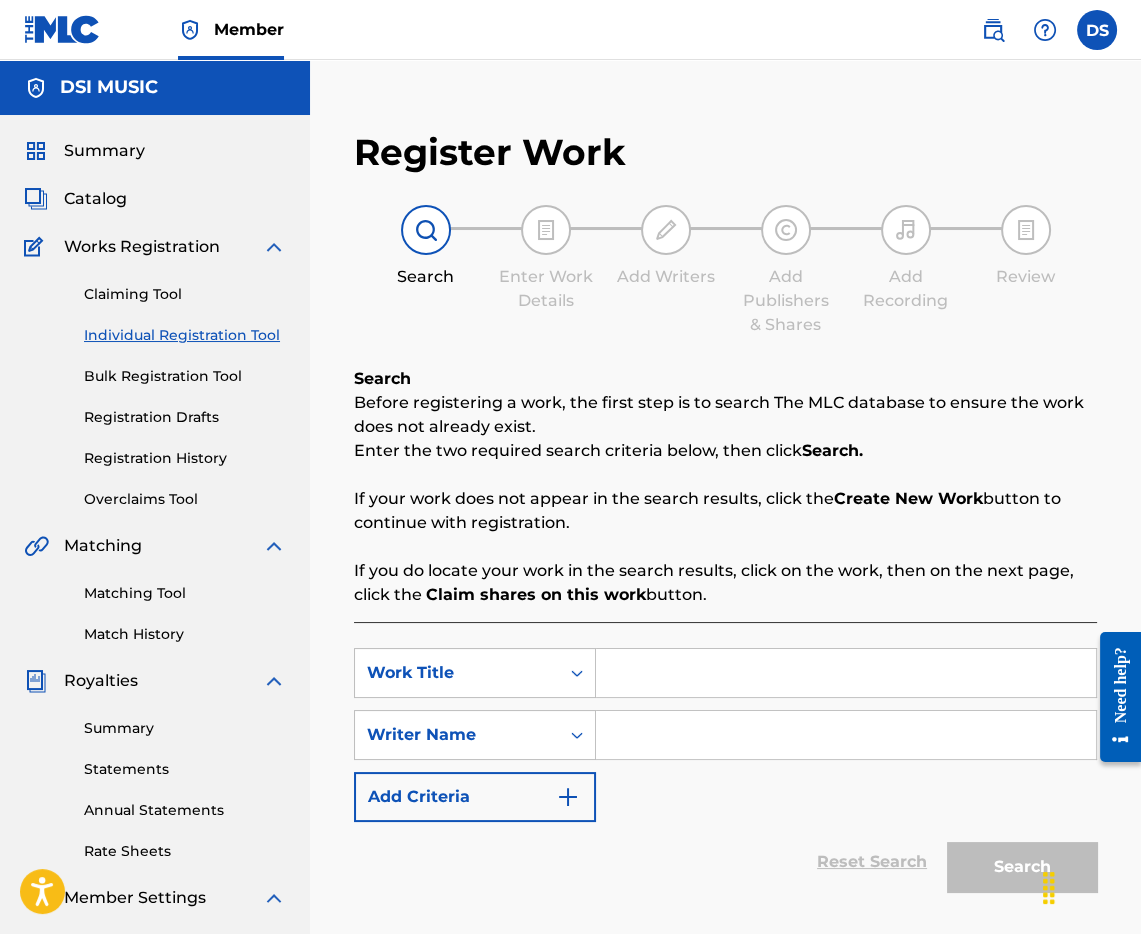 click at bounding box center (846, 673) 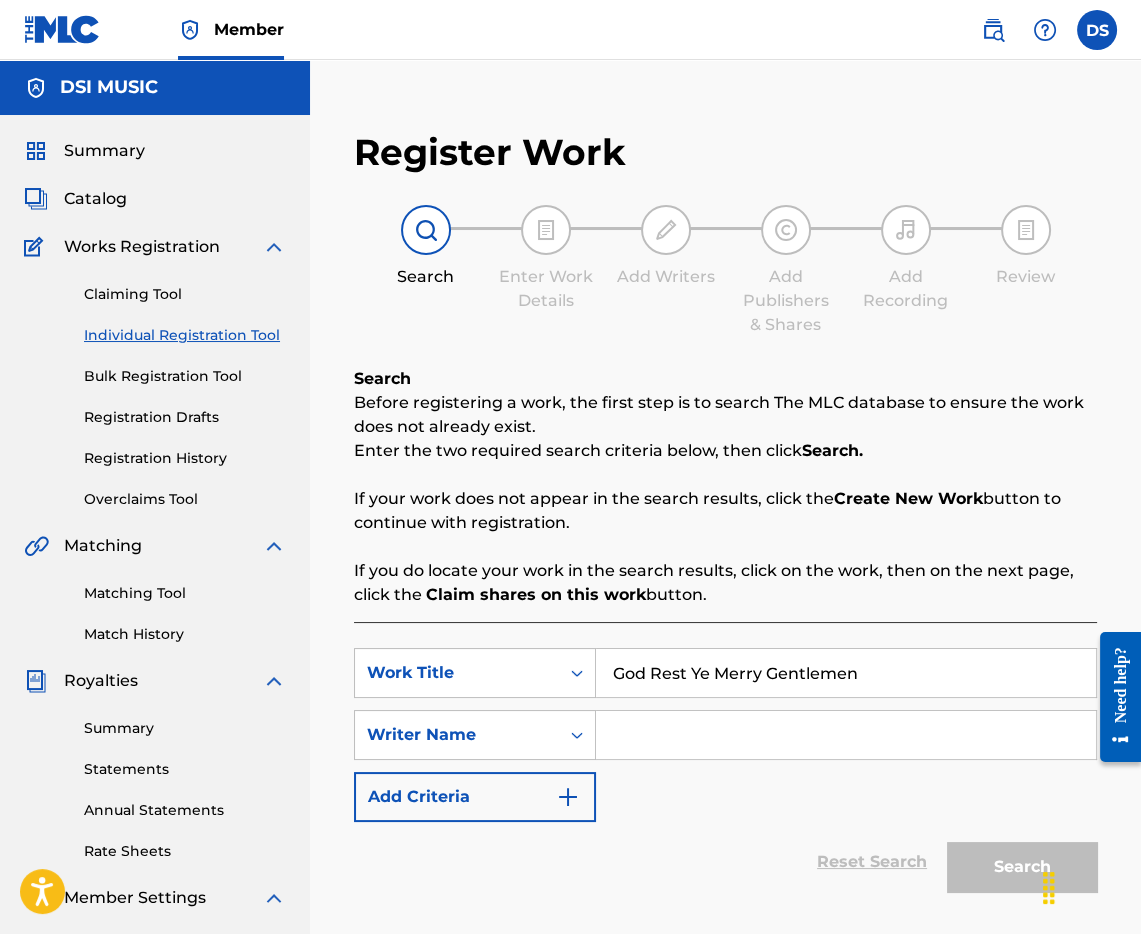 type on "God Rest Ye Merry Gentlemen" 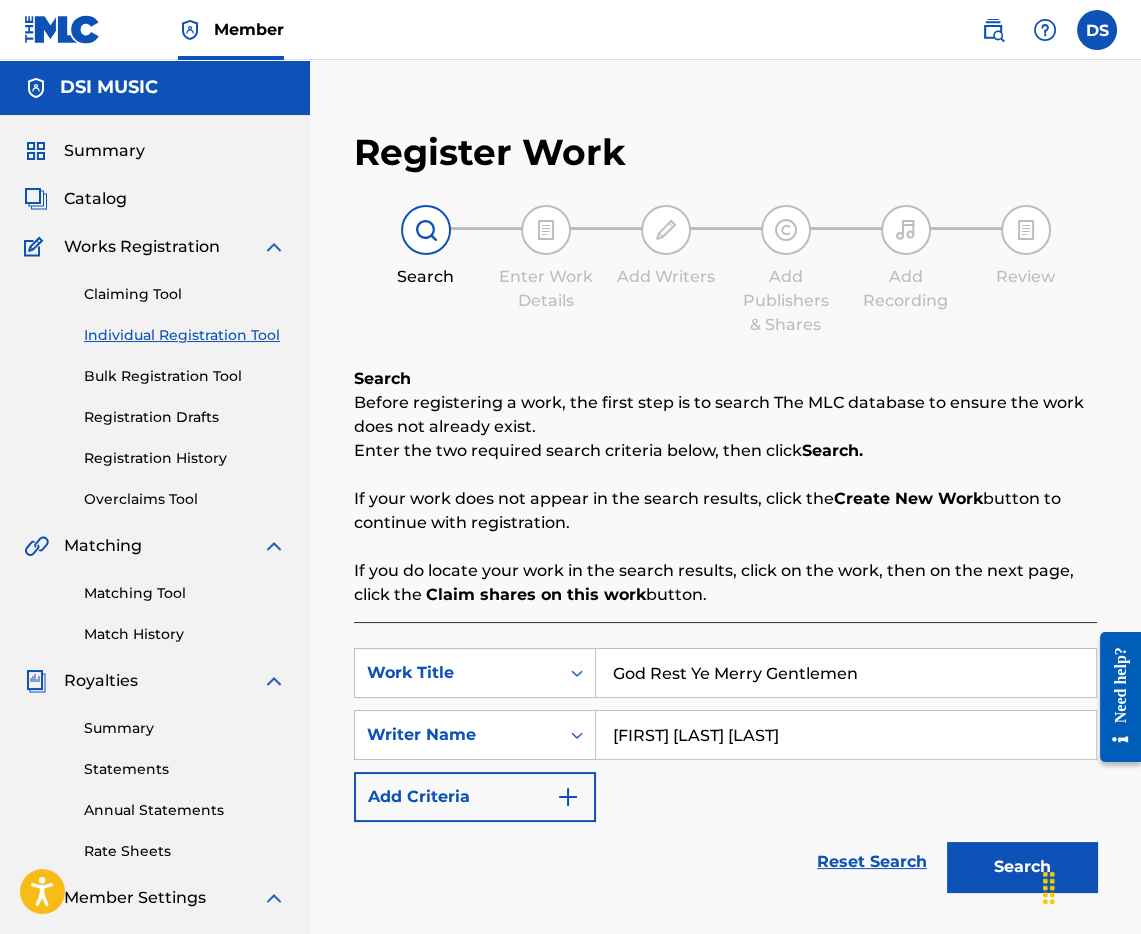type on "[FIRST] [LAST] [LAST]" 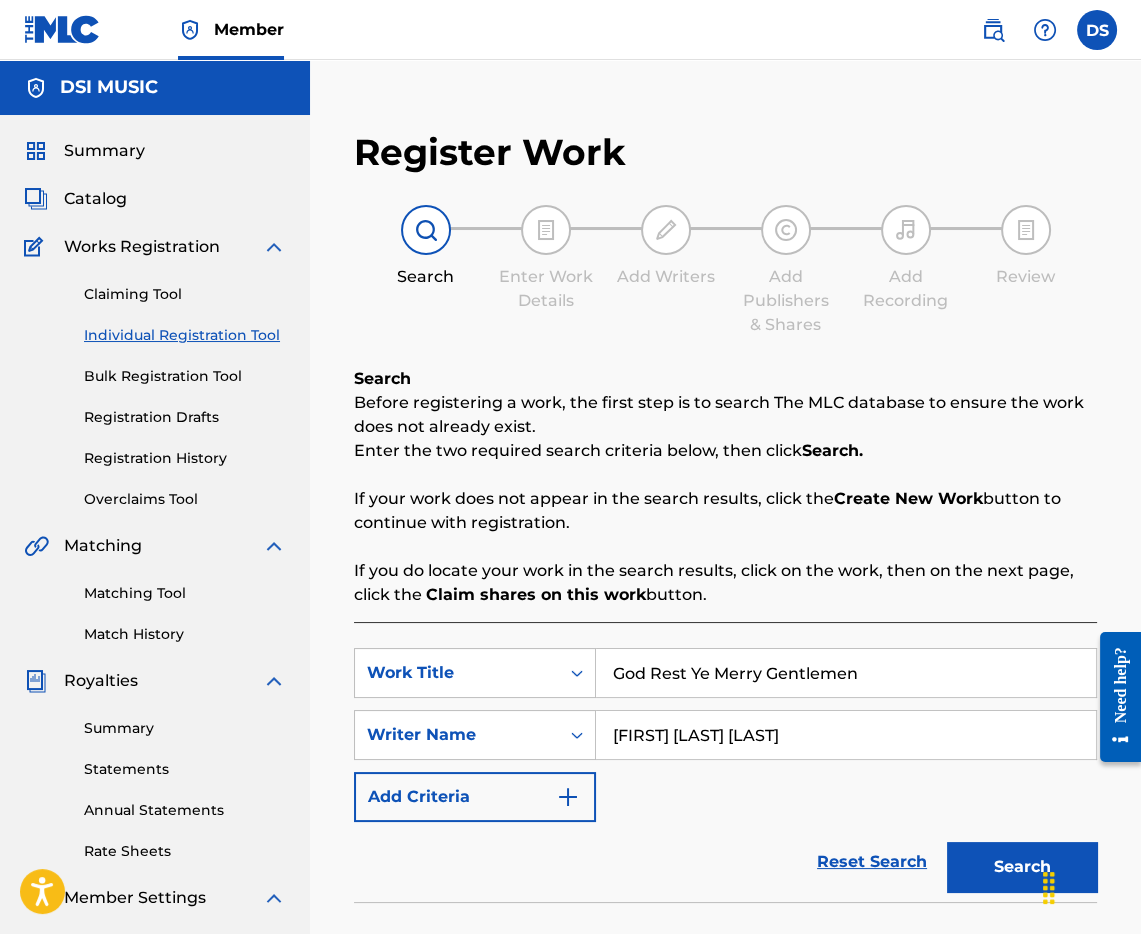 scroll, scrollTop: 324, scrollLeft: 0, axis: vertical 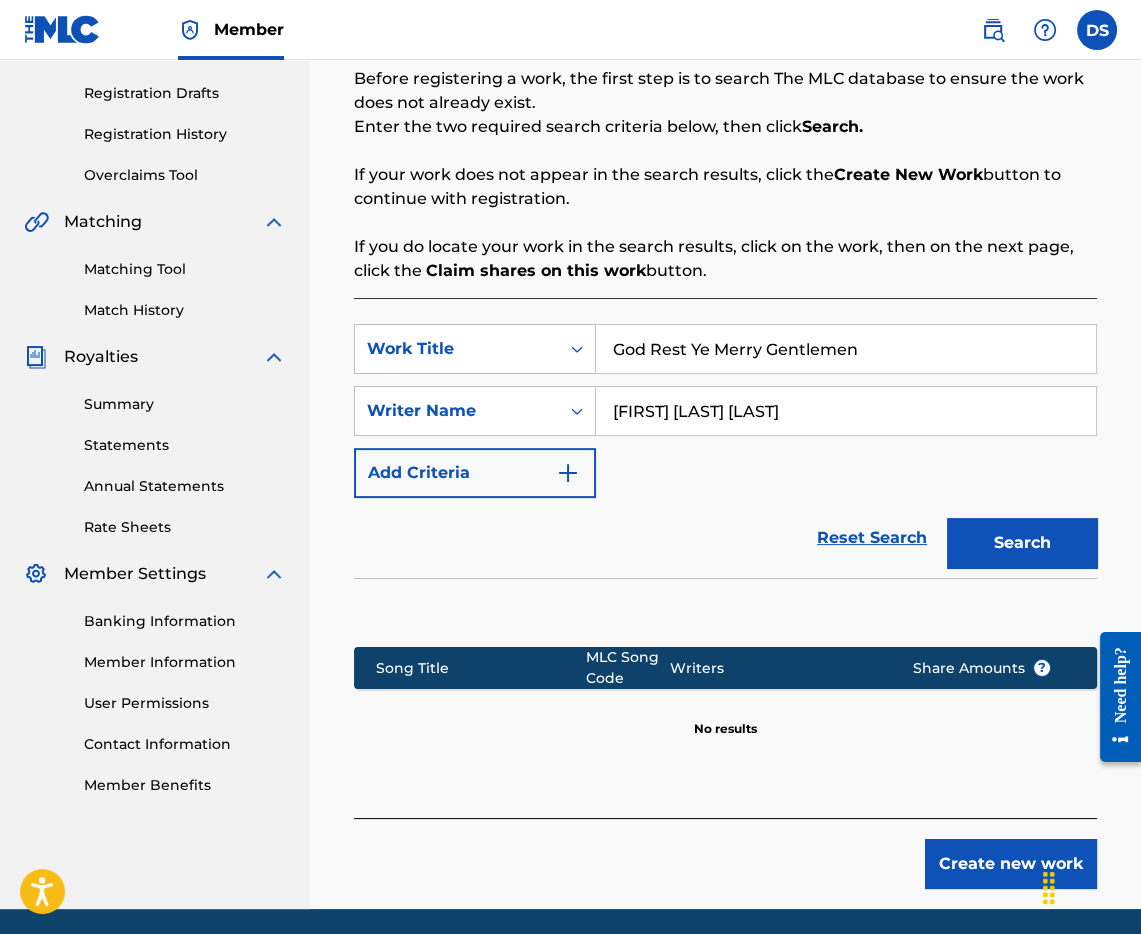 click on "Create new work" at bounding box center (1011, 864) 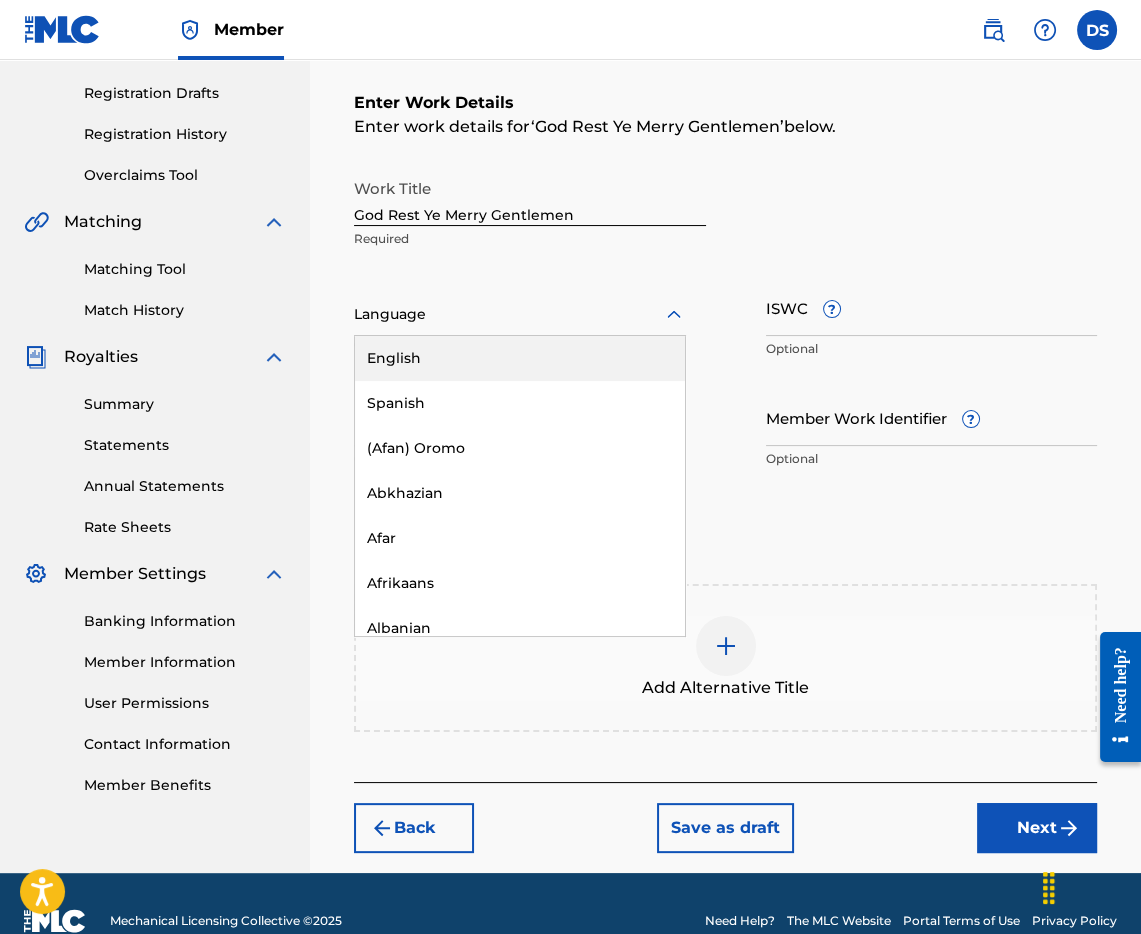 click at bounding box center (520, 314) 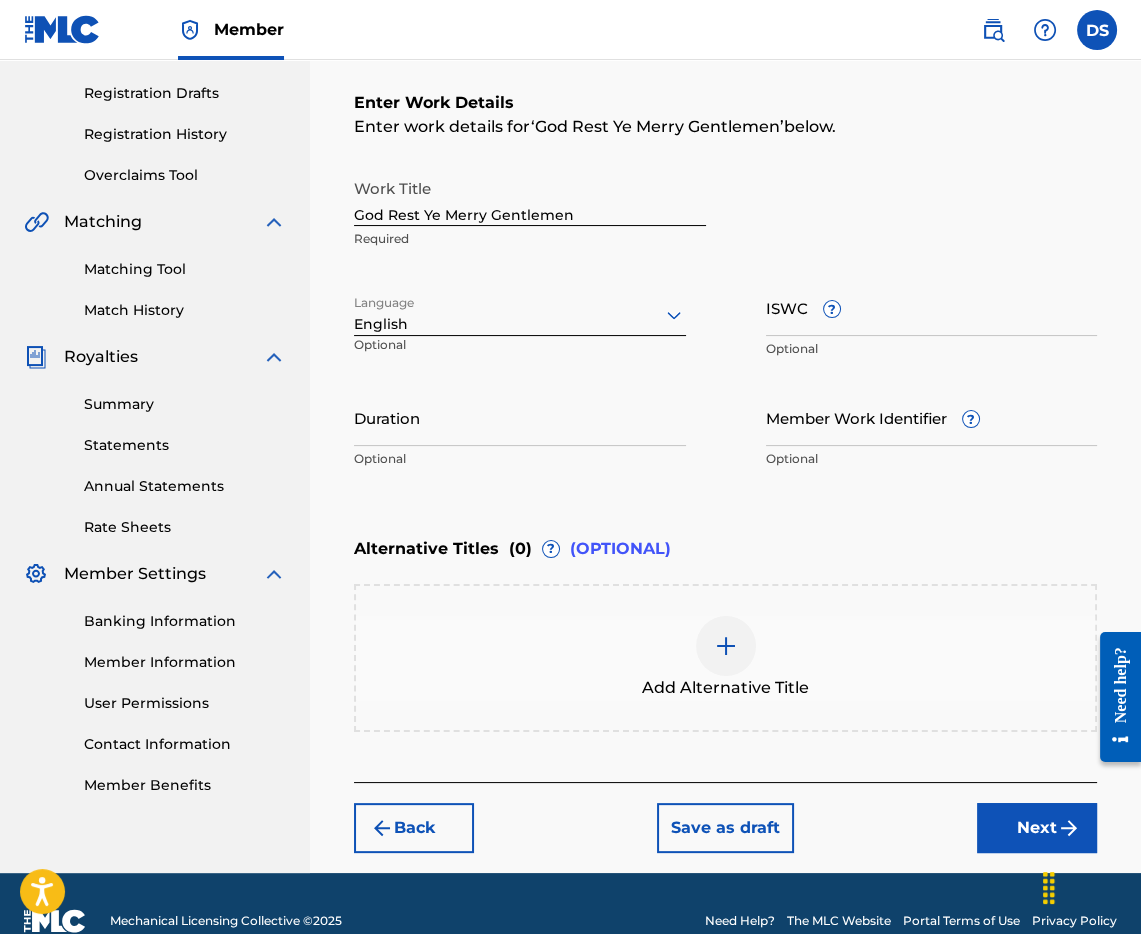 click on "ISWC   ?" at bounding box center (932, 307) 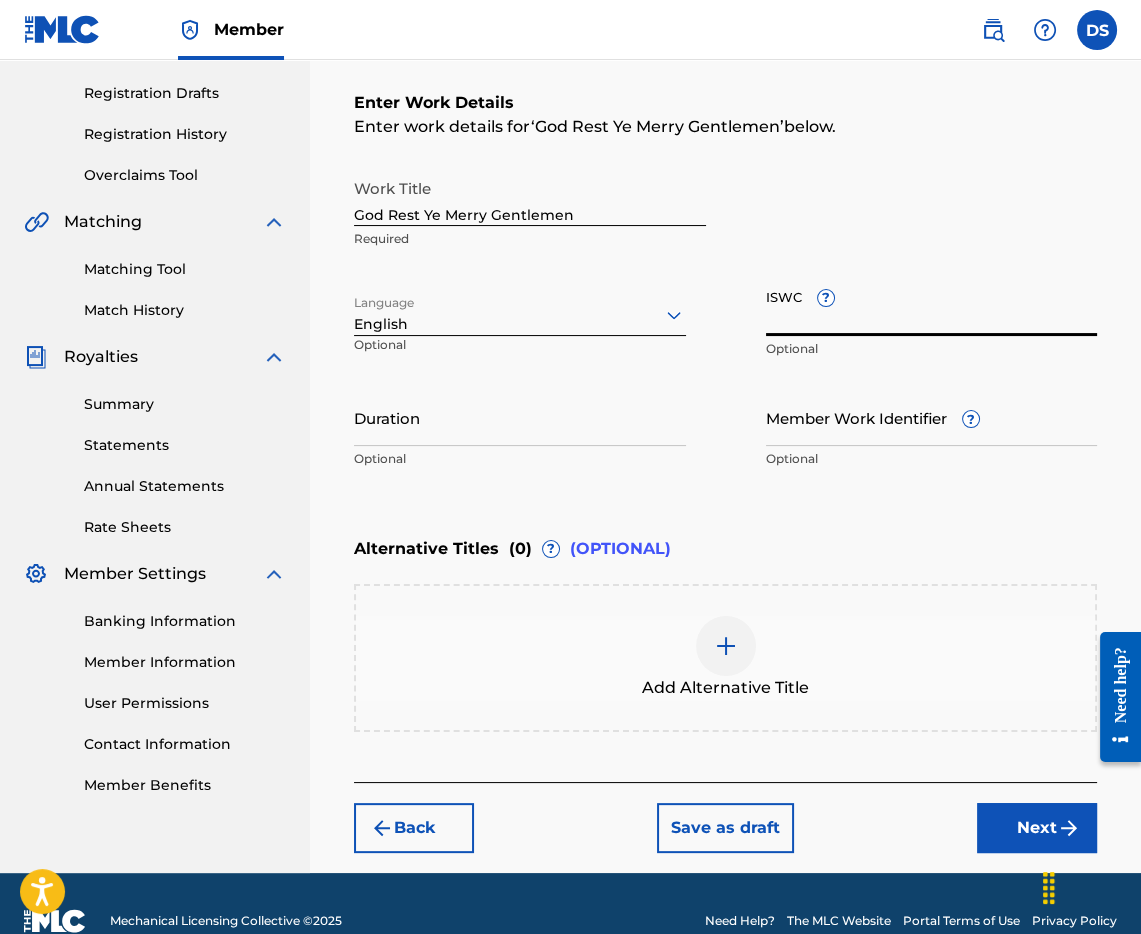 paste on "[ID]" 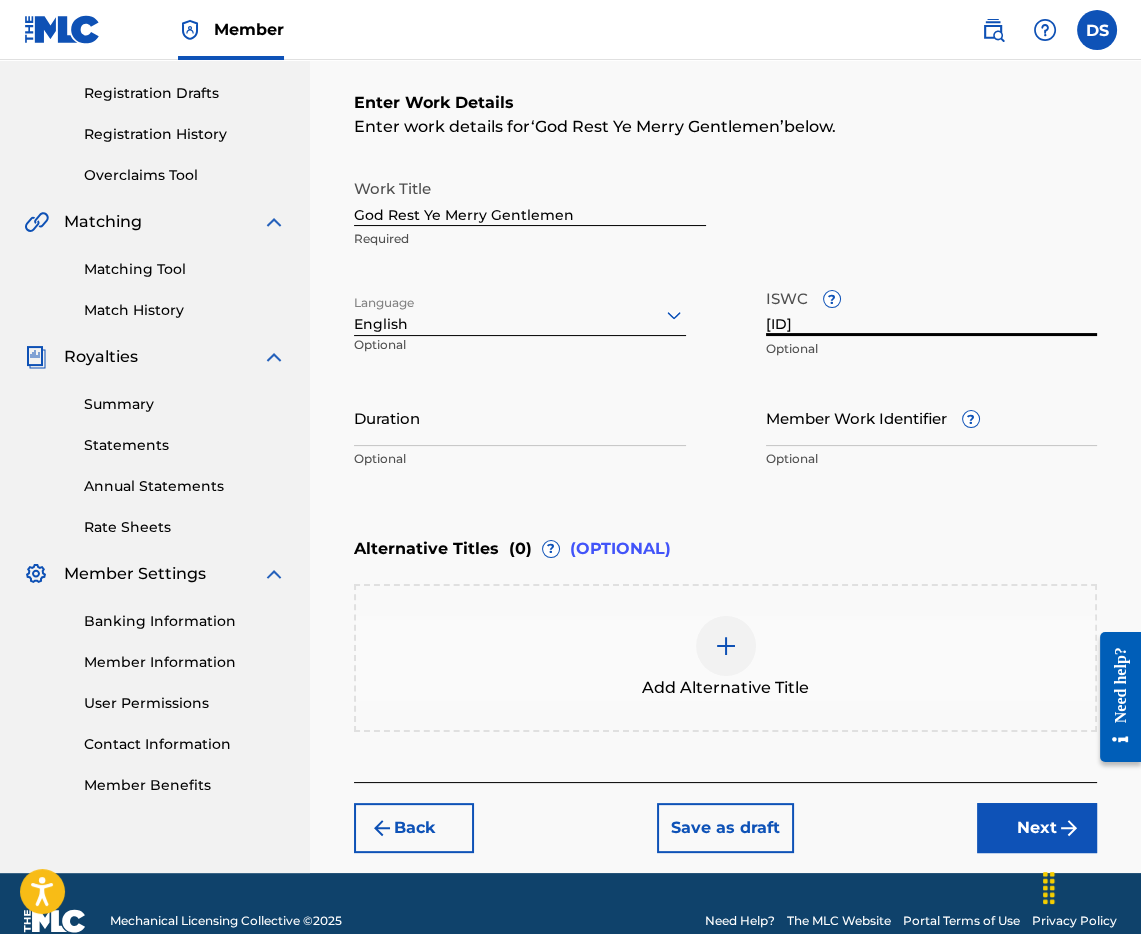 type on "[ID]" 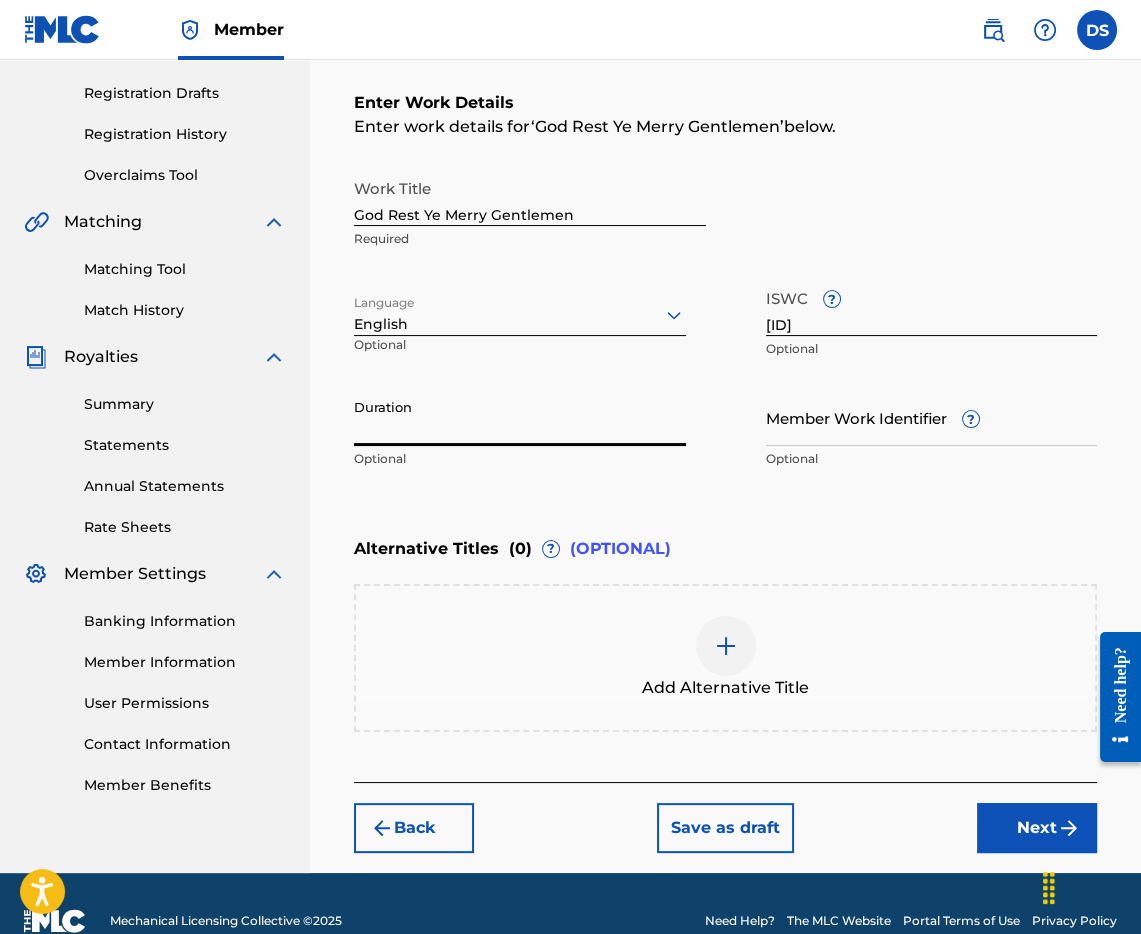 click on "Duration" at bounding box center [520, 417] 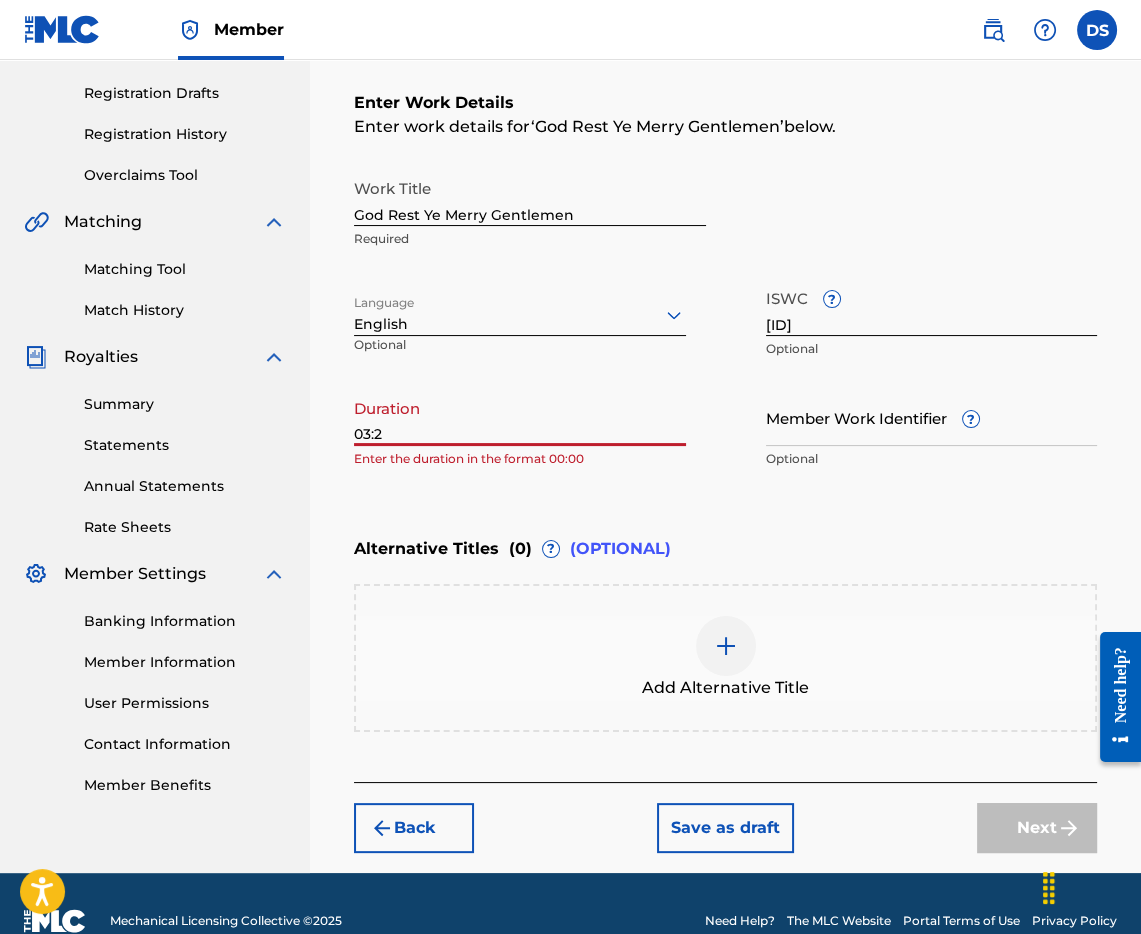 type on "03:20" 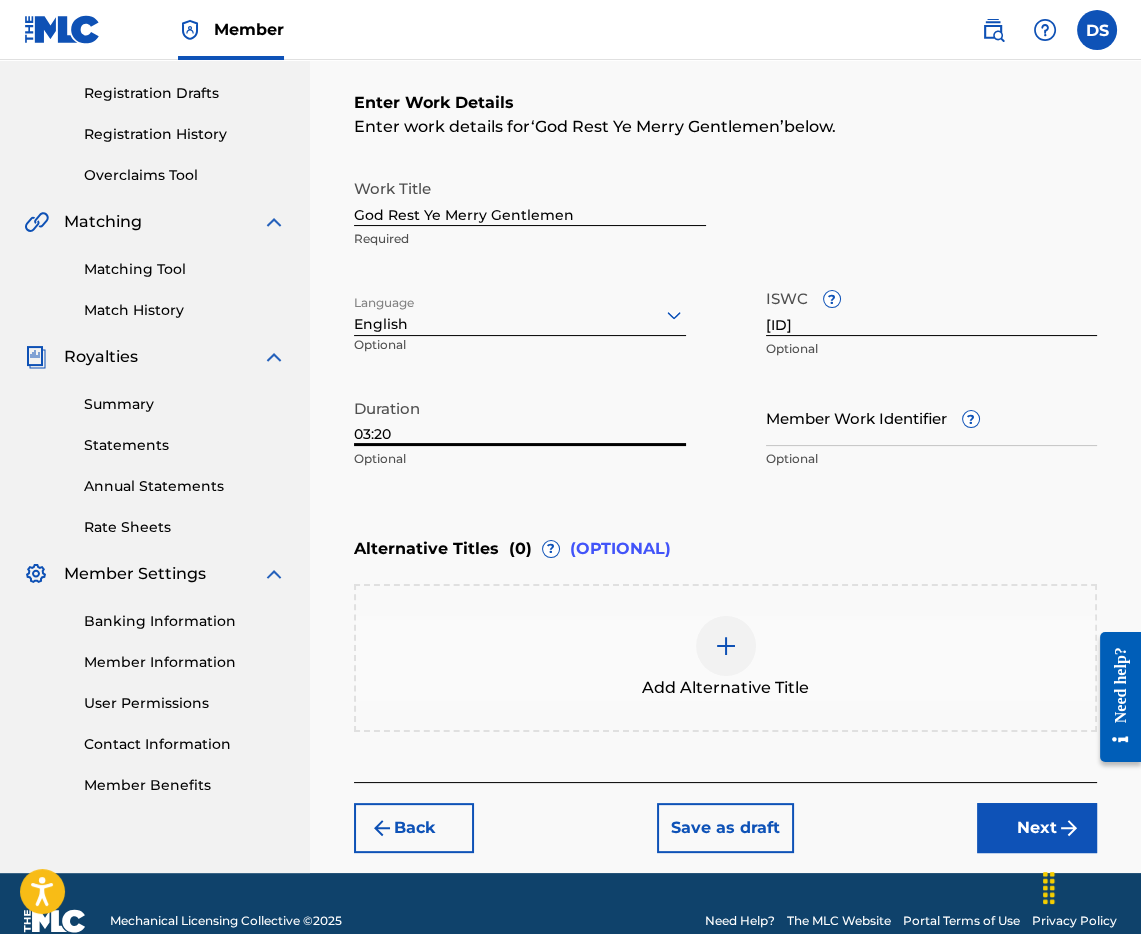click on "Next" at bounding box center [1037, 828] 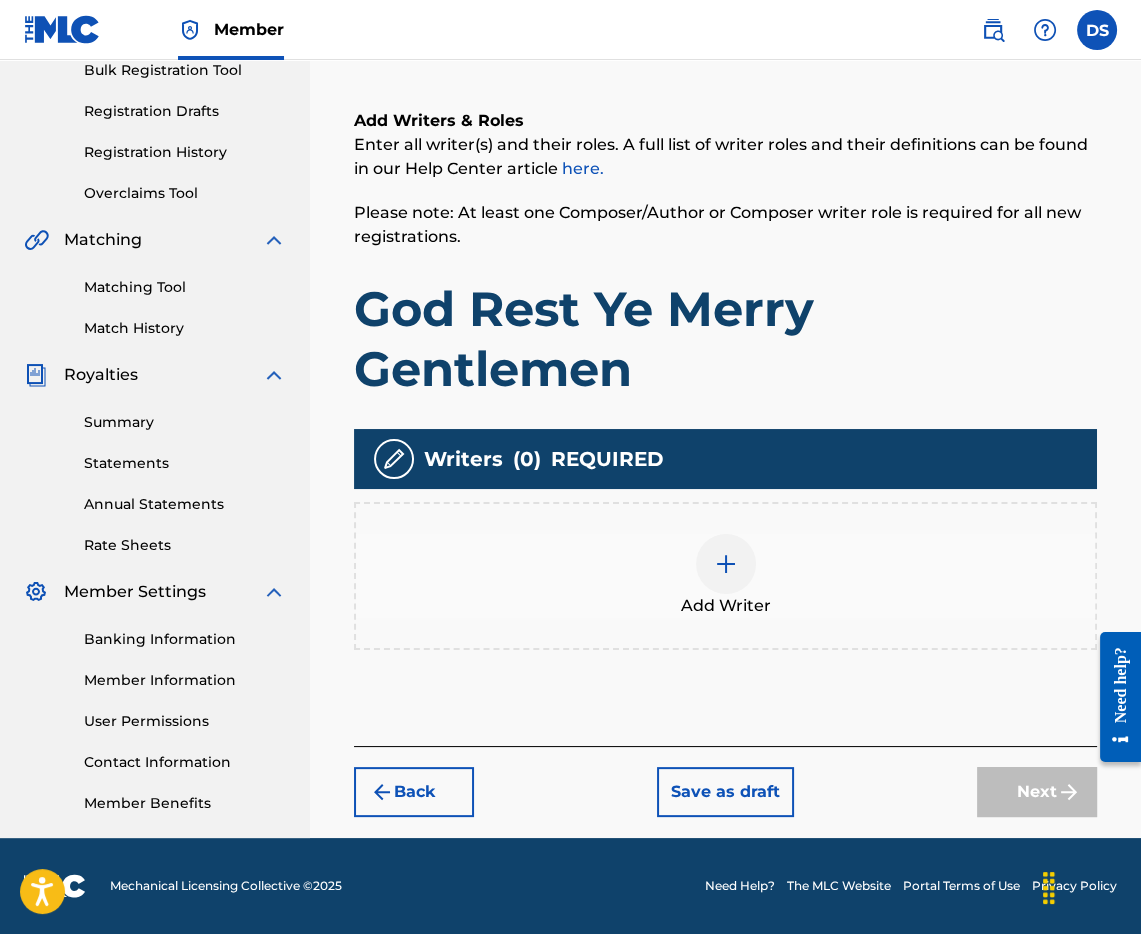 scroll, scrollTop: 303, scrollLeft: 0, axis: vertical 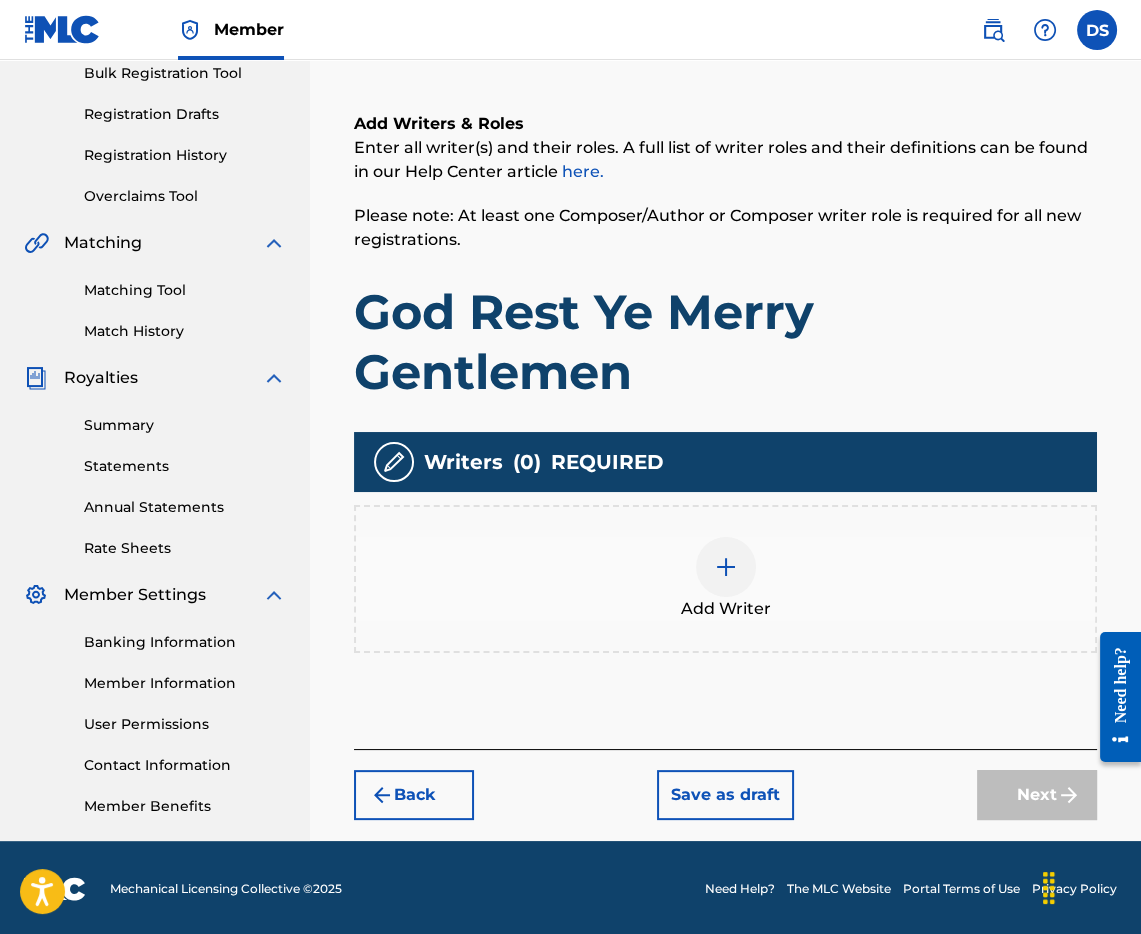 click at bounding box center (726, 567) 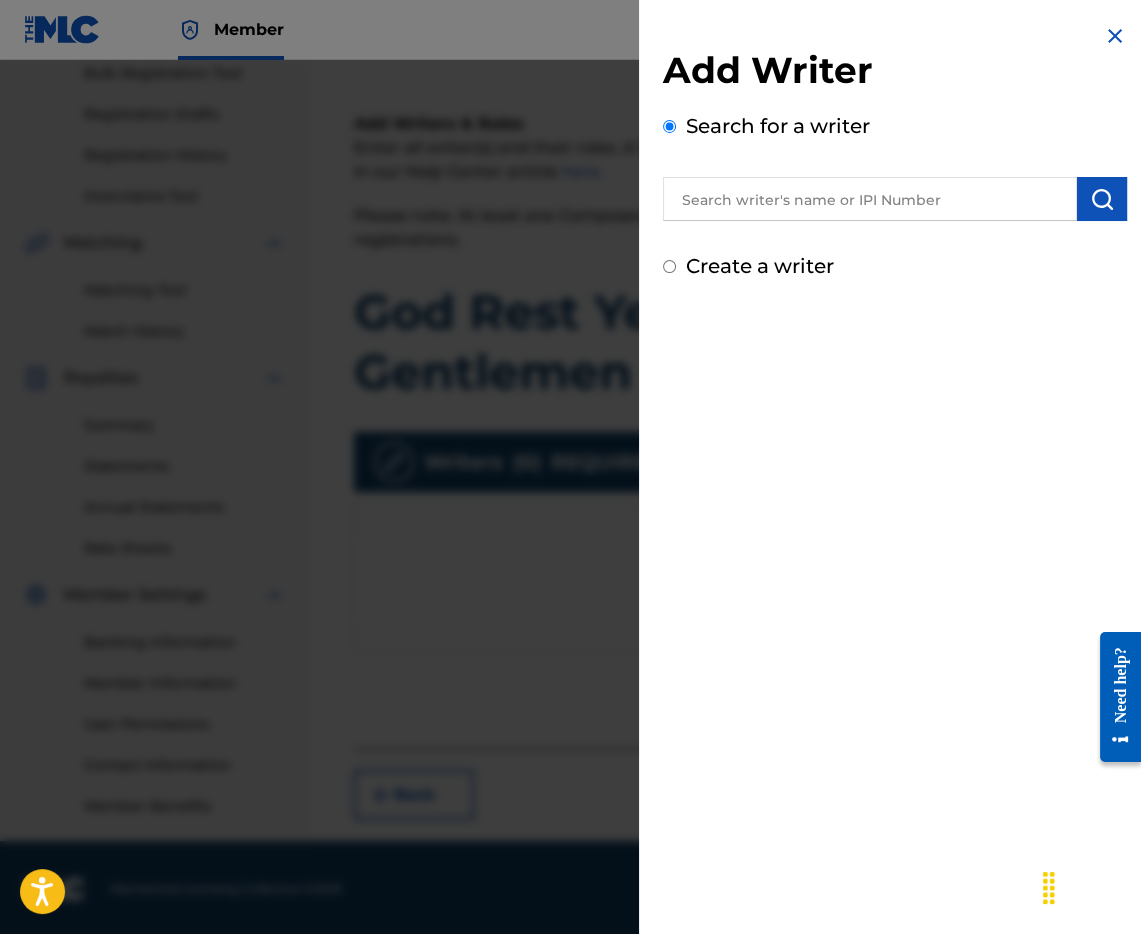 click at bounding box center [870, 199] 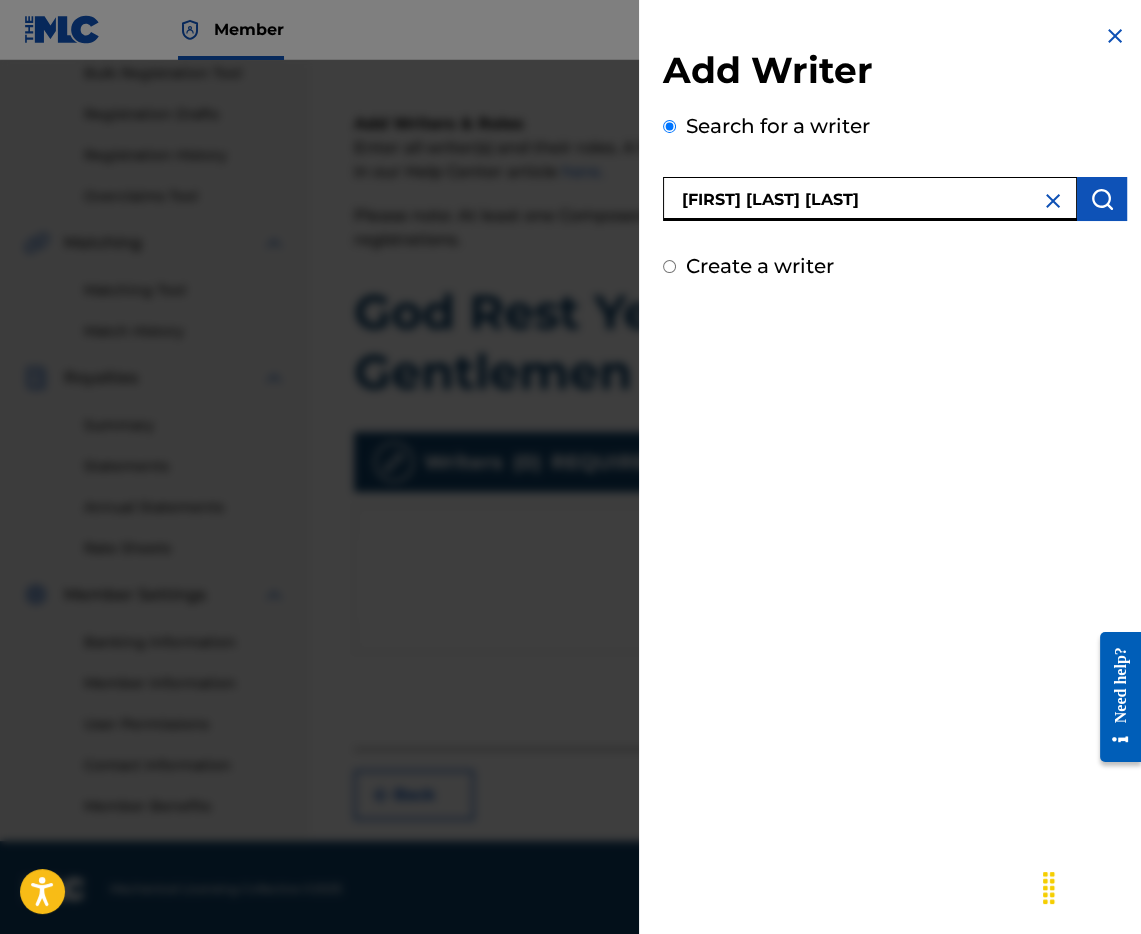 type on "[FIRST] [LAST] [LAST]" 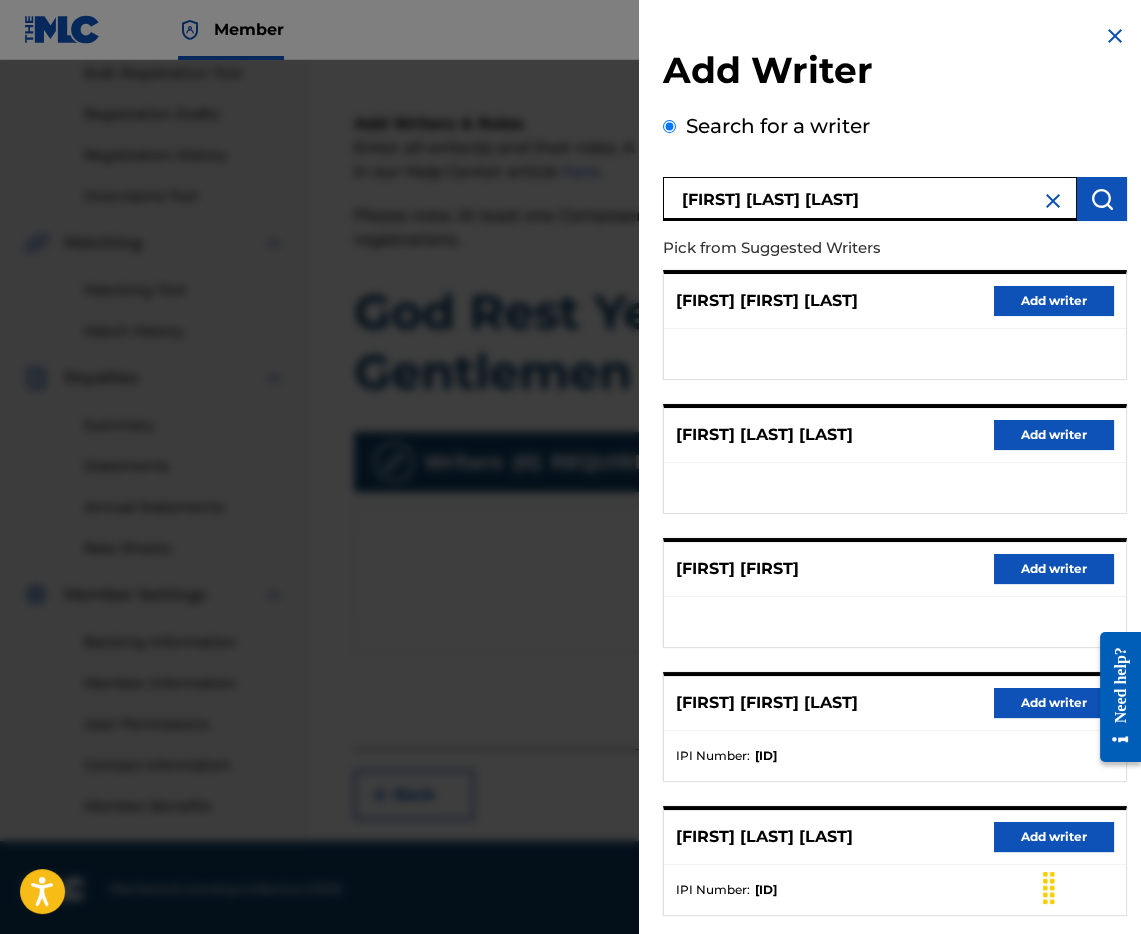 click on "Add writer" at bounding box center [1054, 703] 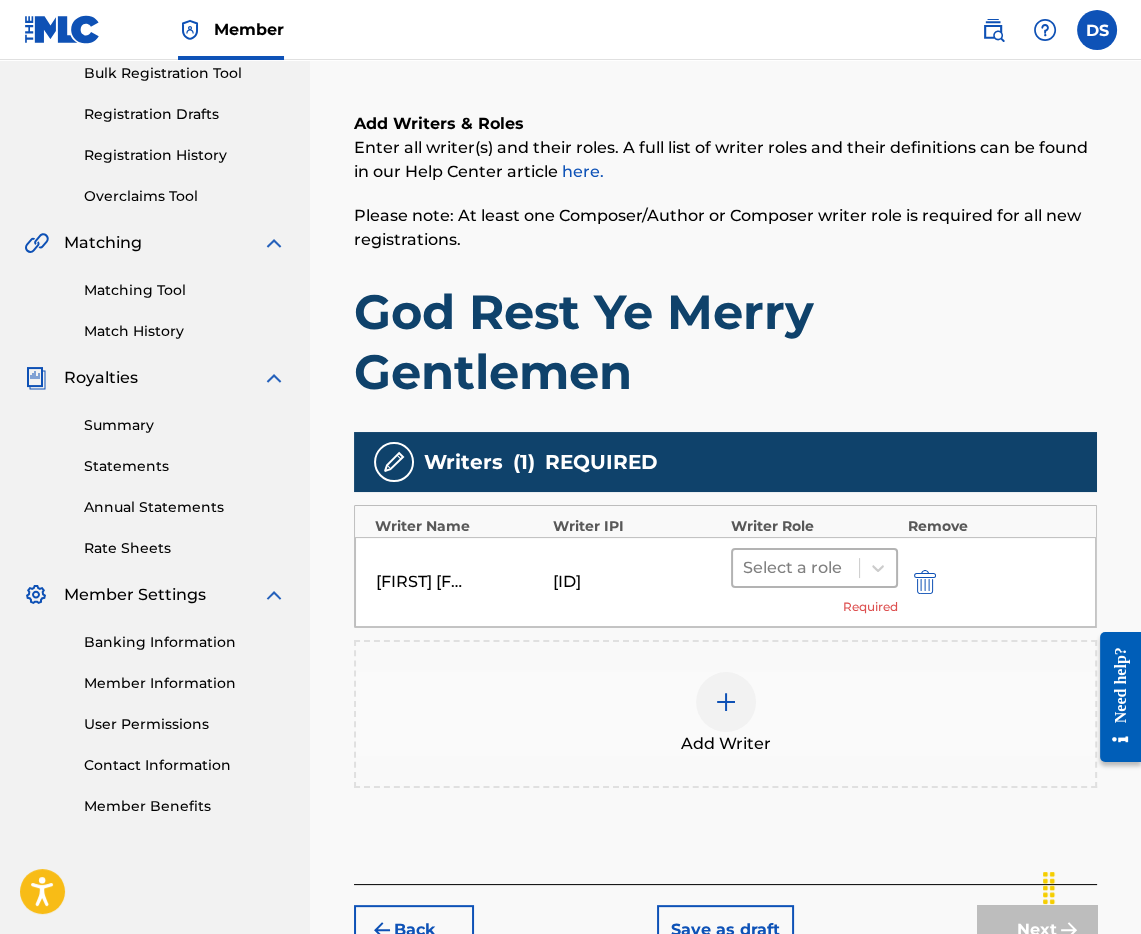 click at bounding box center (796, 568) 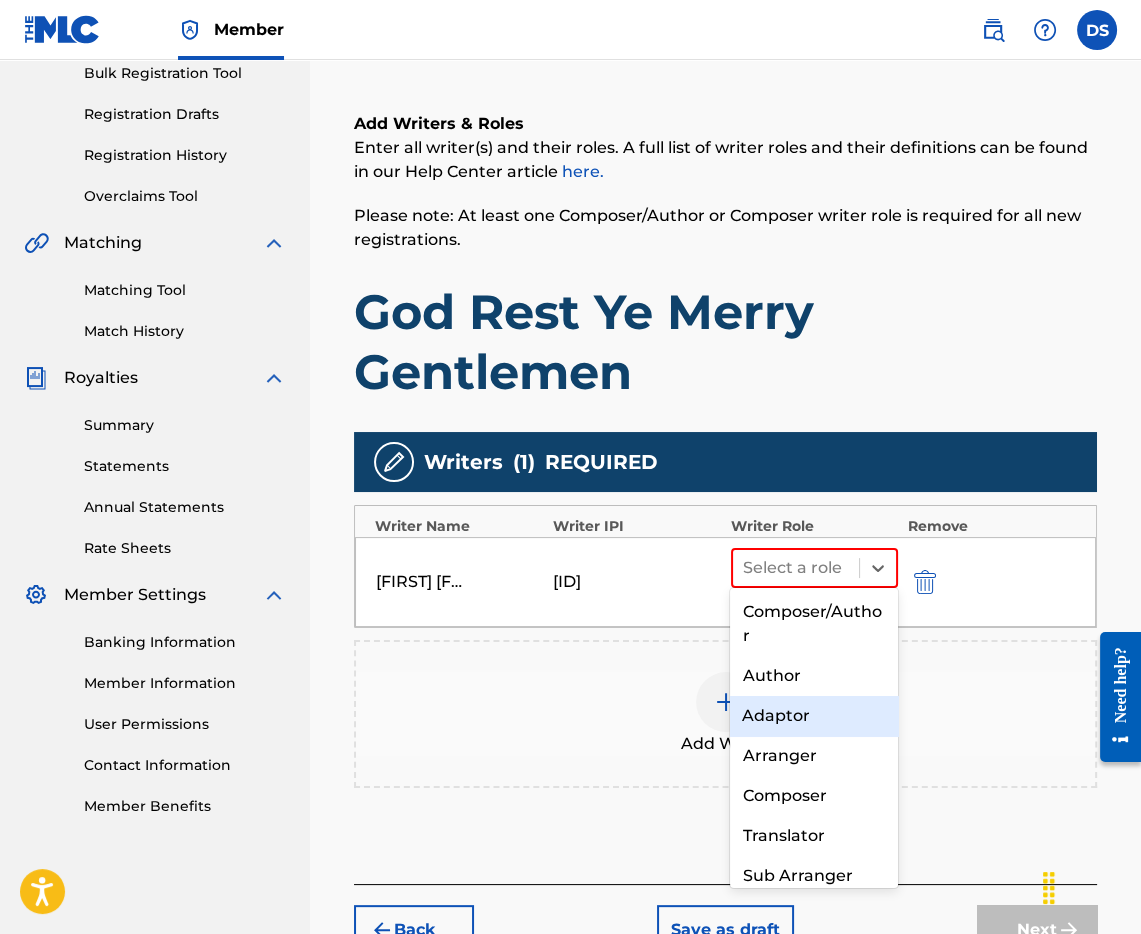 click on "Adaptor" at bounding box center (813, 716) 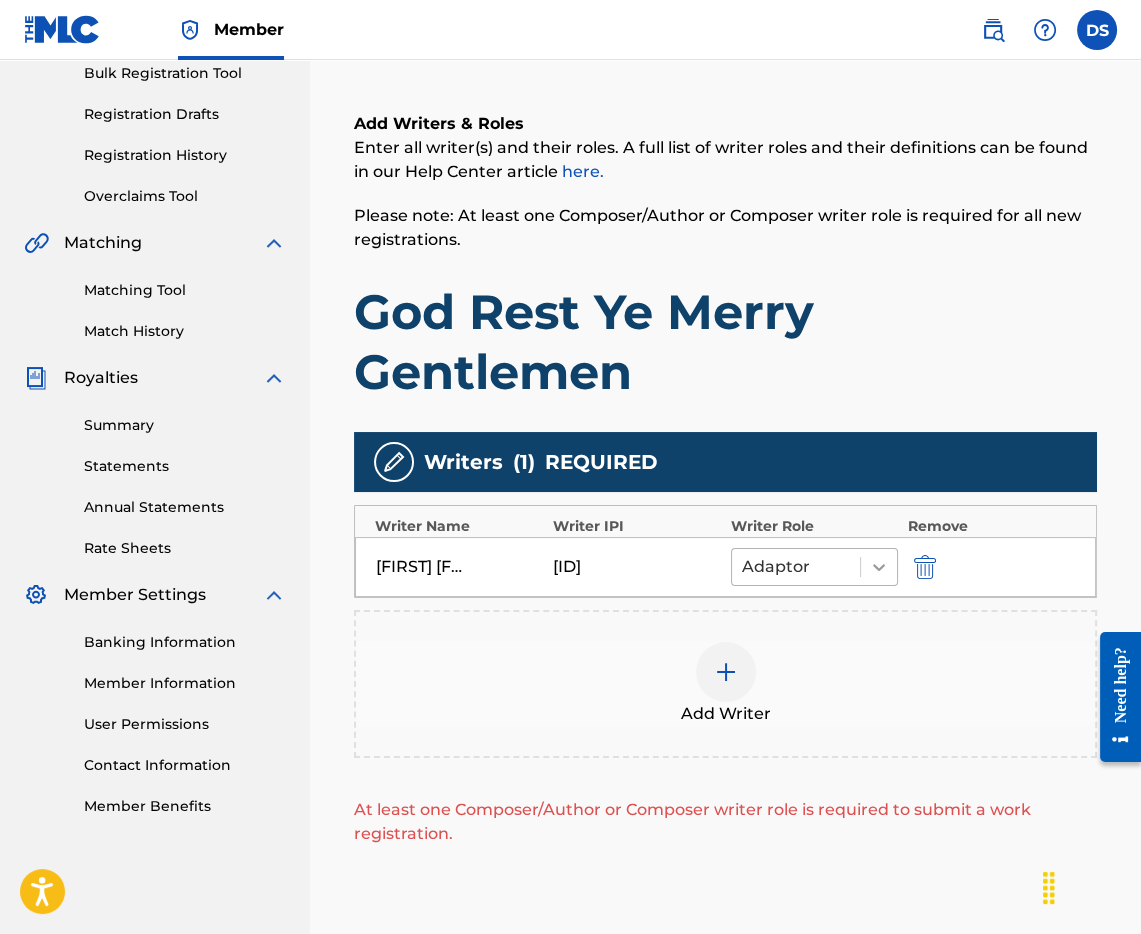 click 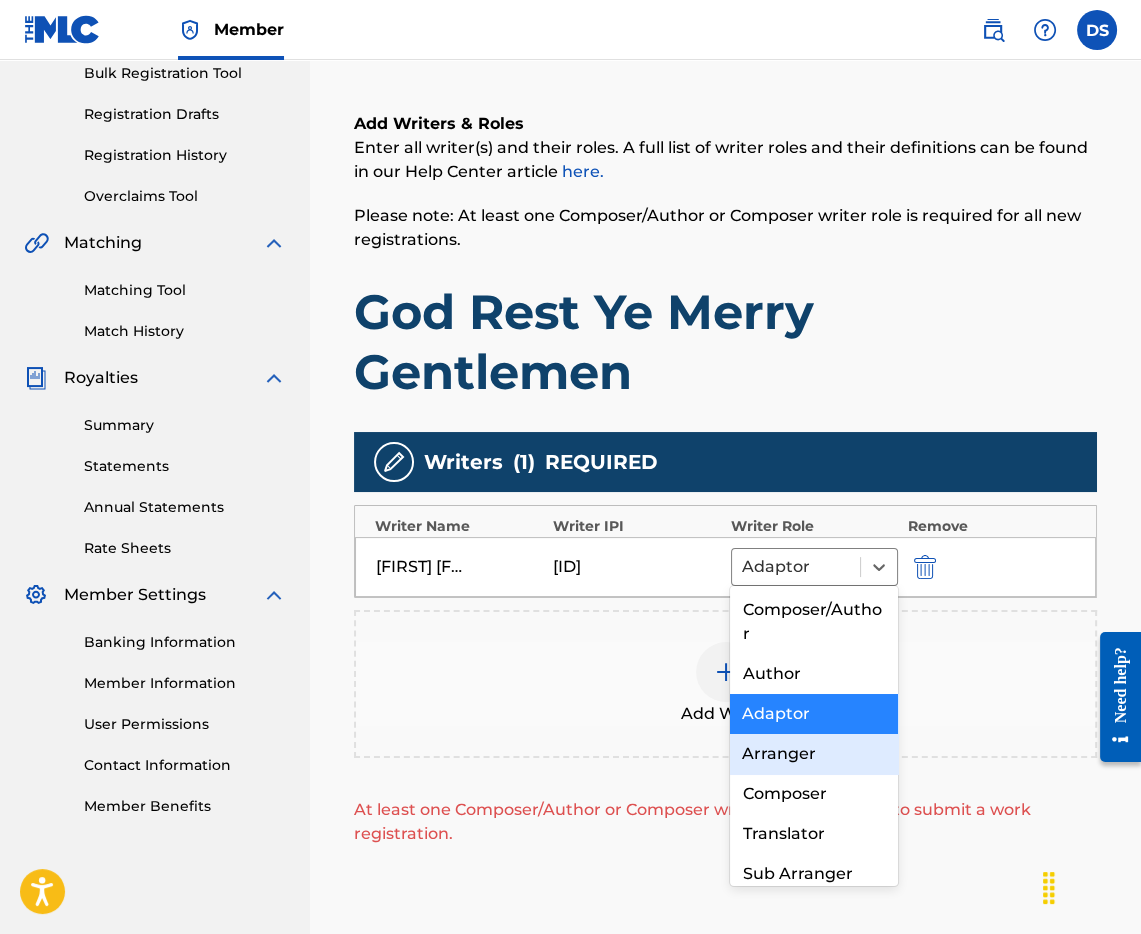 click on "Arranger" at bounding box center [813, 754] 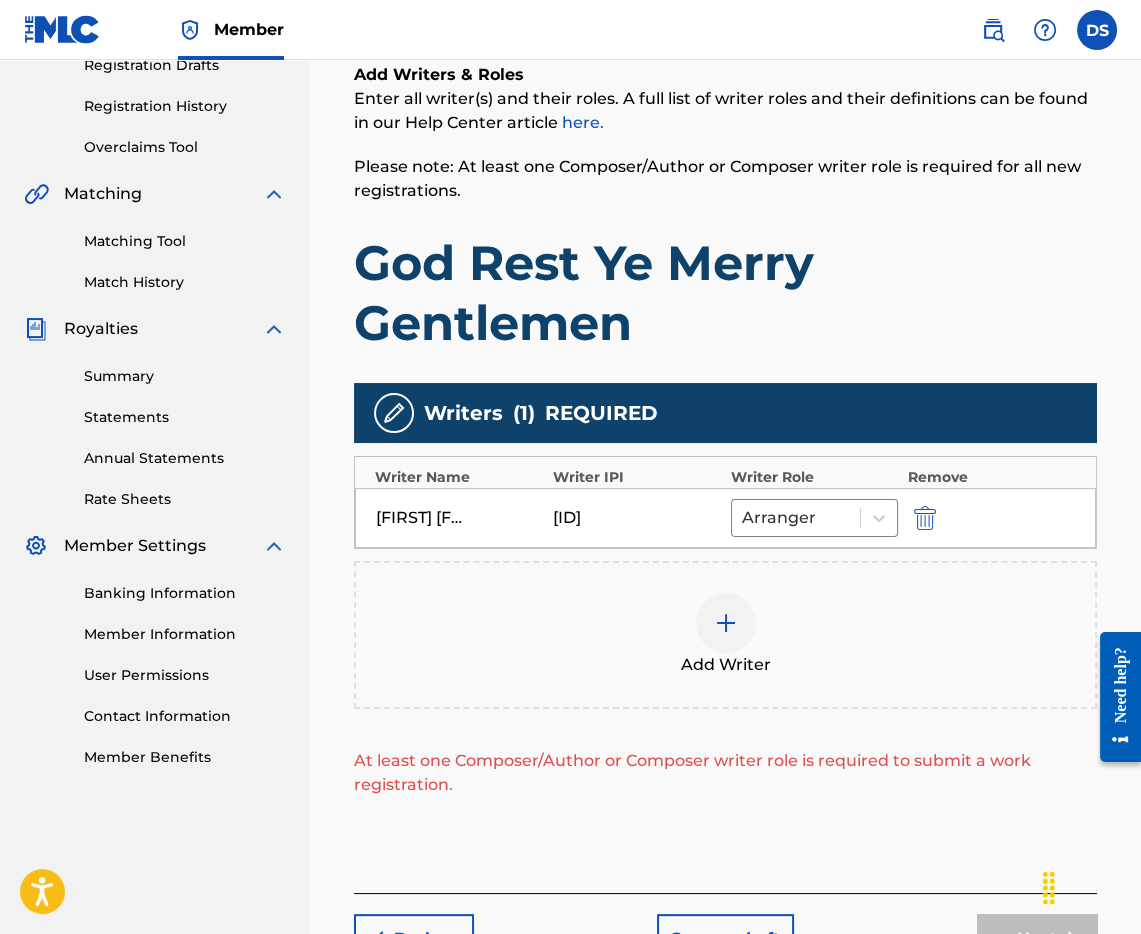 scroll, scrollTop: 413, scrollLeft: 0, axis: vertical 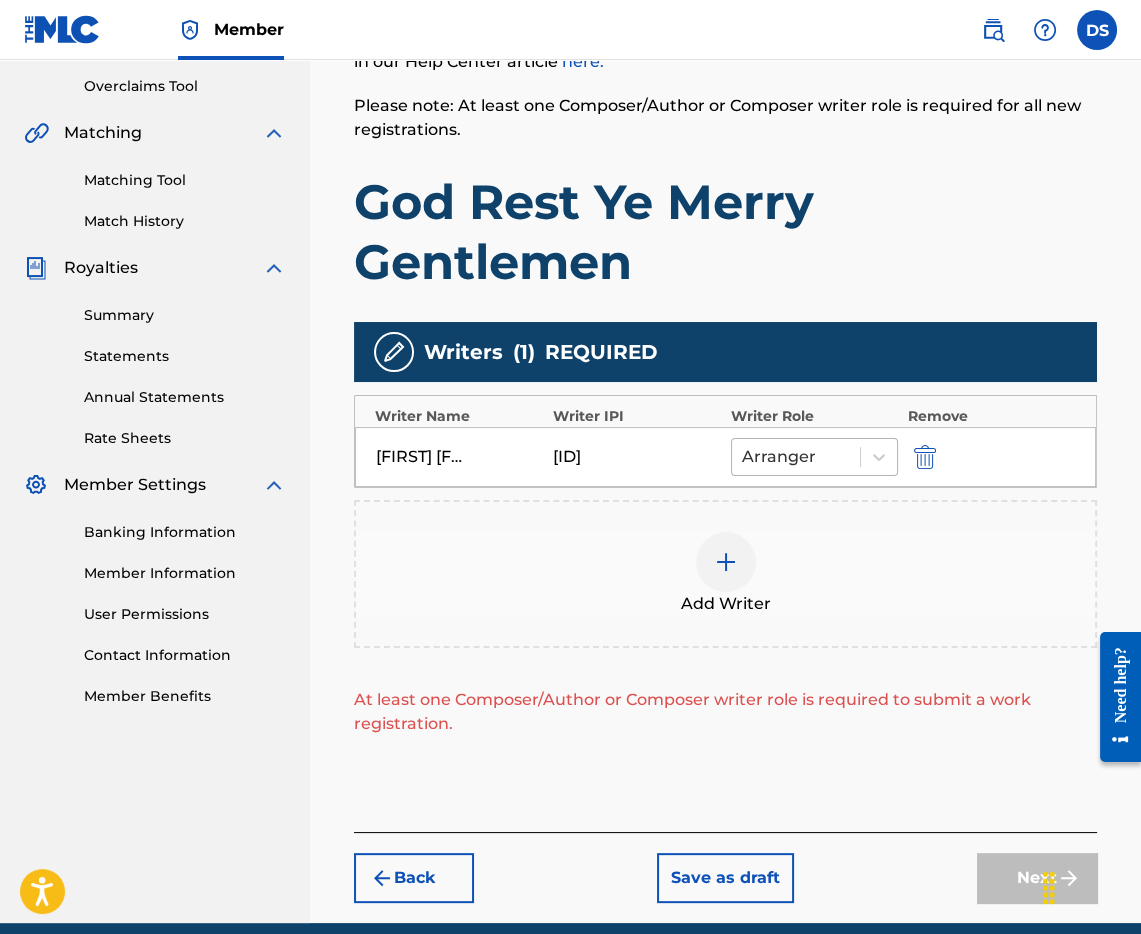 click at bounding box center [796, 457] 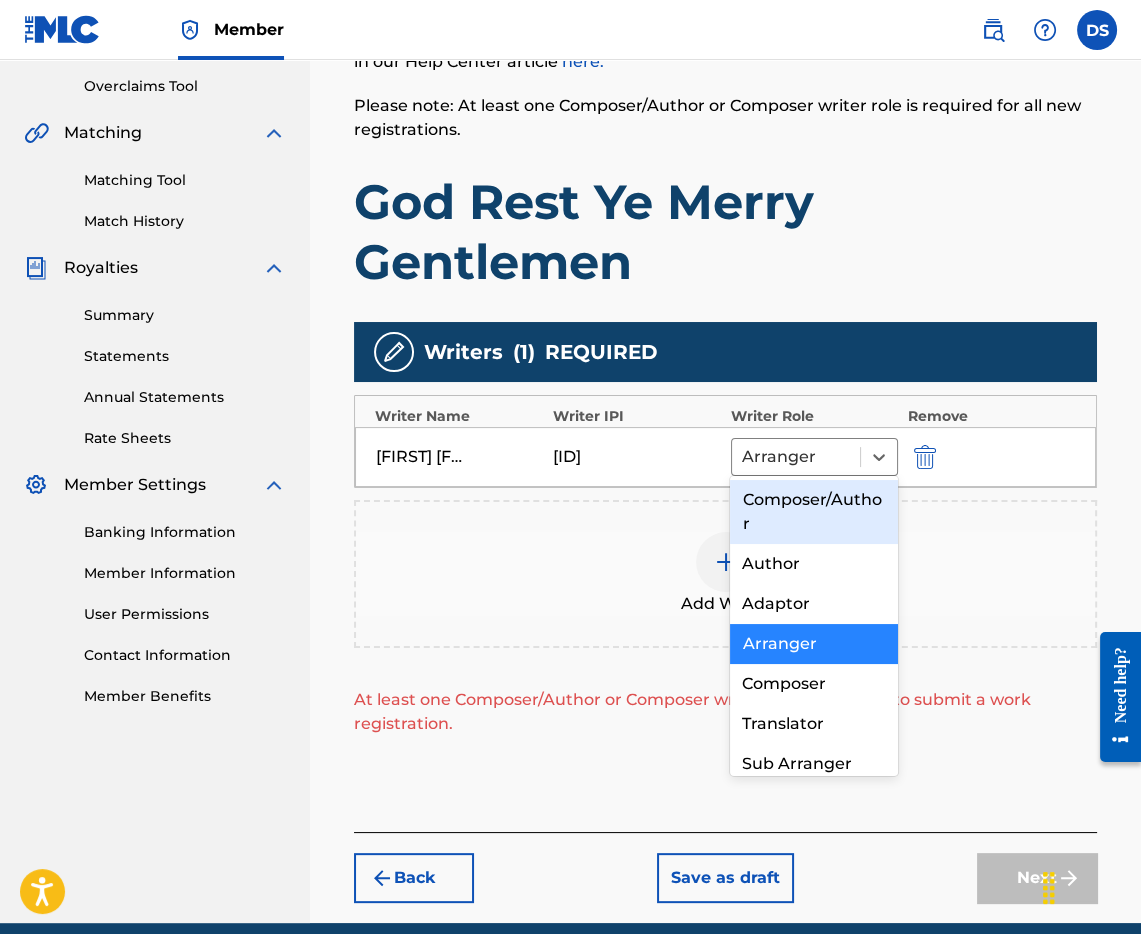 click on "Composer/Author" at bounding box center [813, 512] 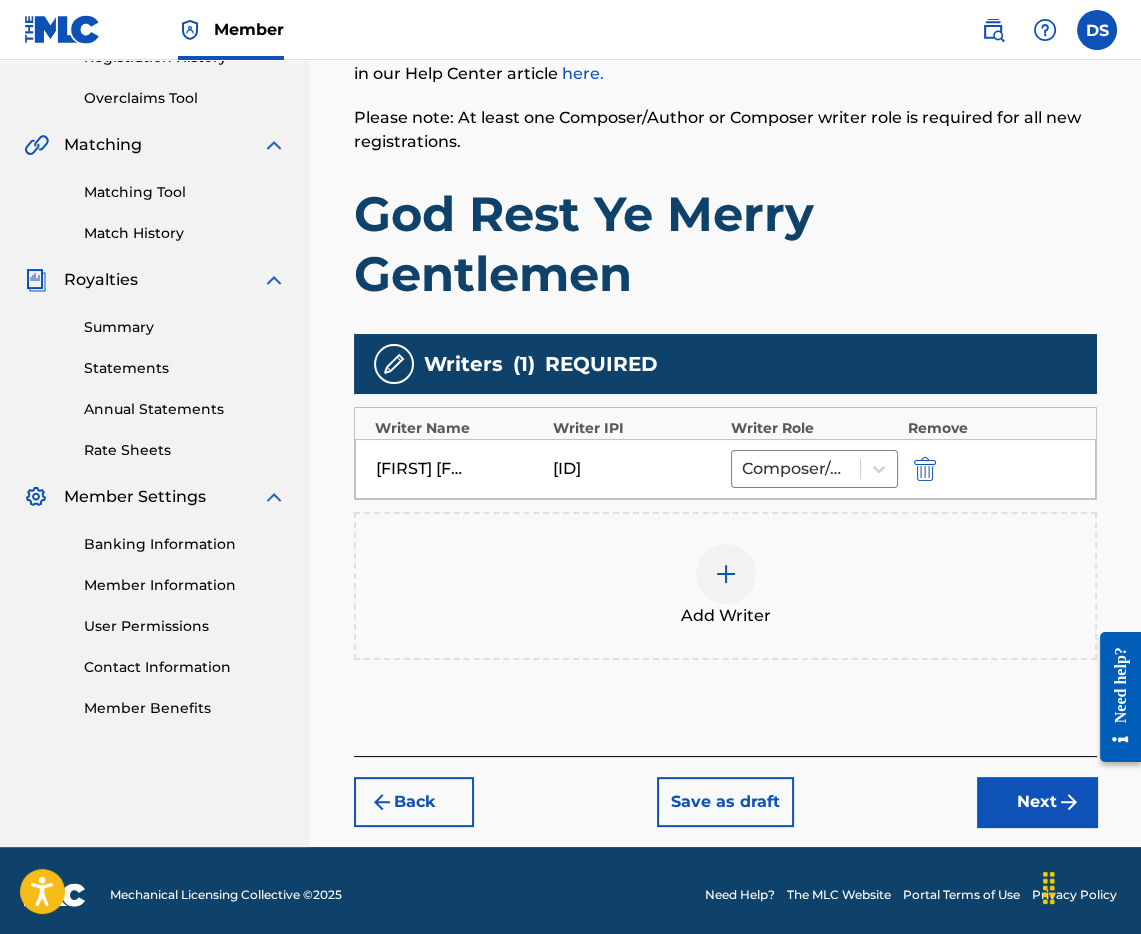 click on "Next" at bounding box center [1037, 802] 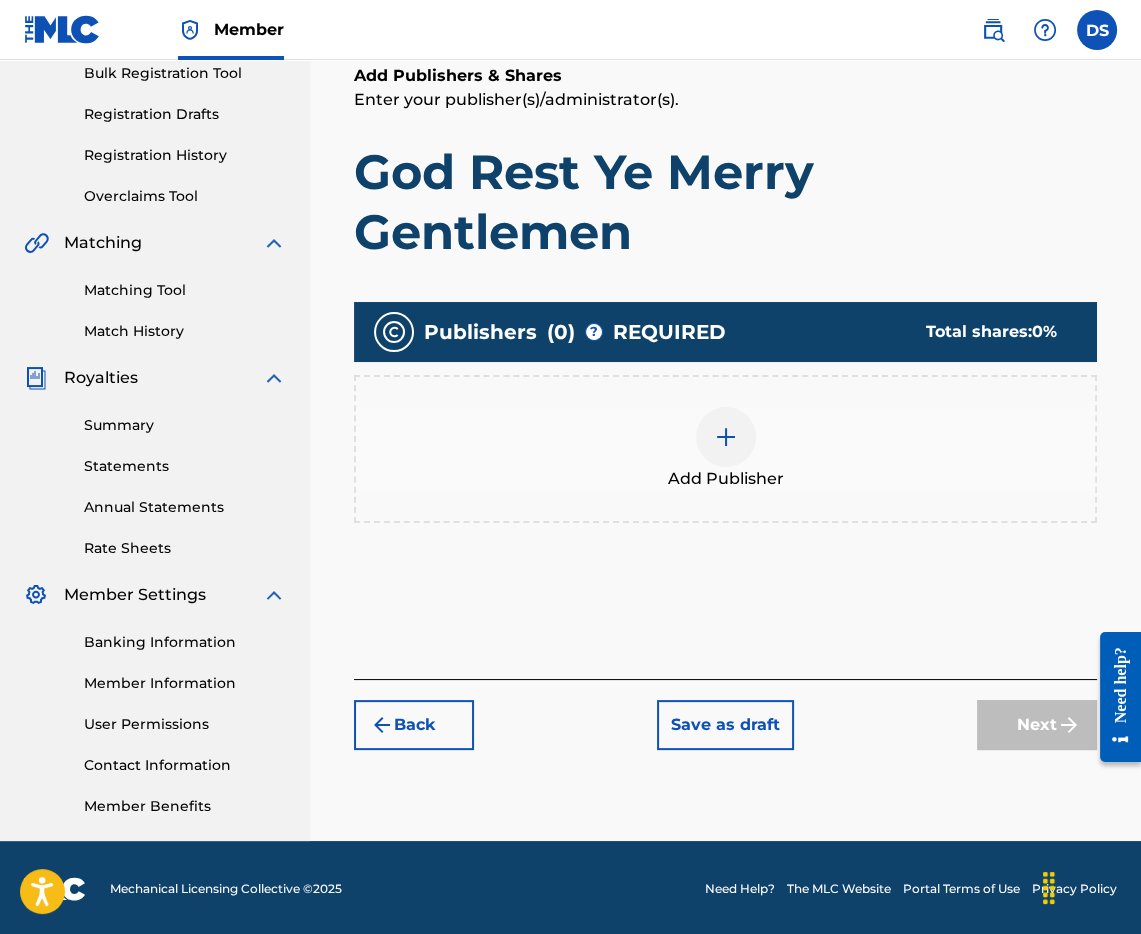 click at bounding box center [726, 437] 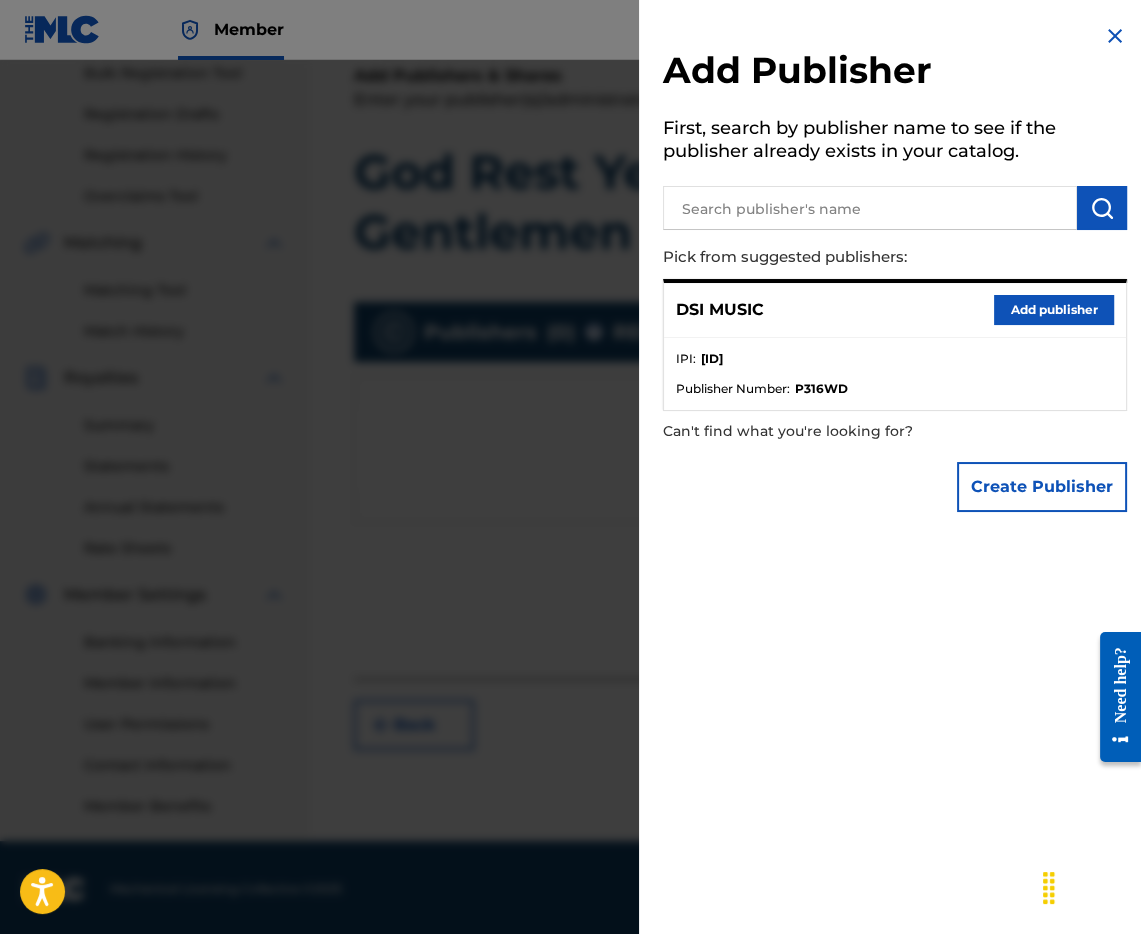 click on "Add publisher" at bounding box center [1054, 310] 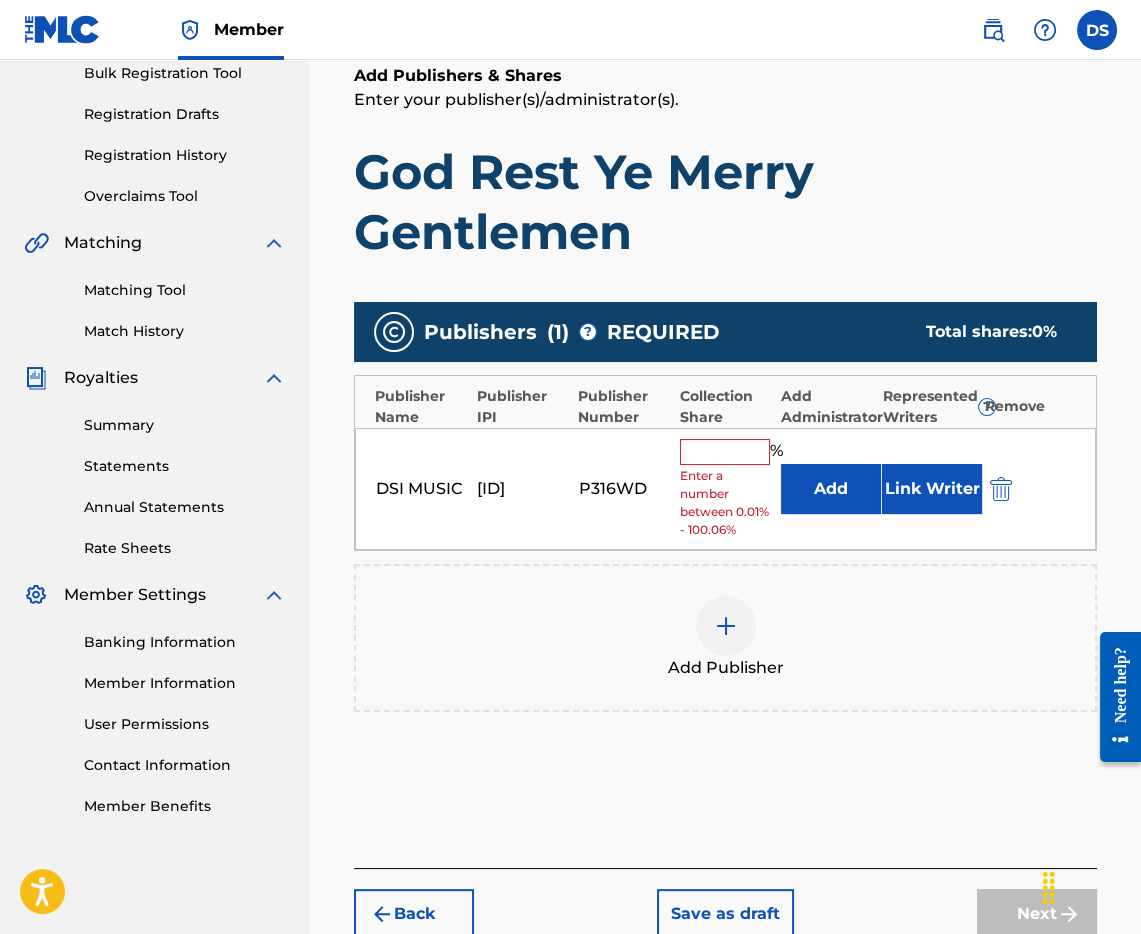 click at bounding box center (725, 452) 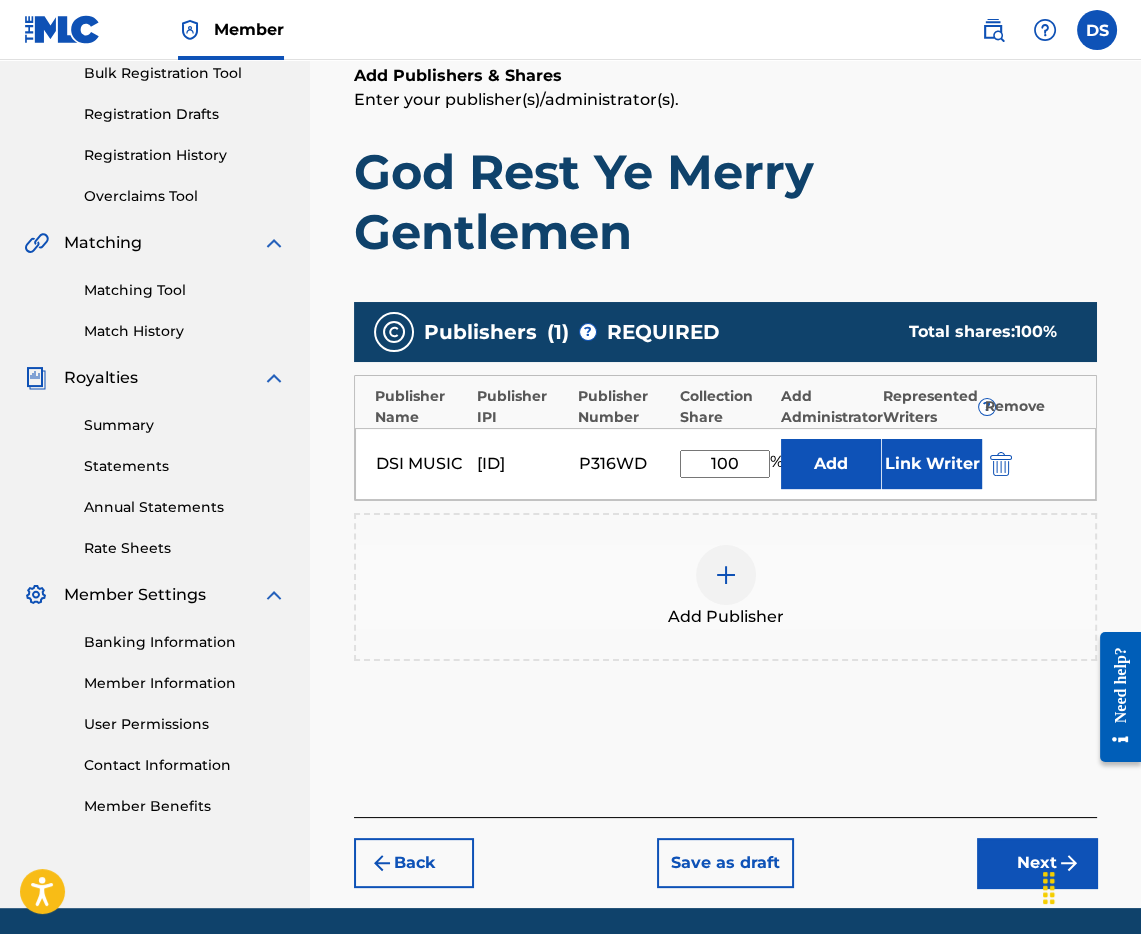 type on "100" 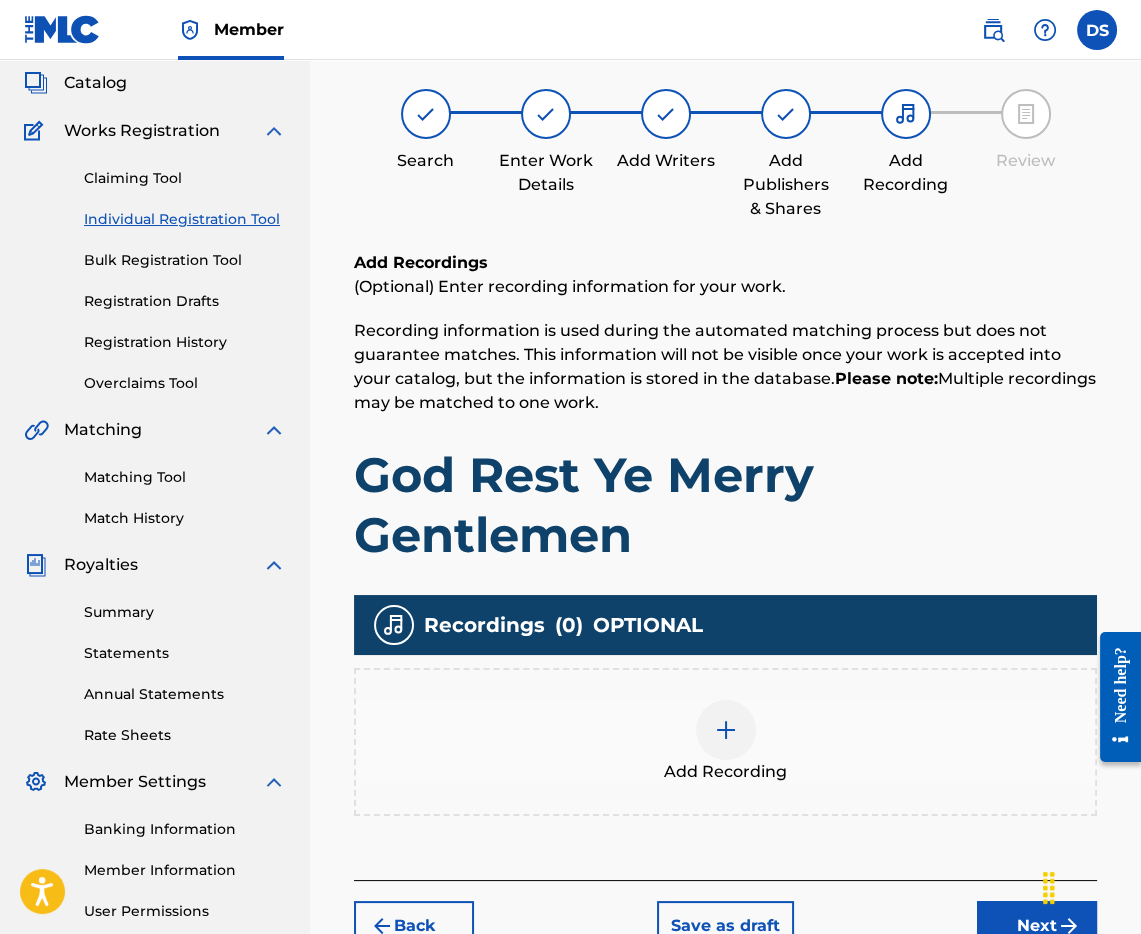 scroll, scrollTop: 213, scrollLeft: 0, axis: vertical 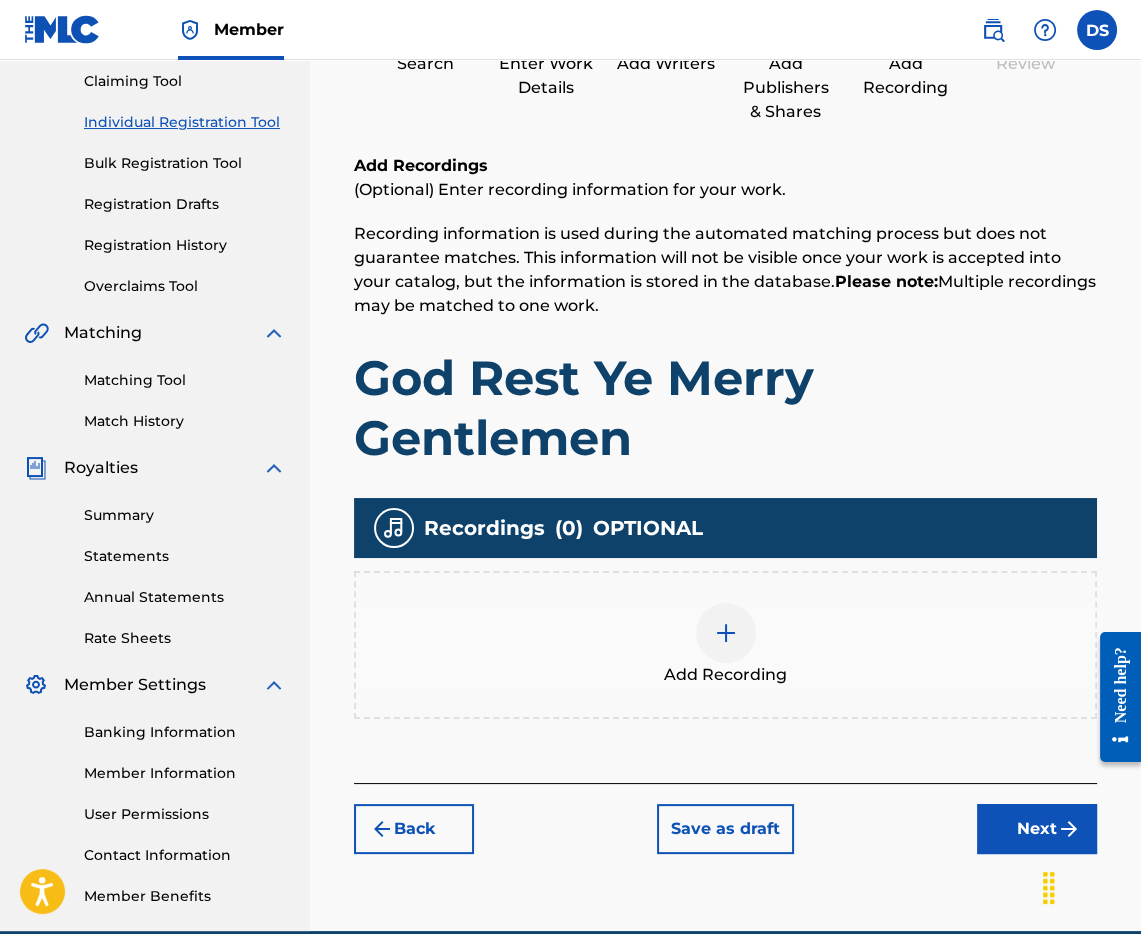 click at bounding box center (726, 633) 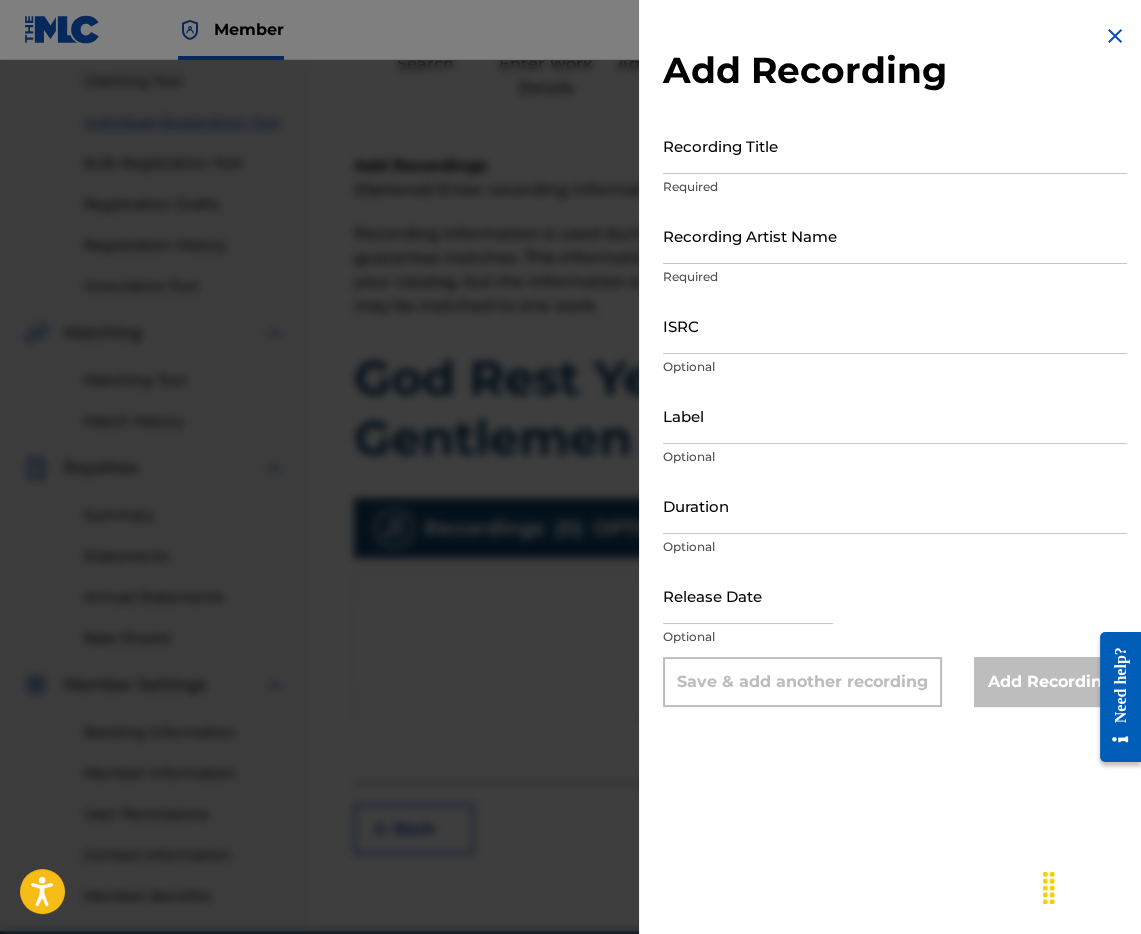 click on "Recording Title" at bounding box center (895, 145) 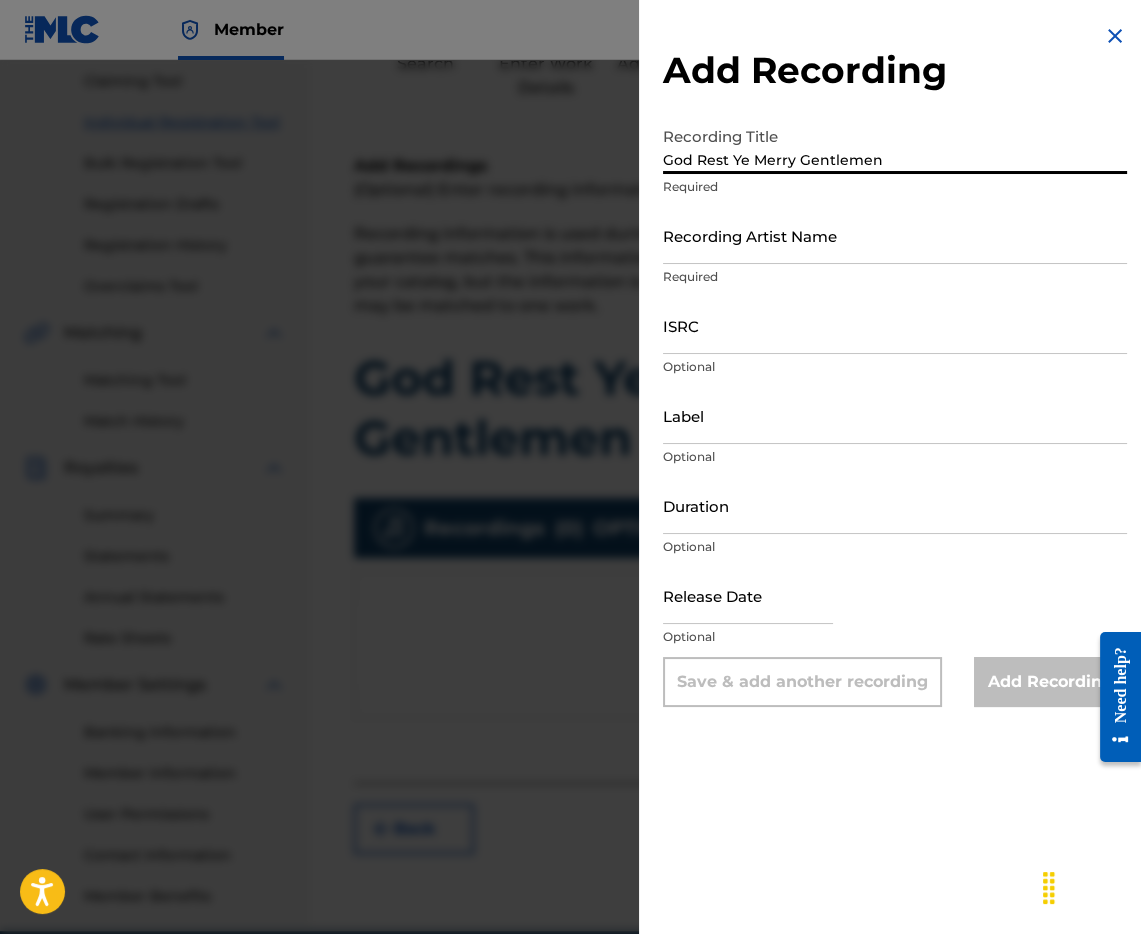 type on "God Rest Ye Merry Gentlemen" 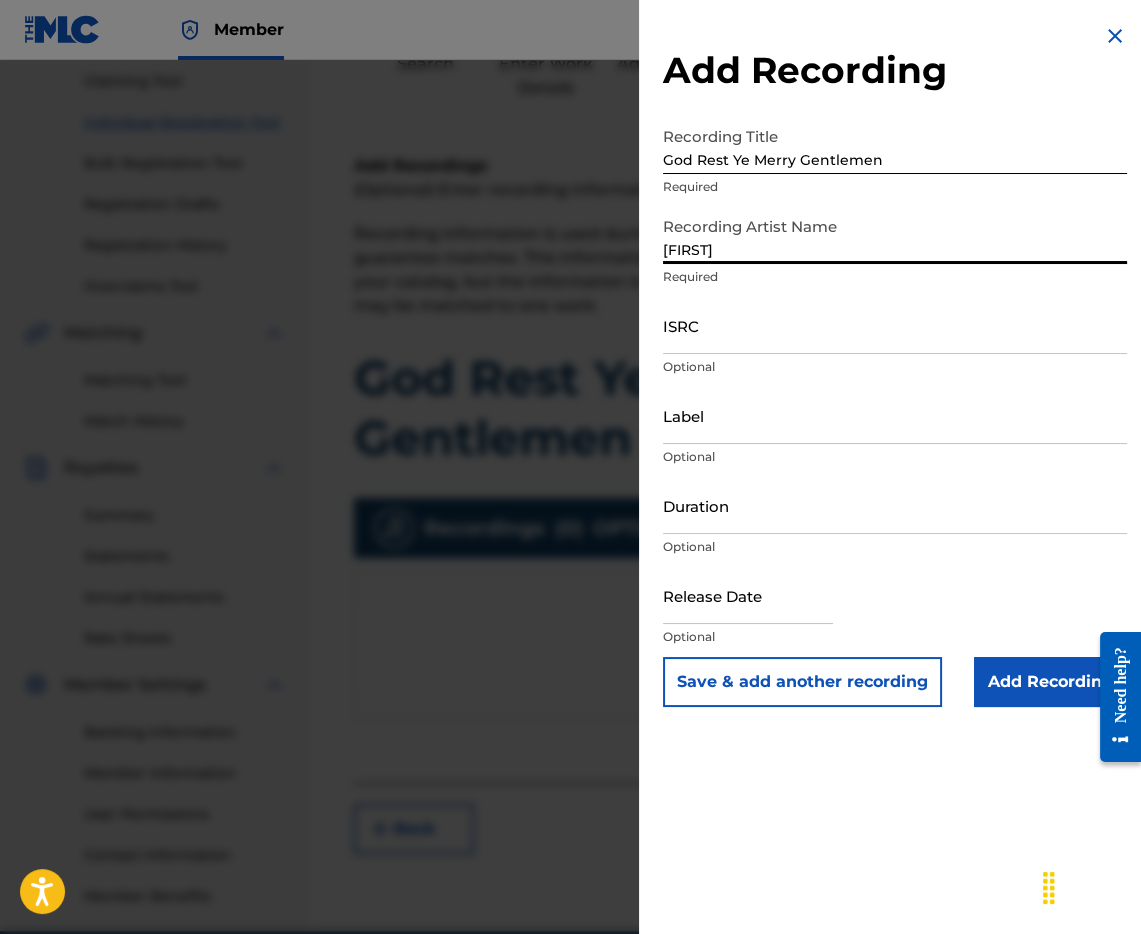 type on "[FIRST]" 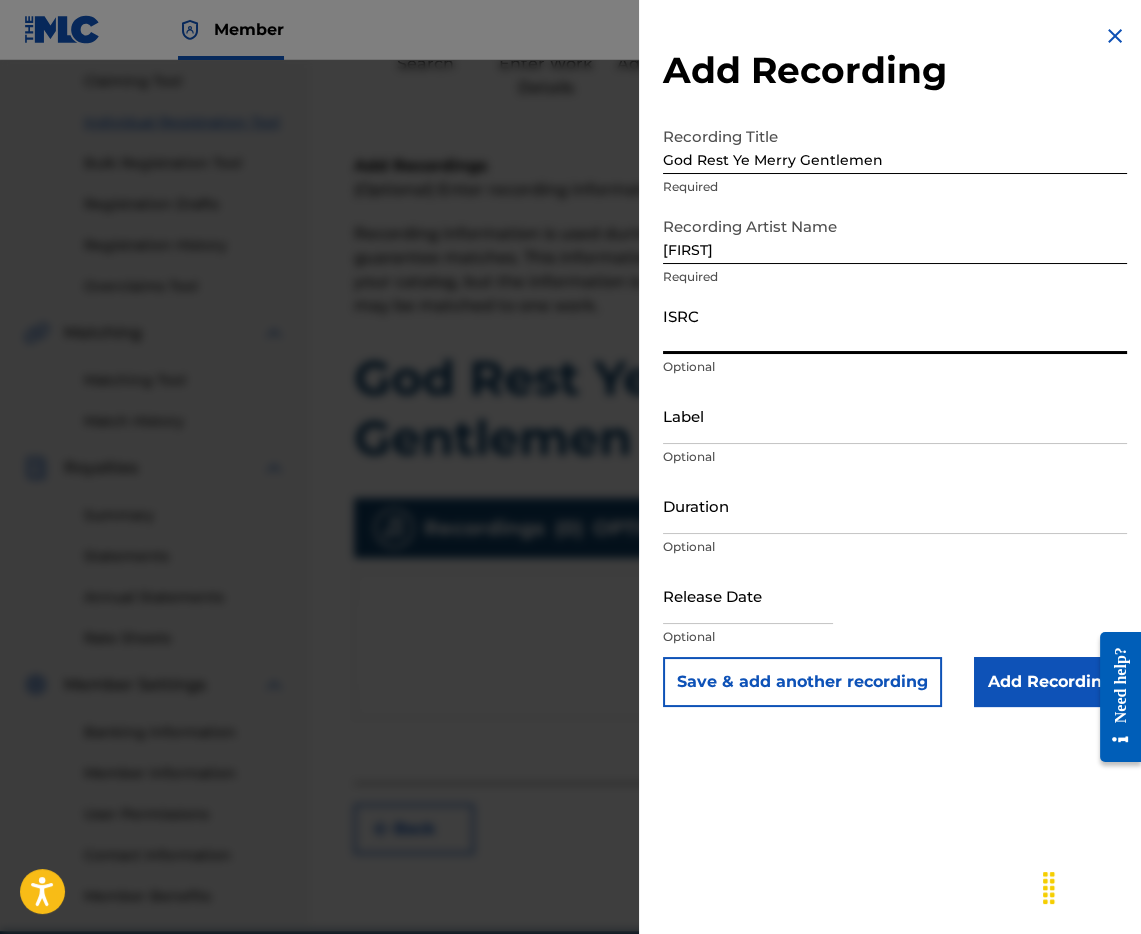 paste on "[ID]" 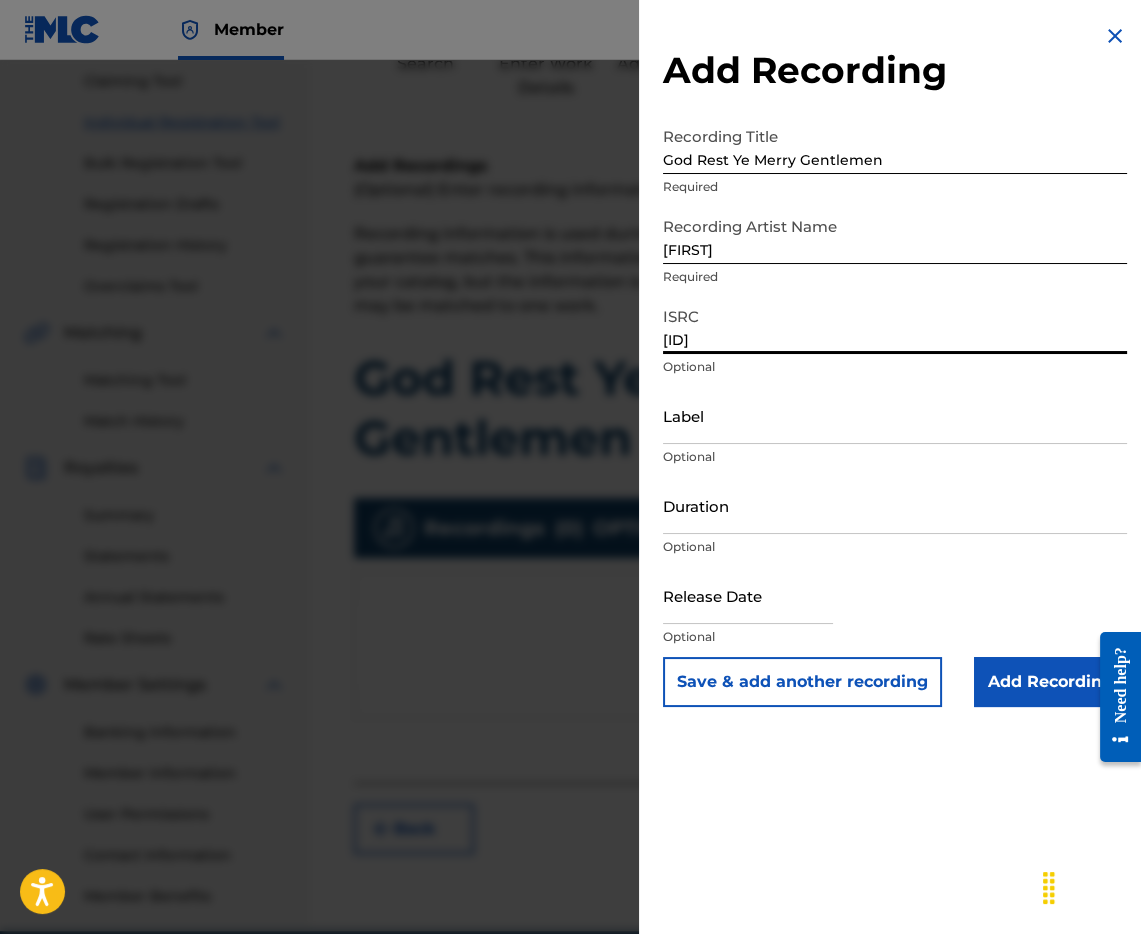 type on "[ID]" 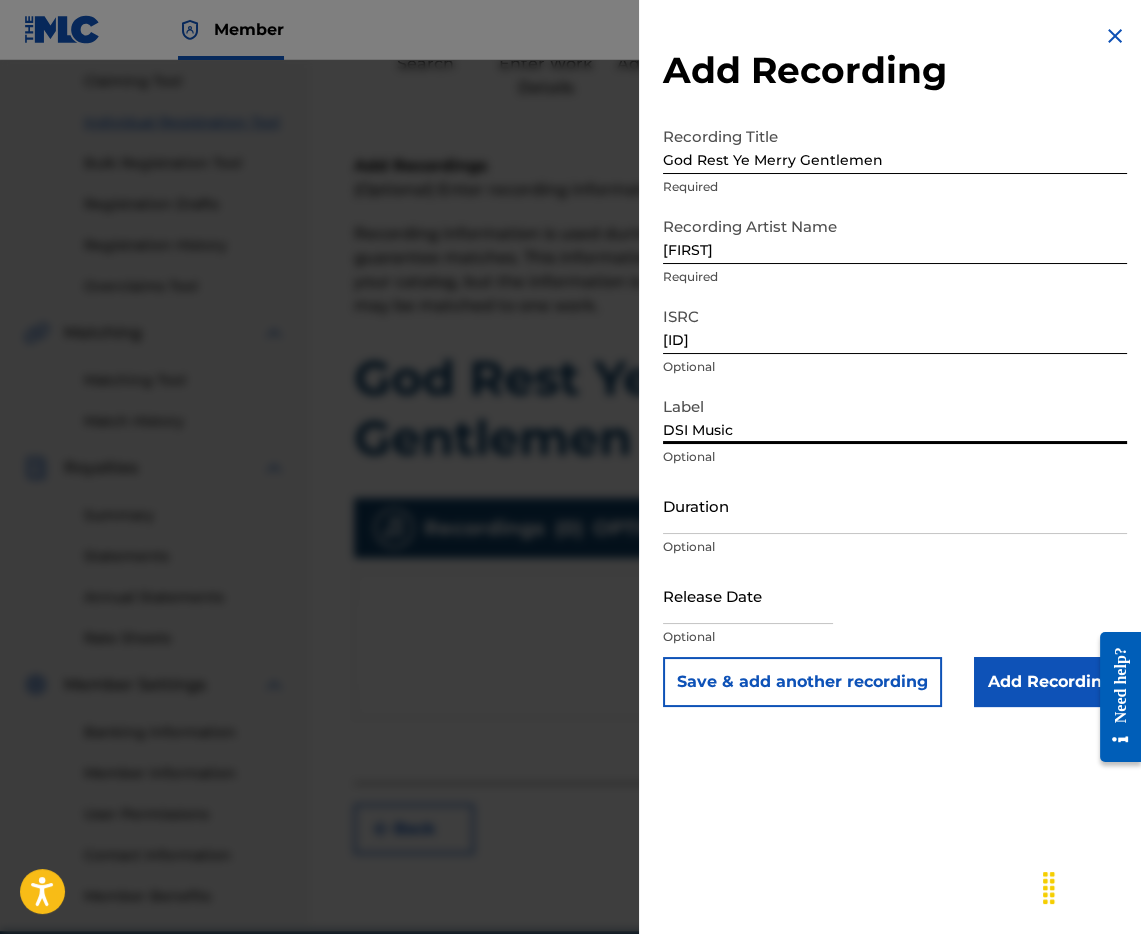 type on "DSI Music" 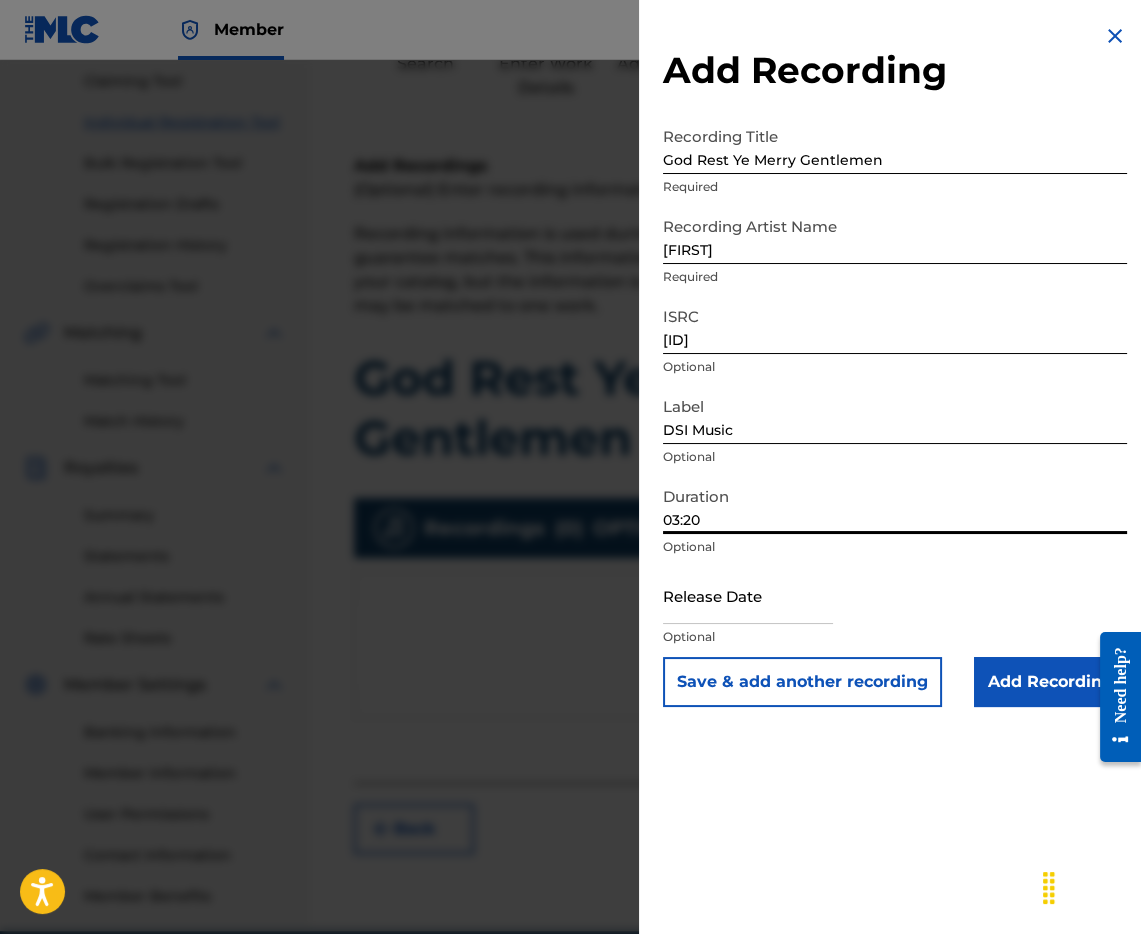 type on "03:20" 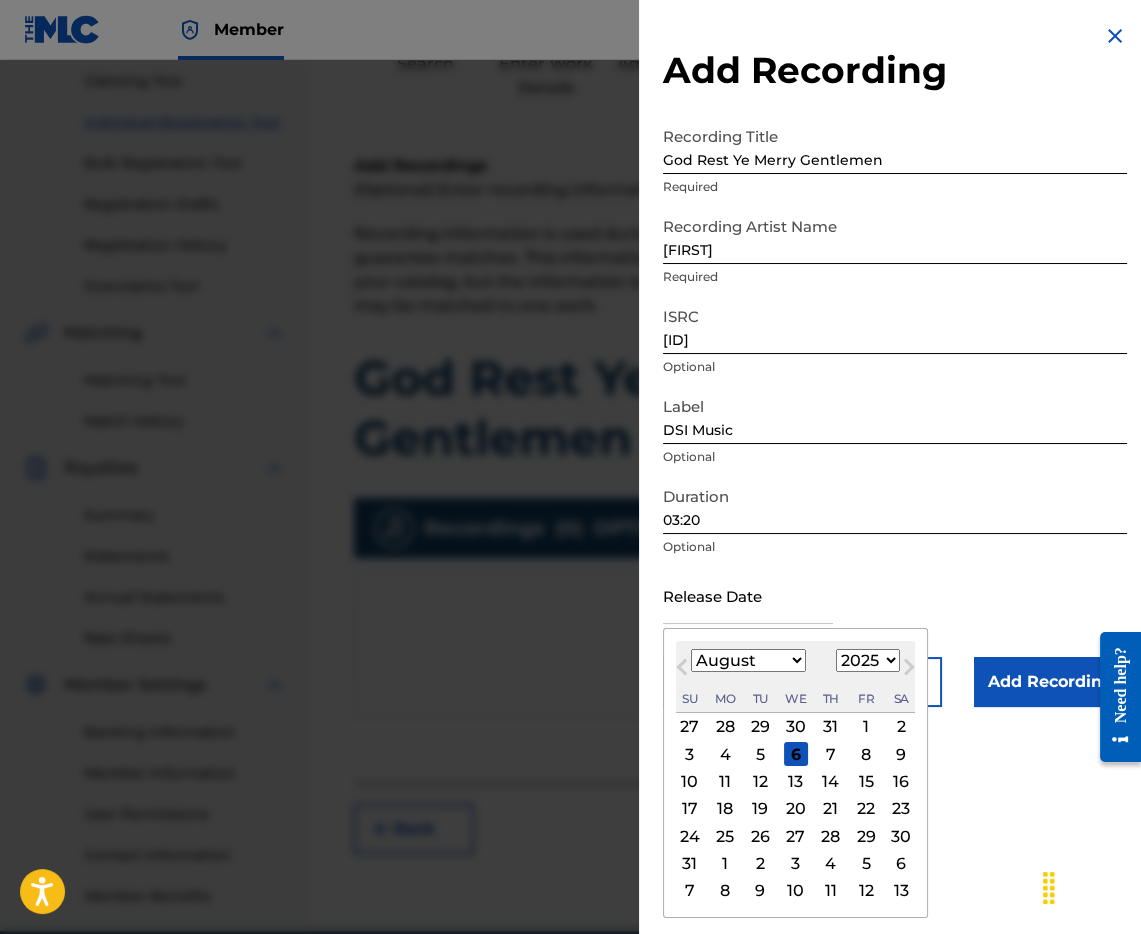 click at bounding box center (748, 595) 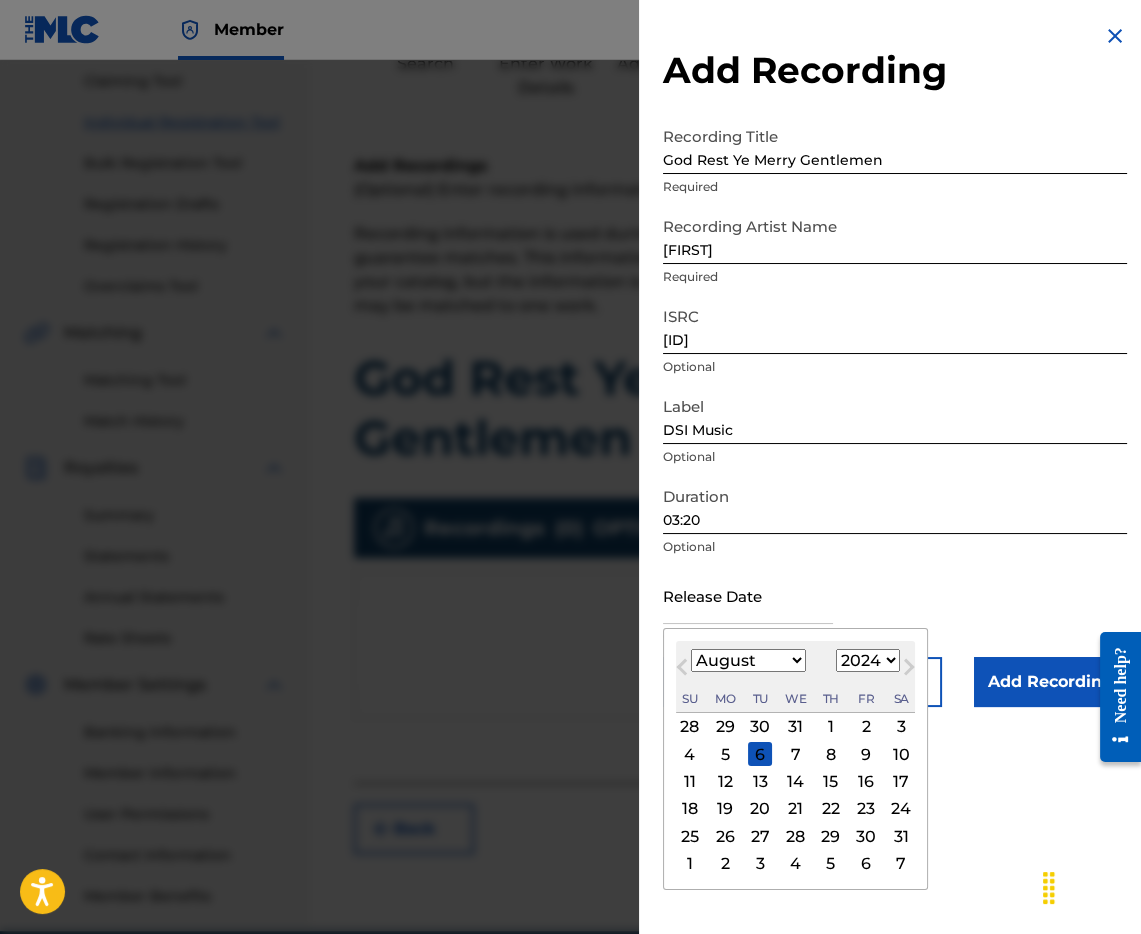click on "January February March April May June July August September October November December" at bounding box center [748, 660] 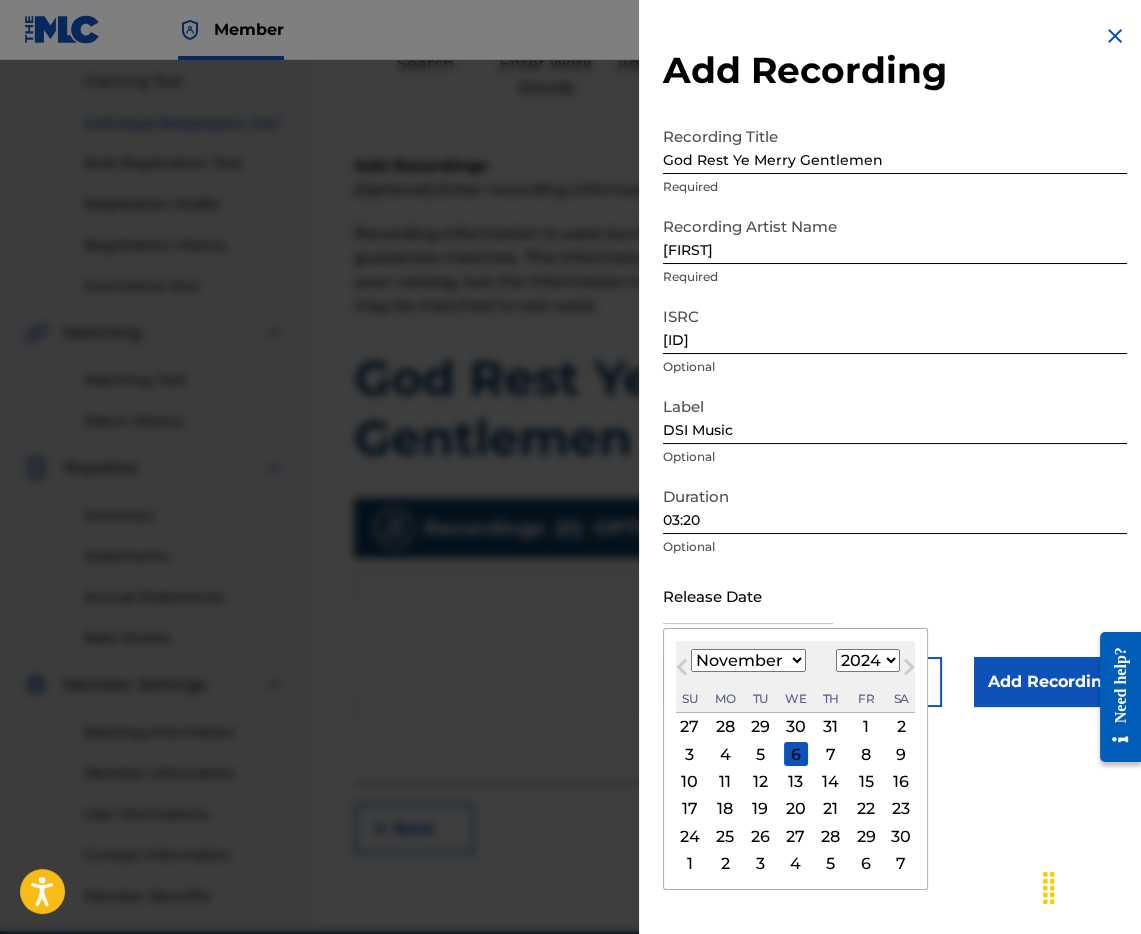 click on "29" at bounding box center [866, 836] 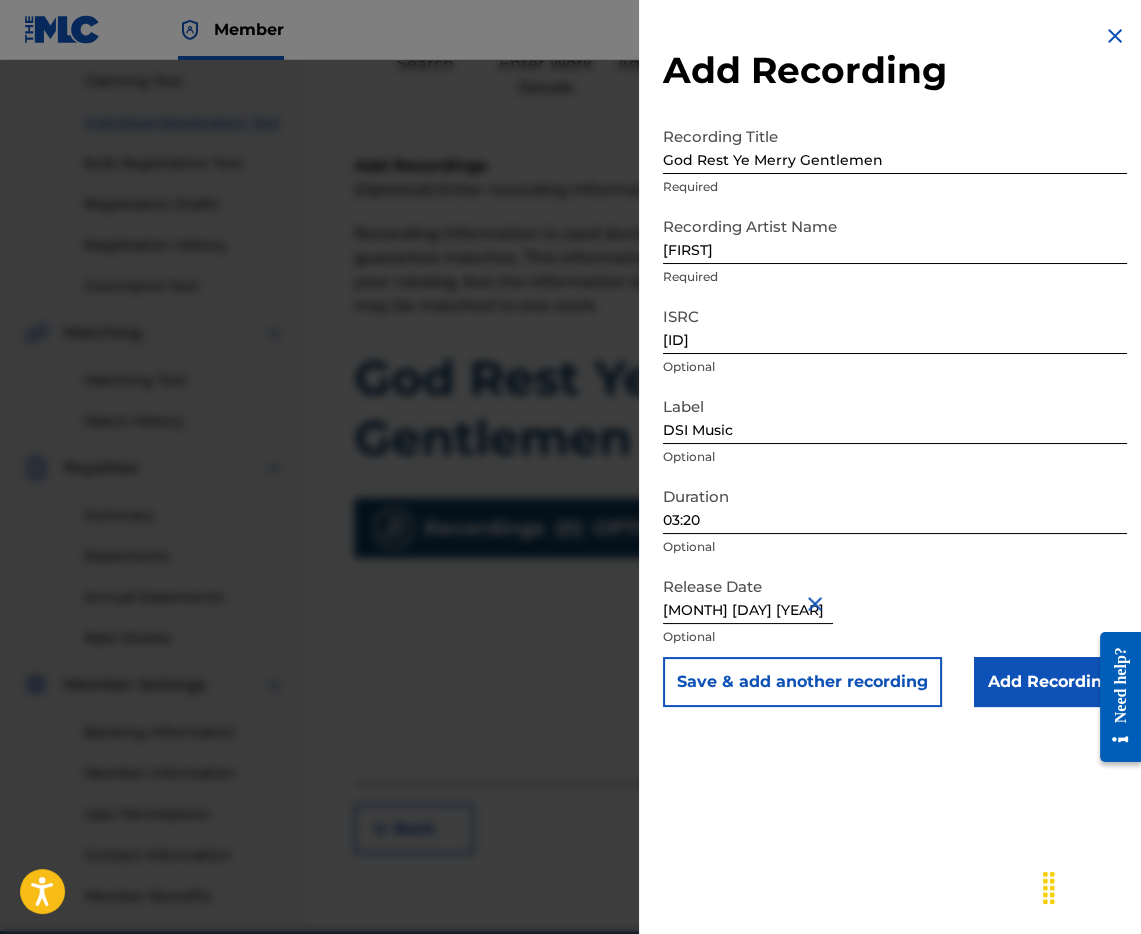 click on "Add Recording" at bounding box center [1050, 682] 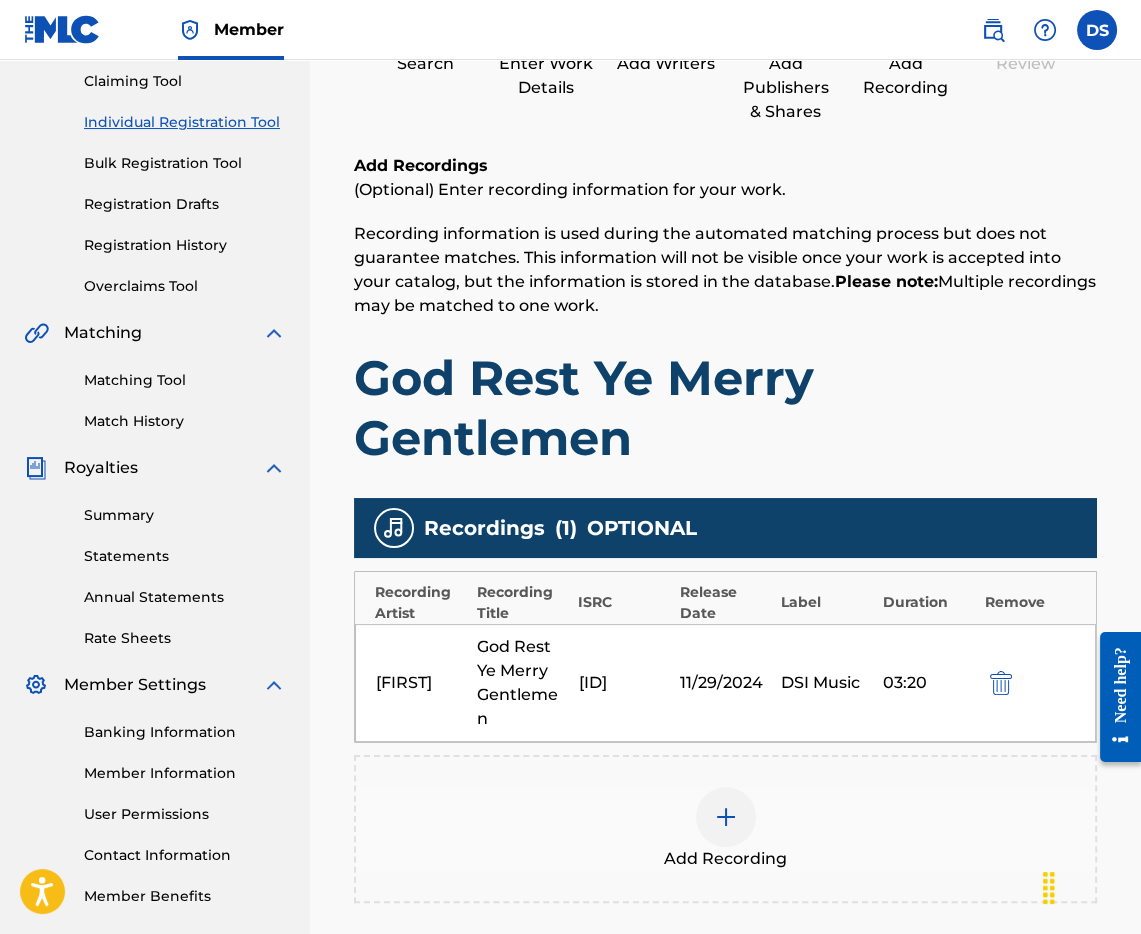 scroll, scrollTop: 340, scrollLeft: 0, axis: vertical 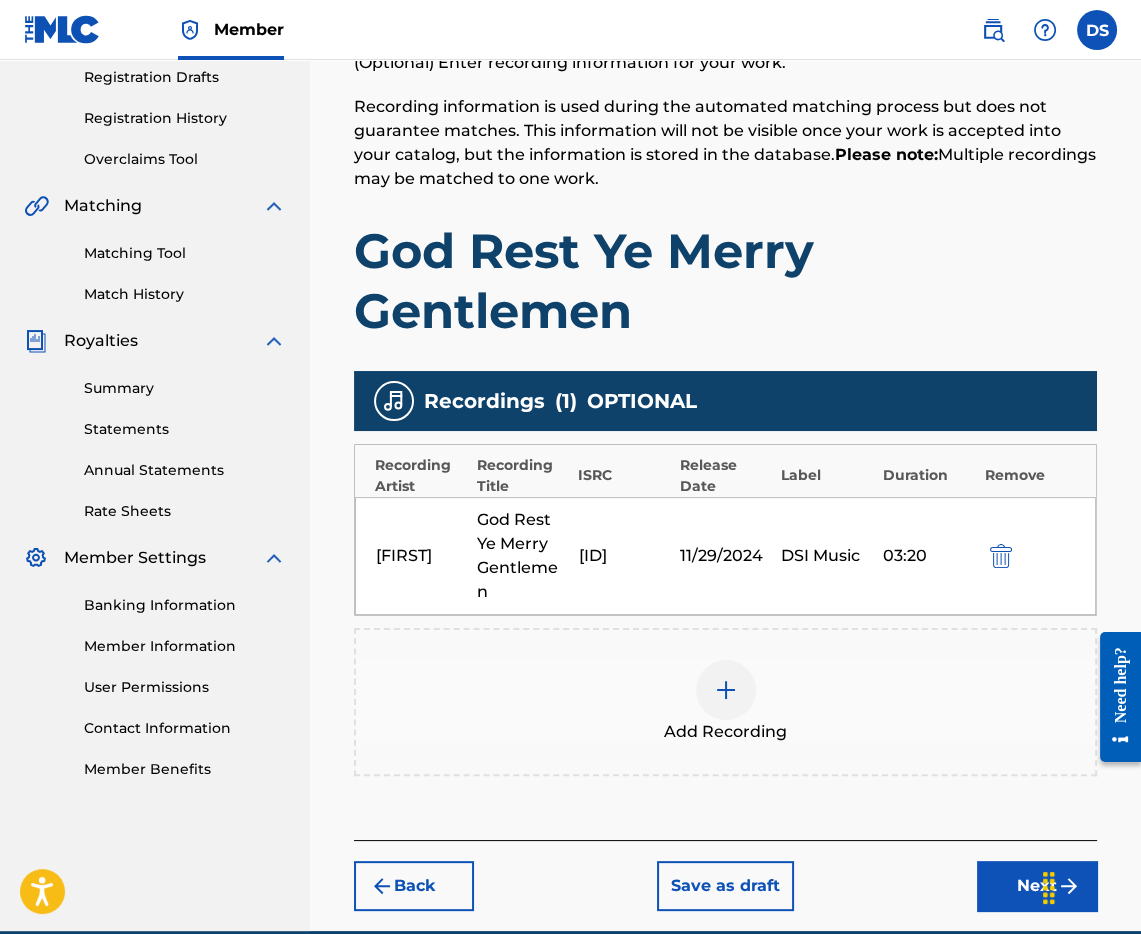 click on "Next" at bounding box center (1037, 886) 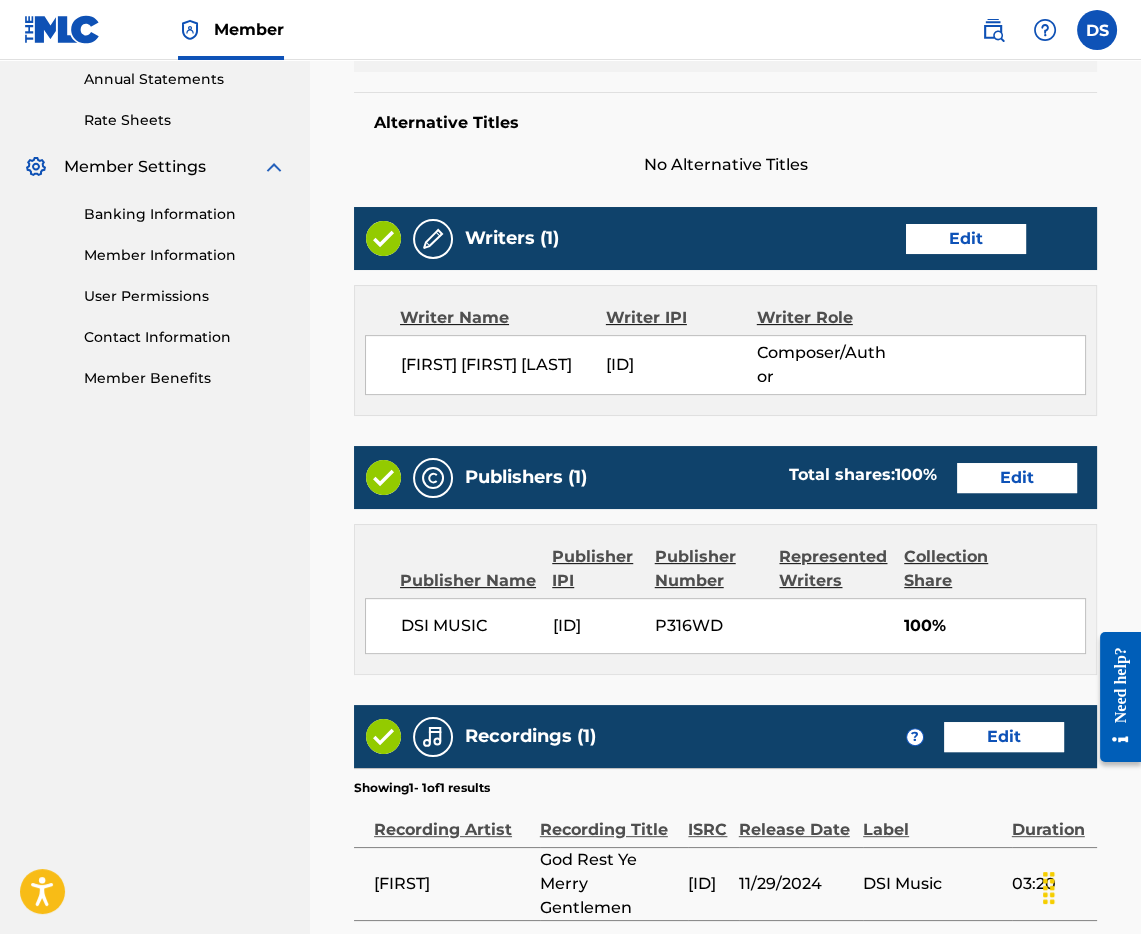 scroll, scrollTop: 844, scrollLeft: 0, axis: vertical 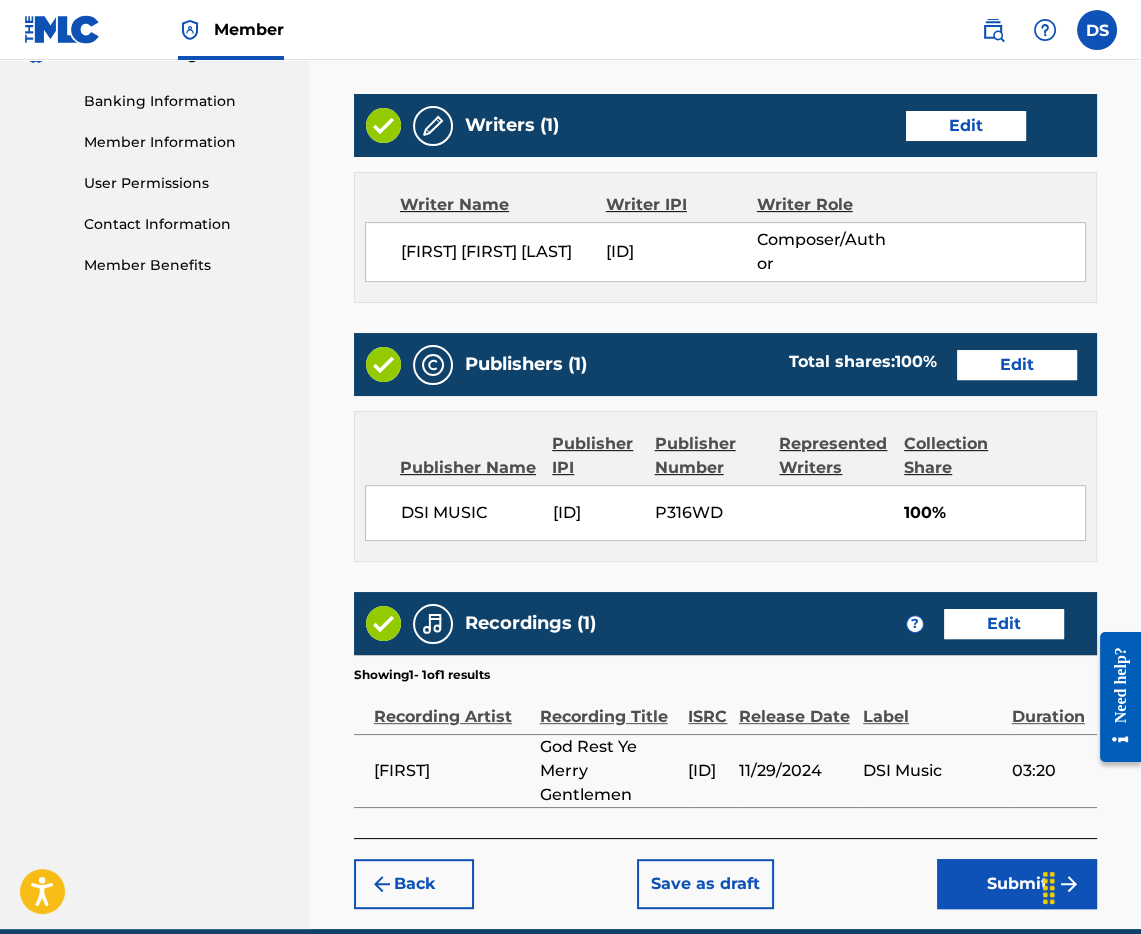 click on "Submit" at bounding box center [1017, 884] 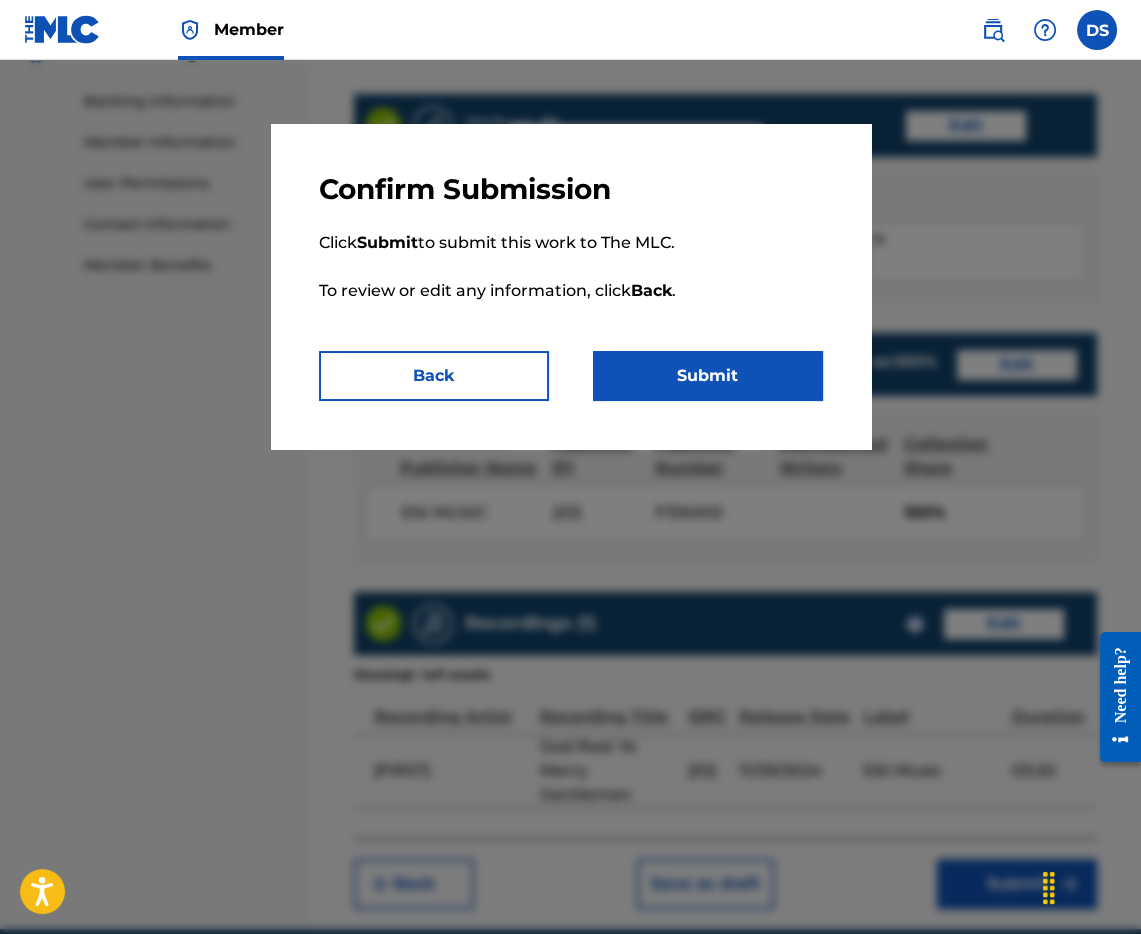 click on "Submit" at bounding box center [708, 376] 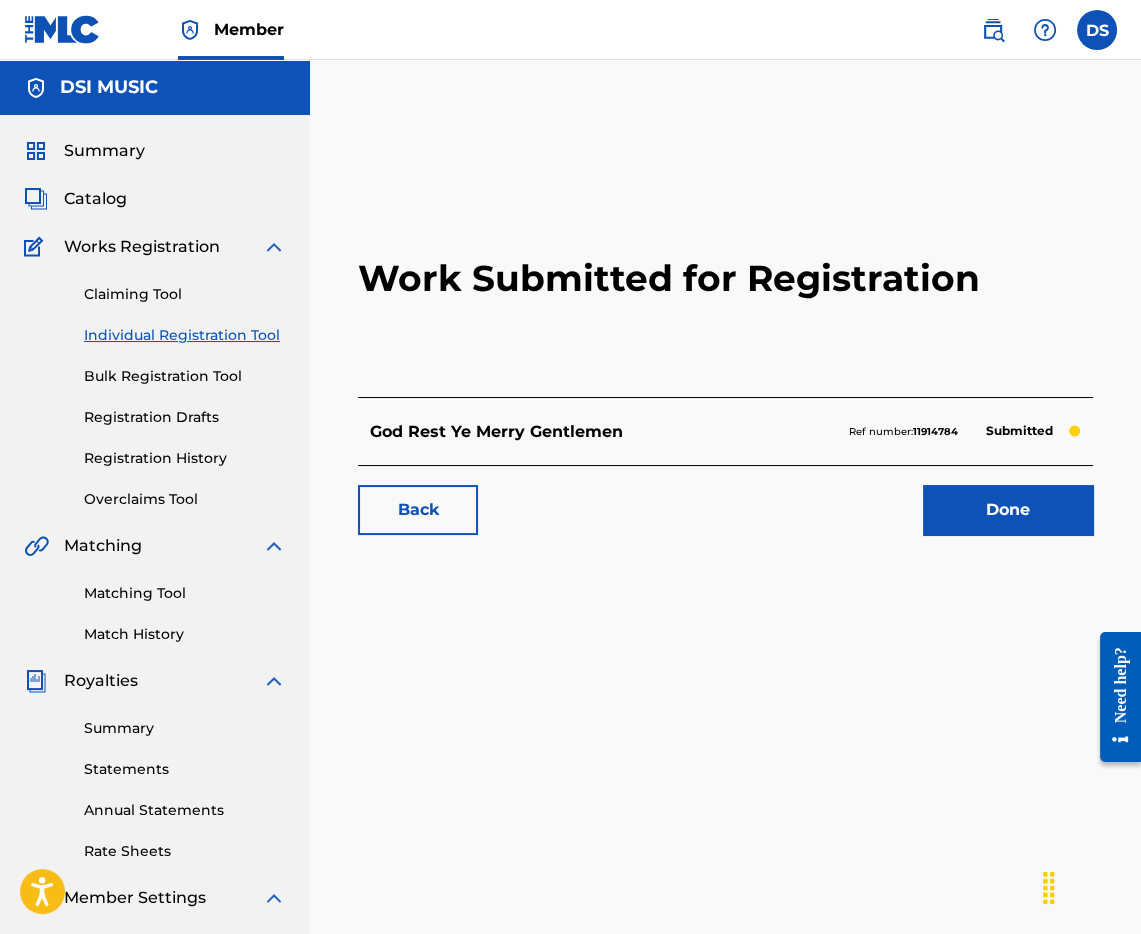click on "Catalog" at bounding box center (95, 199) 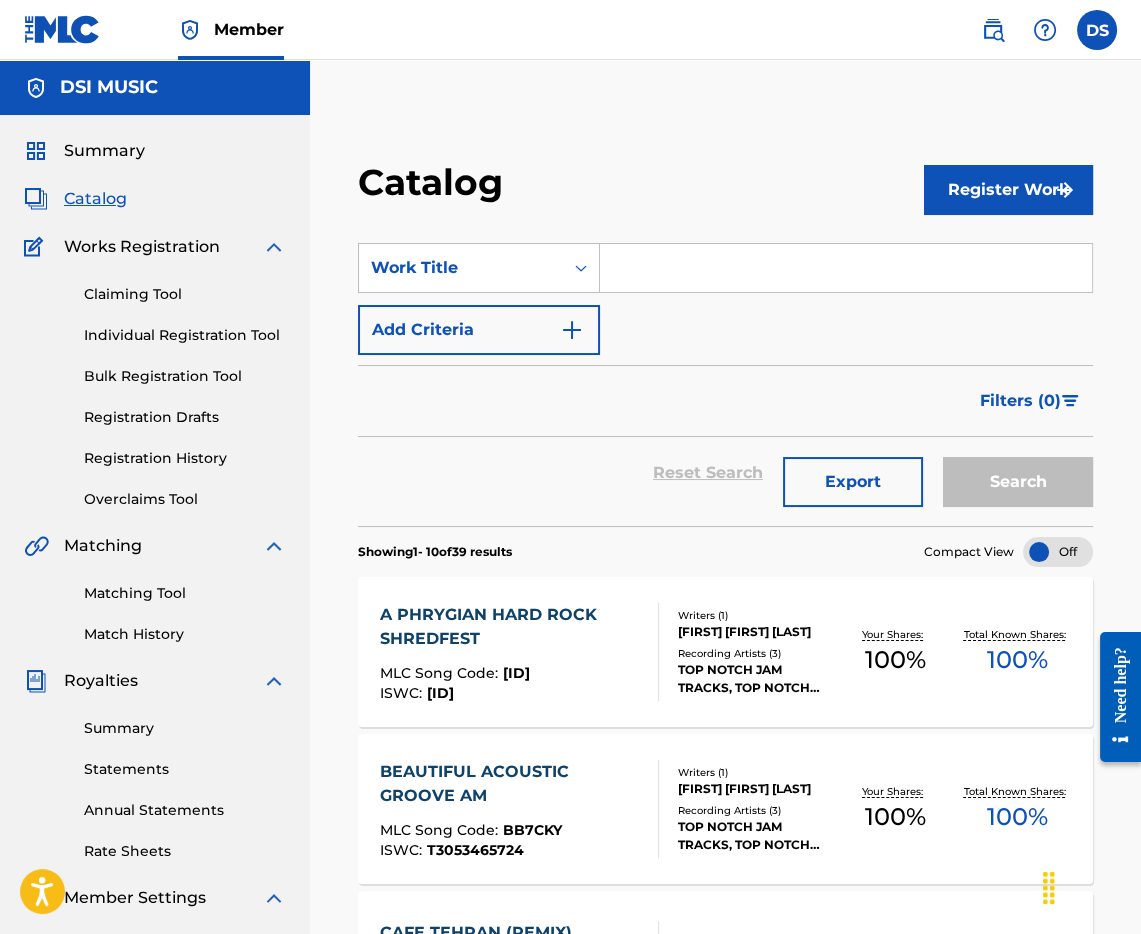 click at bounding box center (846, 268) 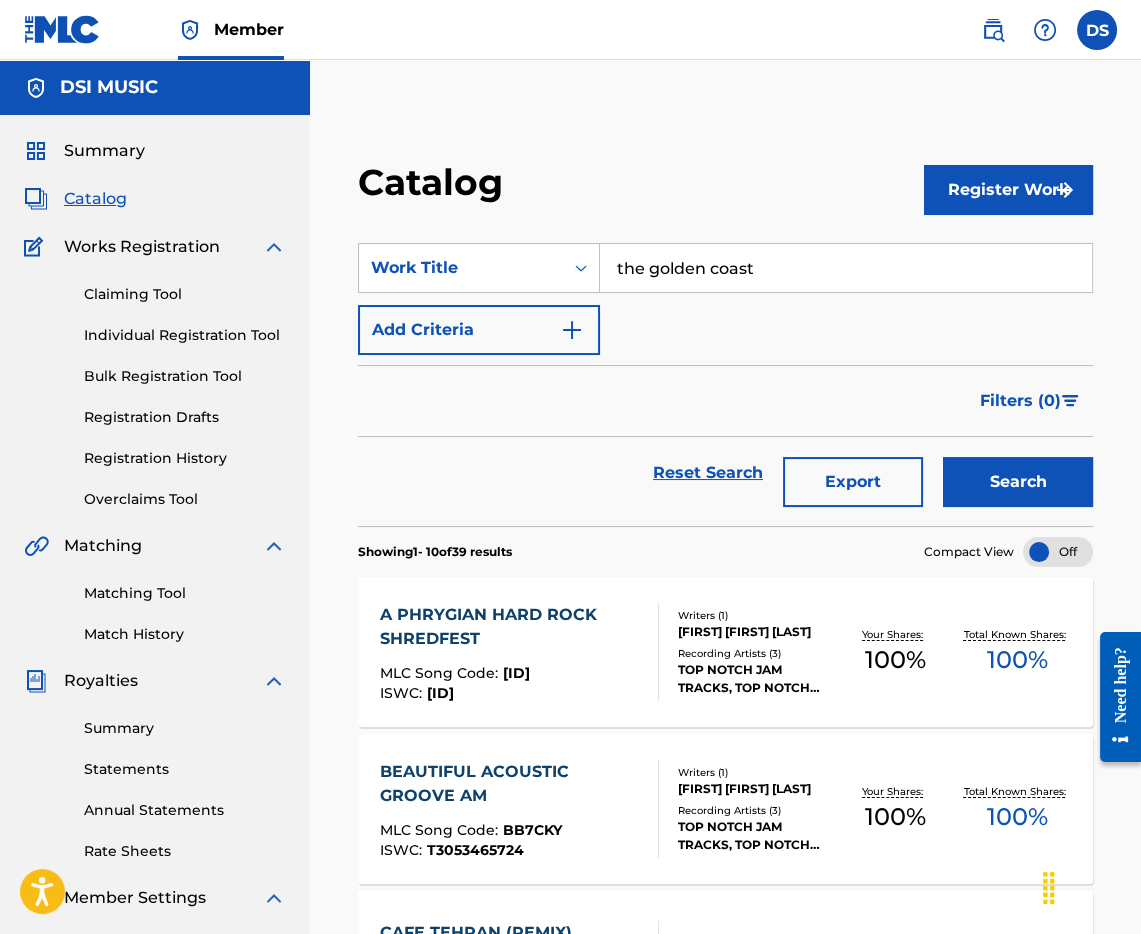 click on "the golden coast" at bounding box center [846, 268] 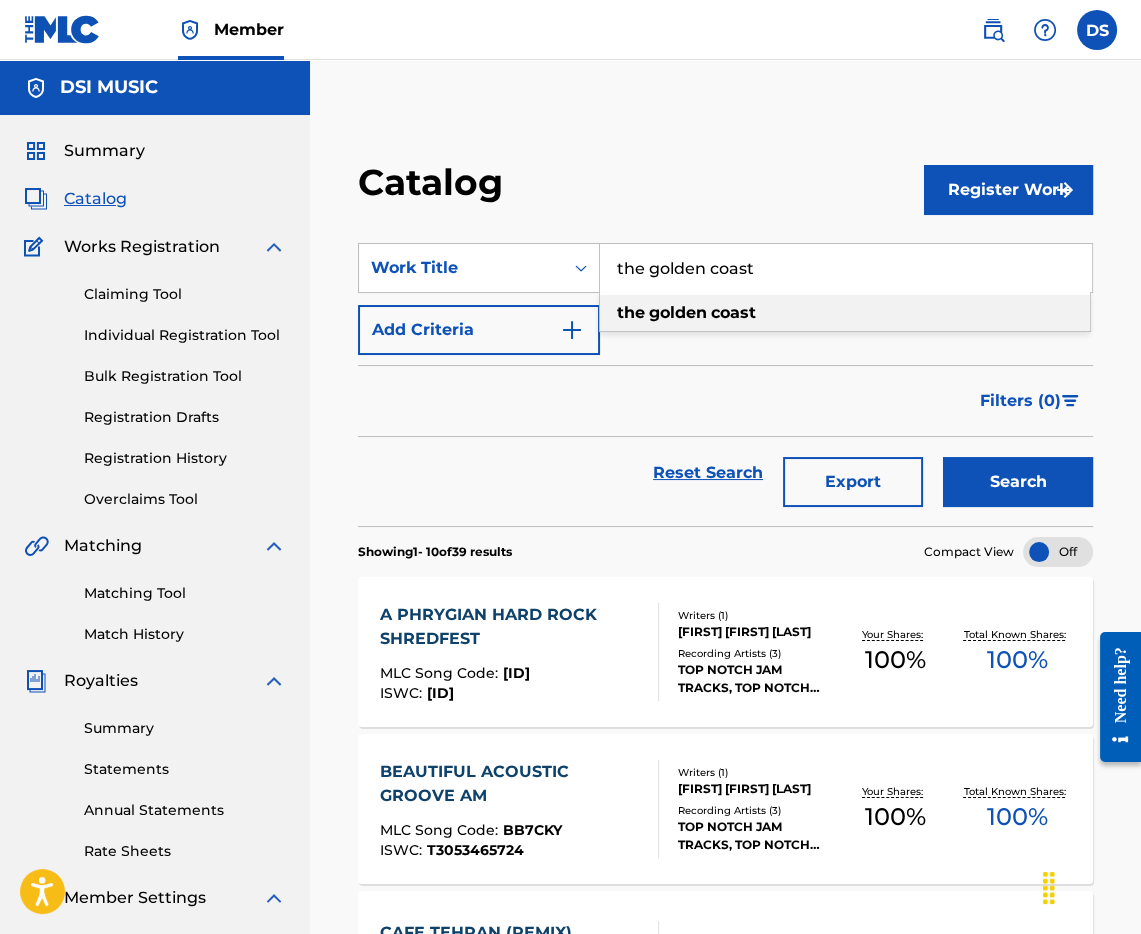 click on "coast" at bounding box center (733, 312) 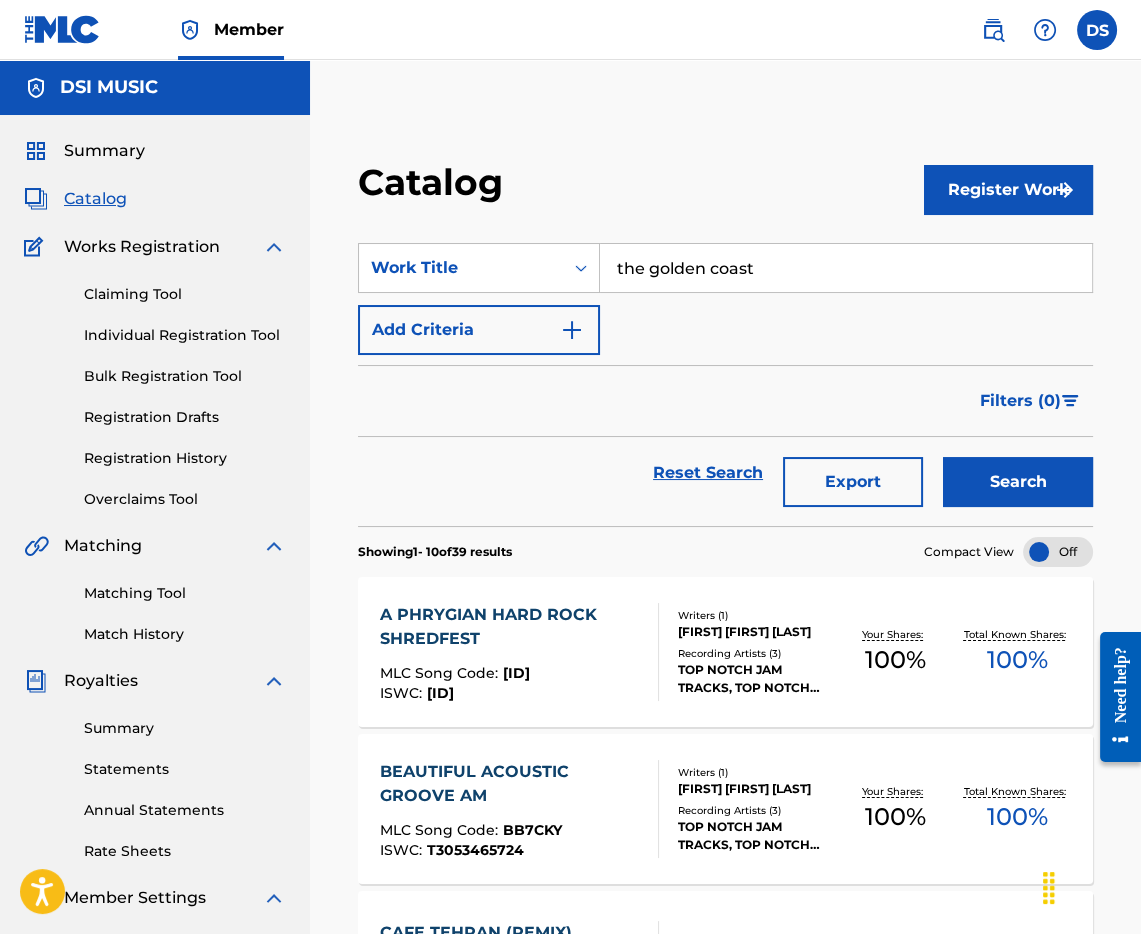 click on "Search" at bounding box center (1018, 482) 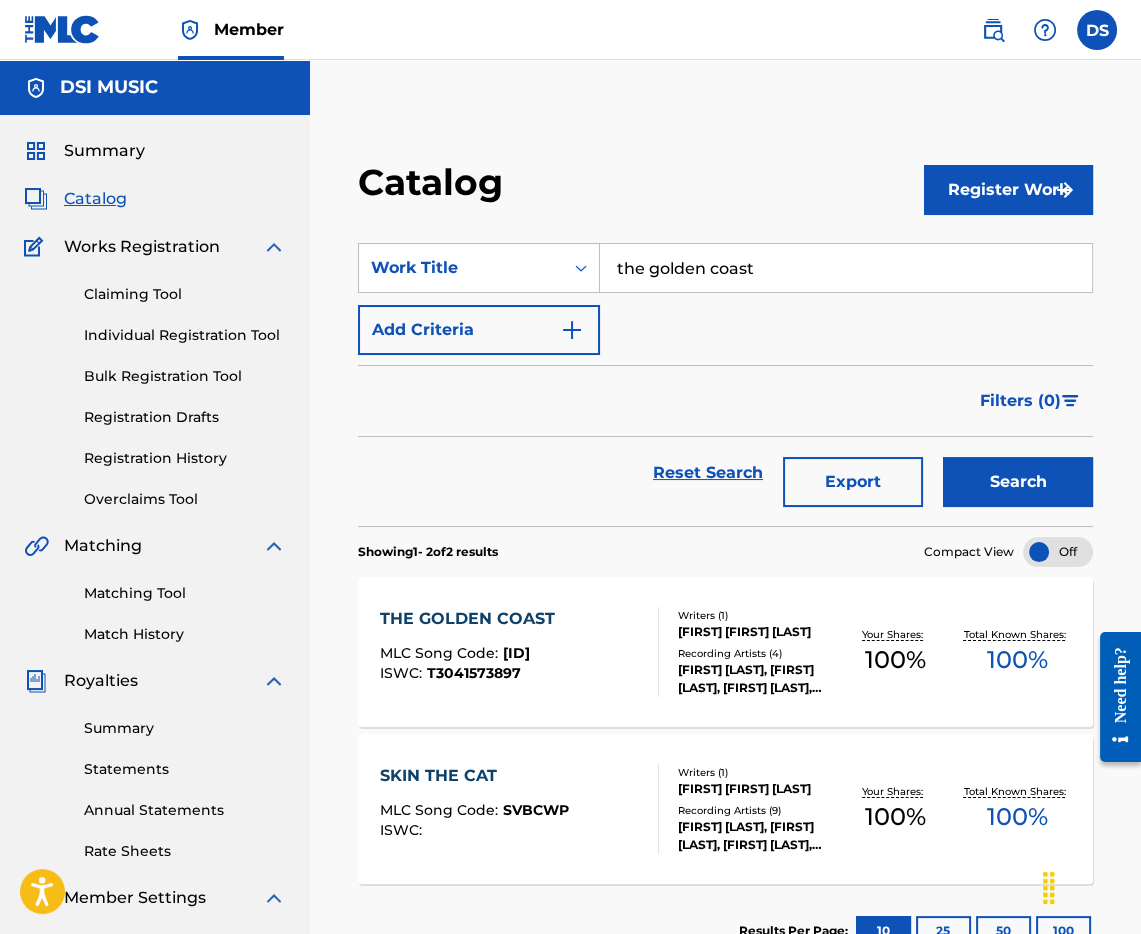 click on "the golden coast" at bounding box center [846, 268] 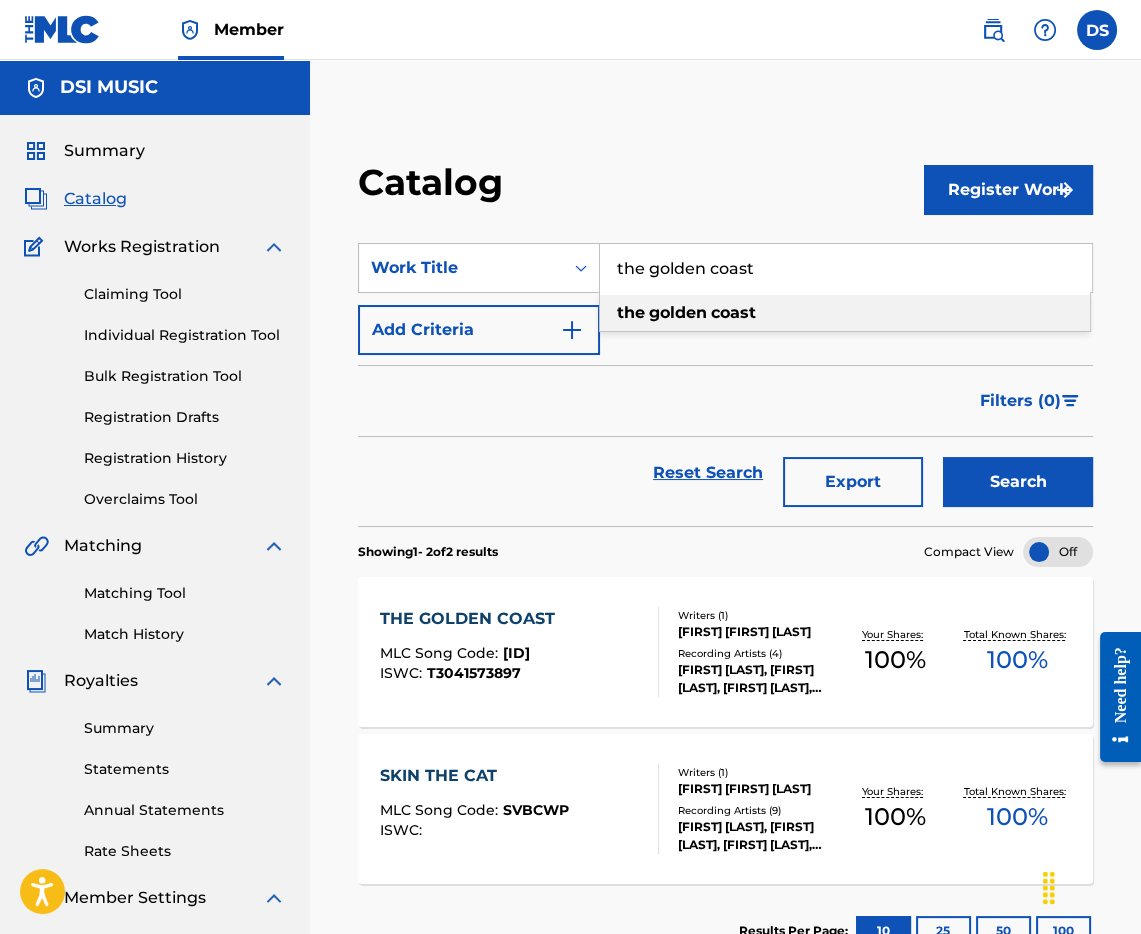 click on "the golden coast" at bounding box center (846, 268) 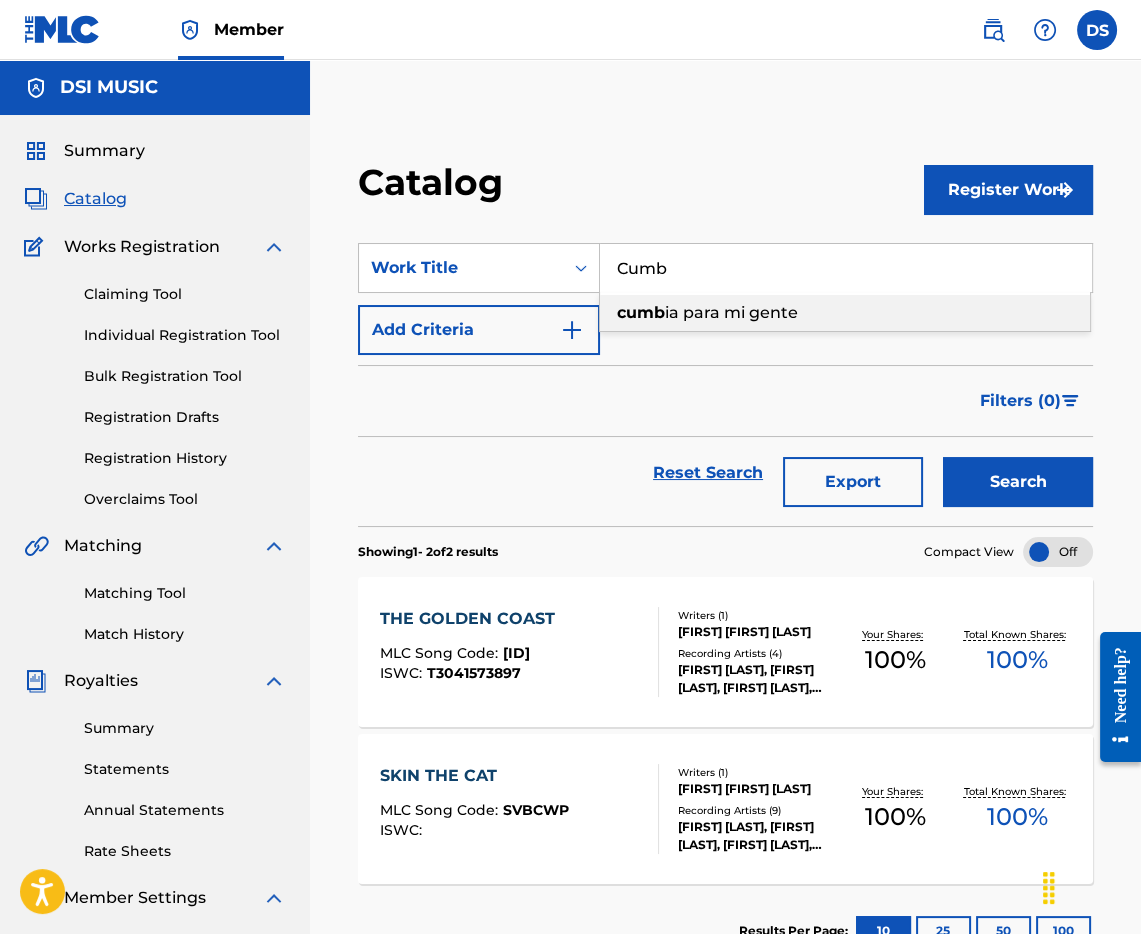 click on "ia para mi gente" at bounding box center (731, 312) 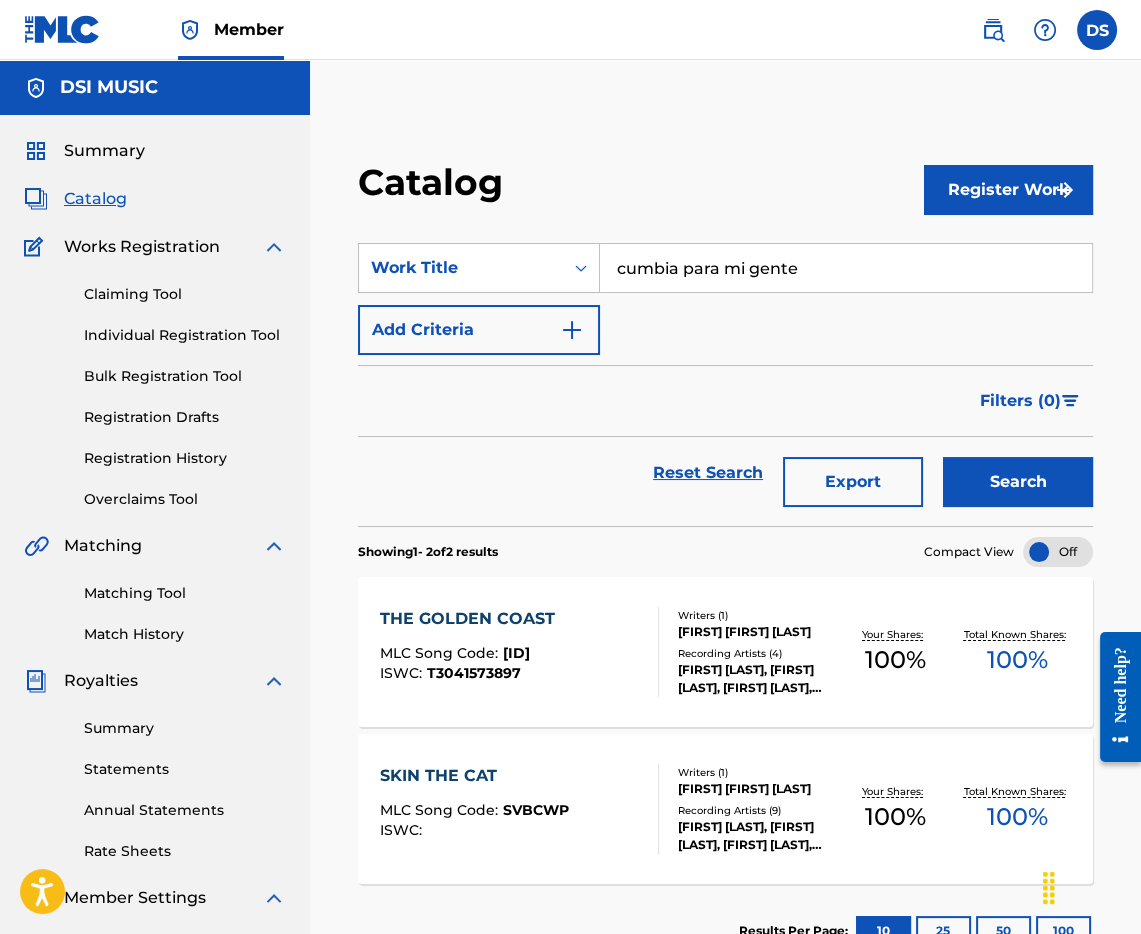 click on "Search" at bounding box center (1018, 482) 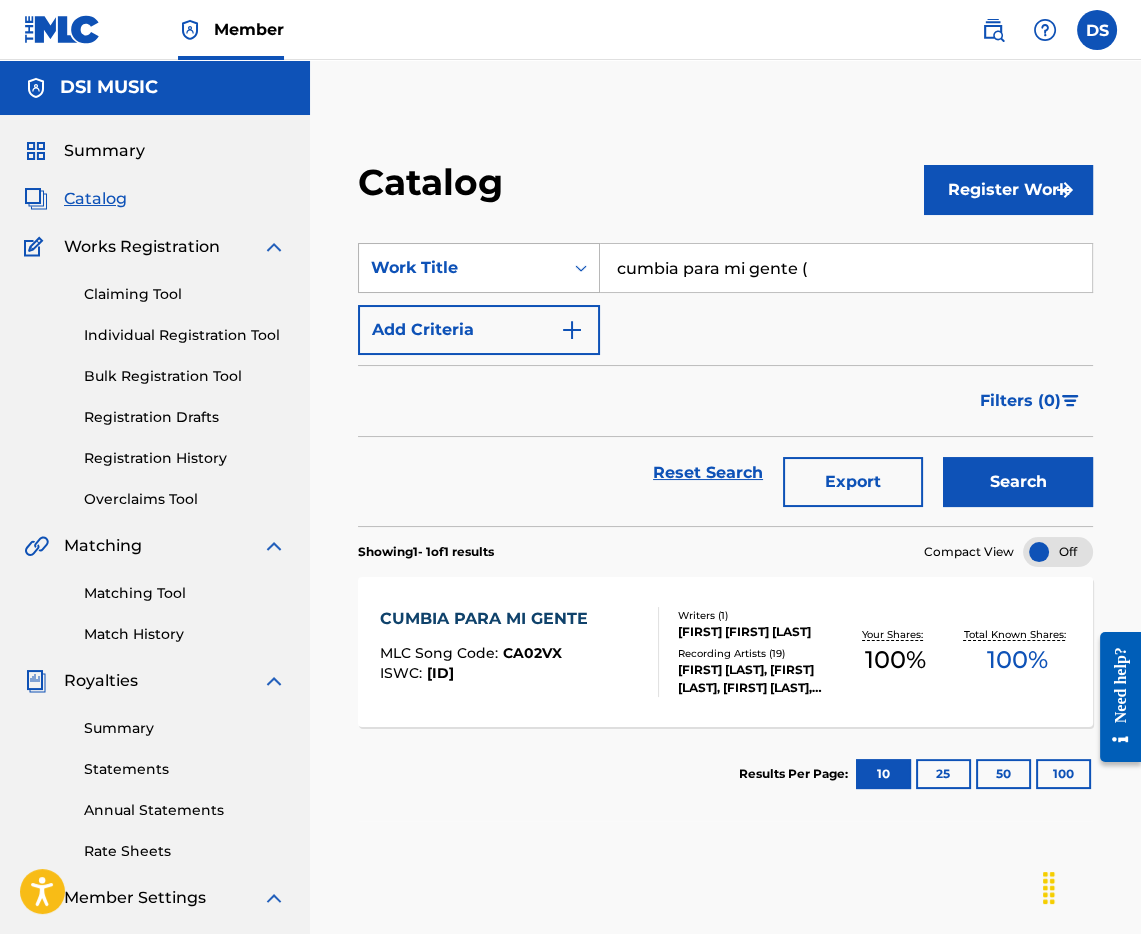 drag, startPoint x: 838, startPoint y: 264, endPoint x: 525, endPoint y: 250, distance: 313.31296 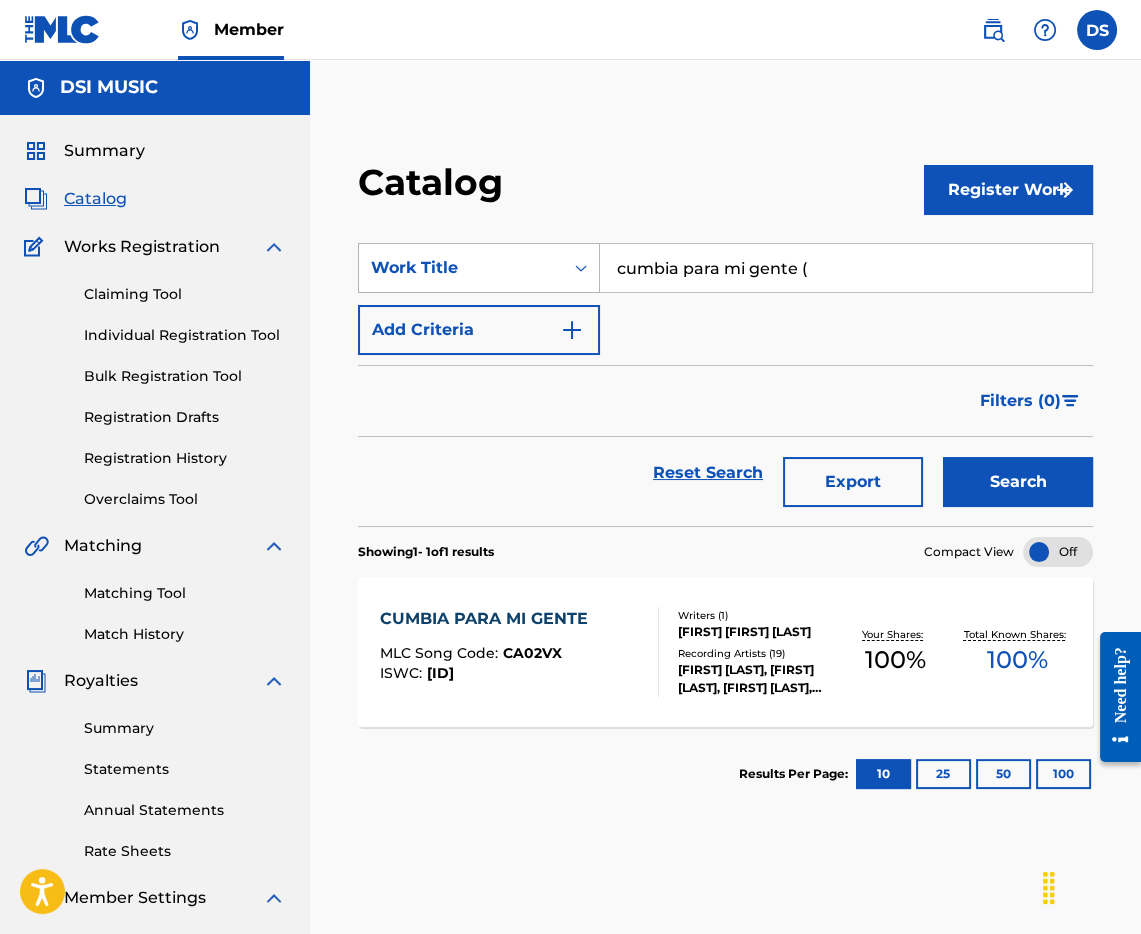 click on "SearchWithCriteria02f00821-a399-4c8d-b9e6-aac828e5930f Work Title cumbia para mi gente (" at bounding box center [725, 268] 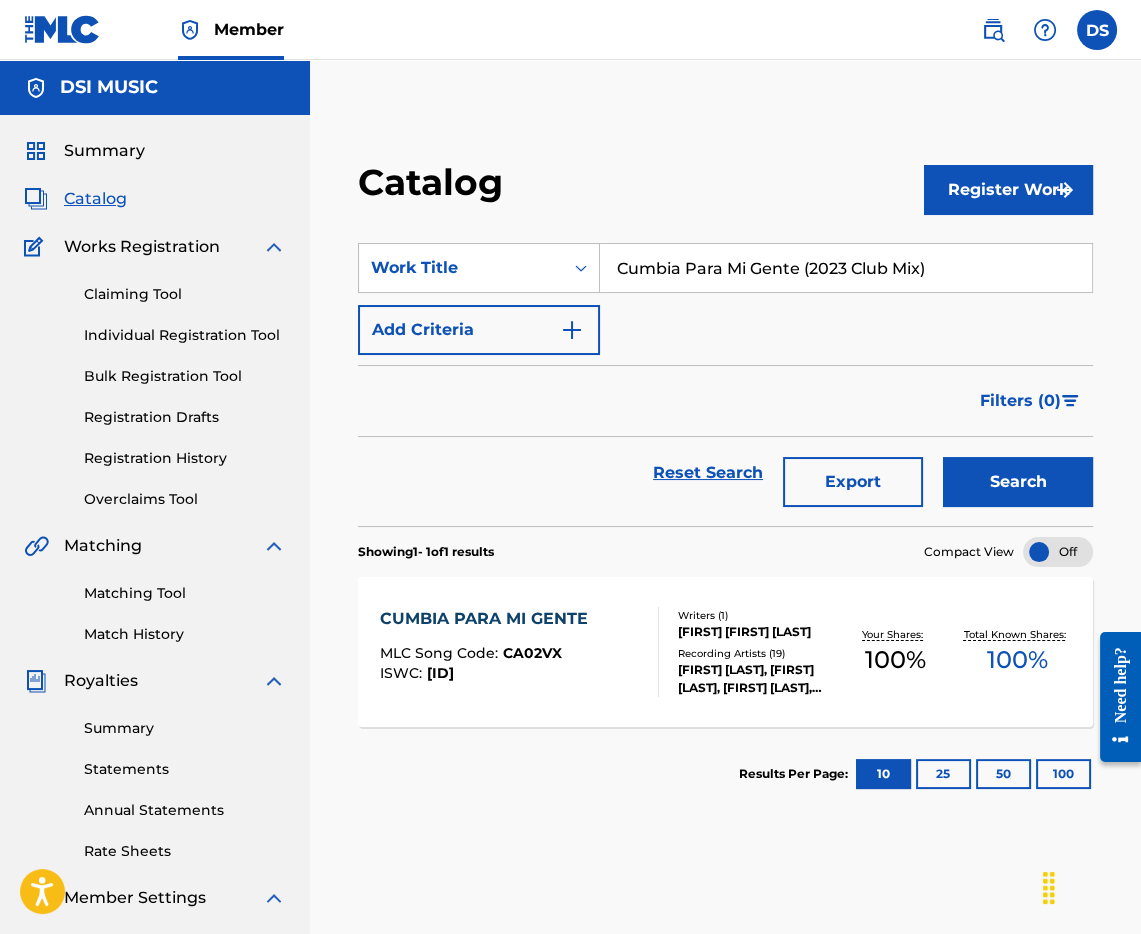type on "Cumbia Para Mi Gente (2023 Club Mix)" 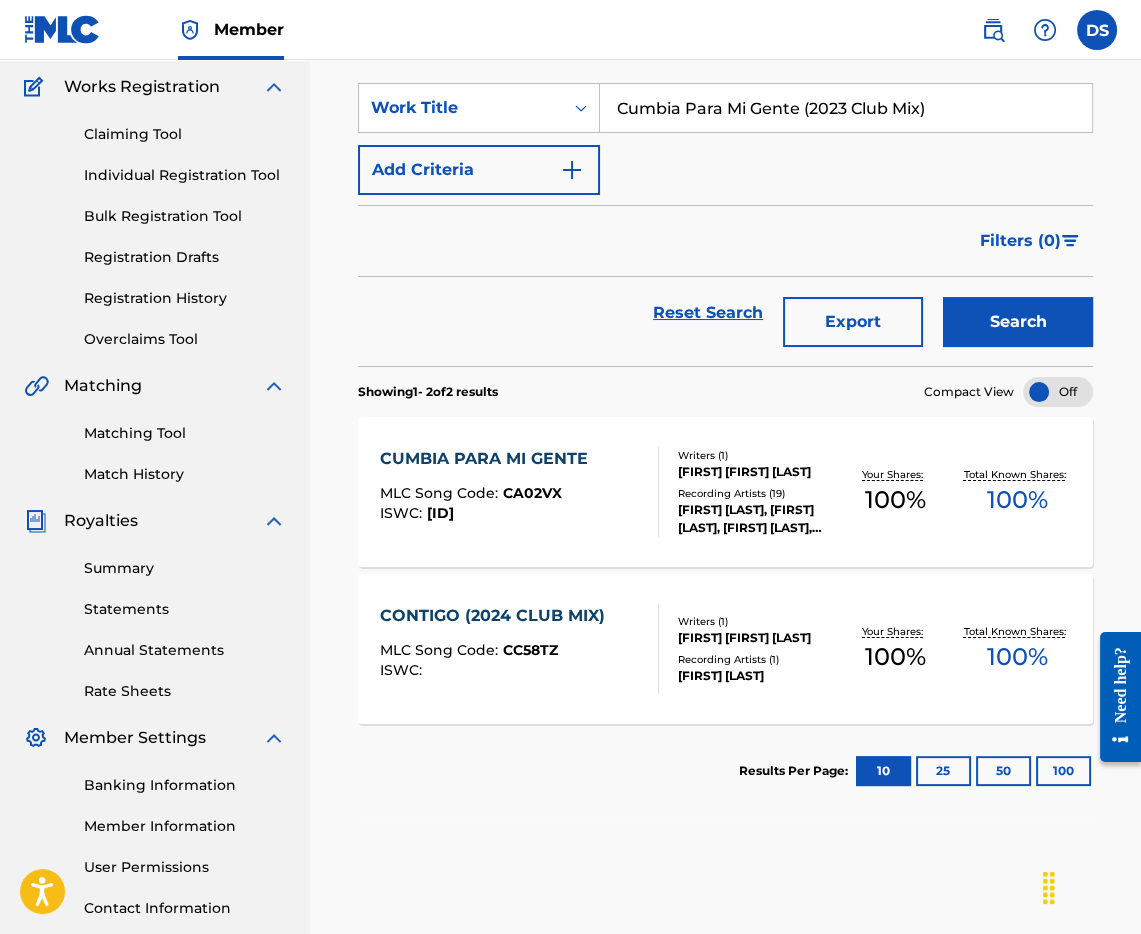 scroll, scrollTop: 0, scrollLeft: 0, axis: both 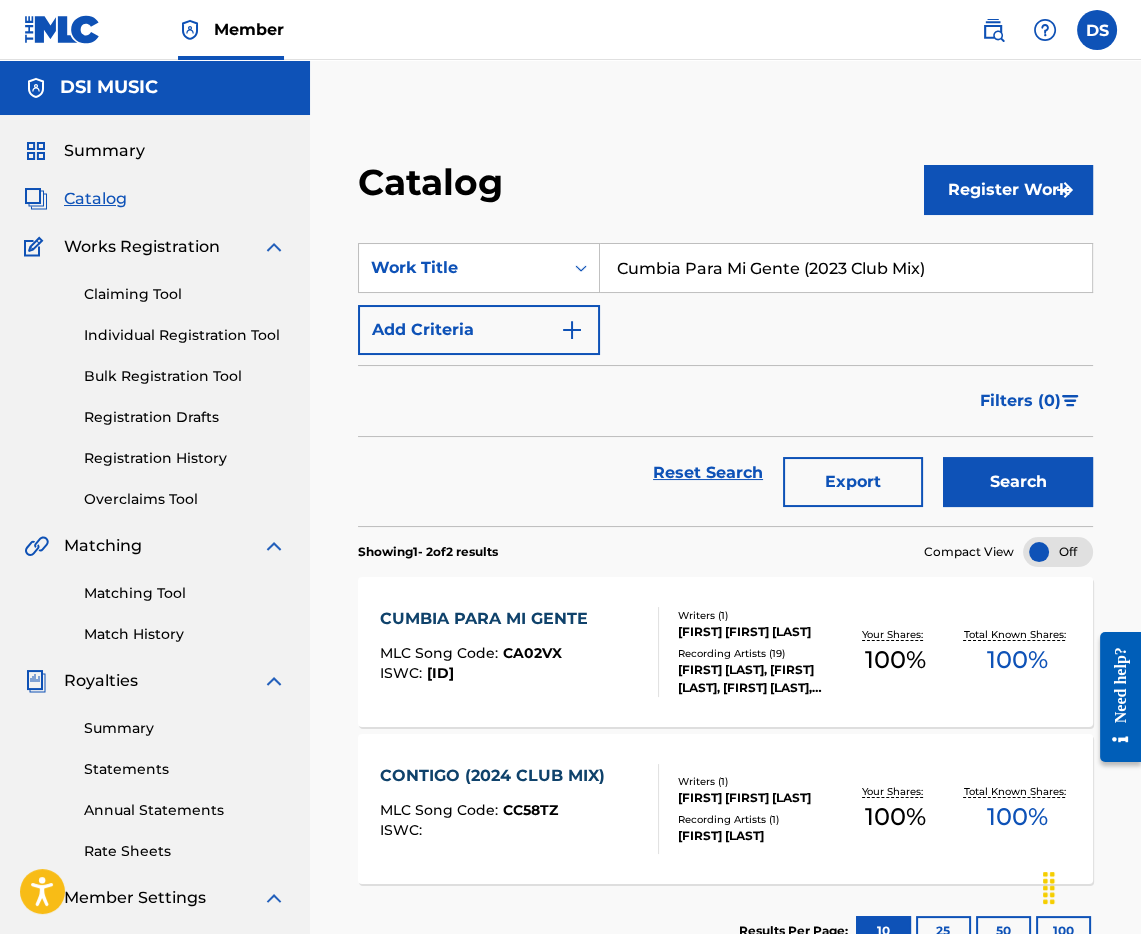 drag, startPoint x: 939, startPoint y: 264, endPoint x: 620, endPoint y: 250, distance: 319.30707 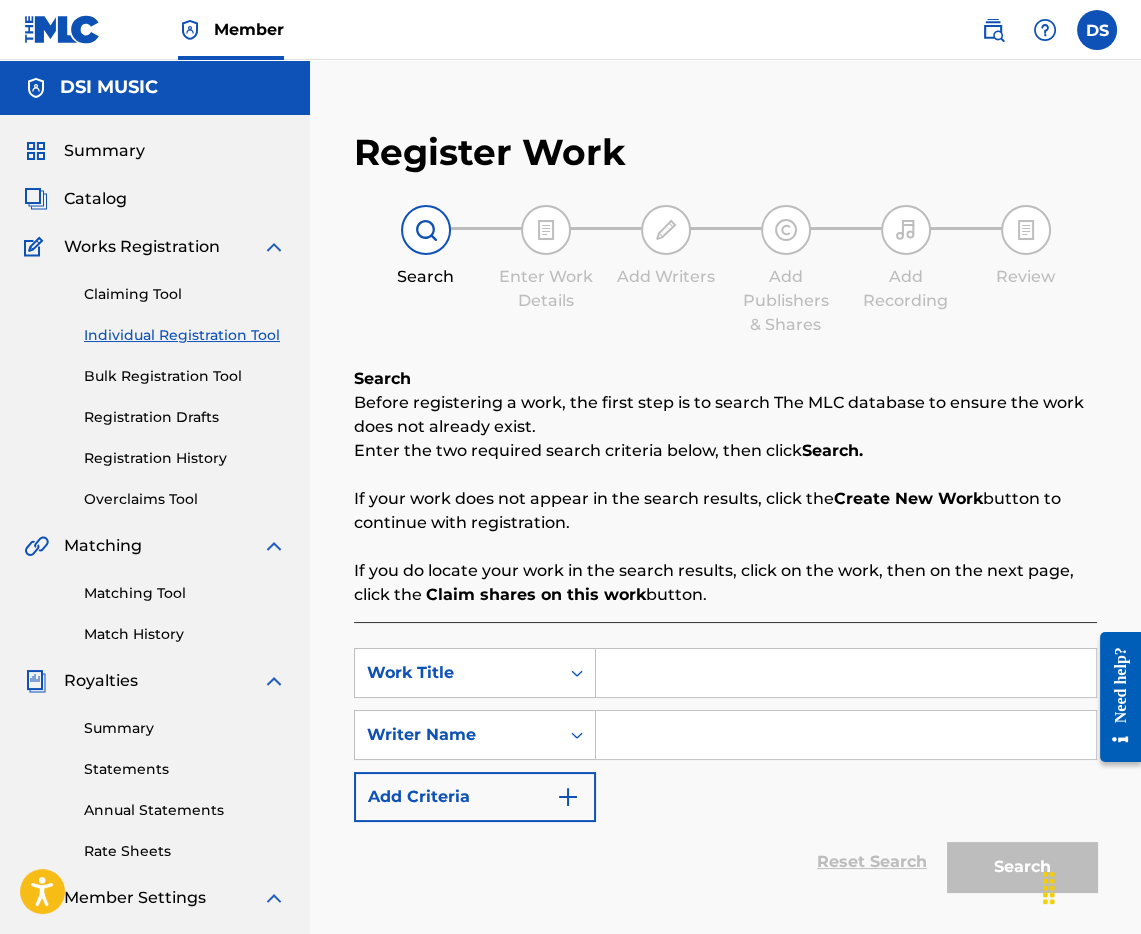 click at bounding box center [846, 673] 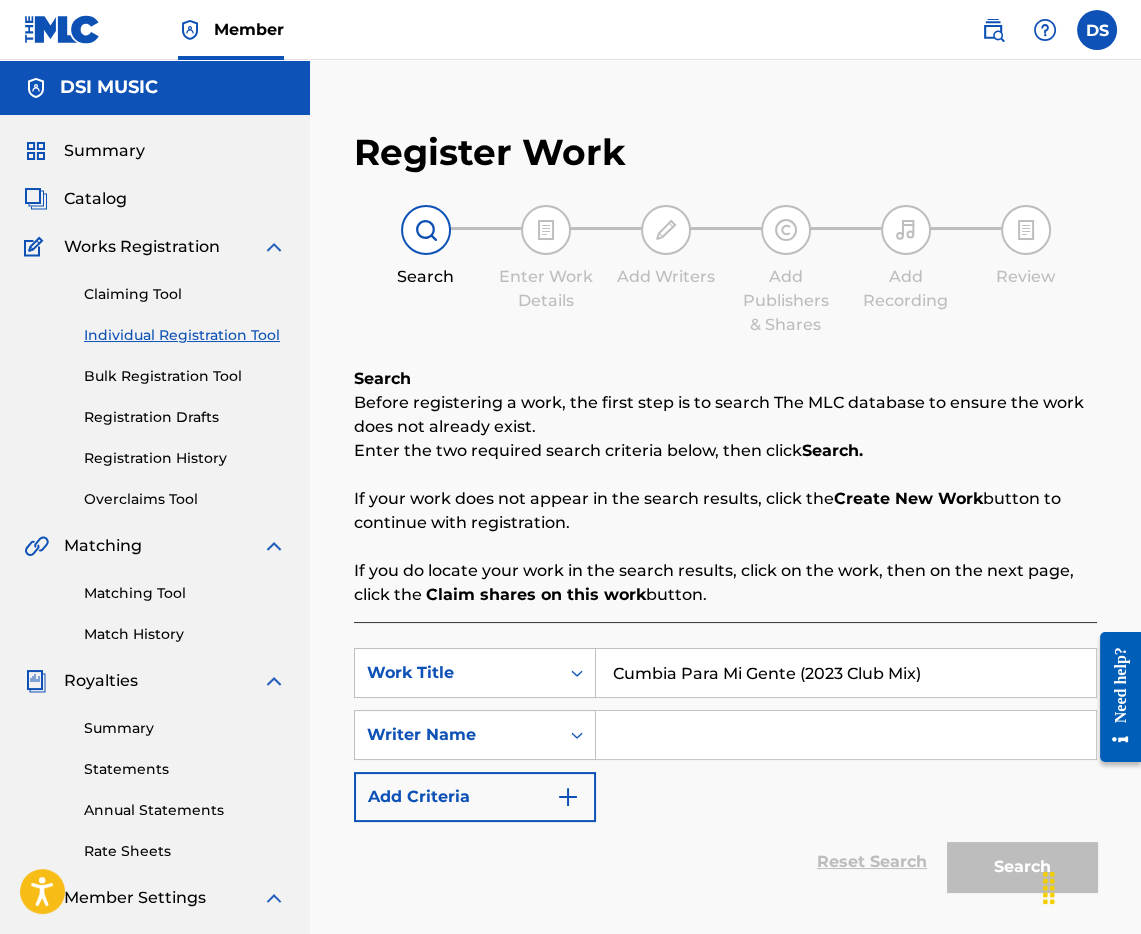 type on "Cumbia Para Mi Gente (2023 Club Mix)" 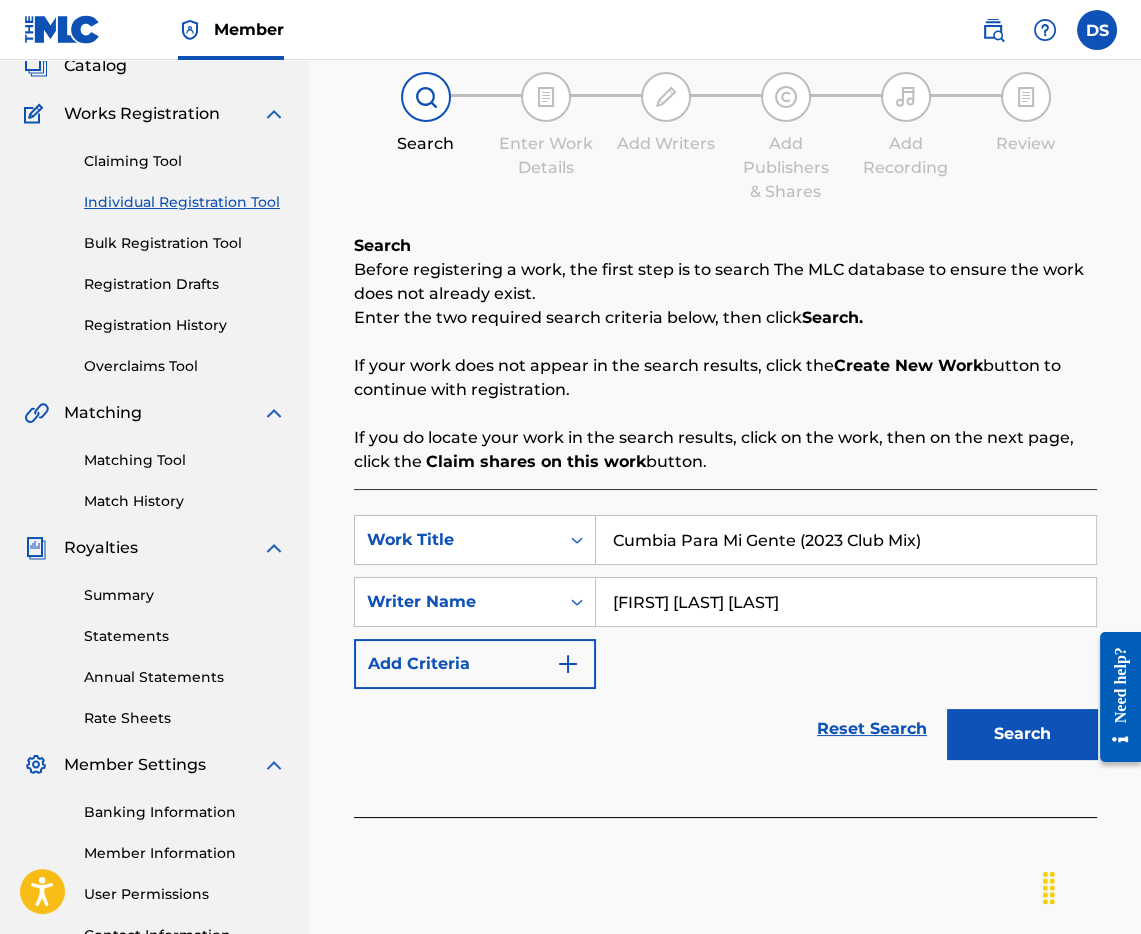 scroll, scrollTop: 275, scrollLeft: 0, axis: vertical 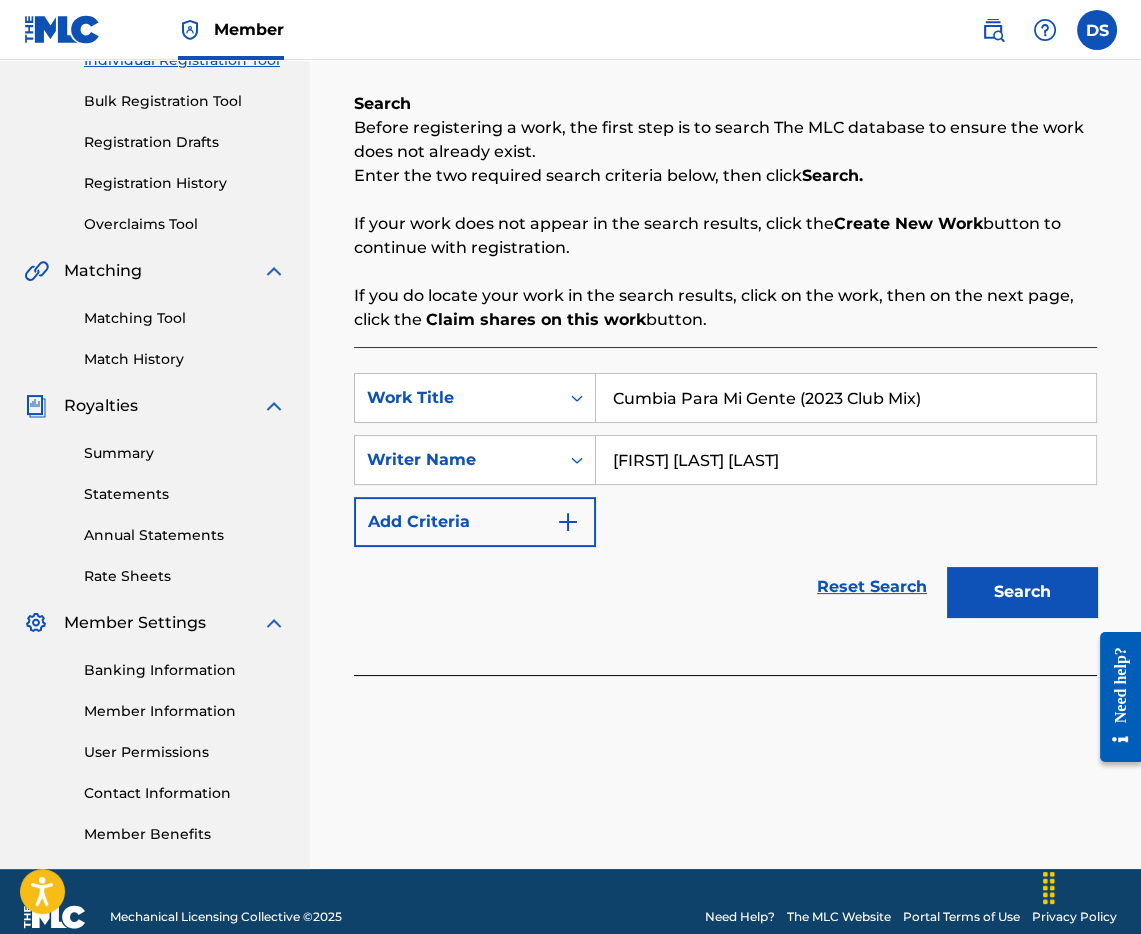 type on "[FIRST] [LAST] [LAST]" 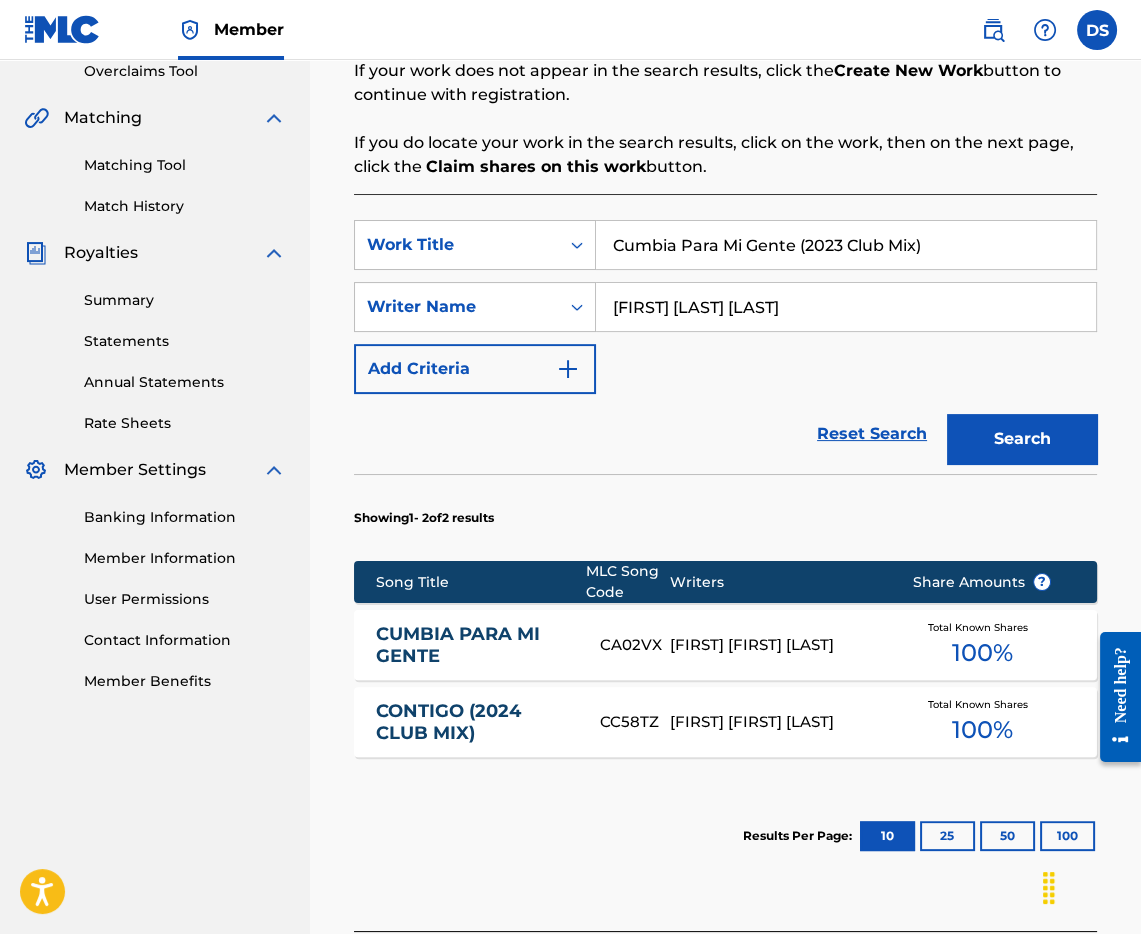 scroll, scrollTop: 603, scrollLeft: 0, axis: vertical 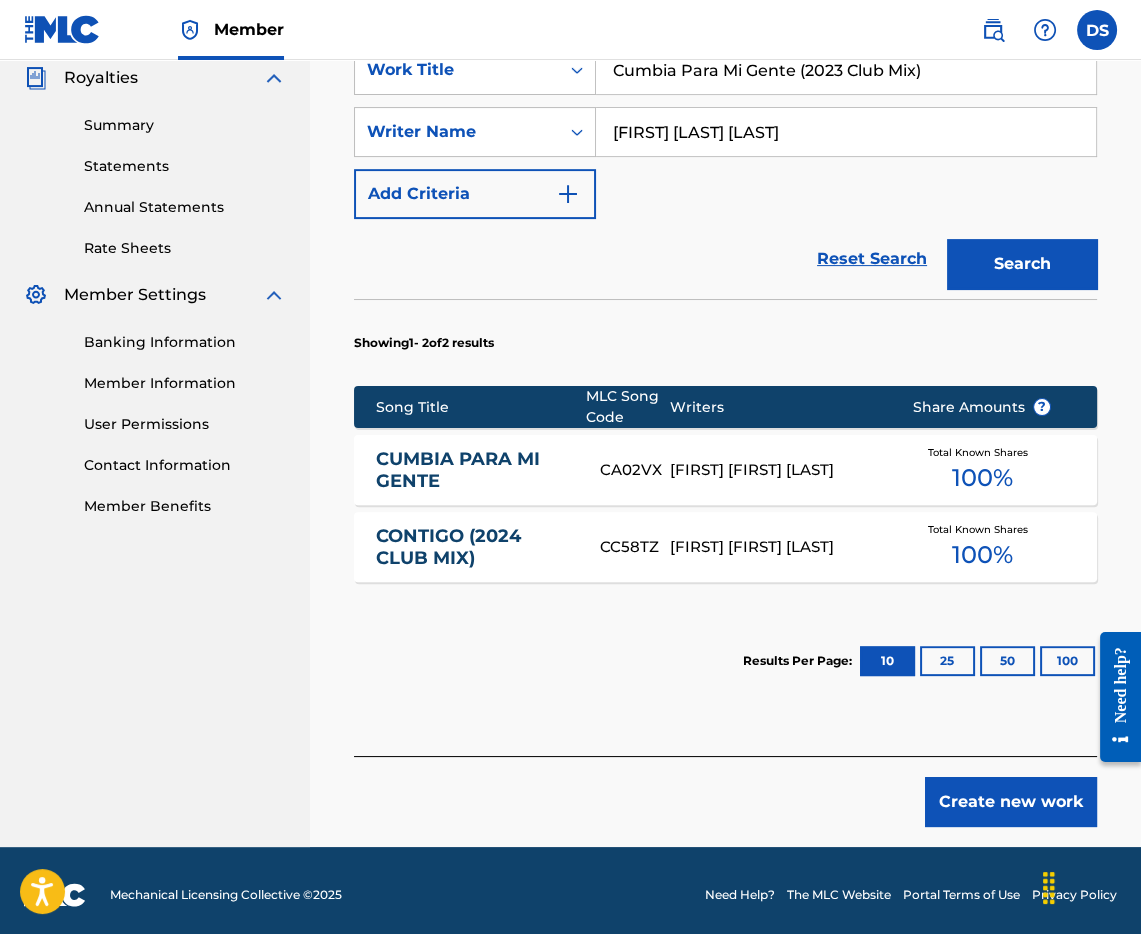 click on "Create new work" at bounding box center (1011, 802) 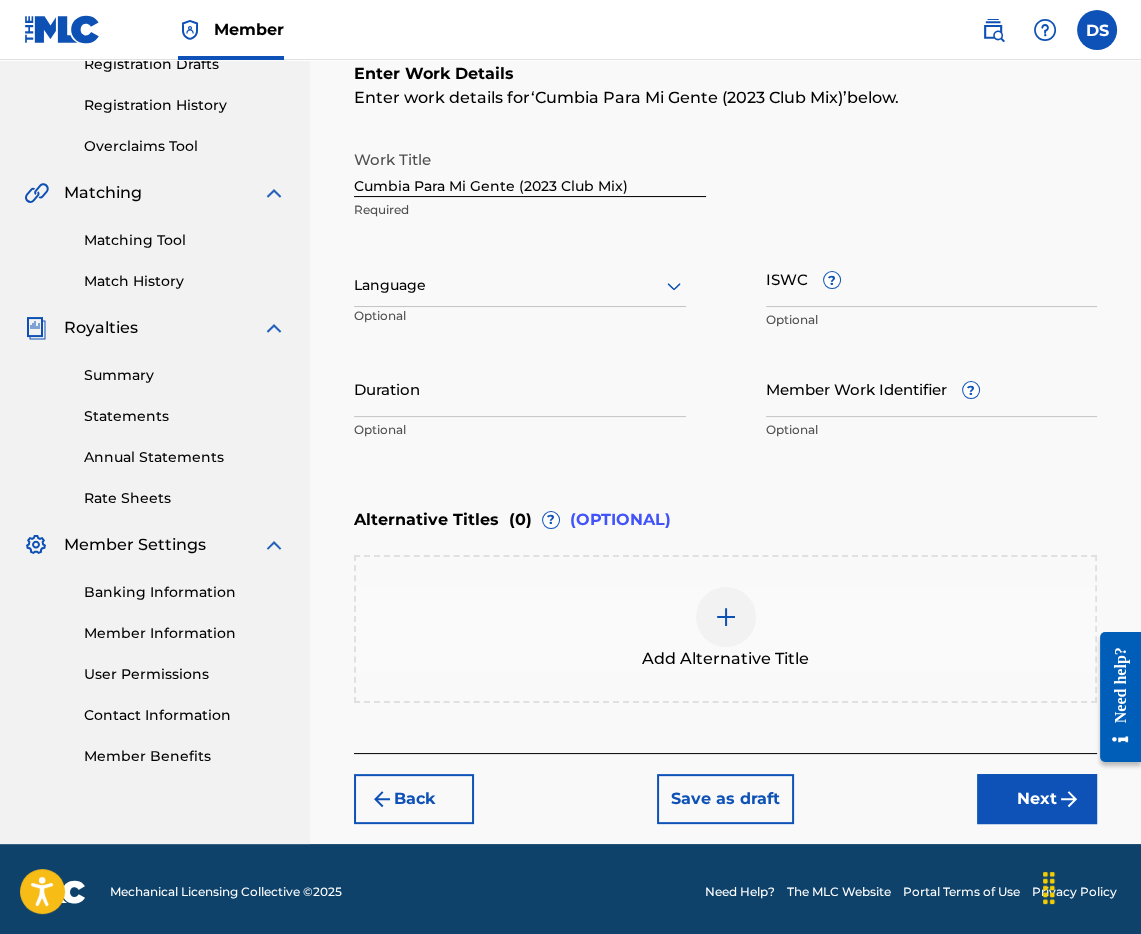 click on "Duration" at bounding box center [520, 388] 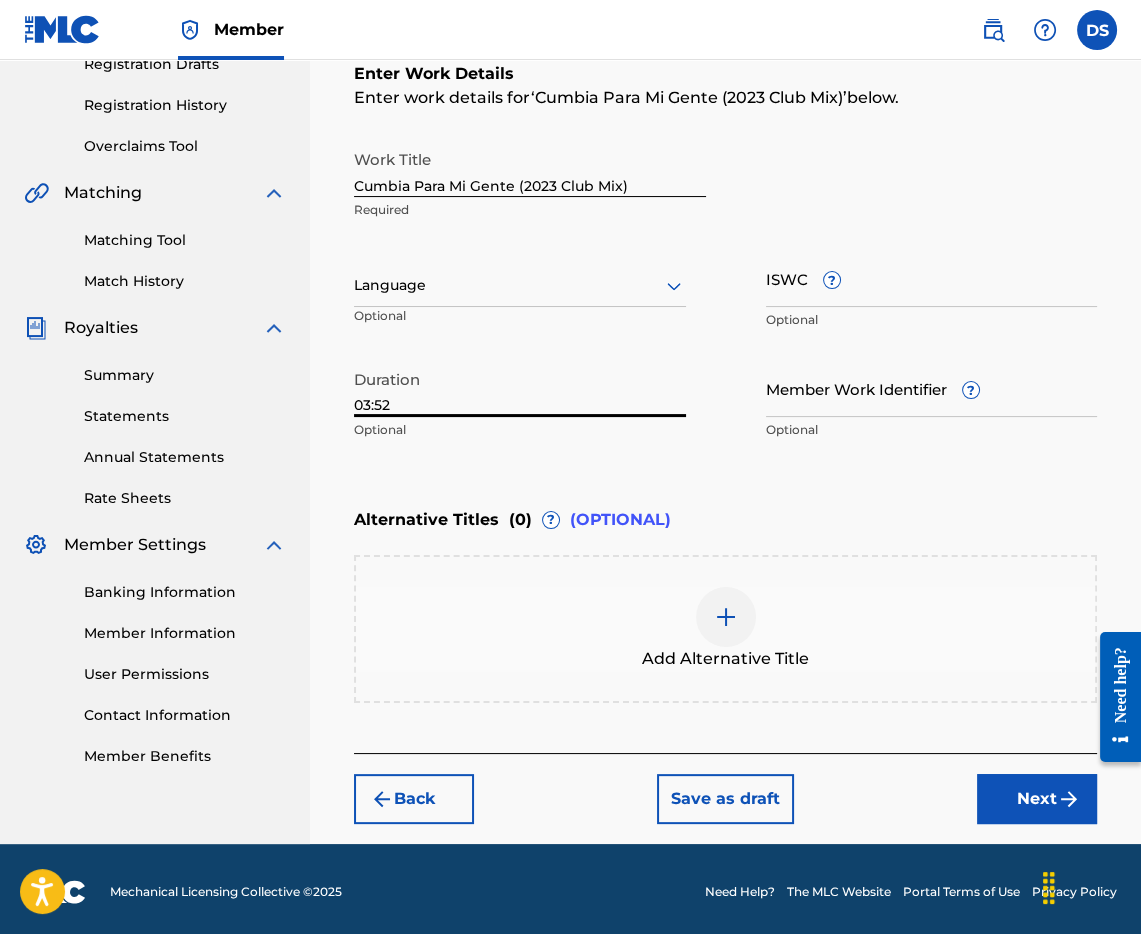 type on "03:52" 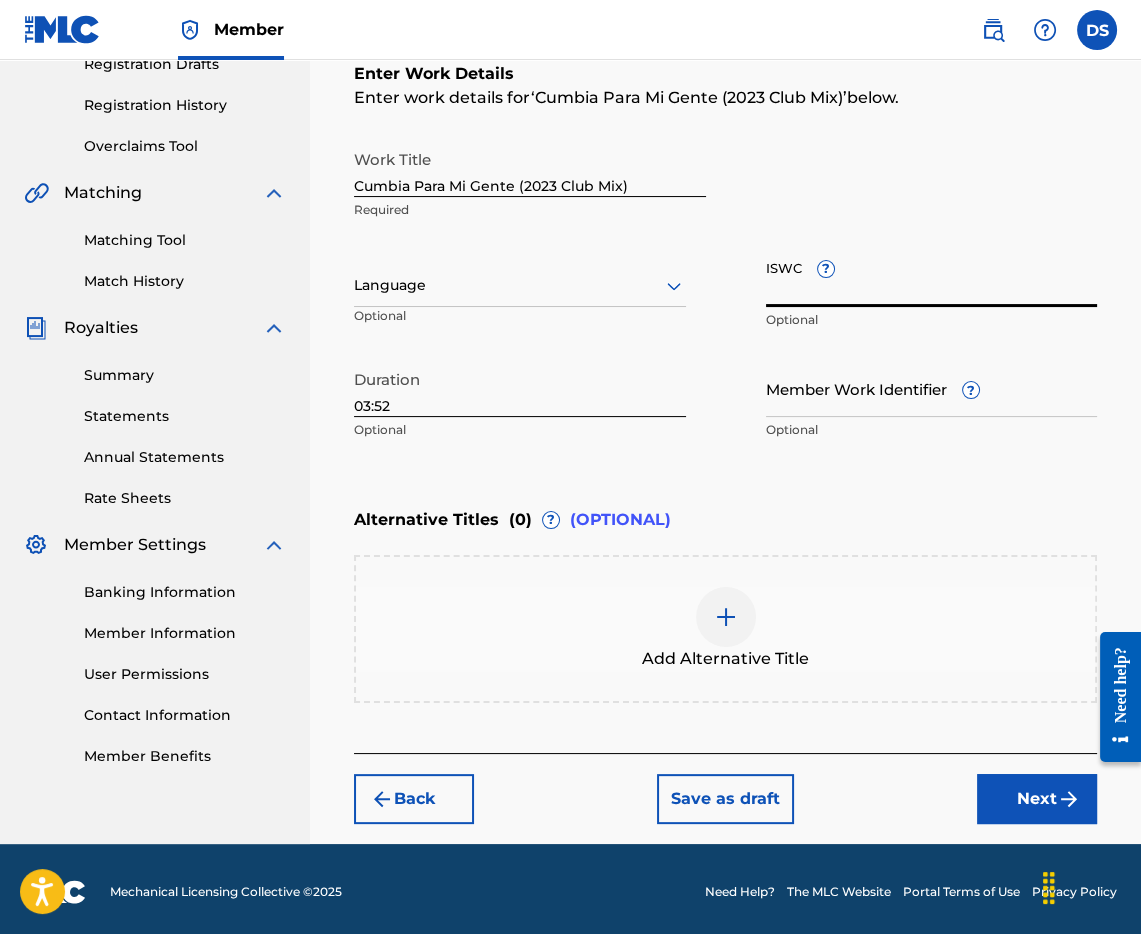 paste on "T3221698966" 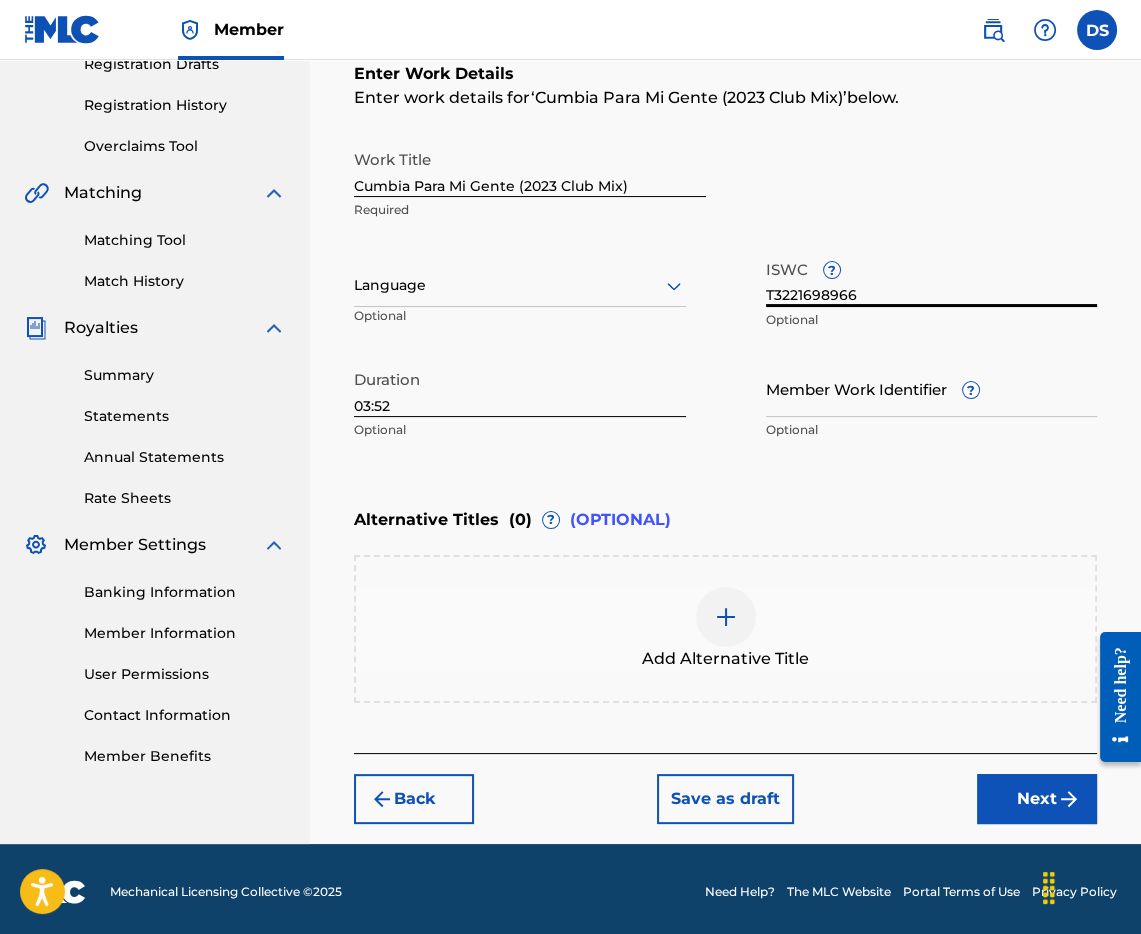 click on "Next" at bounding box center [1037, 799] 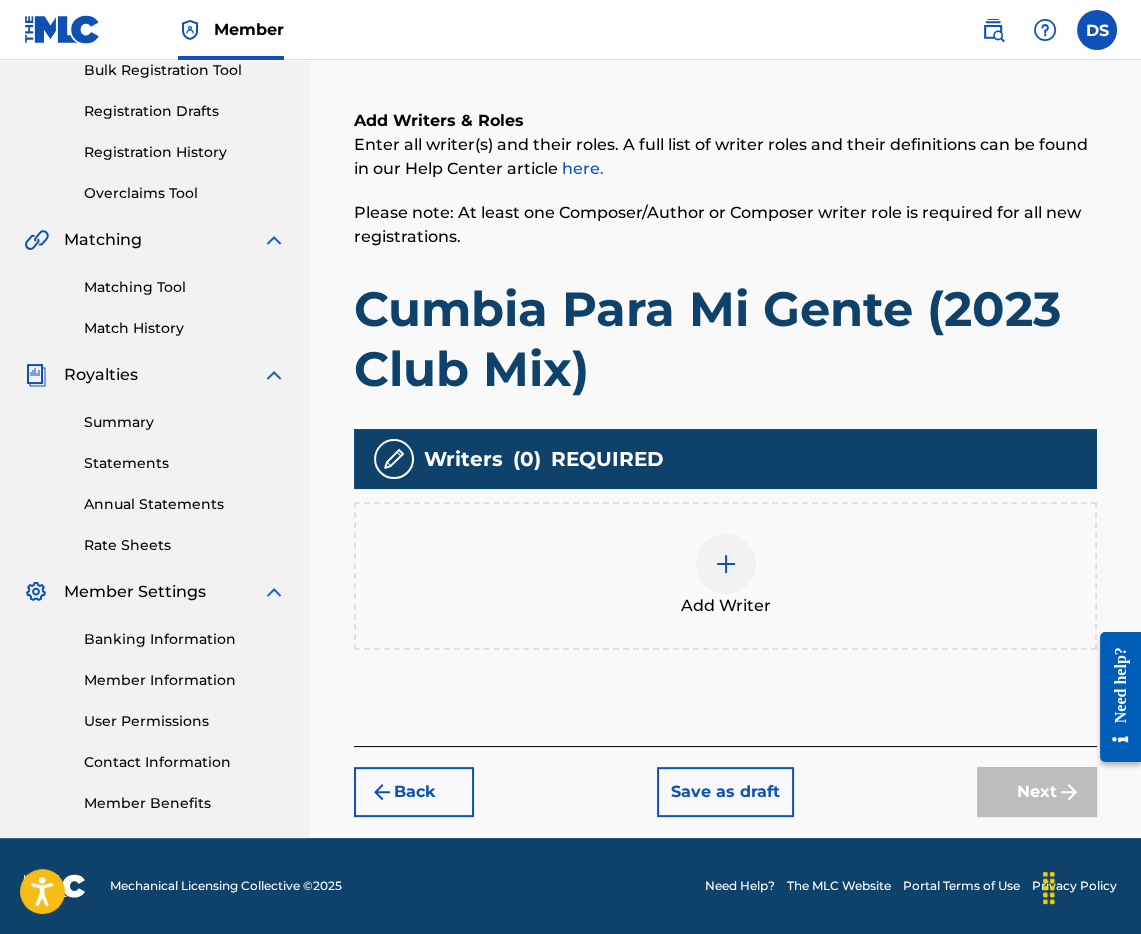 scroll, scrollTop: 303, scrollLeft: 0, axis: vertical 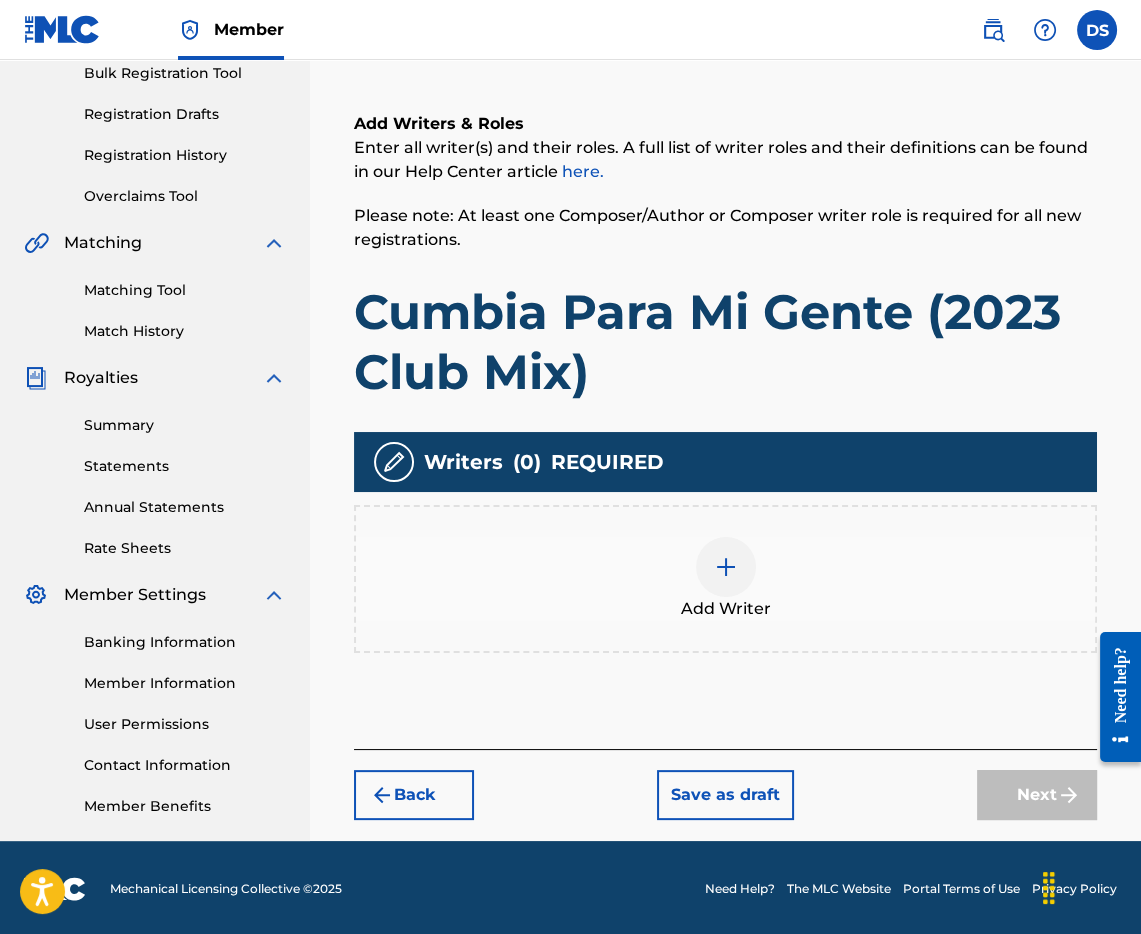 click at bounding box center (726, 567) 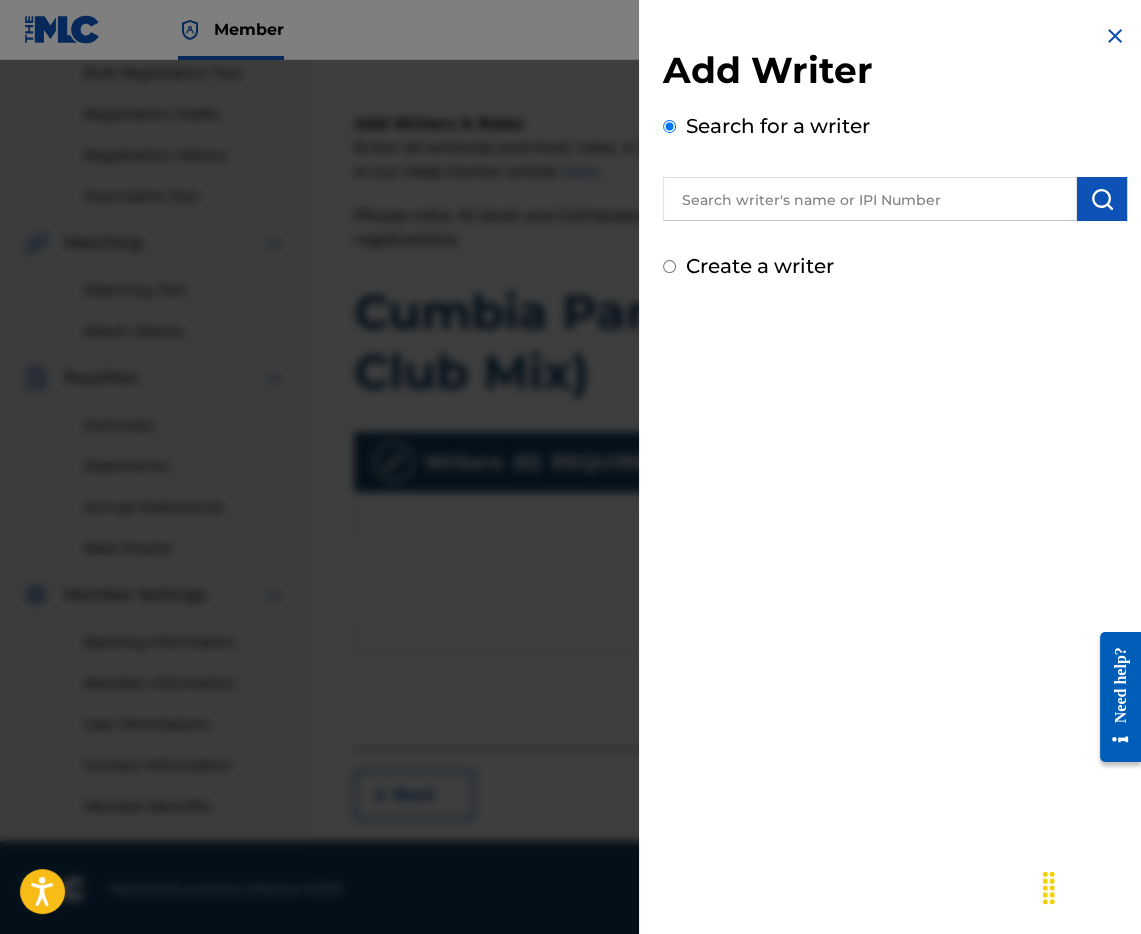 click at bounding box center (870, 199) 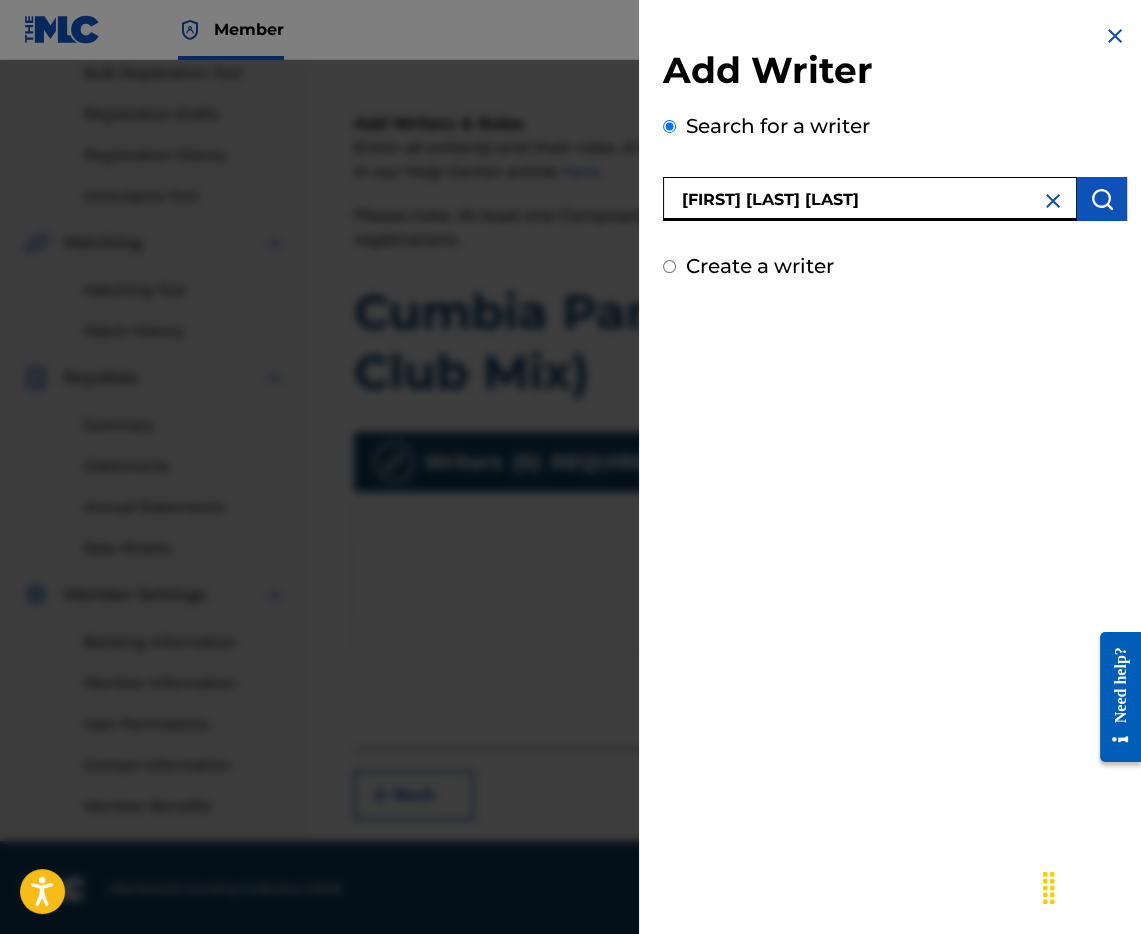 type on "[FIRST] [LAST] [LAST]" 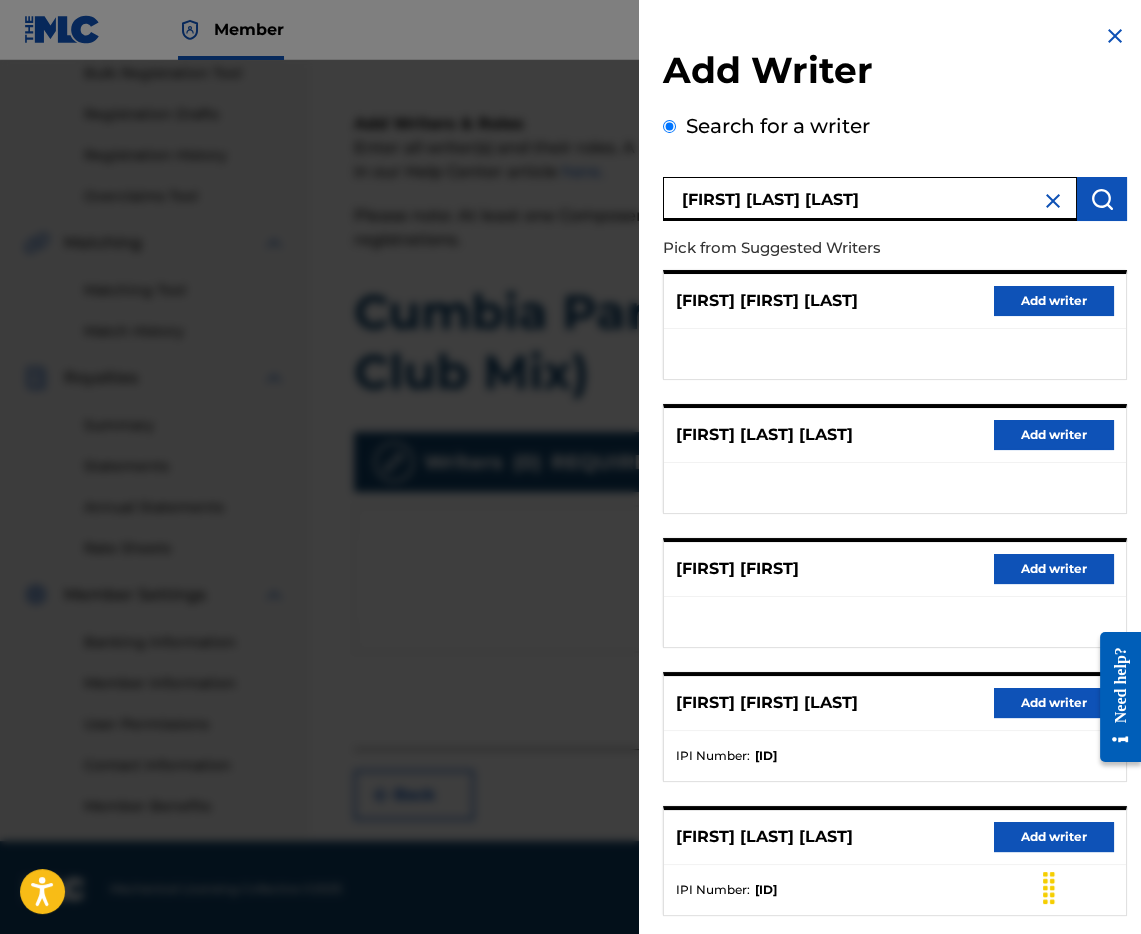 click on "Add writer" at bounding box center (1054, 703) 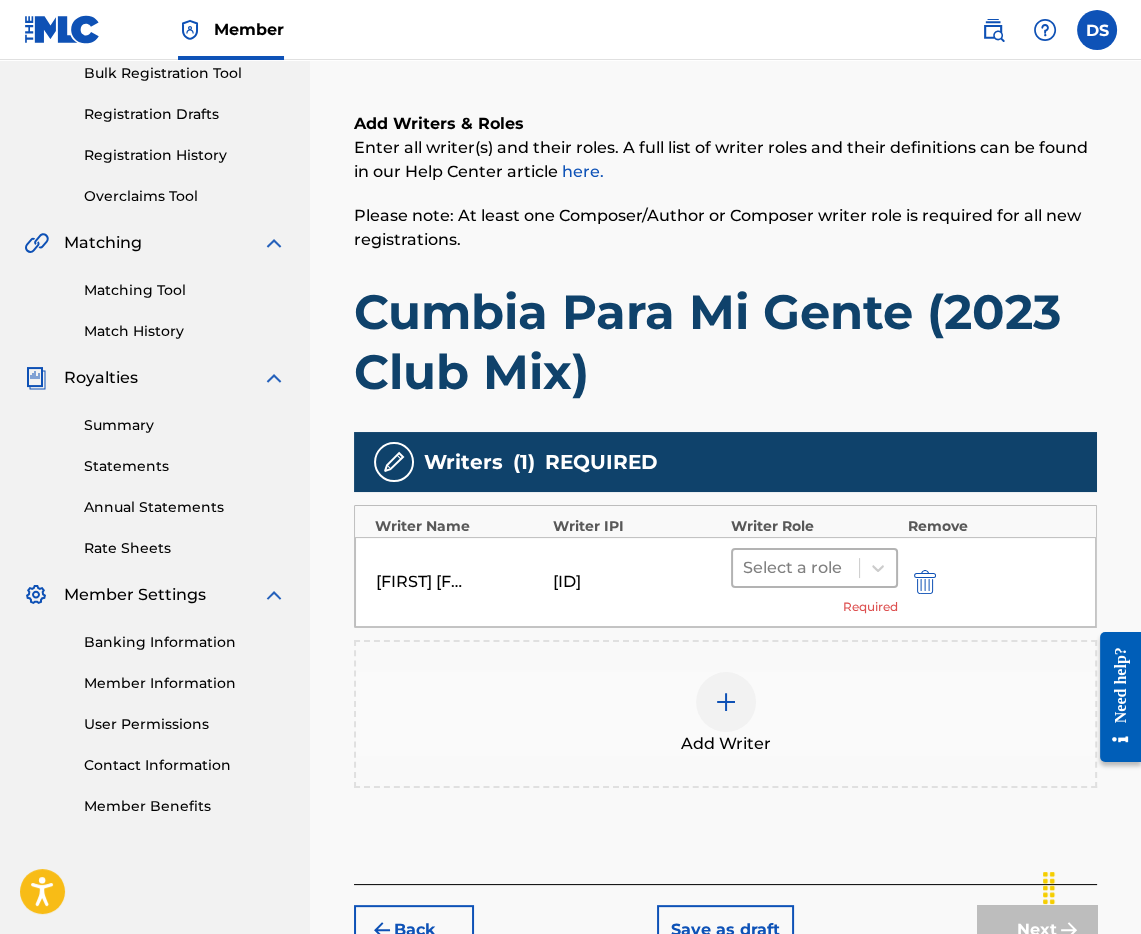 click at bounding box center (796, 568) 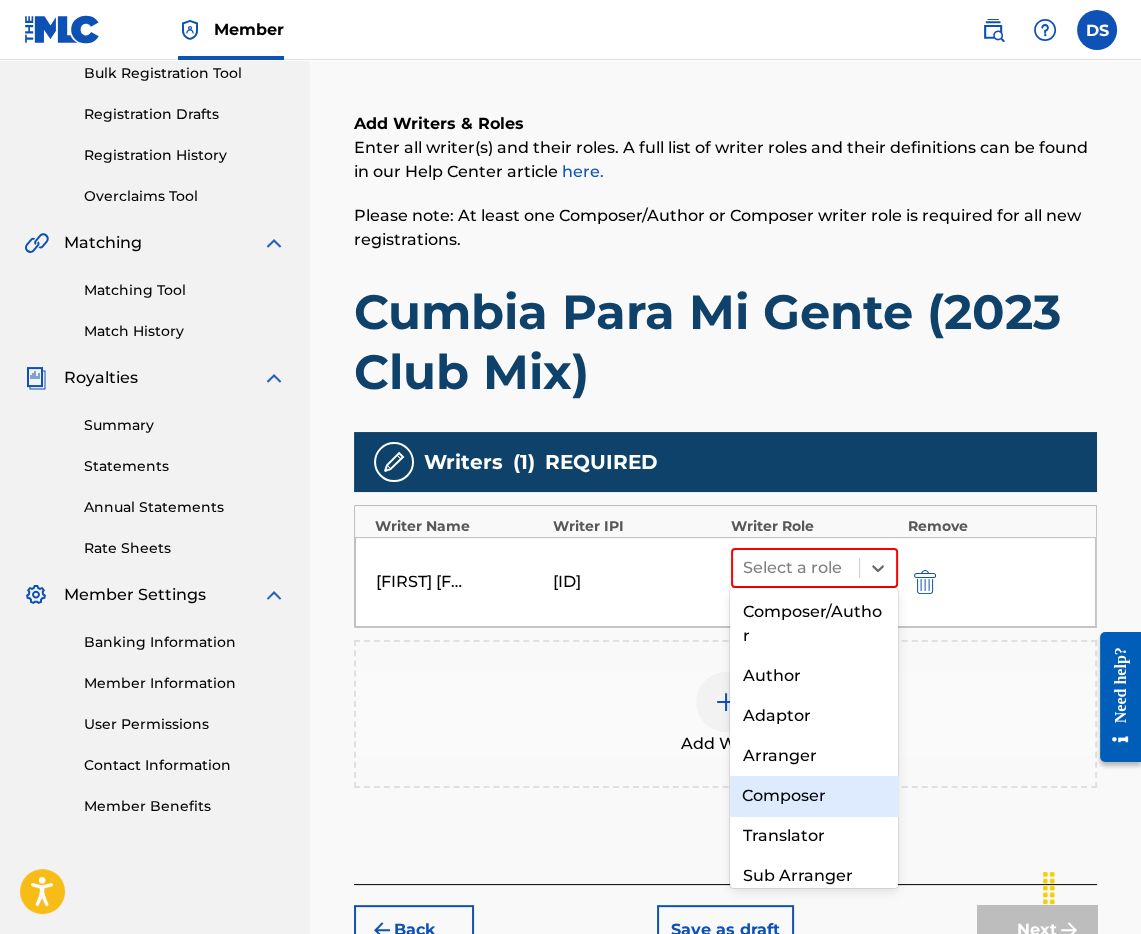 click on "Composer" at bounding box center [813, 796] 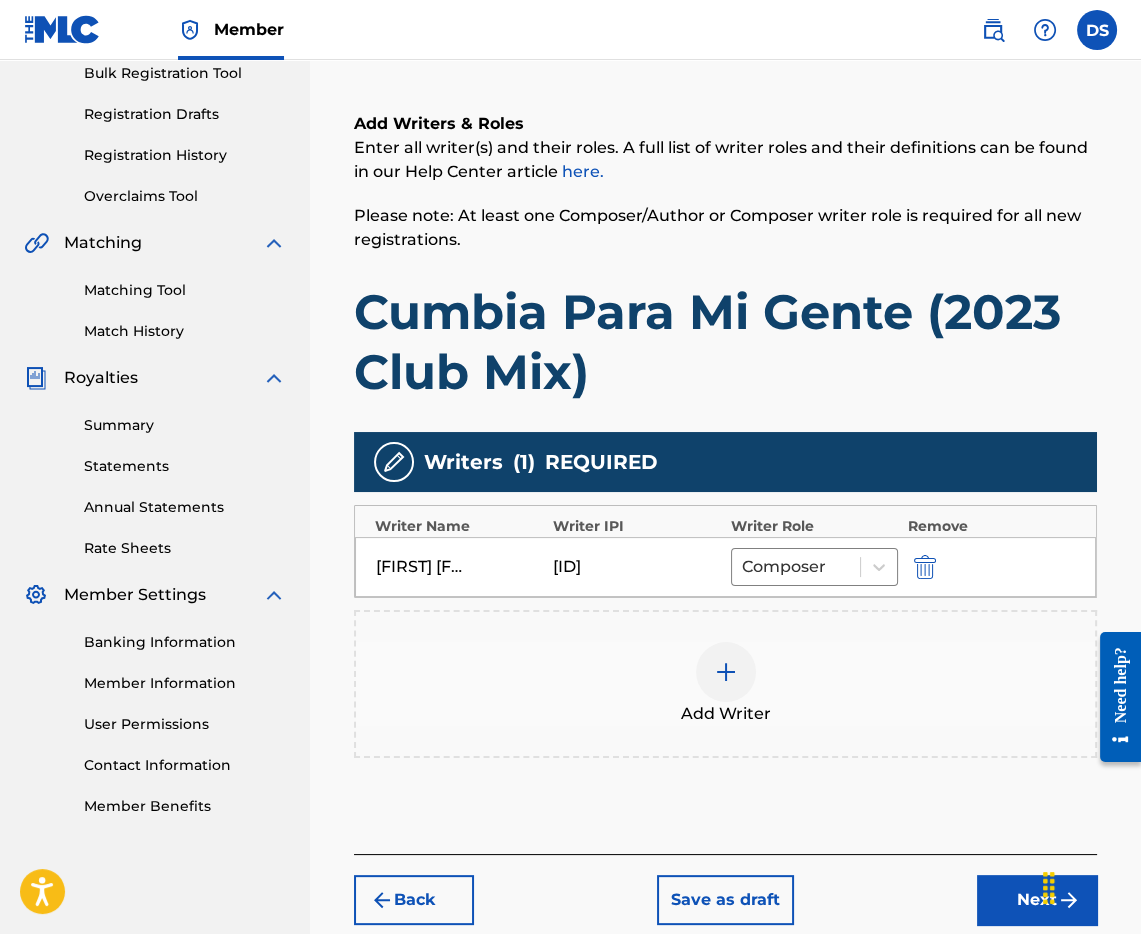 click on "Next" at bounding box center (1037, 900) 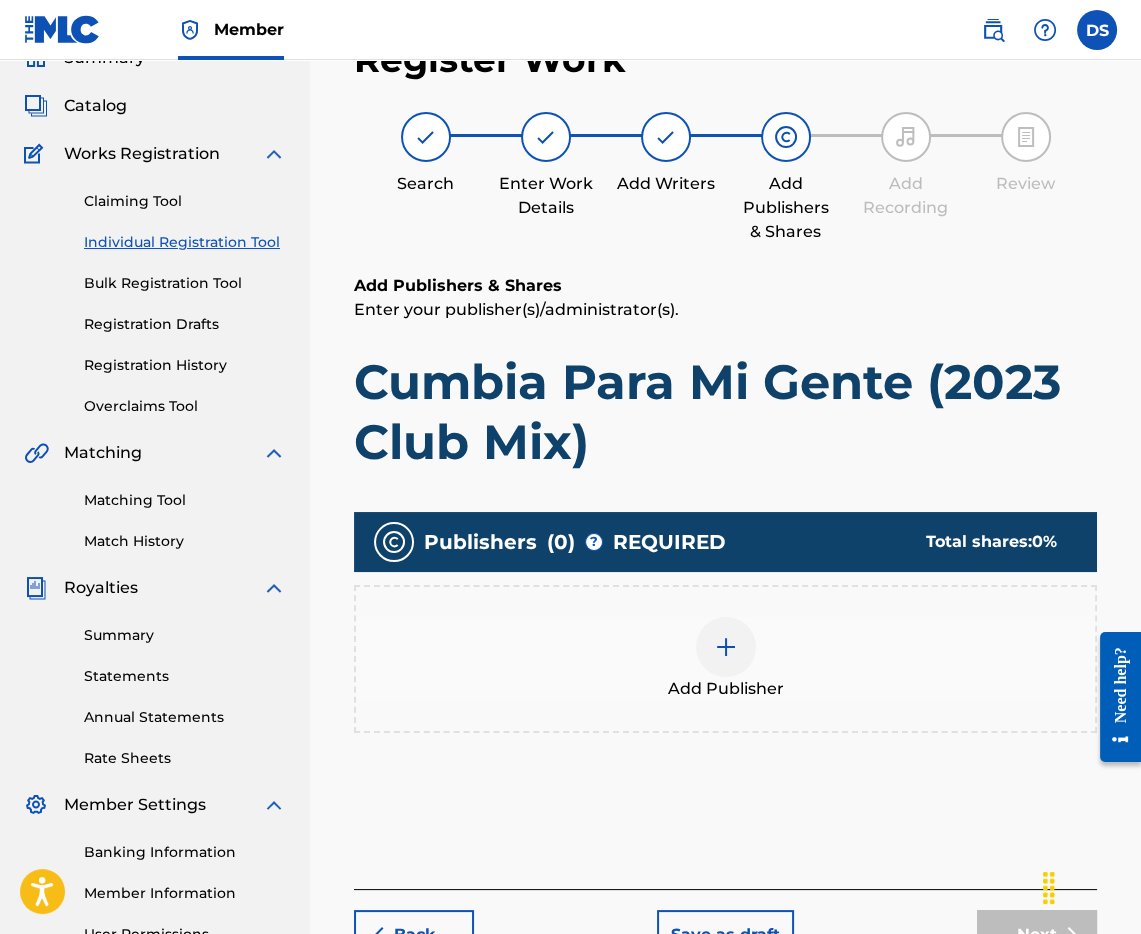scroll, scrollTop: 89, scrollLeft: 0, axis: vertical 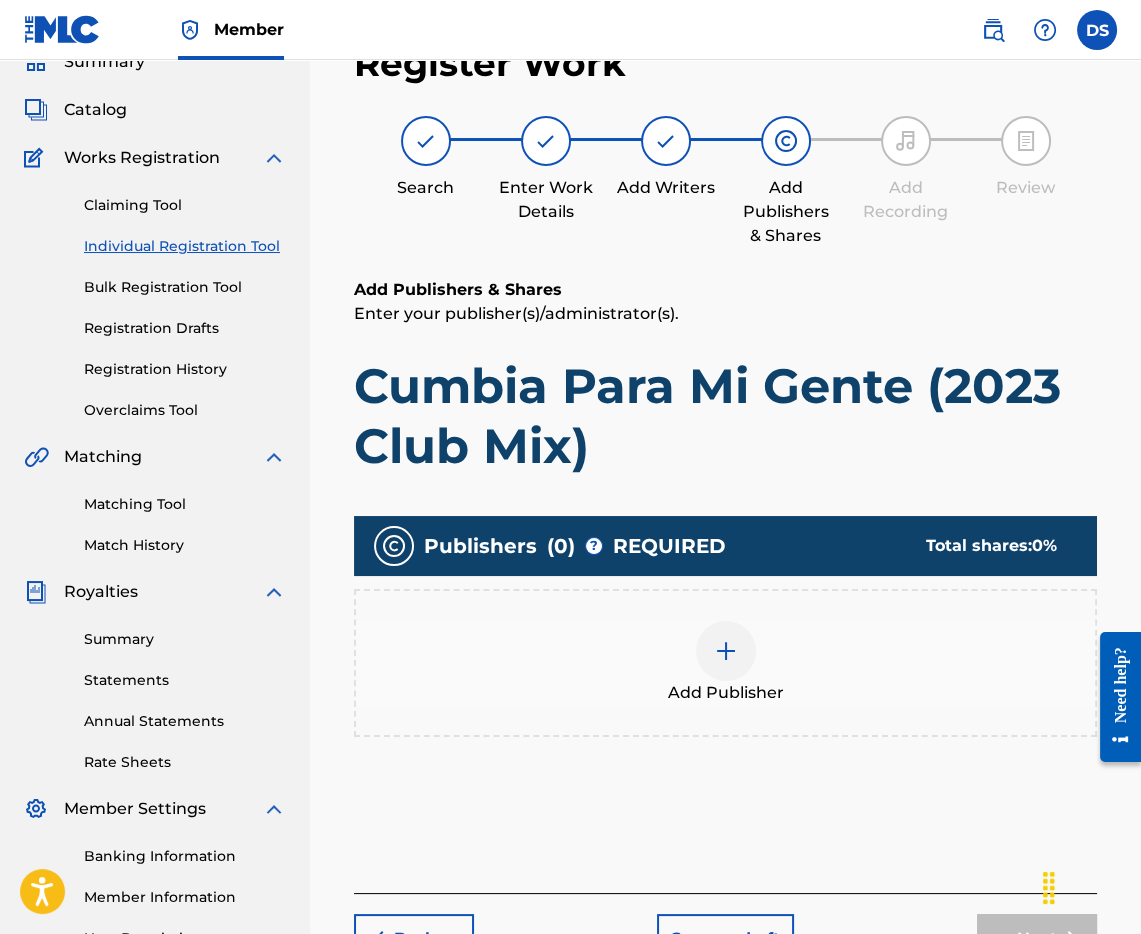 click at bounding box center [726, 651] 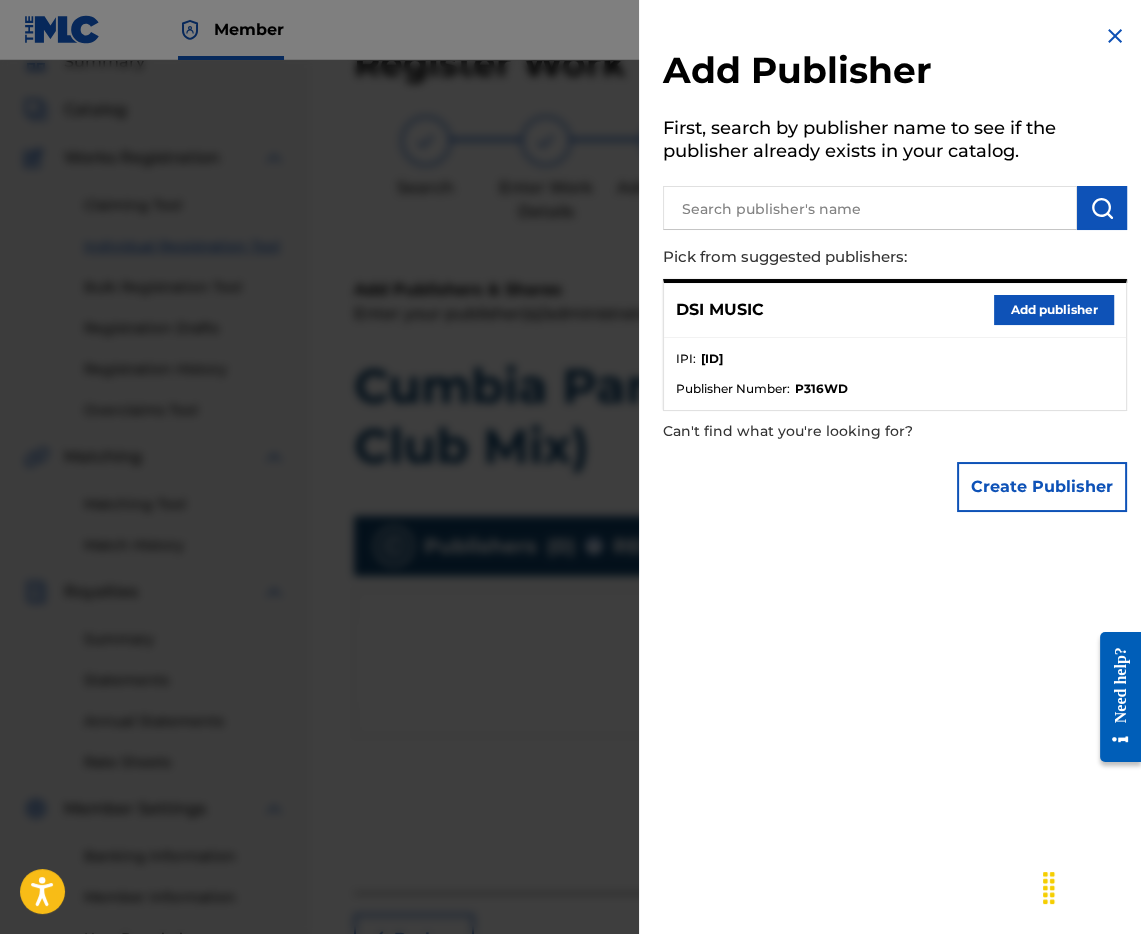click on "Add publisher" at bounding box center [1054, 310] 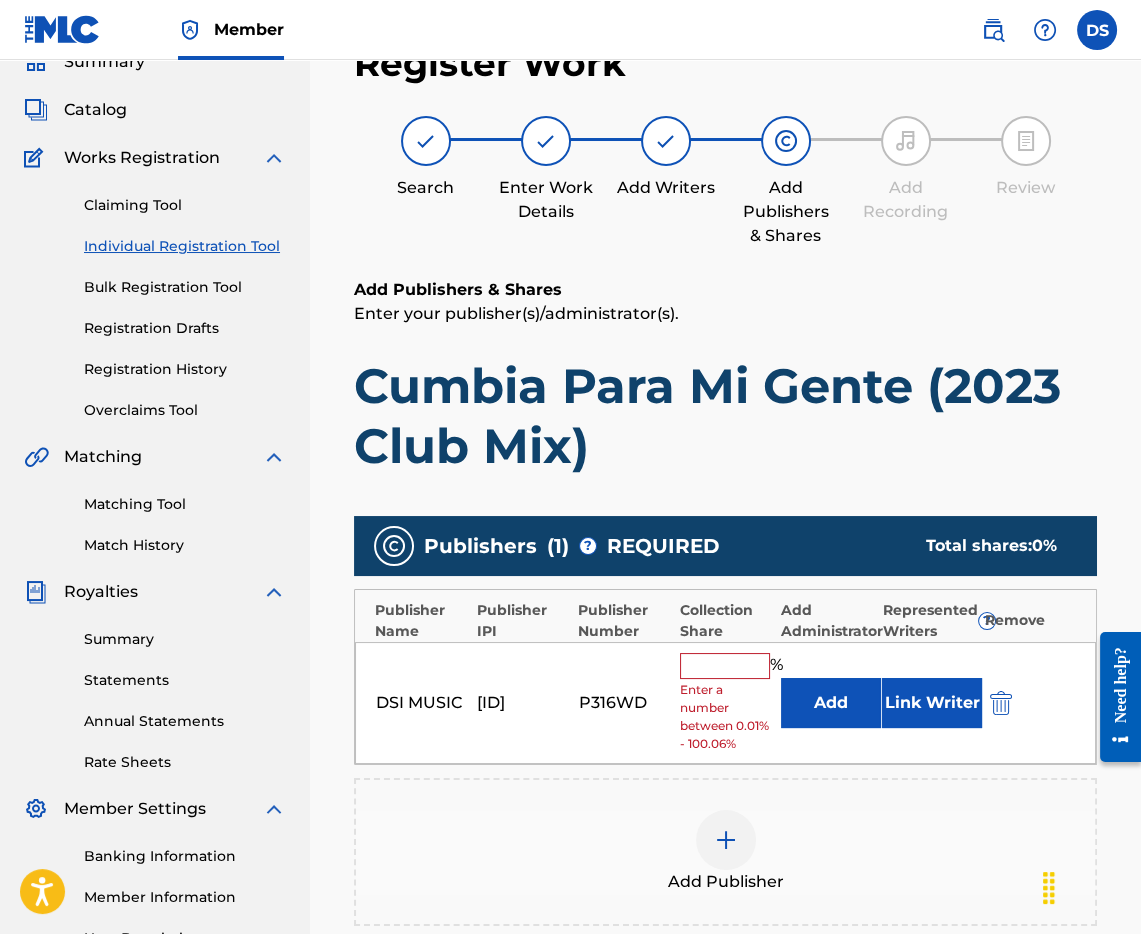 click on "[ID] [ID] % Enter a number between 0.01% - 100.06% Add Link Writer" at bounding box center (725, 703) 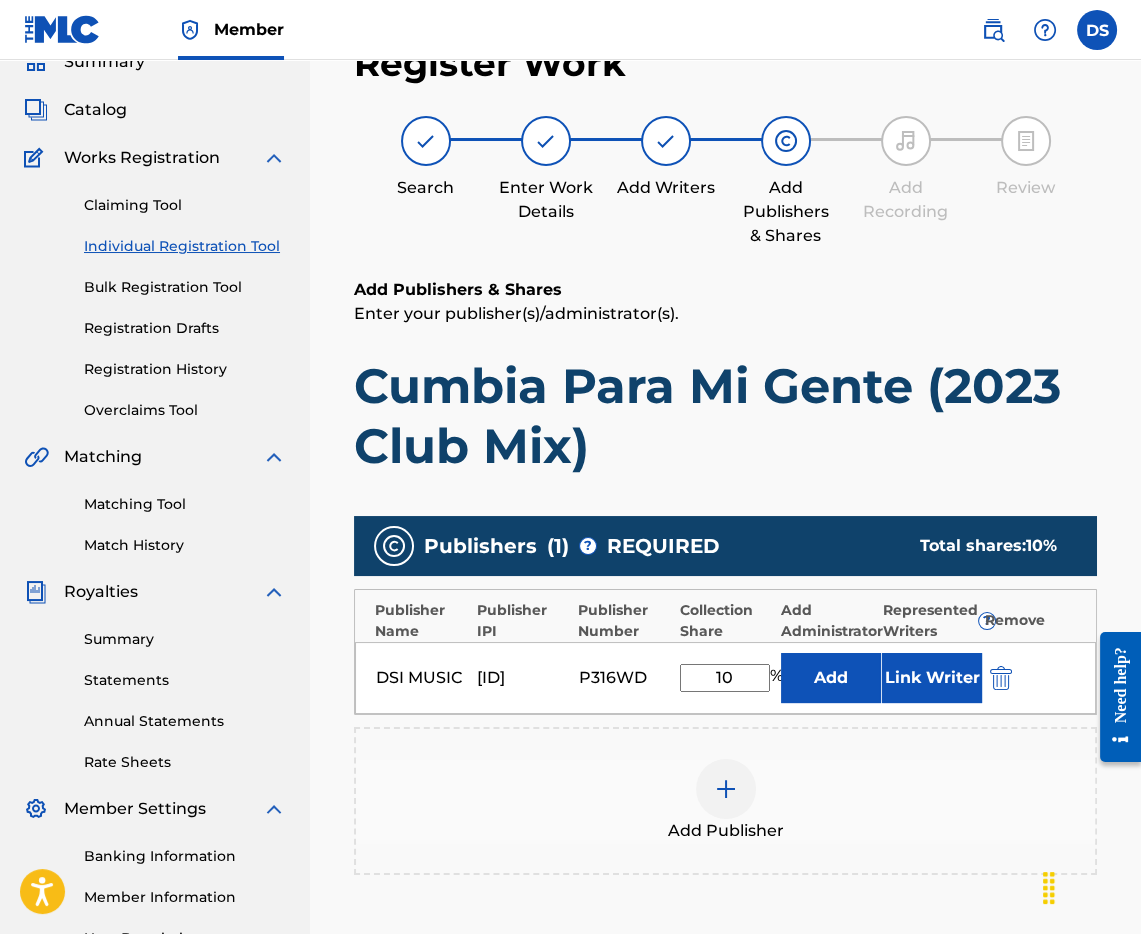 type on "100" 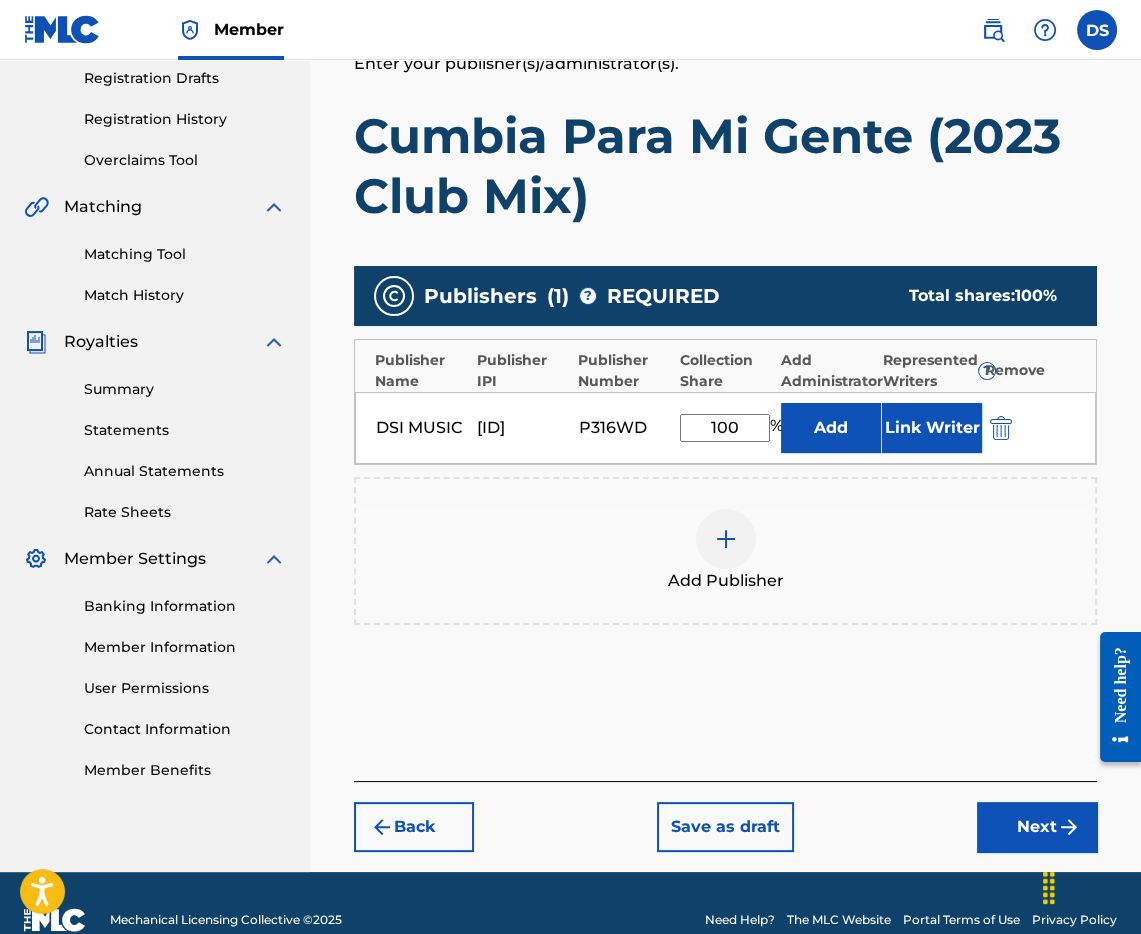 click on "Next" at bounding box center [1037, 827] 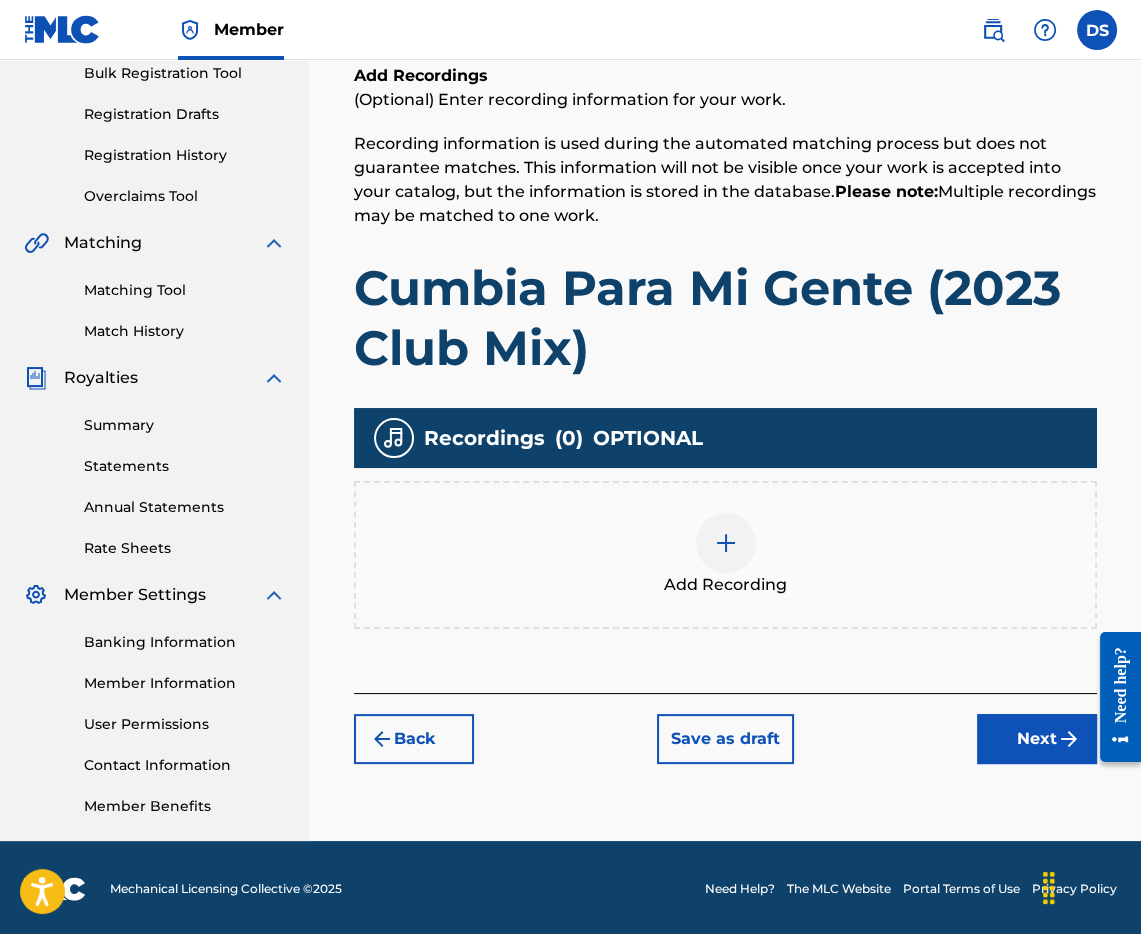 click at bounding box center [726, 543] 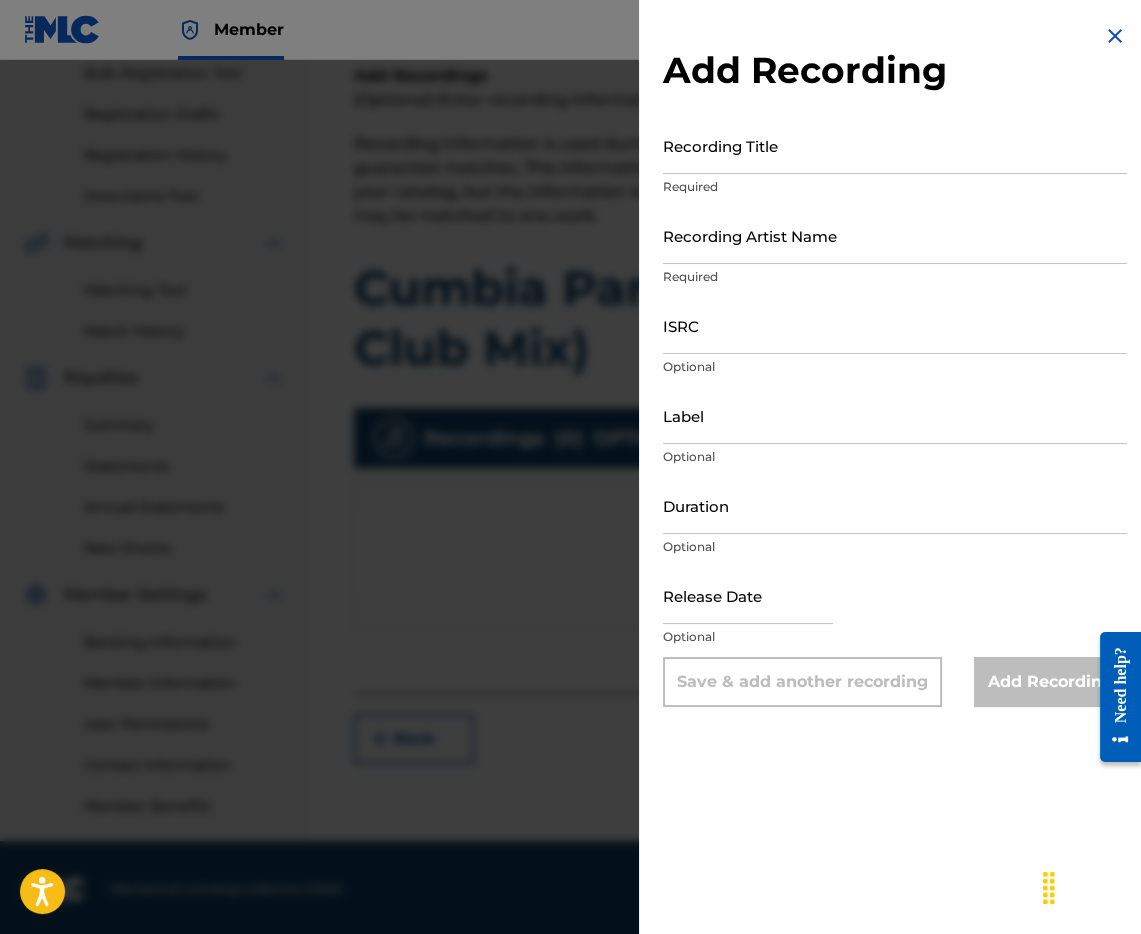 click on "Recording Title" at bounding box center [895, 145] 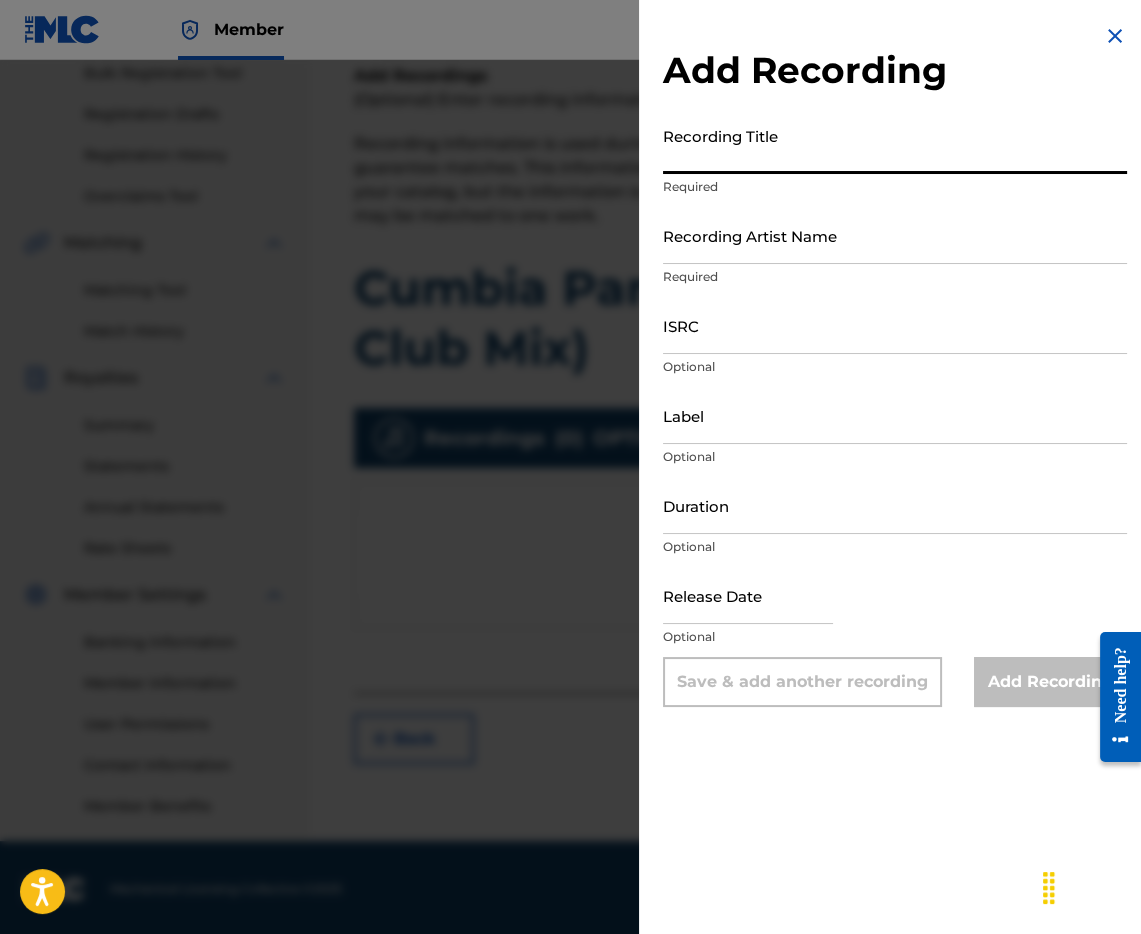 paste on "T3221698966" 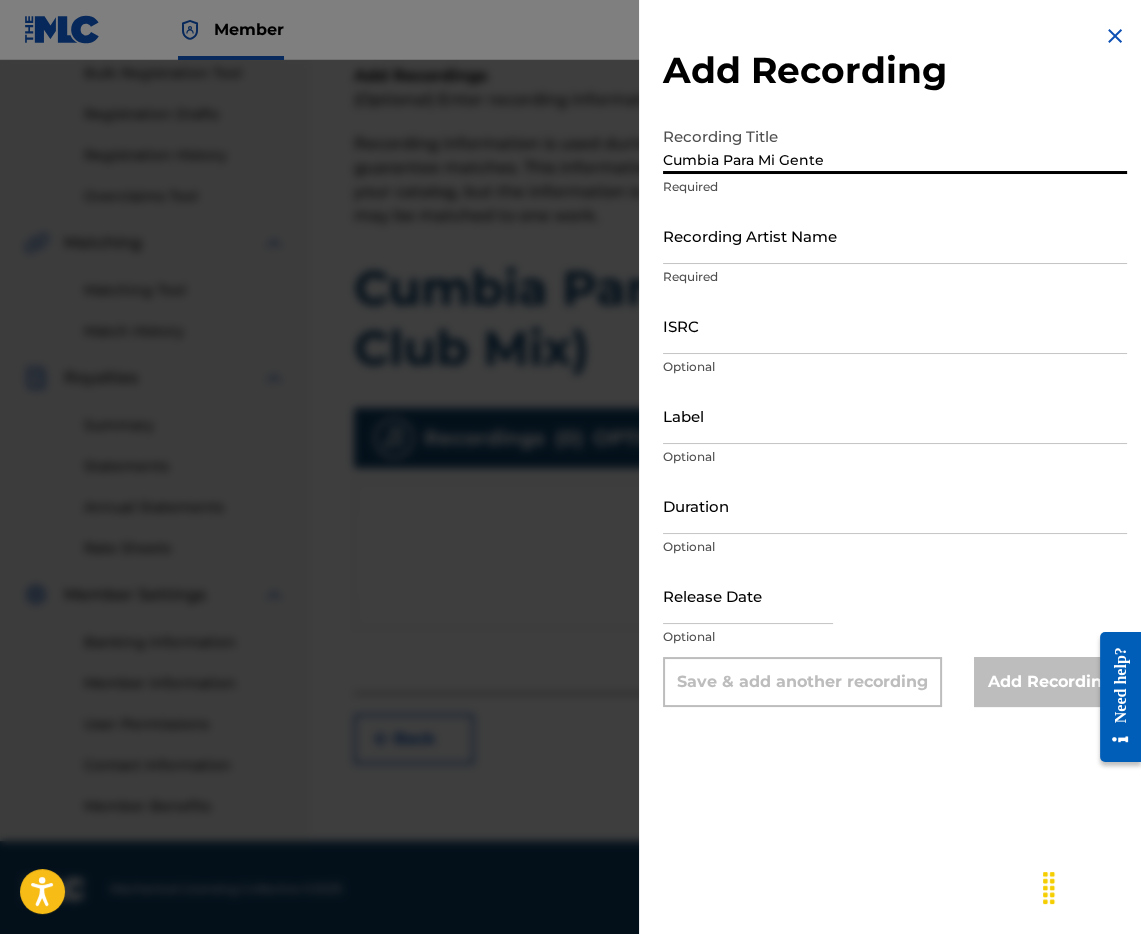 click on "Cumbia Para Mi Gente" at bounding box center (895, 145) 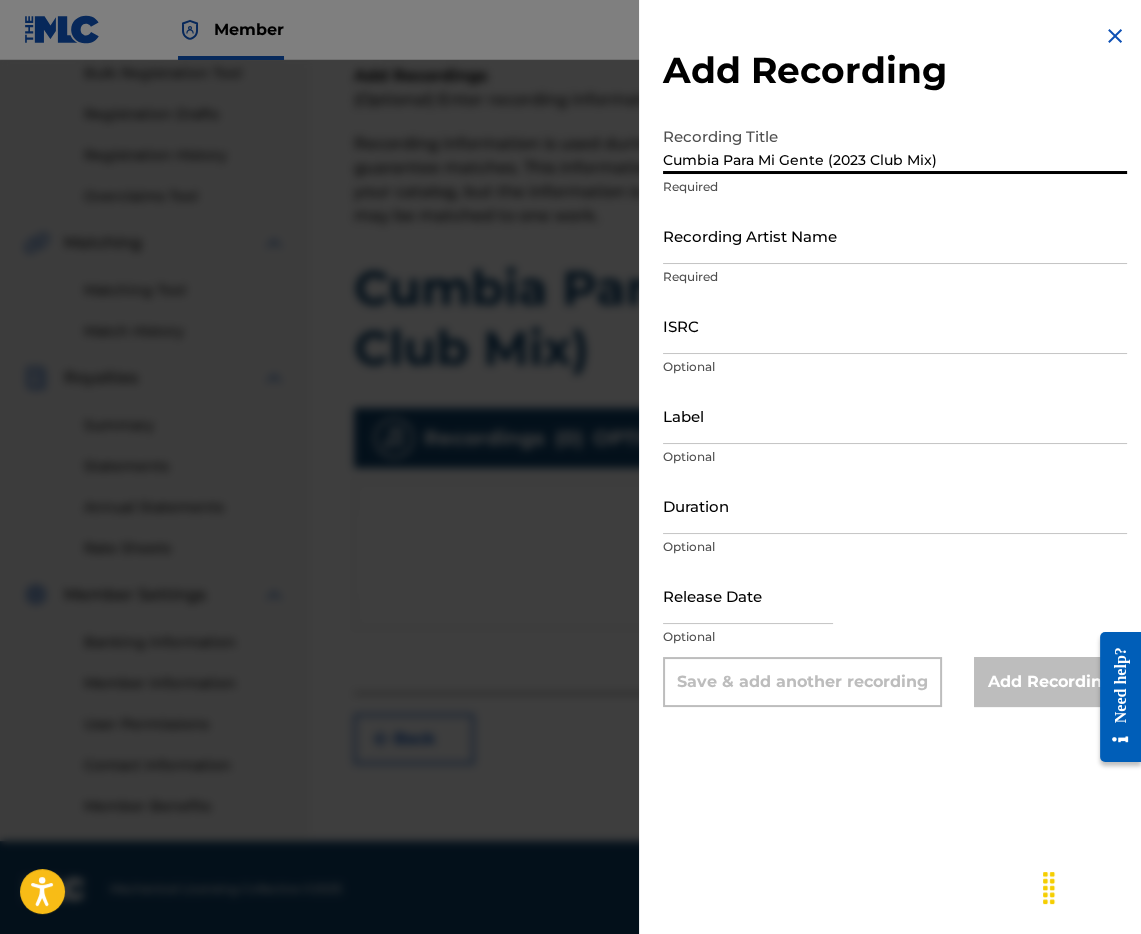type on "Cumbia Para Mi Gente (2023 Club Mix)" 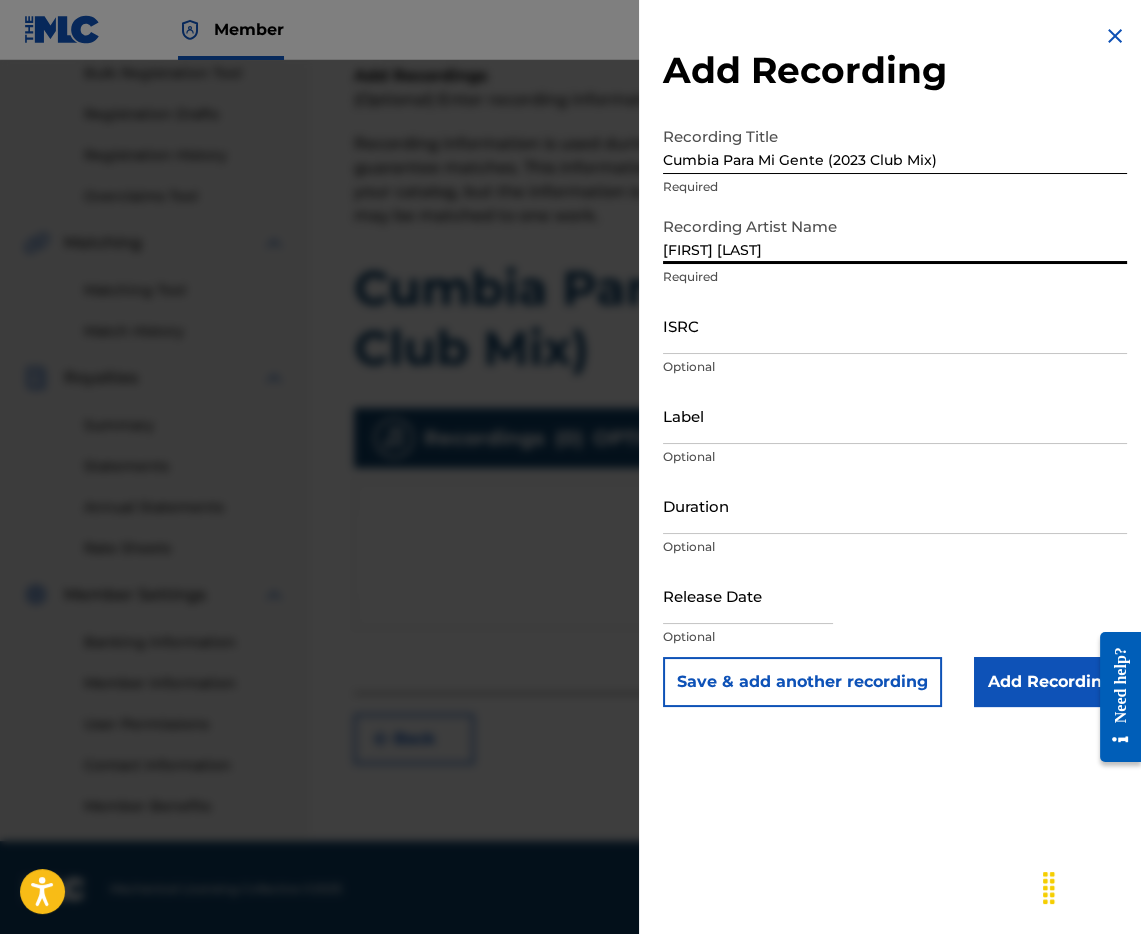 type on "[FIRST] [LAST]" 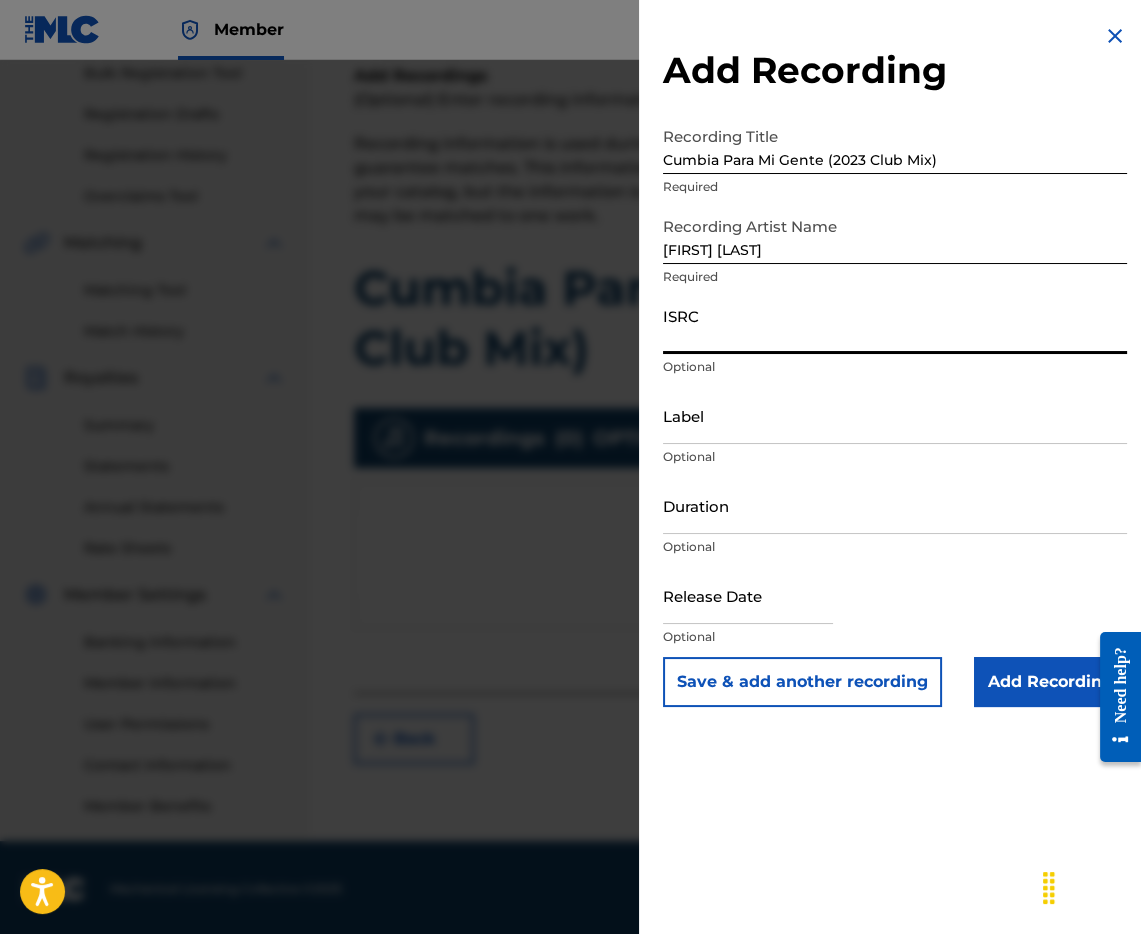 paste on "[ID]" 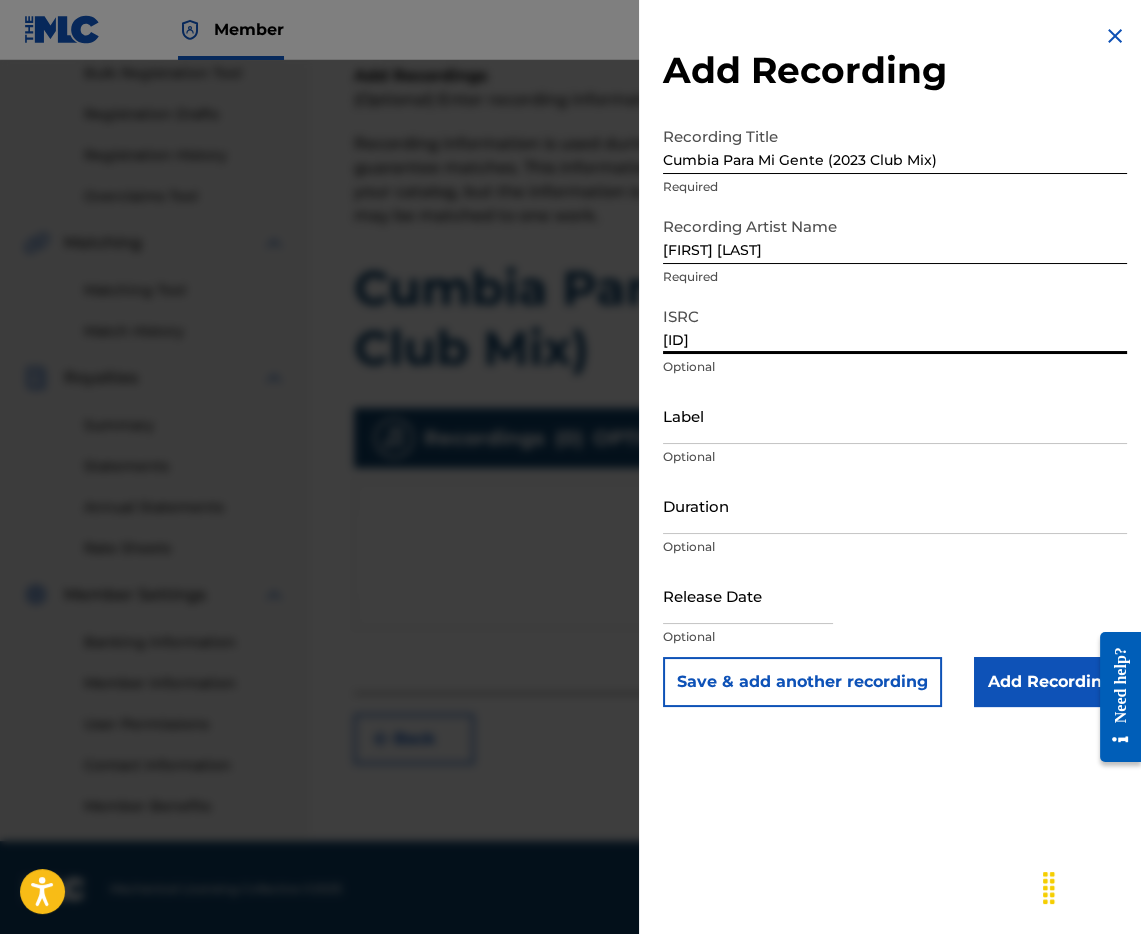 type on "[ID]" 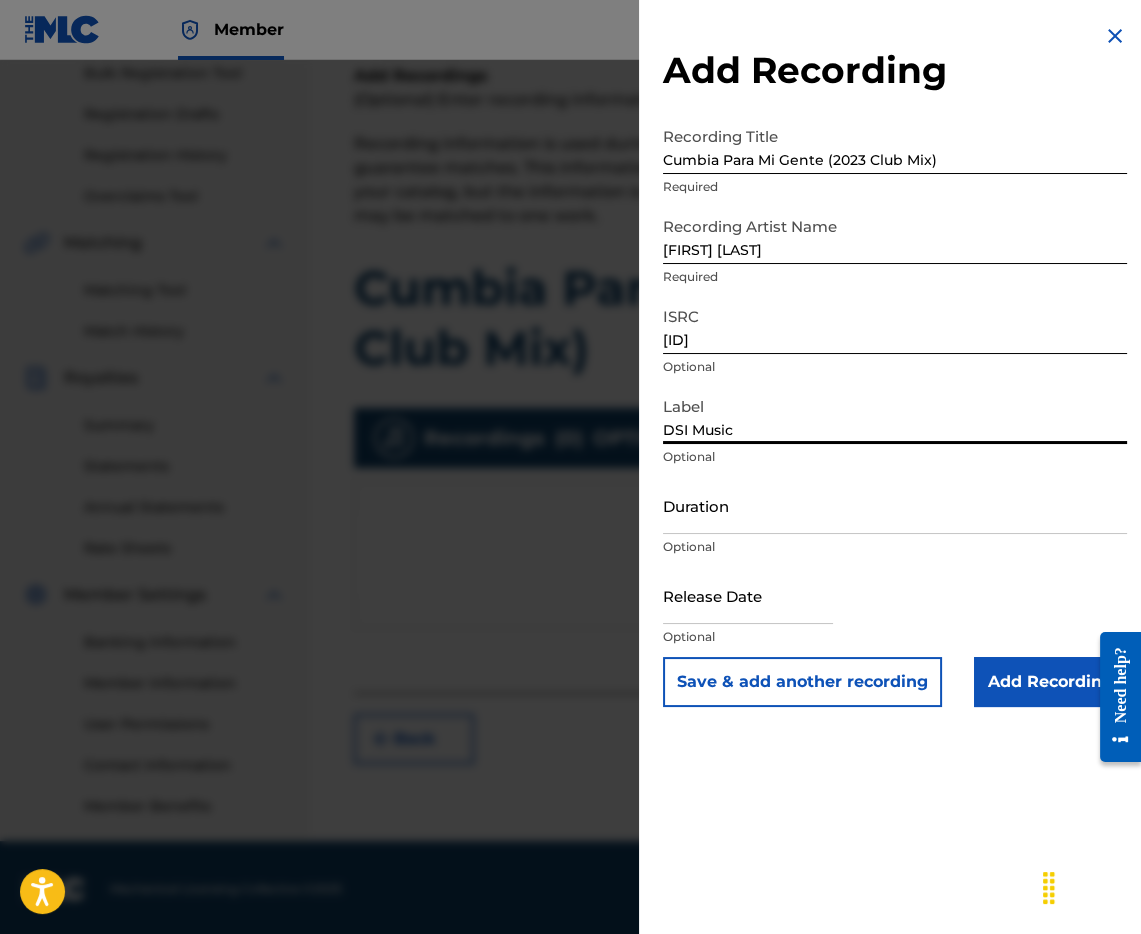 type on "DSI Music" 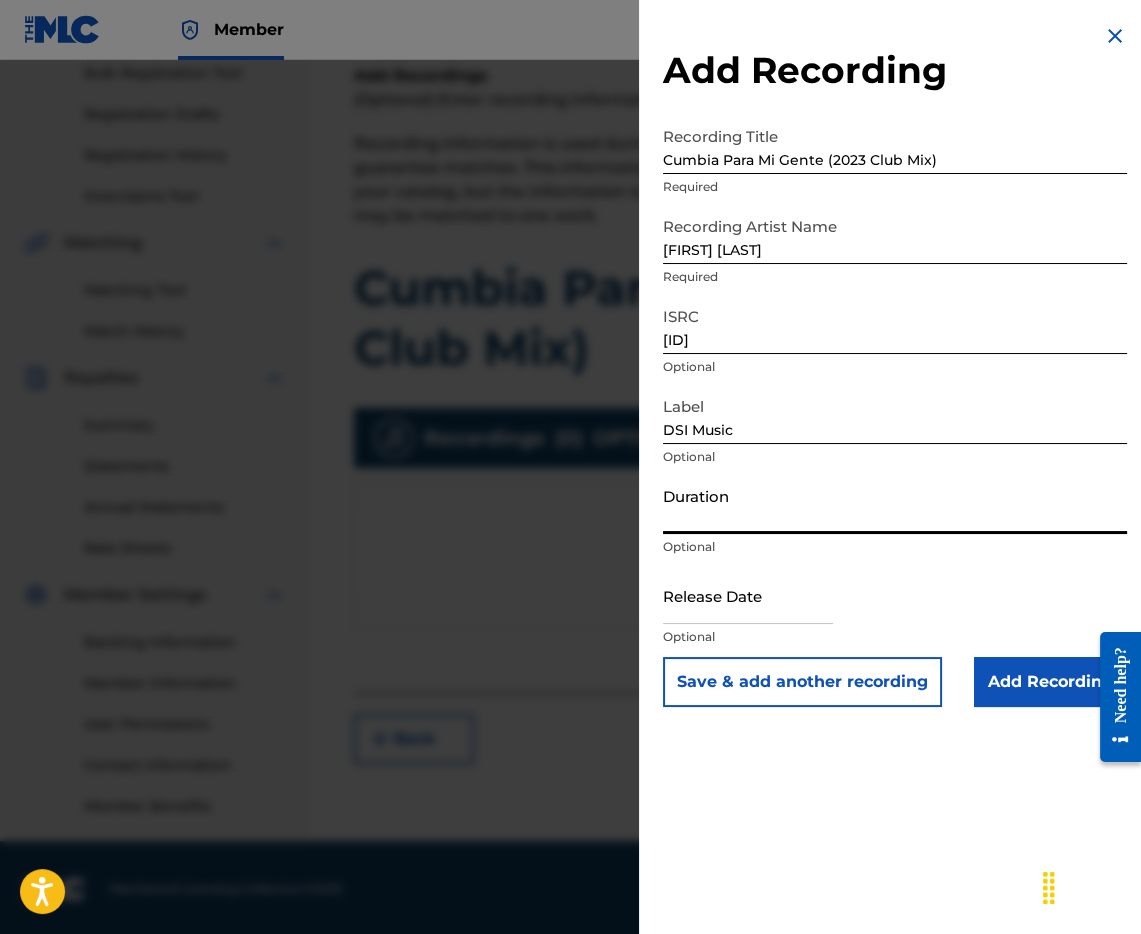 click on "Duration" at bounding box center (895, 505) 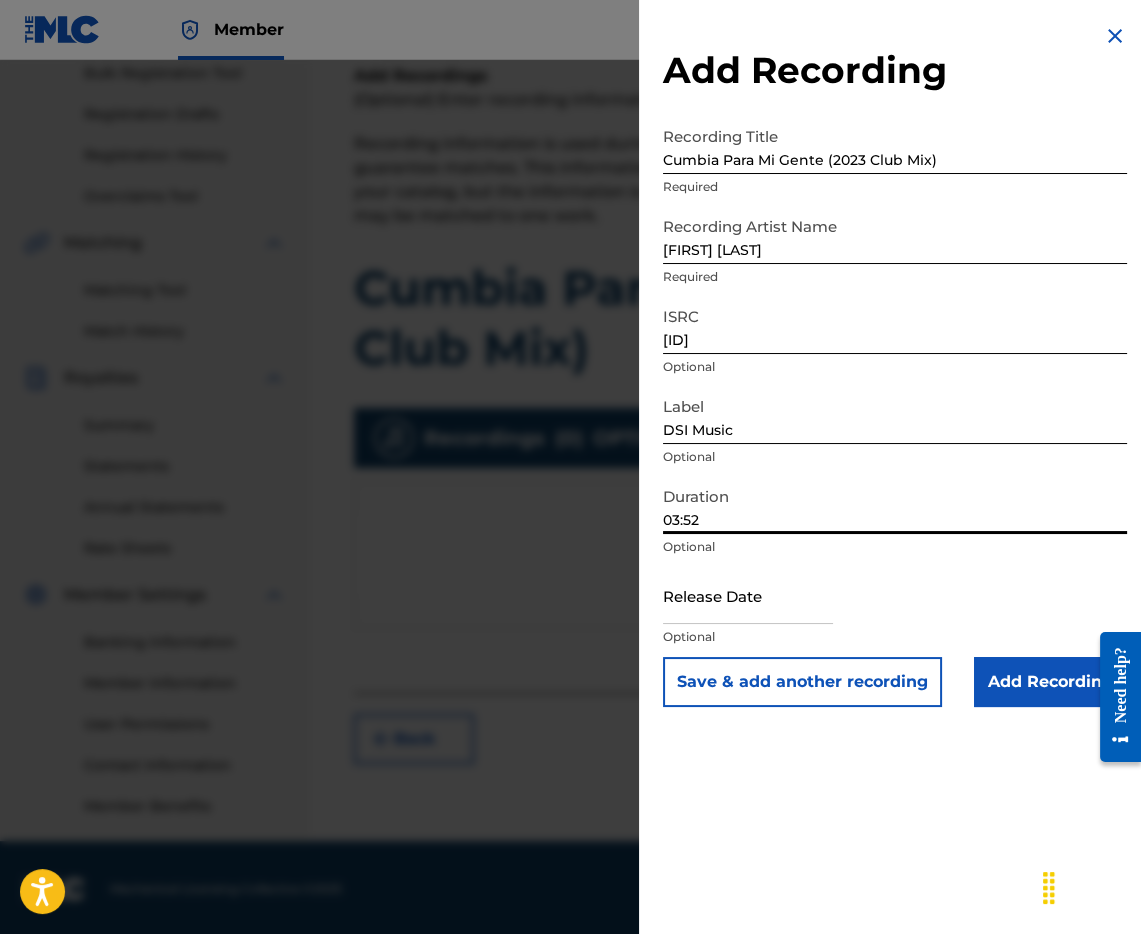 type on "03:52" 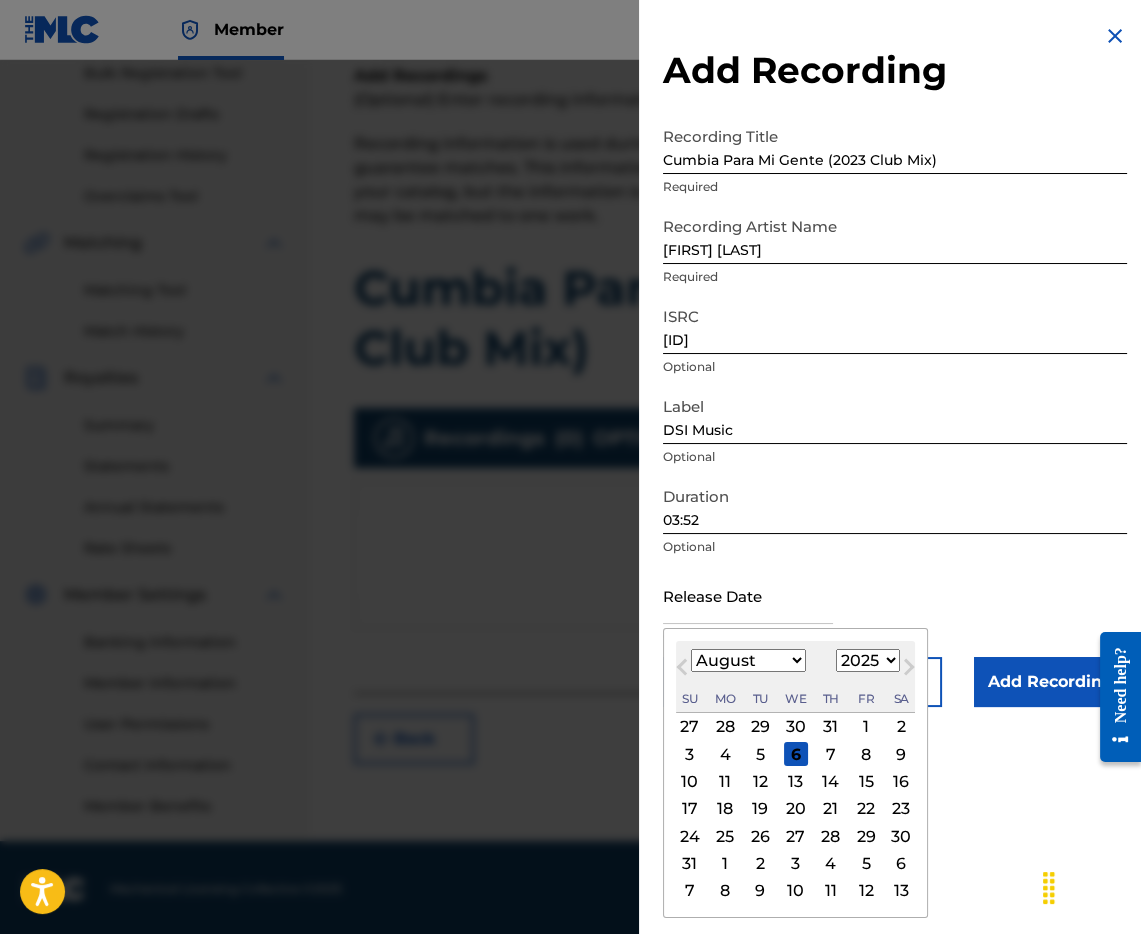 click on "January February March April May June July August September October November December" at bounding box center (748, 660) 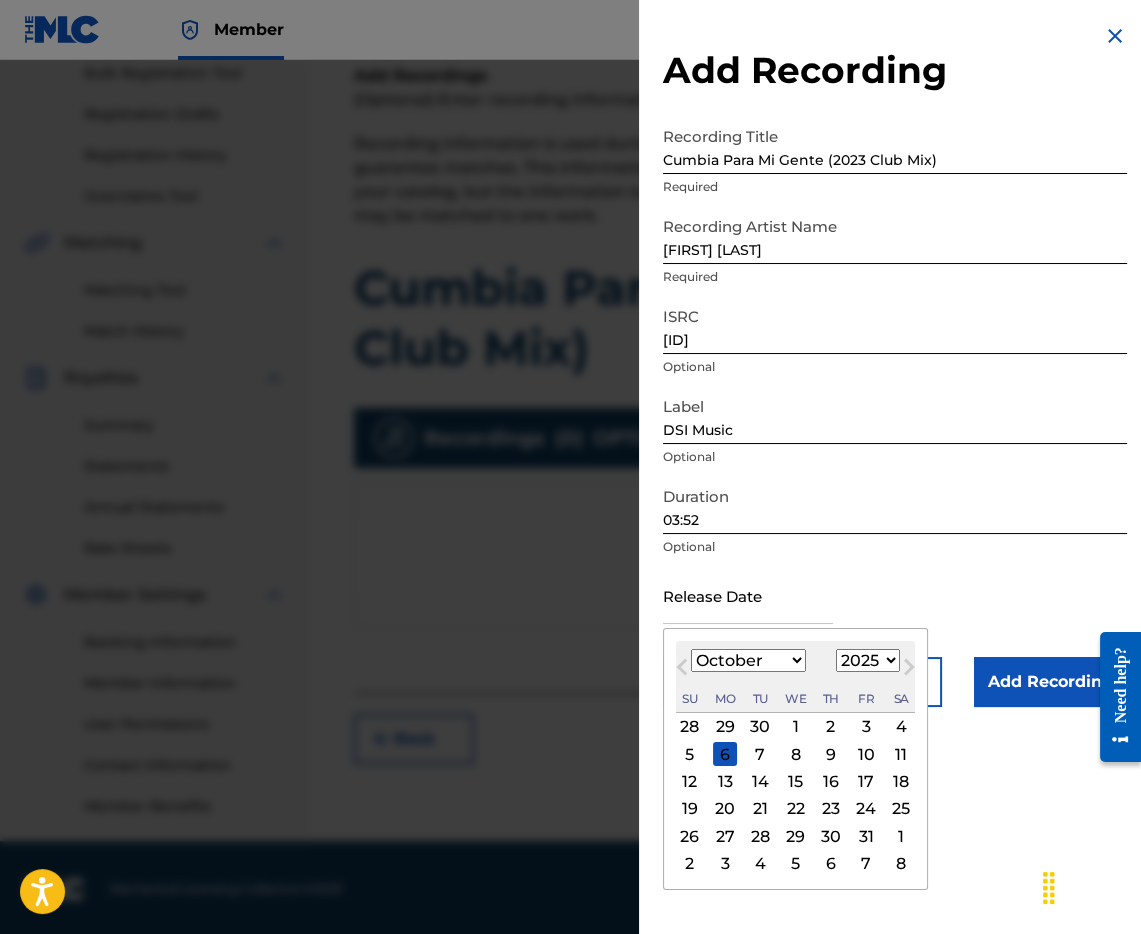 click on "1899 1900 1901 1902 1903 1904 1905 1906 1907 1908 1909 1910 1911 1912 1913 1914 1915 1916 1917 1918 1919 1920 1921 1922 1923 1924 1925 1926 1927 1928 1929 1930 1931 1932 1933 1934 1935 1936 1937 1938 1939 1940 1941 1942 1943 1944 1945 1946 1947 1948 1949 1950 1951 1952 1953 1954 1955 1956 1957 1958 1959 1960 1961 1962 1963 1964 1965 1966 1967 1968 1969 1970 1971 1972 1973 1974 1975 1976 1977 1978 1979 1980 1981 1982 1983 1984 1985 1986 1987 1988 1989 1990 1991 1992 1993 1994 1995 1996 1997 1998 1999 2000 2001 2002 2003 2004 2005 2006 2007 2008 2009 2010 2011 2012 2013 2014 2015 2016 2017 2018 2019 2020 2021 2022 2023 2024 2025 2026 2027 2028 2029 2030 2031 2032 2033 2034 2035 2036 2037 2038 2039 2040 2041 2042 2043 2044 2045 2046 2047 2048 2049 2050 2051 2052 2053 2054 2055 2056 2057 2058 2059 2060 2061 2062 2063 2064 2065 2066 2067 2068 2069 2070 2071 2072 2073 2074 2075 2076 2077 2078 2079 2080 2081 2082 2083 2084 2085 2086 2087 2088 2089 2090 2091 2092 2093 2094 2095 2096 2097 2098 2099 2100" at bounding box center [868, 660] 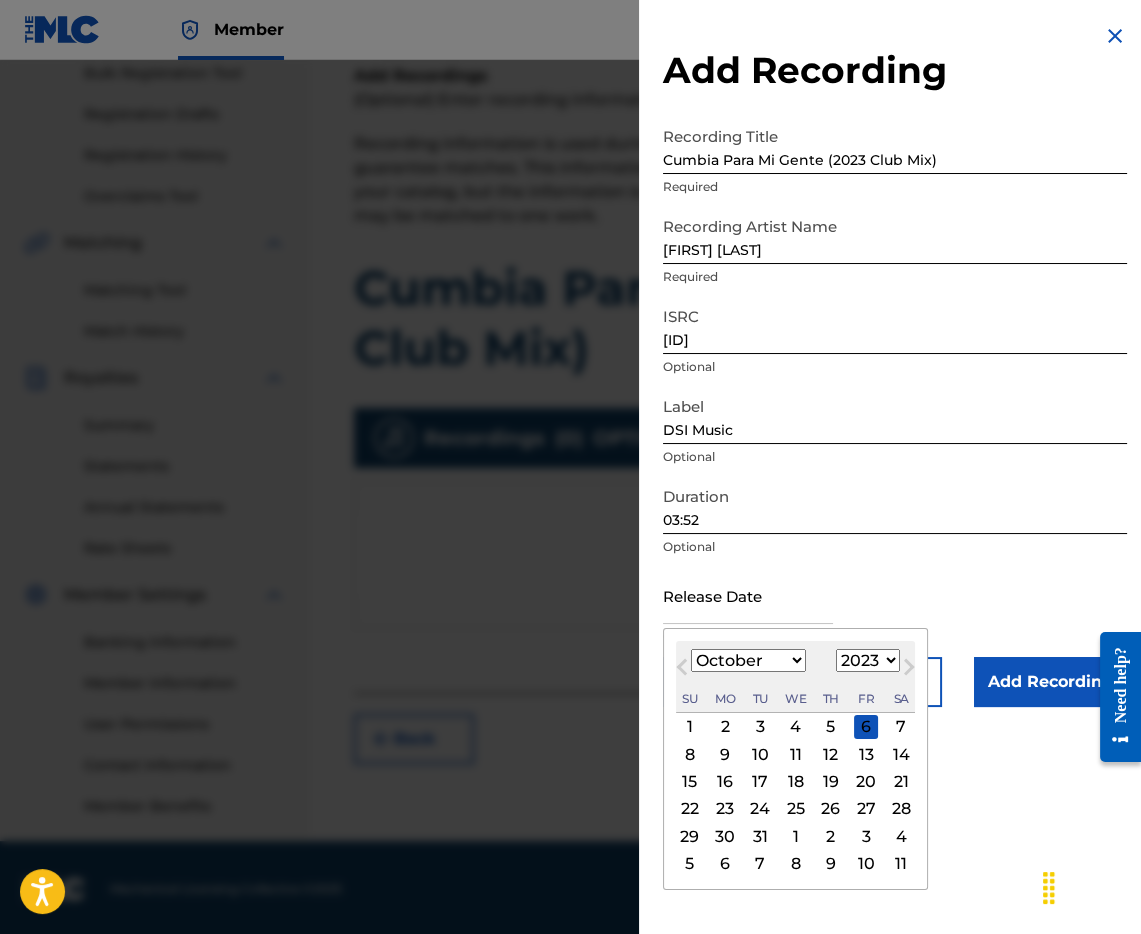 click on "24" at bounding box center (760, 809) 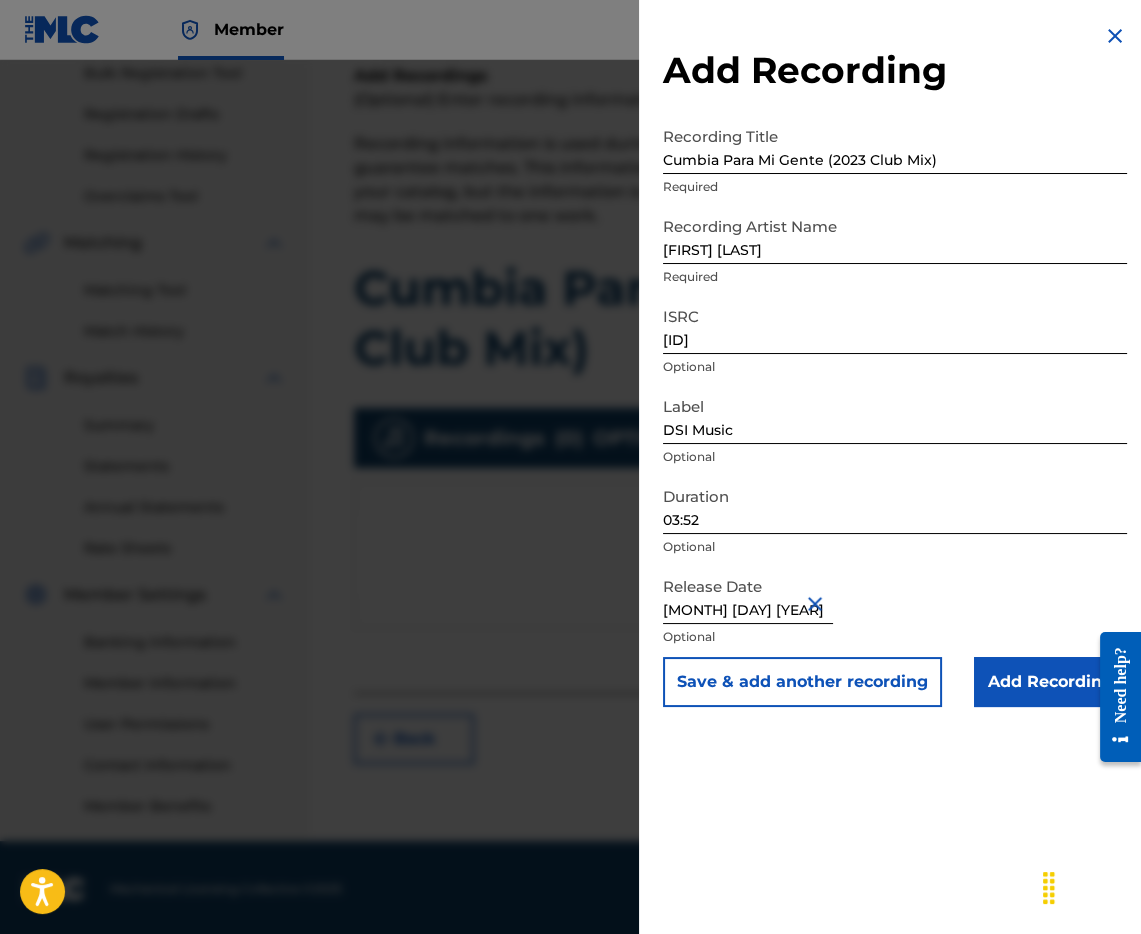 click on "Add Recording" at bounding box center [1050, 682] 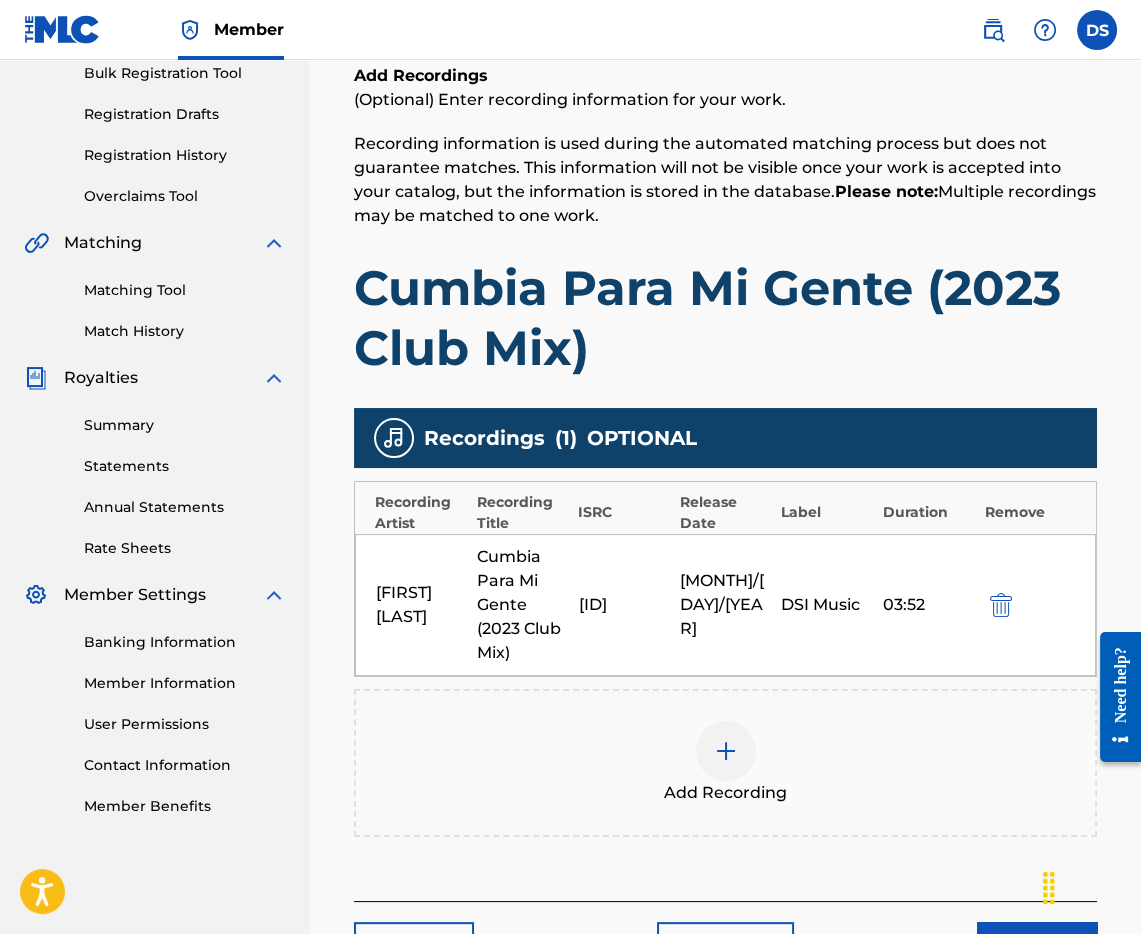 scroll, scrollTop: 431, scrollLeft: 0, axis: vertical 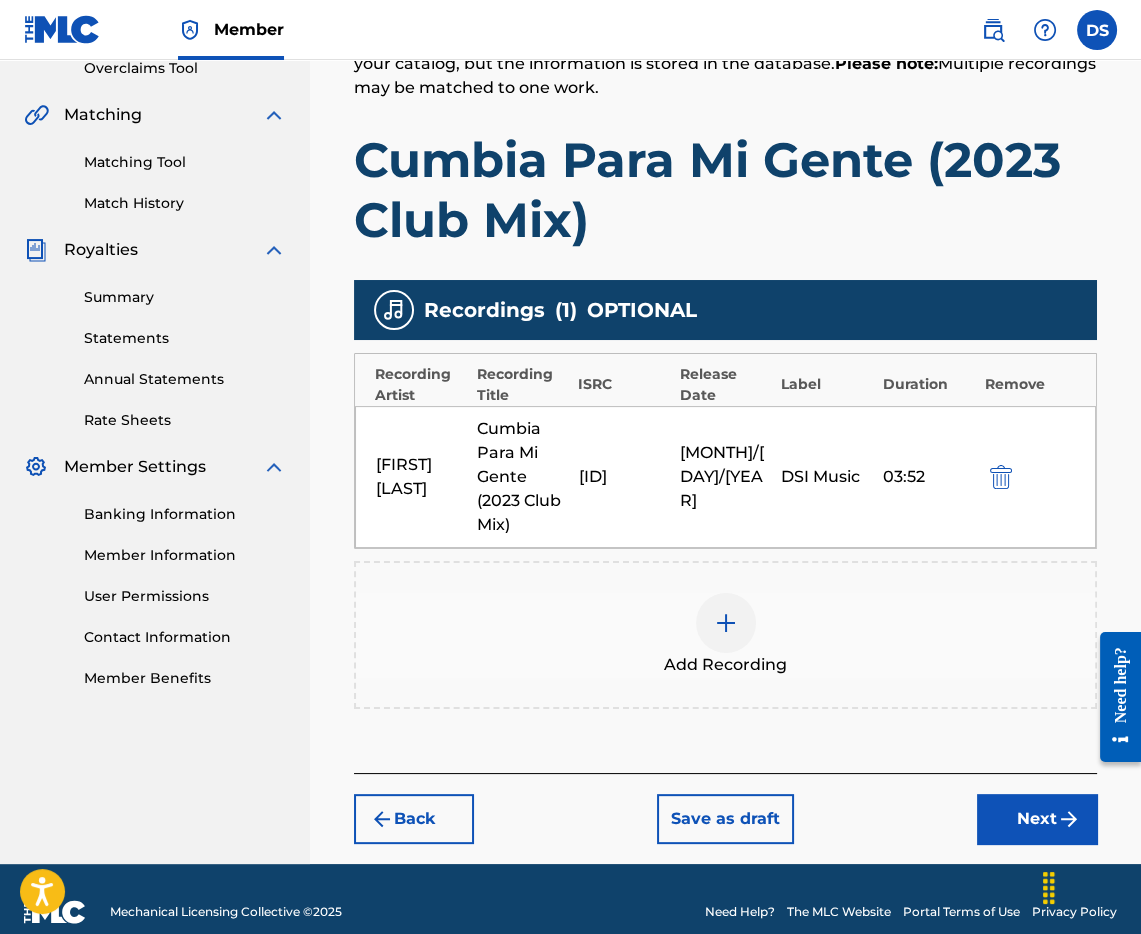 click on "Next" at bounding box center [1037, 819] 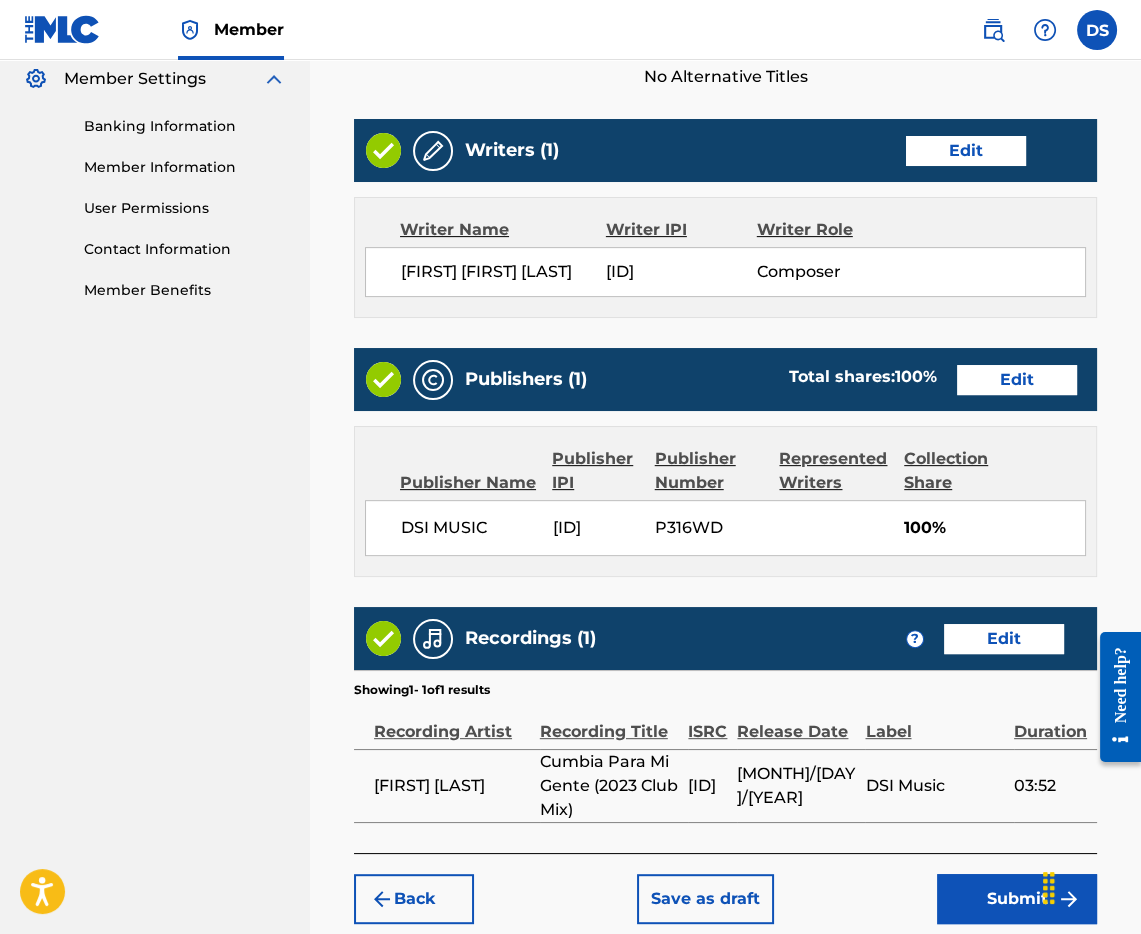 scroll, scrollTop: 941, scrollLeft: 0, axis: vertical 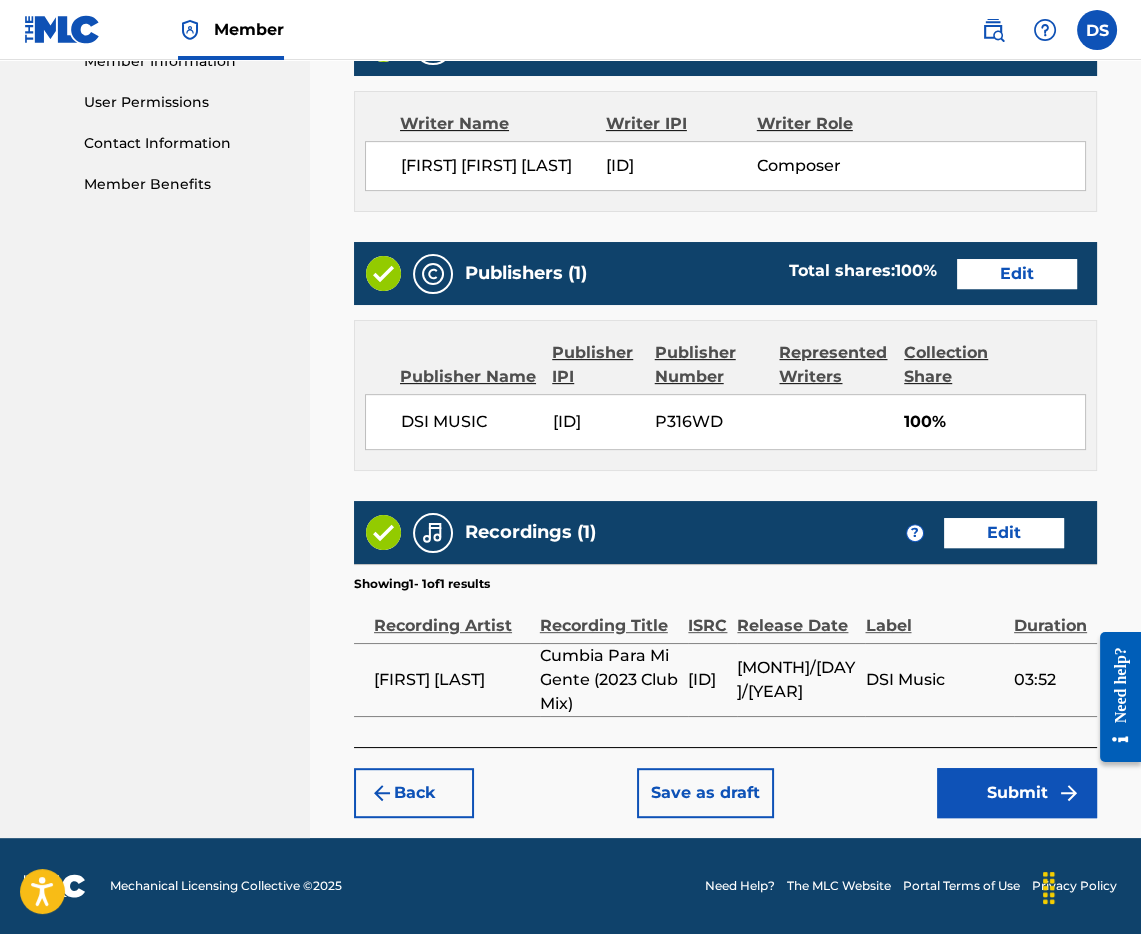 click on "Submit" at bounding box center [1017, 793] 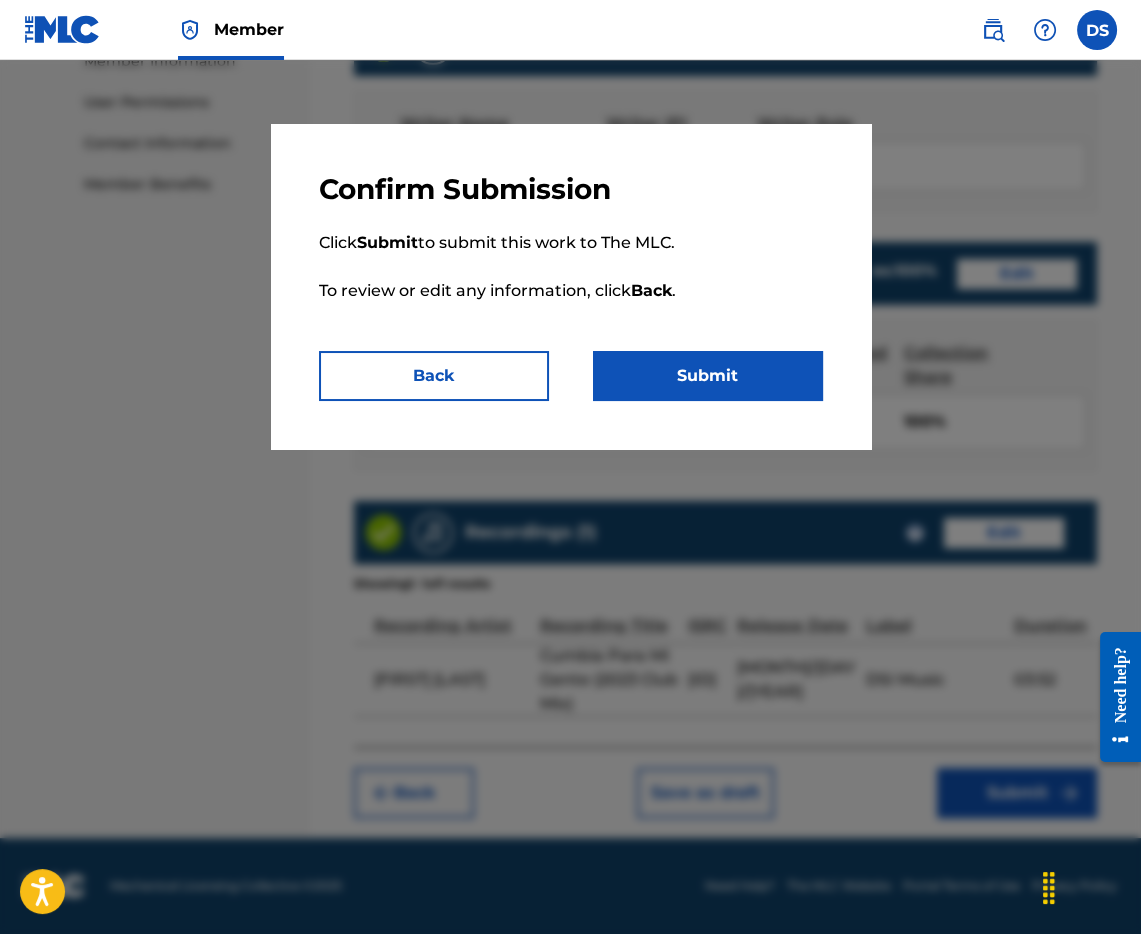 click on "Submit" at bounding box center (708, 376) 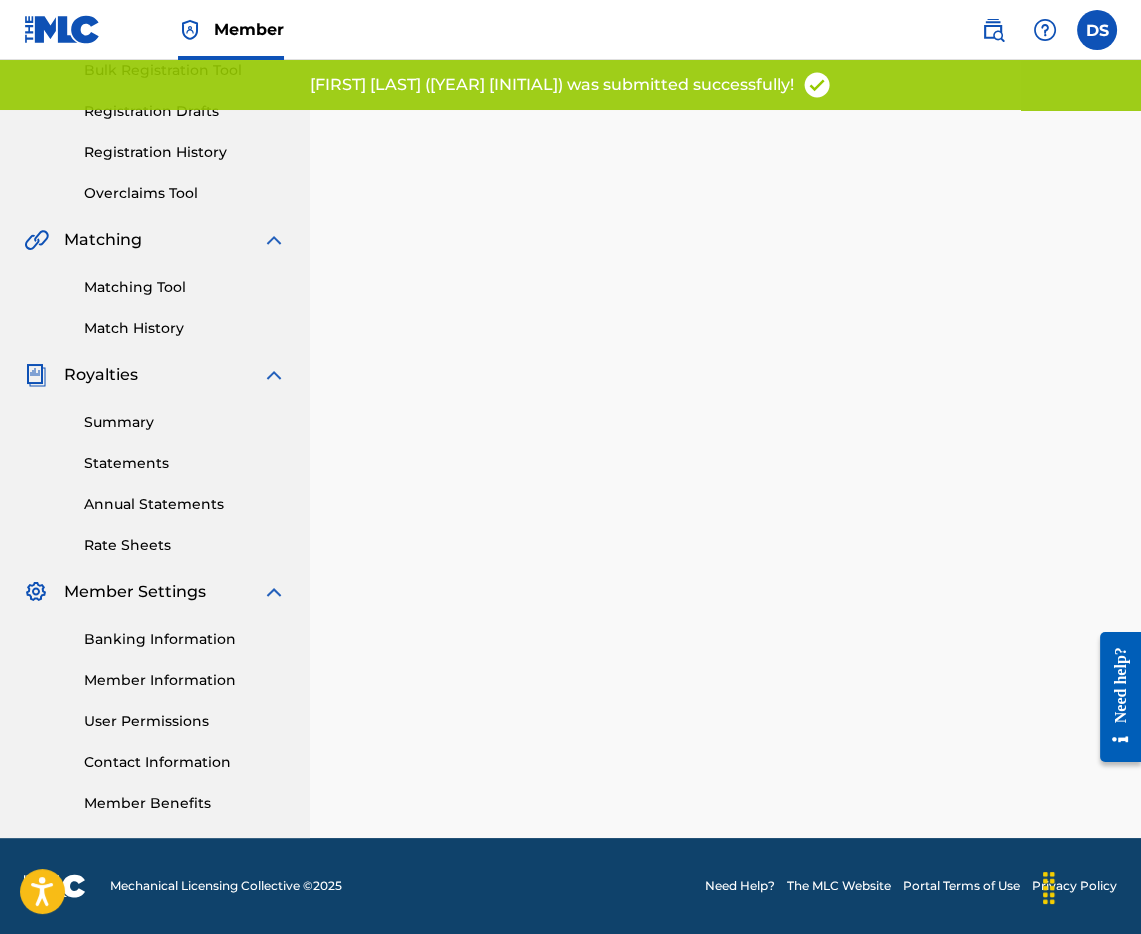 scroll, scrollTop: 0, scrollLeft: 0, axis: both 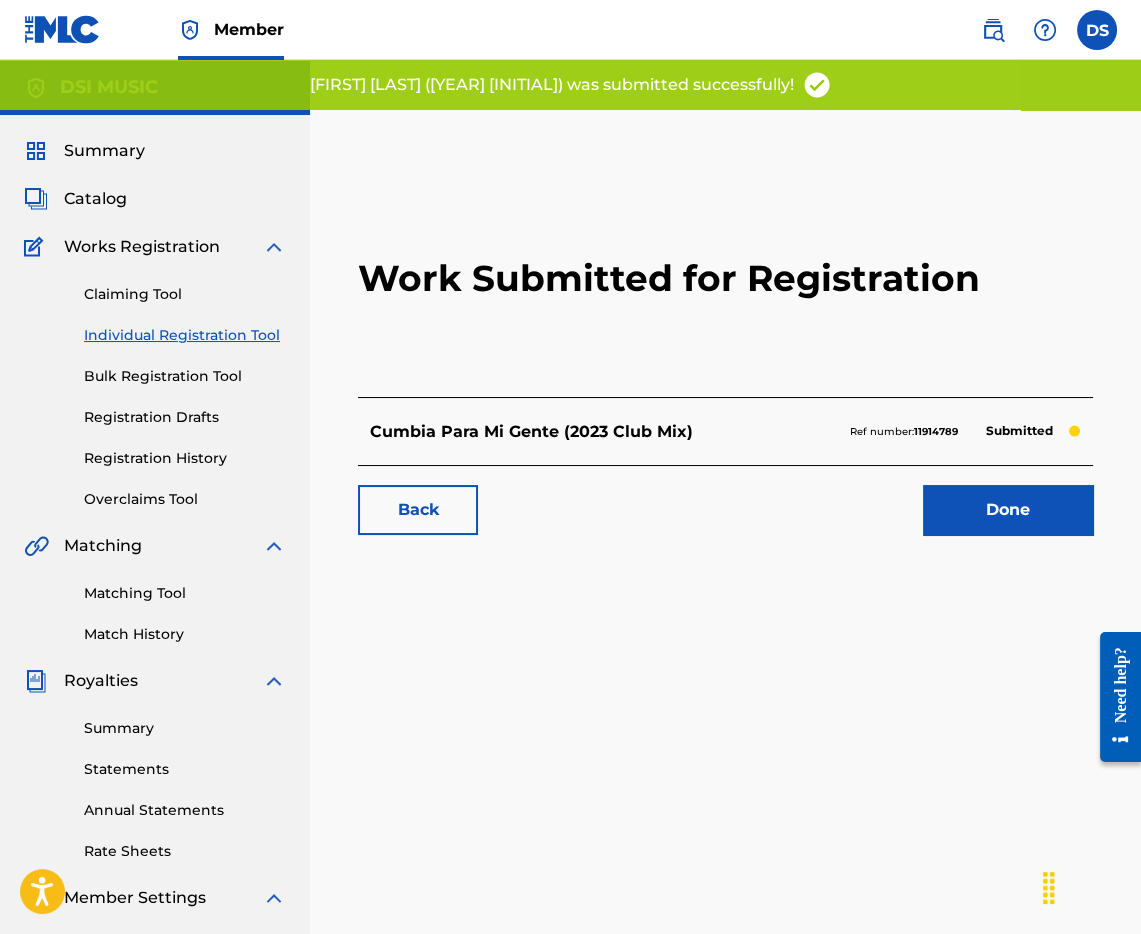 click on "Done" at bounding box center [1008, 510] 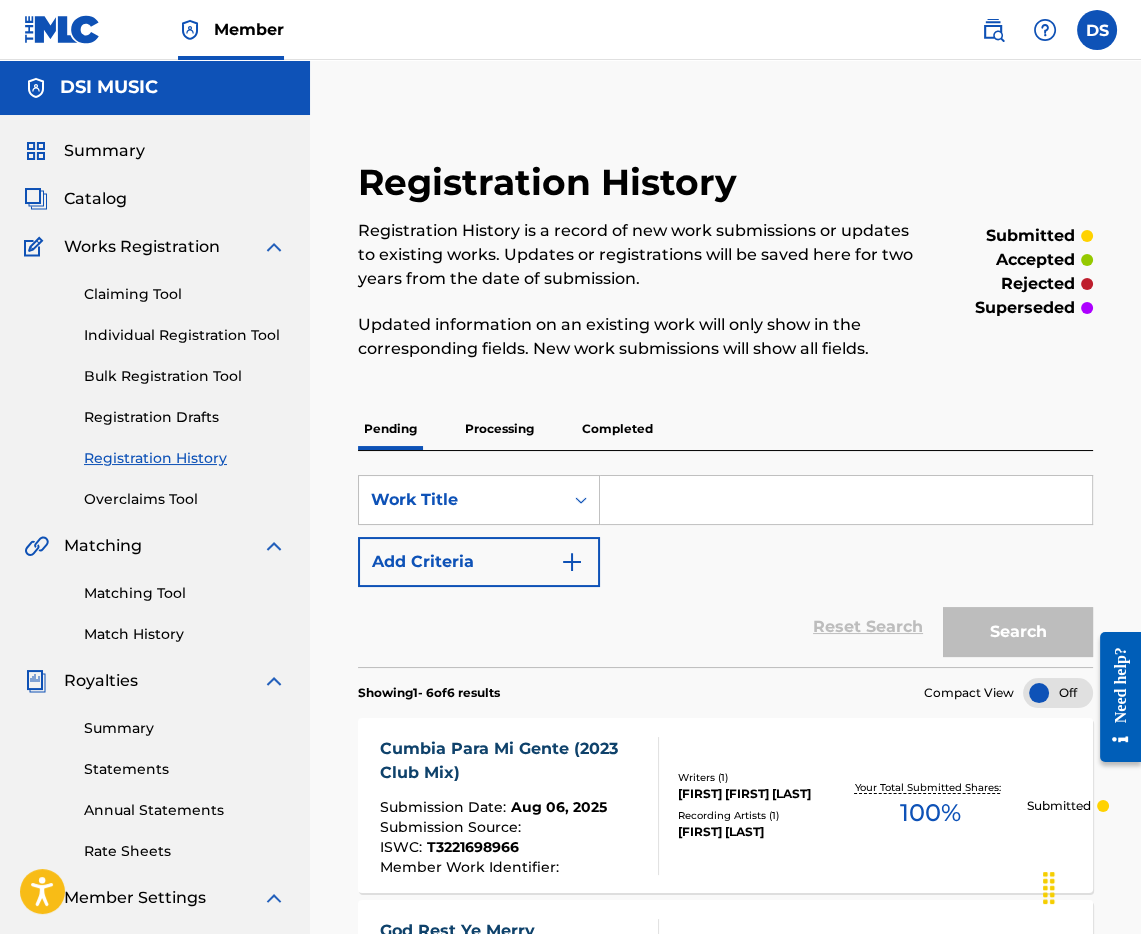 click on "Catalog" at bounding box center [95, 199] 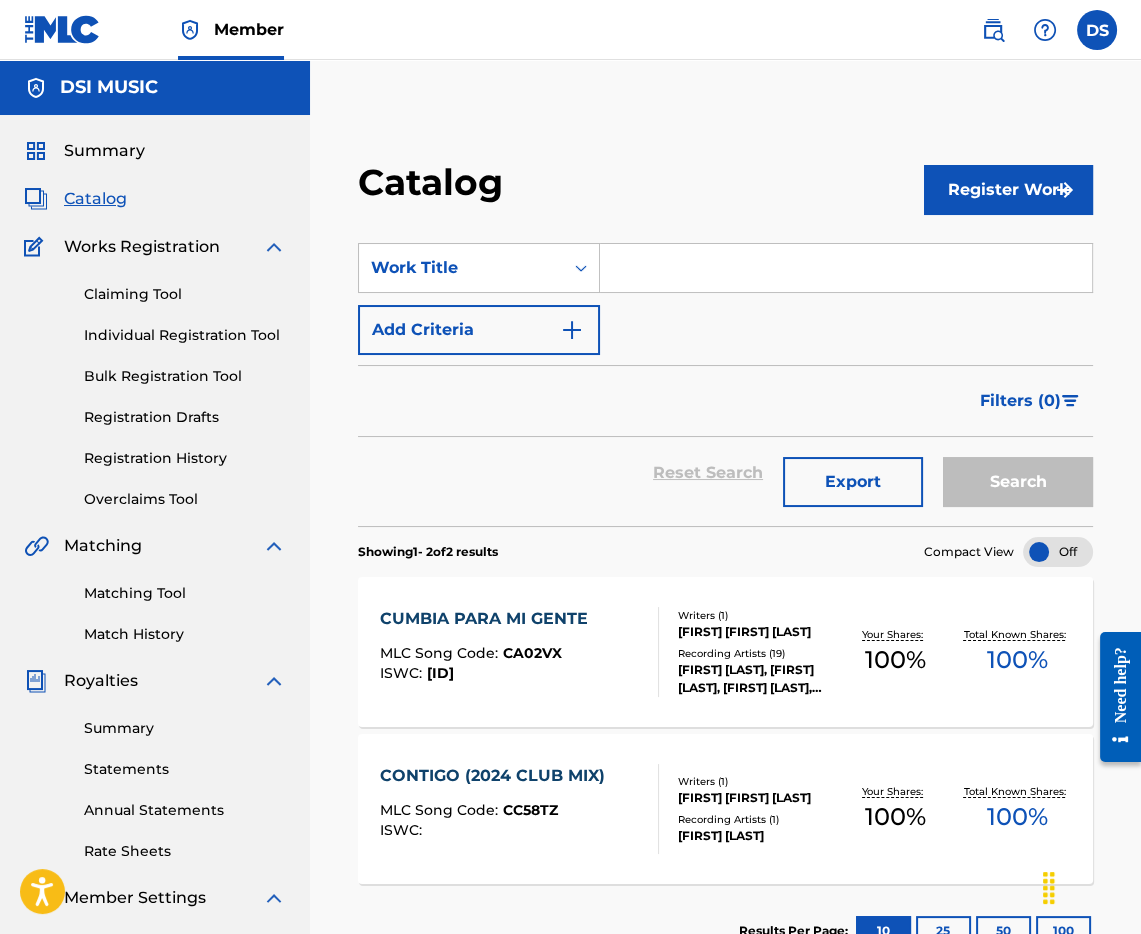 click on "Individual Registration Tool" at bounding box center (185, 335) 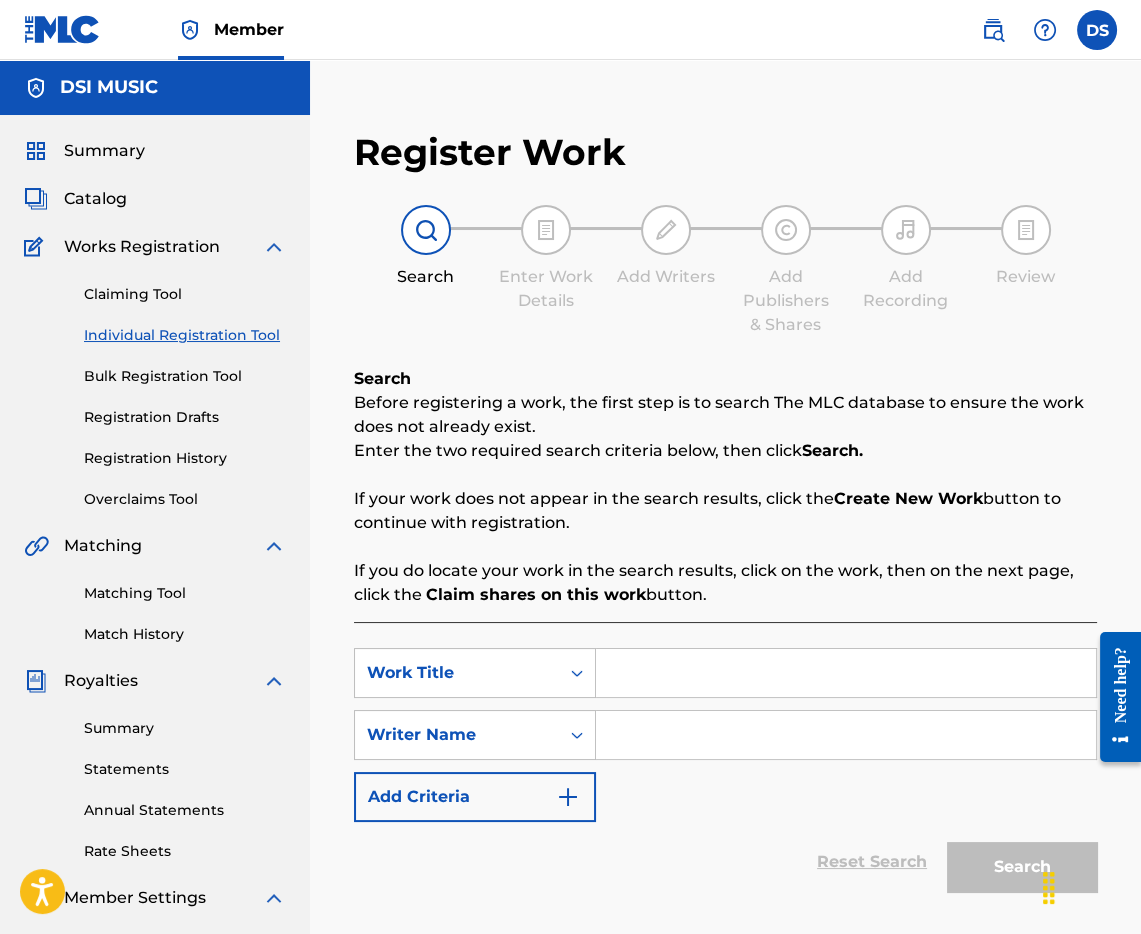 click at bounding box center (846, 673) 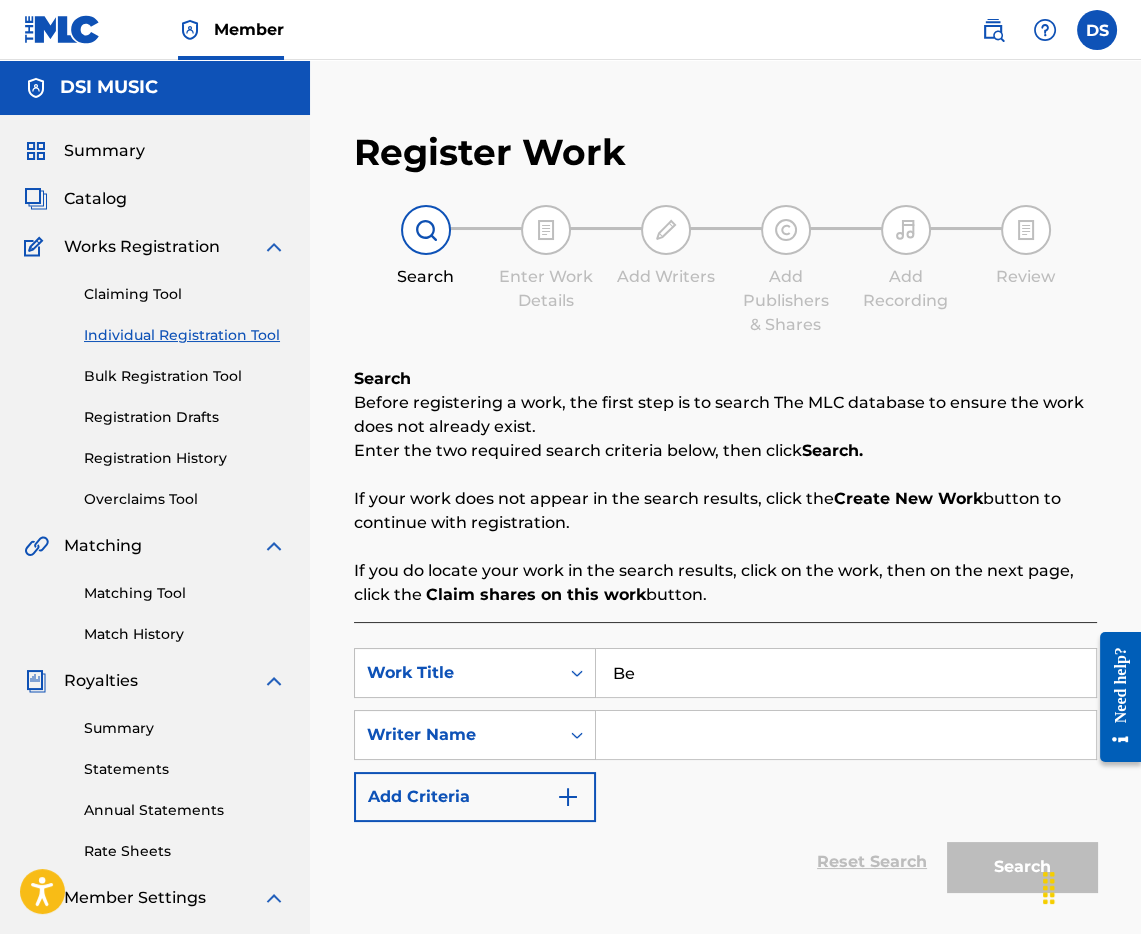 type on "B" 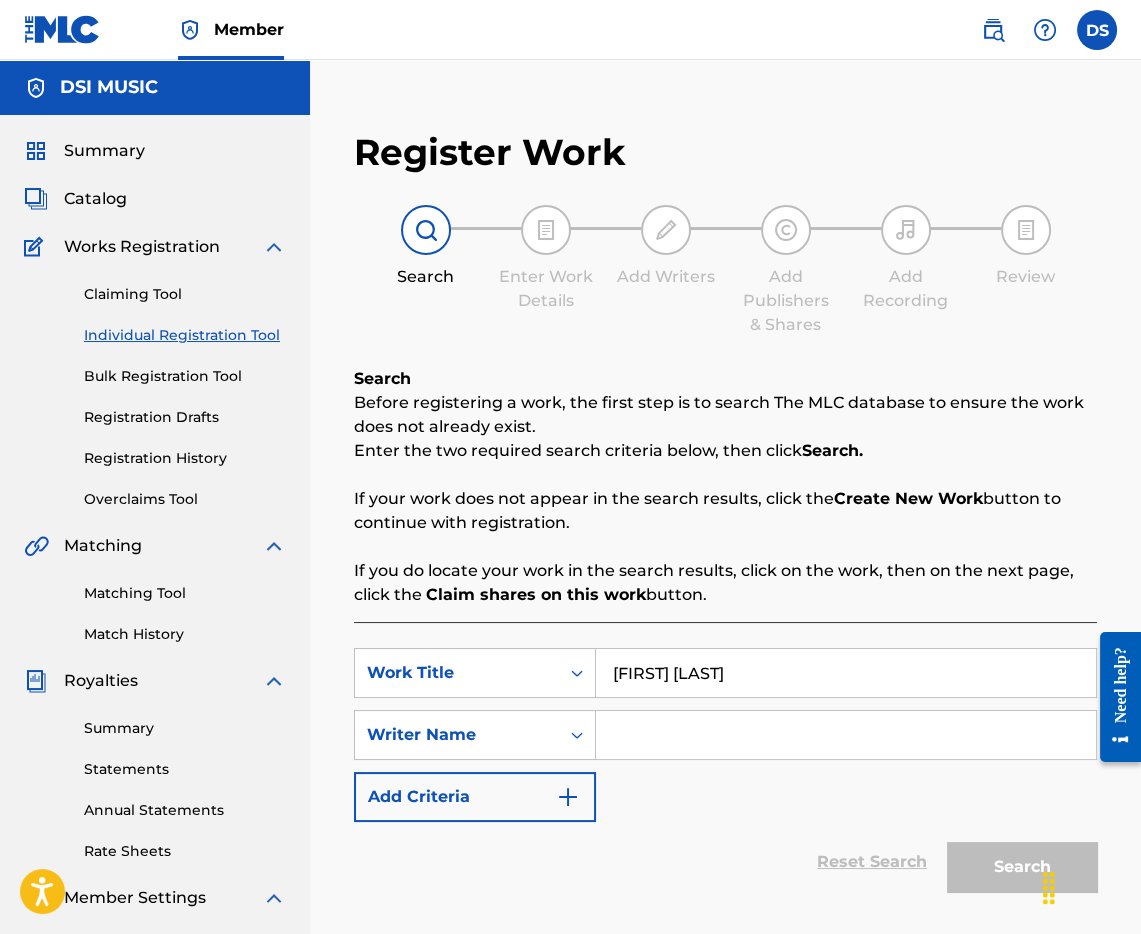 type on "[FIRST] [LAST]" 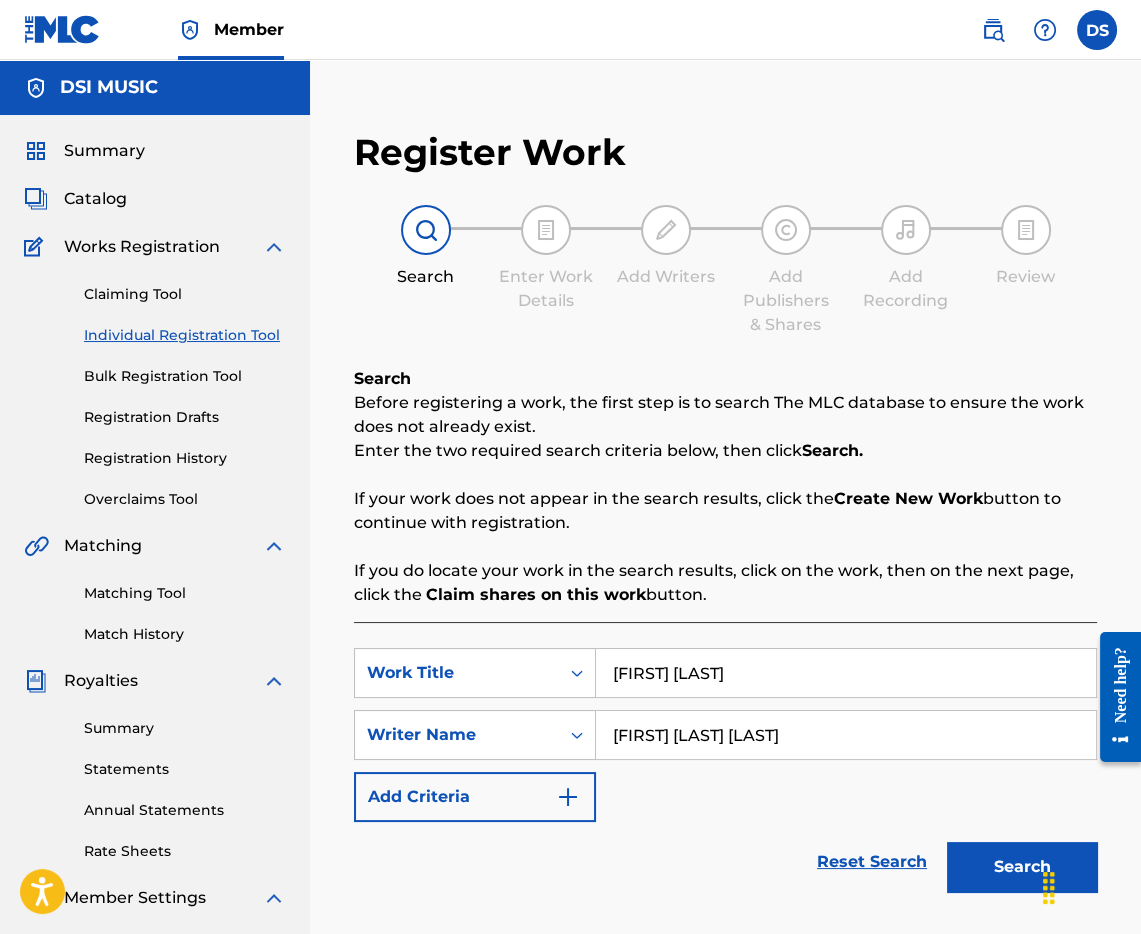 type on "[FIRST] [LAST] [LAST]" 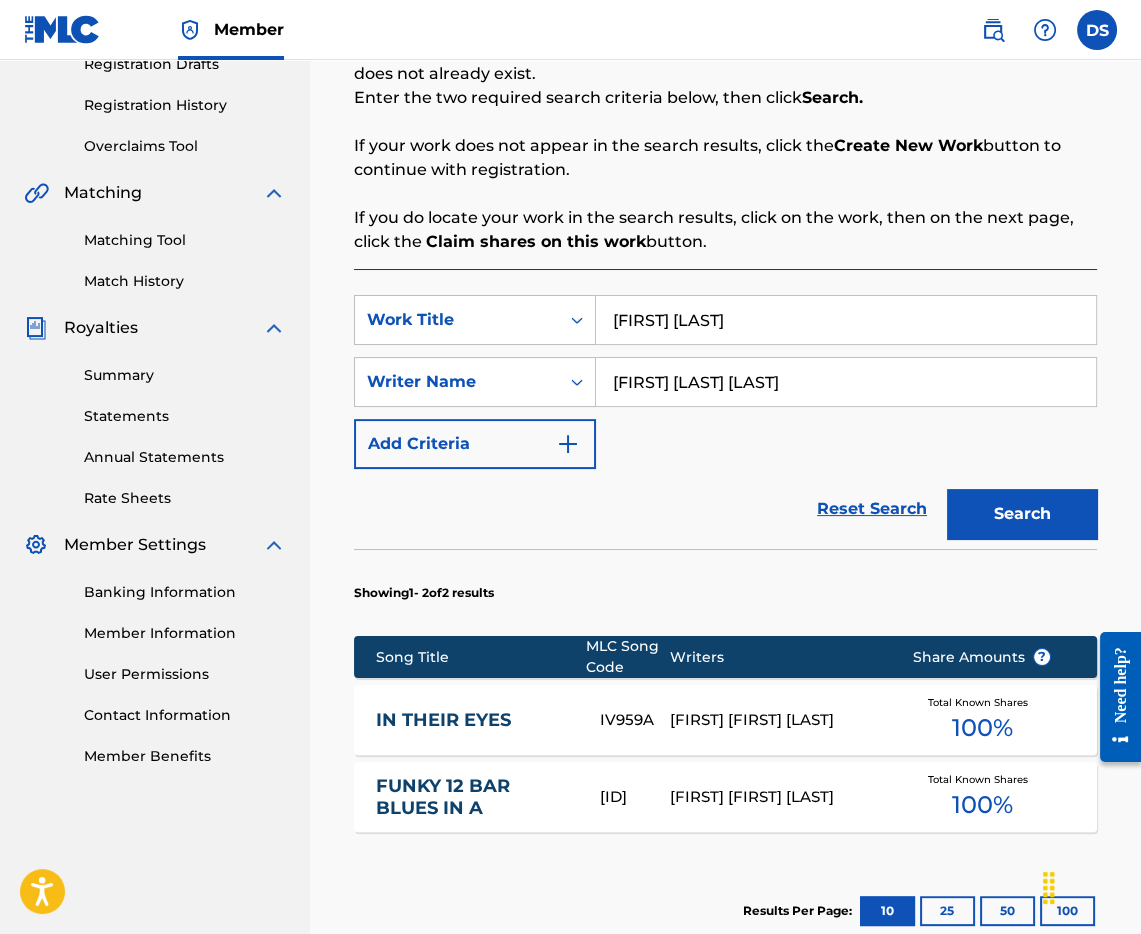 scroll, scrollTop: 562, scrollLeft: 0, axis: vertical 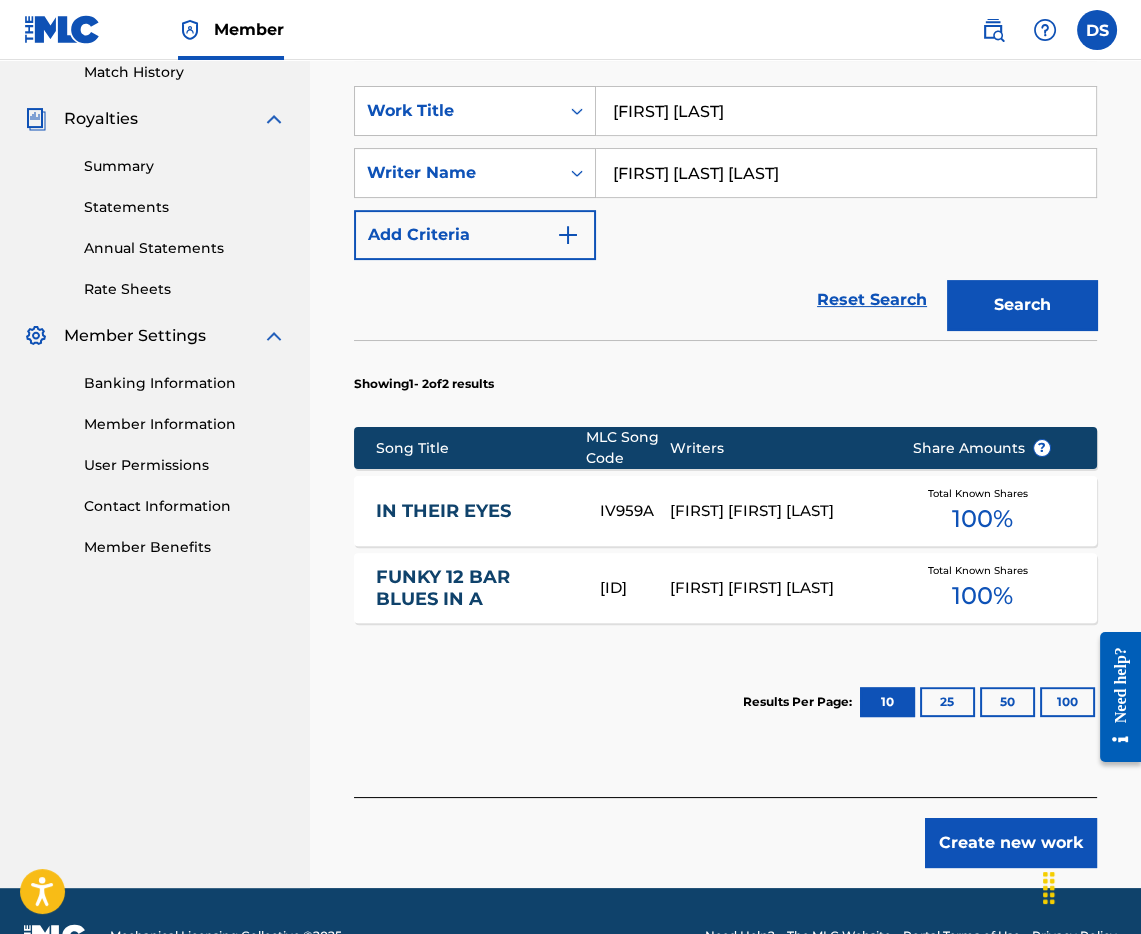 click on "Create new work" at bounding box center (1011, 843) 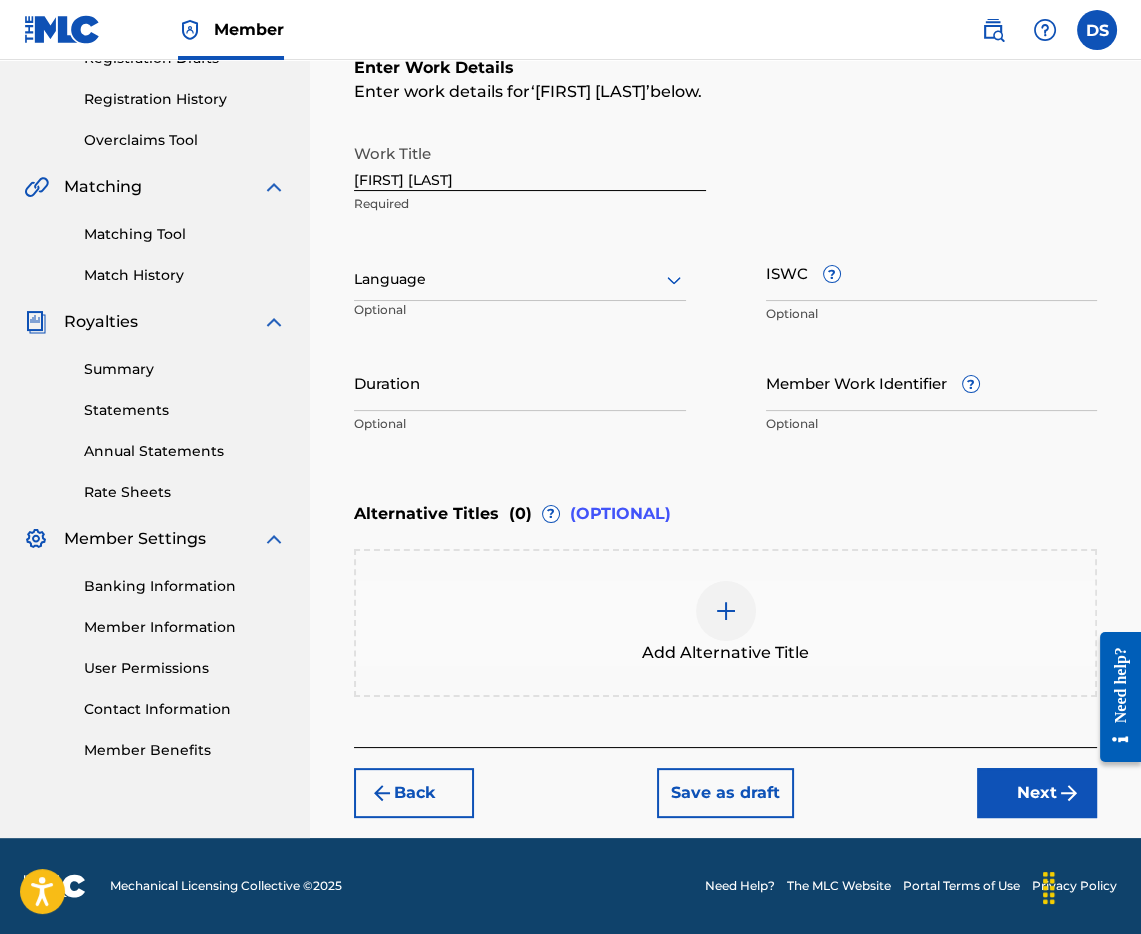 scroll, scrollTop: 353, scrollLeft: 0, axis: vertical 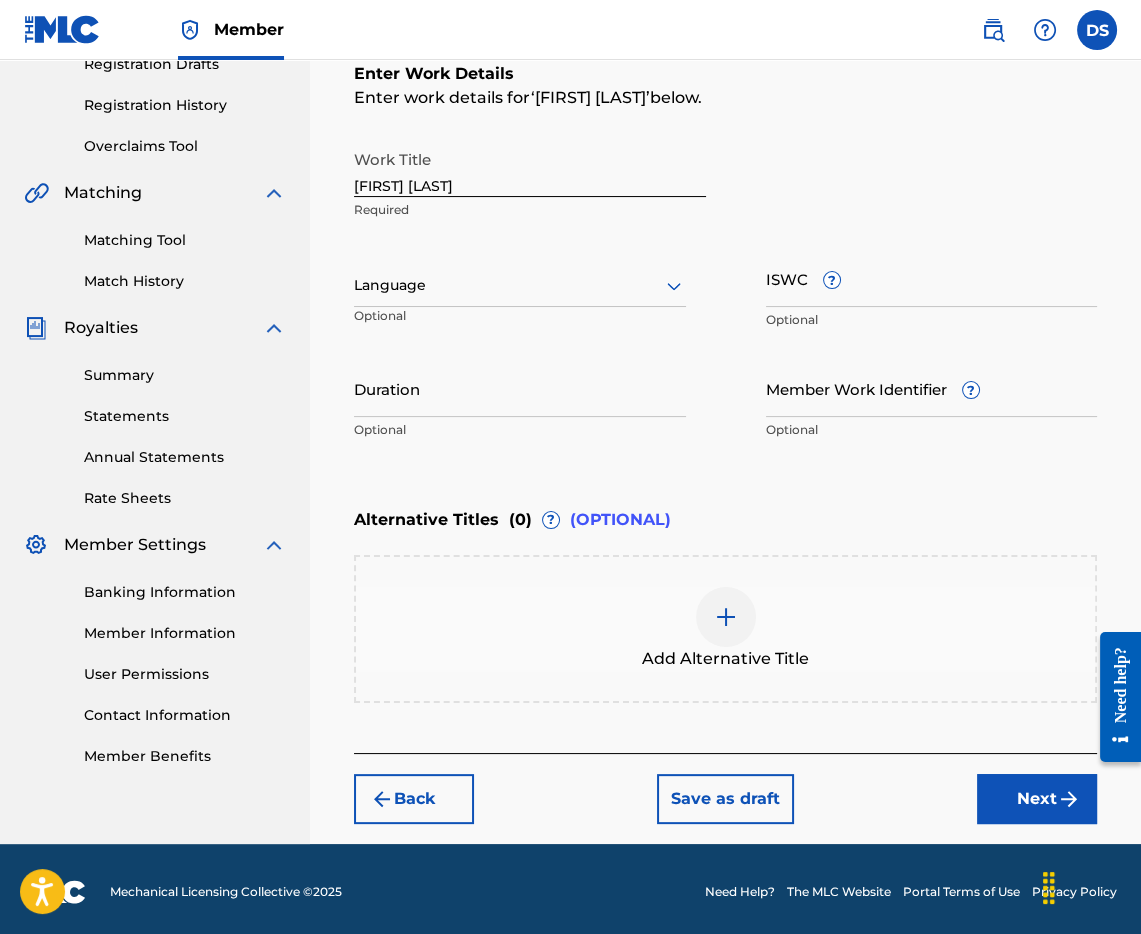 click on "Language" at bounding box center [520, 286] 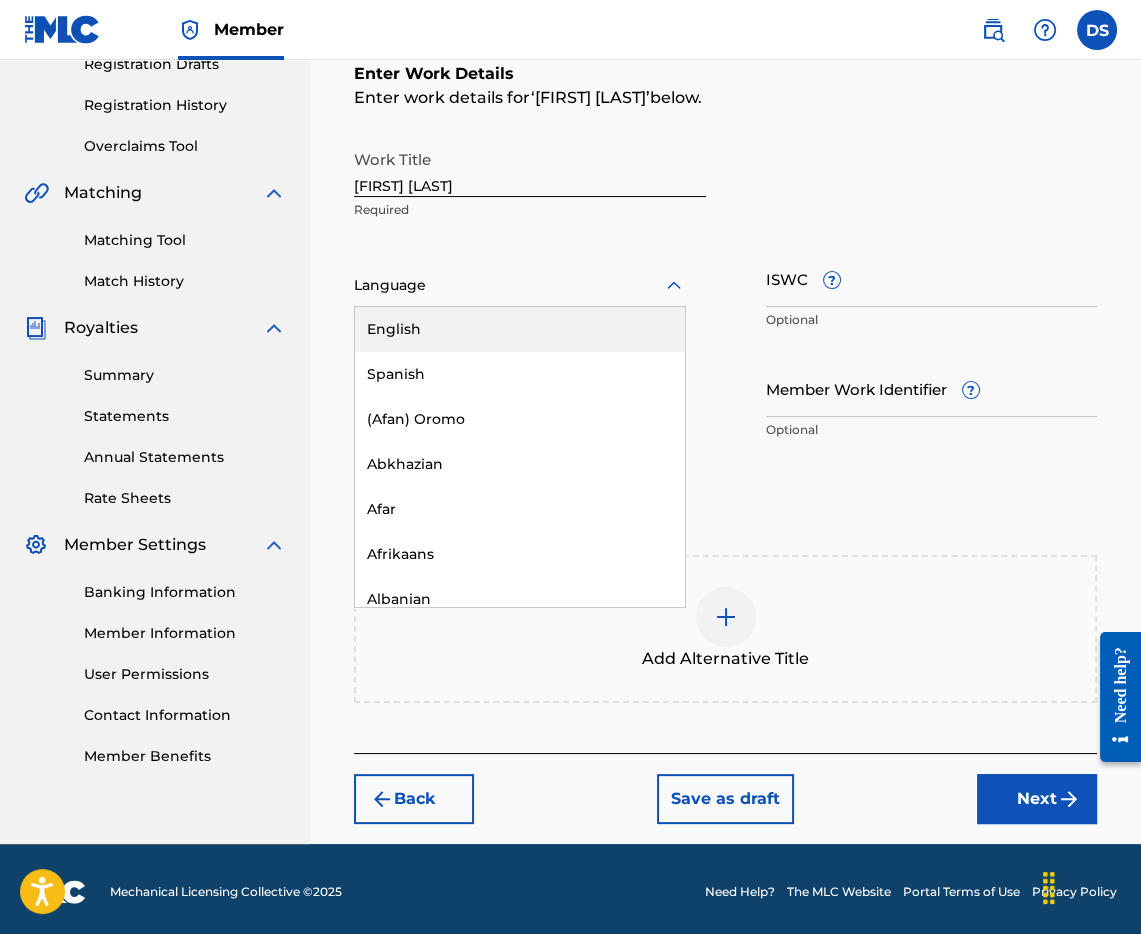 click on "English" at bounding box center [520, 329] 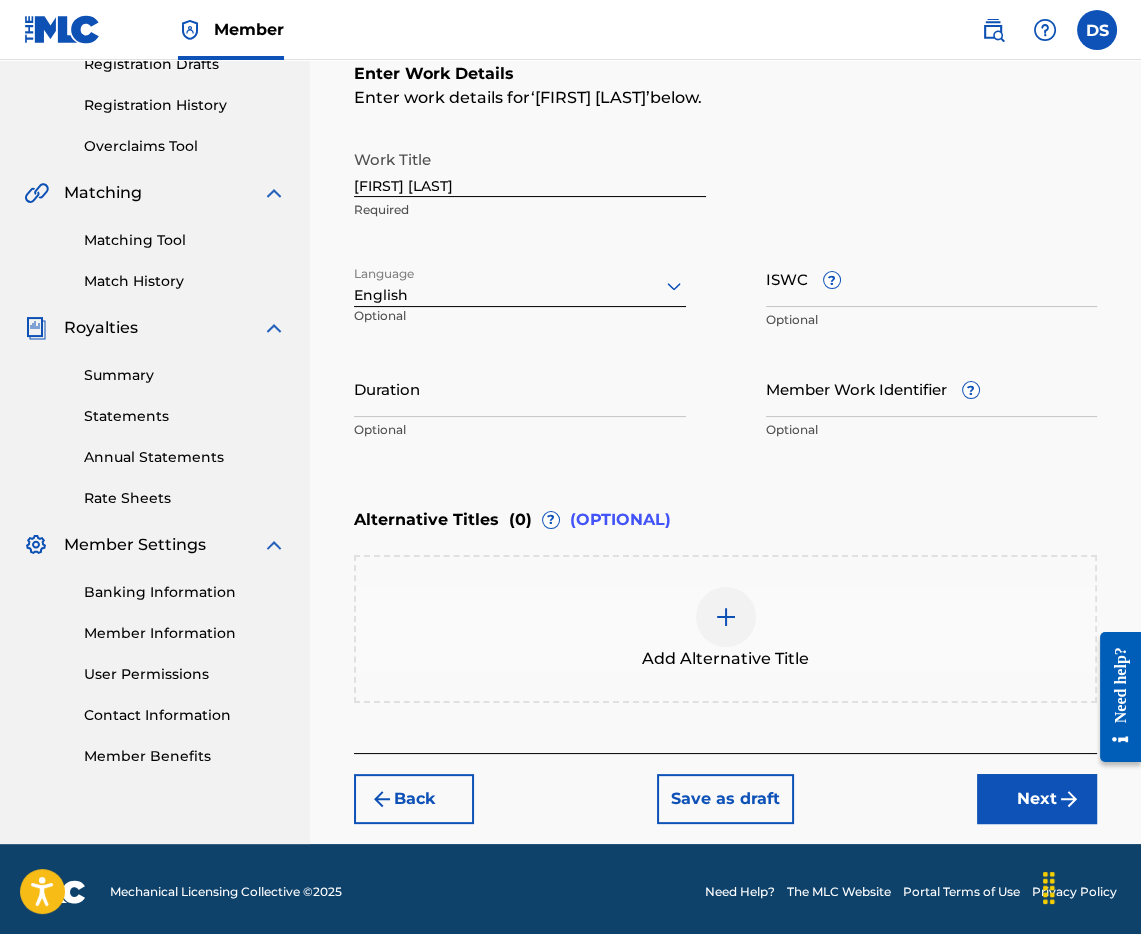 click on "Duration" at bounding box center [520, 388] 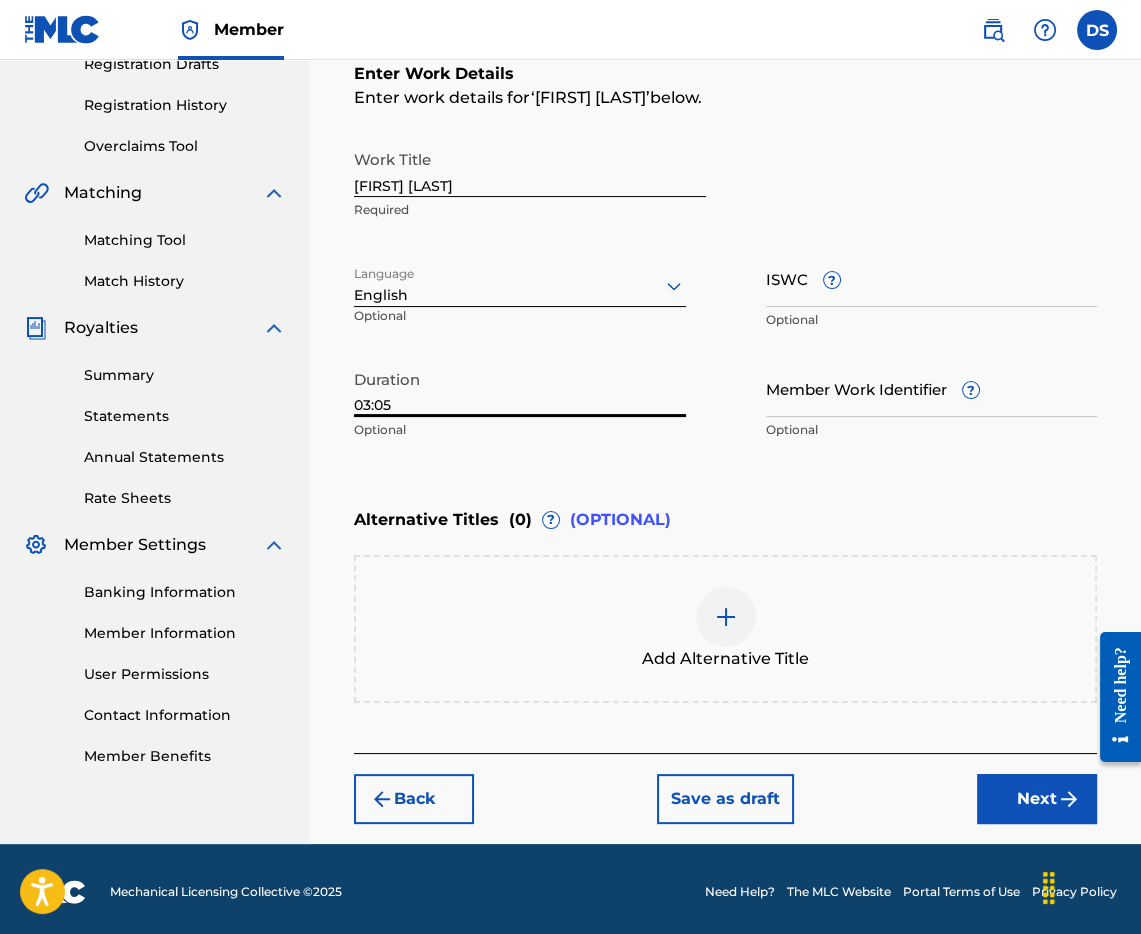 type on "03:05" 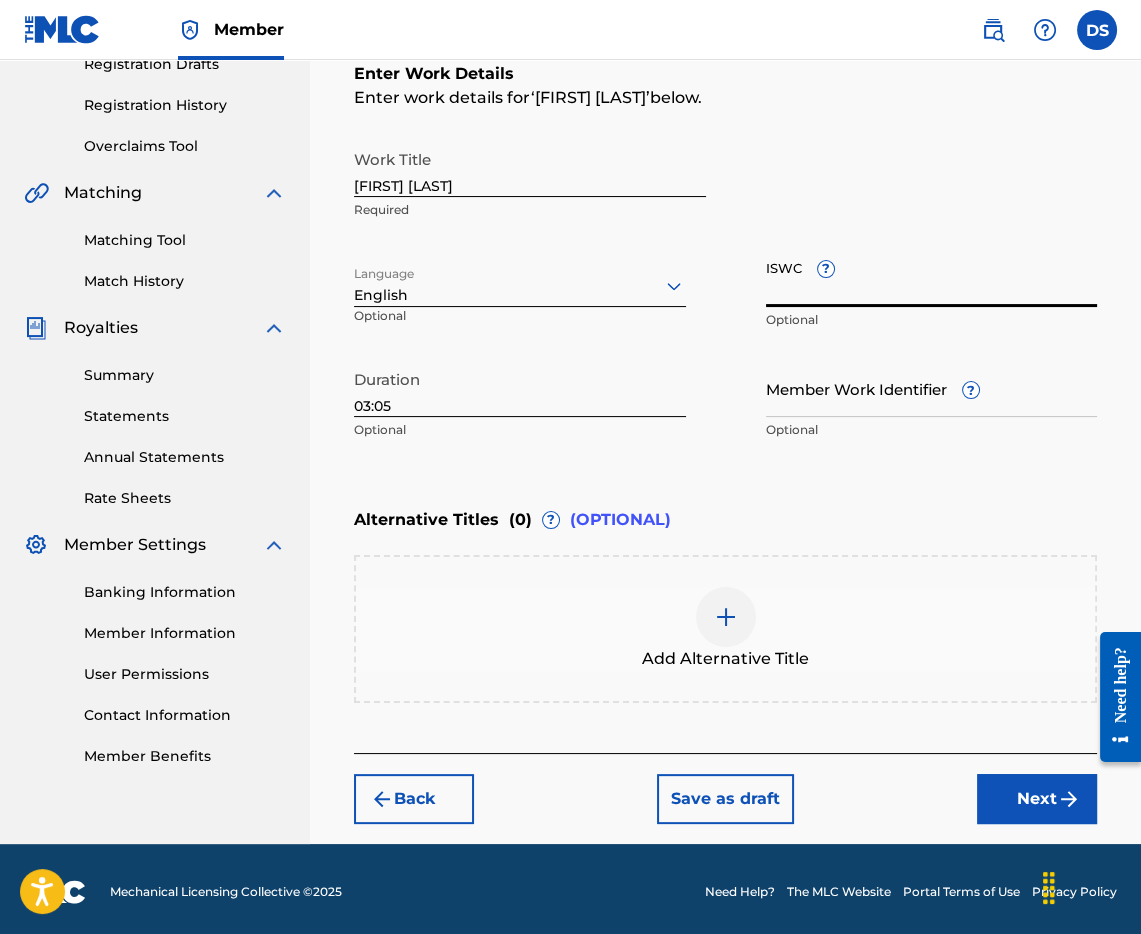 paste on "[ID]" 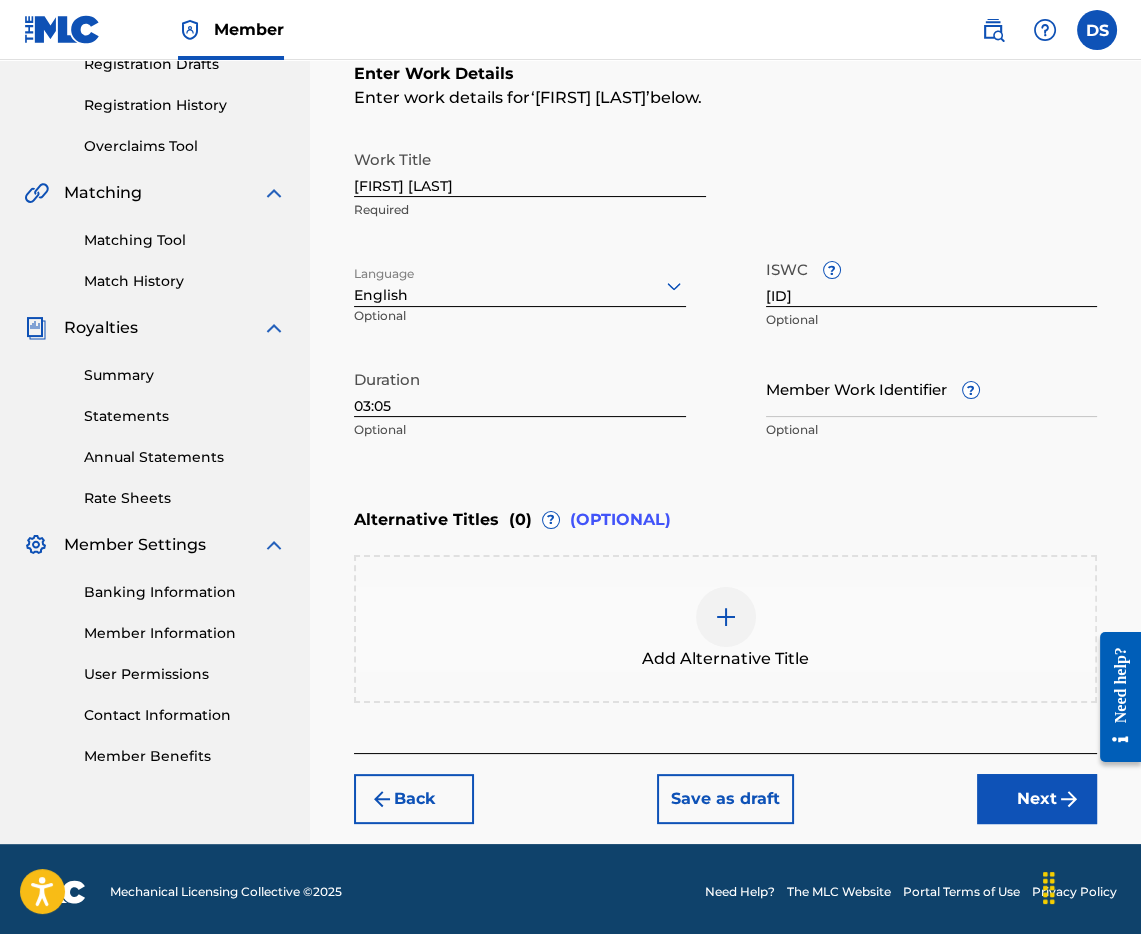 click on "Next" at bounding box center (1037, 799) 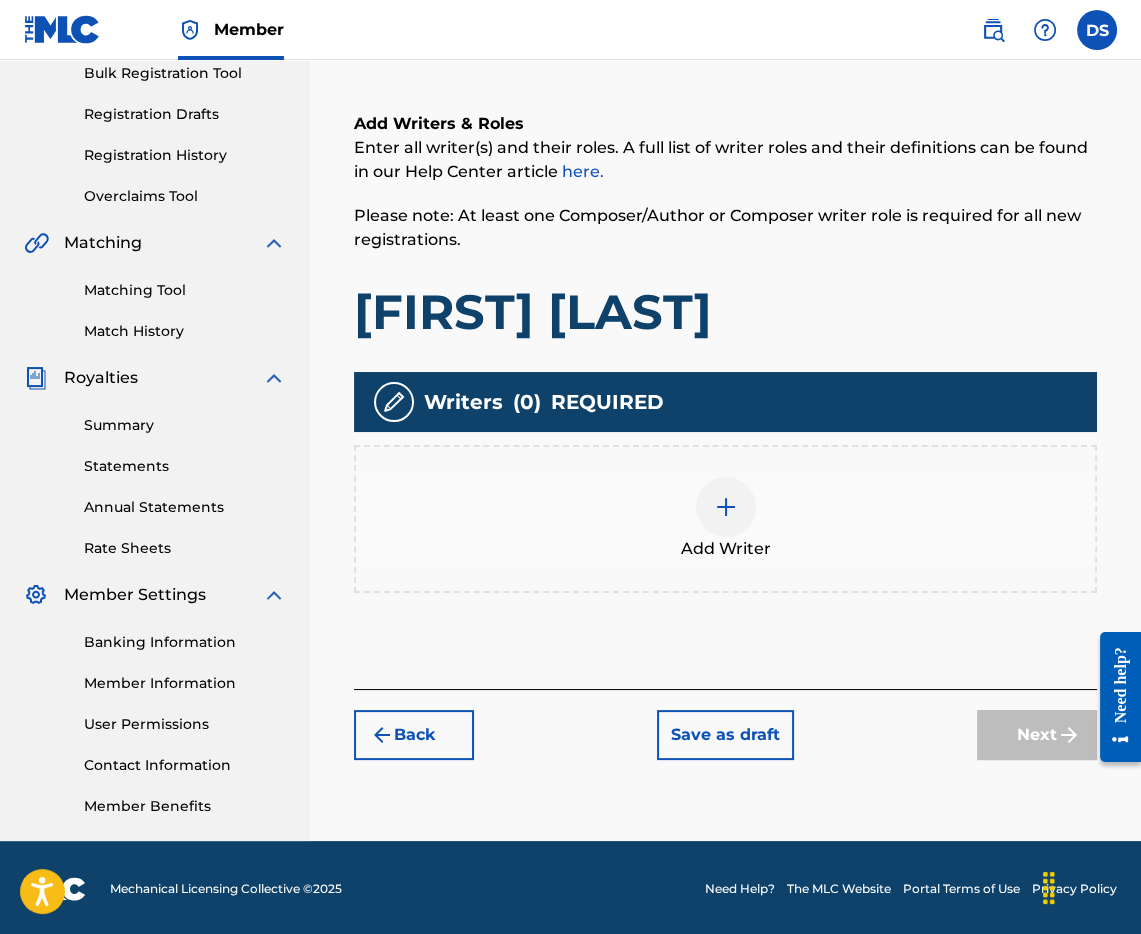 click on "Add Writer" at bounding box center (725, 519) 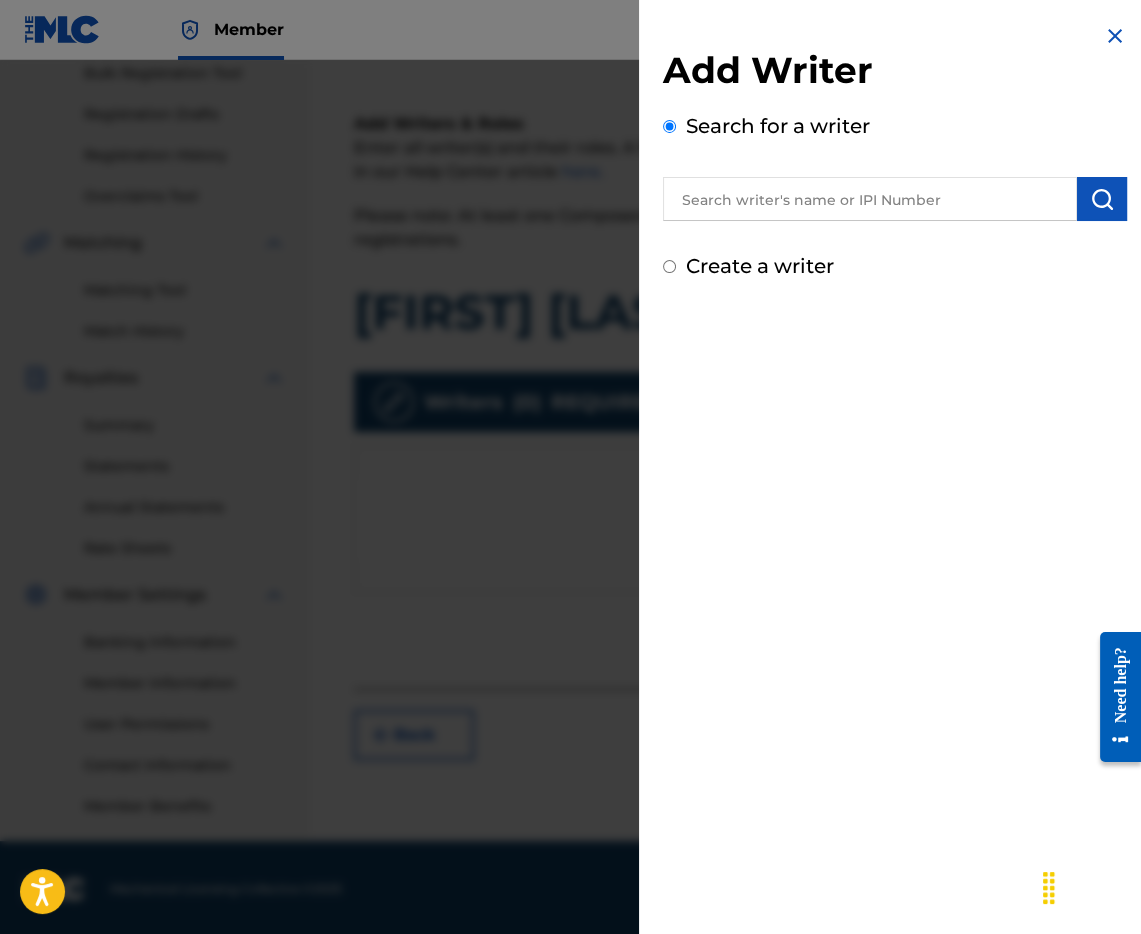 click at bounding box center (870, 199) 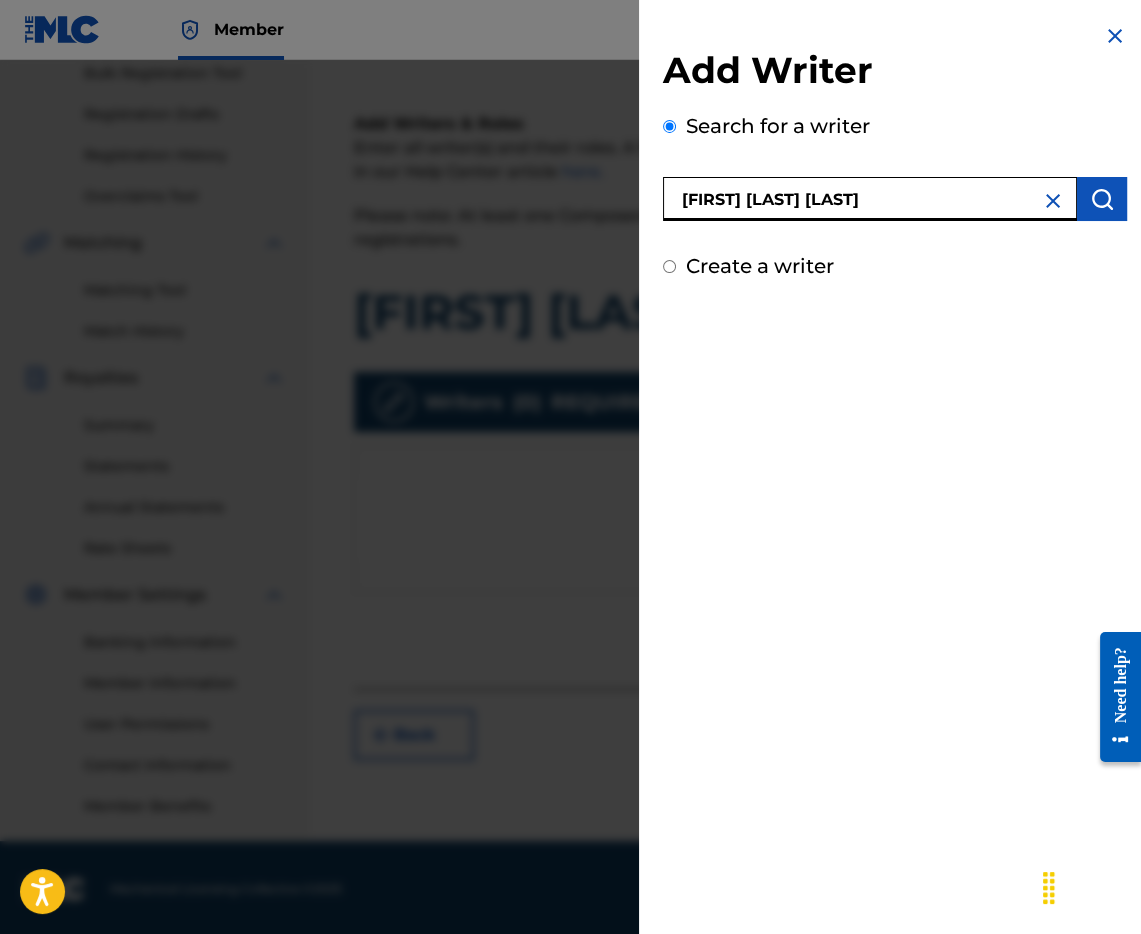 type on "[FIRST] [LAST] [LAST]" 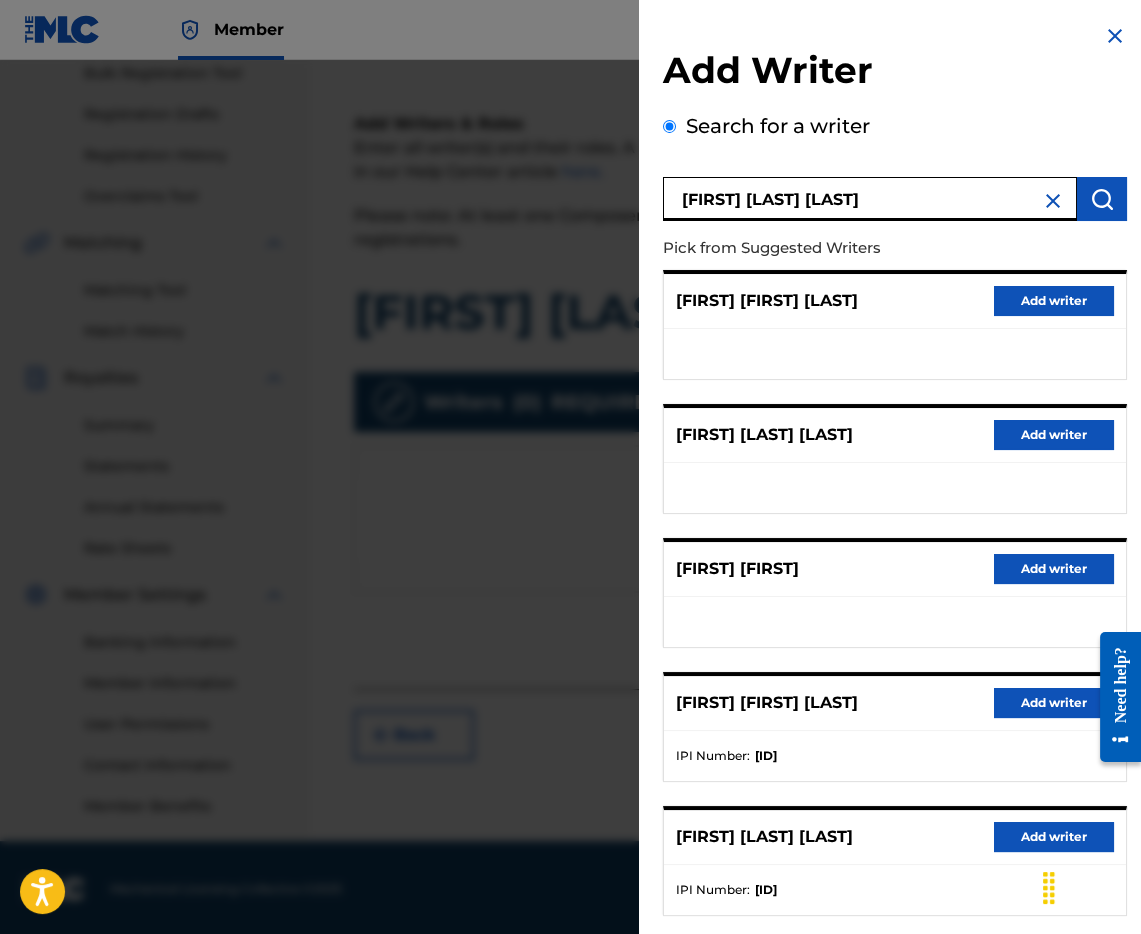 click on "Add writer" at bounding box center [1054, 703] 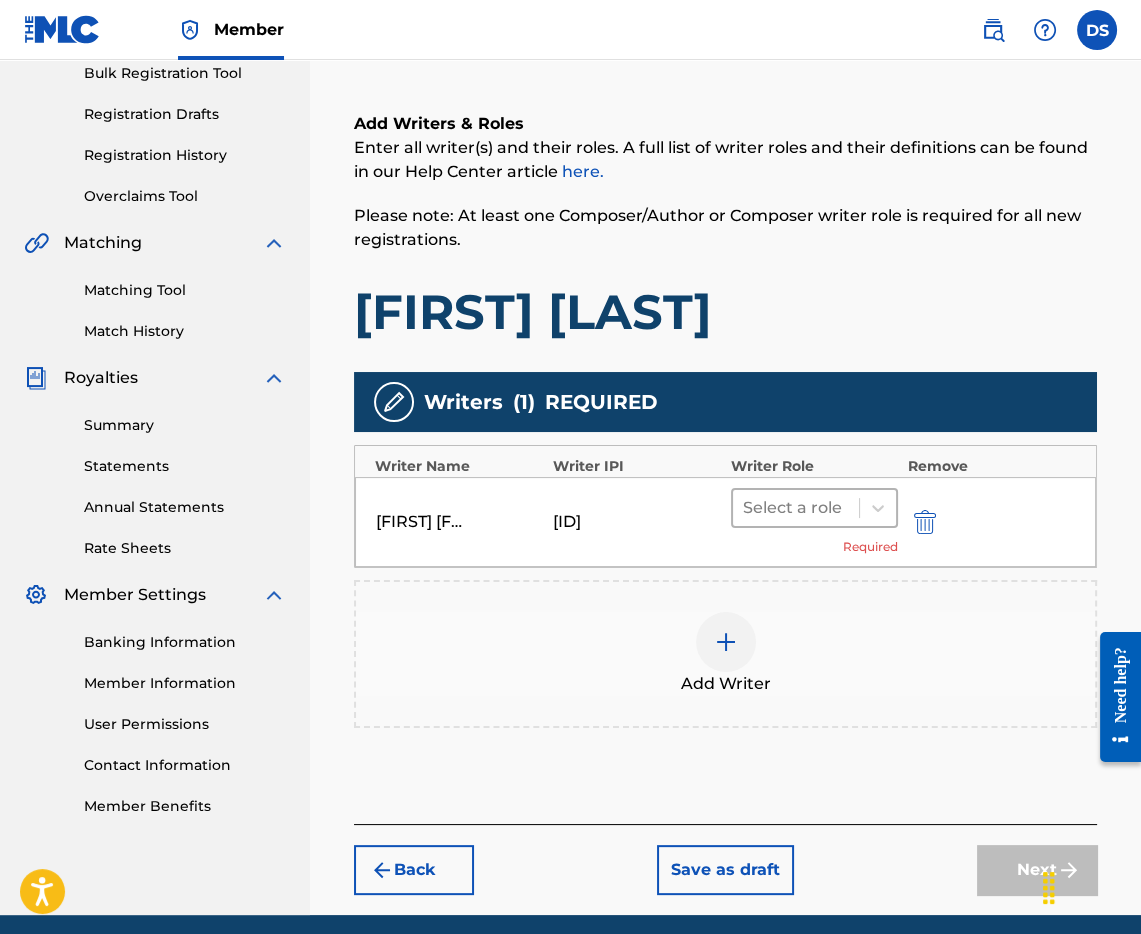 click at bounding box center [796, 508] 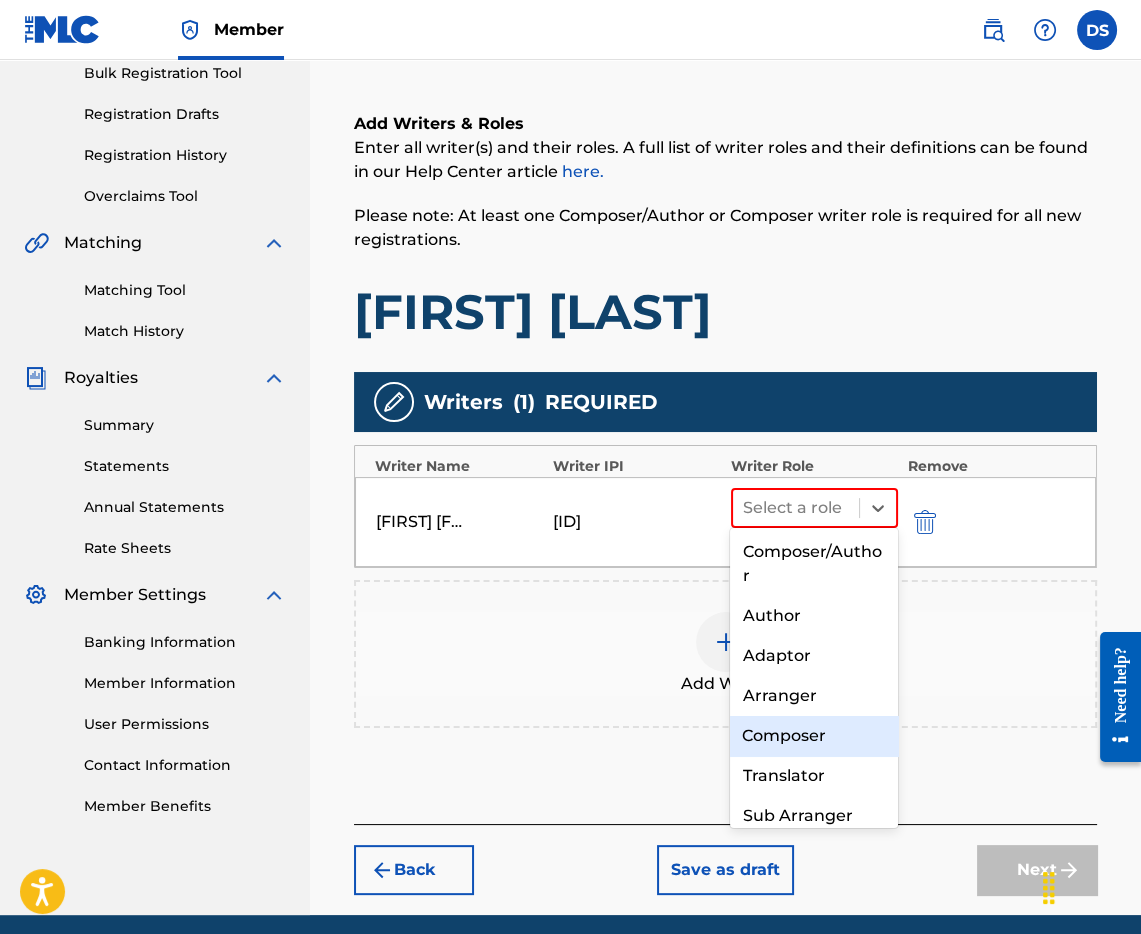 click on "Composer" at bounding box center (813, 736) 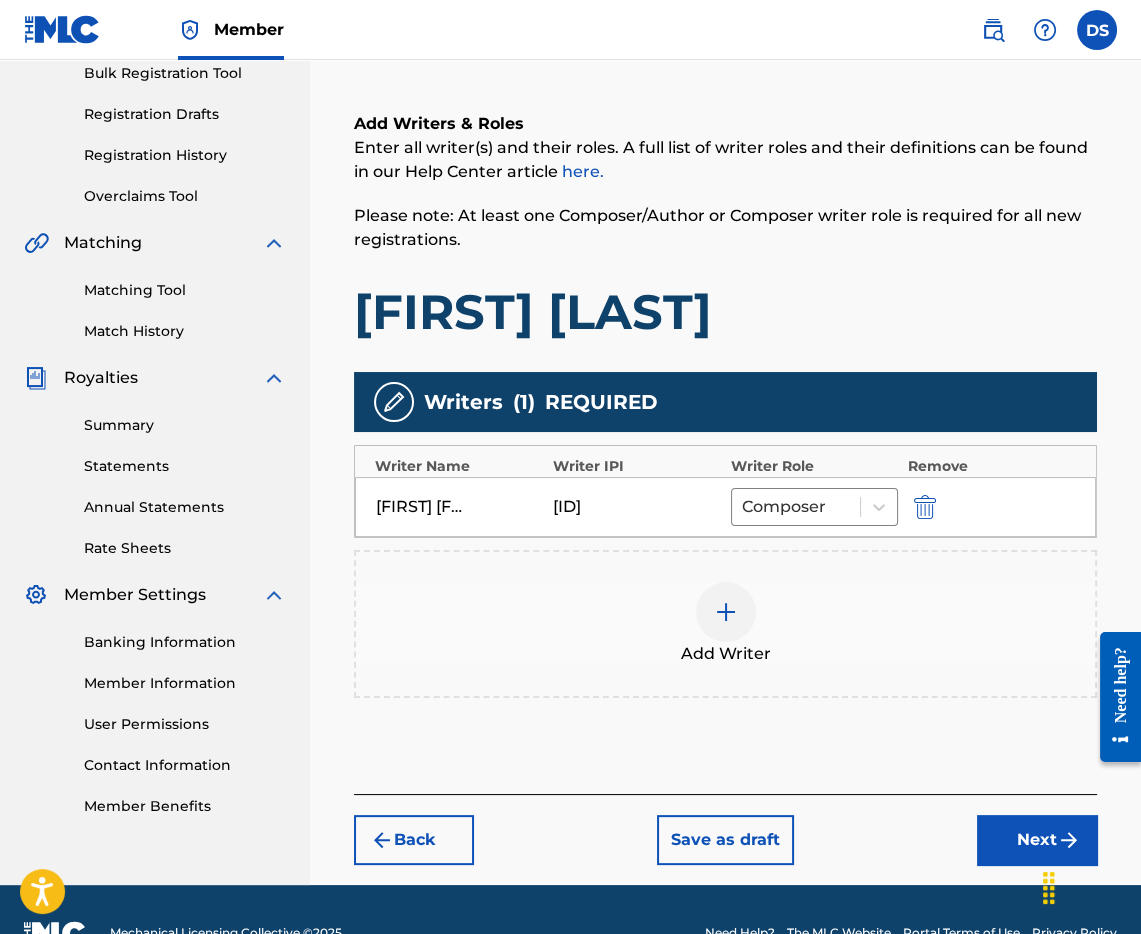 click at bounding box center [726, 612] 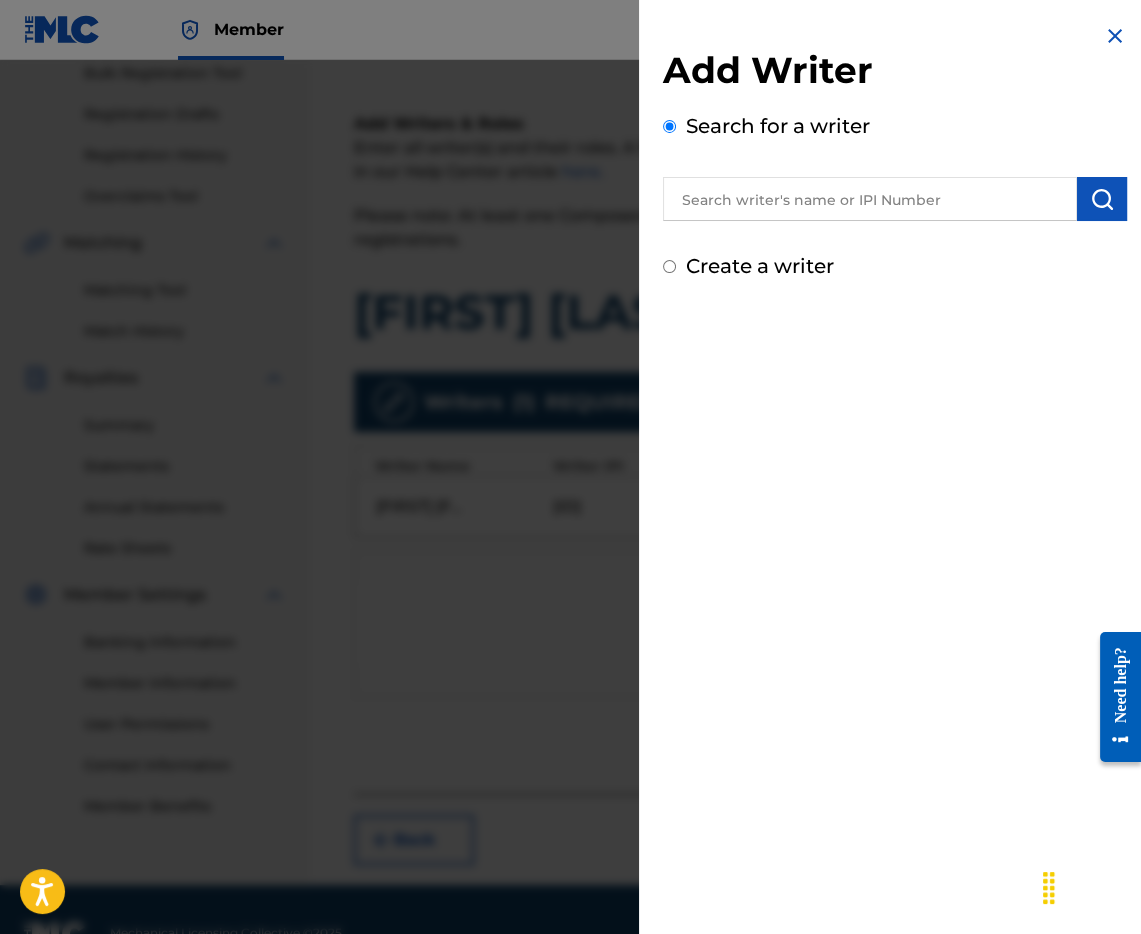 click at bounding box center (870, 199) 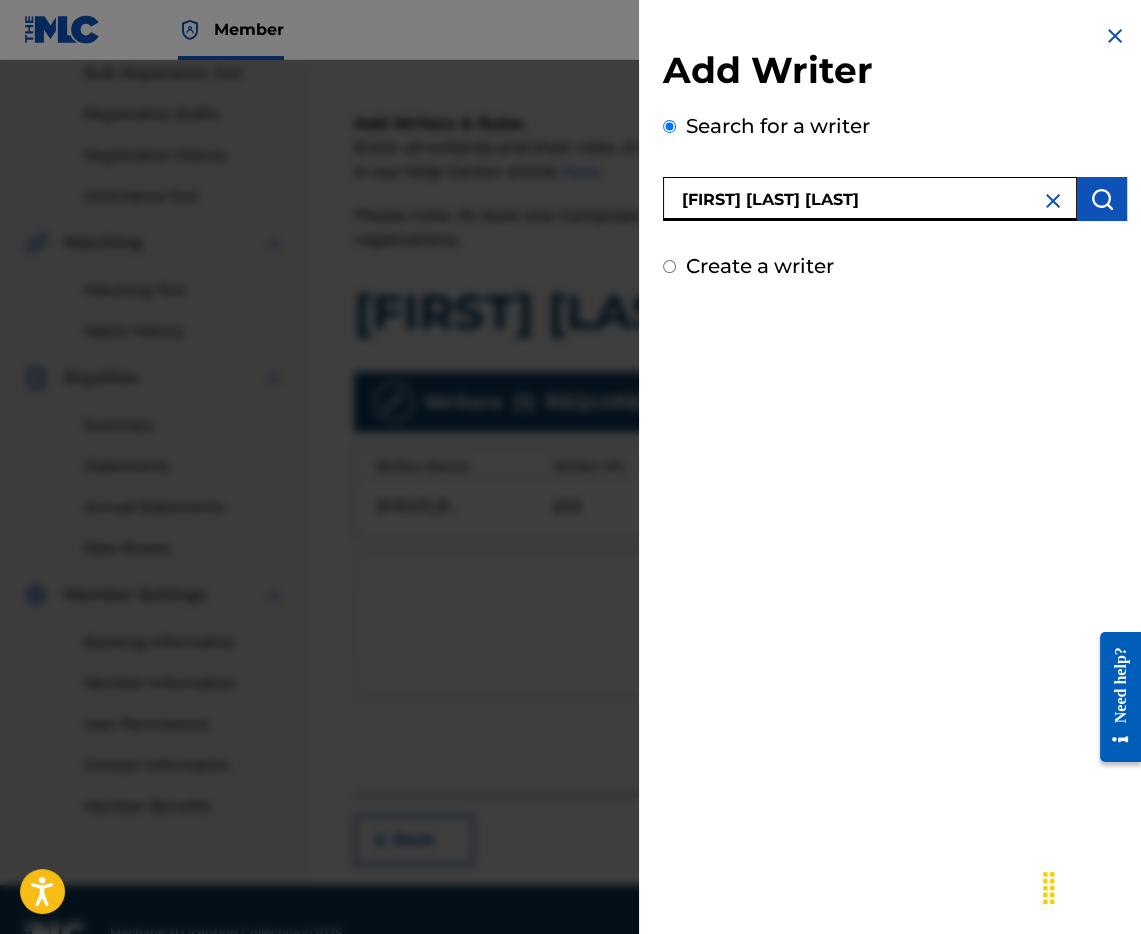 type on "[FIRST] [LAST] [LAST]" 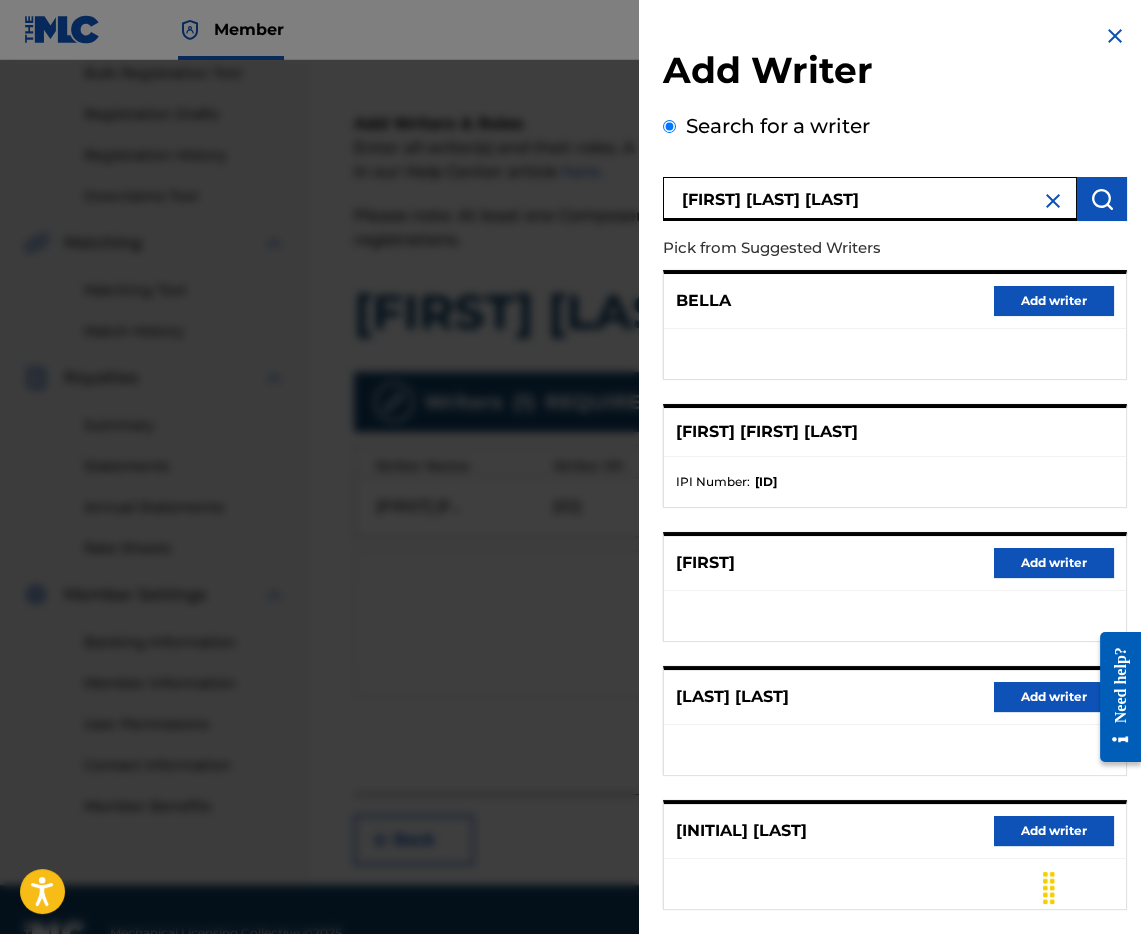 scroll, scrollTop: 97, scrollLeft: 0, axis: vertical 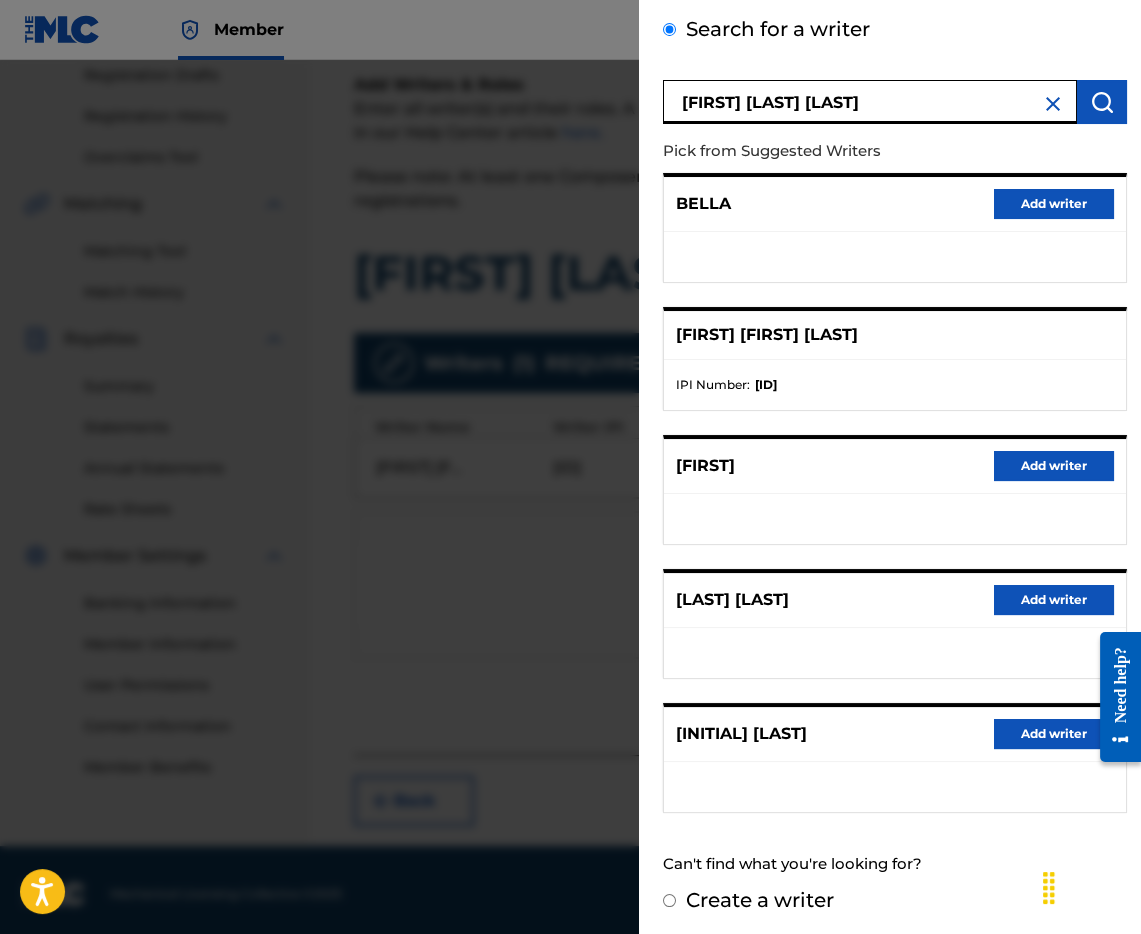 click on "Create a writer" at bounding box center (669, 900) 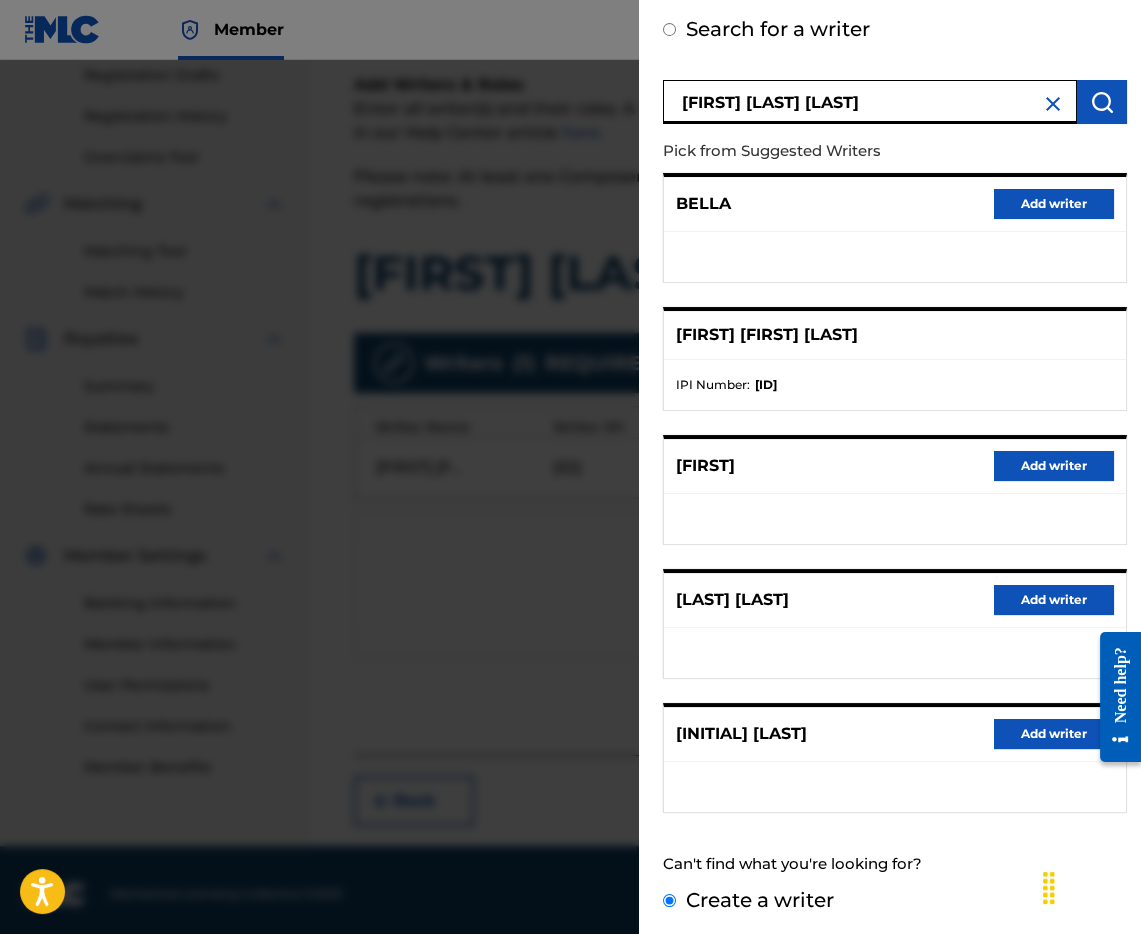 scroll, scrollTop: 0, scrollLeft: 0, axis: both 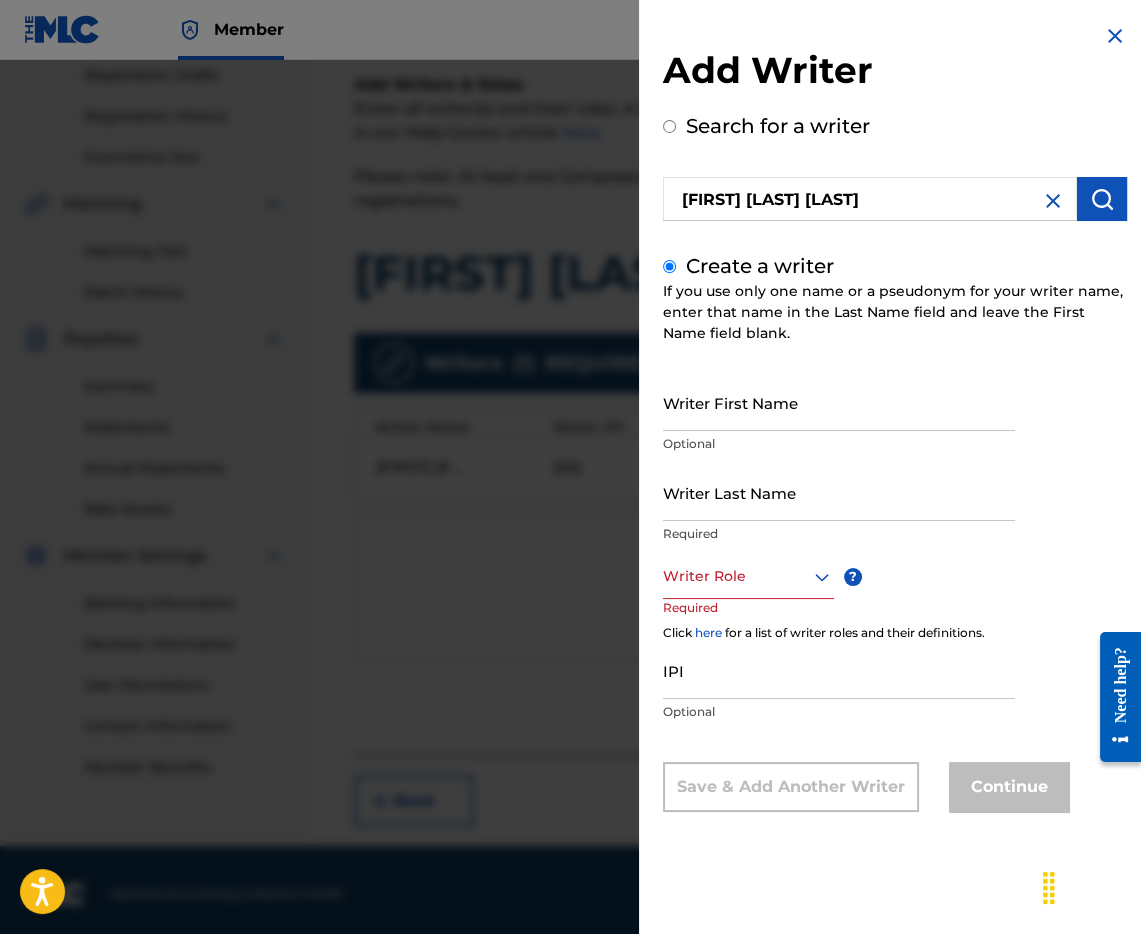 click on "Writer First Name" at bounding box center [839, 402] 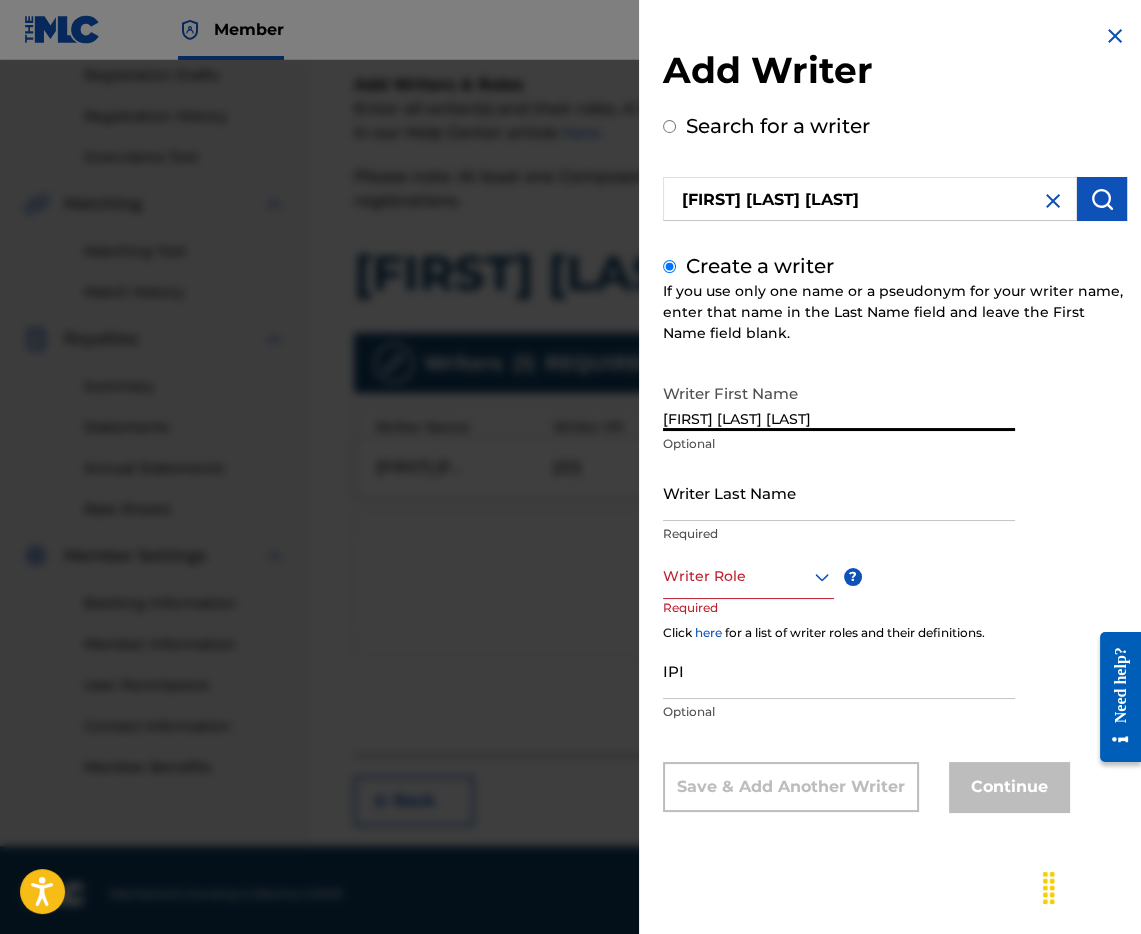type on "[FIRST] [LAST] [LAST]" 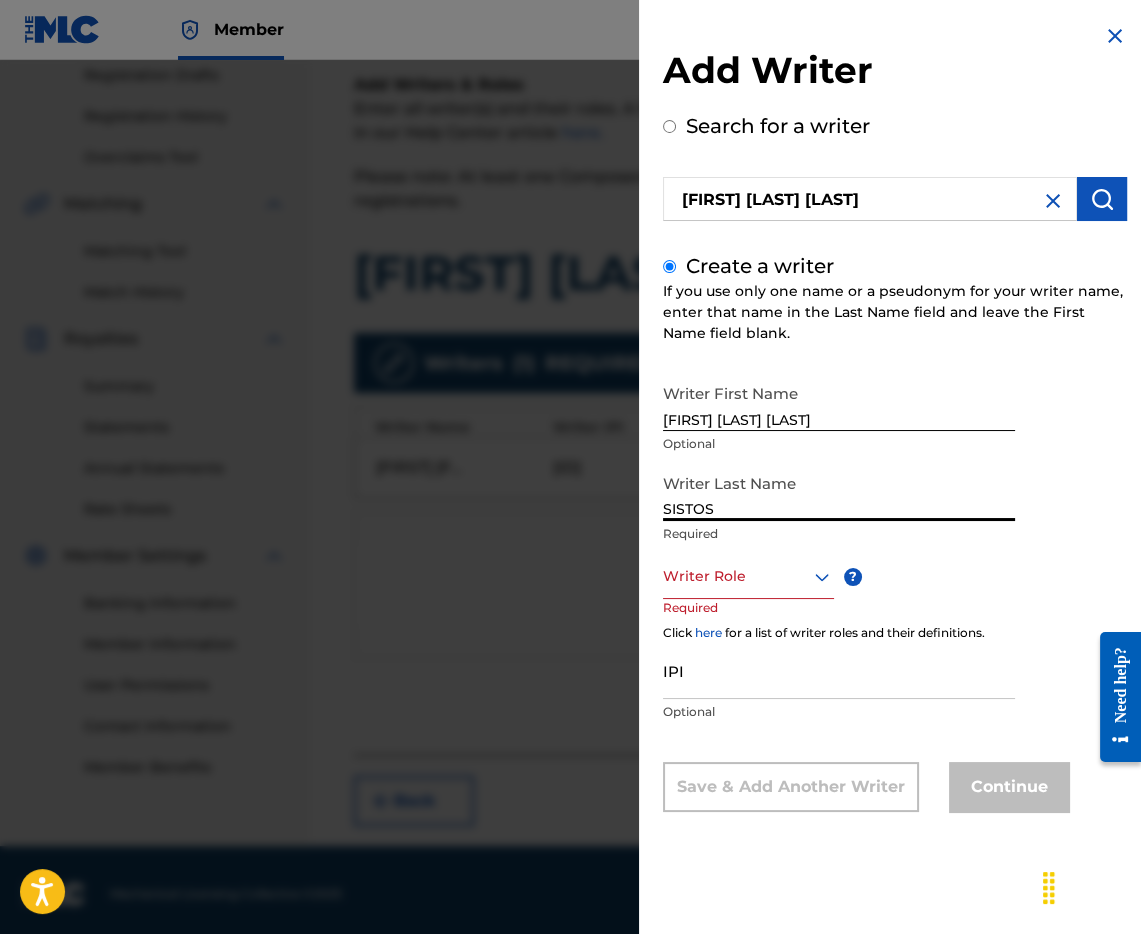 type on "SISTOS" 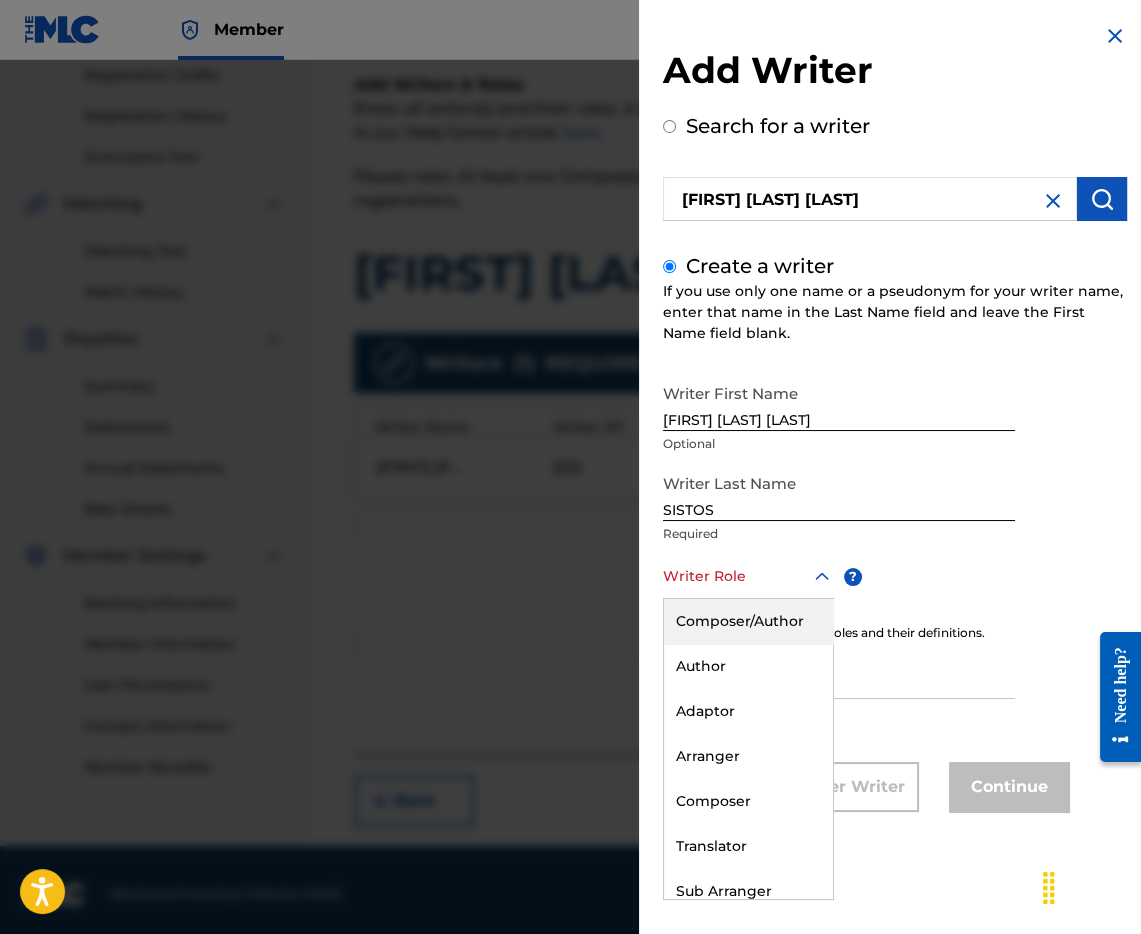 click on "Composer/Author" at bounding box center (748, 621) 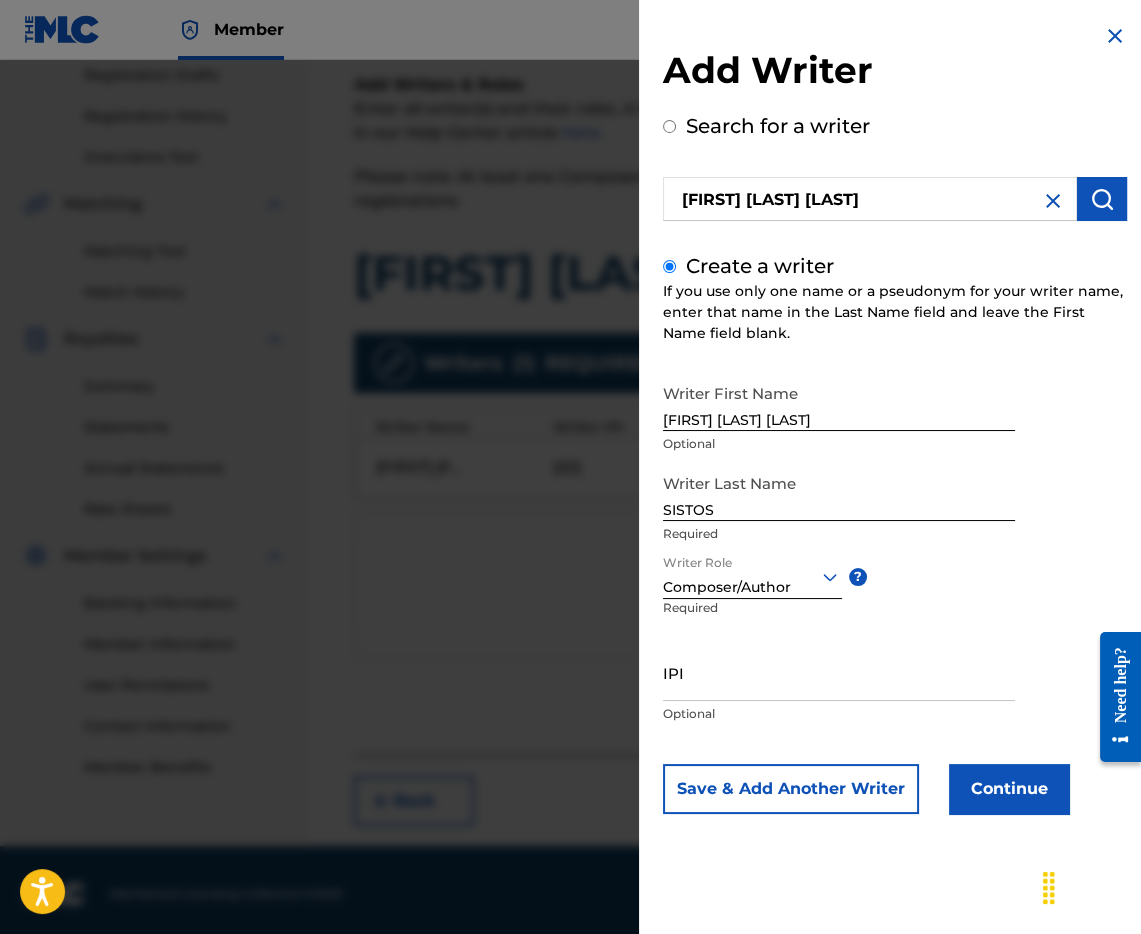 click on "Continue" at bounding box center [1009, 789] 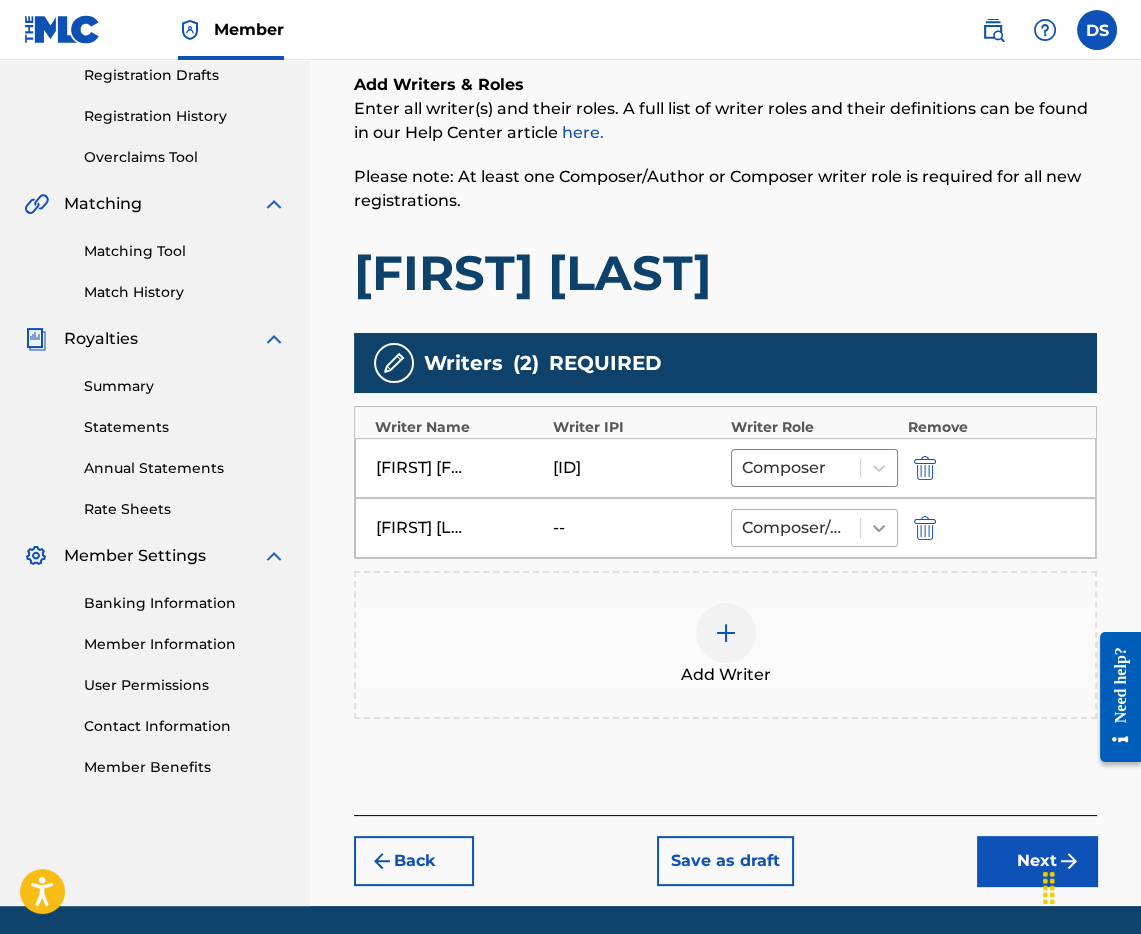 click 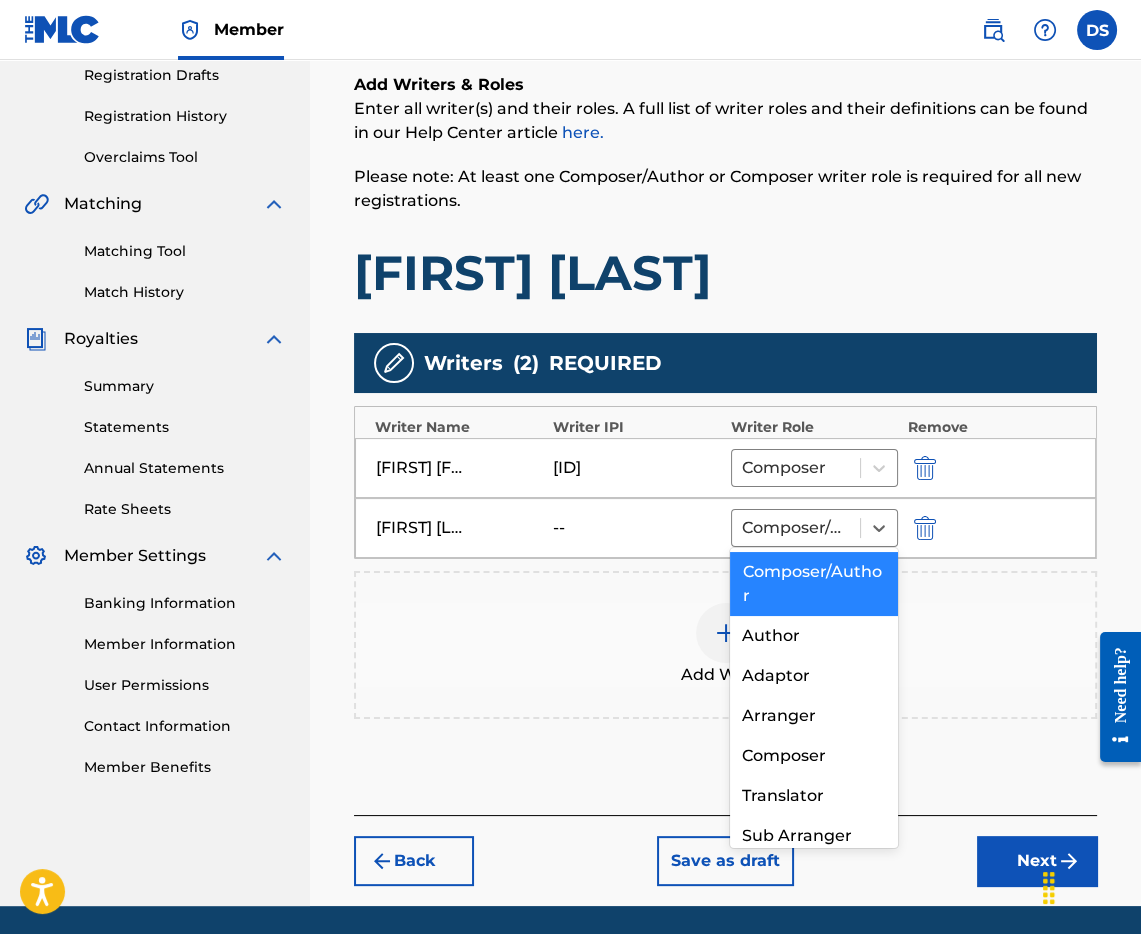 click on "Composer/Author" at bounding box center (813, 584) 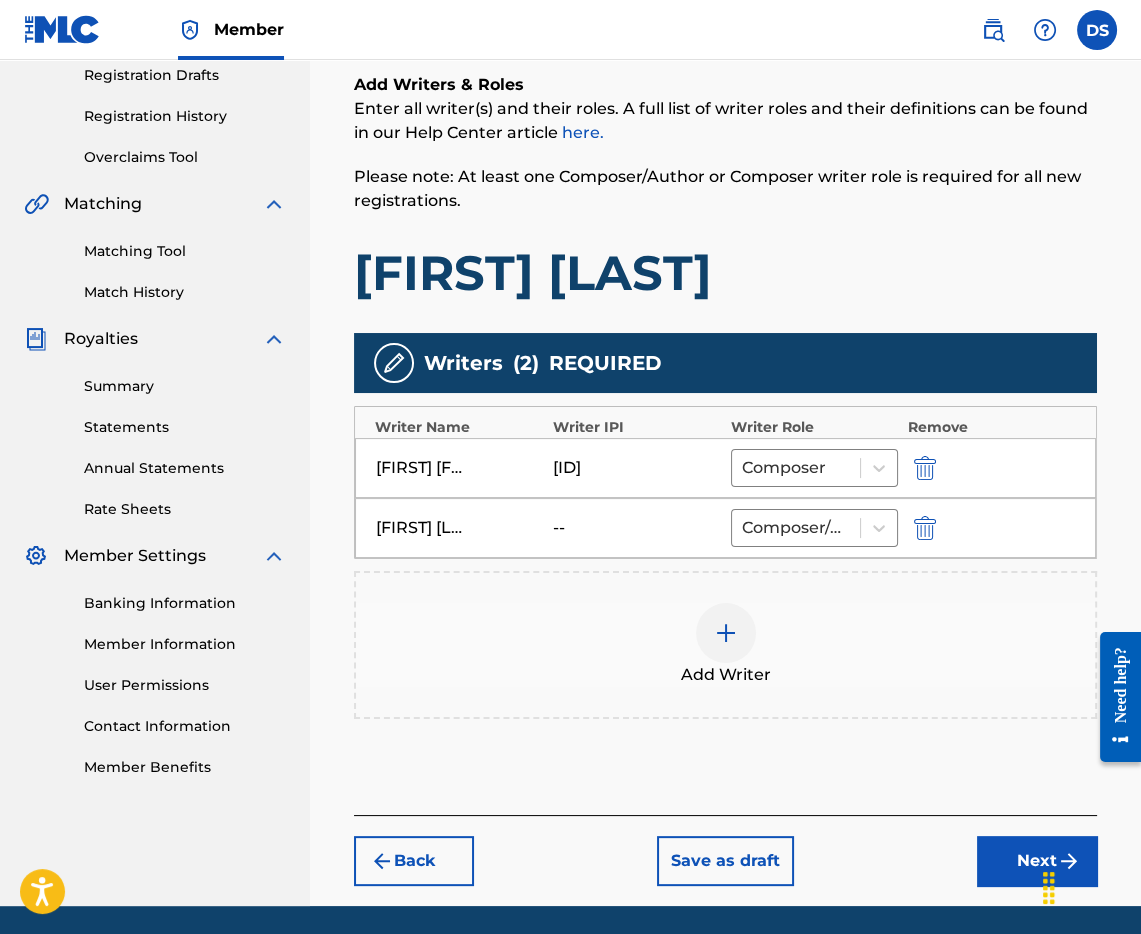 click on "Next" at bounding box center [1037, 861] 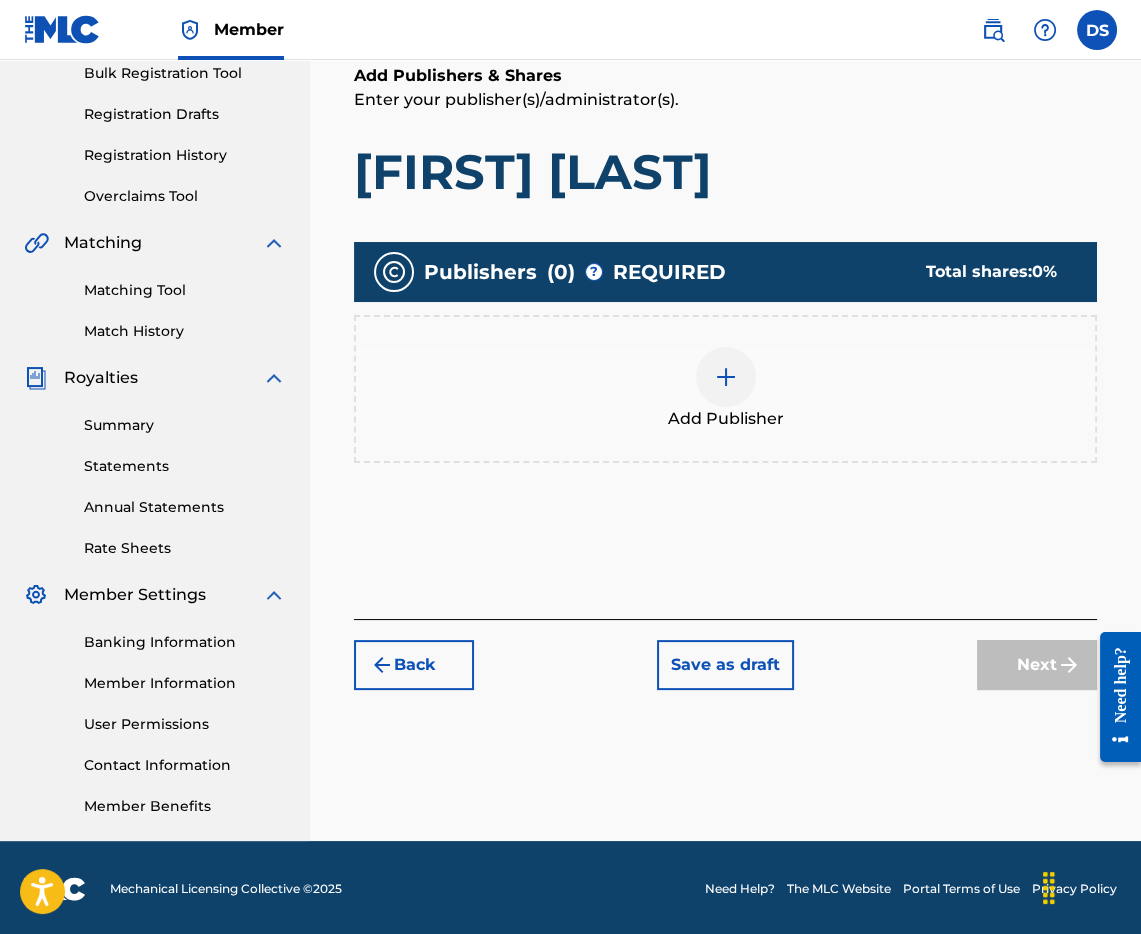 click at bounding box center (726, 377) 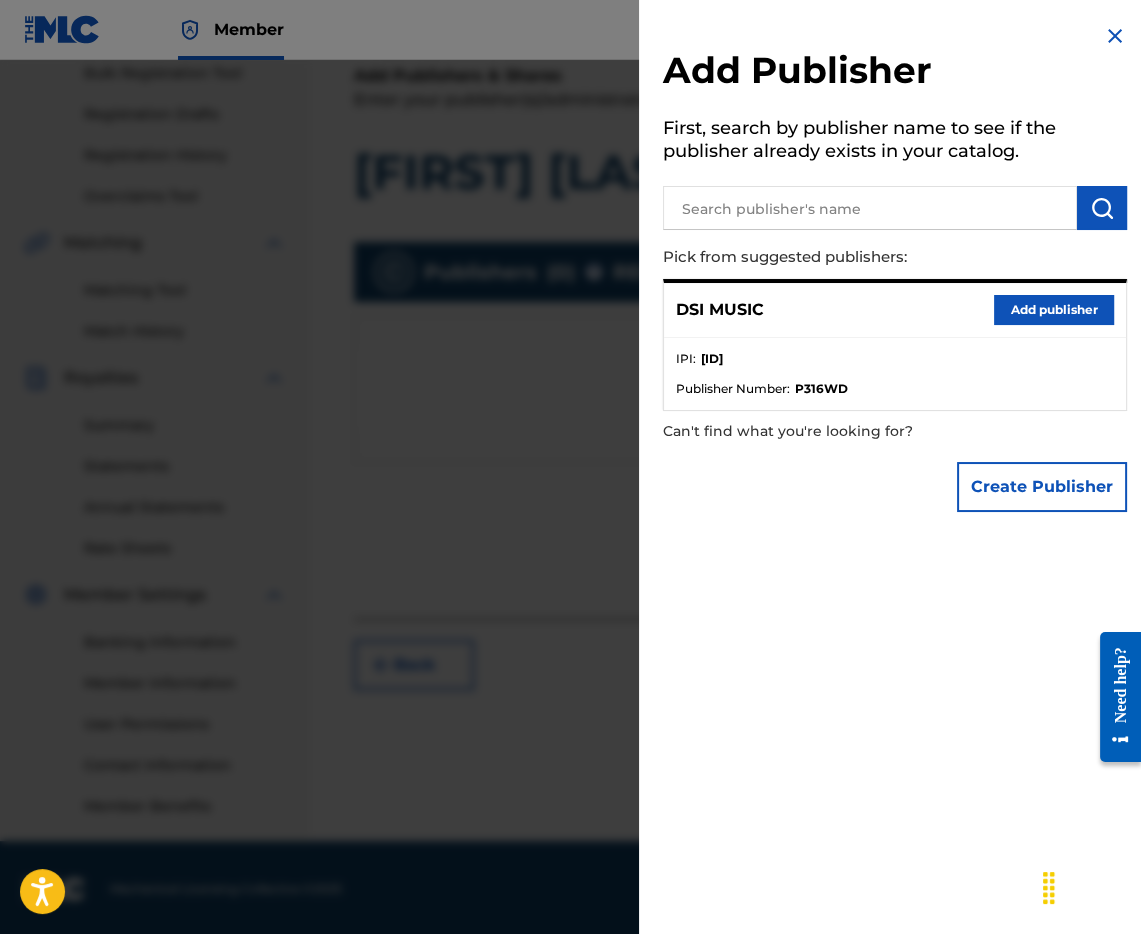 click on "Add publisher" at bounding box center [1054, 310] 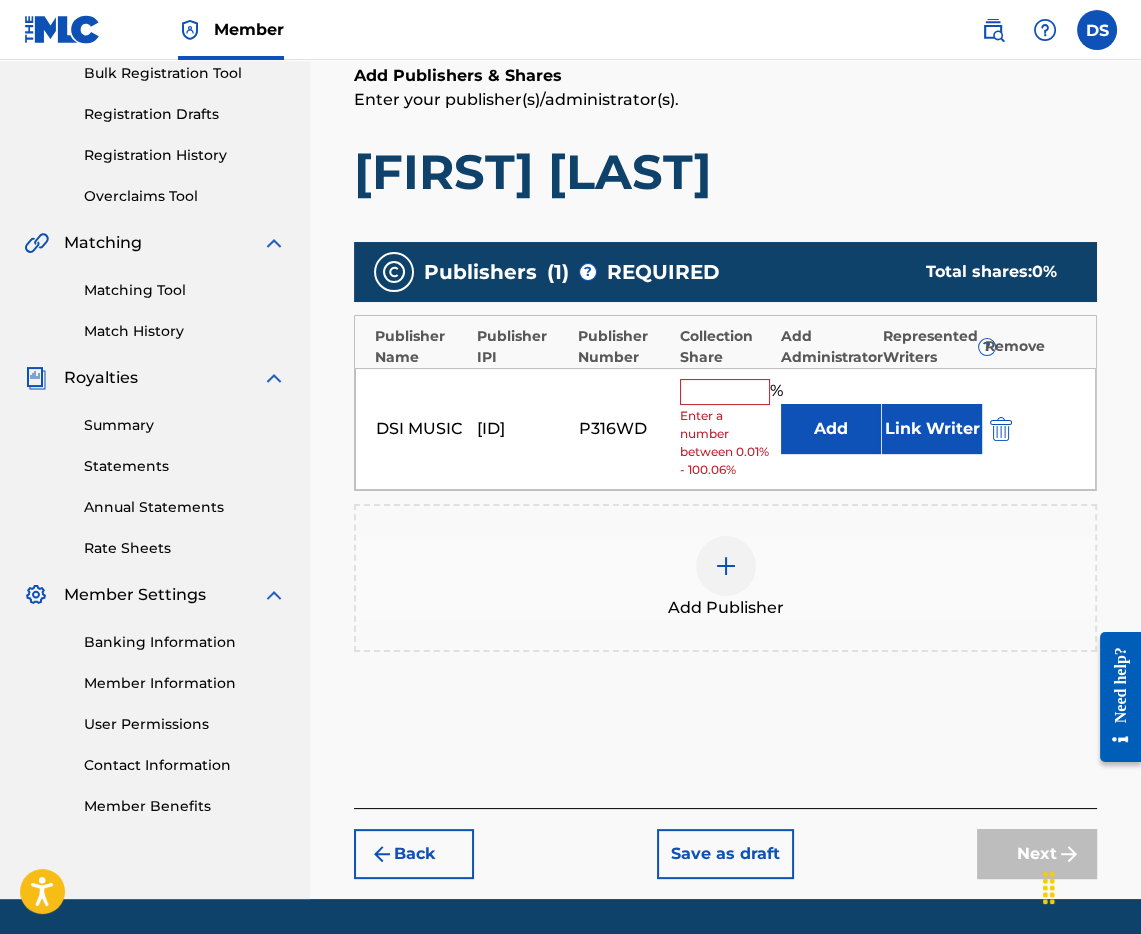 click at bounding box center [725, 392] 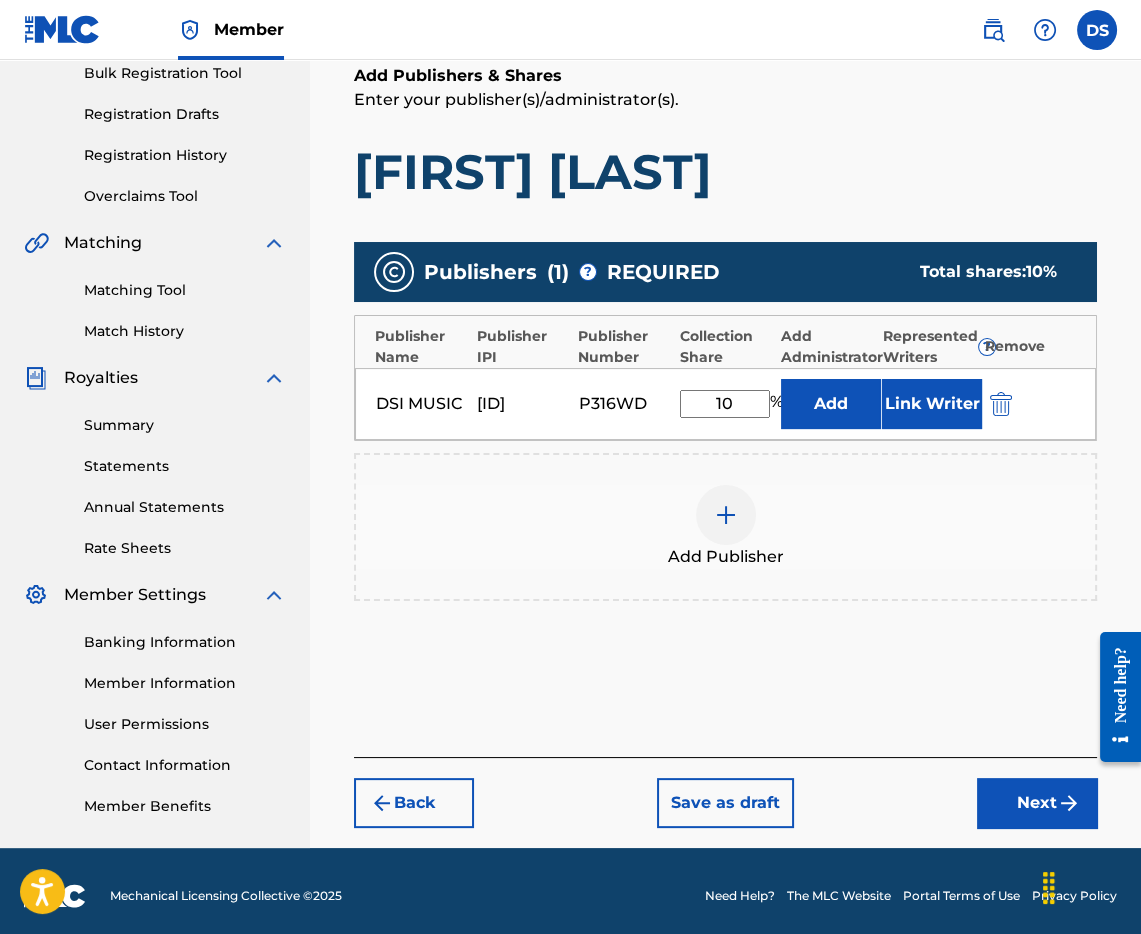 type on "100" 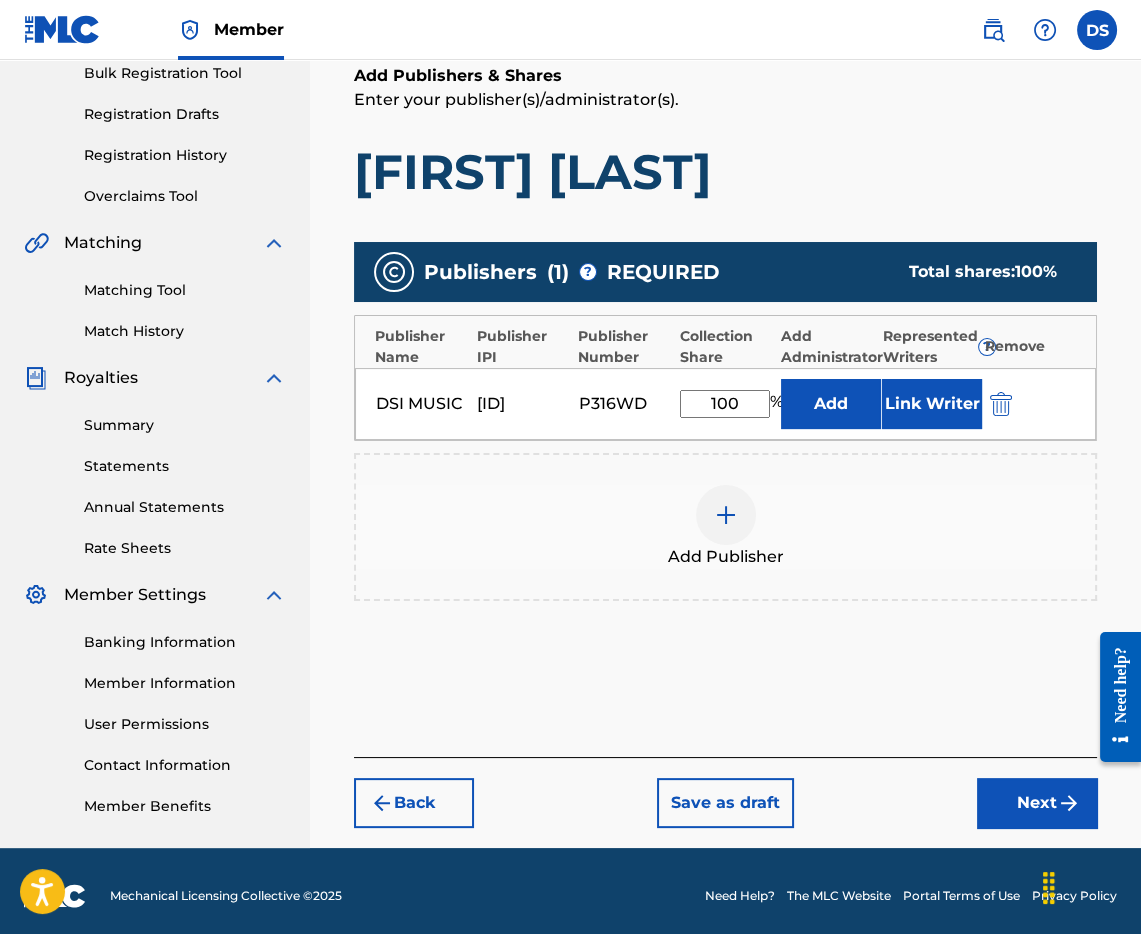 click on "Next" at bounding box center [1037, 803] 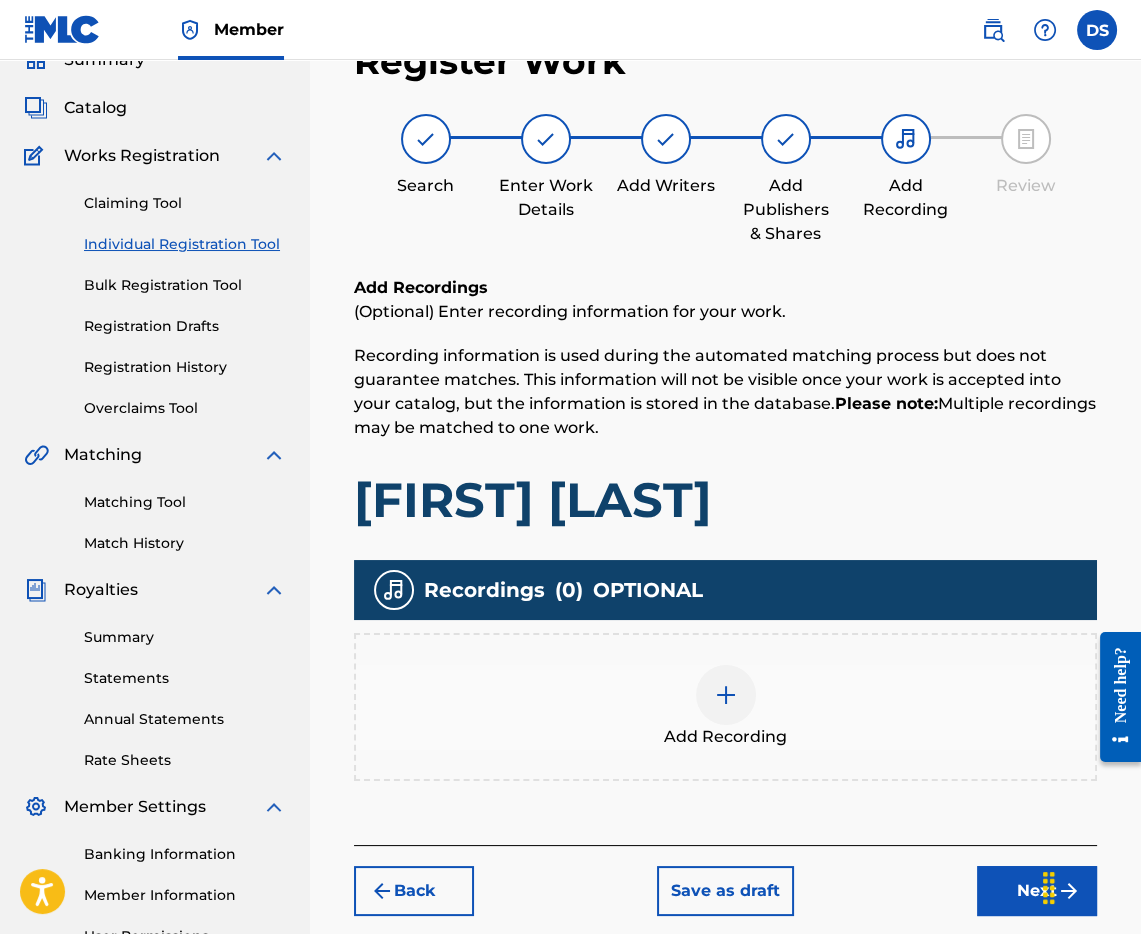 scroll, scrollTop: 89, scrollLeft: 0, axis: vertical 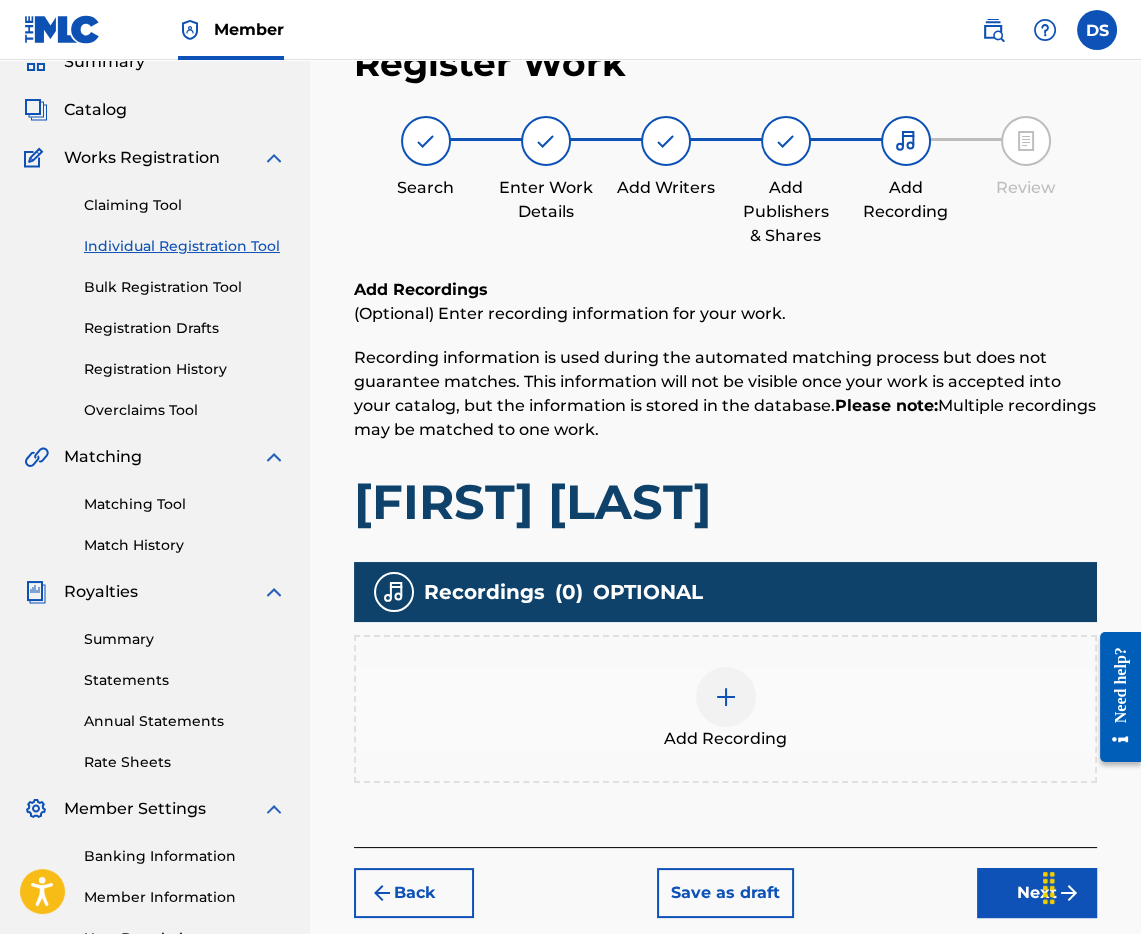click at bounding box center [726, 697] 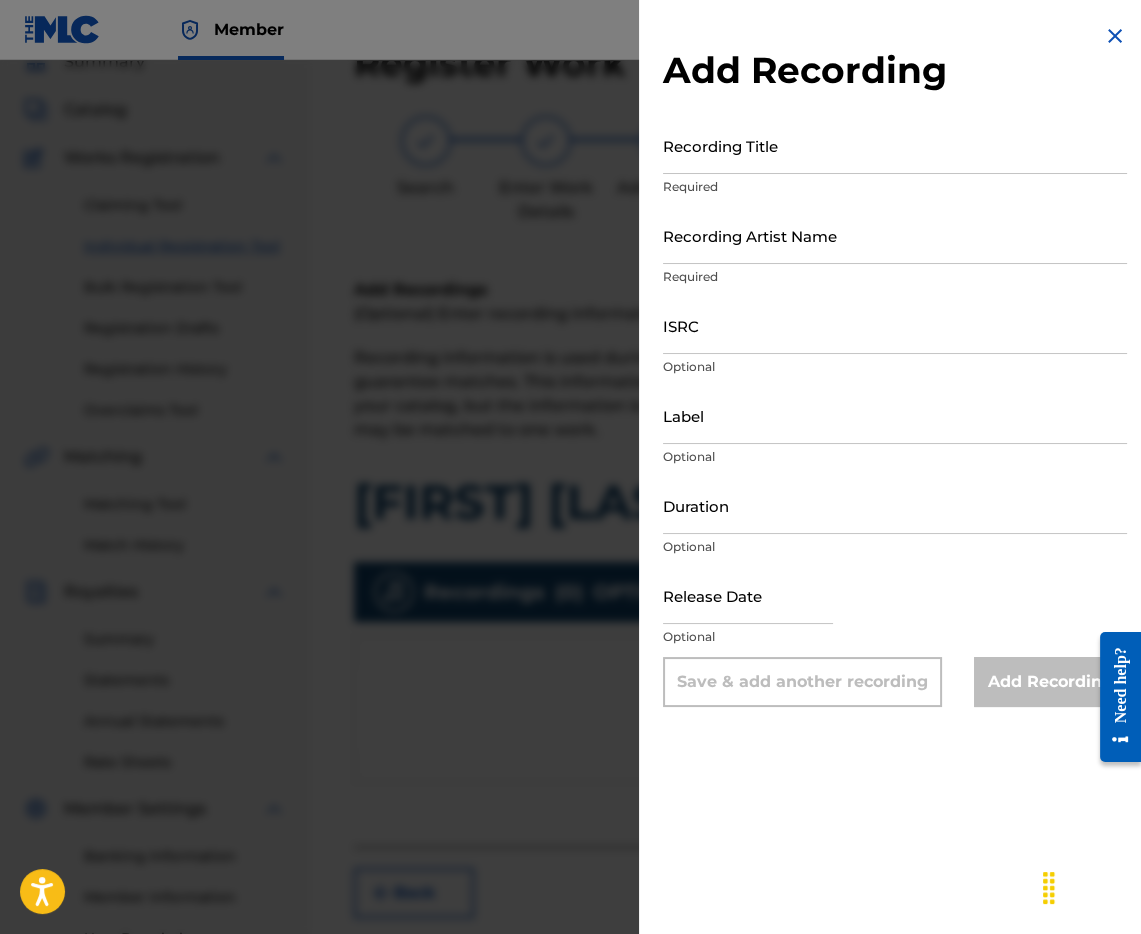 click on "Recording Title" at bounding box center [895, 145] 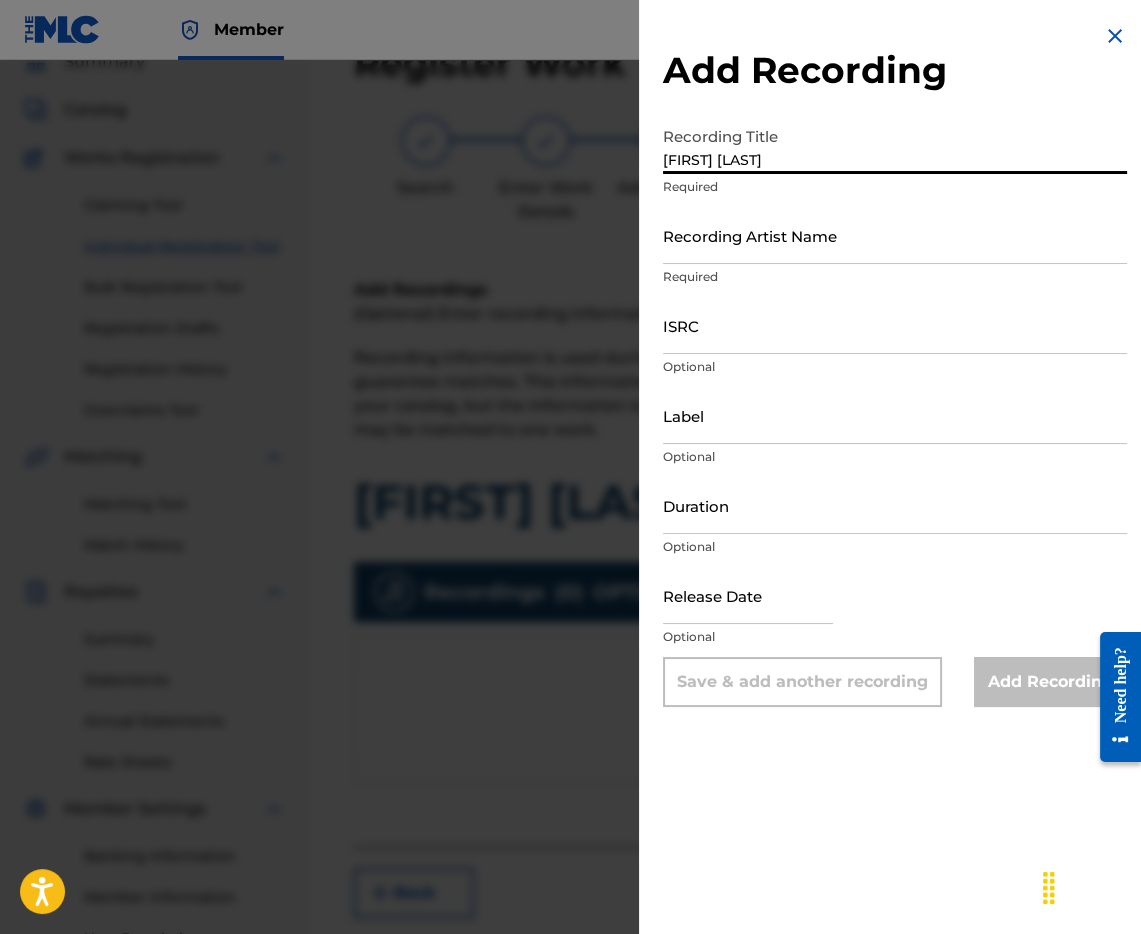 type on "[FIRST] [LAST]" 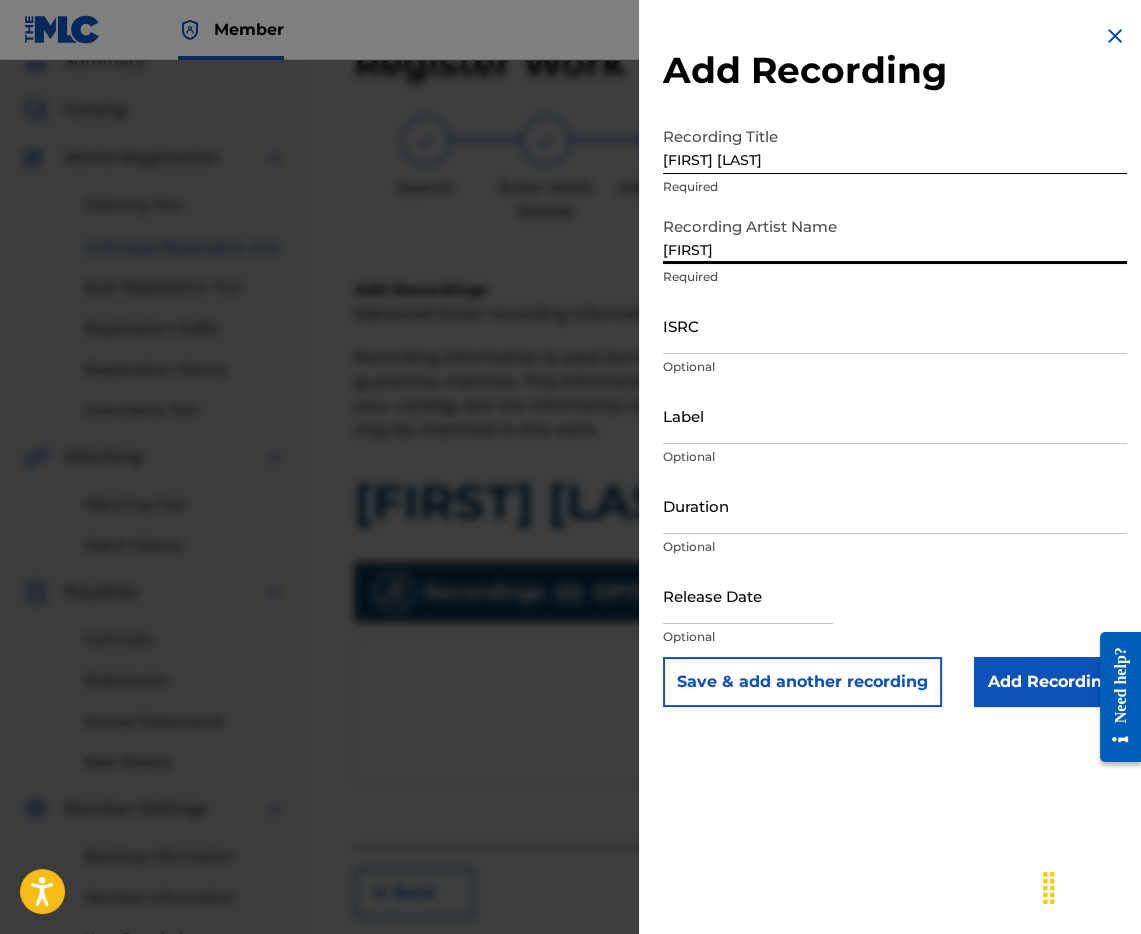 type on "[FIRST]" 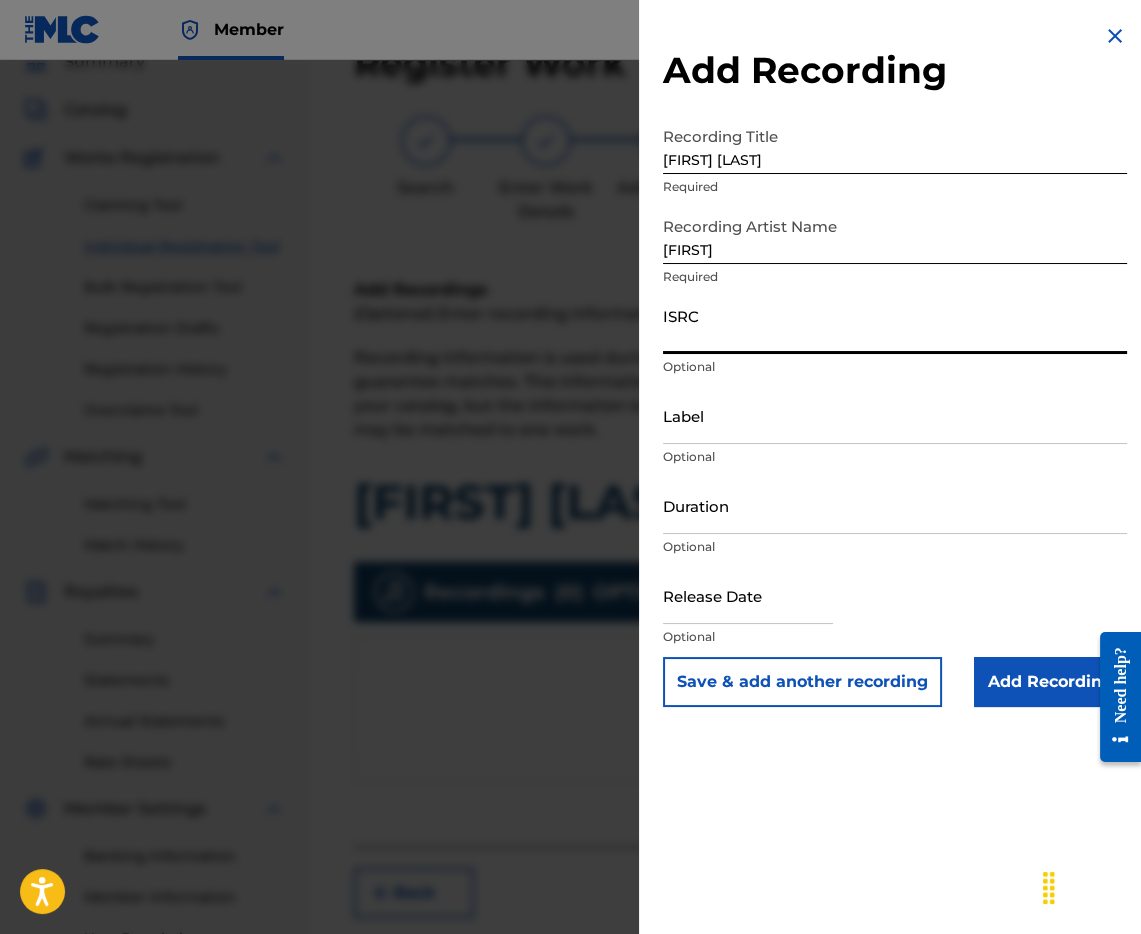 paste on "QZFZ32433918" 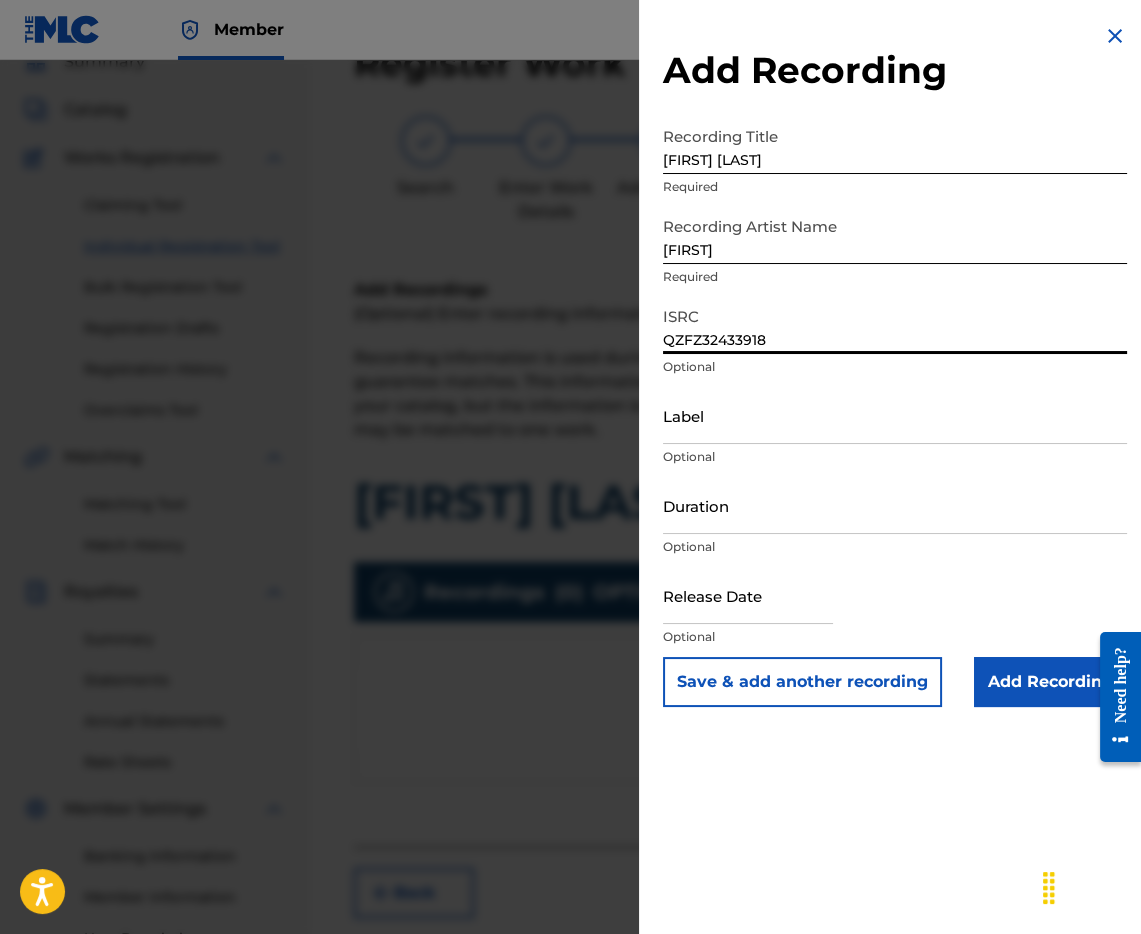 type on "QZFZ32433918" 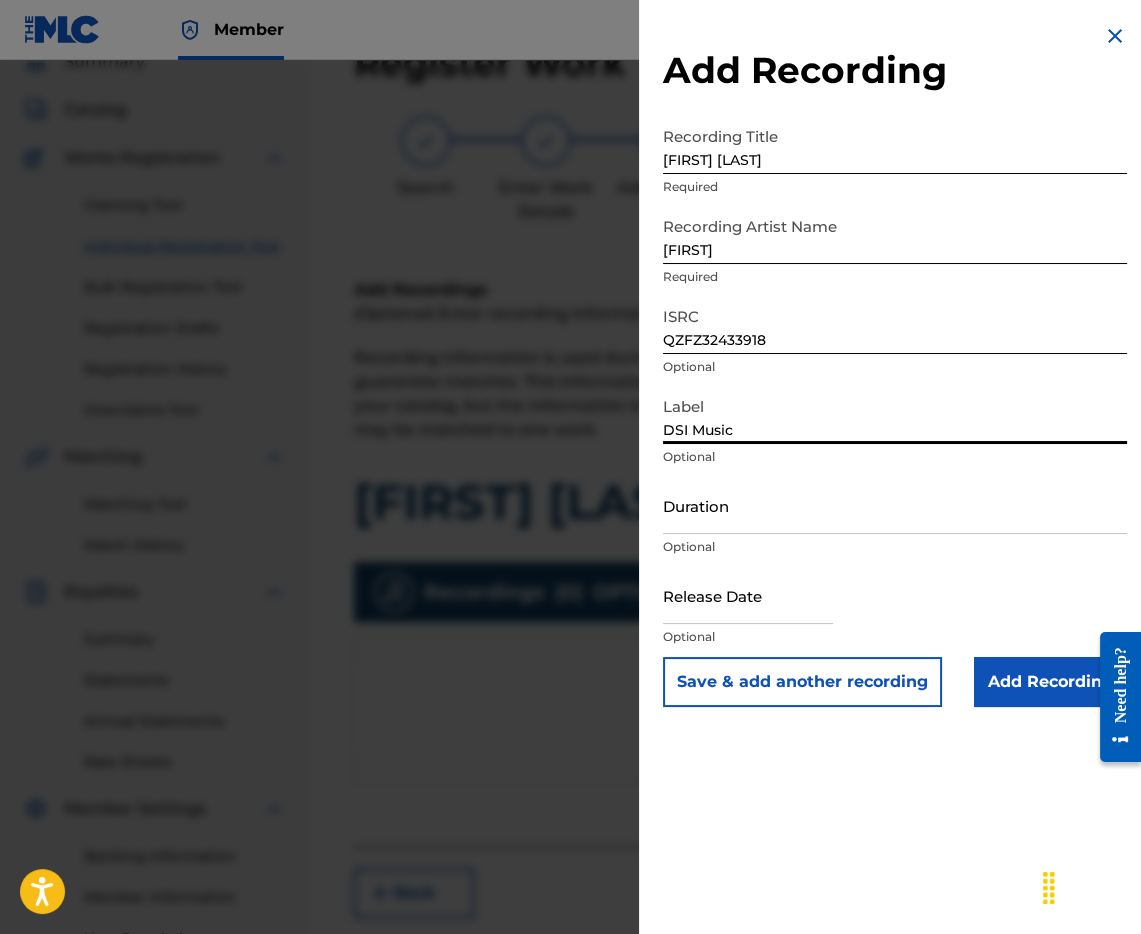type on "DSI Music" 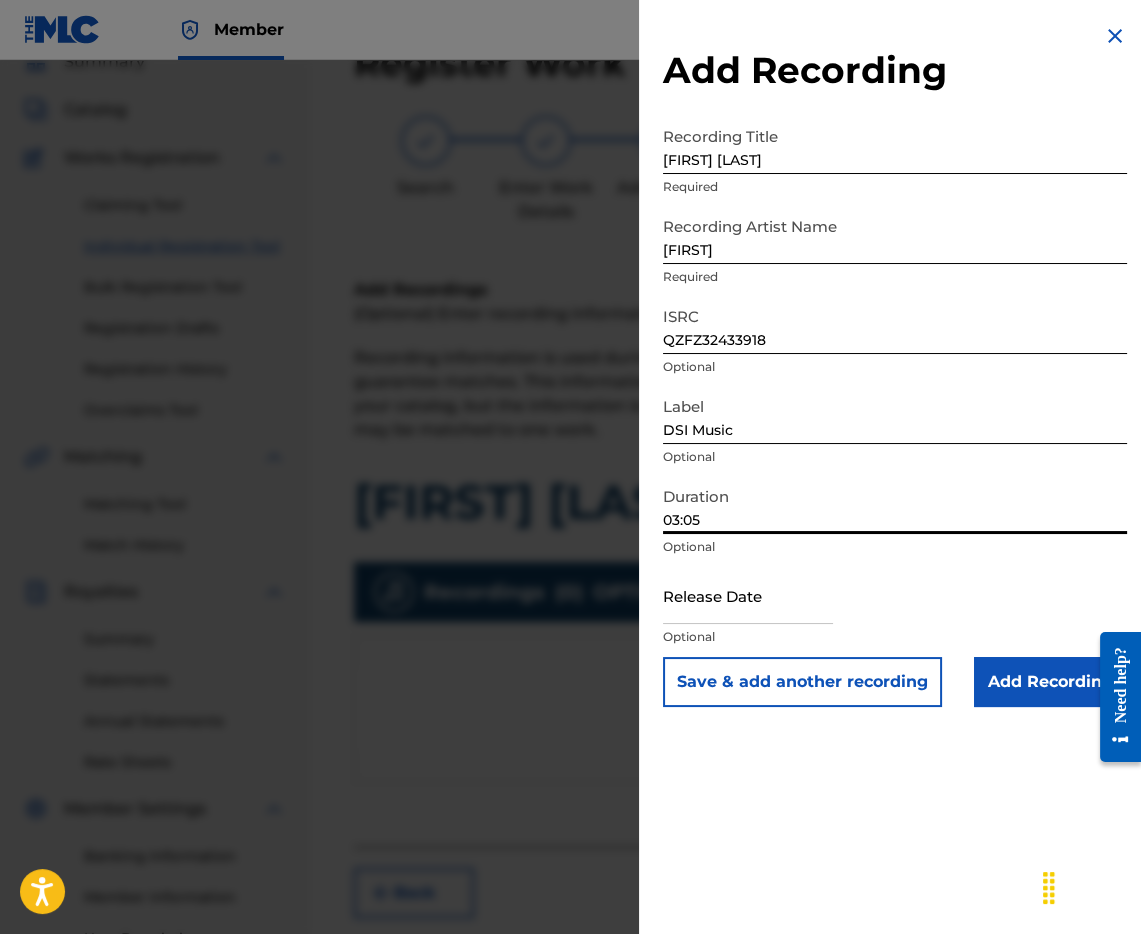 type on "03:05" 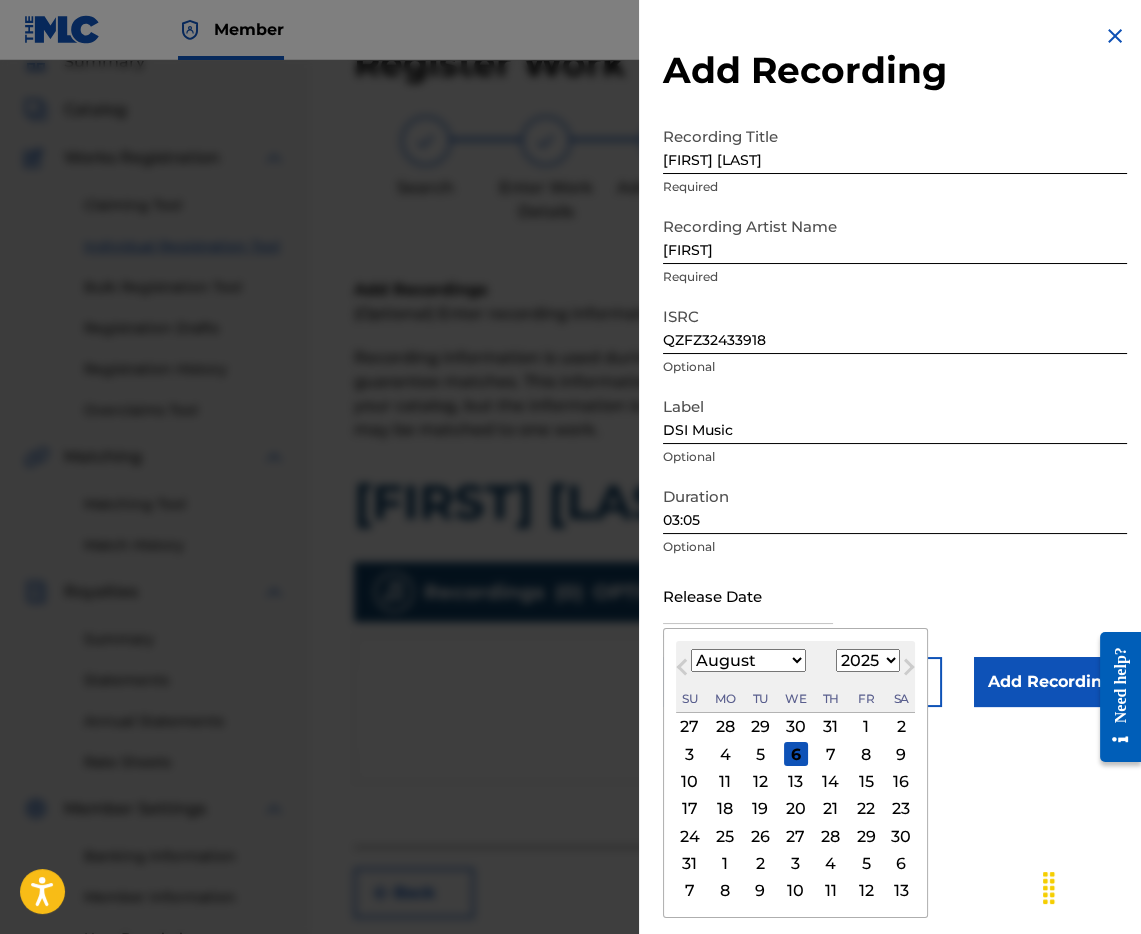 select on "2024" 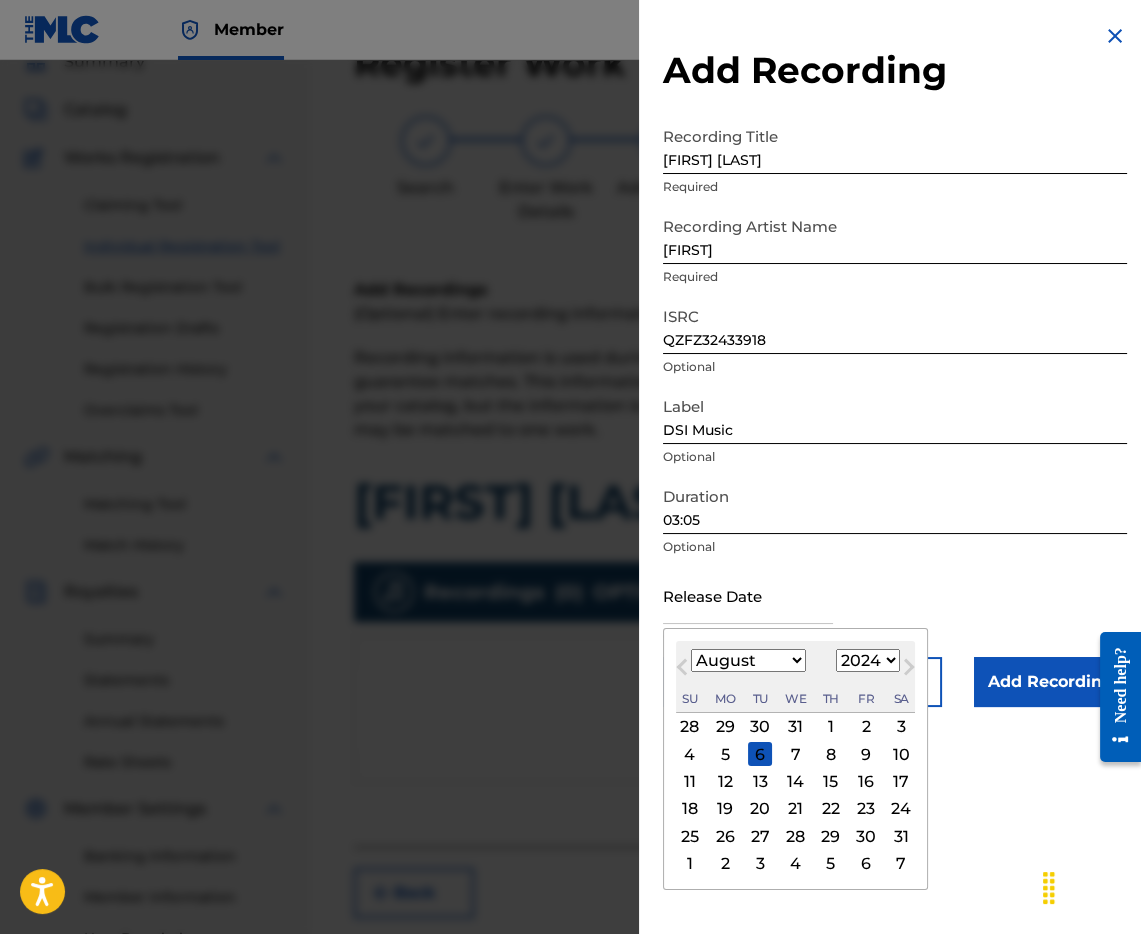 select on "1" 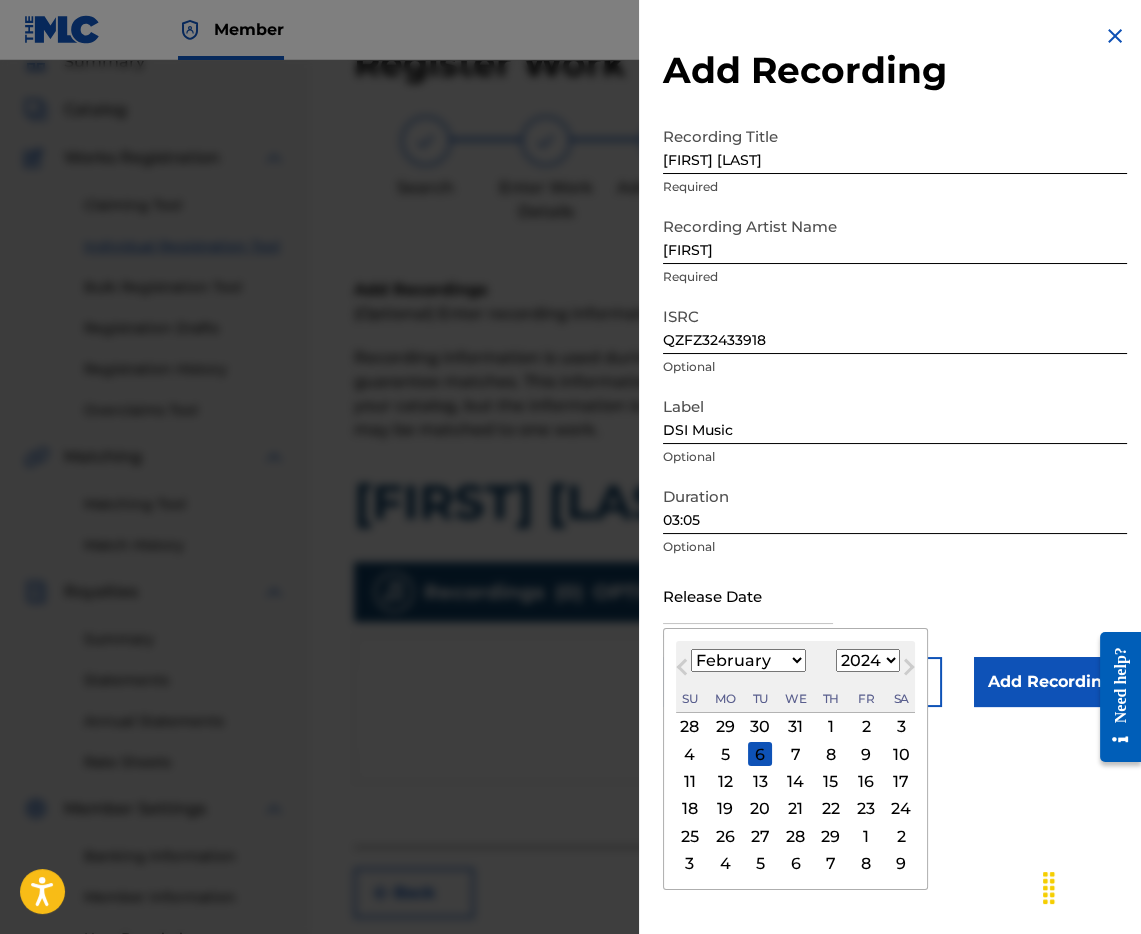 click on "1" at bounding box center (831, 727) 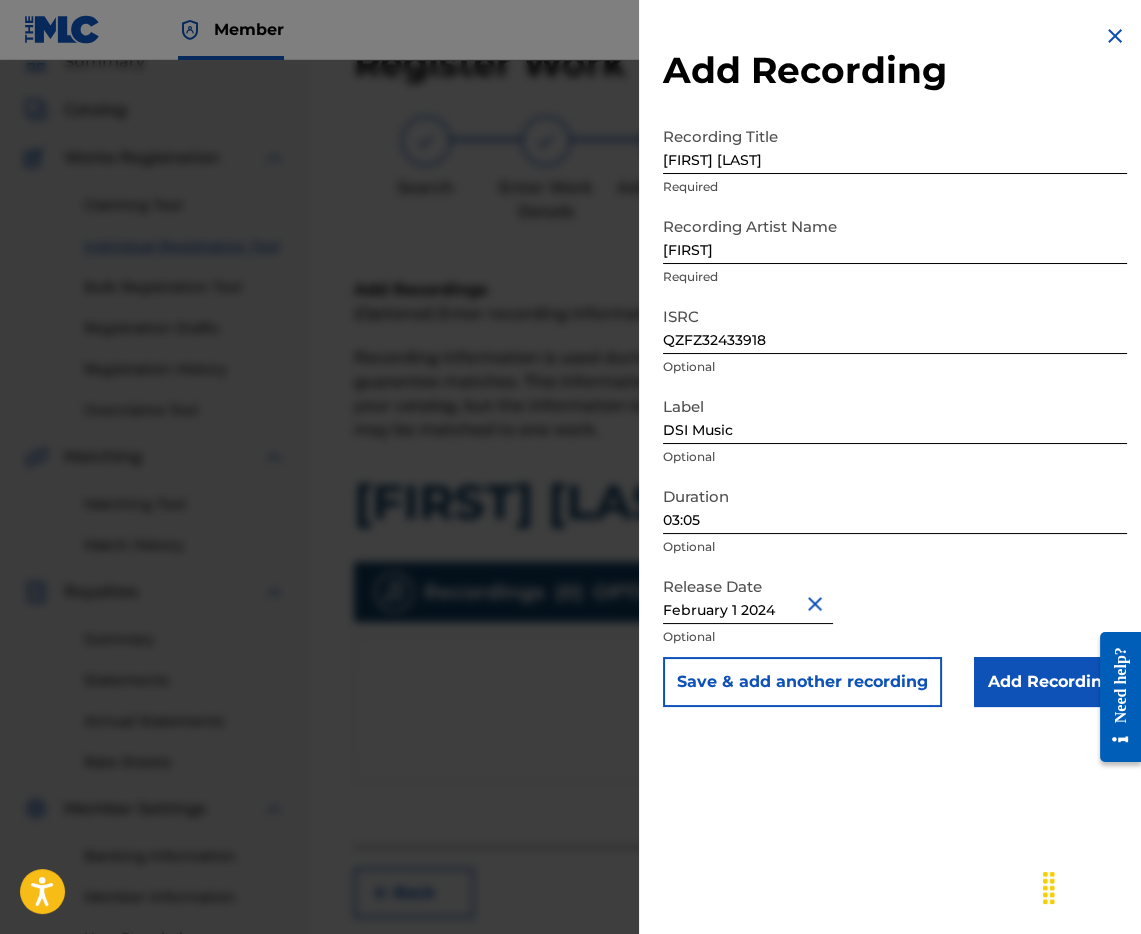 click on "Add Recording" at bounding box center [1050, 682] 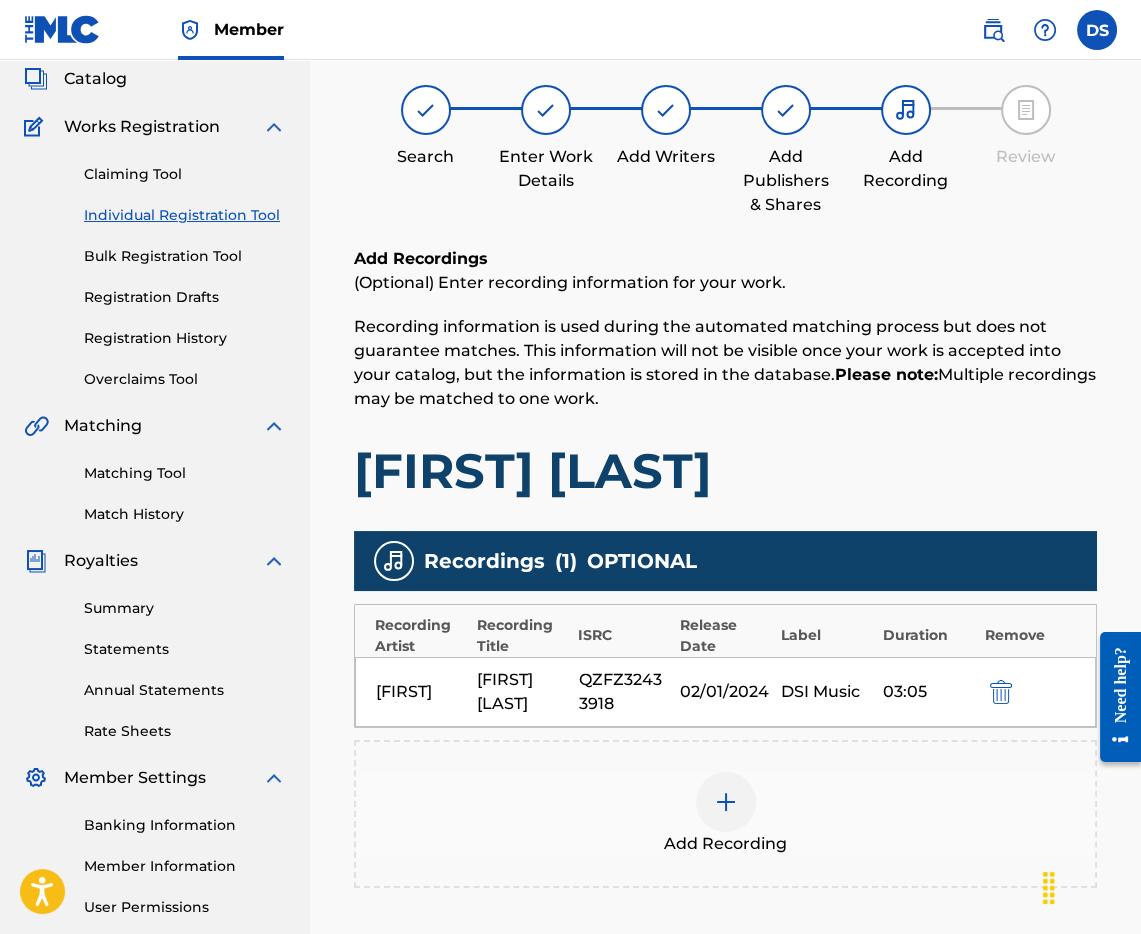 scroll, scrollTop: 276, scrollLeft: 0, axis: vertical 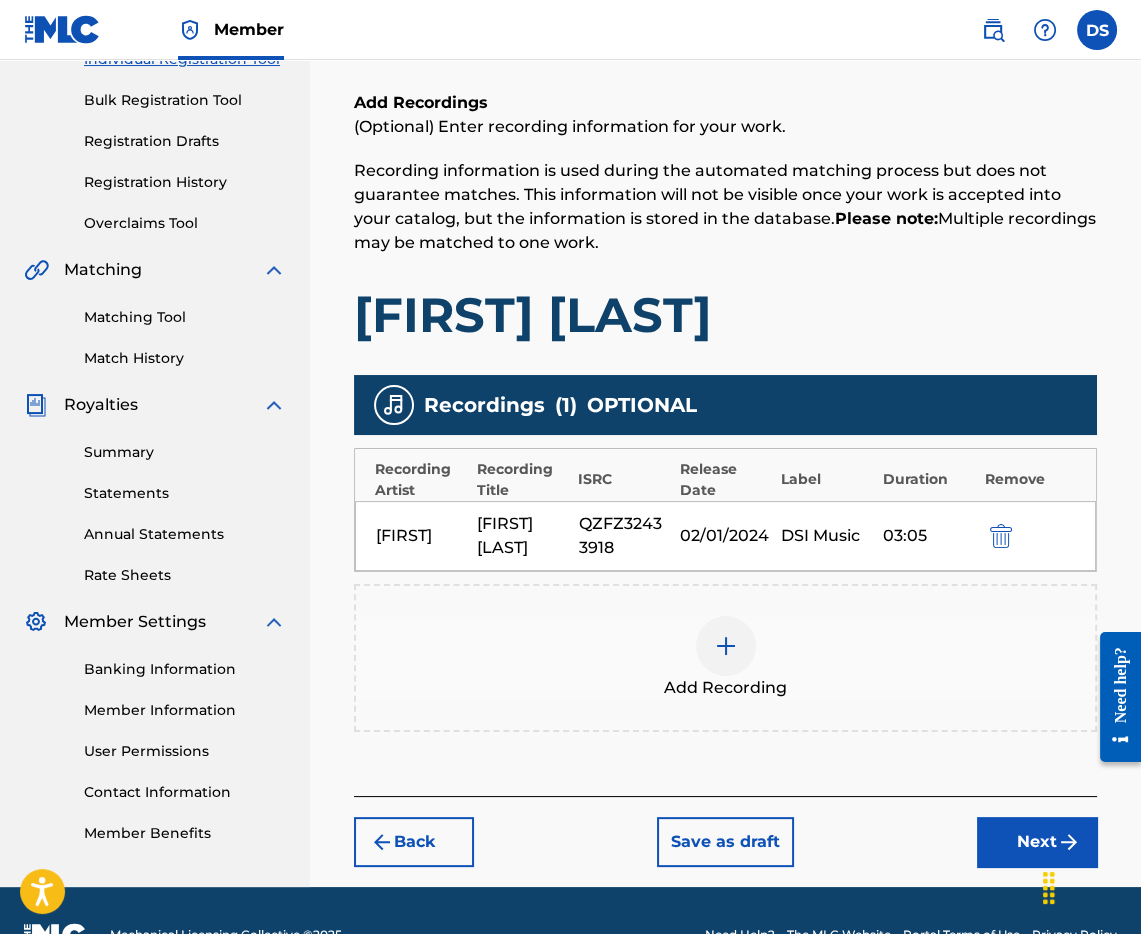 click on "Next" at bounding box center [1037, 842] 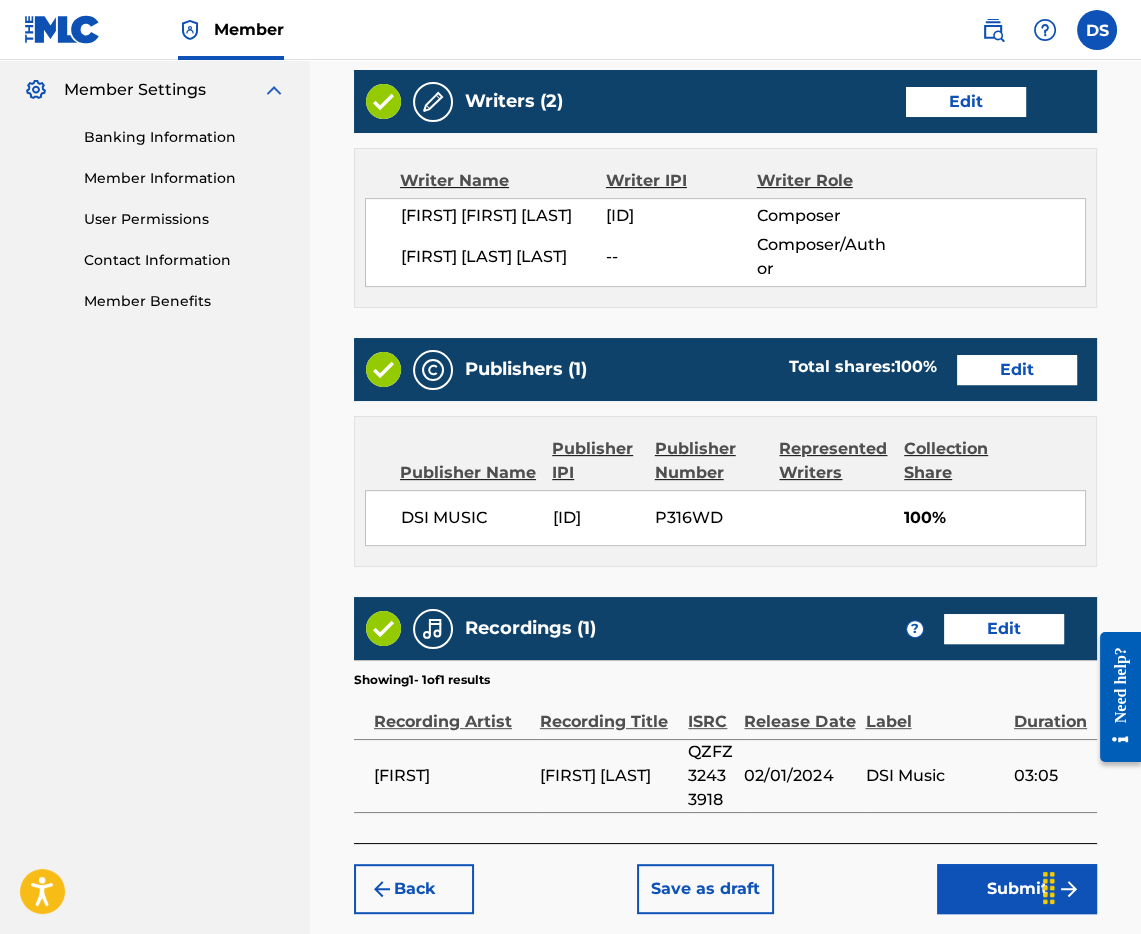 scroll, scrollTop: 934, scrollLeft: 0, axis: vertical 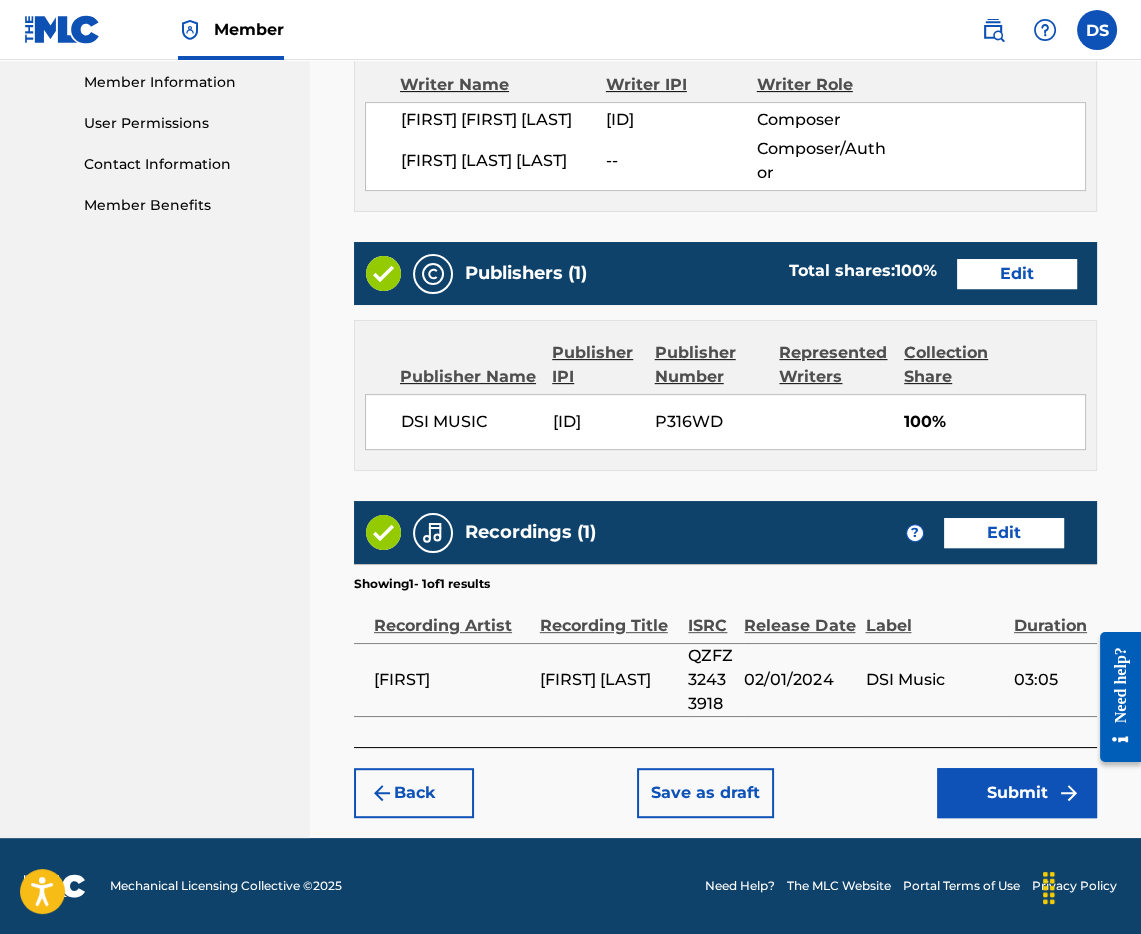 click on "Submit" at bounding box center [1017, 793] 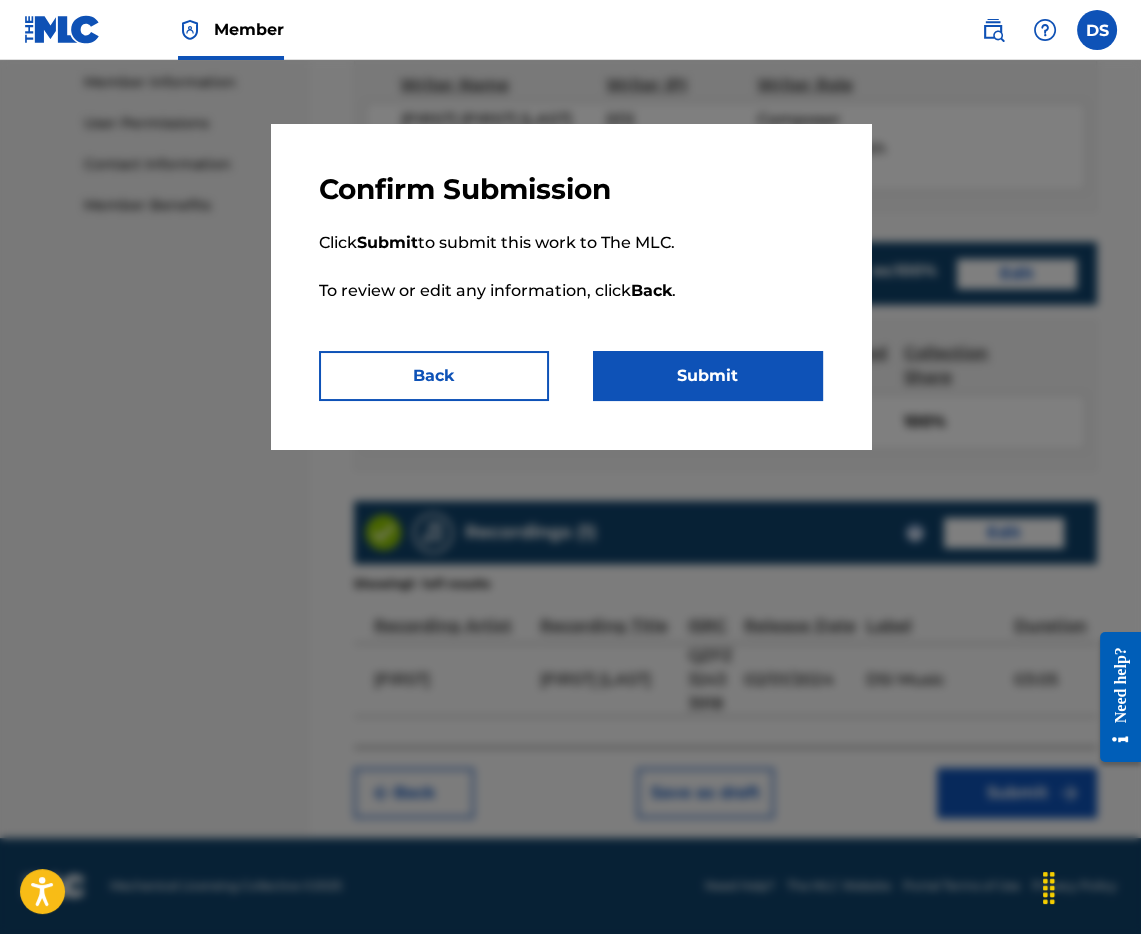 click on "Submit" at bounding box center [708, 376] 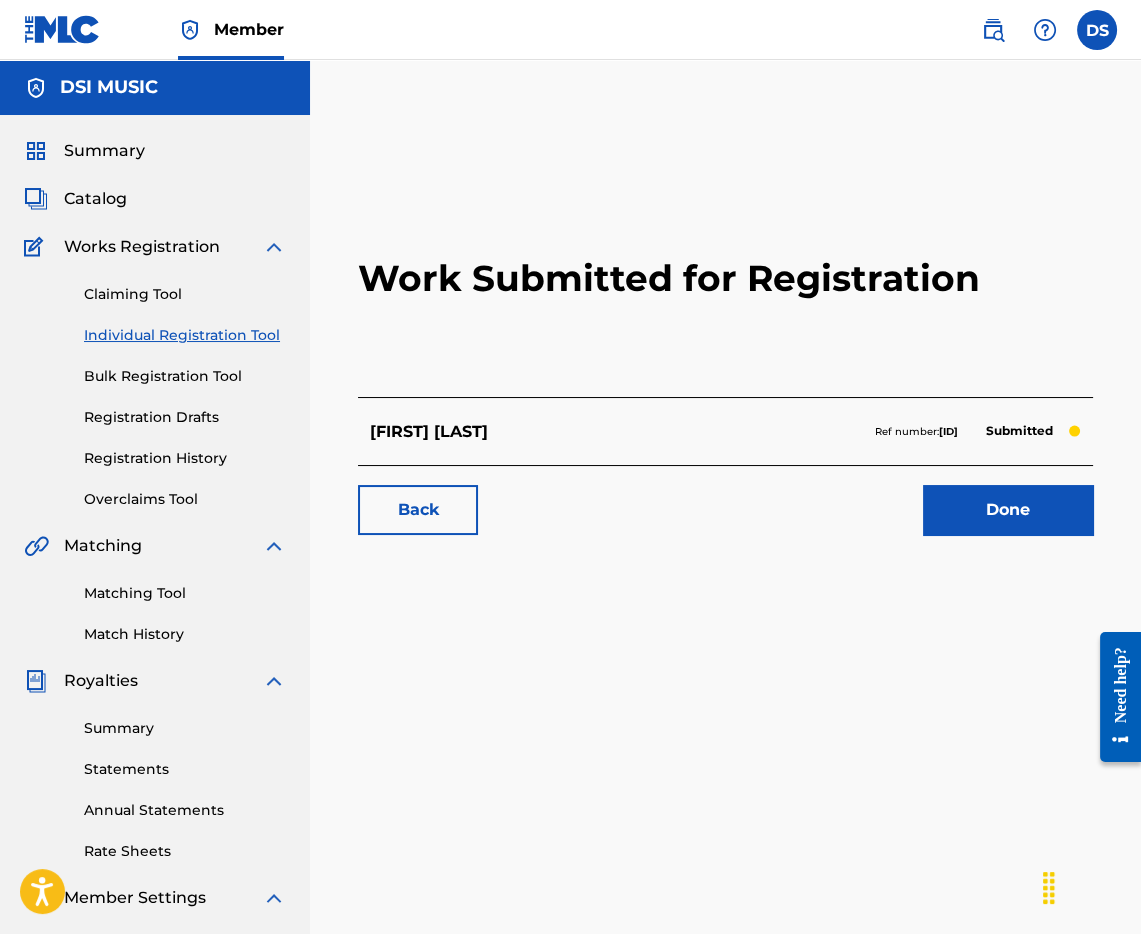 click on "Done" at bounding box center [1008, 510] 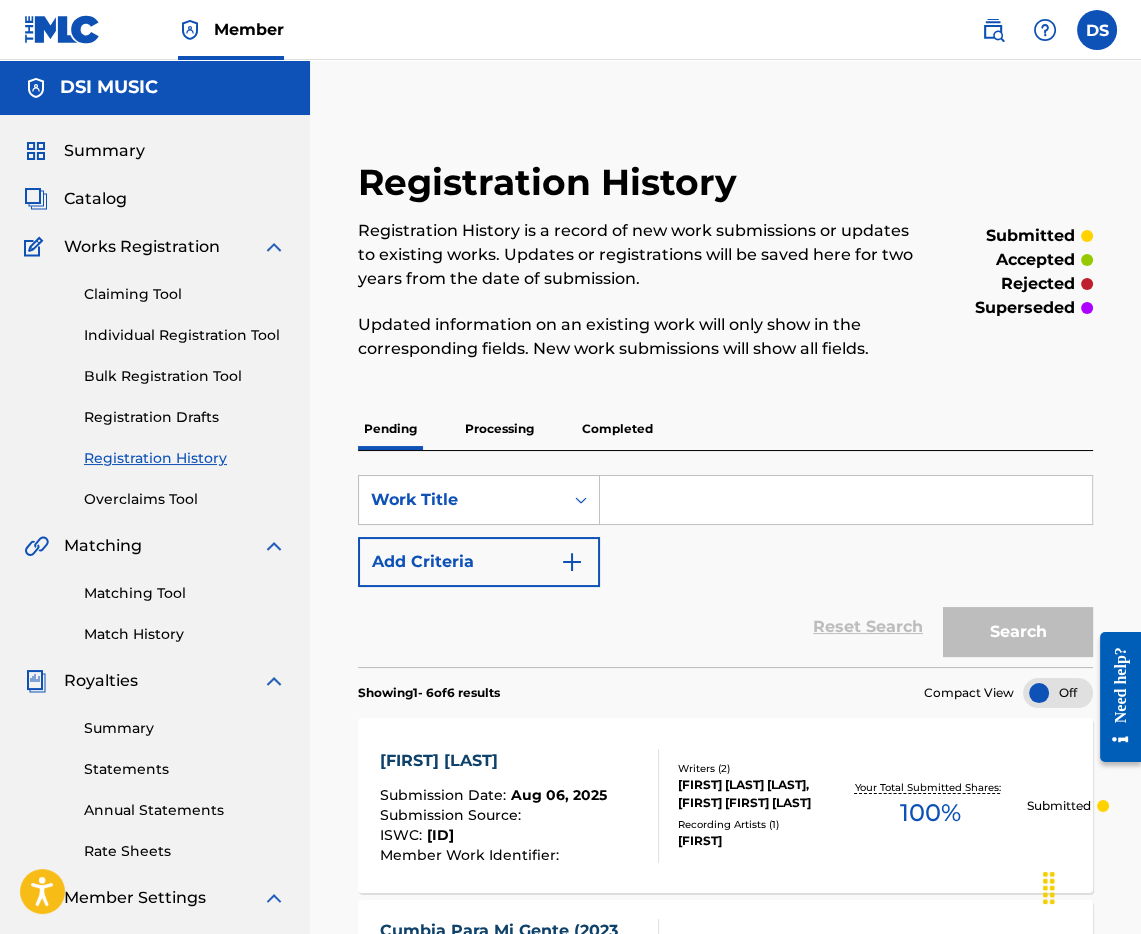 click on "Individual Registration Tool" at bounding box center (185, 335) 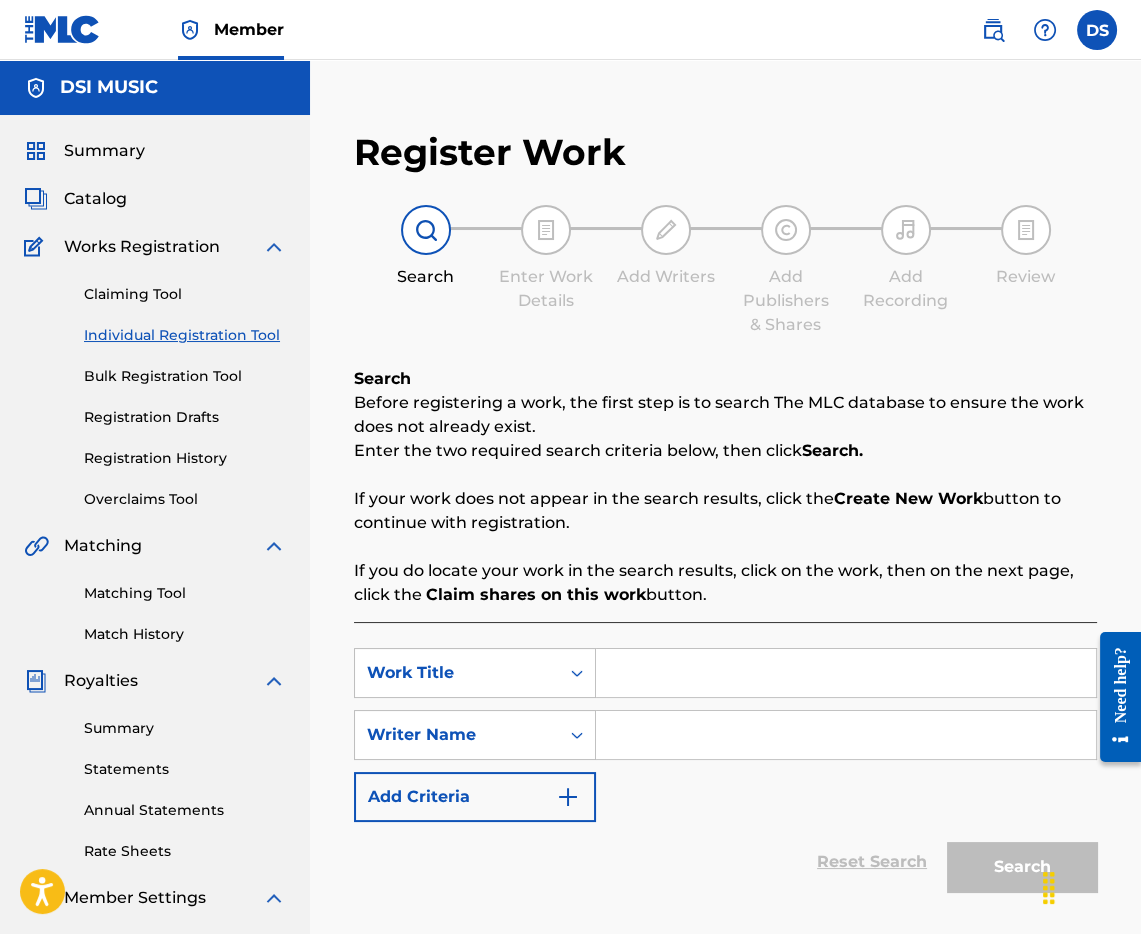 click at bounding box center [846, 673] 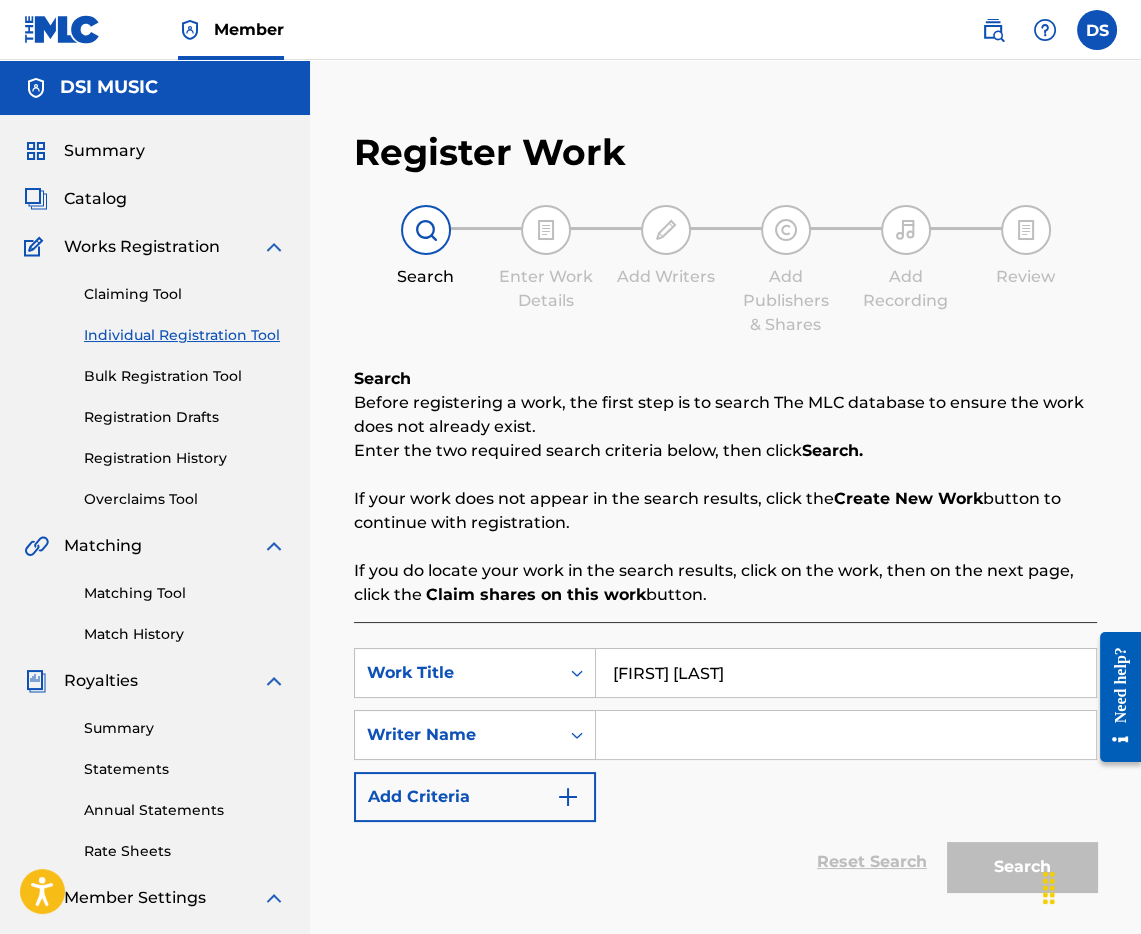 type on "[FIRST] [LAST]" 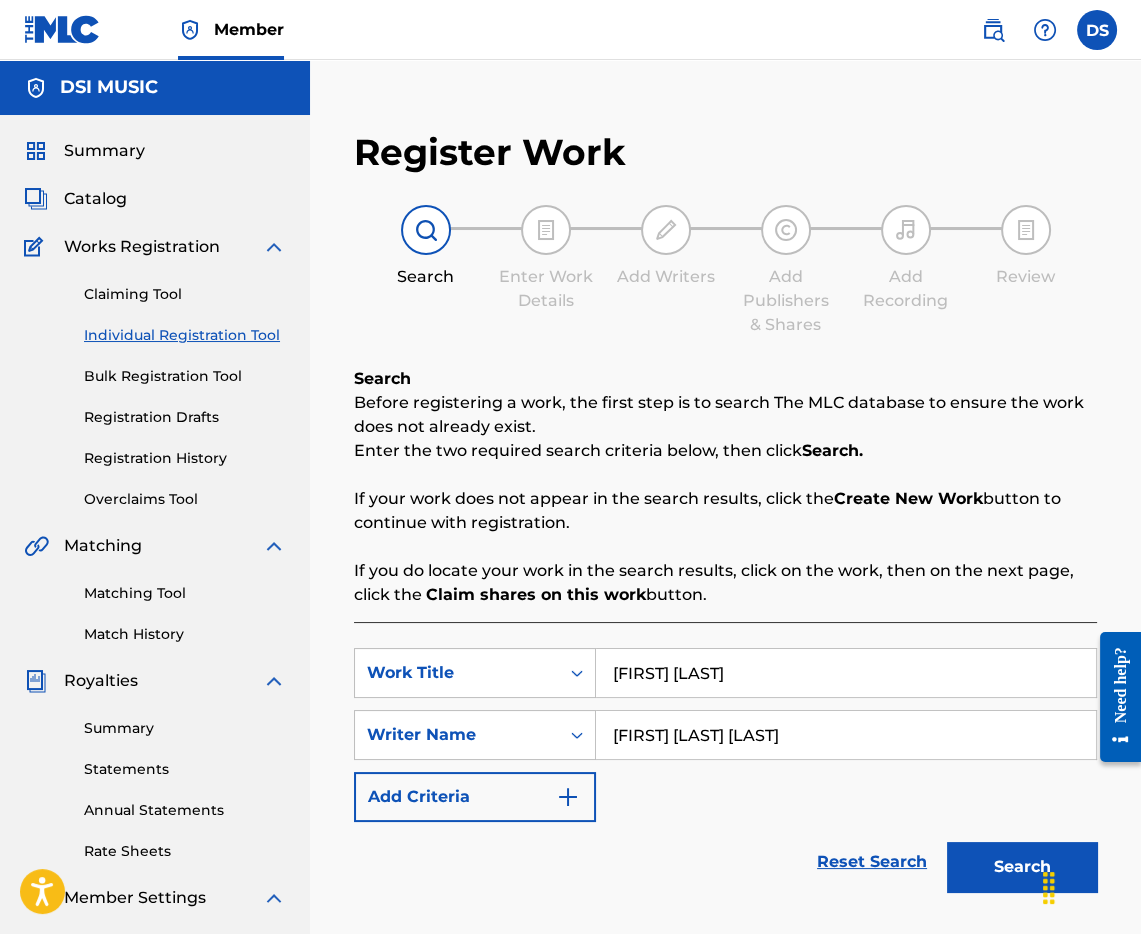 type on "[FIRST] [LAST] [LAST]" 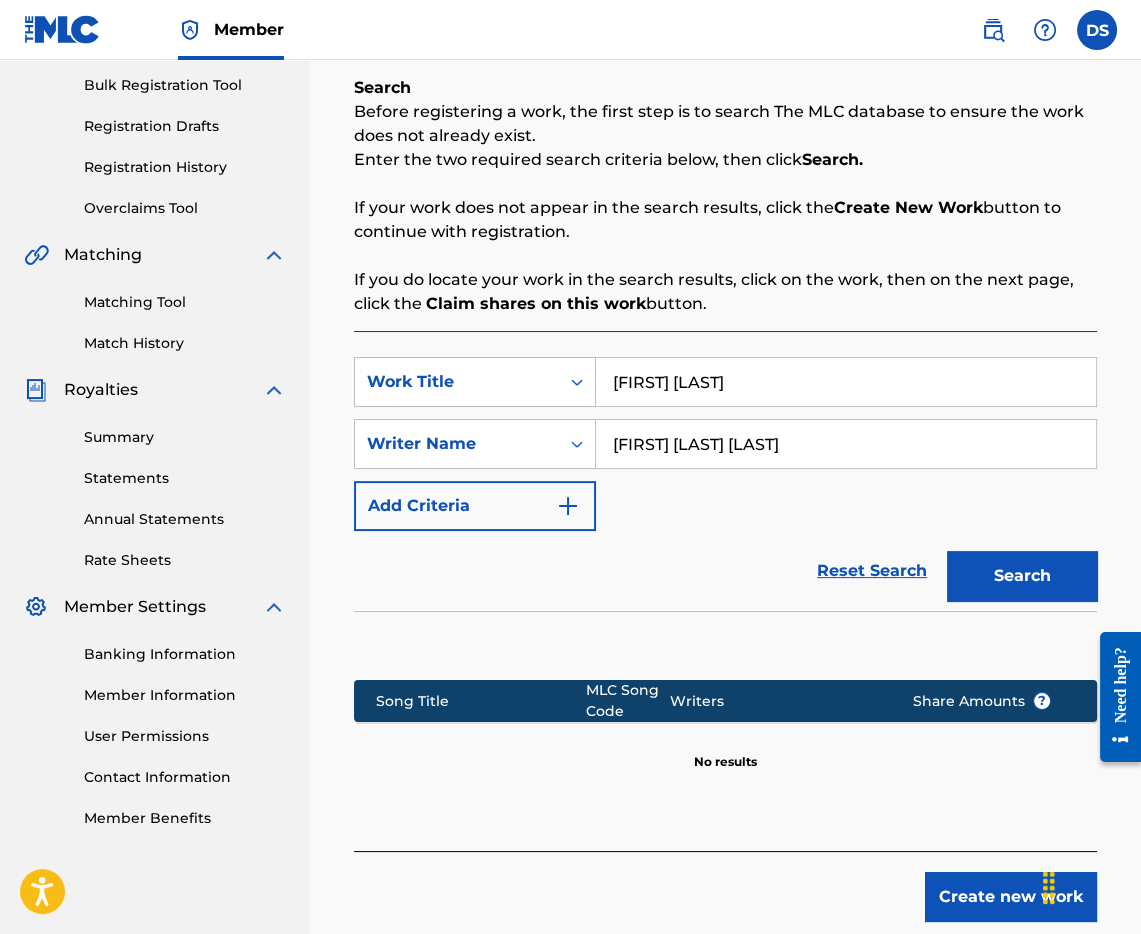 scroll, scrollTop: 321, scrollLeft: 0, axis: vertical 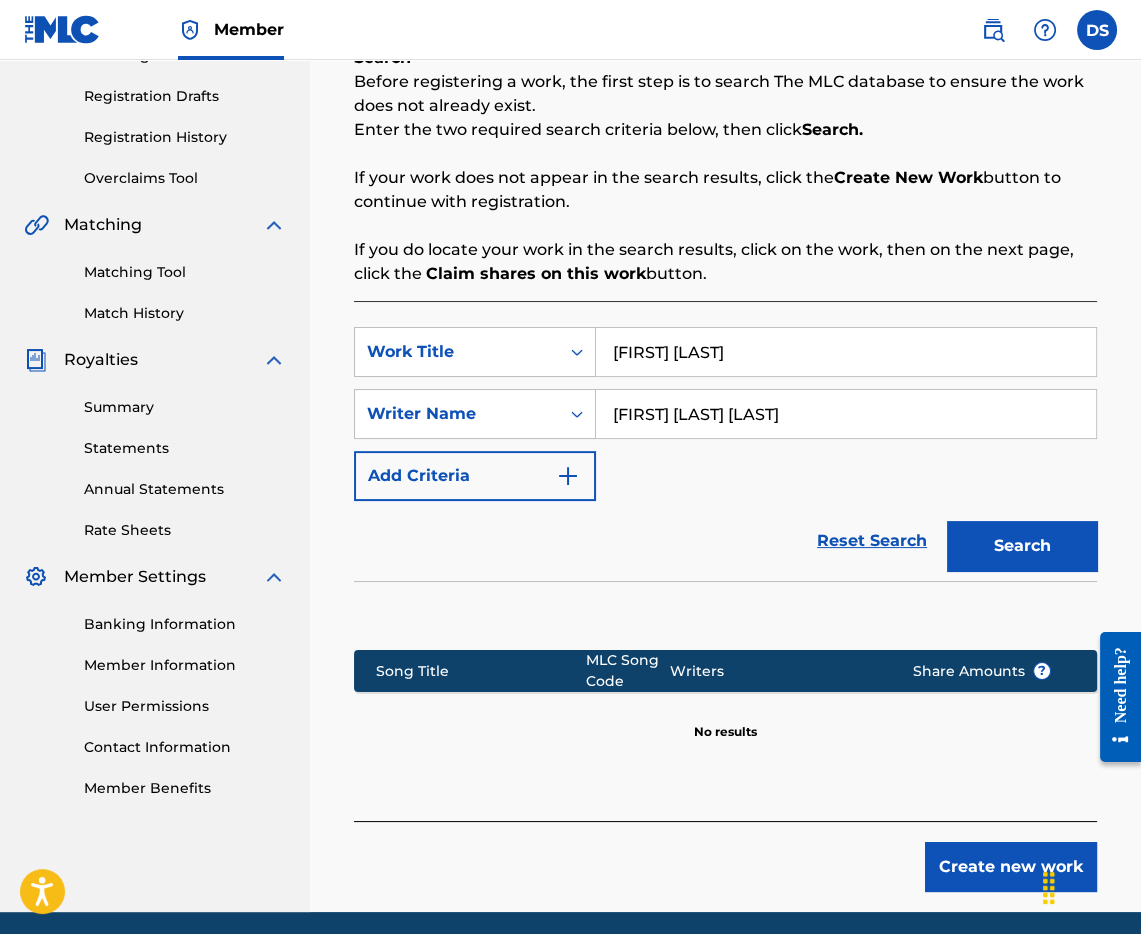 click on "Create new work" at bounding box center (1011, 867) 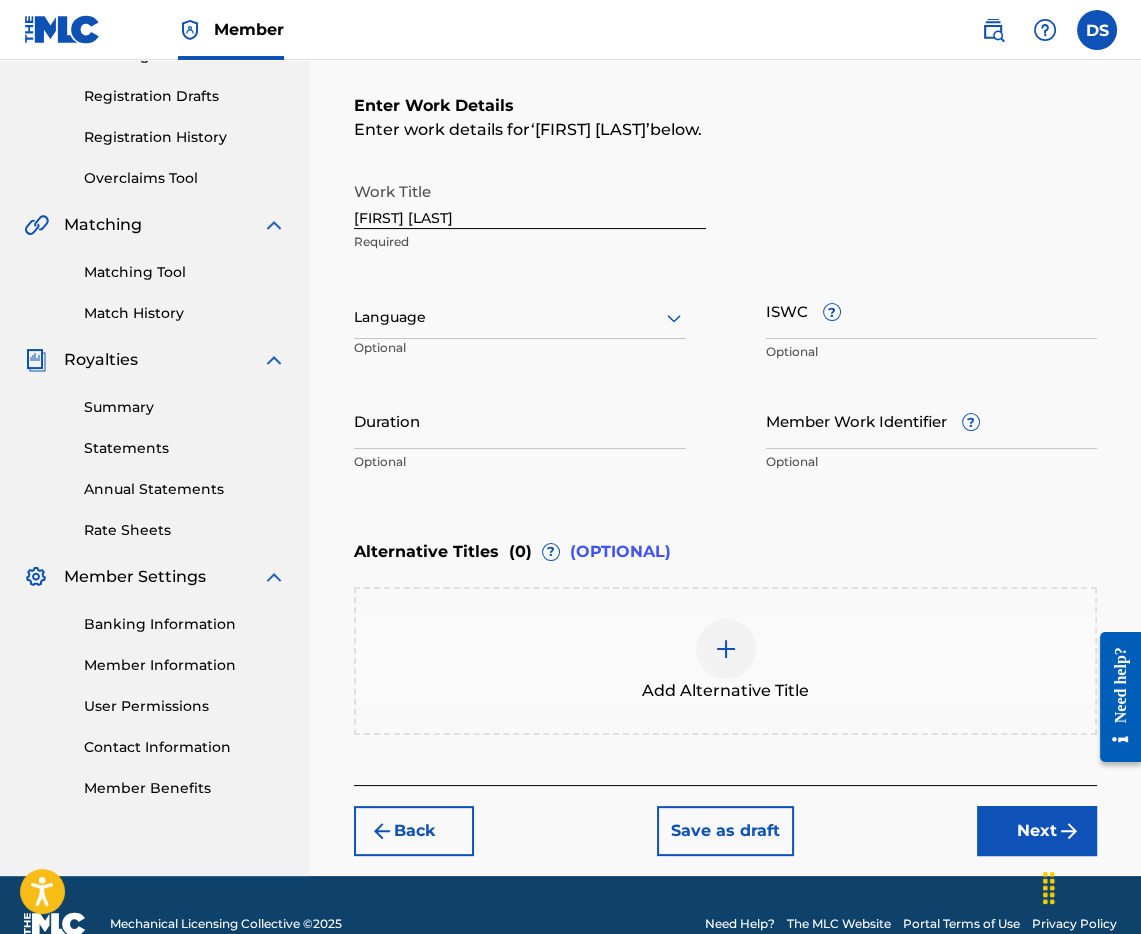 click at bounding box center [520, 317] 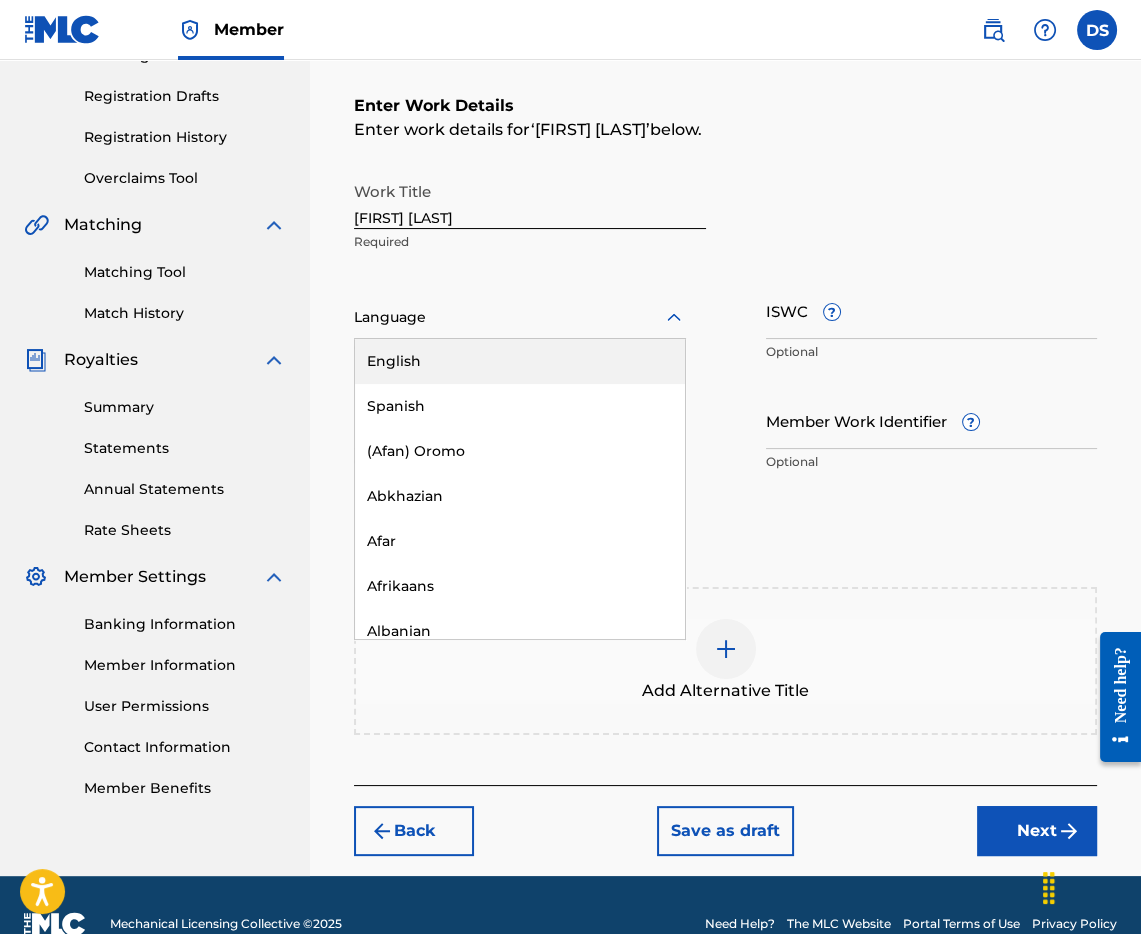 click on "English" at bounding box center [520, 361] 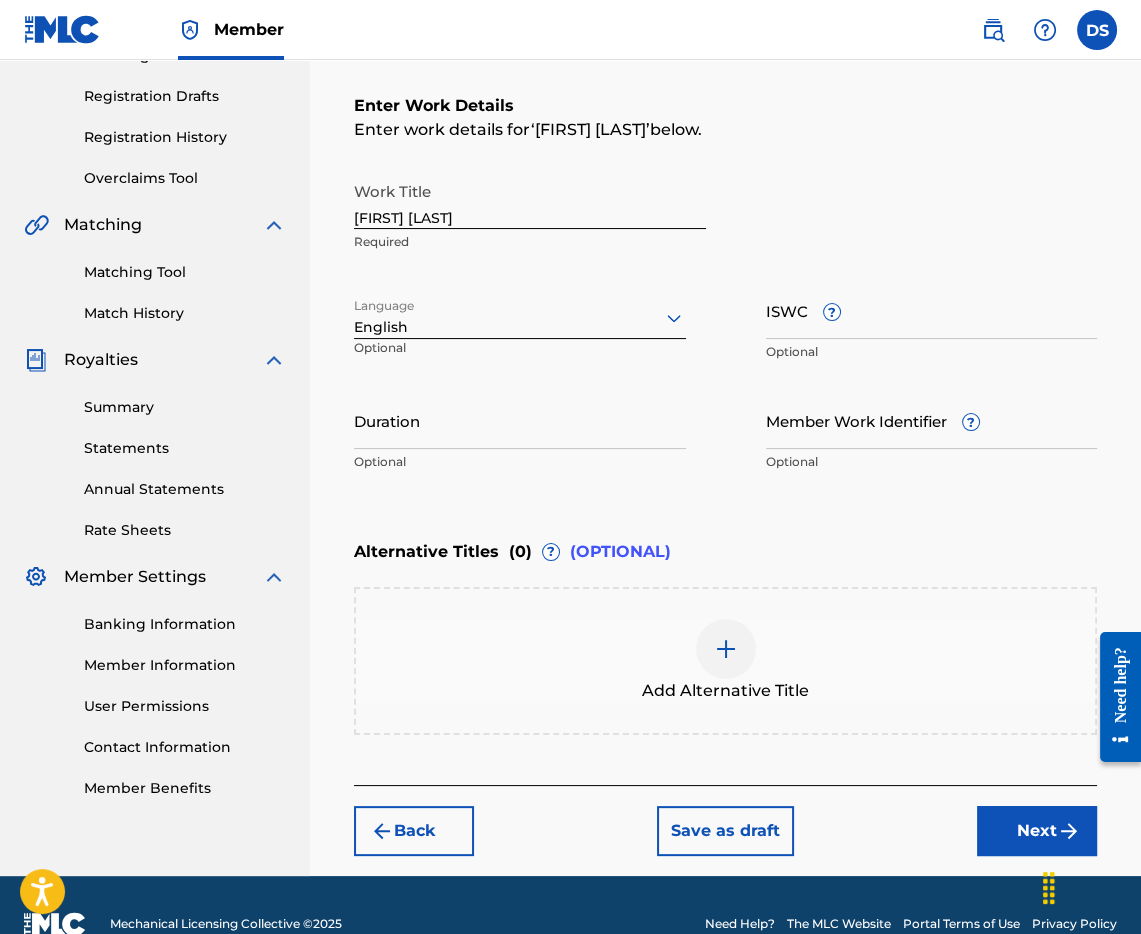 click on "ISWC   ?" at bounding box center [932, 310] 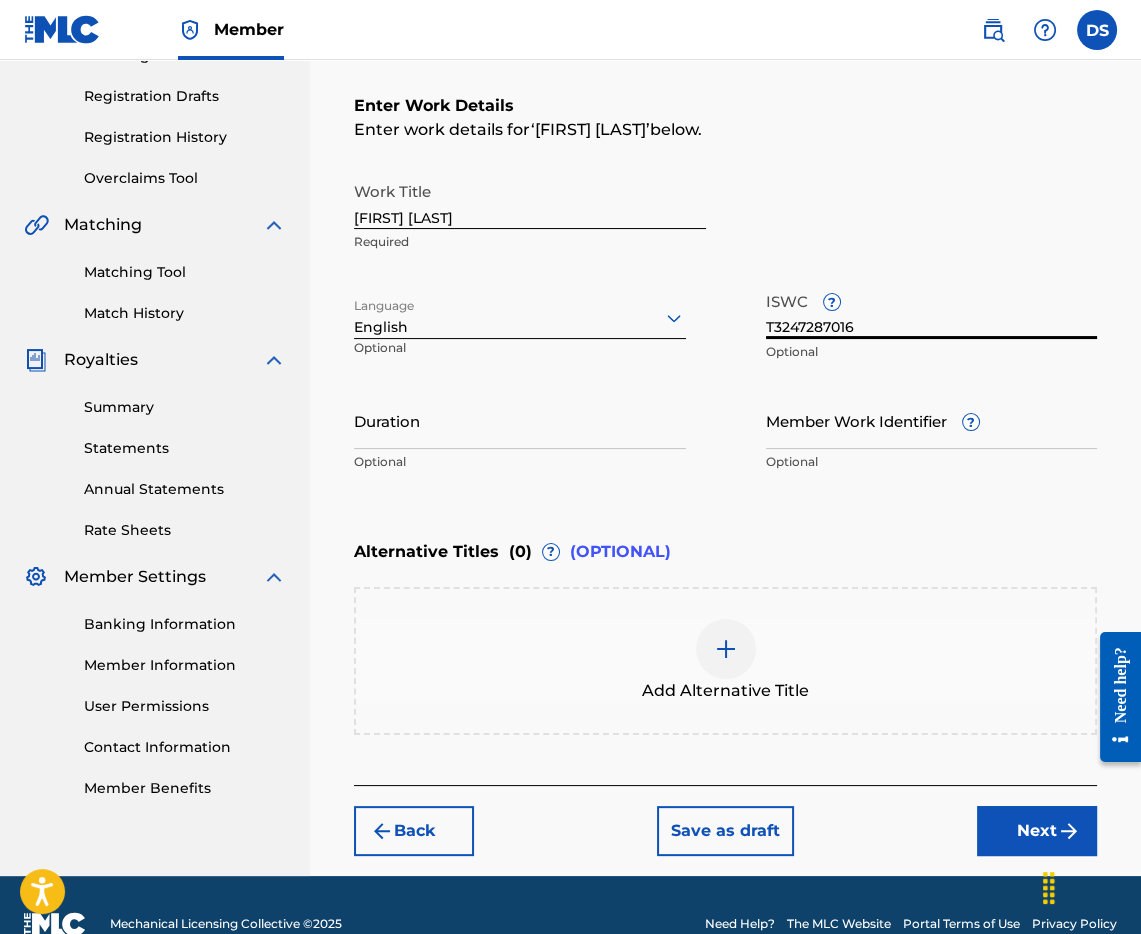type on "T3247287016" 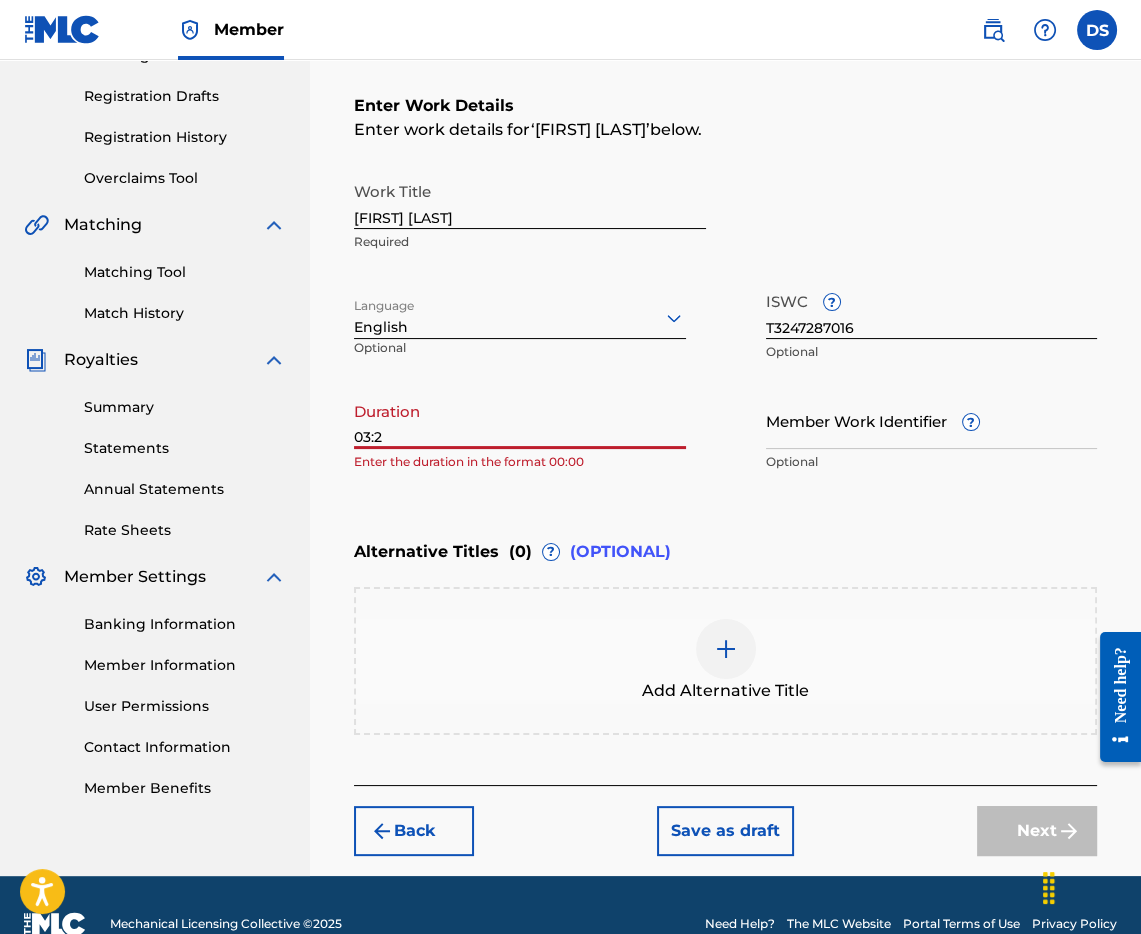 type on "03:21" 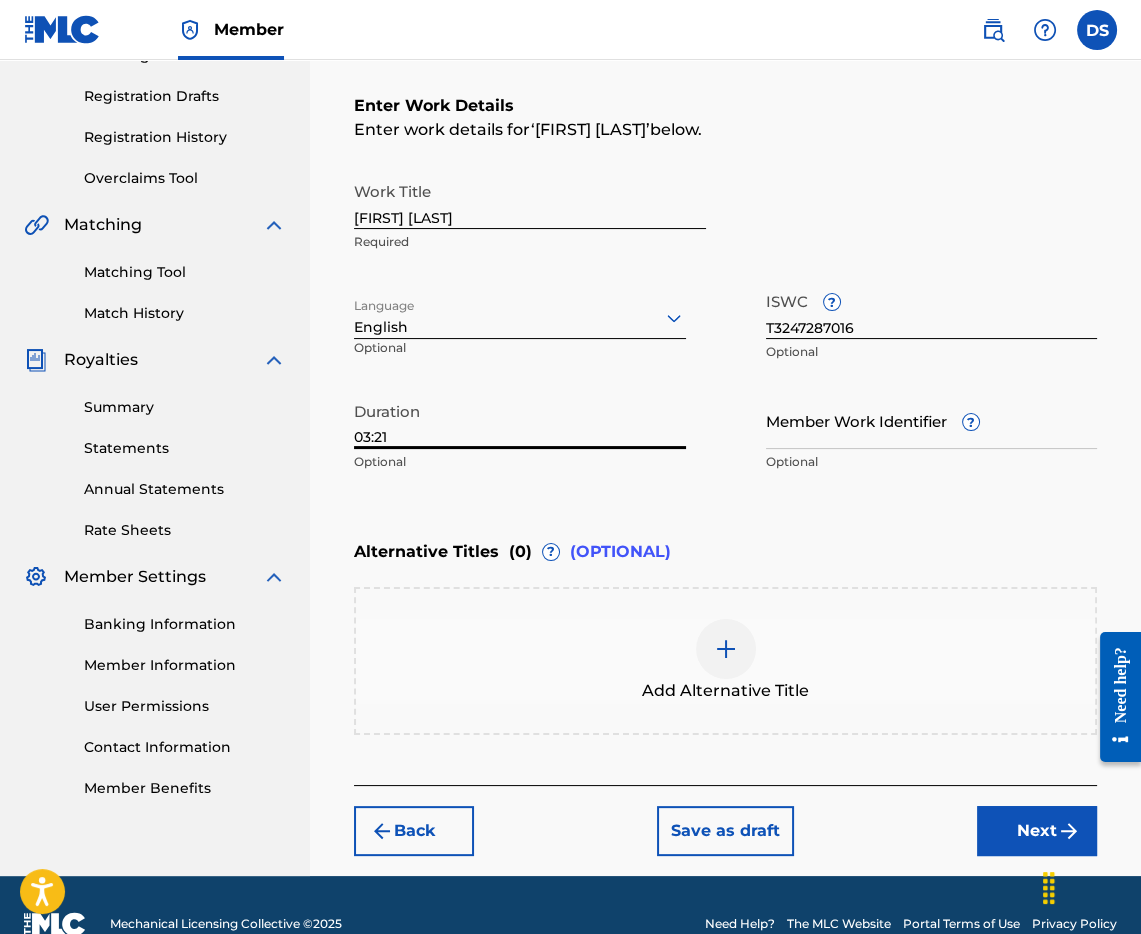 click on "Next" at bounding box center [1037, 831] 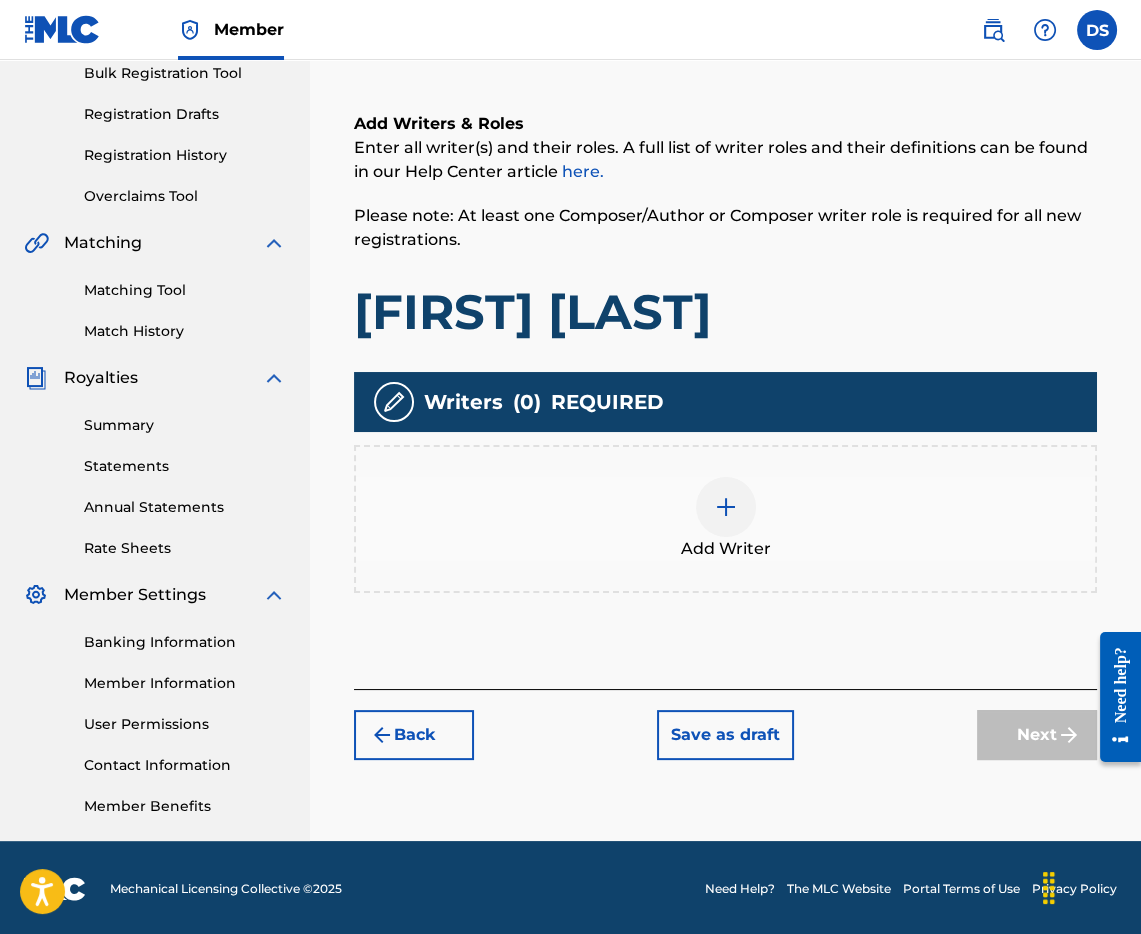click at bounding box center [726, 507] 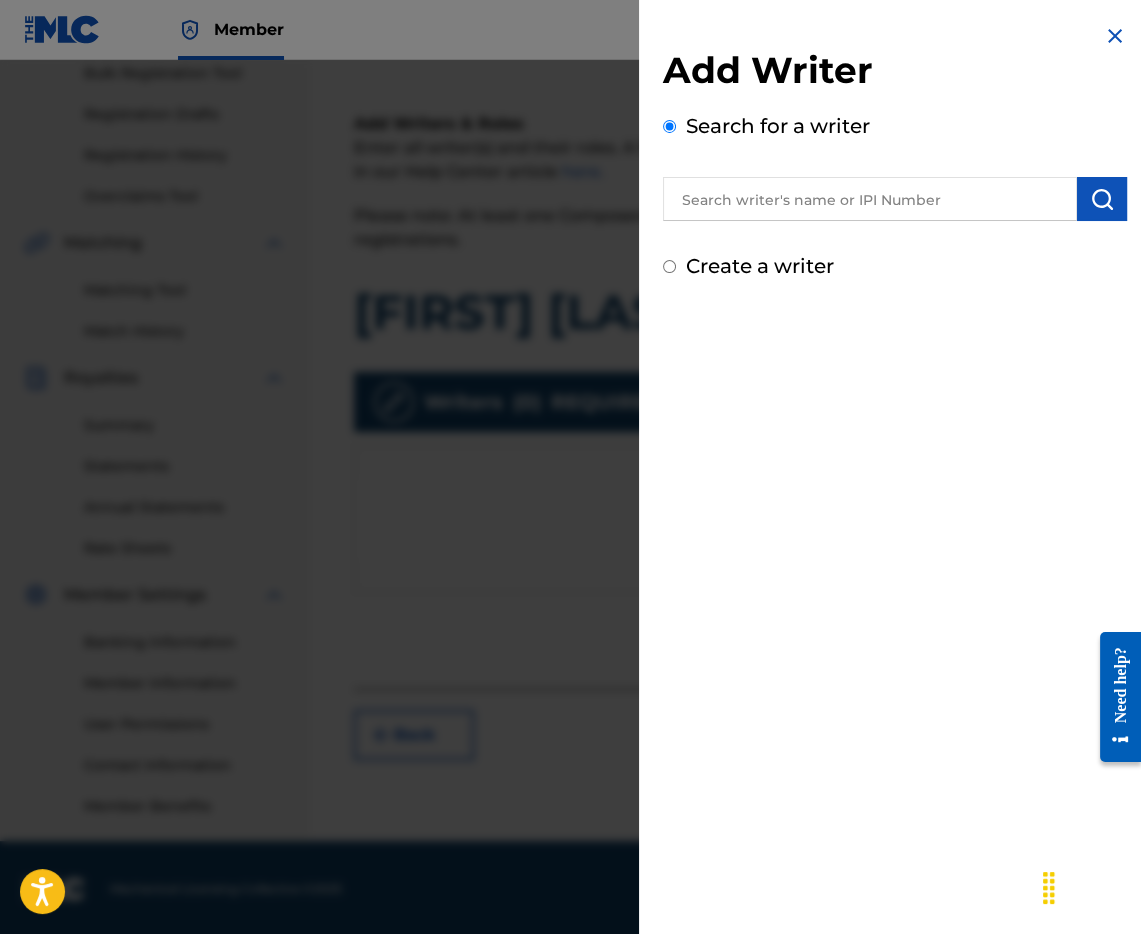 click at bounding box center (870, 199) 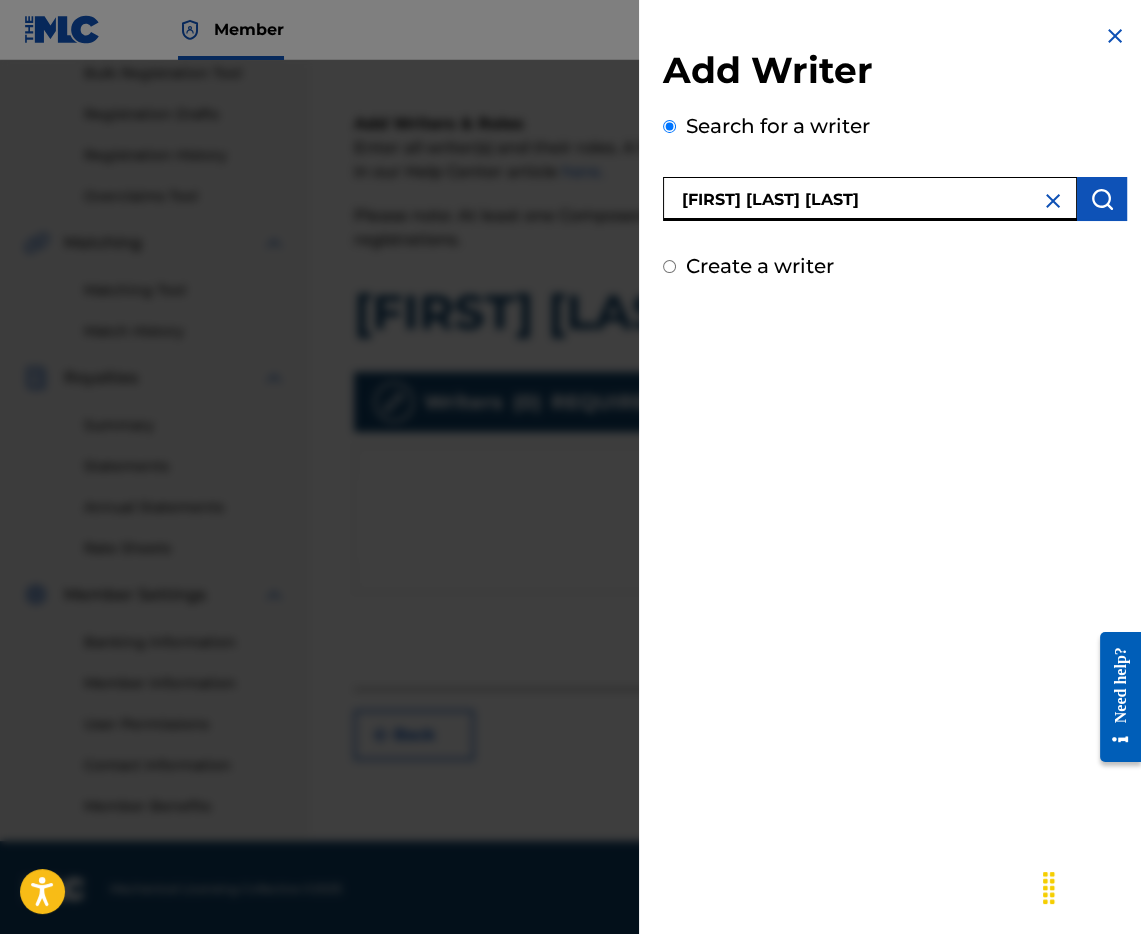 type on "[FIRST] [LAST] [LAST]" 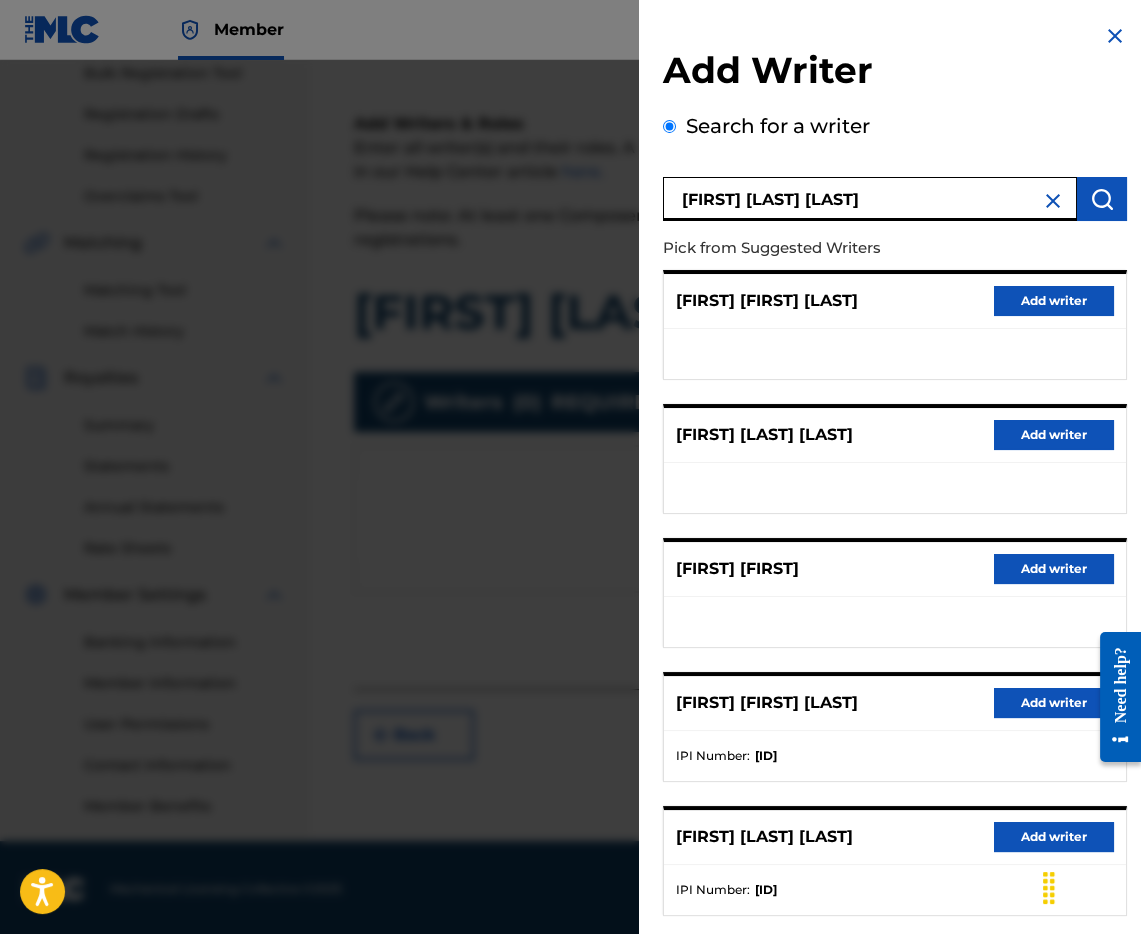 click on "Add writer" at bounding box center [1054, 703] 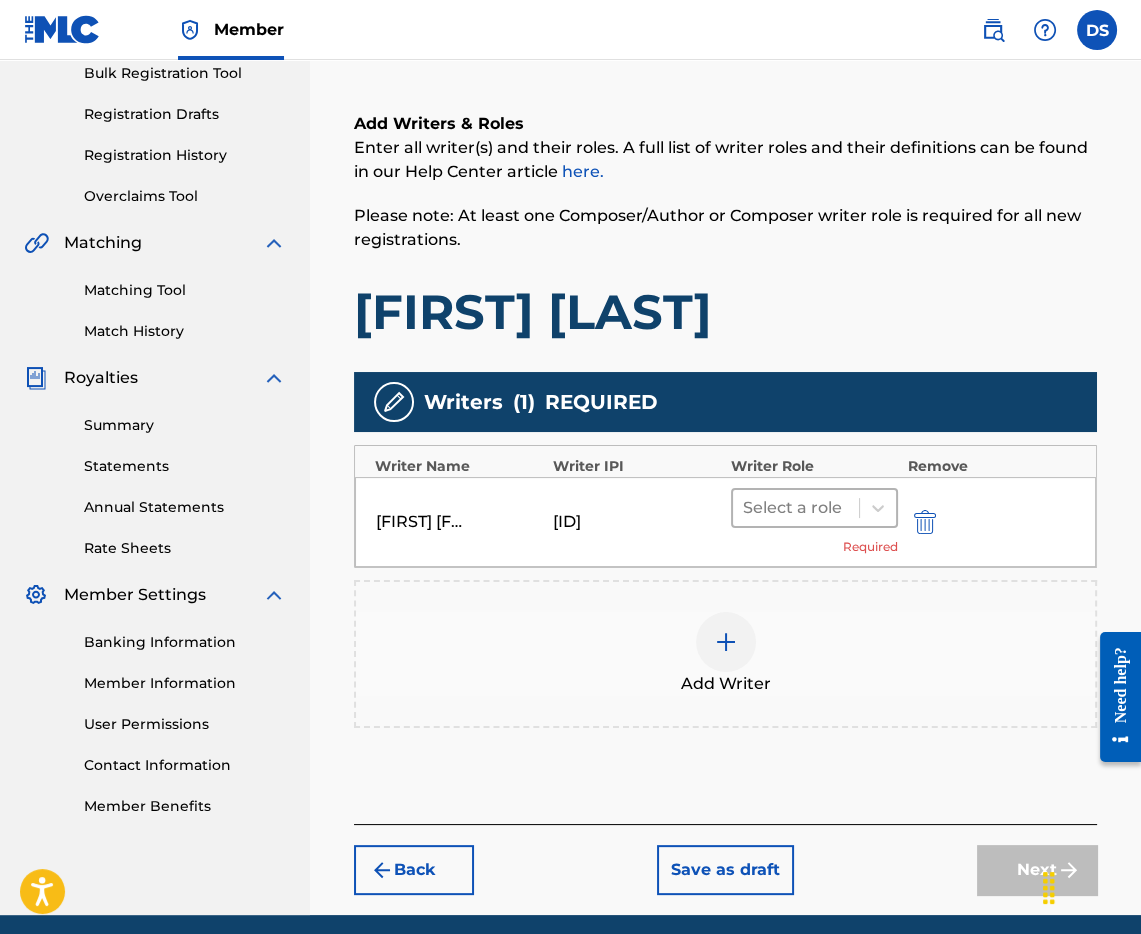click at bounding box center (796, 508) 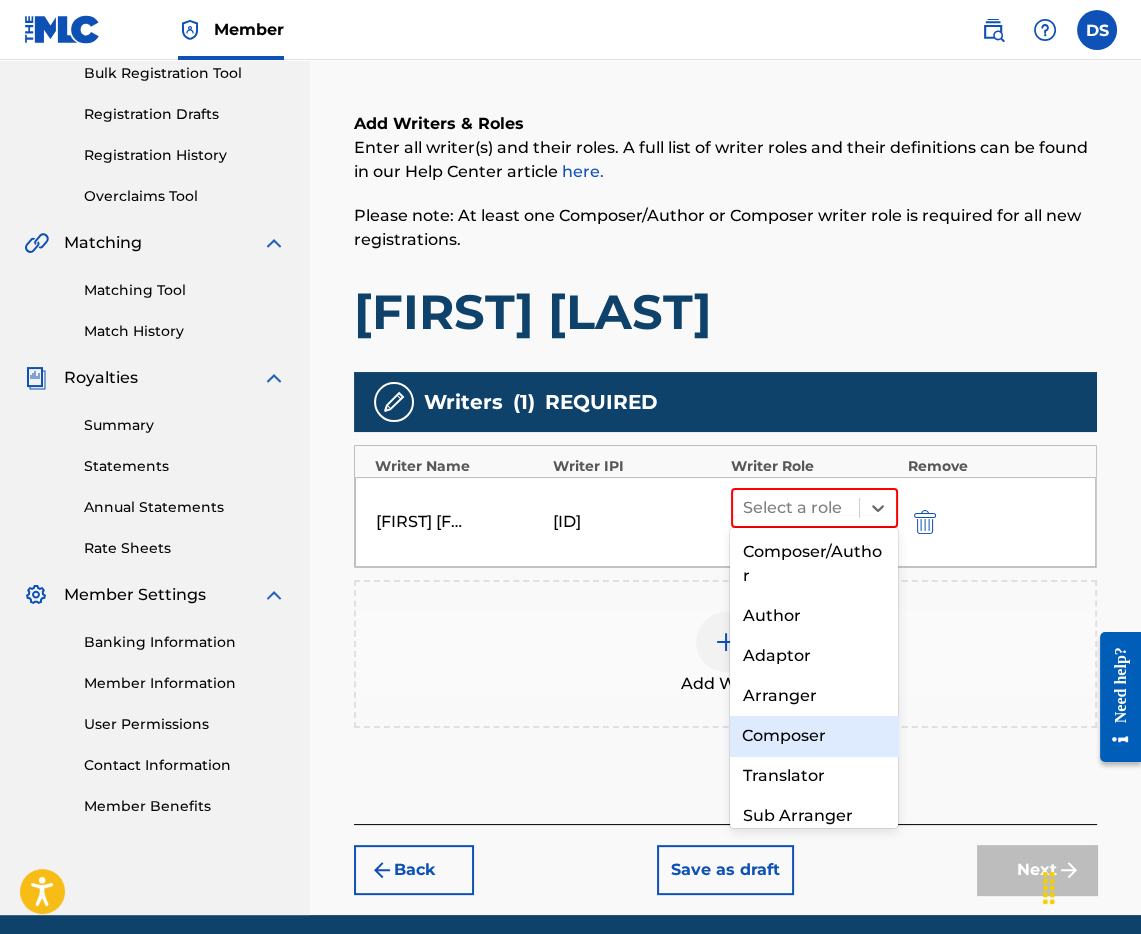 click on "Composer" at bounding box center [813, 736] 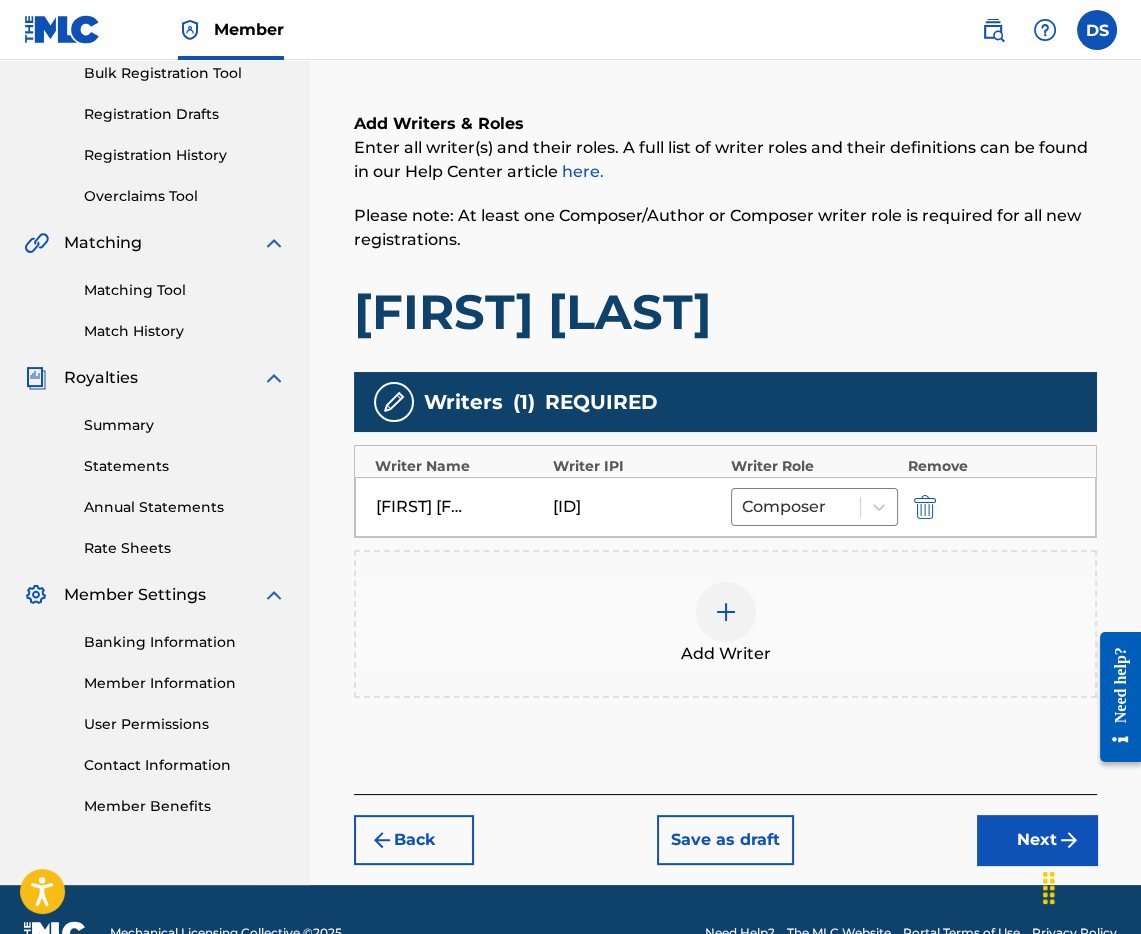 click at bounding box center (726, 612) 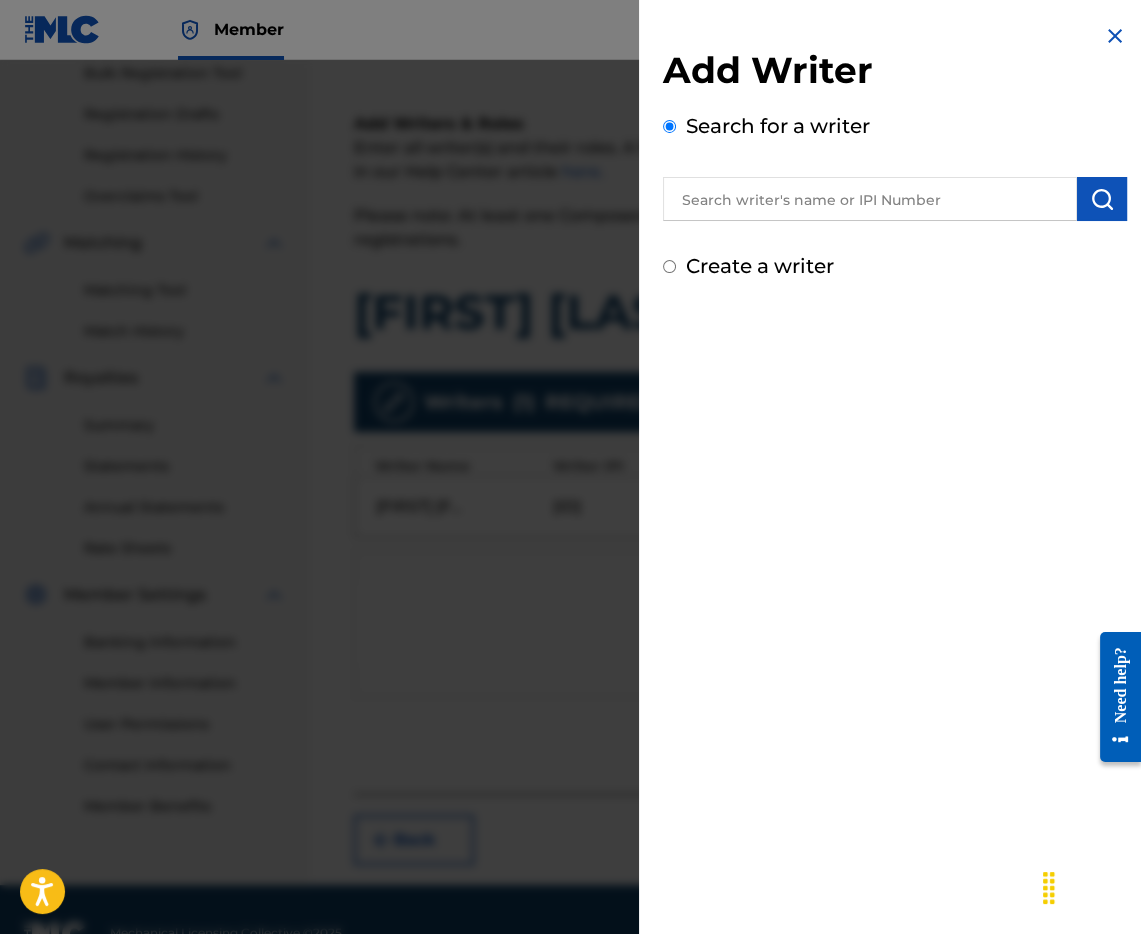 click on "Create a writer" at bounding box center [669, 266] 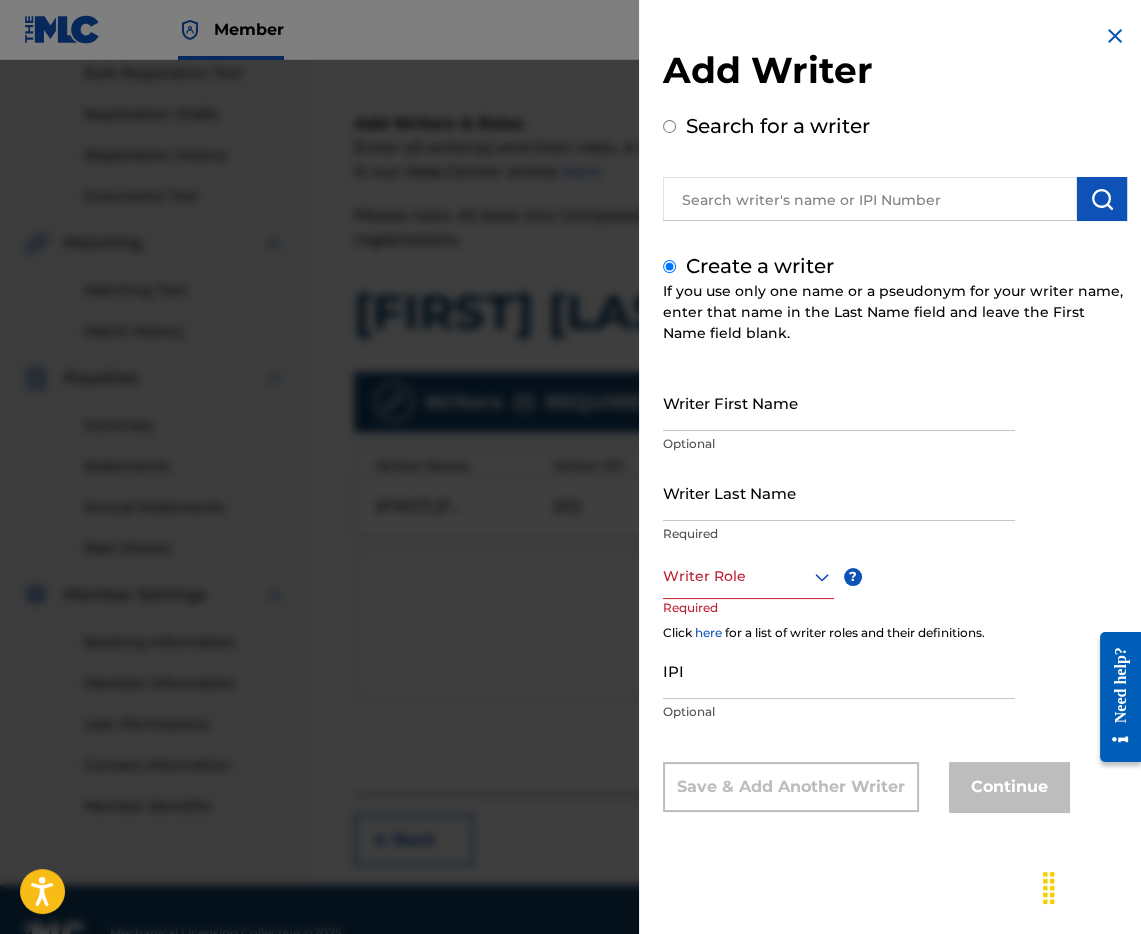 click on "Writer First Name" at bounding box center [839, 402] 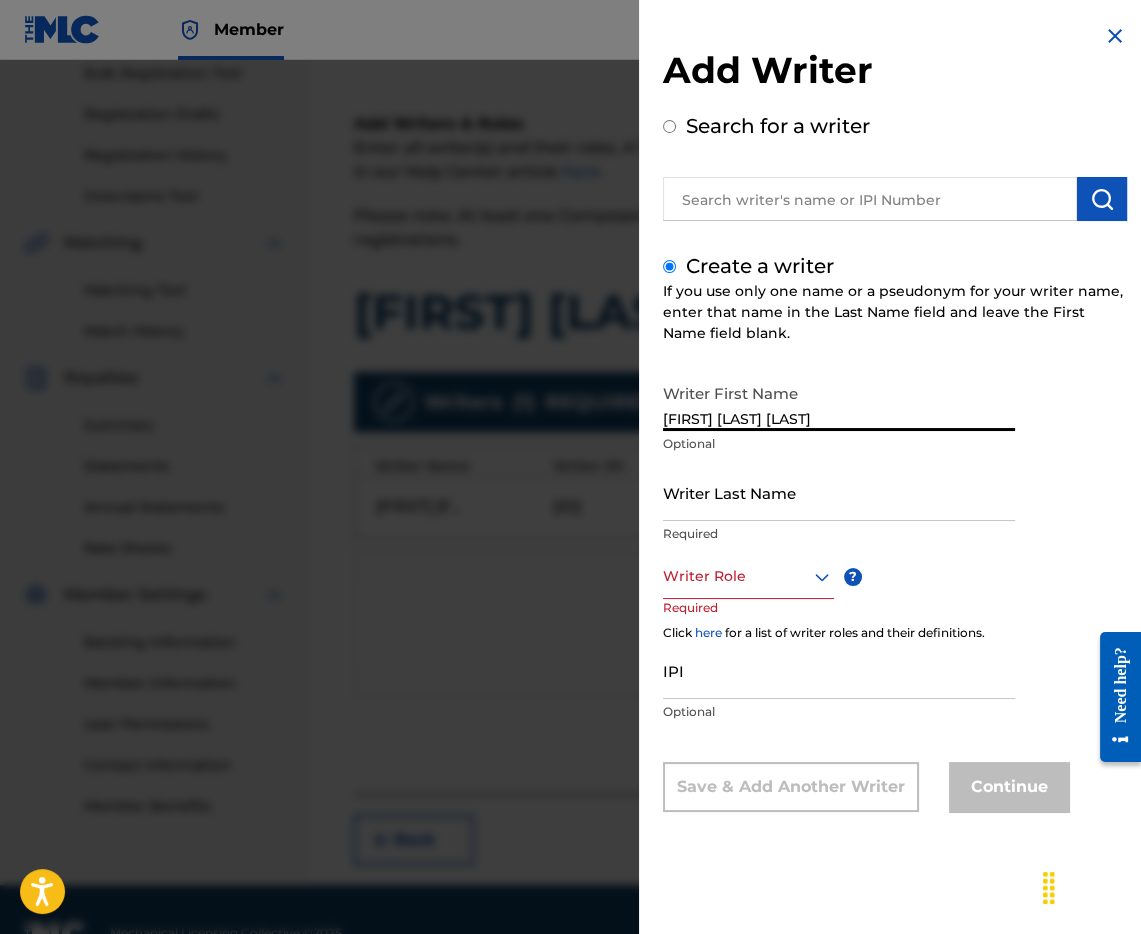 type on "[FIRST] [LAST] [LAST]" 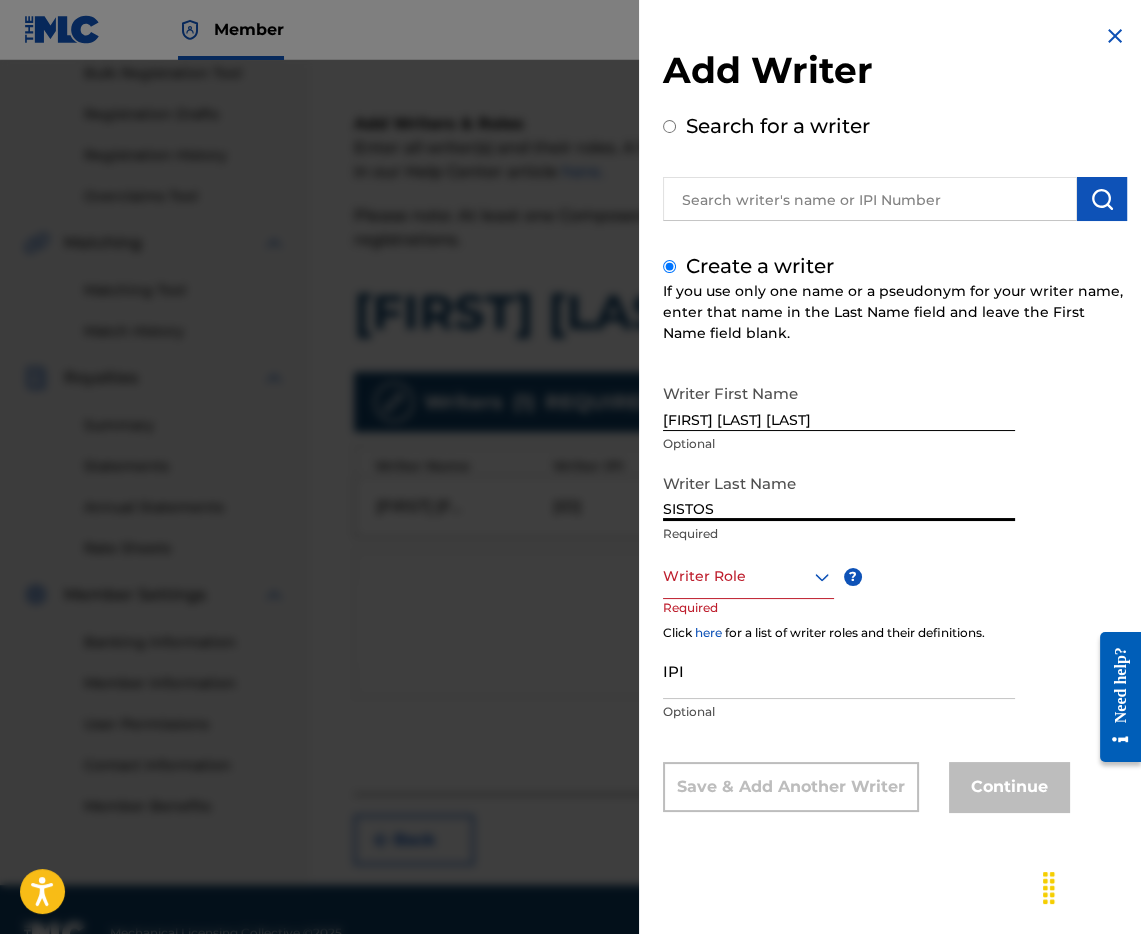 type on "SISTOS" 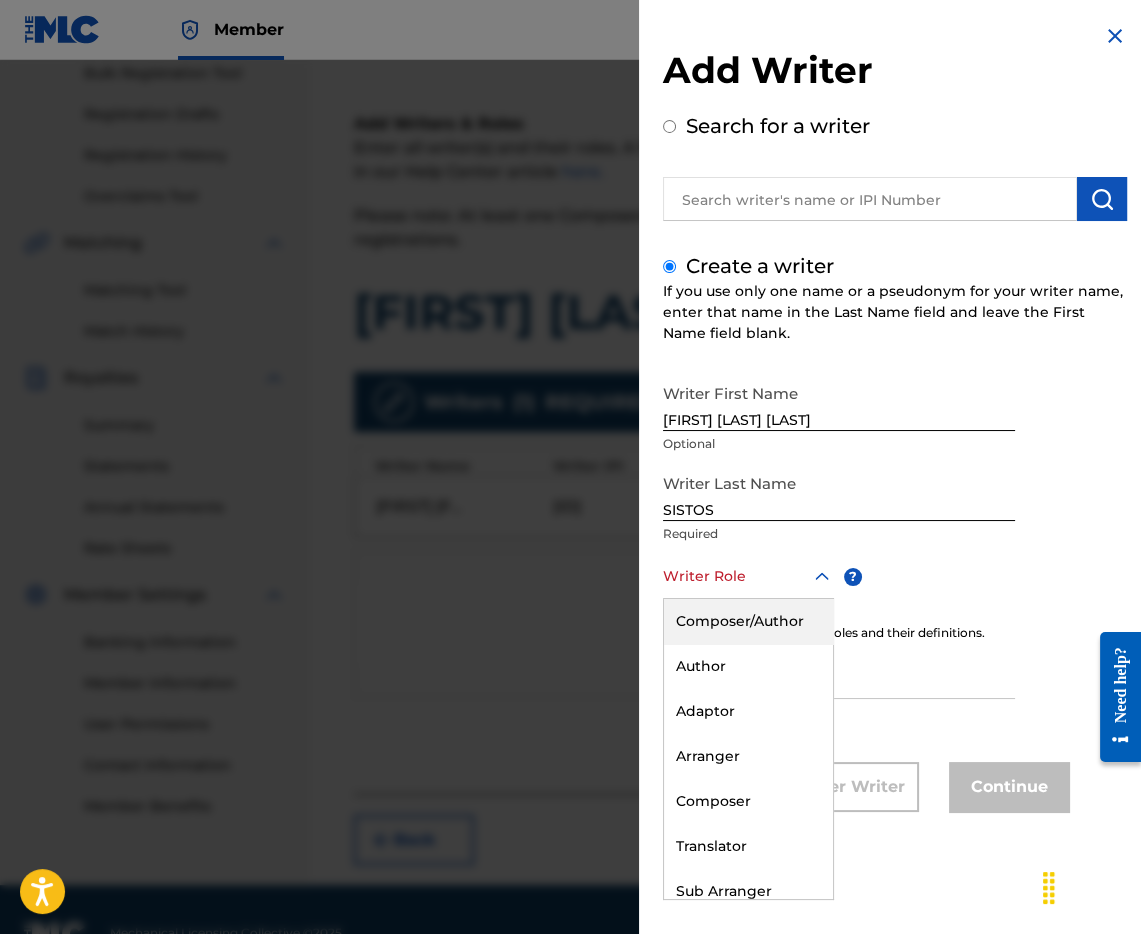 click on "Composer/Author" at bounding box center (748, 621) 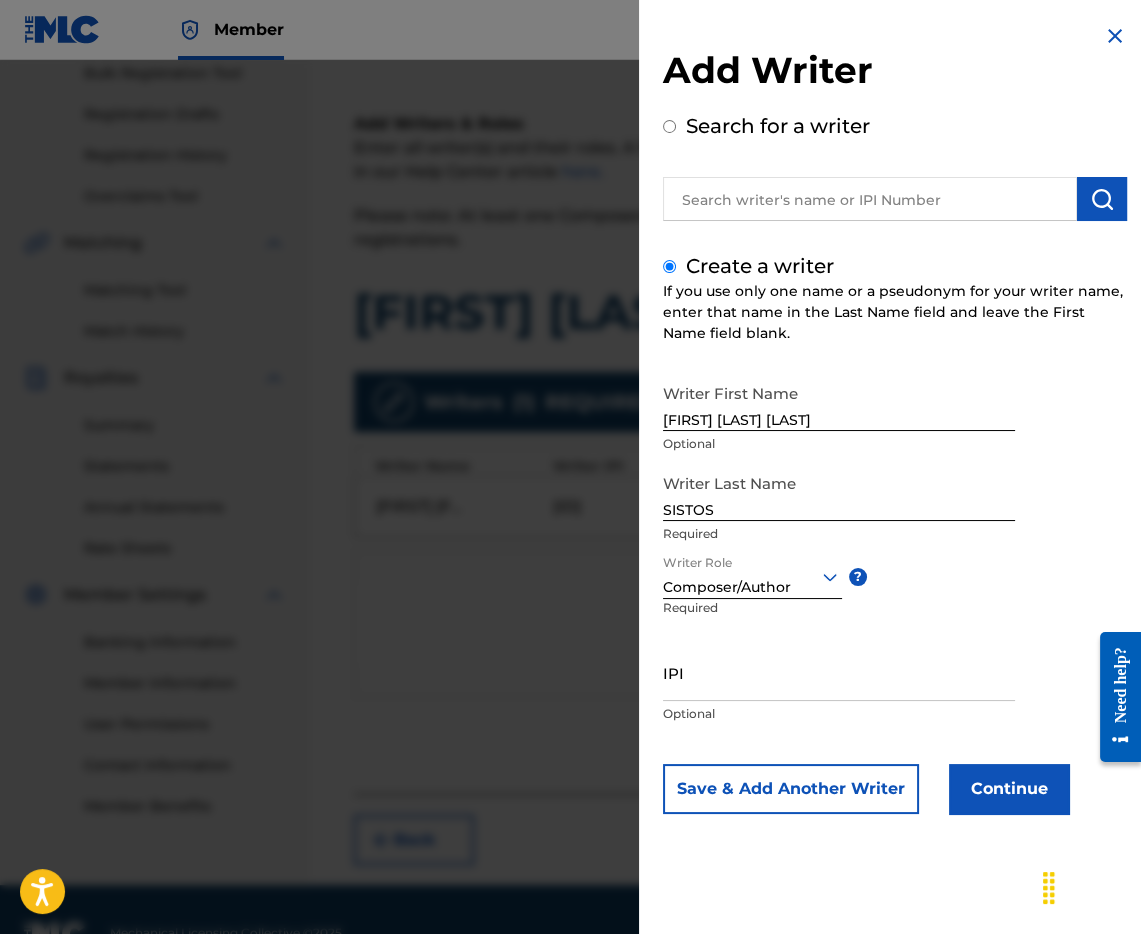 click on "Continue" at bounding box center (1009, 789) 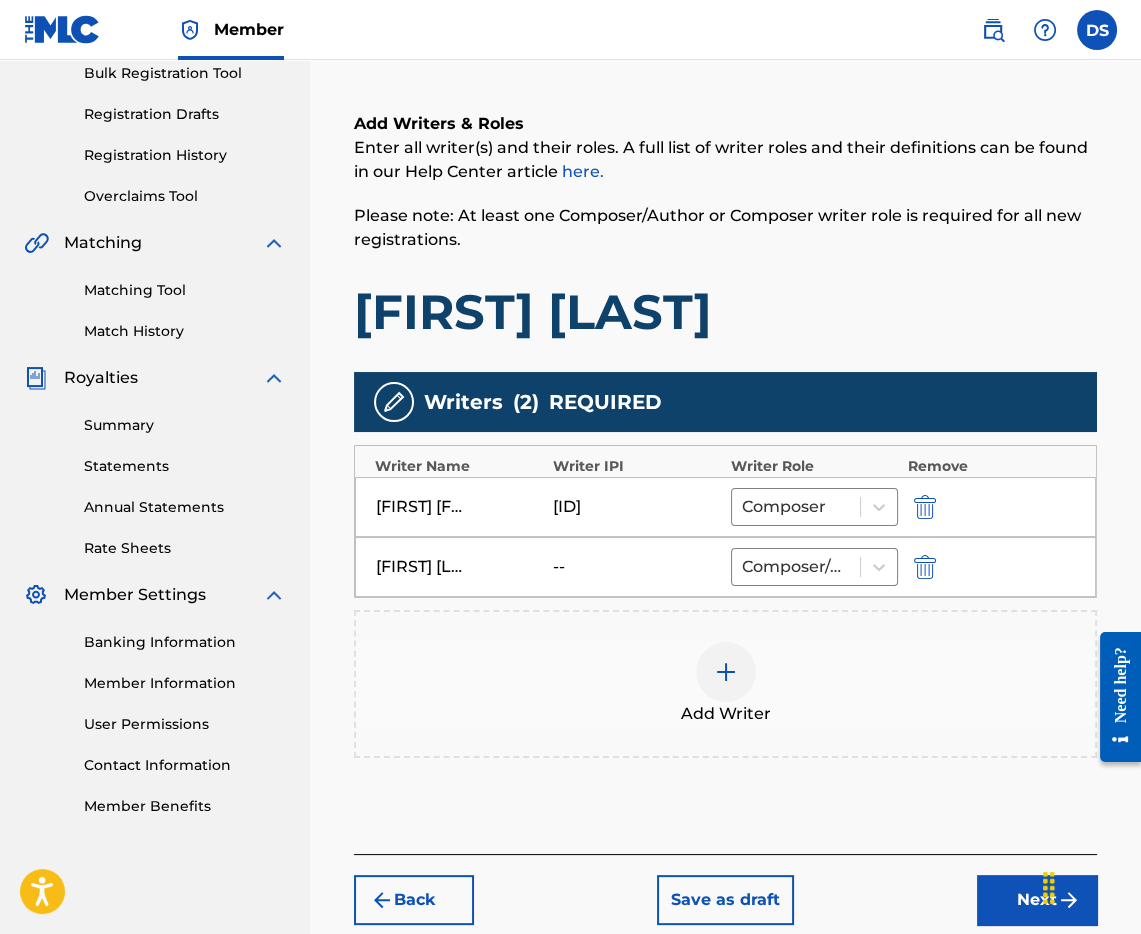 click on "Next" at bounding box center [1037, 900] 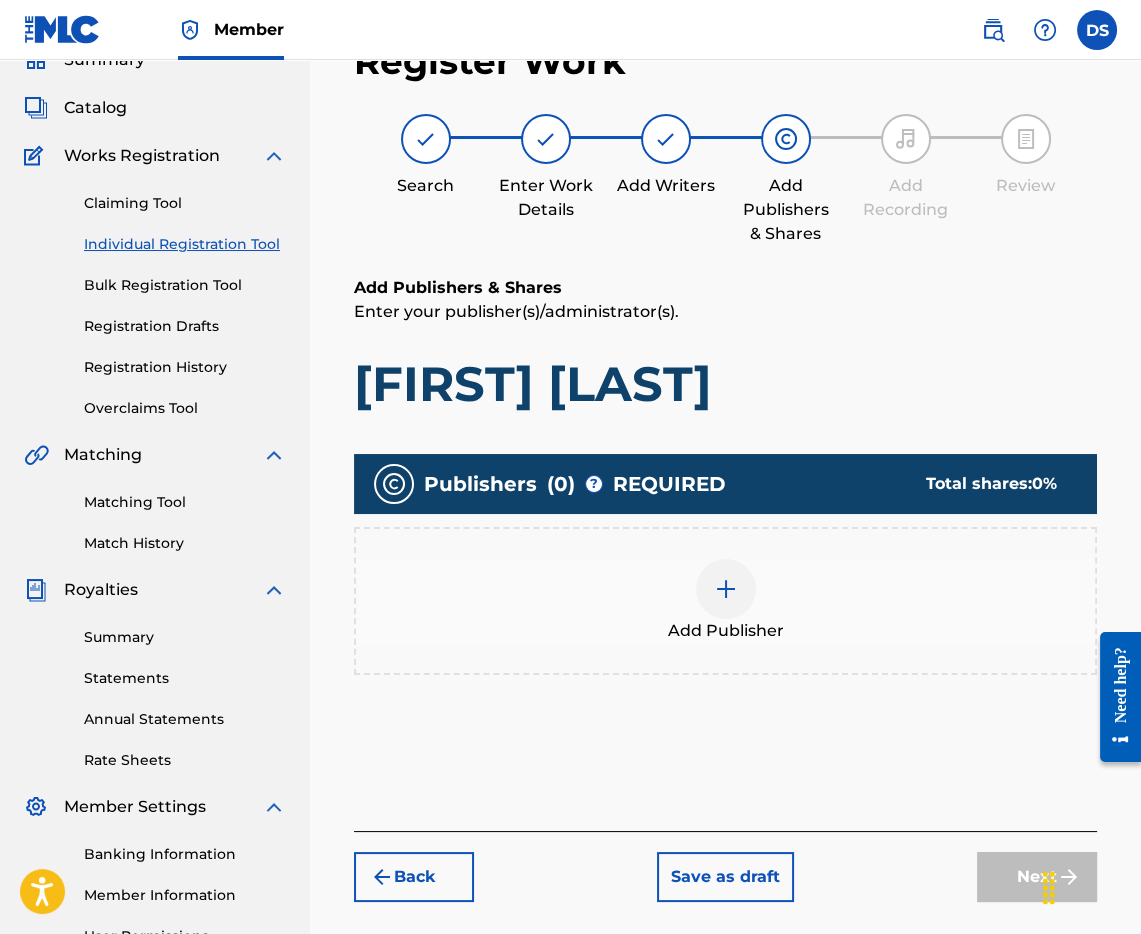 scroll, scrollTop: 89, scrollLeft: 0, axis: vertical 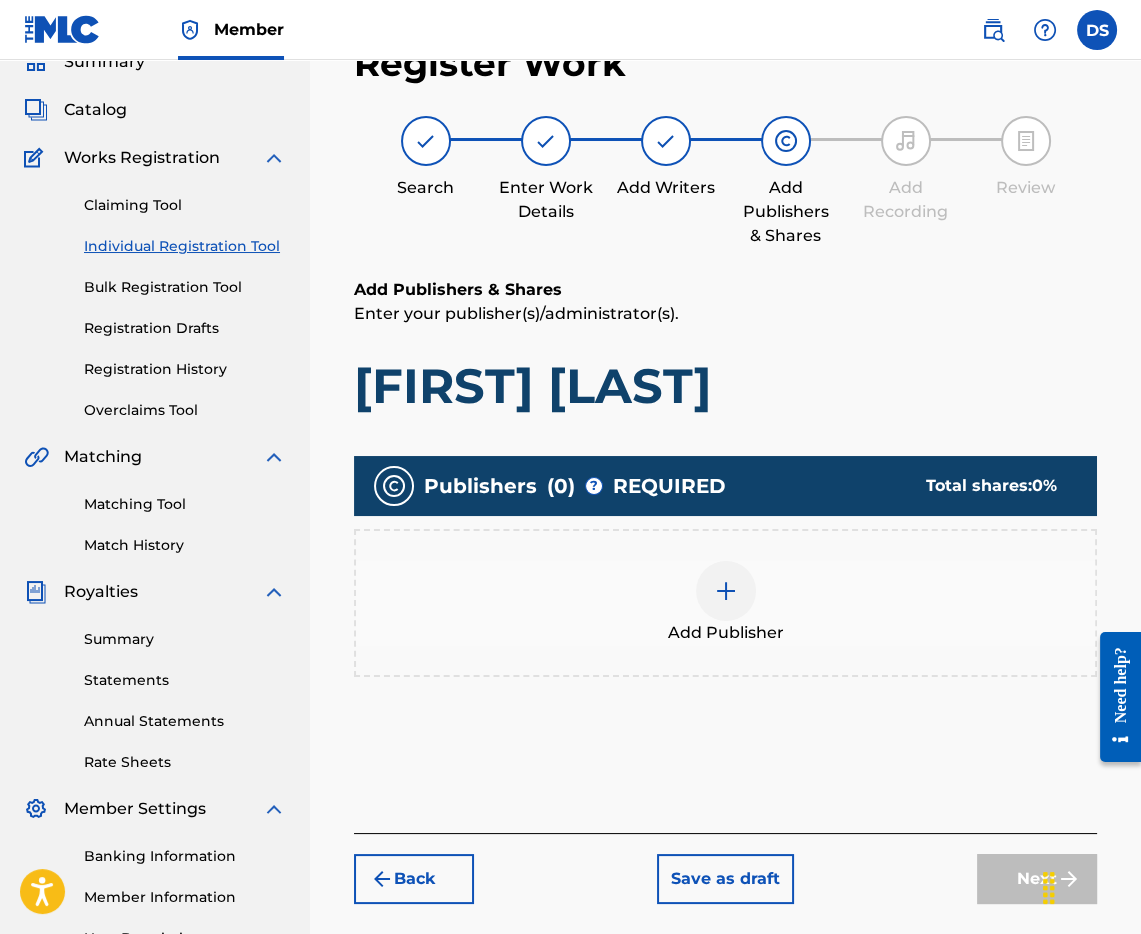 click at bounding box center [726, 591] 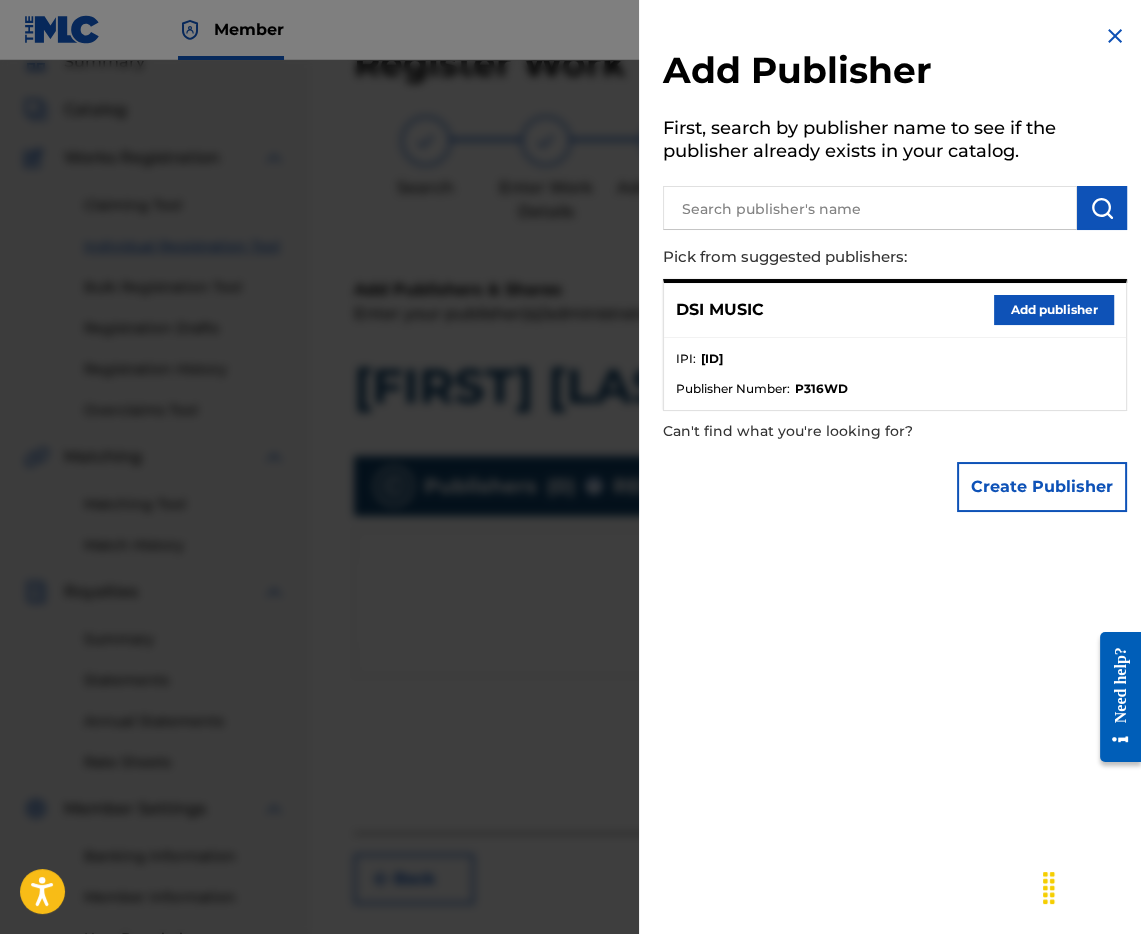 click on "Add publisher" at bounding box center [1054, 310] 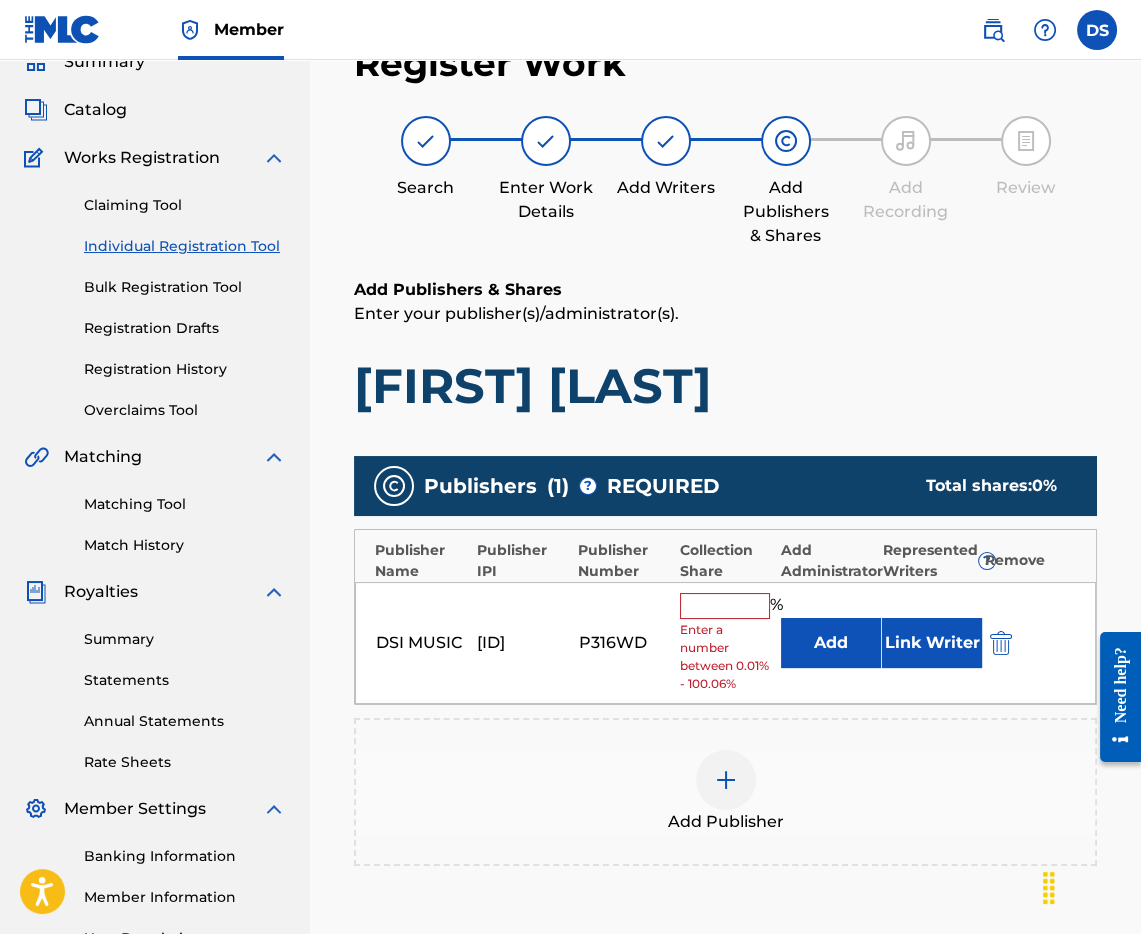 click at bounding box center [725, 606] 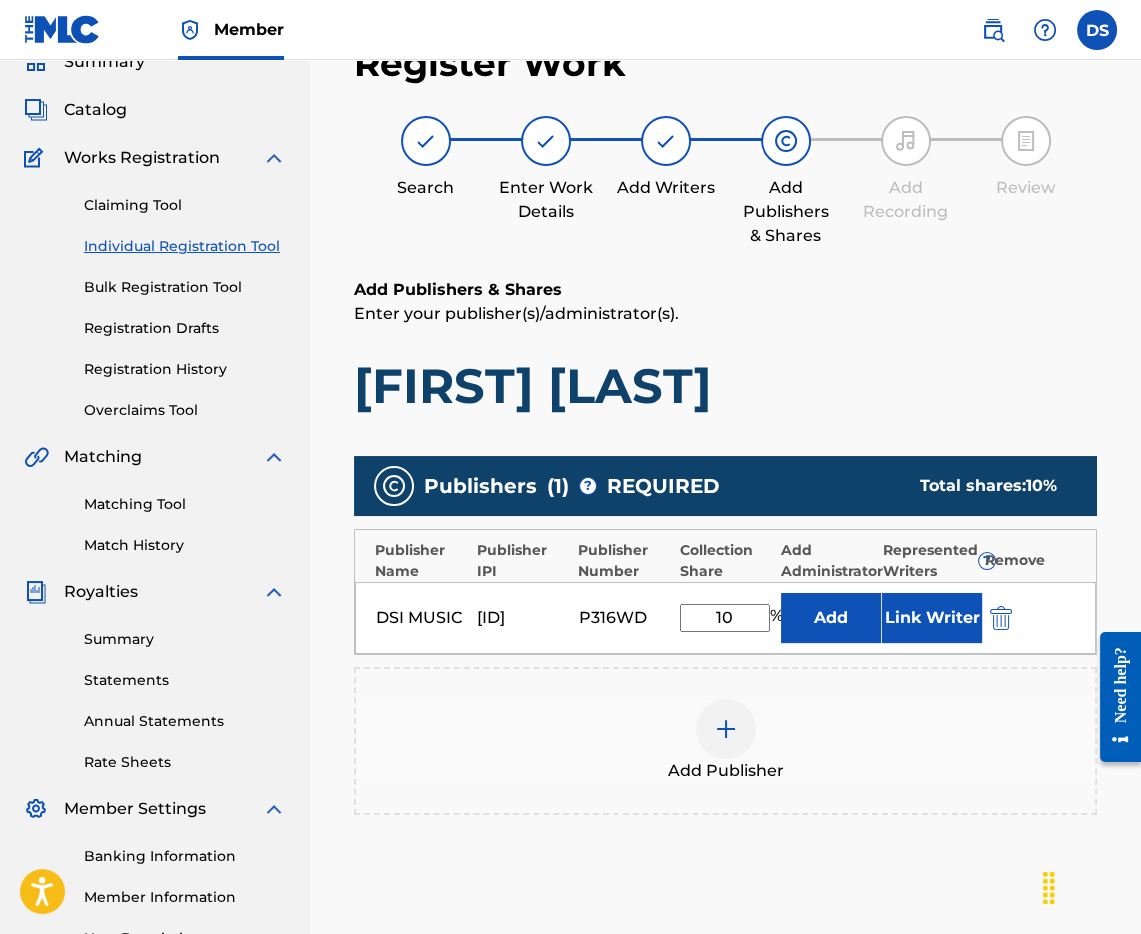 type on "100" 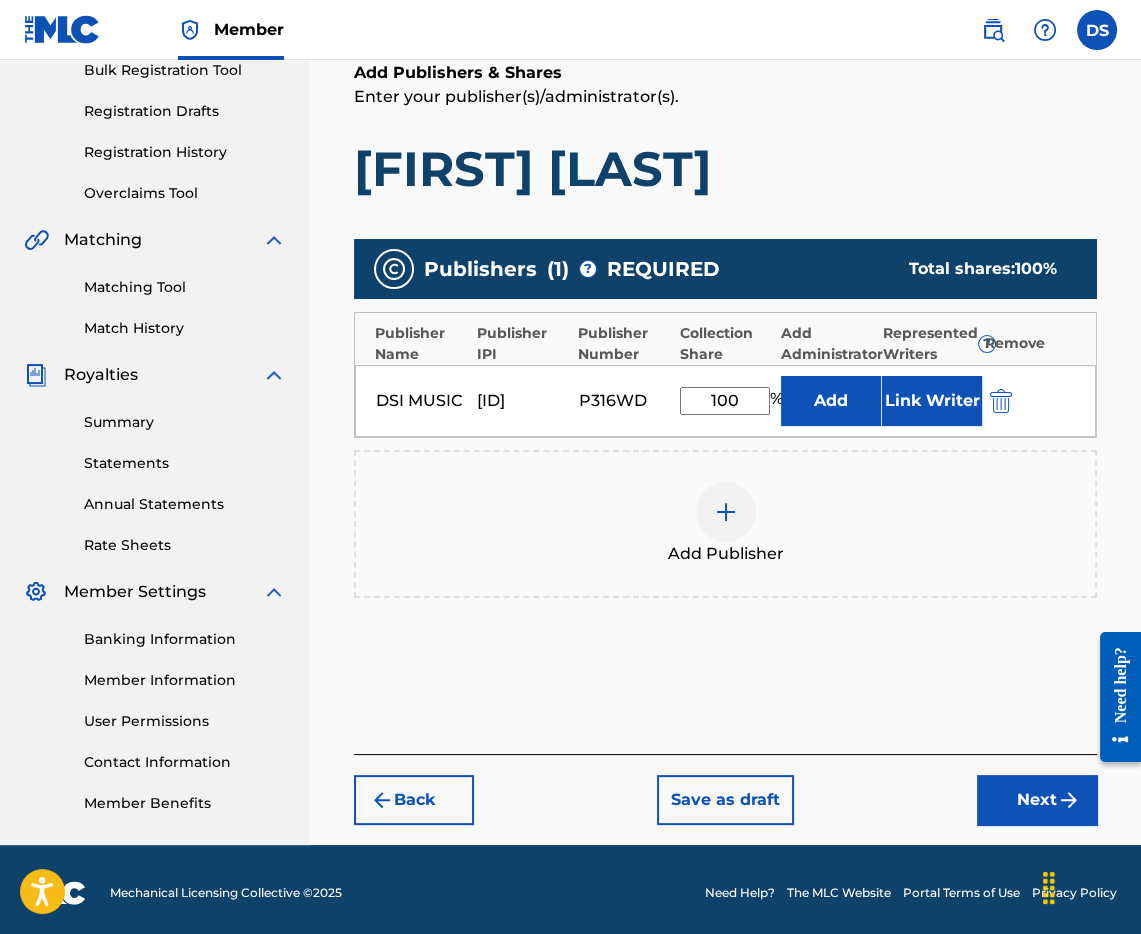 click on "Next" at bounding box center (1037, 800) 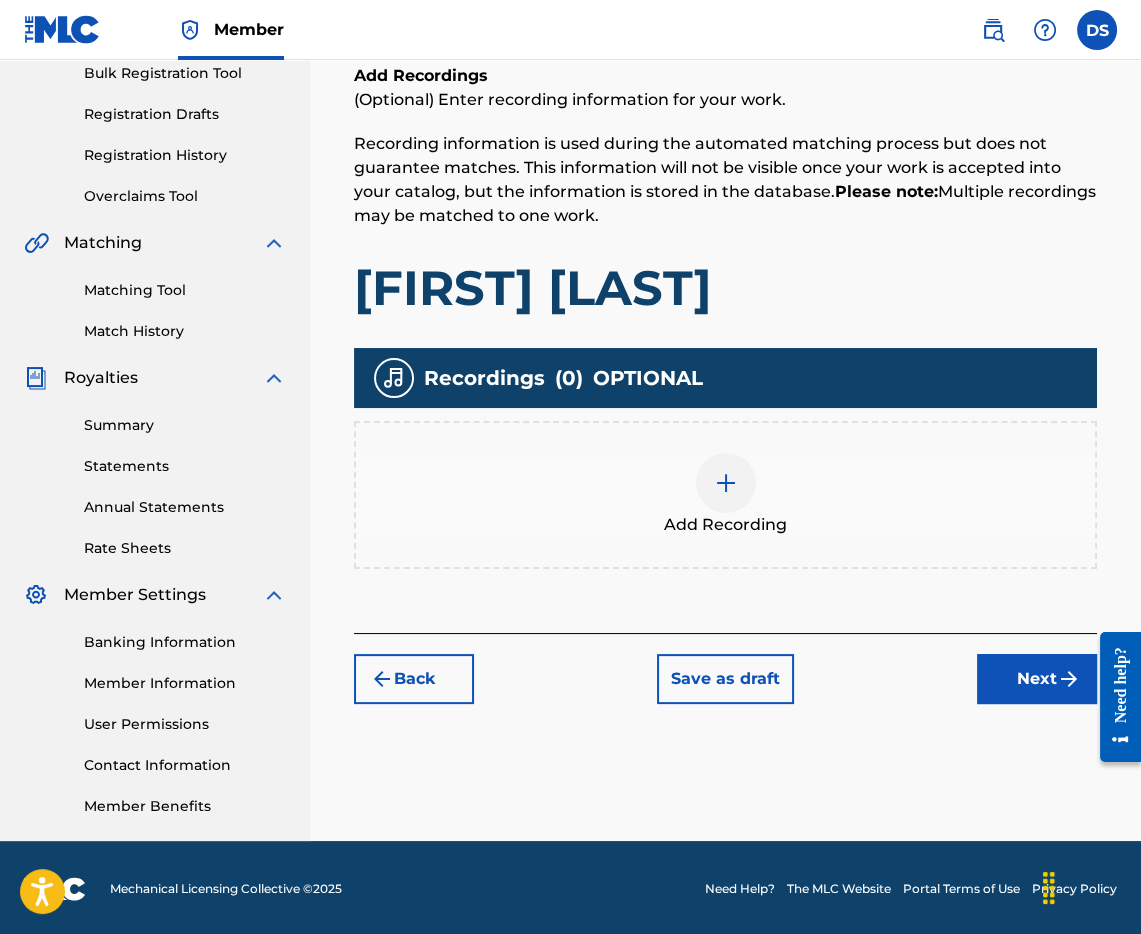 click at bounding box center (726, 483) 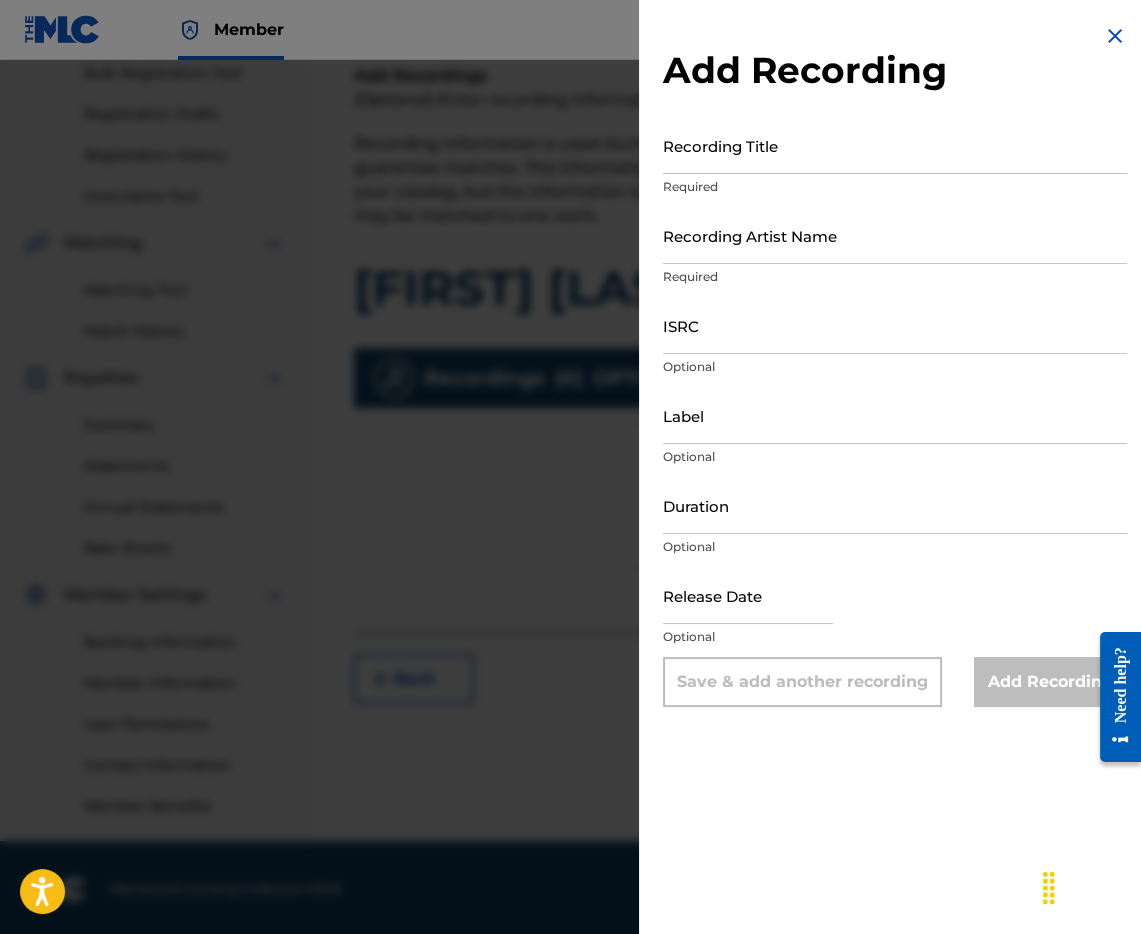 click on "Recording Title" at bounding box center (895, 145) 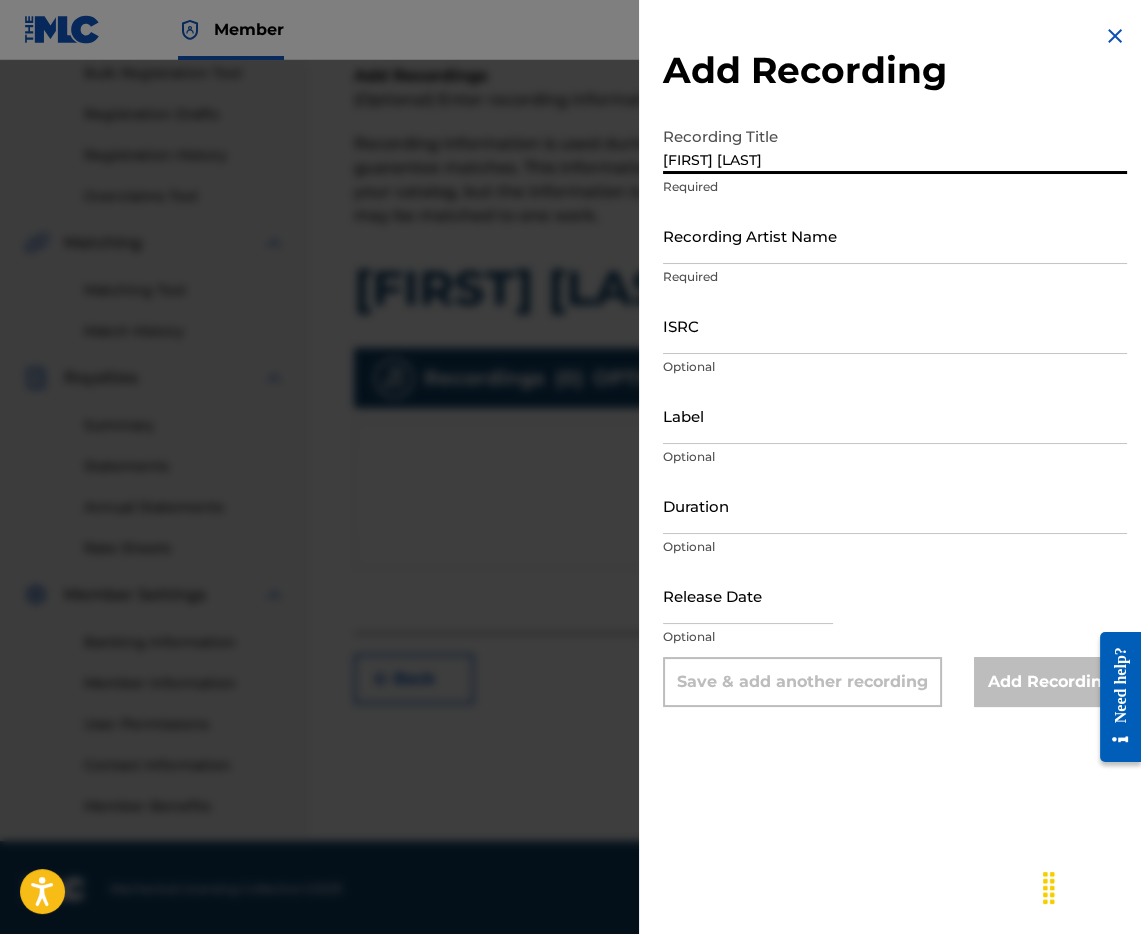 type on "[FIRST] [LAST]" 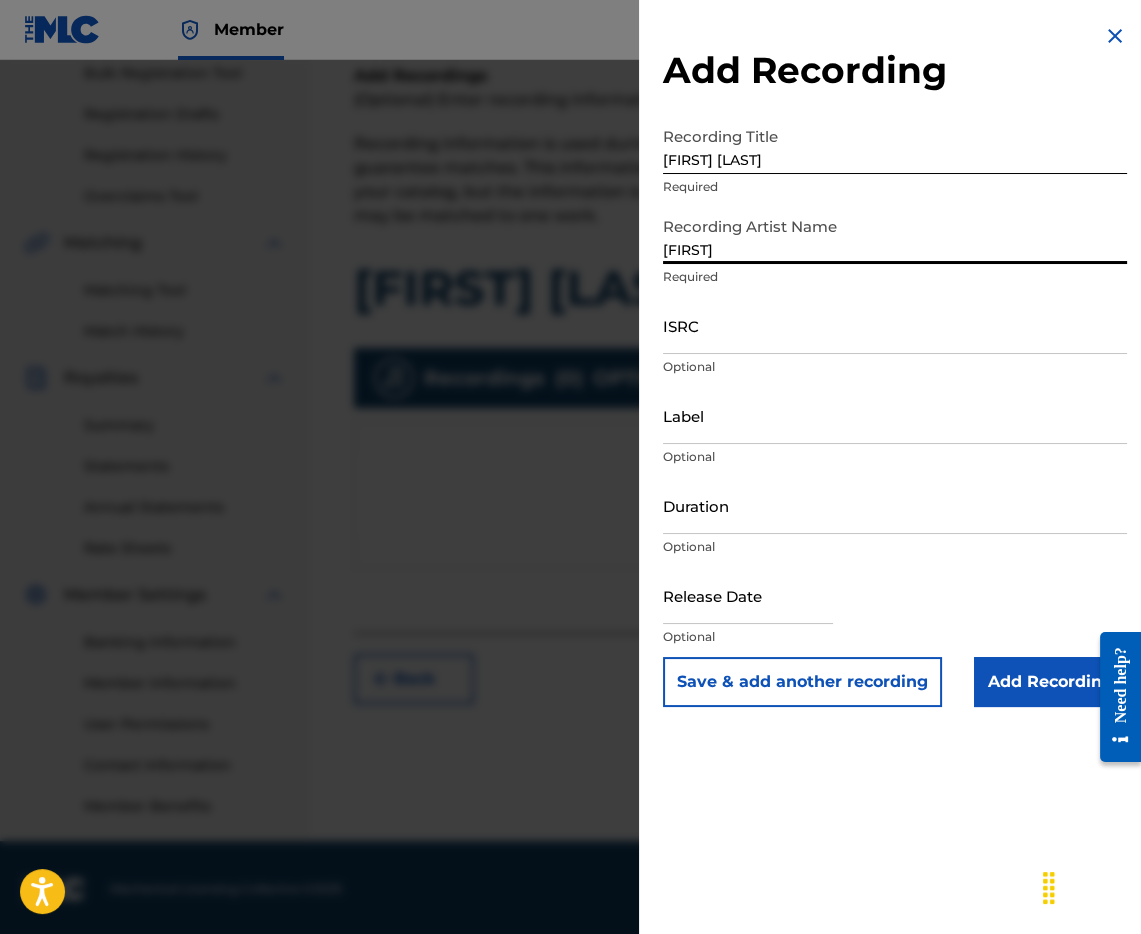type on "[FIRST]" 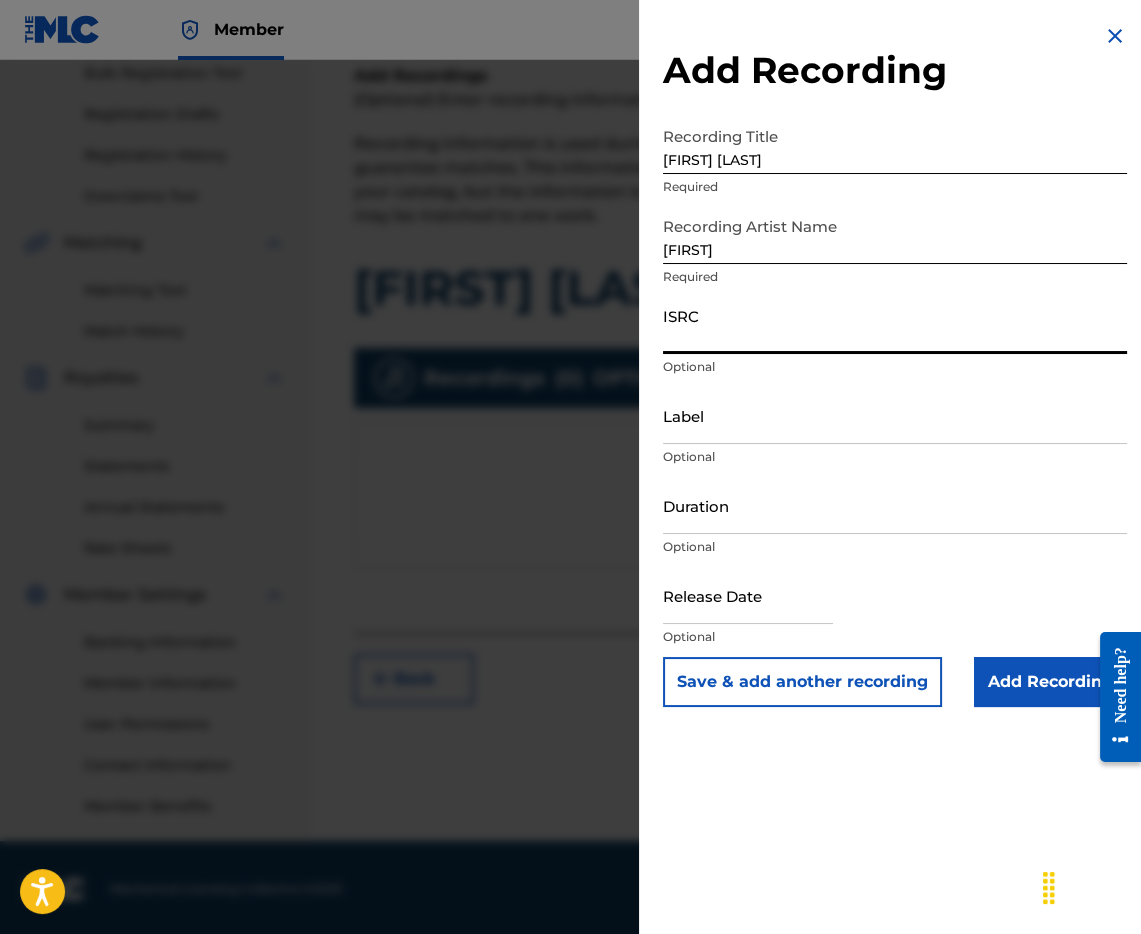 paste on "[ID]" 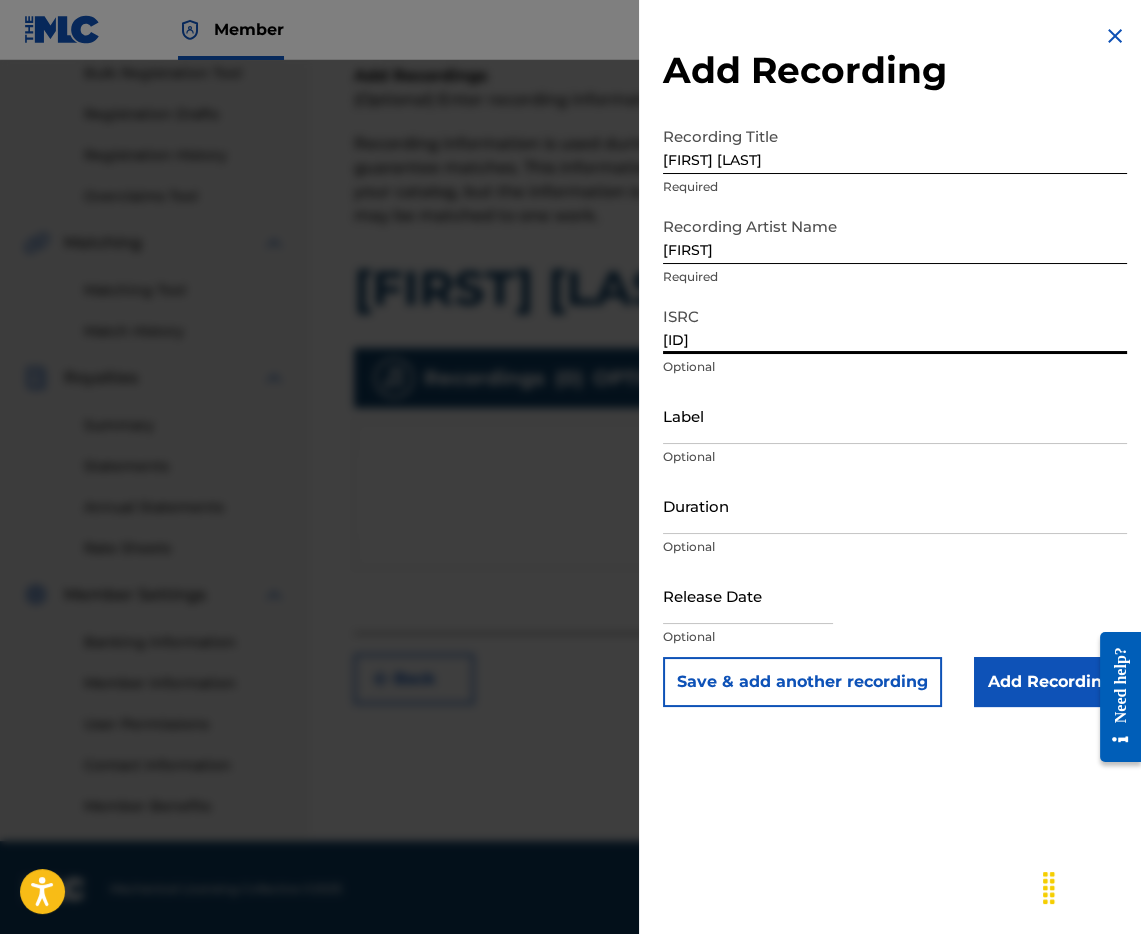 type on "[ID]" 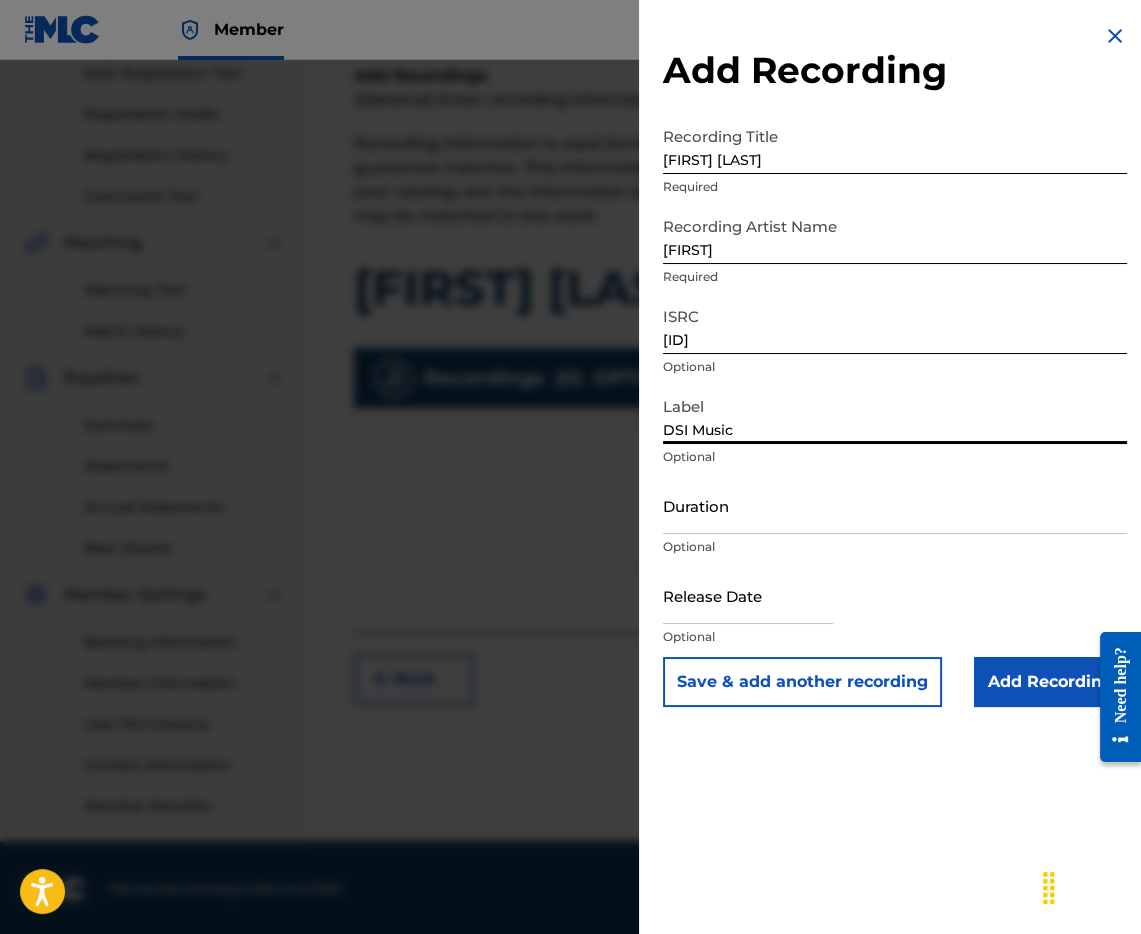 type on "DSI Music" 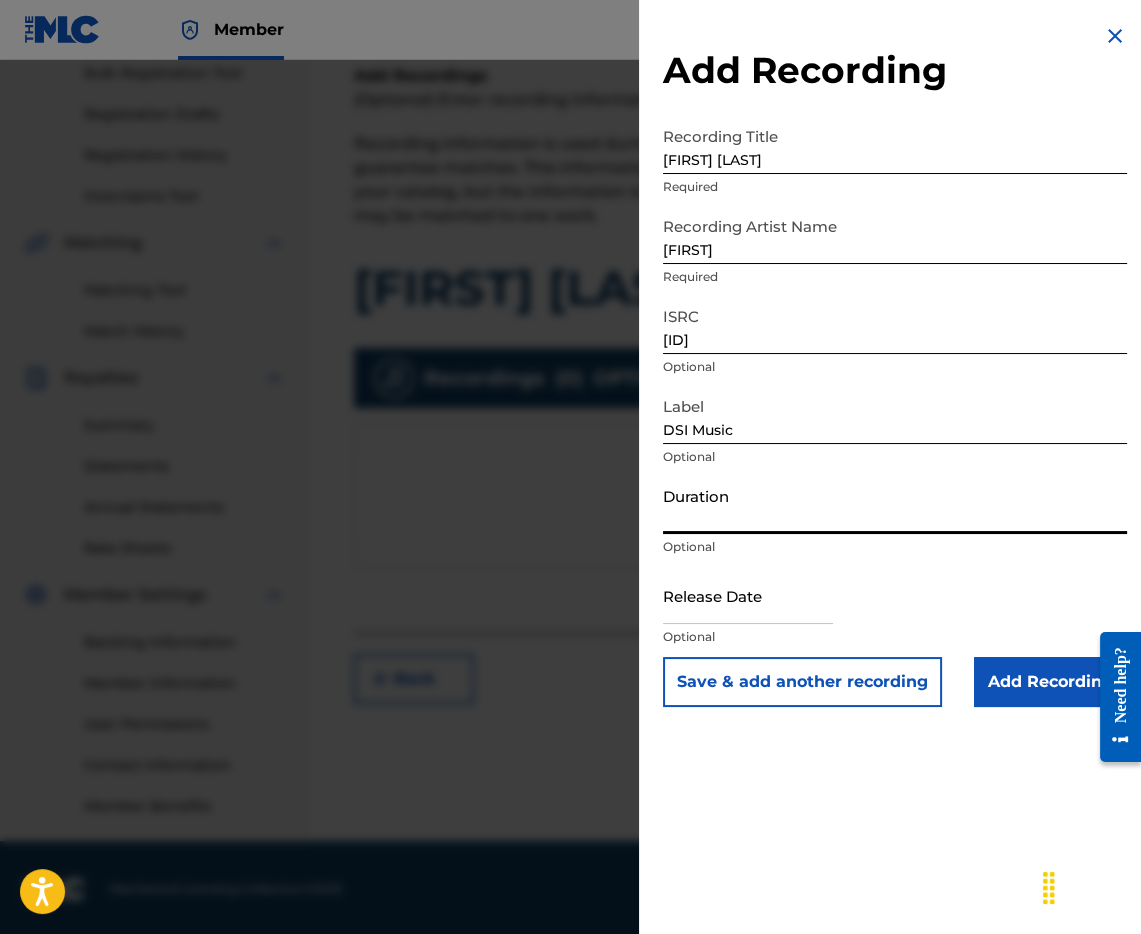 click on "Duration" at bounding box center [895, 505] 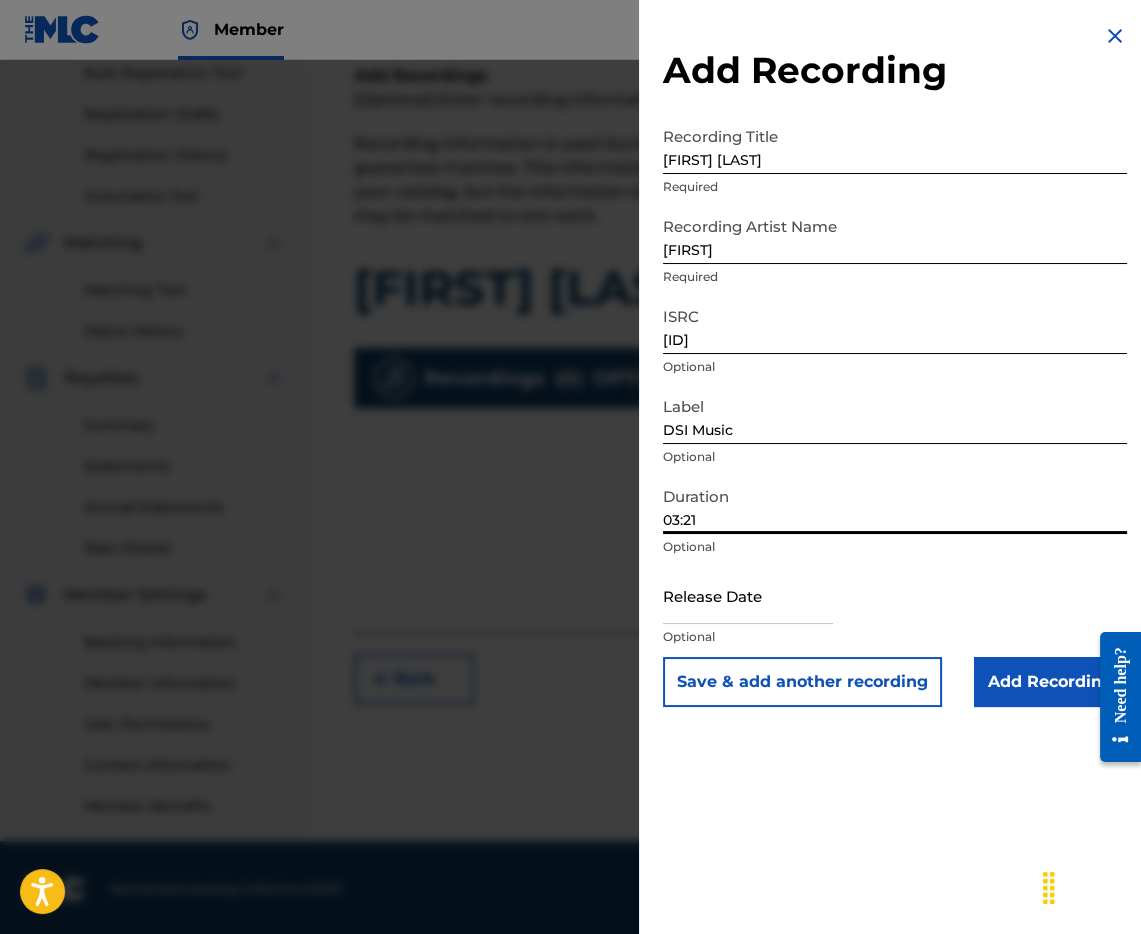 type on "03:21" 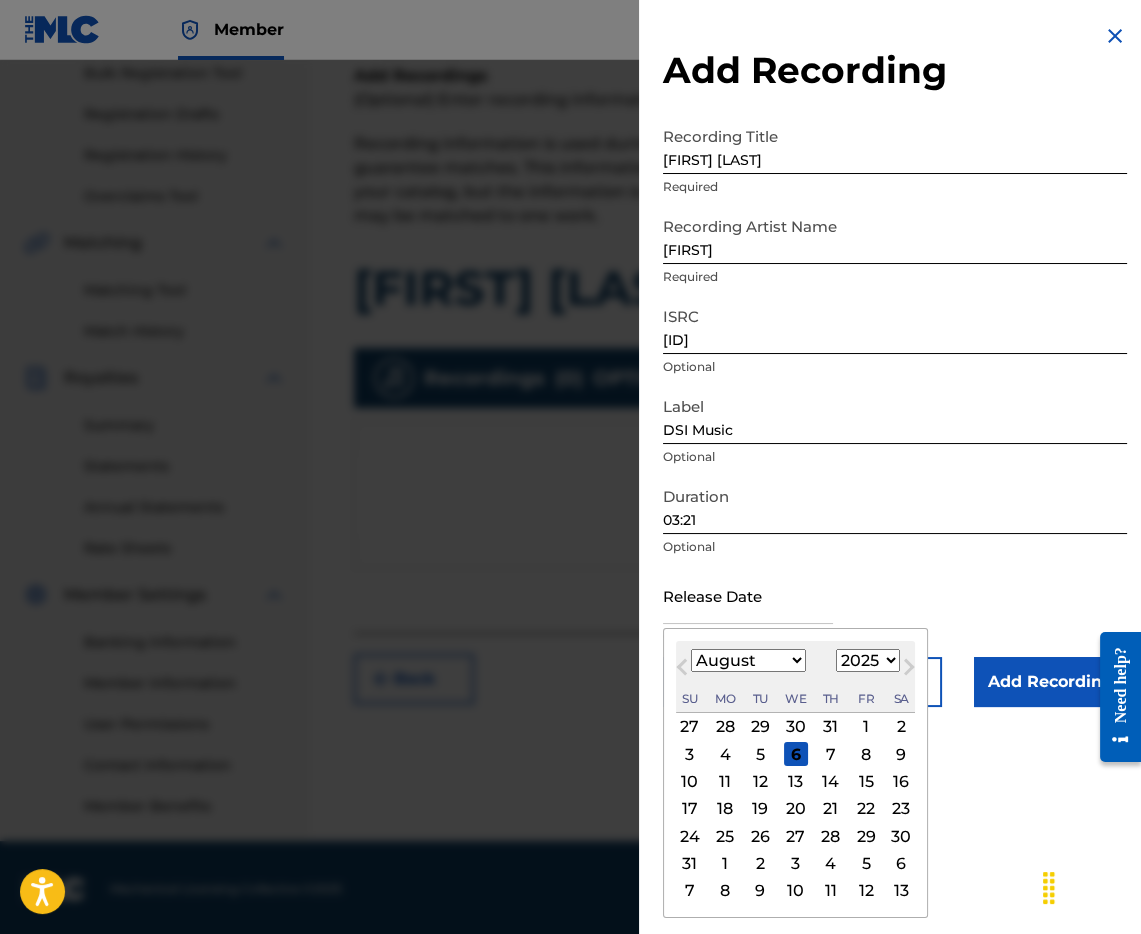 click on "January February March April May June July August September October November December" at bounding box center (748, 660) 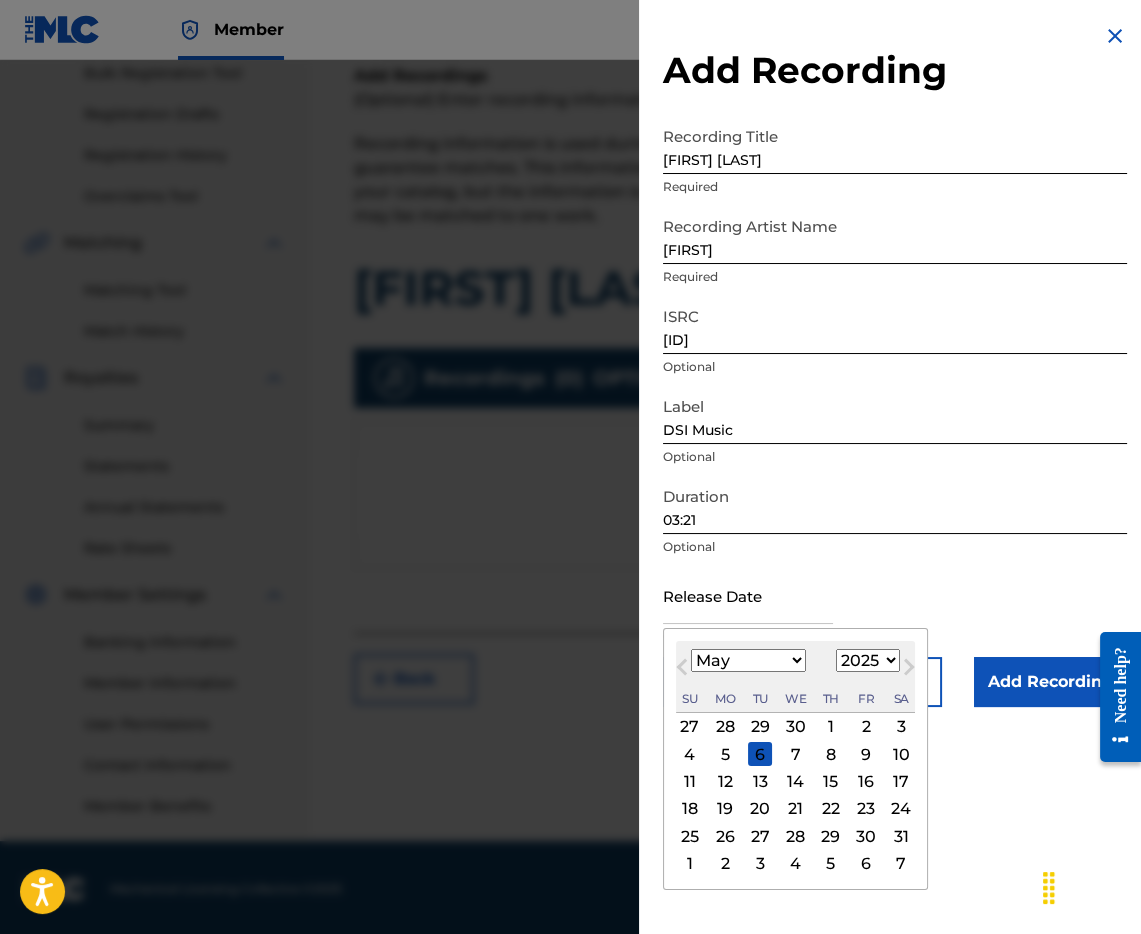 click on "Fr" at bounding box center (866, 699) 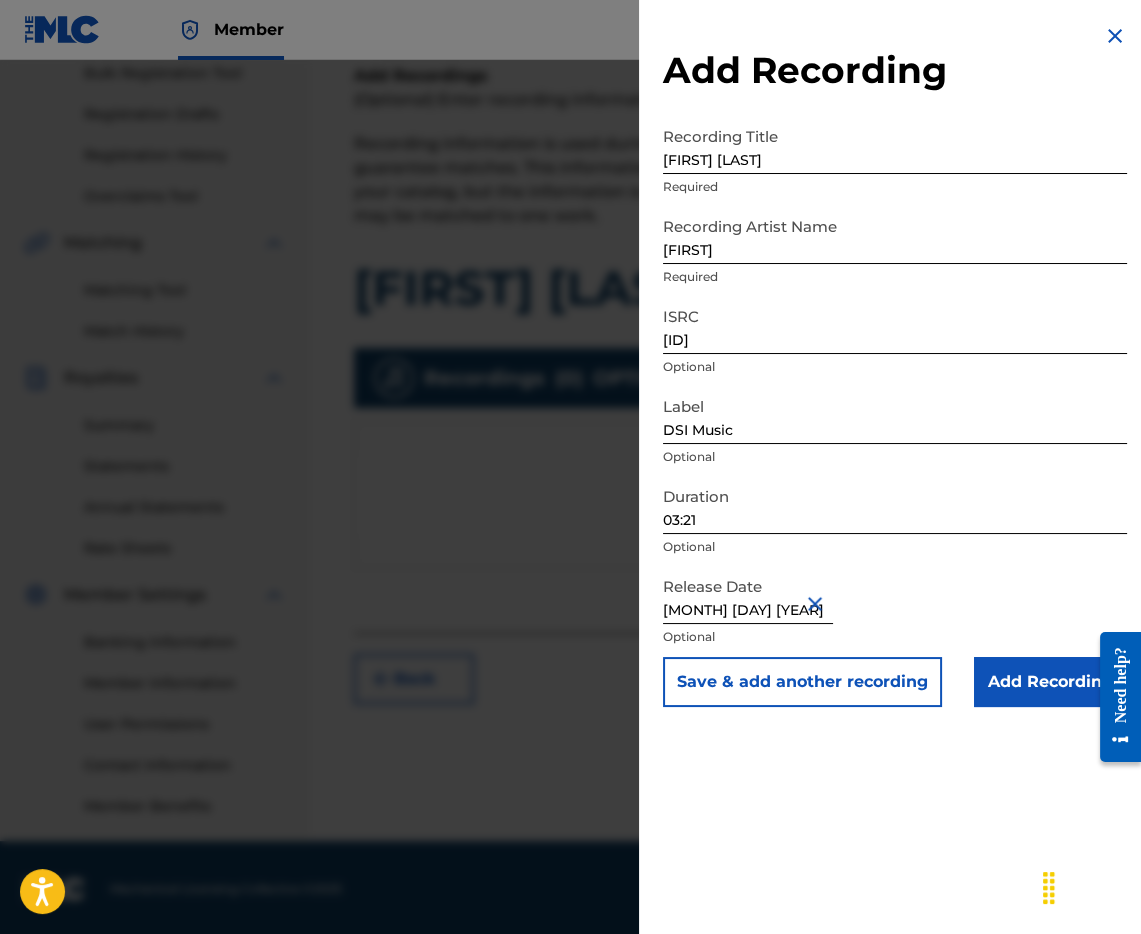 click on "[MONTH] [DAY] [YEAR]" at bounding box center (748, 595) 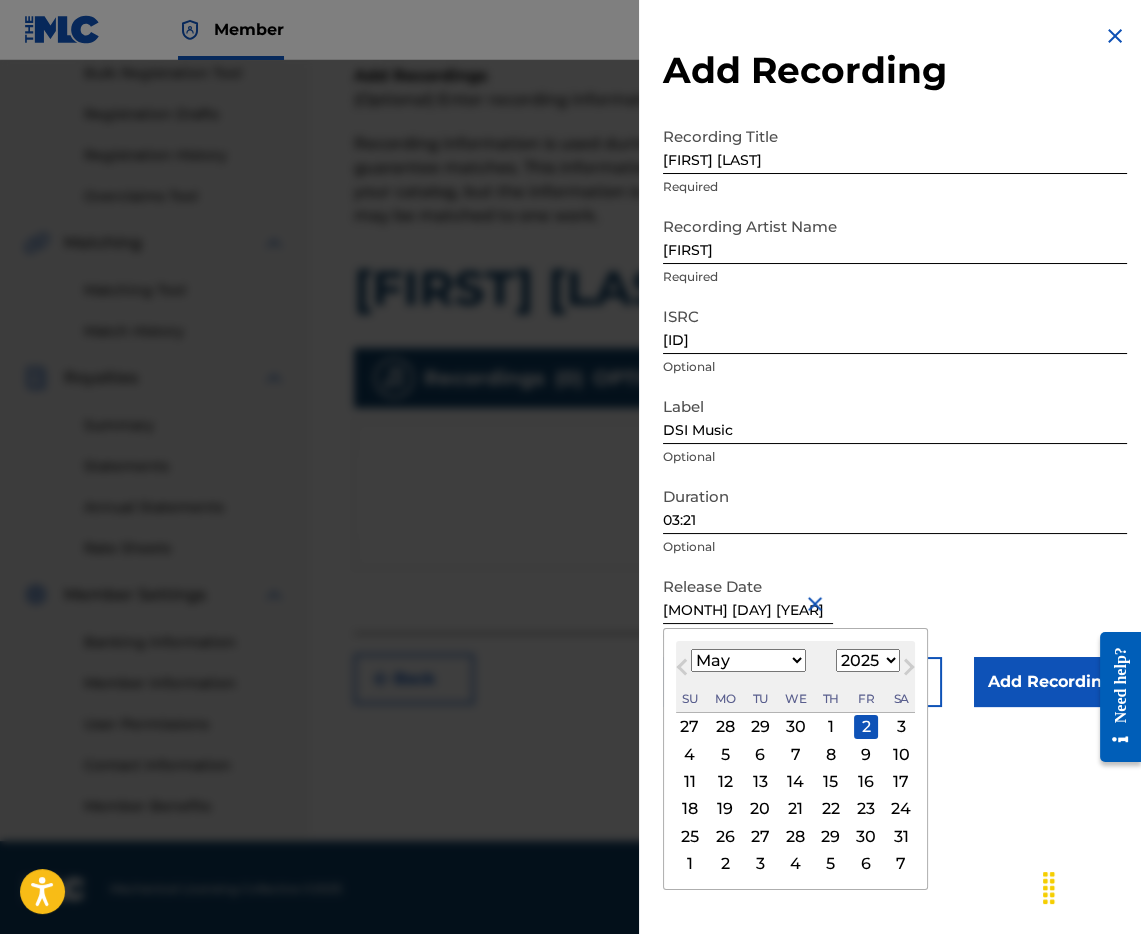 click on "1899 1900 1901 1902 1903 1904 1905 1906 1907 1908 1909 1910 1911 1912 1913 1914 1915 1916 1917 1918 1919 1920 1921 1922 1923 1924 1925 1926 1927 1928 1929 1930 1931 1932 1933 1934 1935 1936 1937 1938 1939 1940 1941 1942 1943 1944 1945 1946 1947 1948 1949 1950 1951 1952 1953 1954 1955 1956 1957 1958 1959 1960 1961 1962 1963 1964 1965 1966 1967 1968 1969 1970 1971 1972 1973 1974 1975 1976 1977 1978 1979 1980 1981 1982 1983 1984 1985 1986 1987 1988 1989 1990 1991 1992 1993 1994 1995 1996 1997 1998 1999 2000 2001 2002 2003 2004 2005 2006 2007 2008 2009 2010 2011 2012 2013 2014 2015 2016 2017 2018 2019 2020 2021 2022 2023 2024 2025 2026 2027 2028 2029 2030 2031 2032 2033 2034 2035 2036 2037 2038 2039 2040 2041 2042 2043 2044 2045 2046 2047 2048 2049 2050 2051 2052 2053 2054 2055 2056 2057 2058 2059 2060 2061 2062 2063 2064 2065 2066 2067 2068 2069 2070 2071 2072 2073 2074 2075 2076 2077 2078 2079 2080 2081 2082 2083 2084 2085 2086 2087 2088 2089 2090 2091 2092 2093 2094 2095 2096 2097 2098 2099 2100" at bounding box center [868, 660] 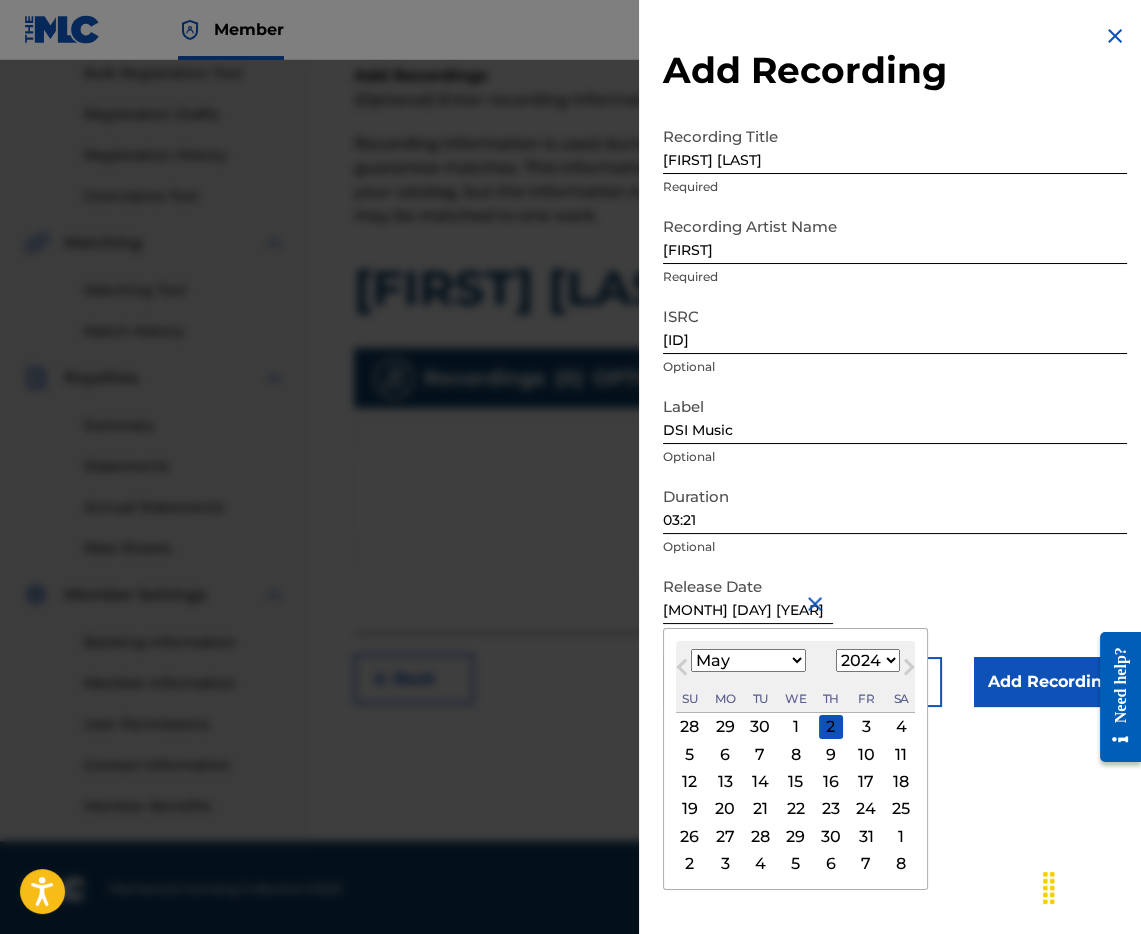 click on "2" at bounding box center (831, 727) 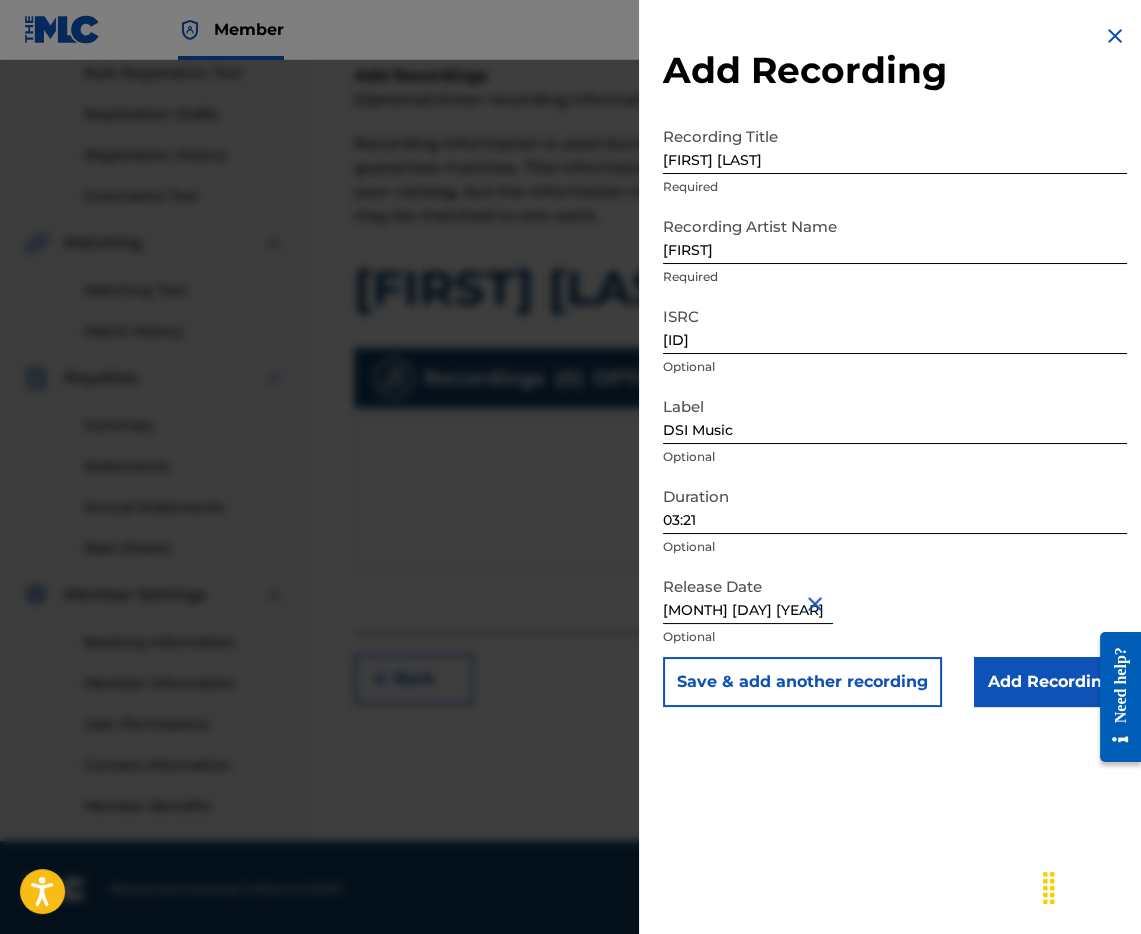 click on "Add Recording" at bounding box center (1050, 682) 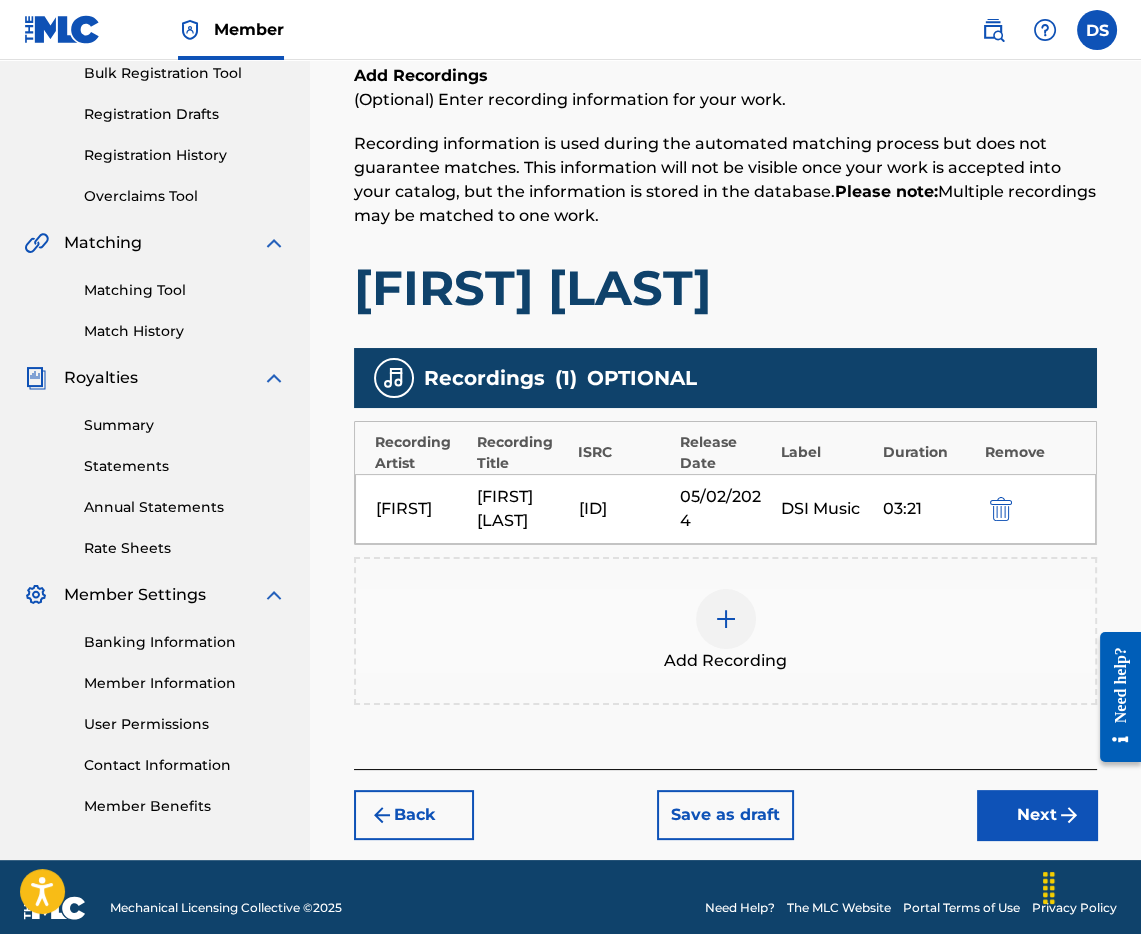 click on "Next" at bounding box center [1037, 815] 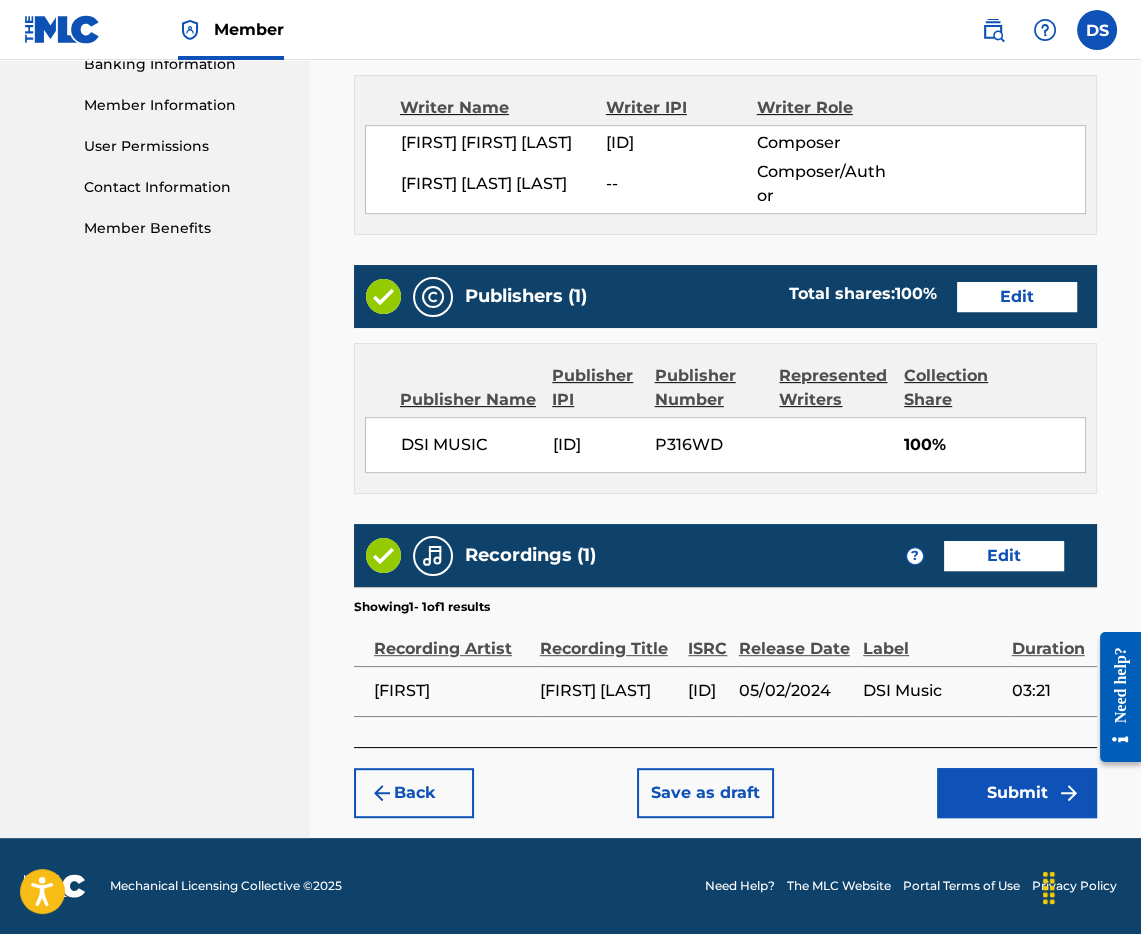 scroll, scrollTop: 934, scrollLeft: 0, axis: vertical 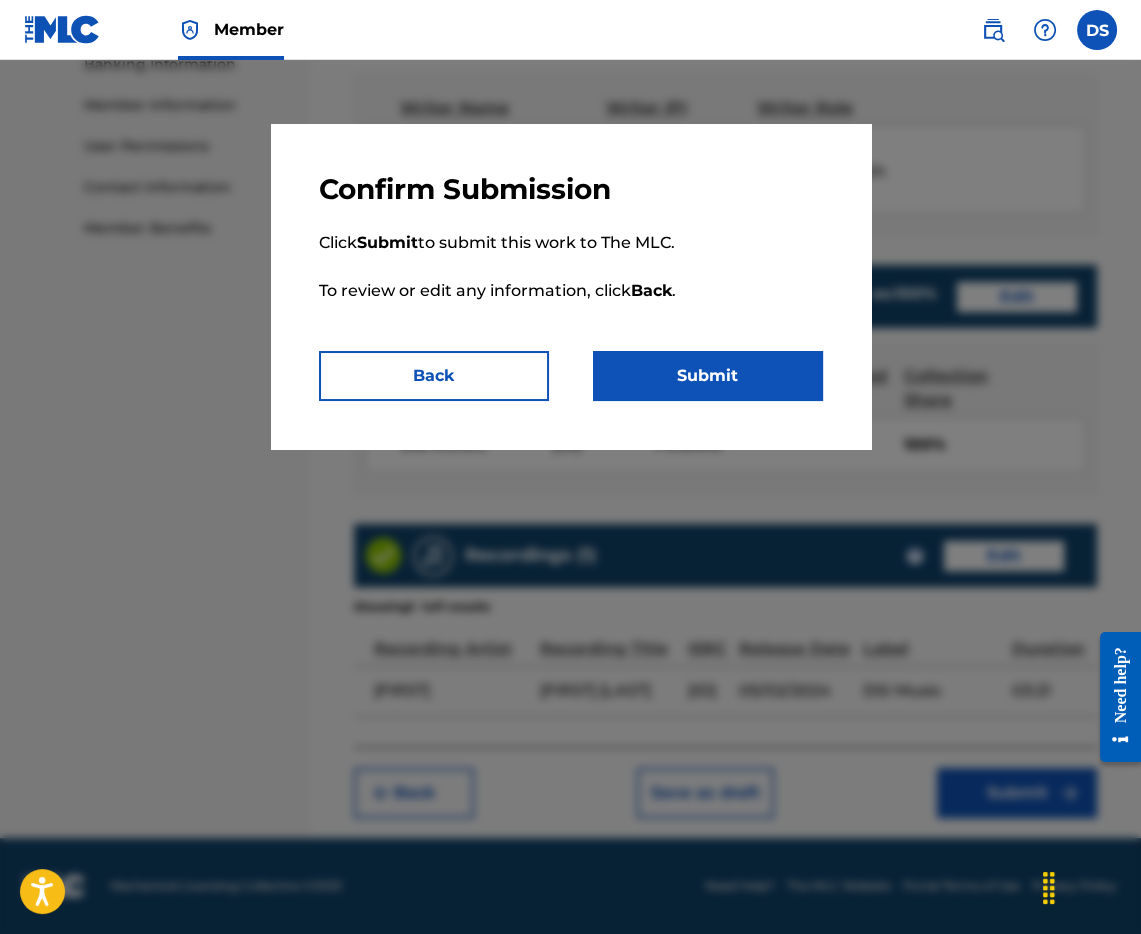 click on "Submit" at bounding box center [708, 376] 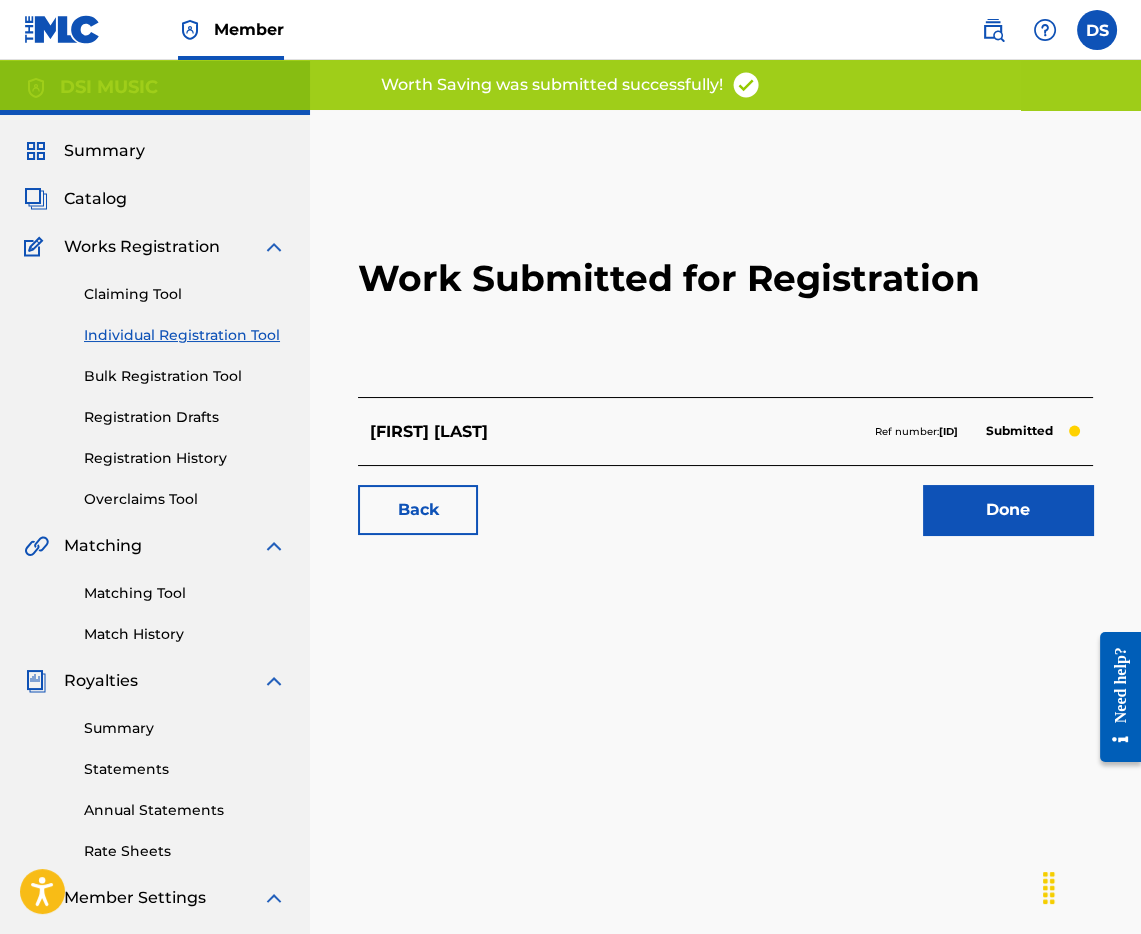 click on "Done" at bounding box center (1008, 510) 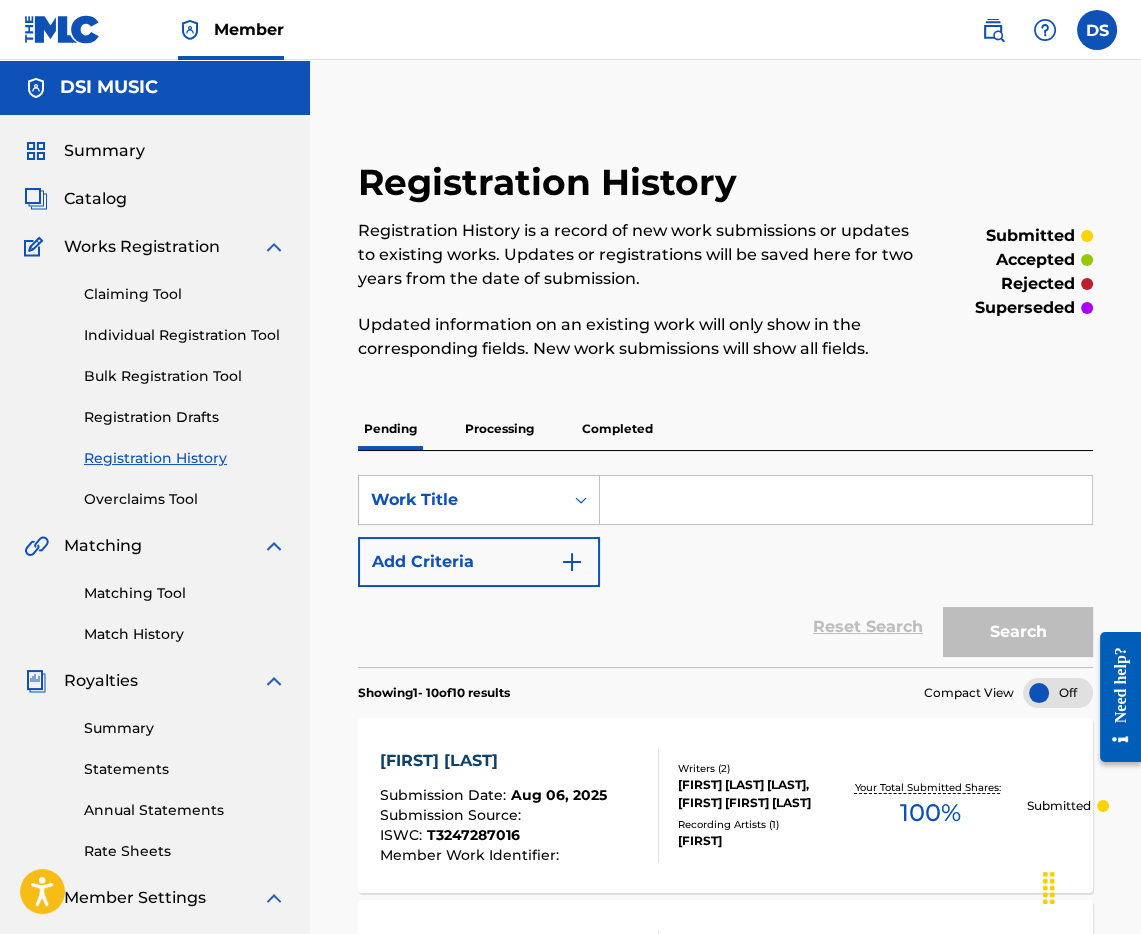 click at bounding box center [846, 500] 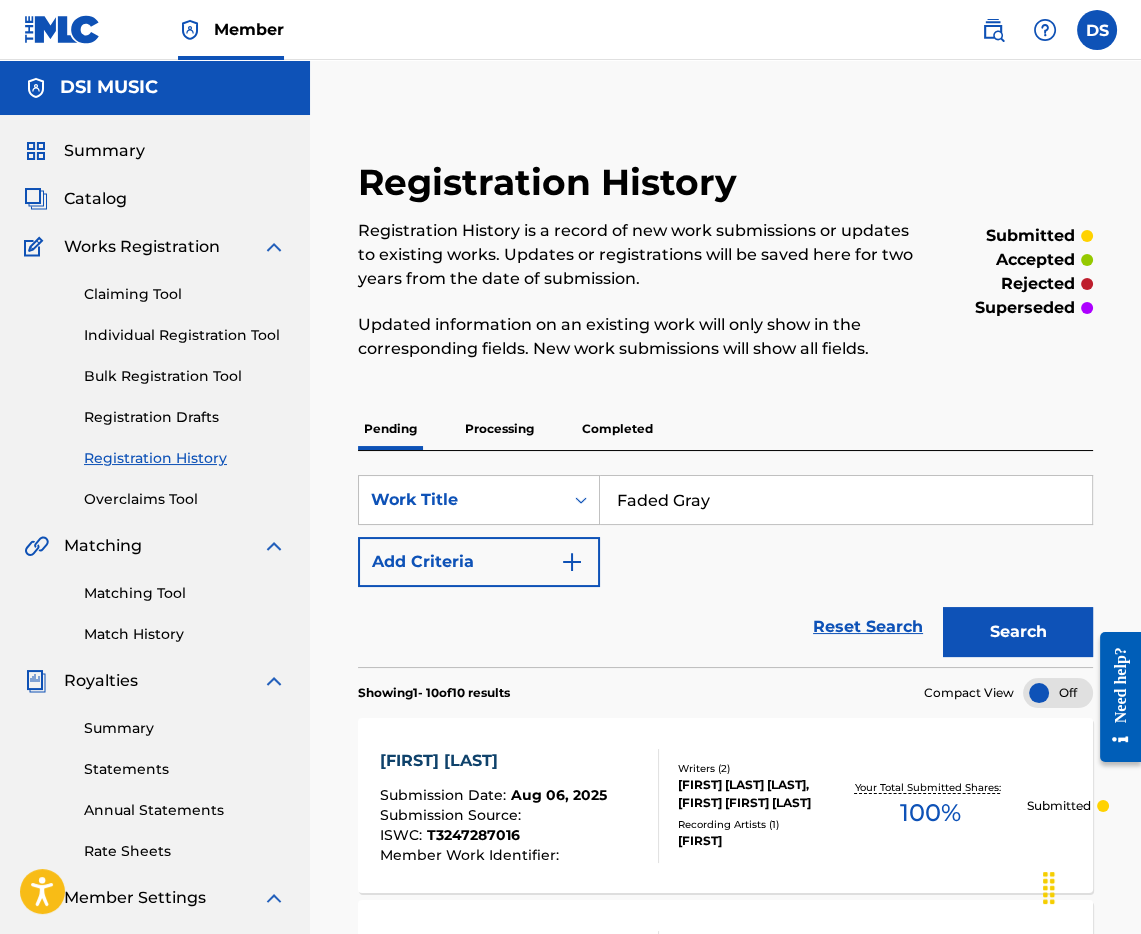 type on "Faded Gray" 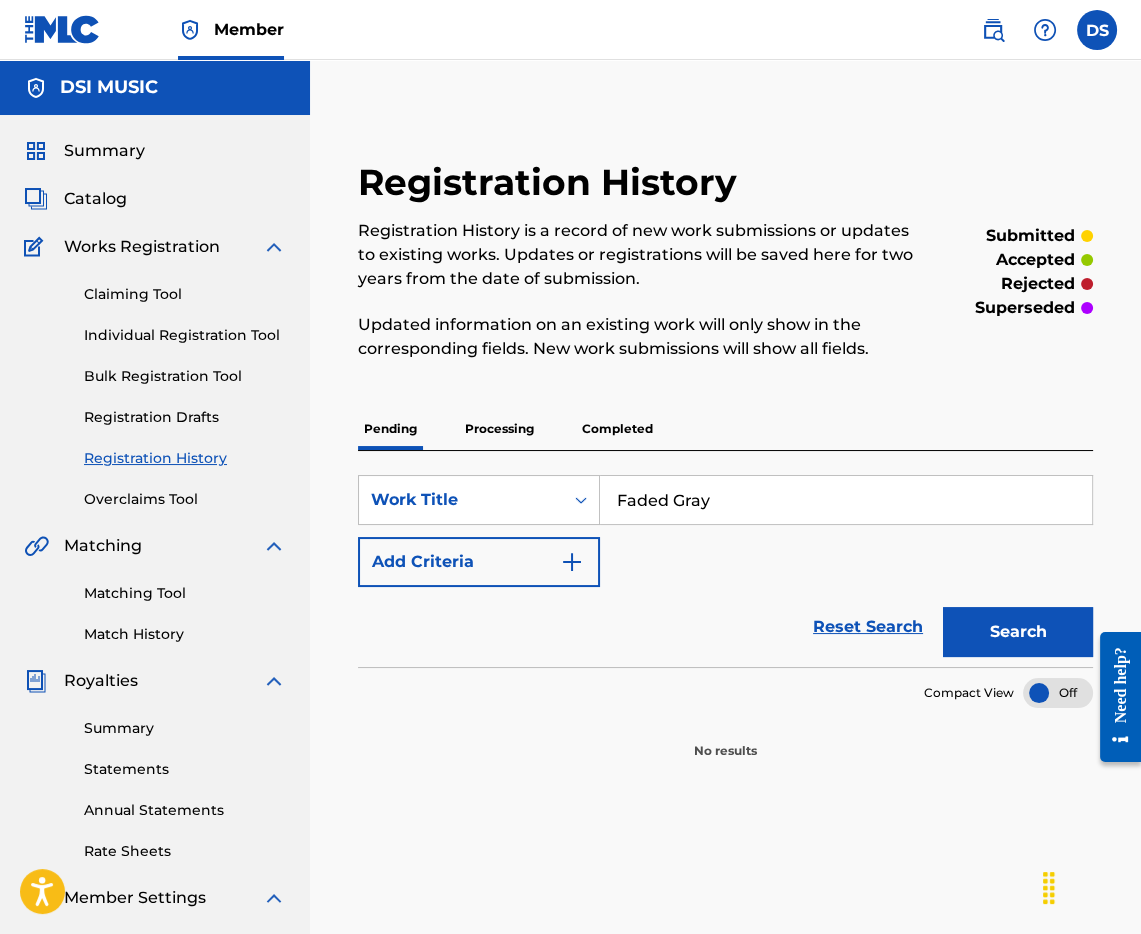click on "Claiming Tool Individual Registration Tool Bulk Registration Tool Registration Drafts Registration History Overclaims Tool" at bounding box center (155, 384) 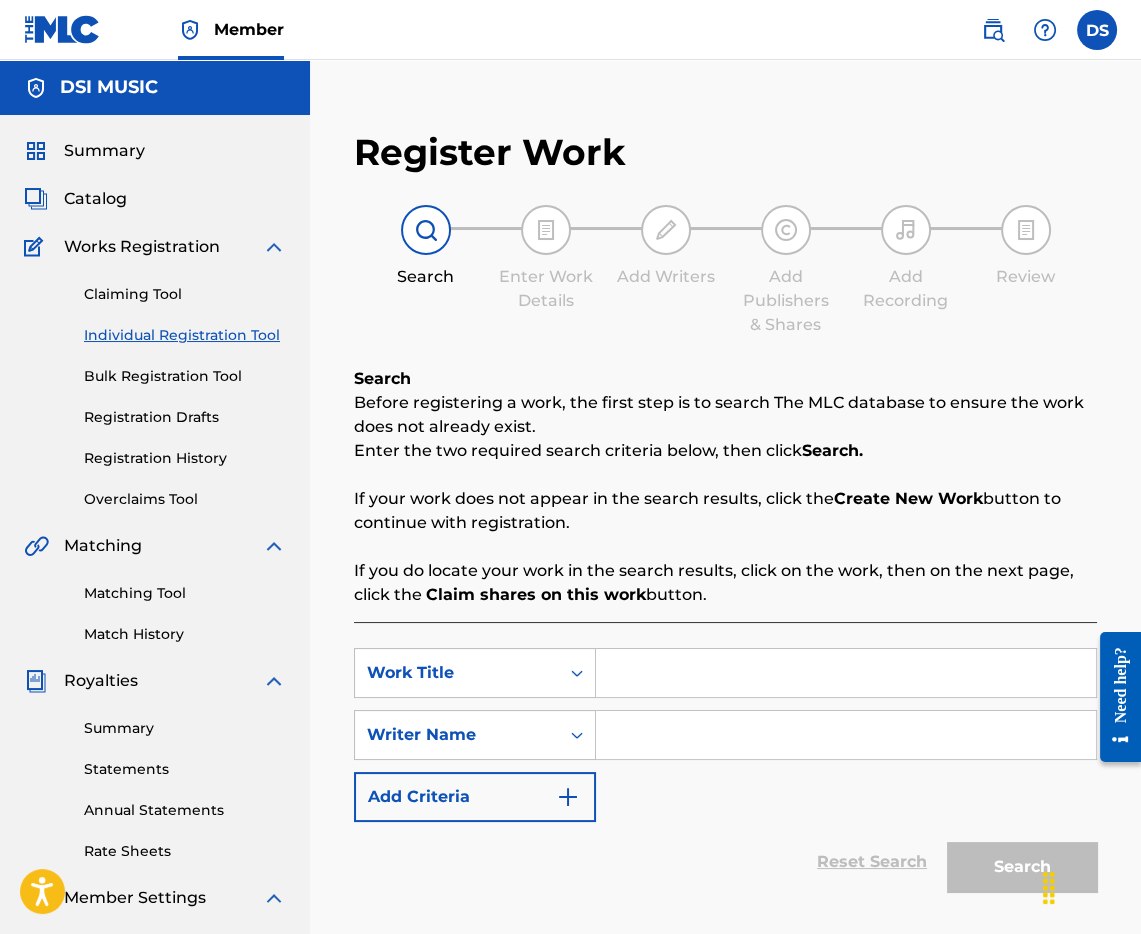 click on "Work Title SearchWithCriteria2d402204-0272-4469-8a78-0d189d05a526 Writer Name Add Criteria" at bounding box center (725, 735) 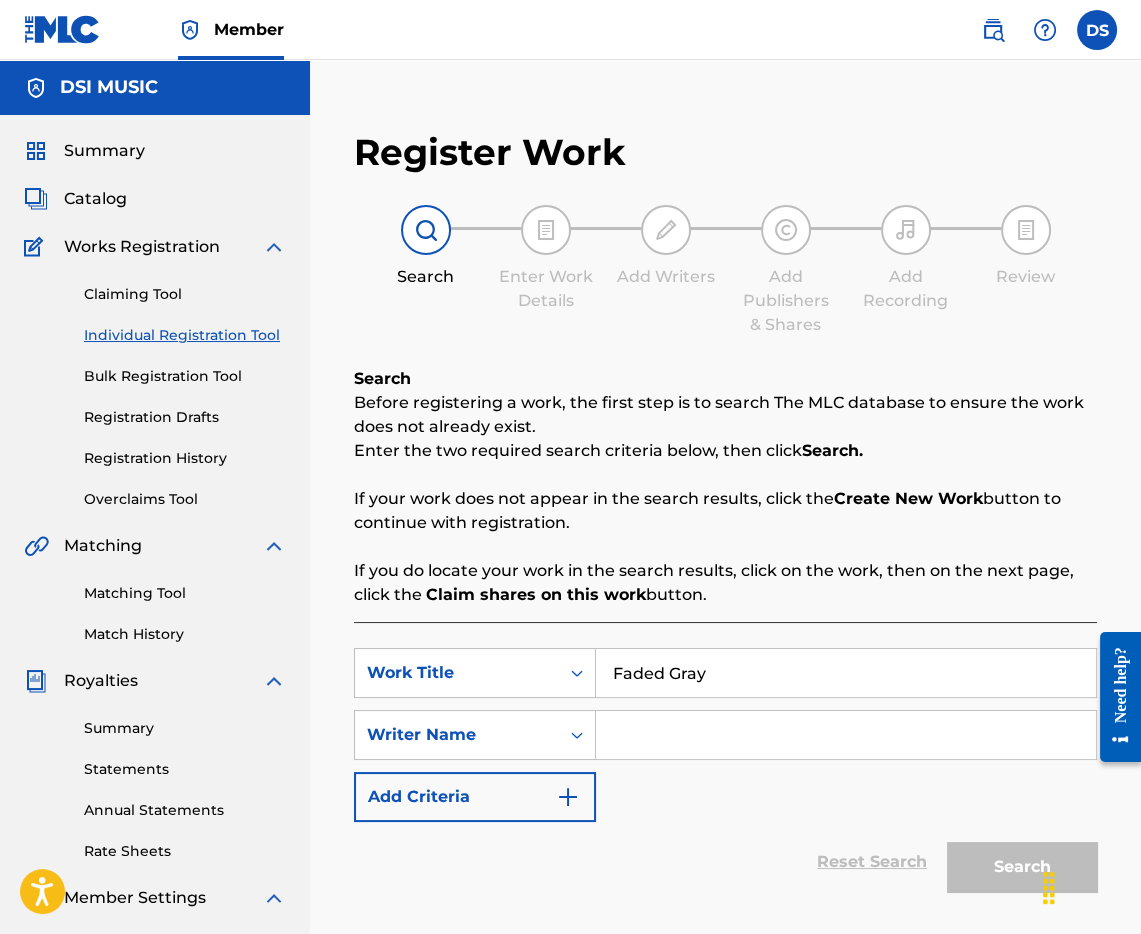 type on "Faded Gray" 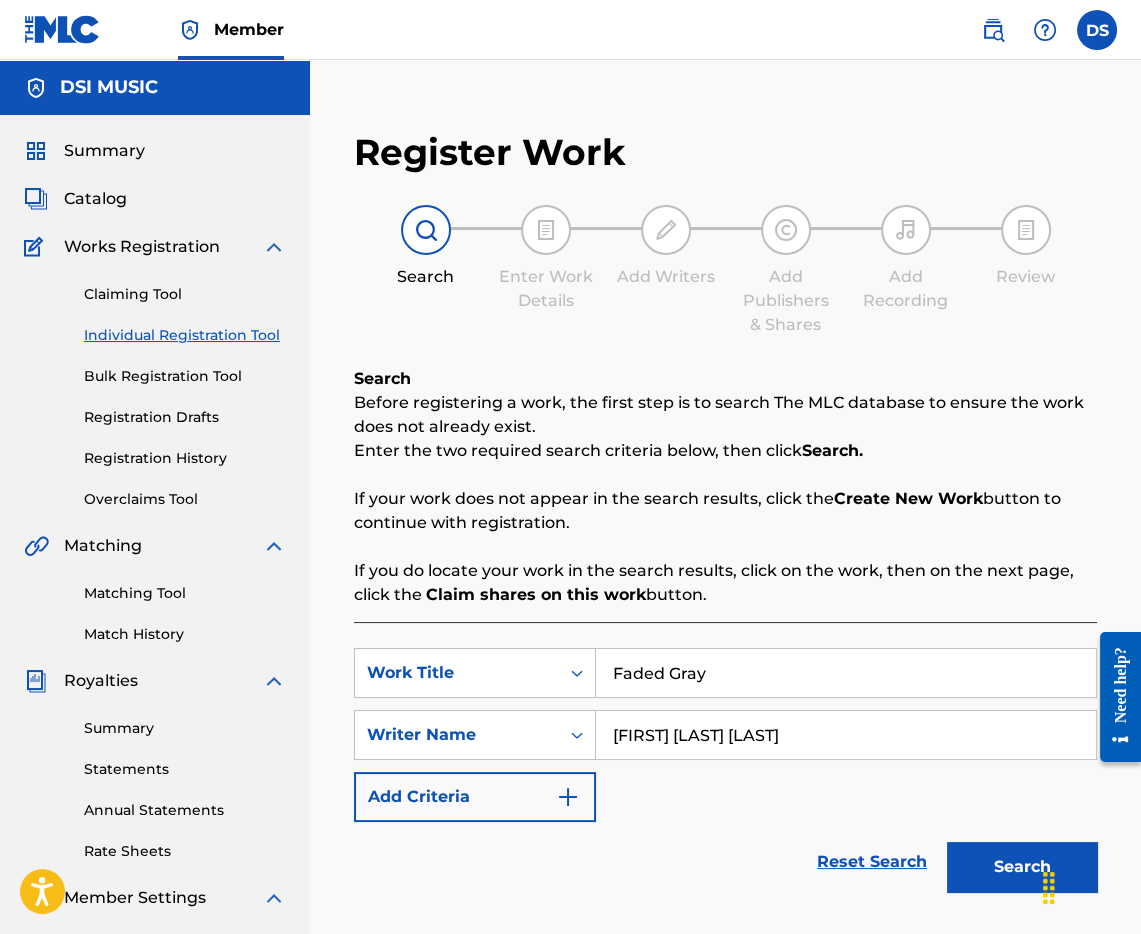 type on "[FIRST] [LAST] [LAST]" 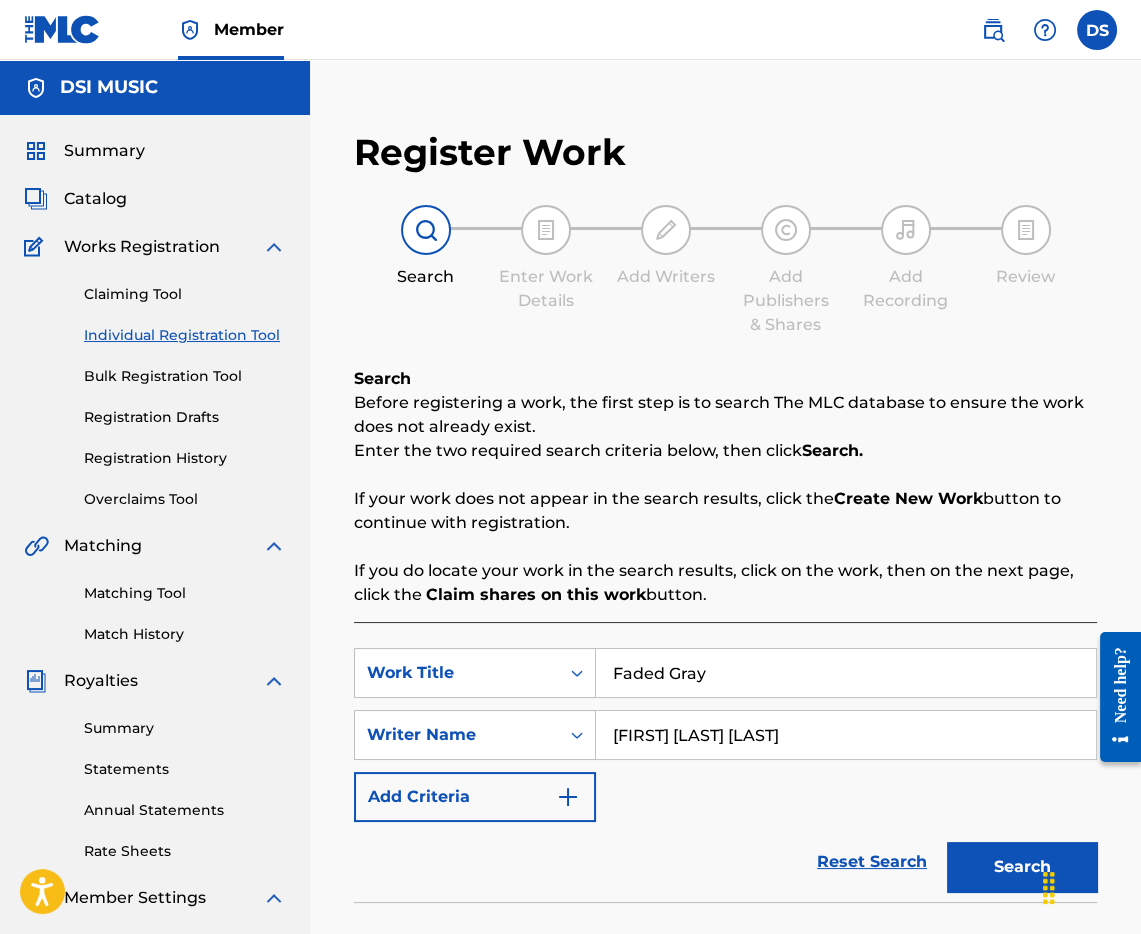 scroll, scrollTop: 386, scrollLeft: 0, axis: vertical 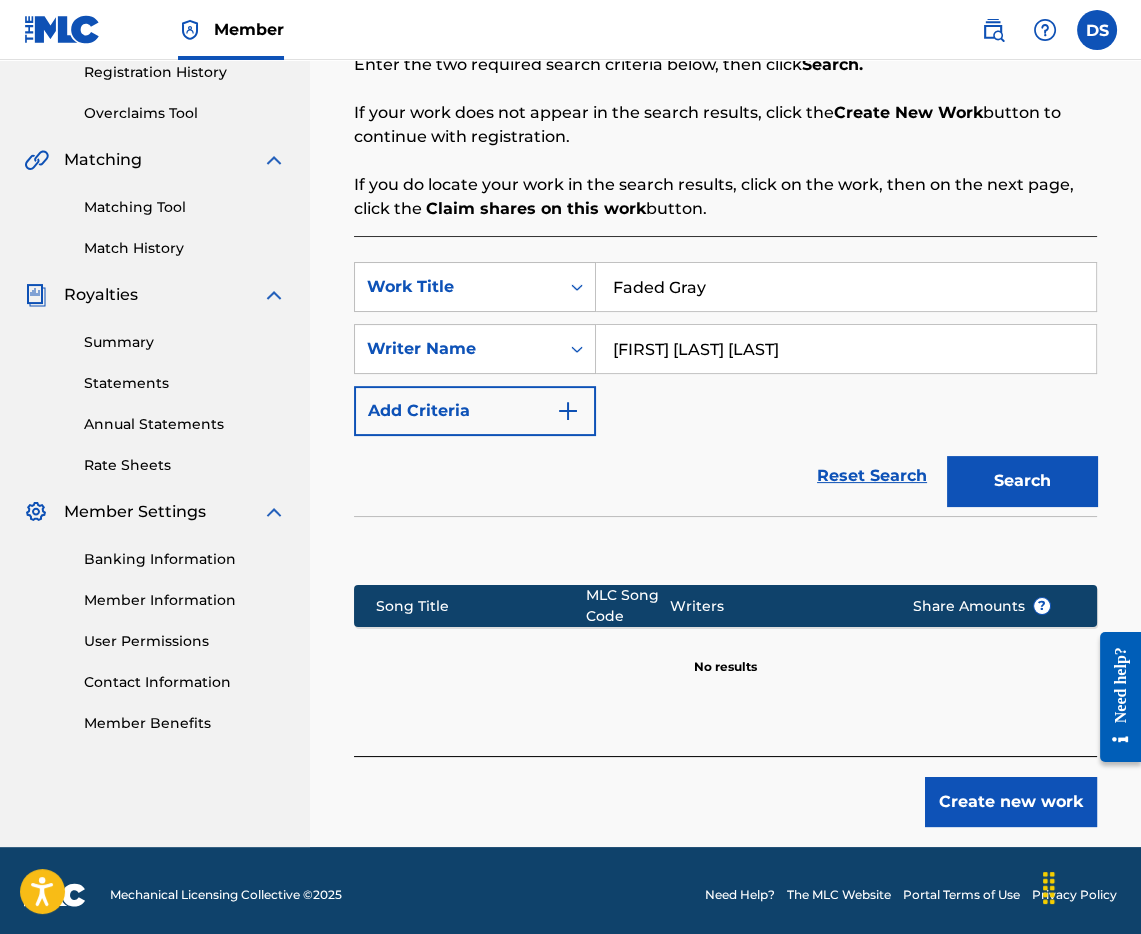 click on "Create new work" at bounding box center [1011, 802] 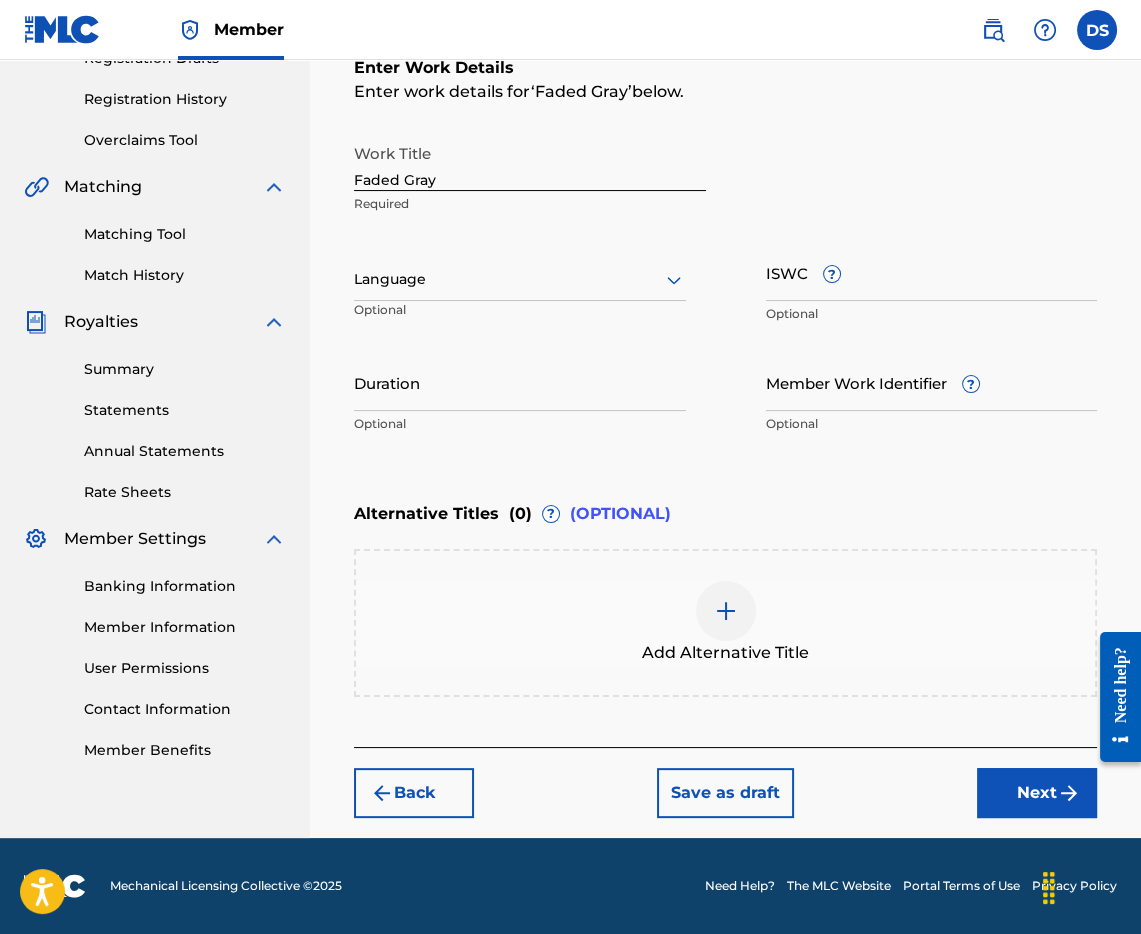 scroll, scrollTop: 353, scrollLeft: 0, axis: vertical 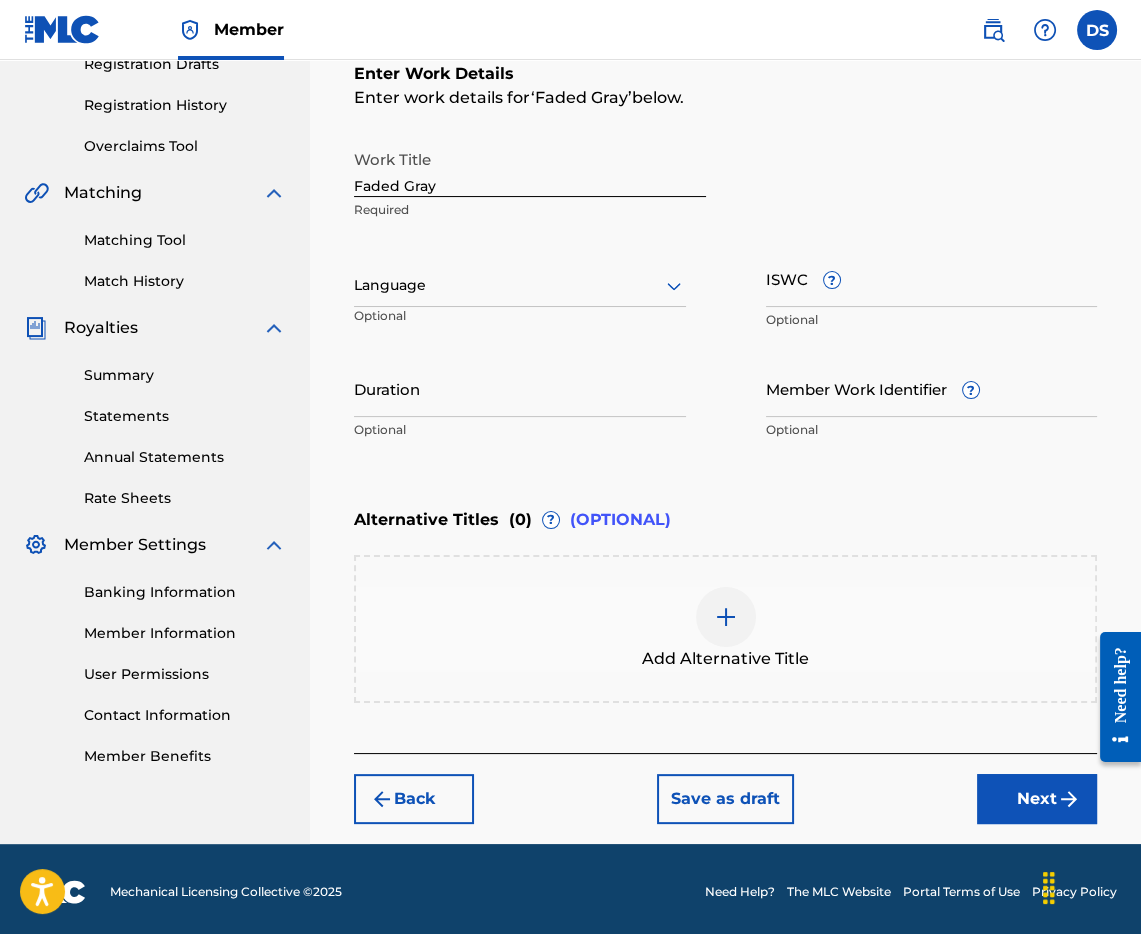 click at bounding box center [520, 285] 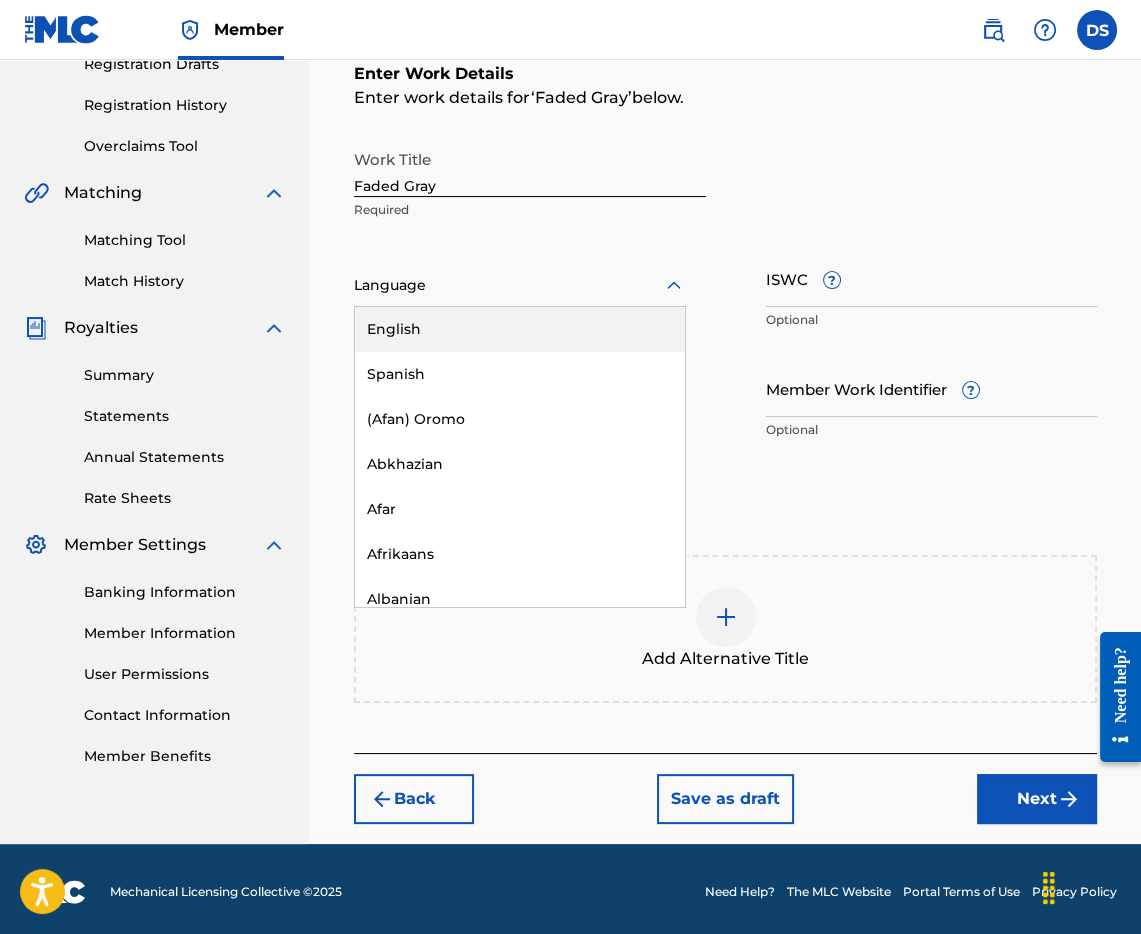 click on "English" at bounding box center [520, 329] 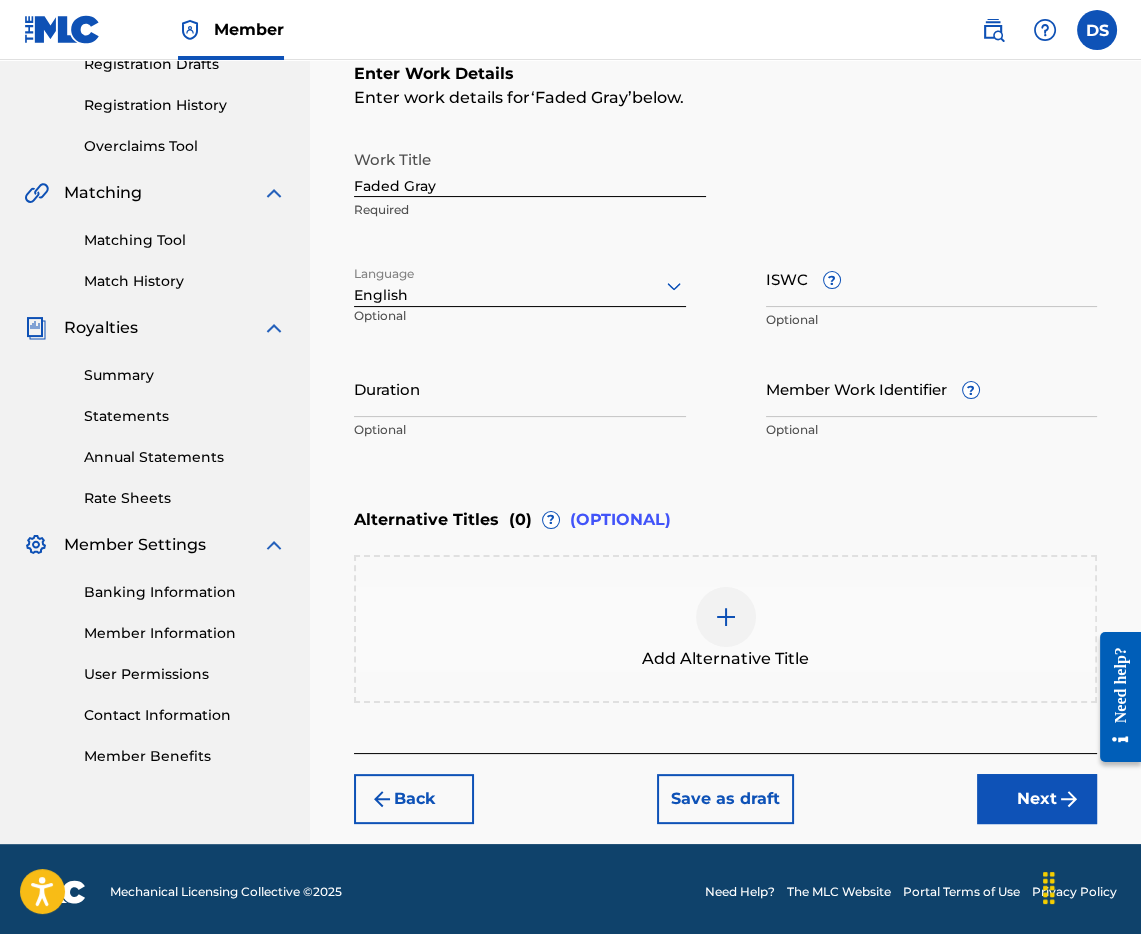 click on "Duration" at bounding box center [520, 388] 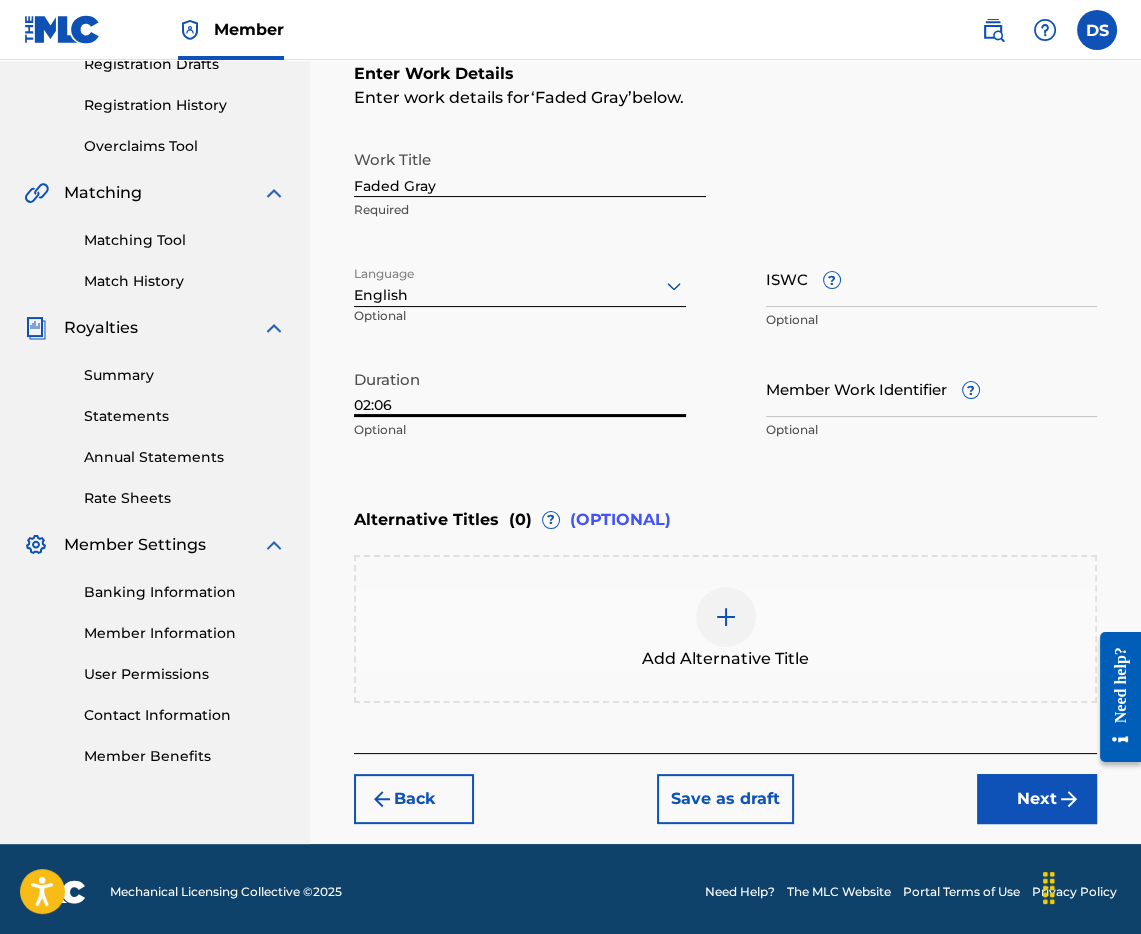 type on "02:06" 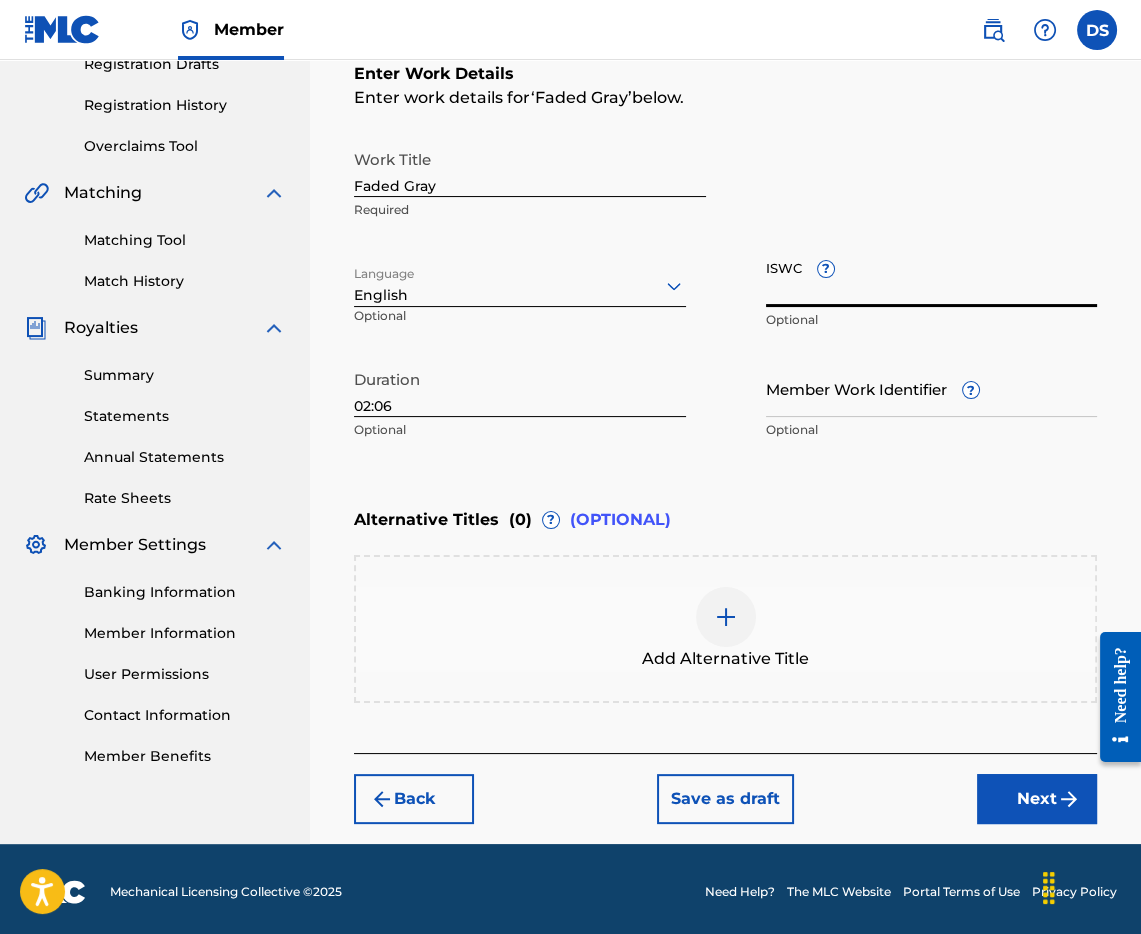 paste on "[ID]" 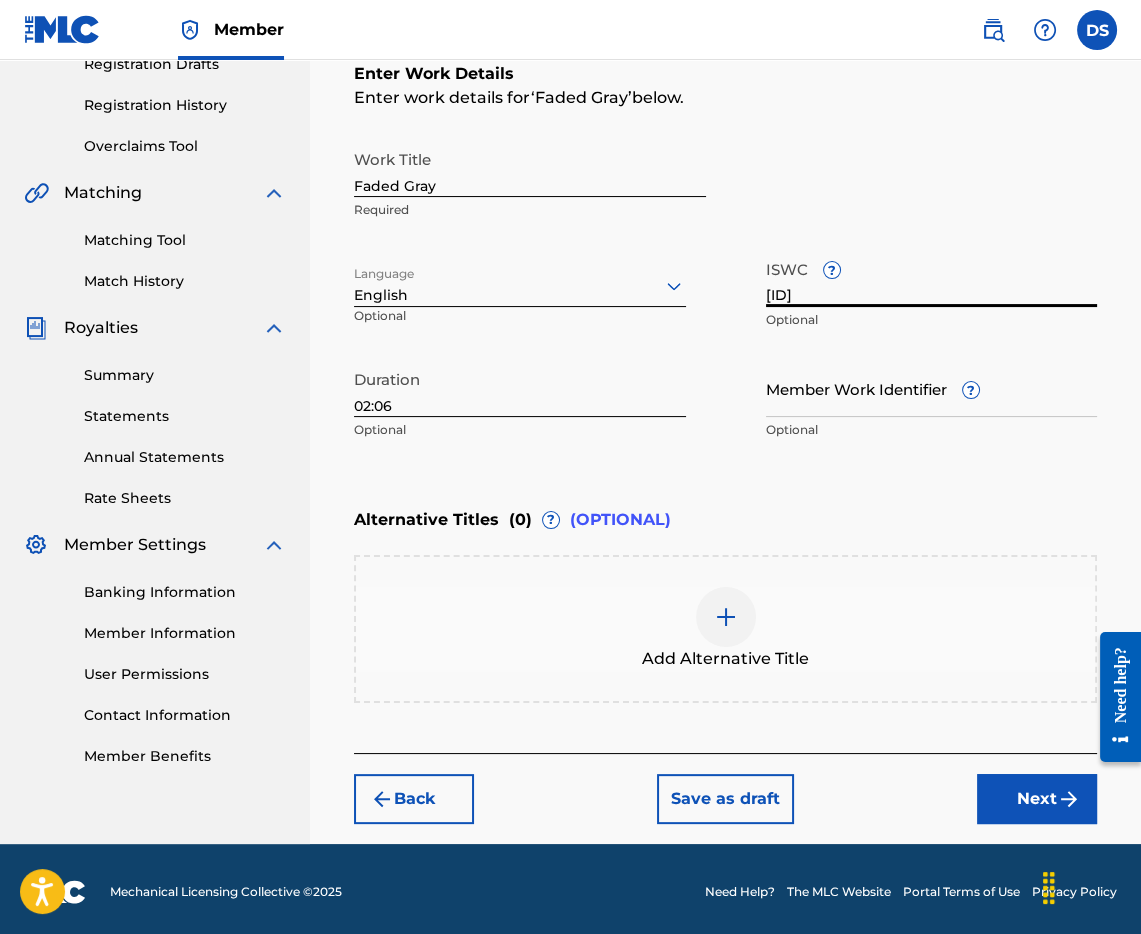 click on "Next" at bounding box center (1037, 799) 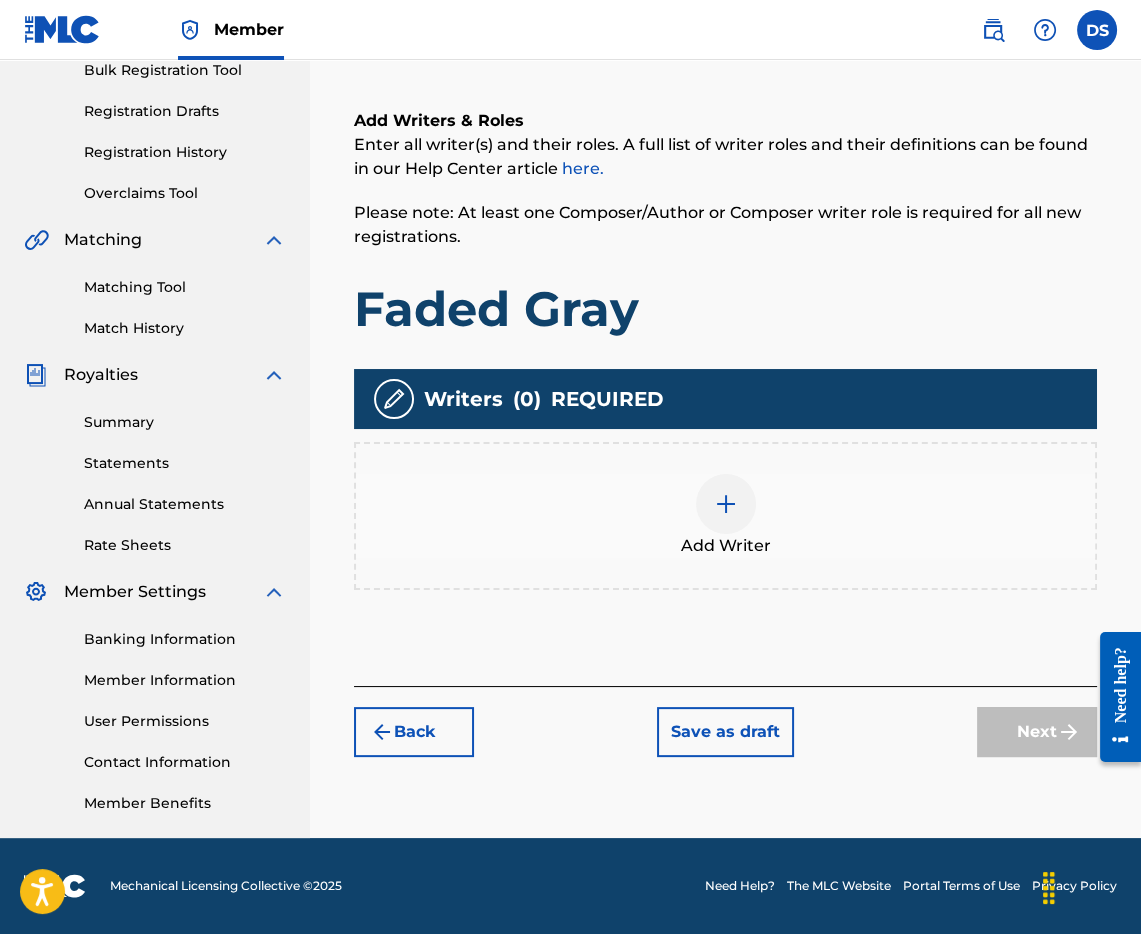 scroll, scrollTop: 303, scrollLeft: 0, axis: vertical 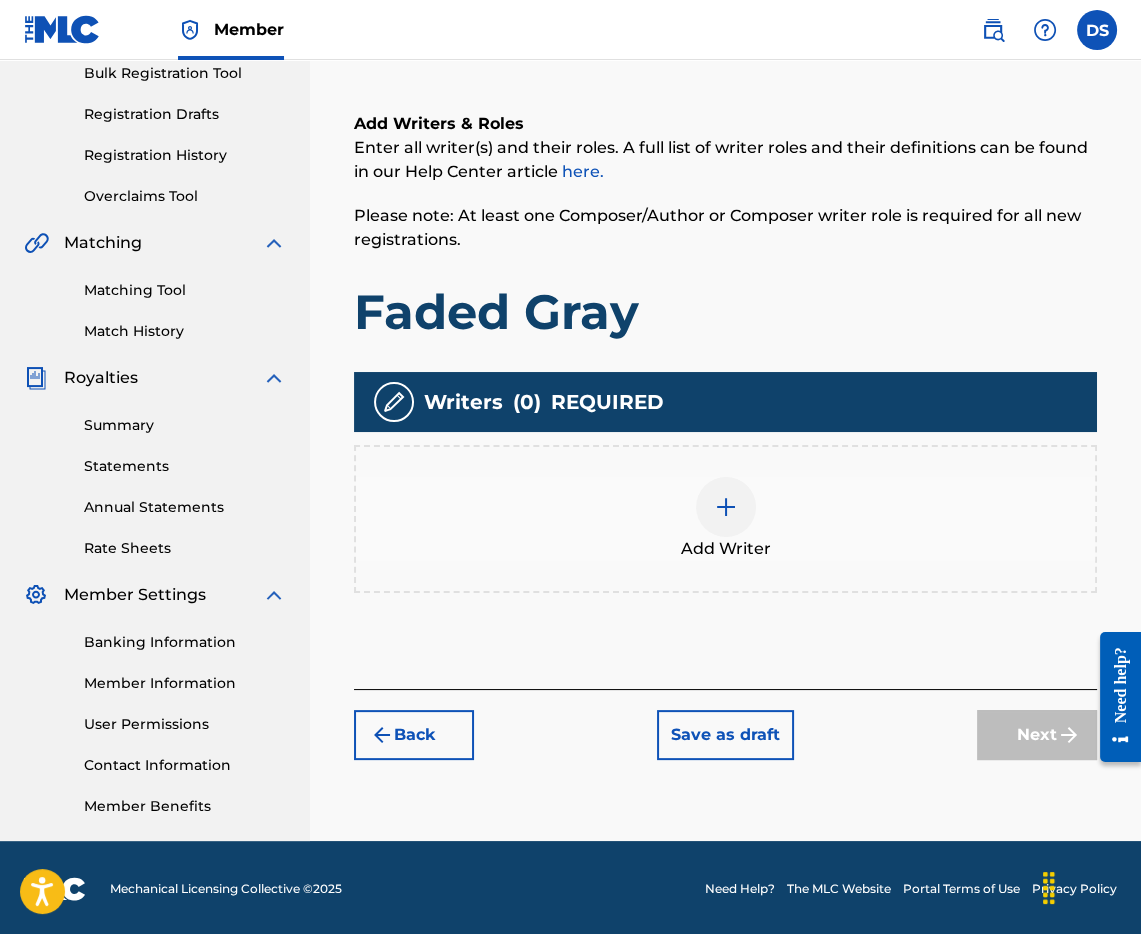 click at bounding box center (726, 507) 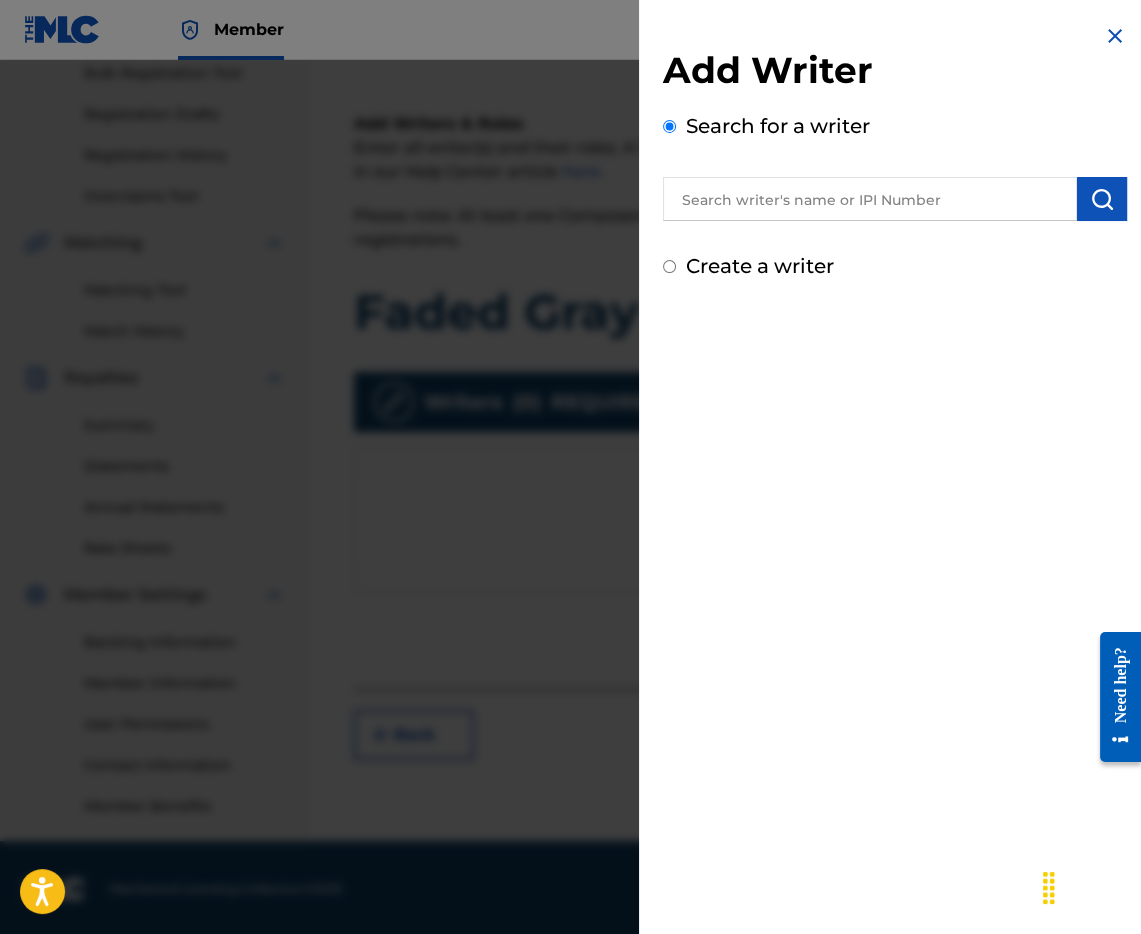 click at bounding box center (870, 199) 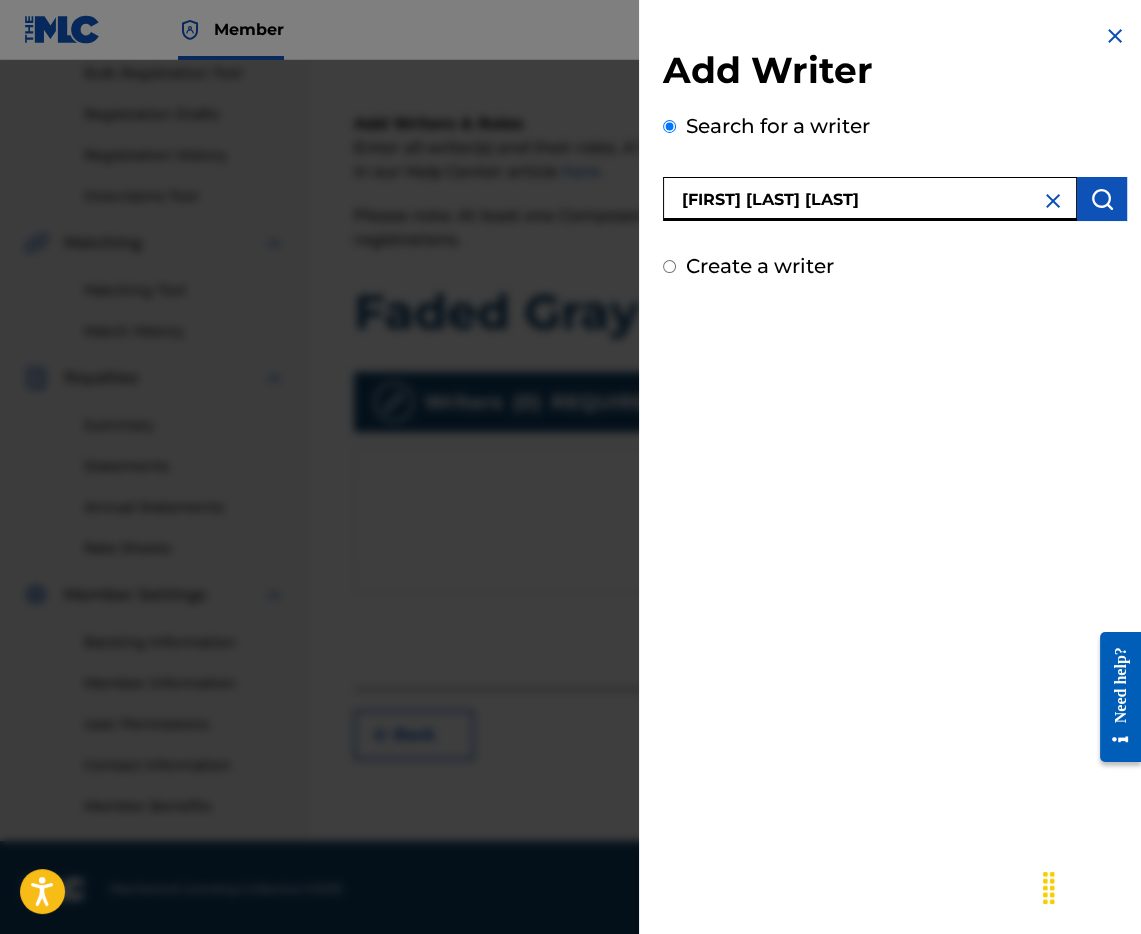 type on "[FIRST] [LAST] [LAST]" 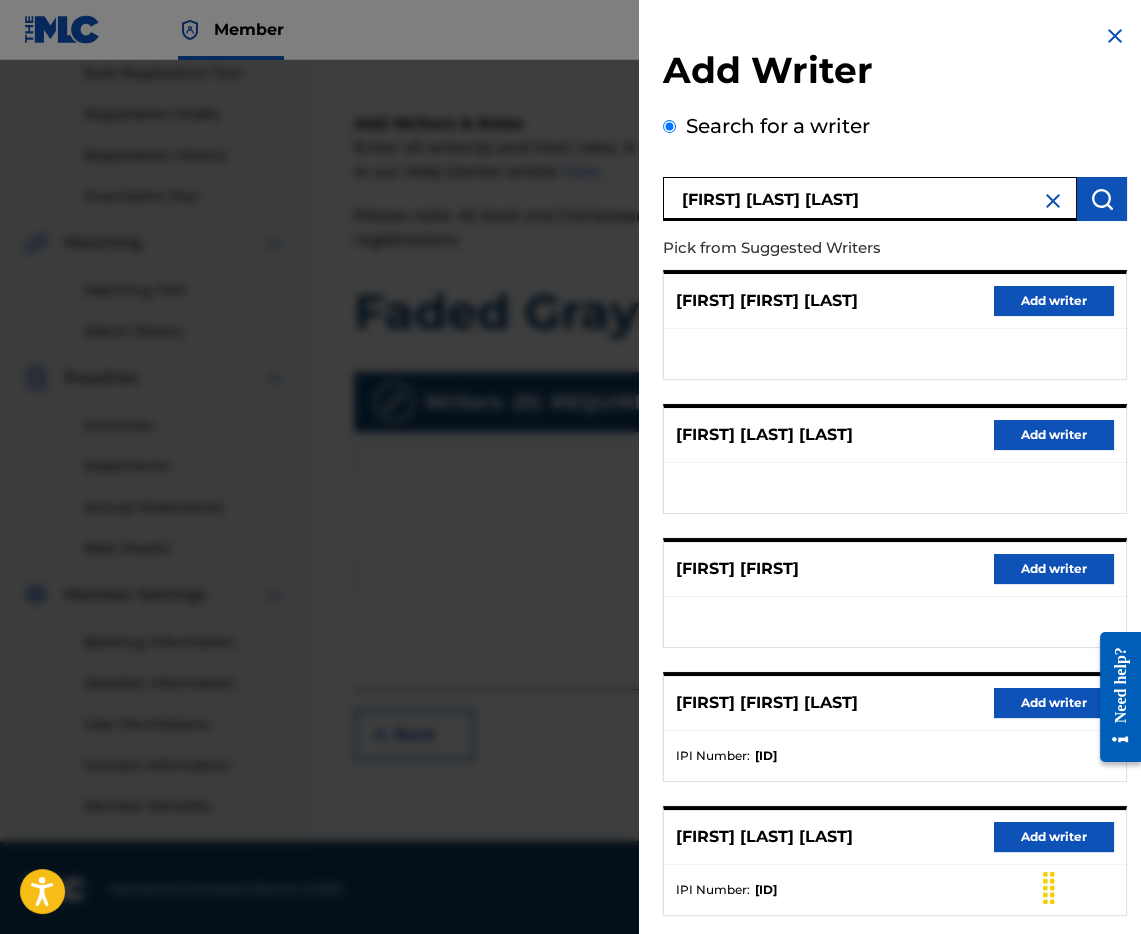 click on "Add writer" at bounding box center (1054, 703) 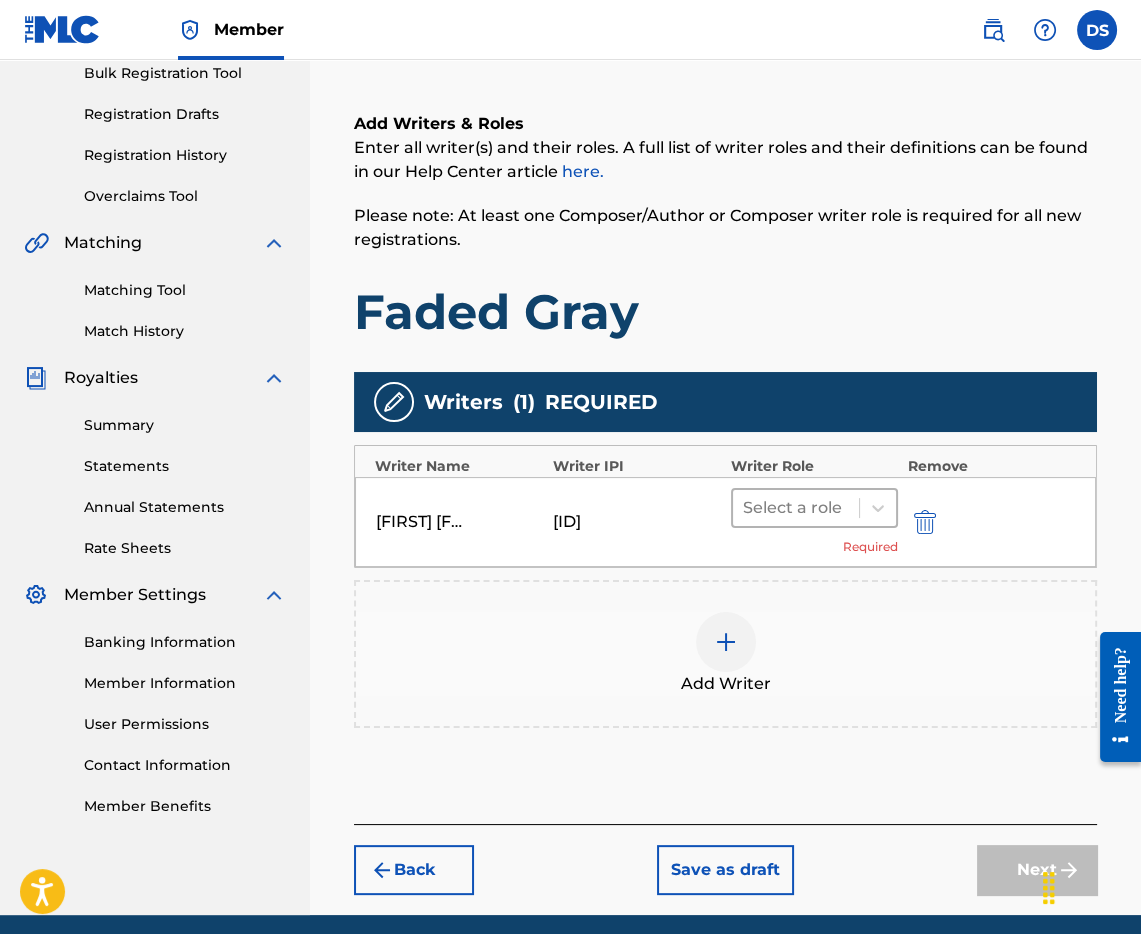 click at bounding box center [796, 508] 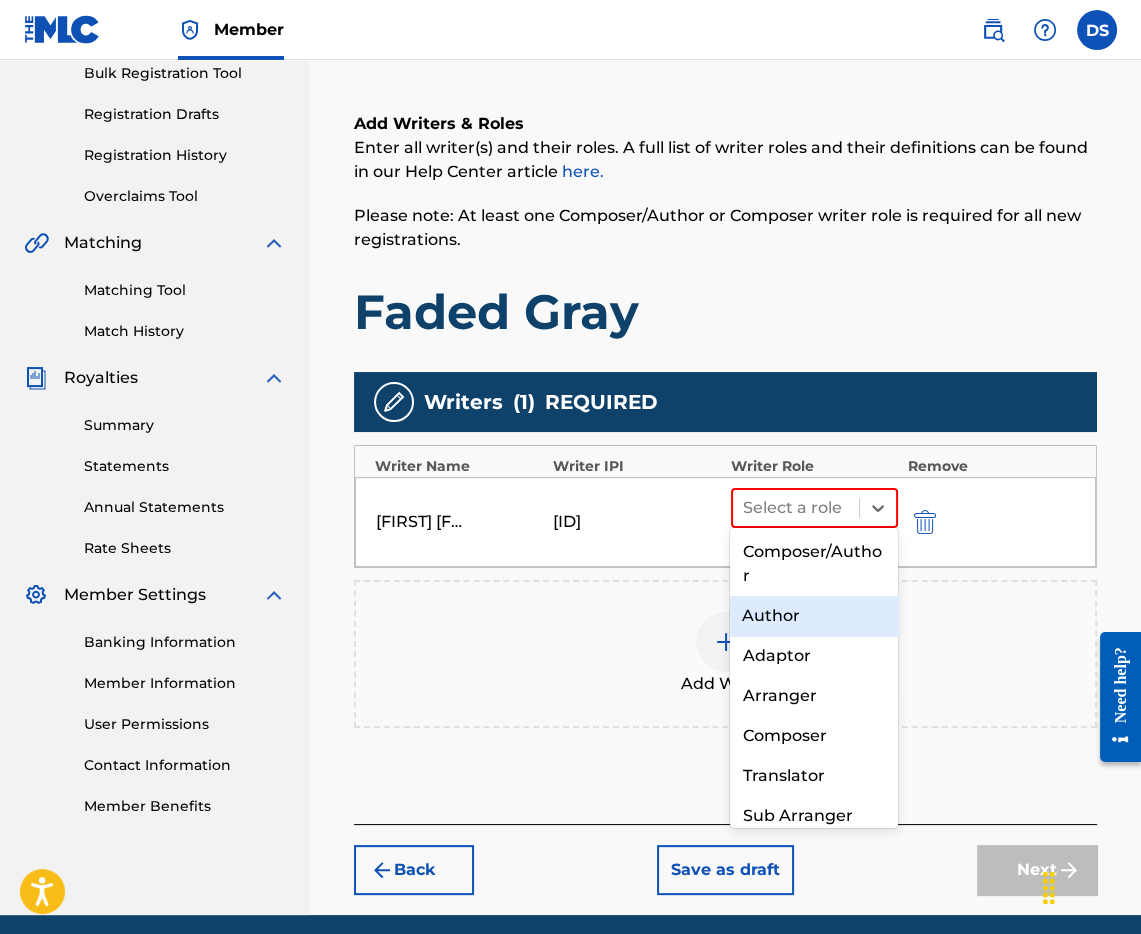 click on "Author" at bounding box center [813, 616] 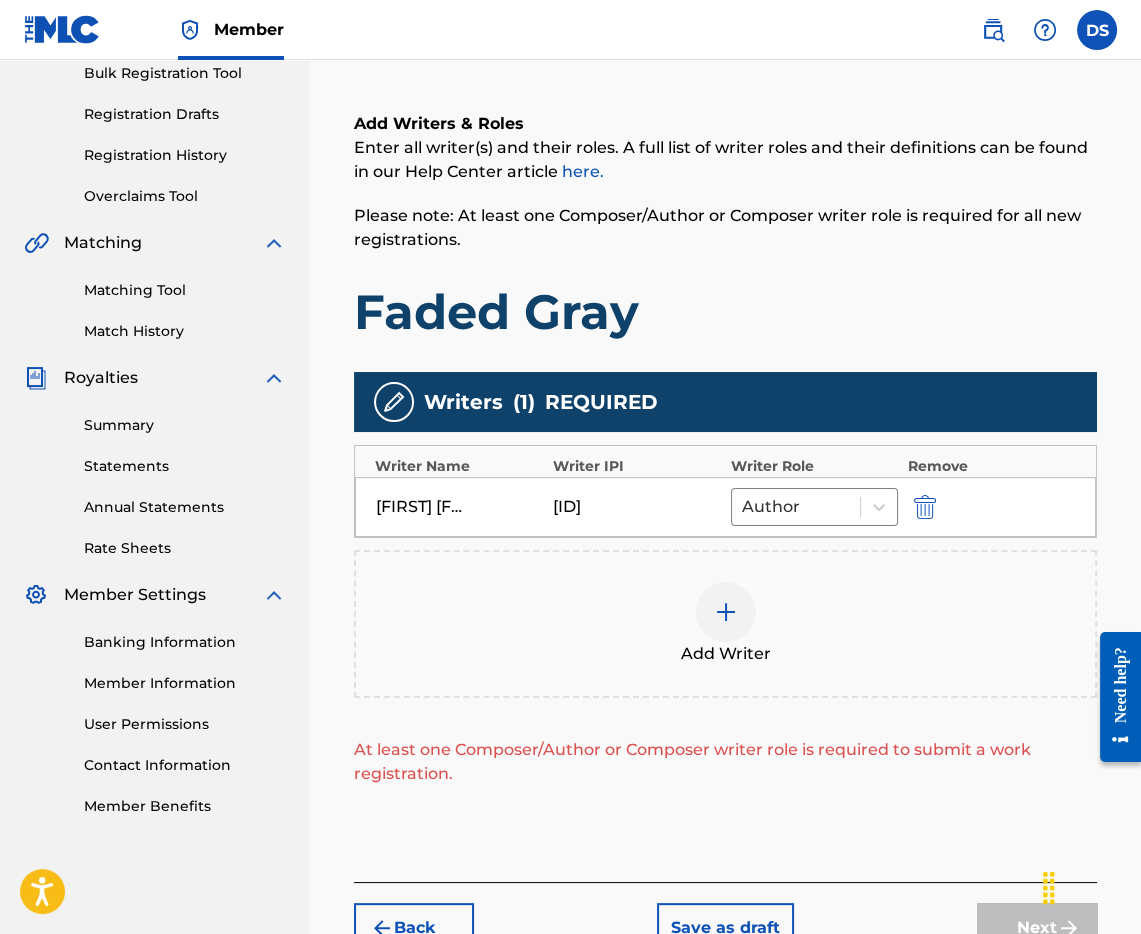 click at bounding box center (726, 612) 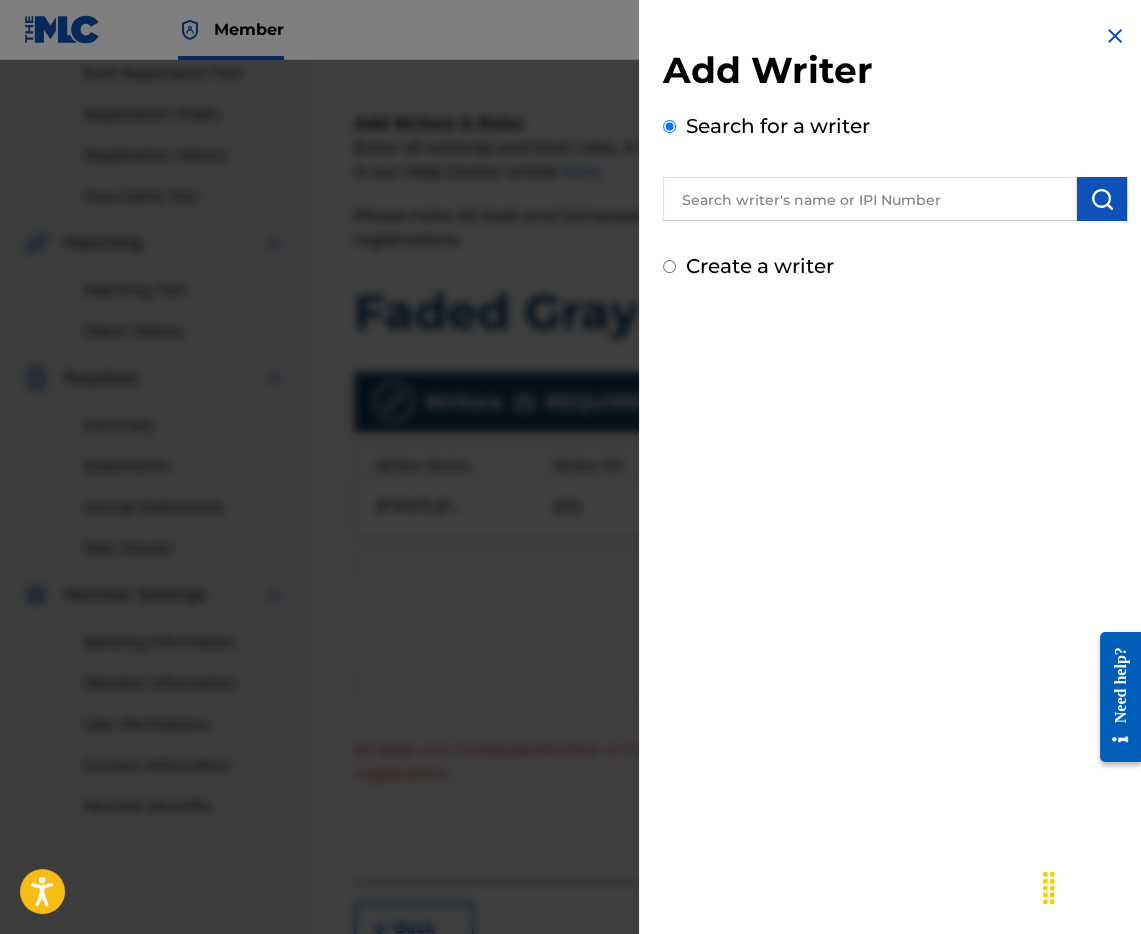 click on "Create a writer" at bounding box center [669, 266] 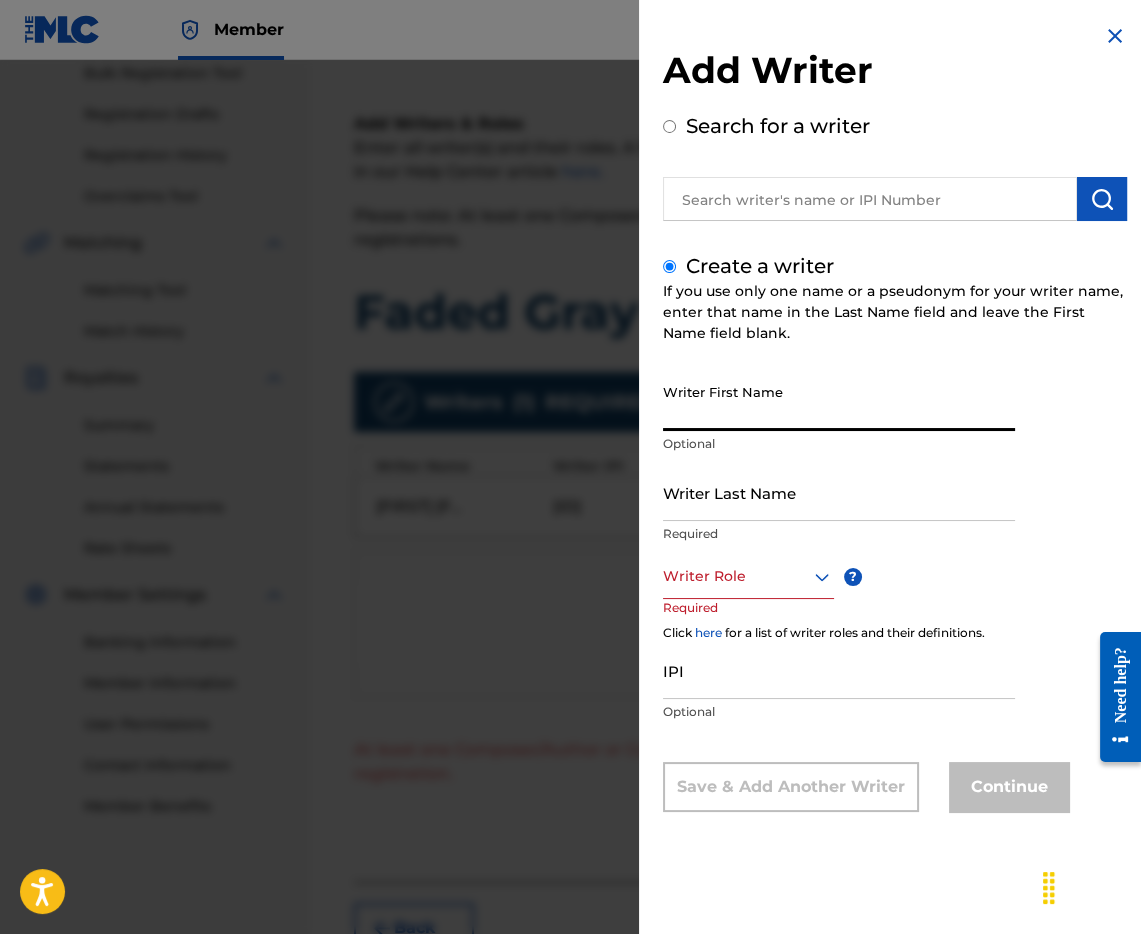 click on "Writer First Name" at bounding box center (839, 402) 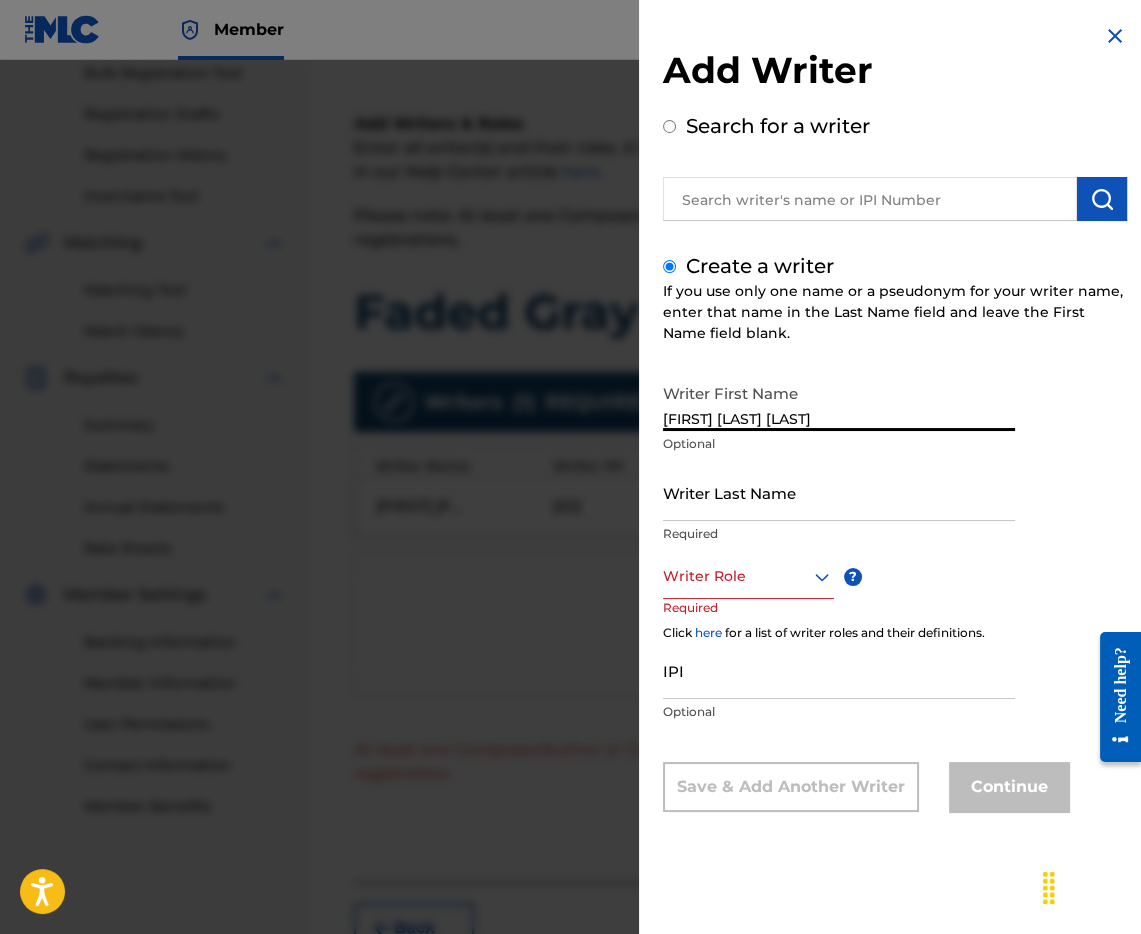 type on "[FIRST] [LAST] [LAST]" 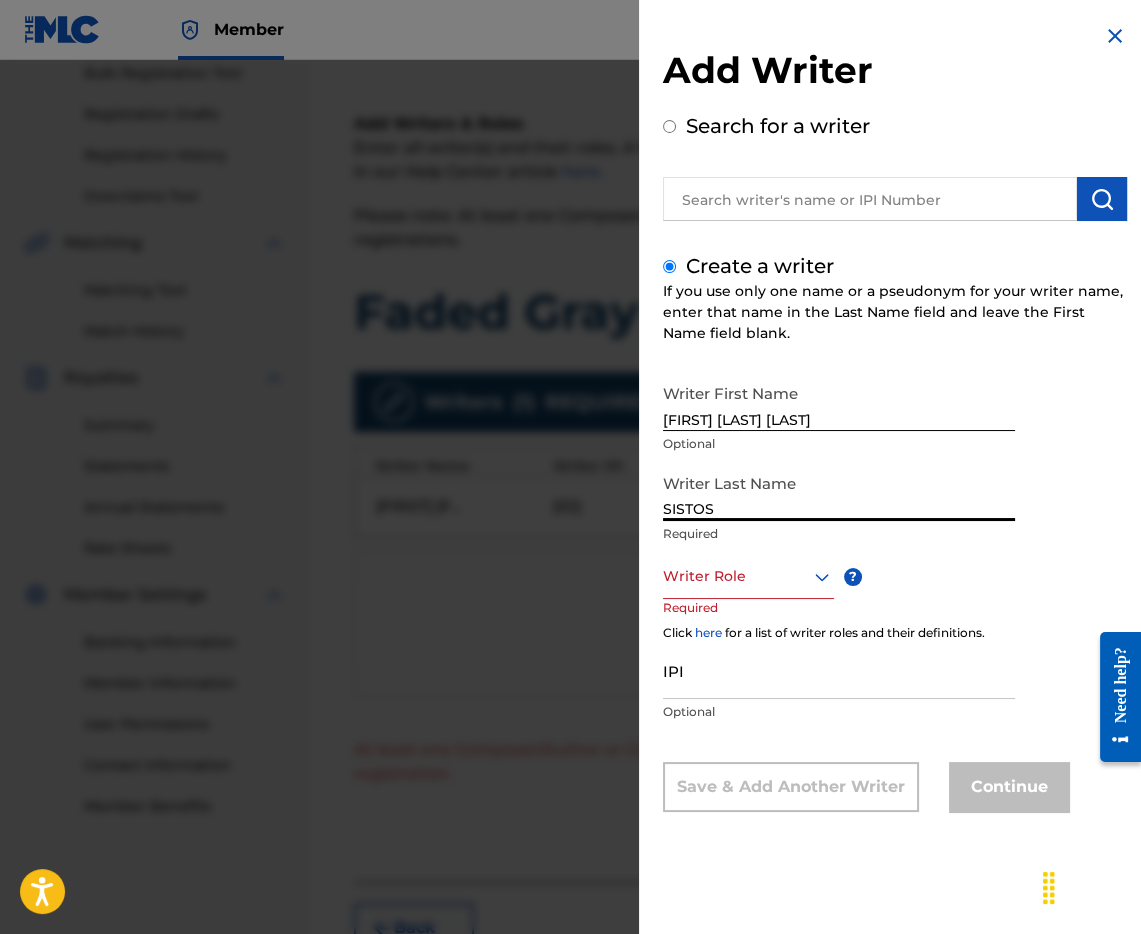 click on "SISTOS" at bounding box center (839, 492) 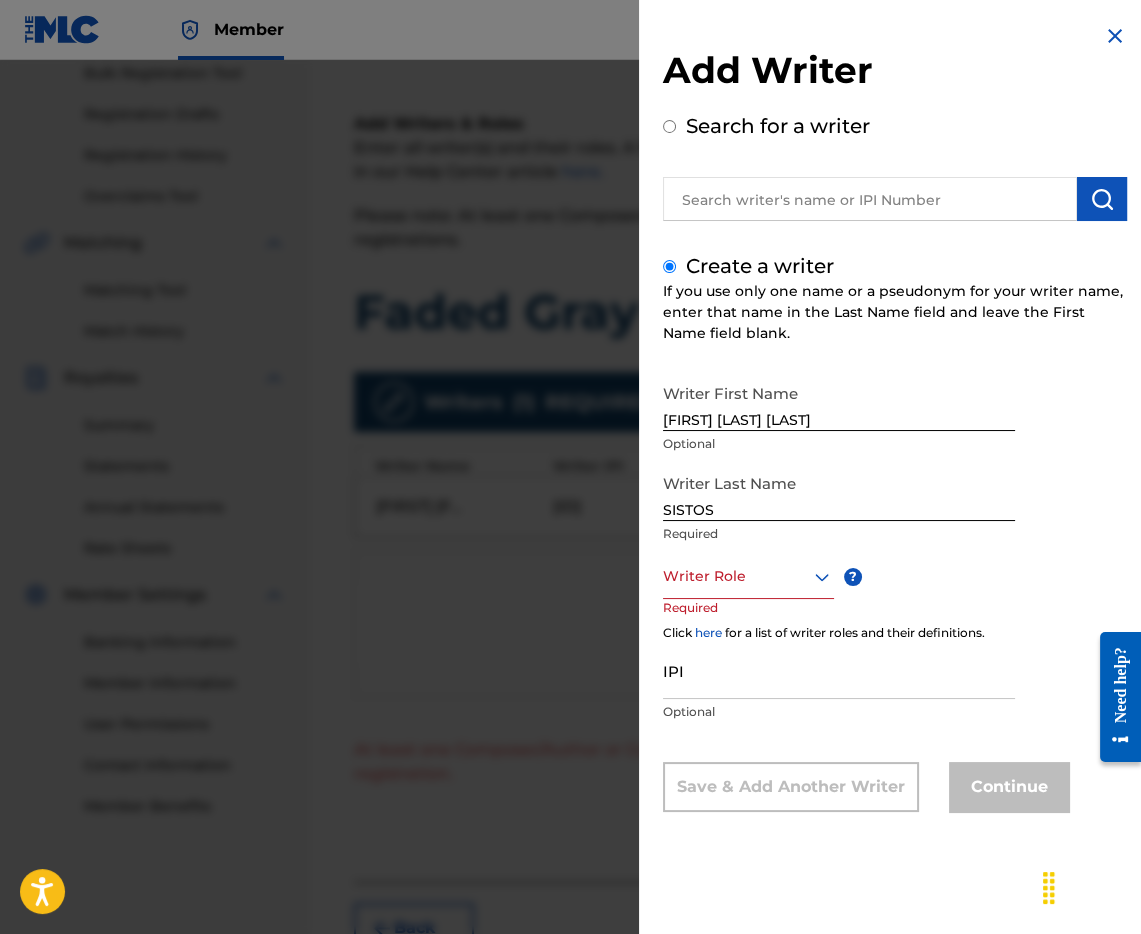 click 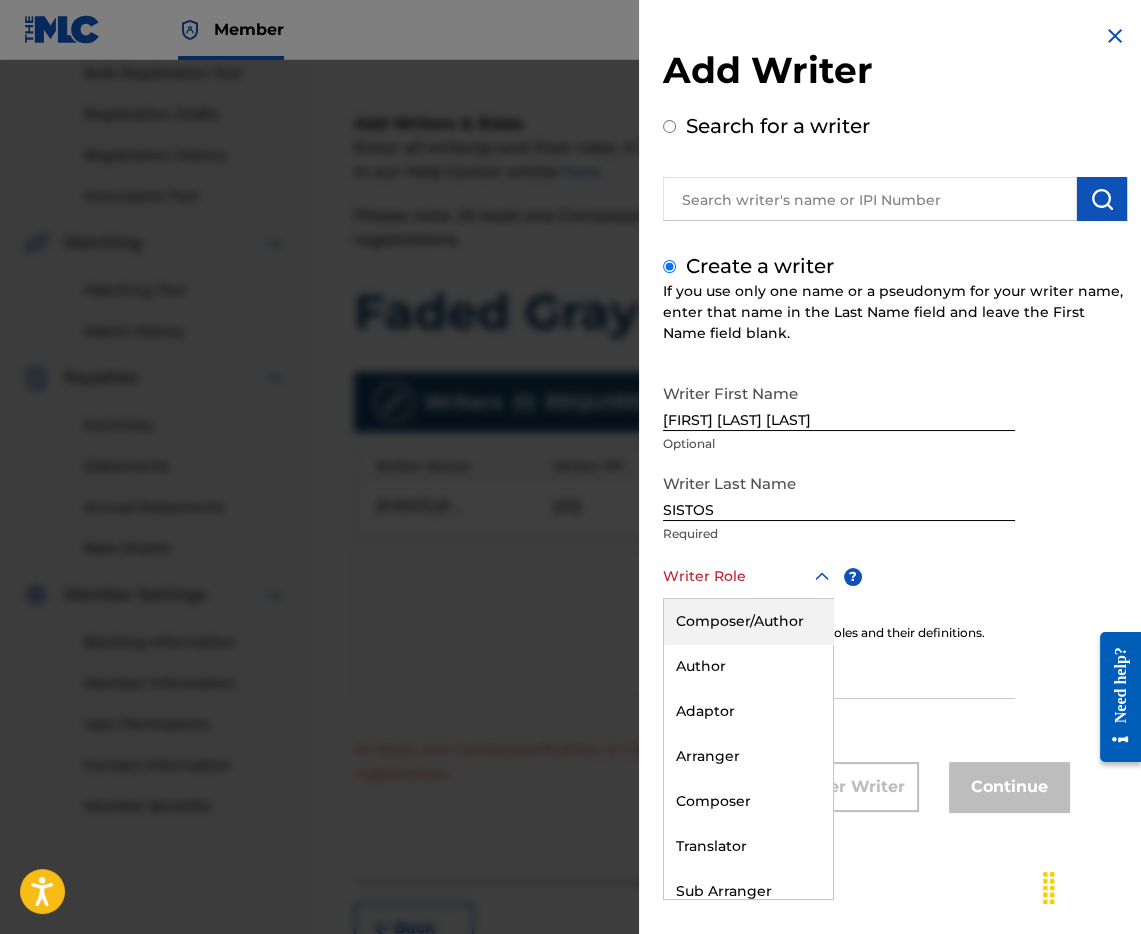 click on "Composer/Author" at bounding box center [748, 621] 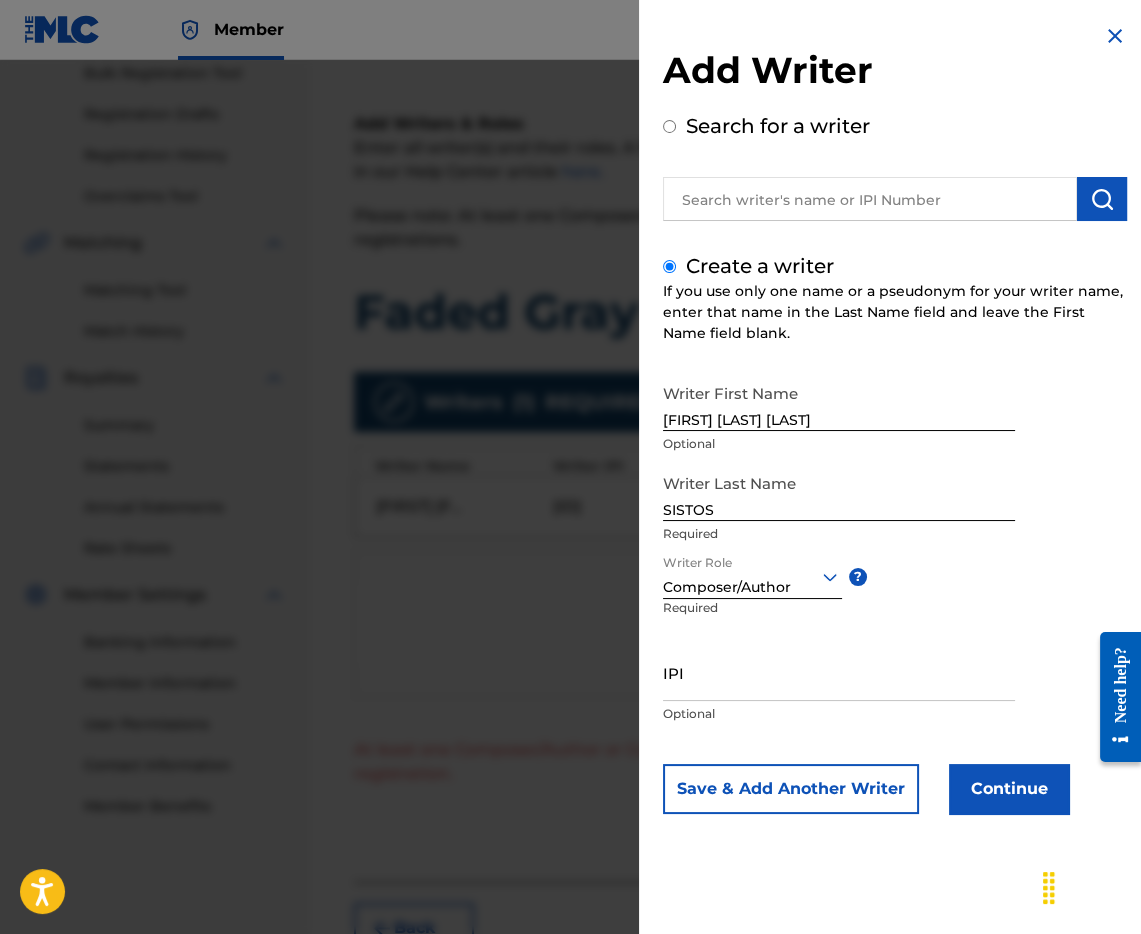 click on "Continue" at bounding box center [1009, 789] 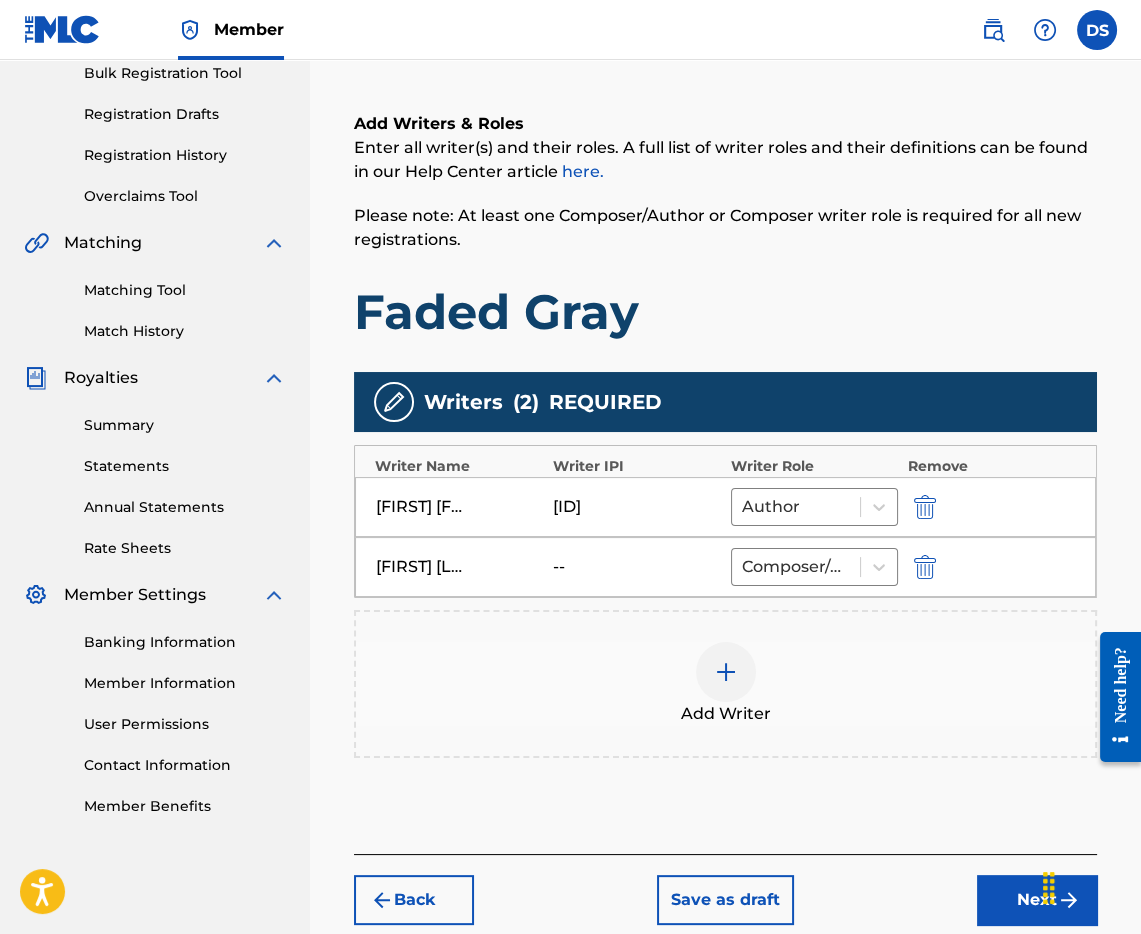 click on "Next" at bounding box center (1037, 900) 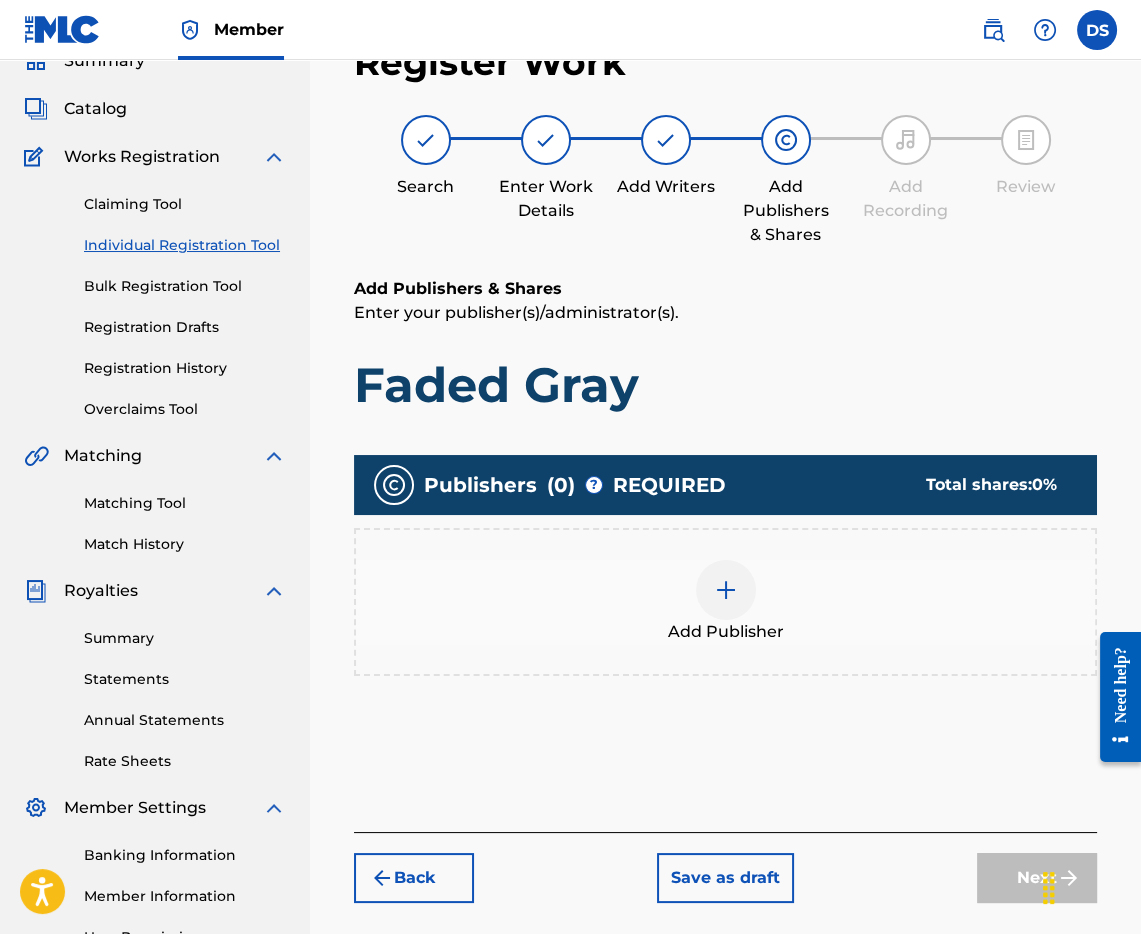 scroll, scrollTop: 89, scrollLeft: 0, axis: vertical 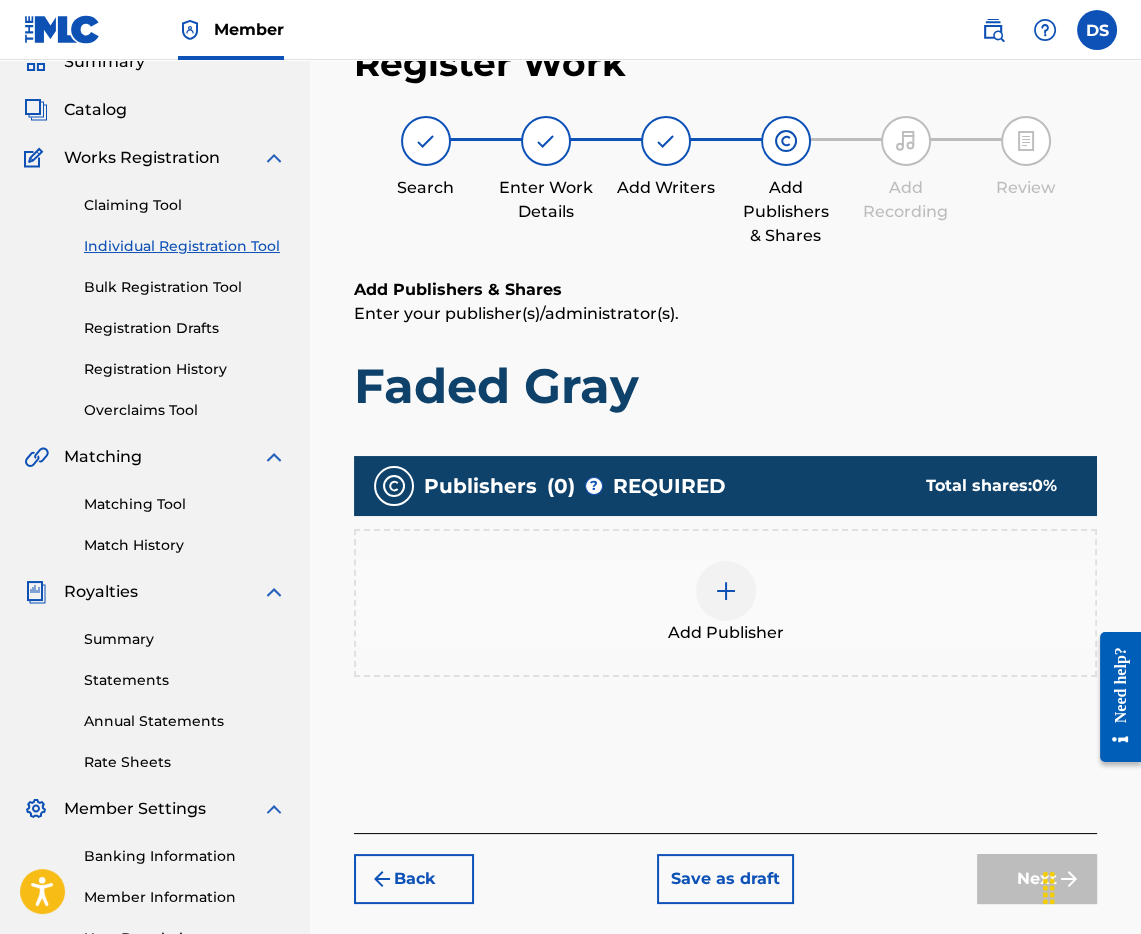 click at bounding box center (726, 591) 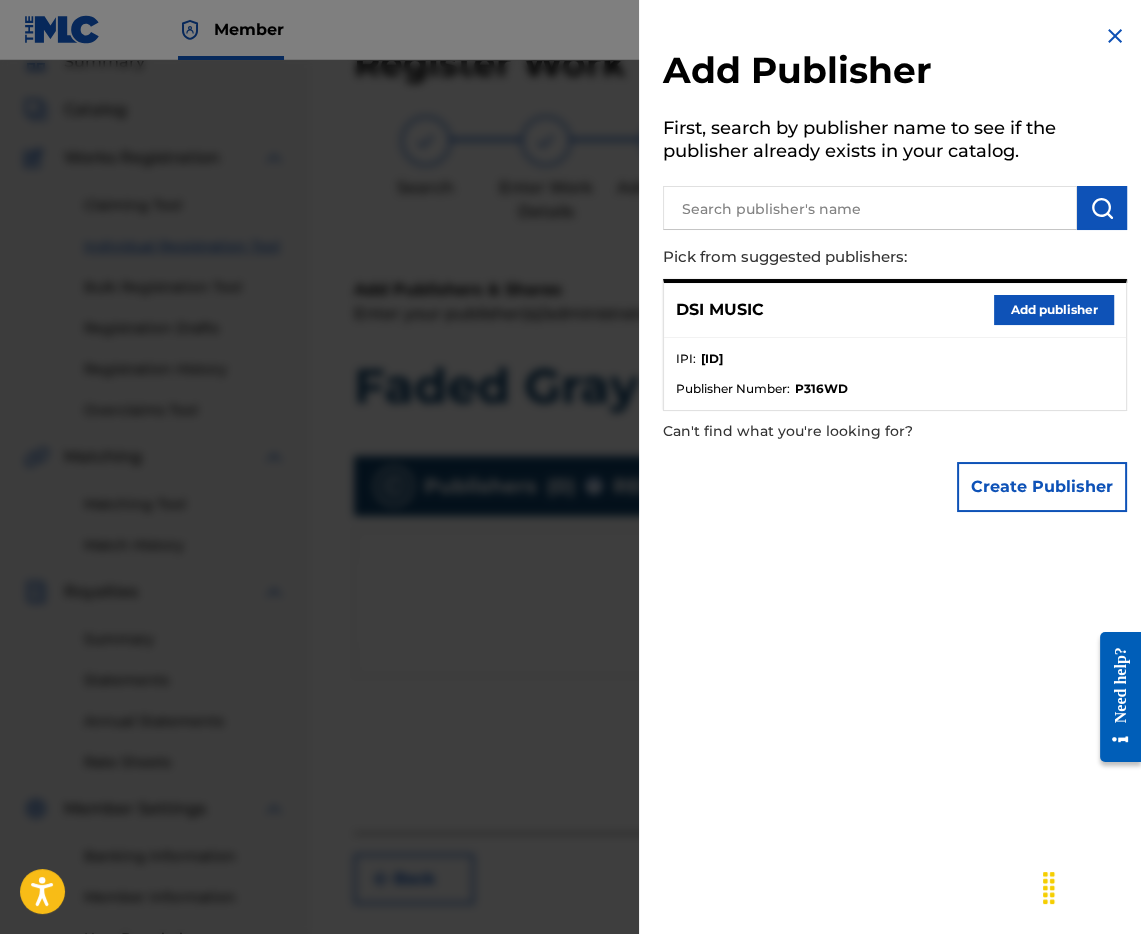 click on "Add publisher" at bounding box center [1054, 310] 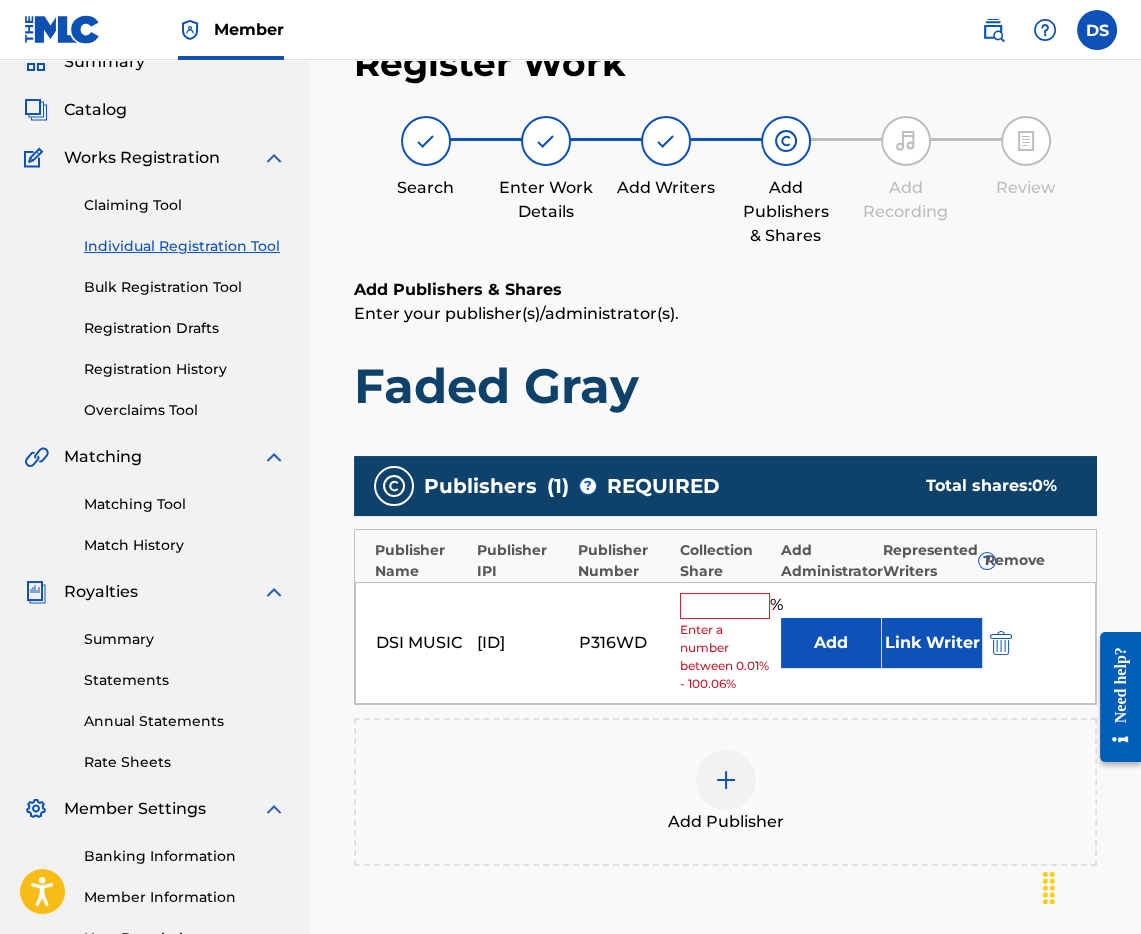click at bounding box center [725, 606] 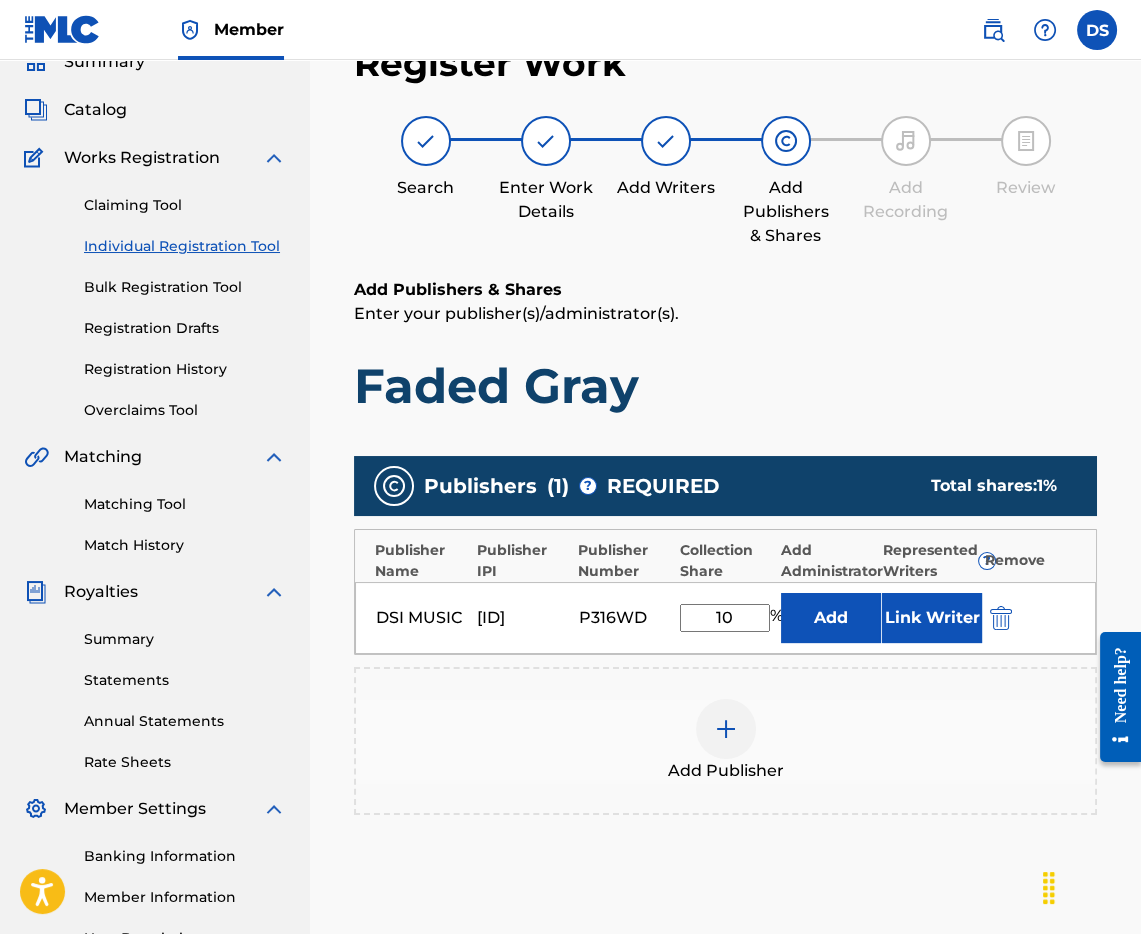 type on "100" 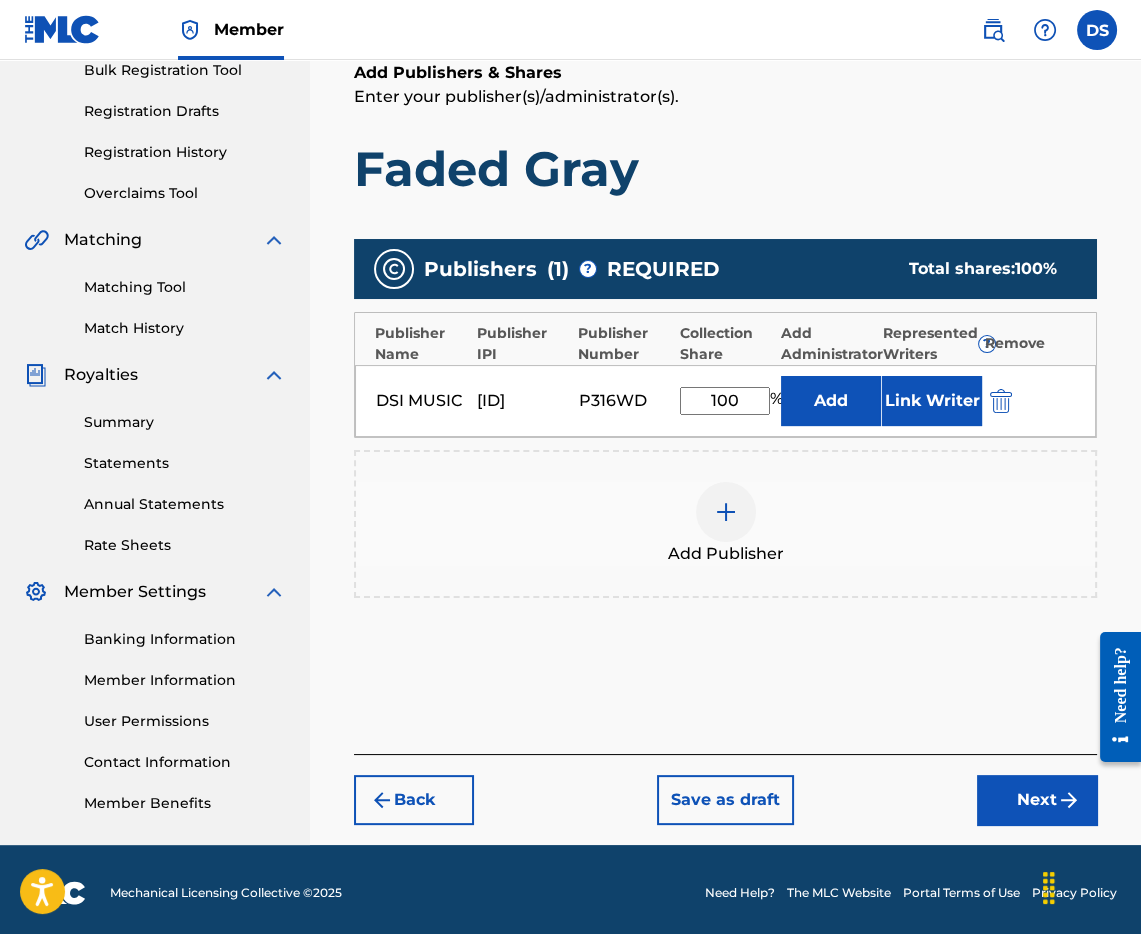 click on "Next" at bounding box center (1037, 800) 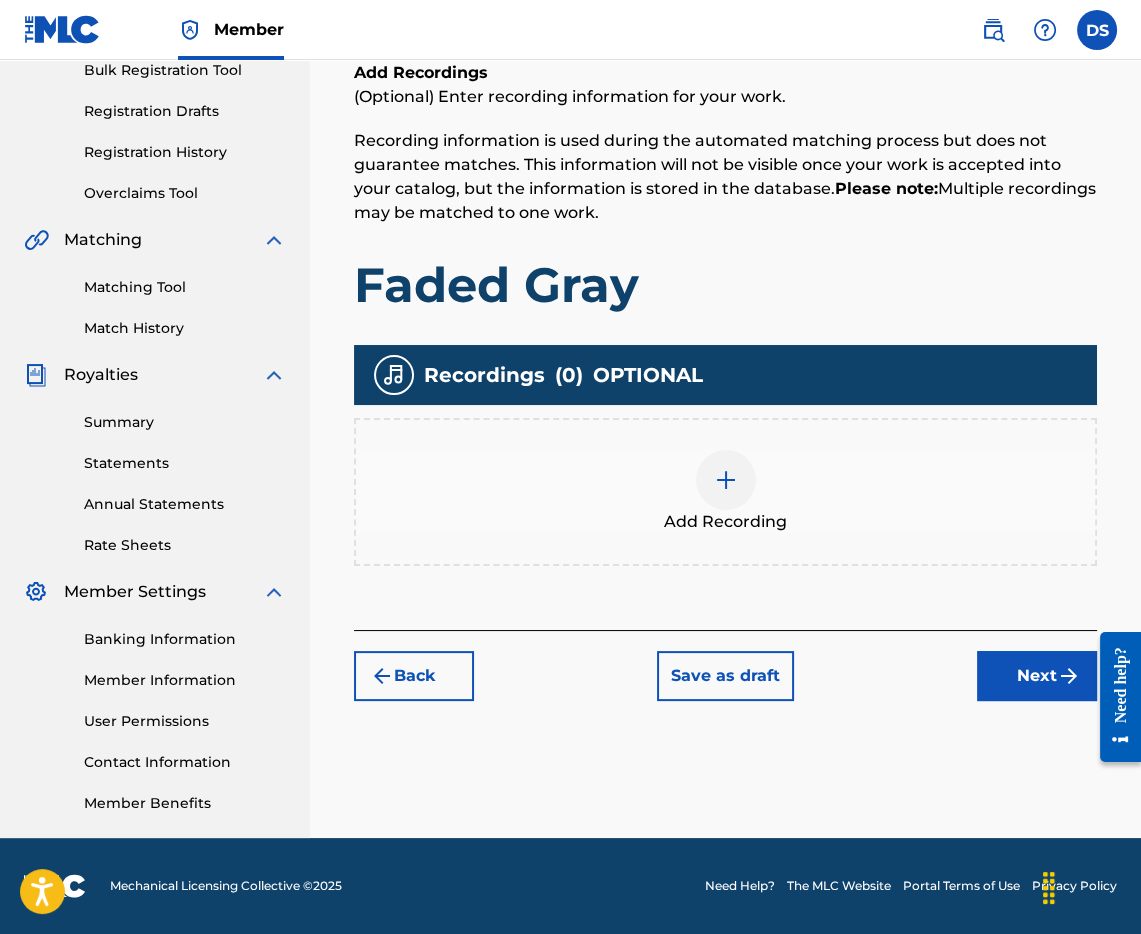 scroll, scrollTop: 303, scrollLeft: 0, axis: vertical 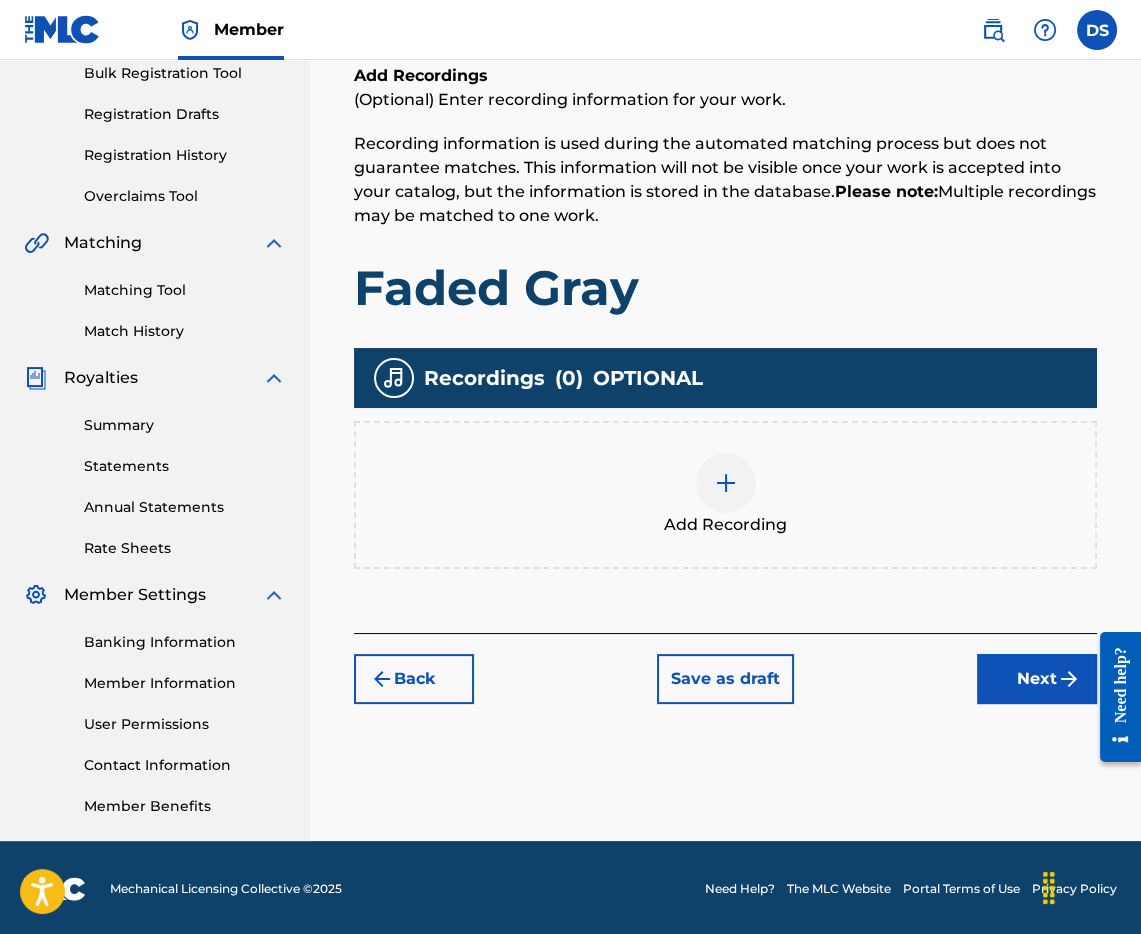 click at bounding box center (726, 483) 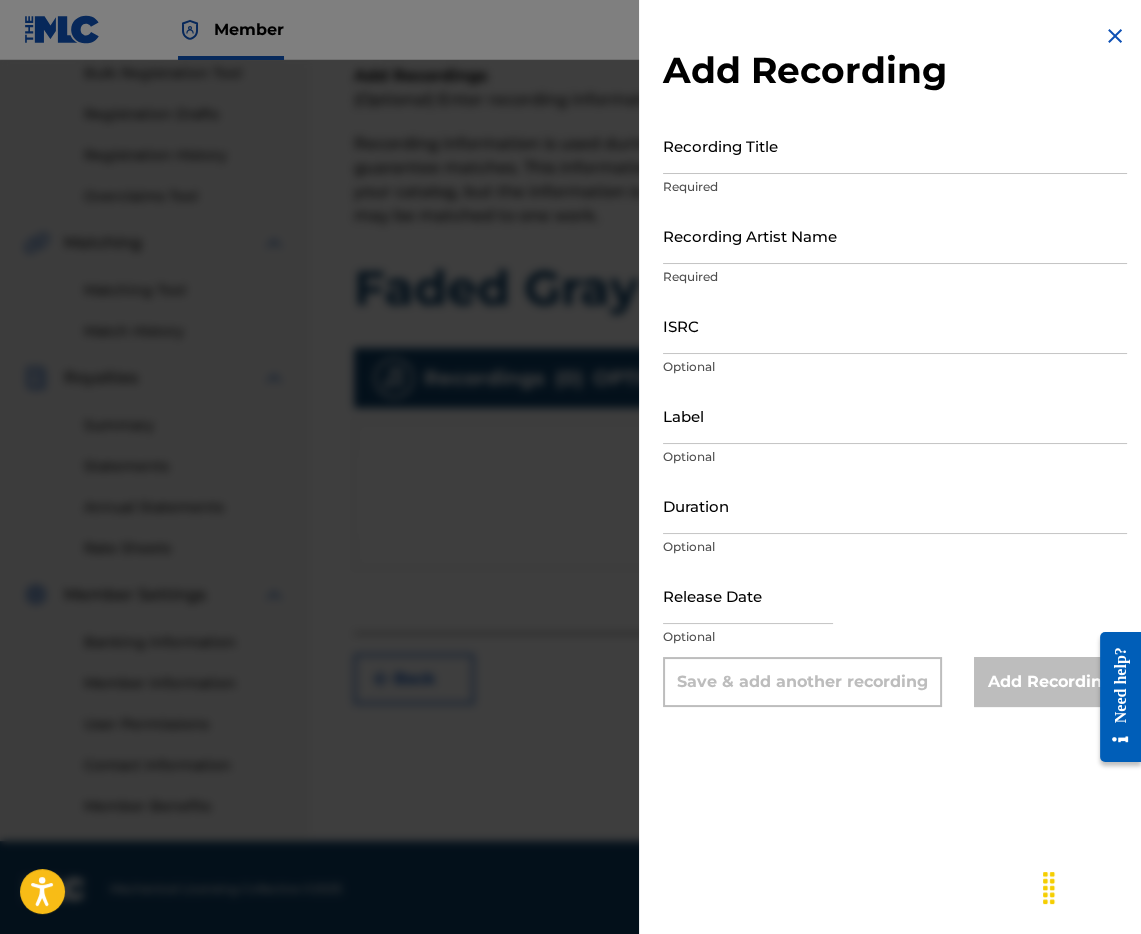 click on "Recording Title" at bounding box center [895, 145] 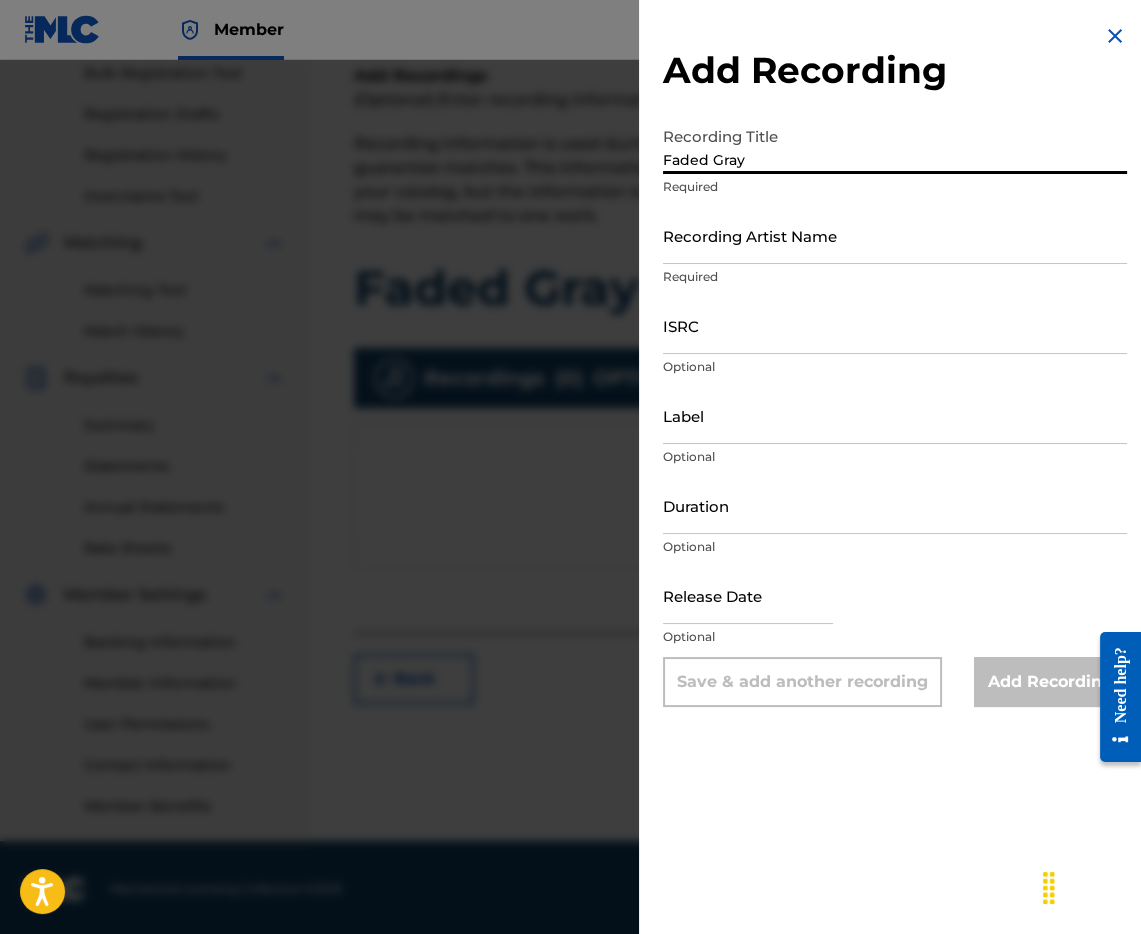 type on "Faded Gray" 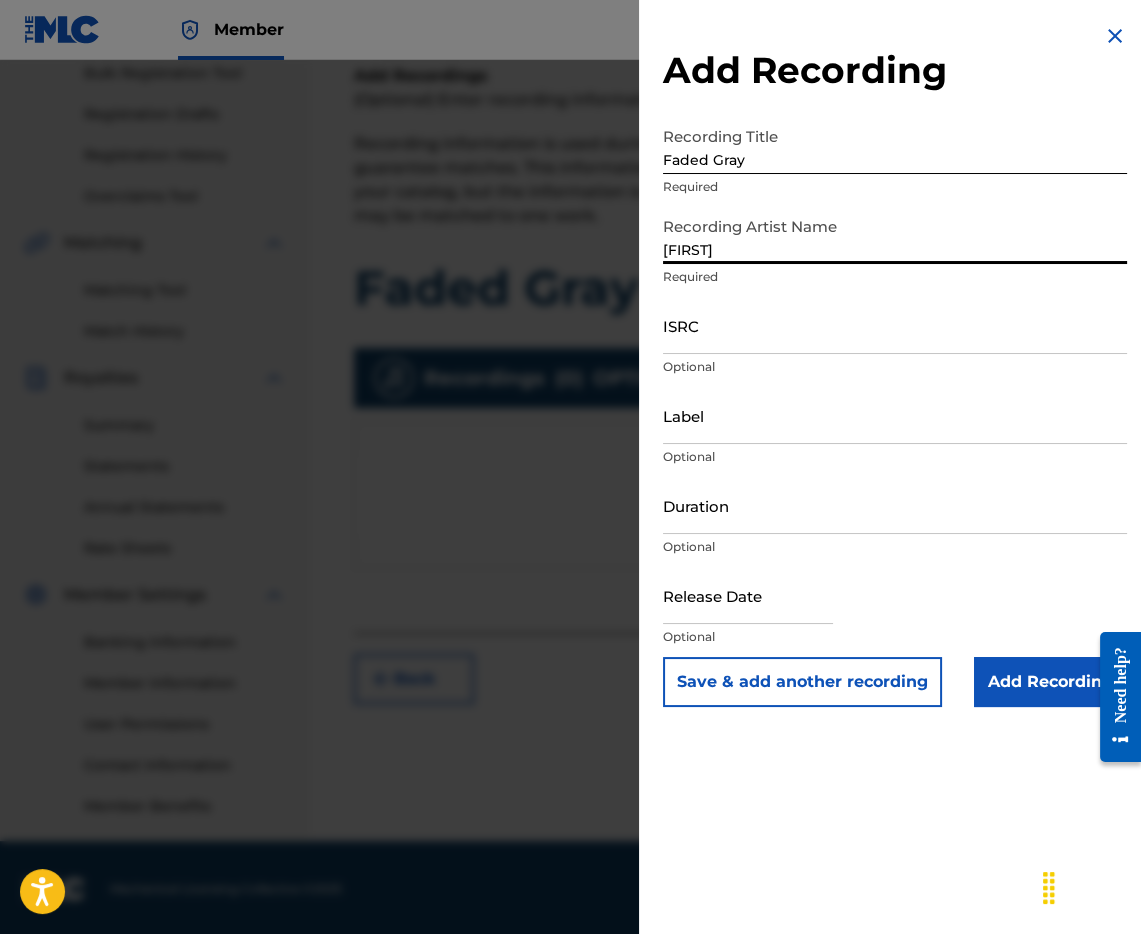 type on "[FIRST]" 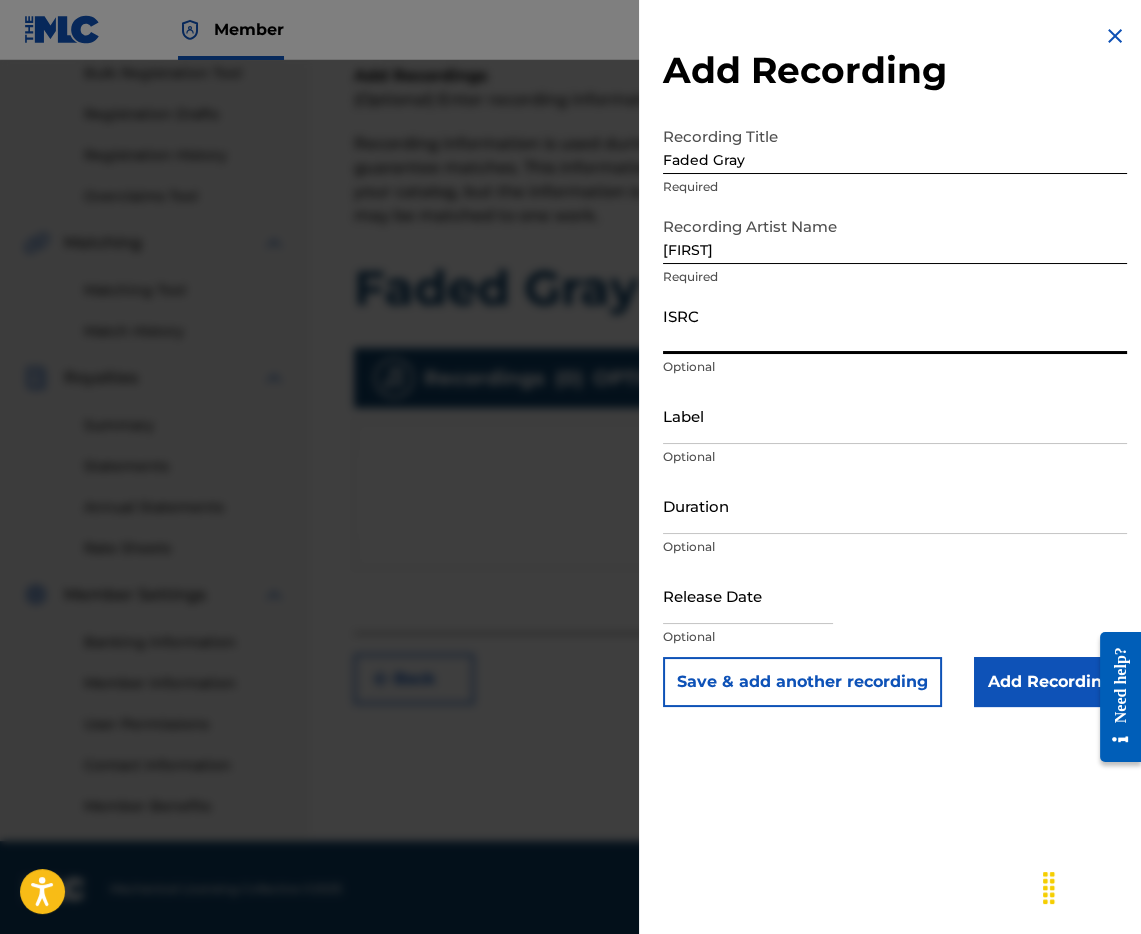 paste on "QZWFL2460454" 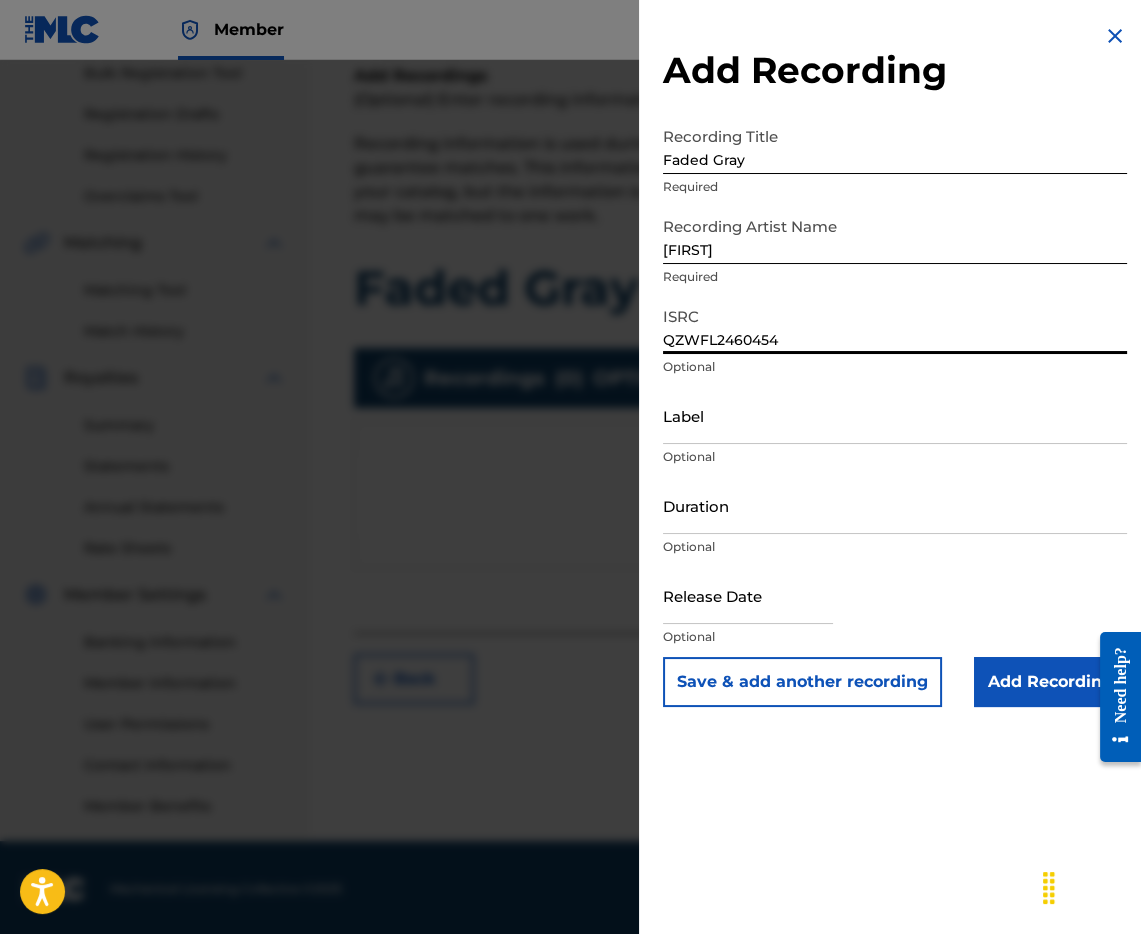 type on "QZWFL2460454" 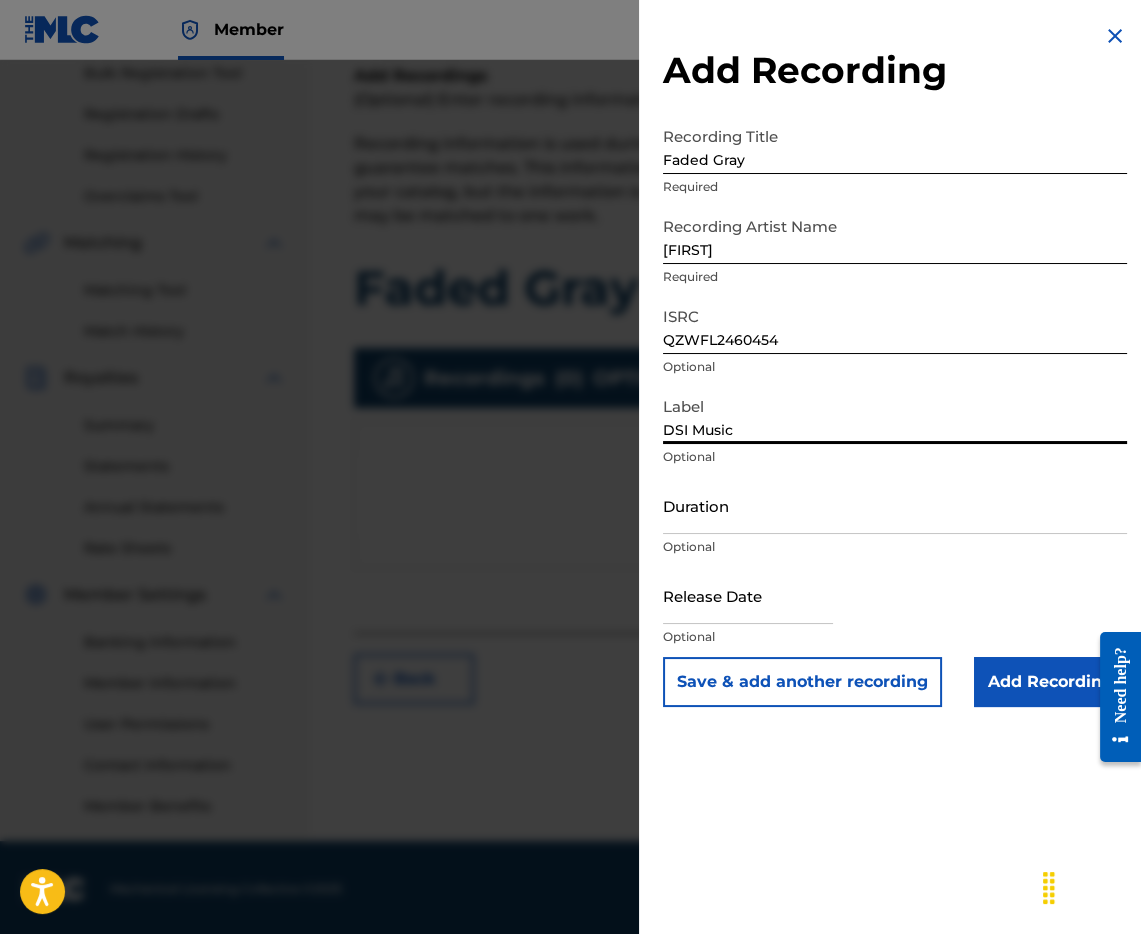 type on "DSI Music" 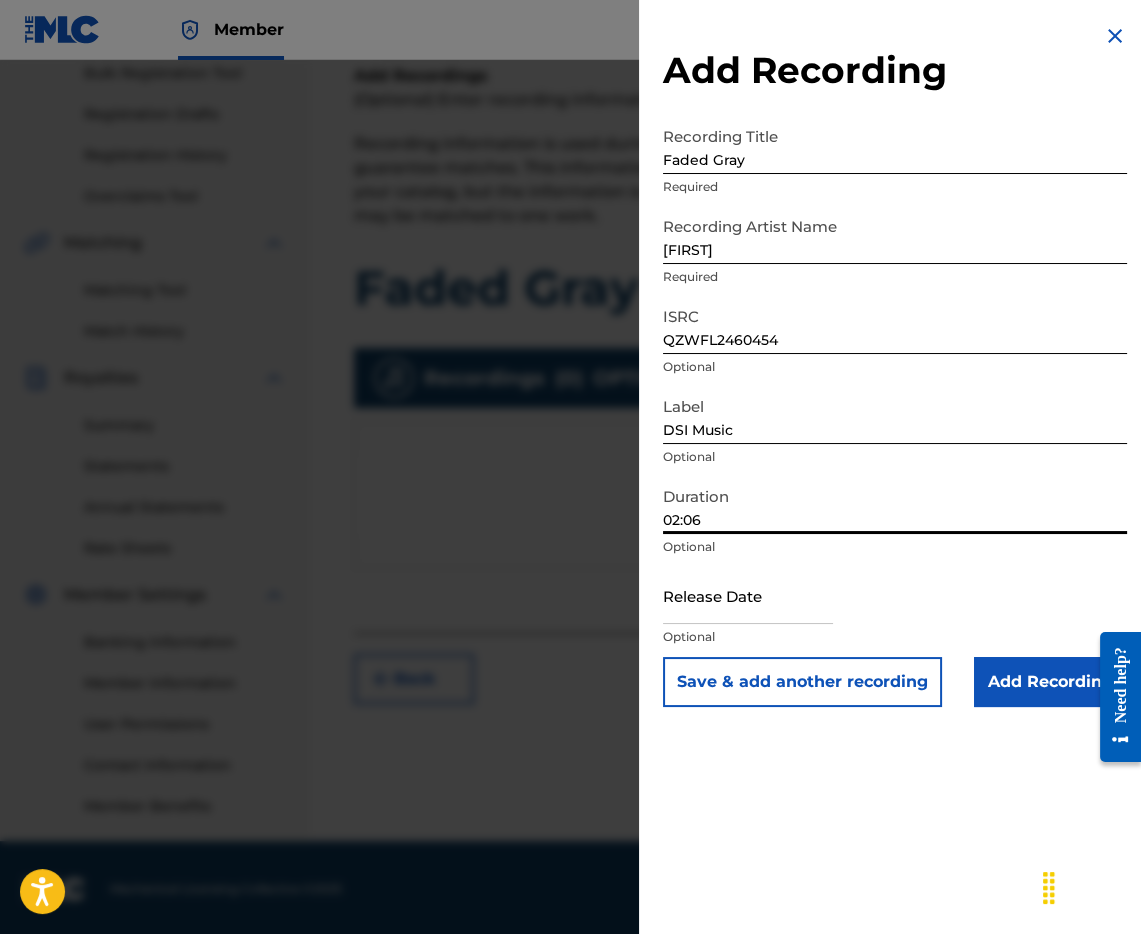 type on "02:06" 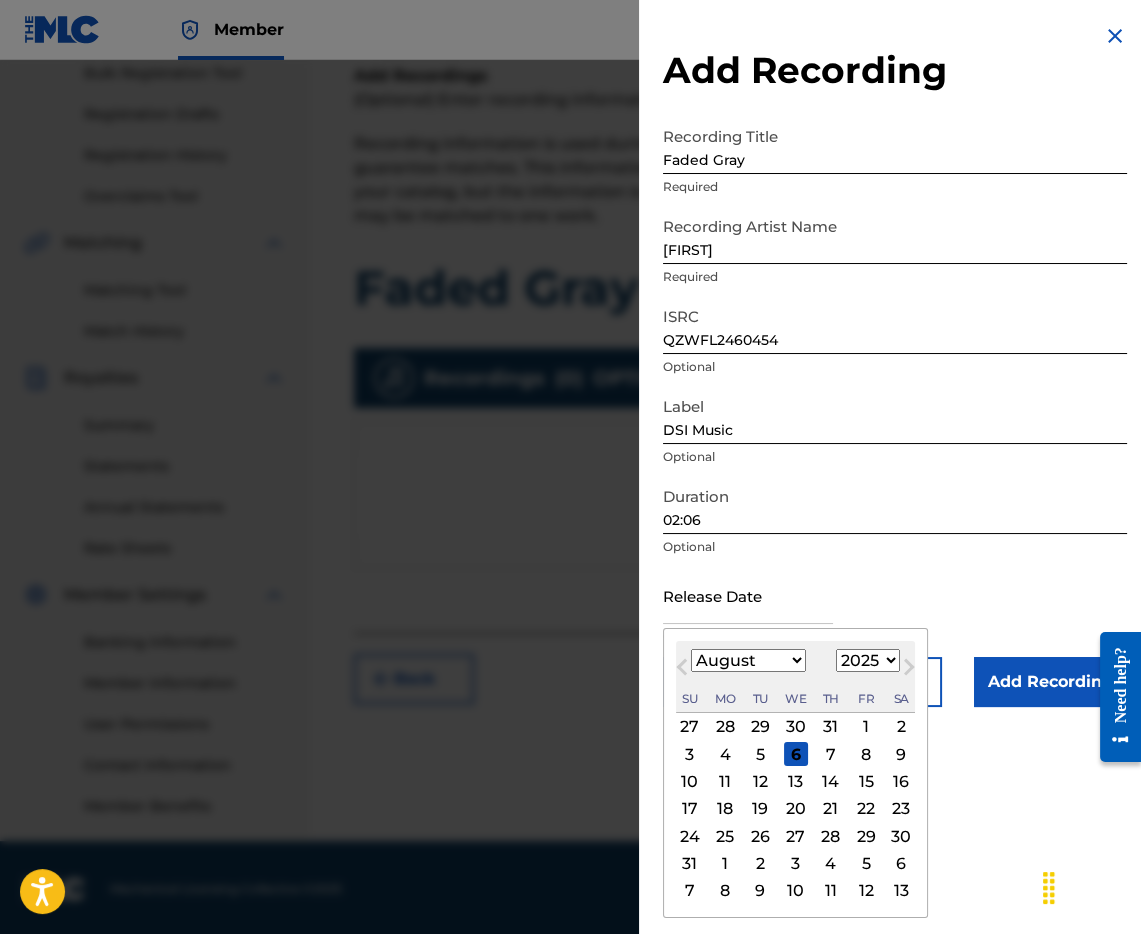 click on "1899 1900 1901 1902 1903 1904 1905 1906 1907 1908 1909 1910 1911 1912 1913 1914 1915 1916 1917 1918 1919 1920 1921 1922 1923 1924 1925 1926 1927 1928 1929 1930 1931 1932 1933 1934 1935 1936 1937 1938 1939 1940 1941 1942 1943 1944 1945 1946 1947 1948 1949 1950 1951 1952 1953 1954 1955 1956 1957 1958 1959 1960 1961 1962 1963 1964 1965 1966 1967 1968 1969 1970 1971 1972 1973 1974 1975 1976 1977 1978 1979 1980 1981 1982 1983 1984 1985 1986 1987 1988 1989 1990 1991 1992 1993 1994 1995 1996 1997 1998 1999 2000 2001 2002 2003 2004 2005 2006 2007 2008 2009 2010 2011 2012 2013 2014 2015 2016 2017 2018 2019 2020 2021 2022 2023 2024 2025 2026 2027 2028 2029 2030 2031 2032 2033 2034 2035 2036 2037 2038 2039 2040 2041 2042 2043 2044 2045 2046 2047 2048 2049 2050 2051 2052 2053 2054 2055 2056 2057 2058 2059 2060 2061 2062 2063 2064 2065 2066 2067 2068 2069 2070 2071 2072 2073 2074 2075 2076 2077 2078 2079 2080 2081 2082 2083 2084 2085 2086 2087 2088 2089 2090 2091 2092 2093 2094 2095 2096 2097 2098 2099 2100" at bounding box center (868, 660) 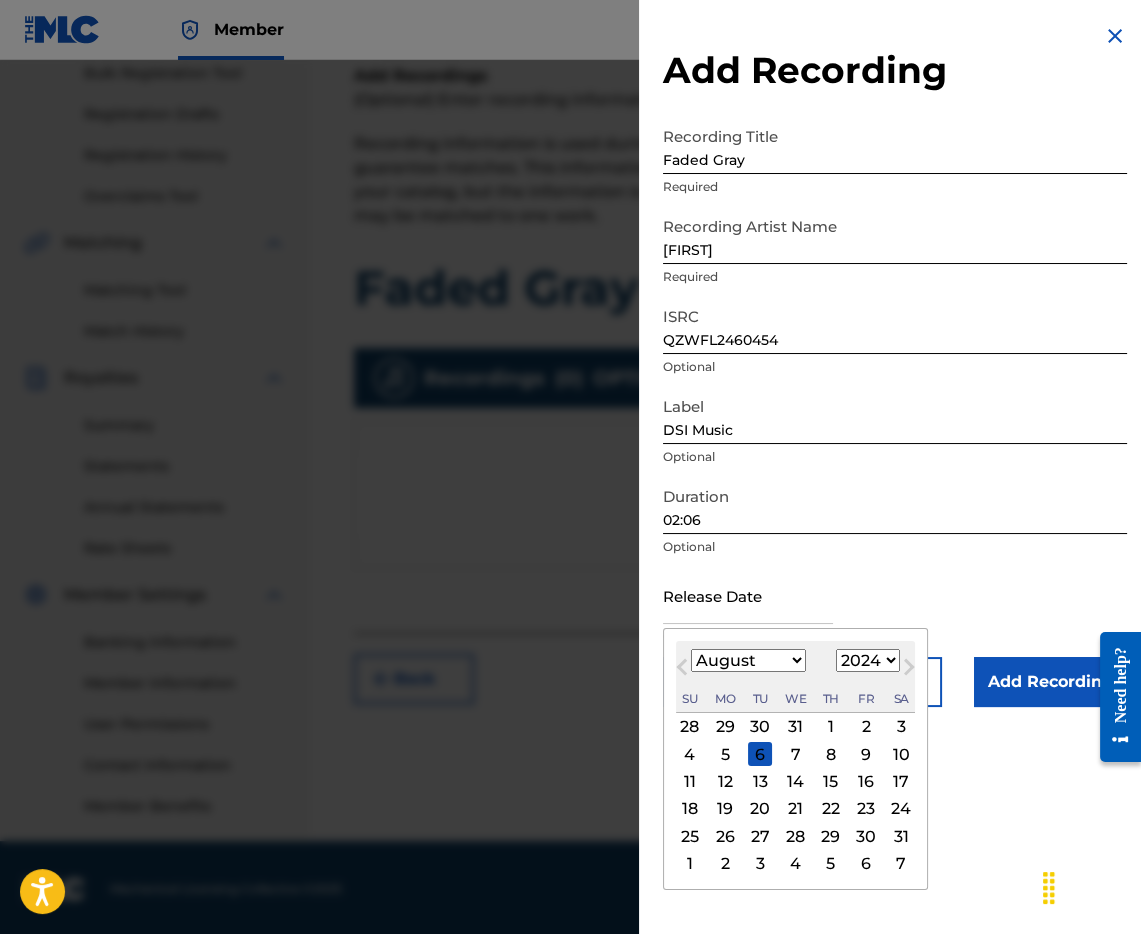 select on "9" 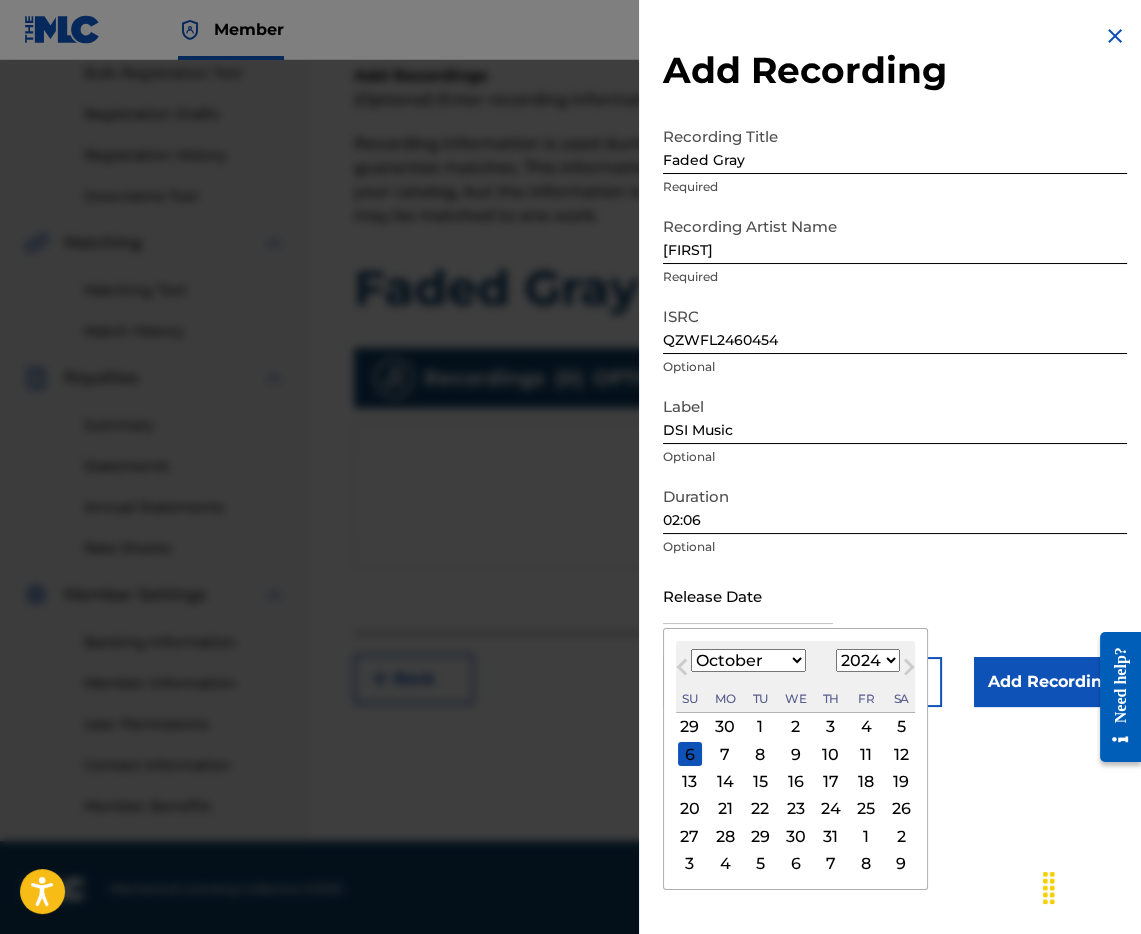 click on "15" at bounding box center (760, 782) 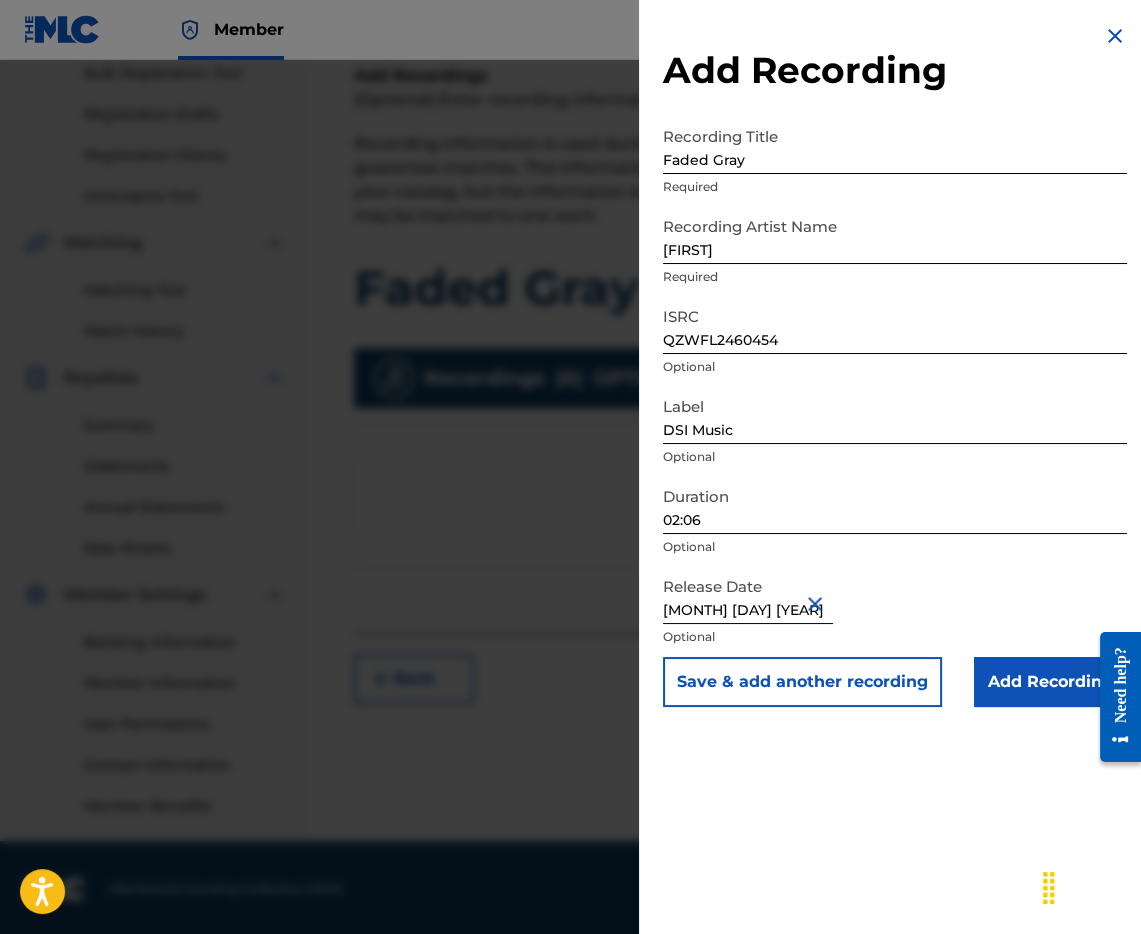 type on "[MONTH] [DAY] [YEAR]" 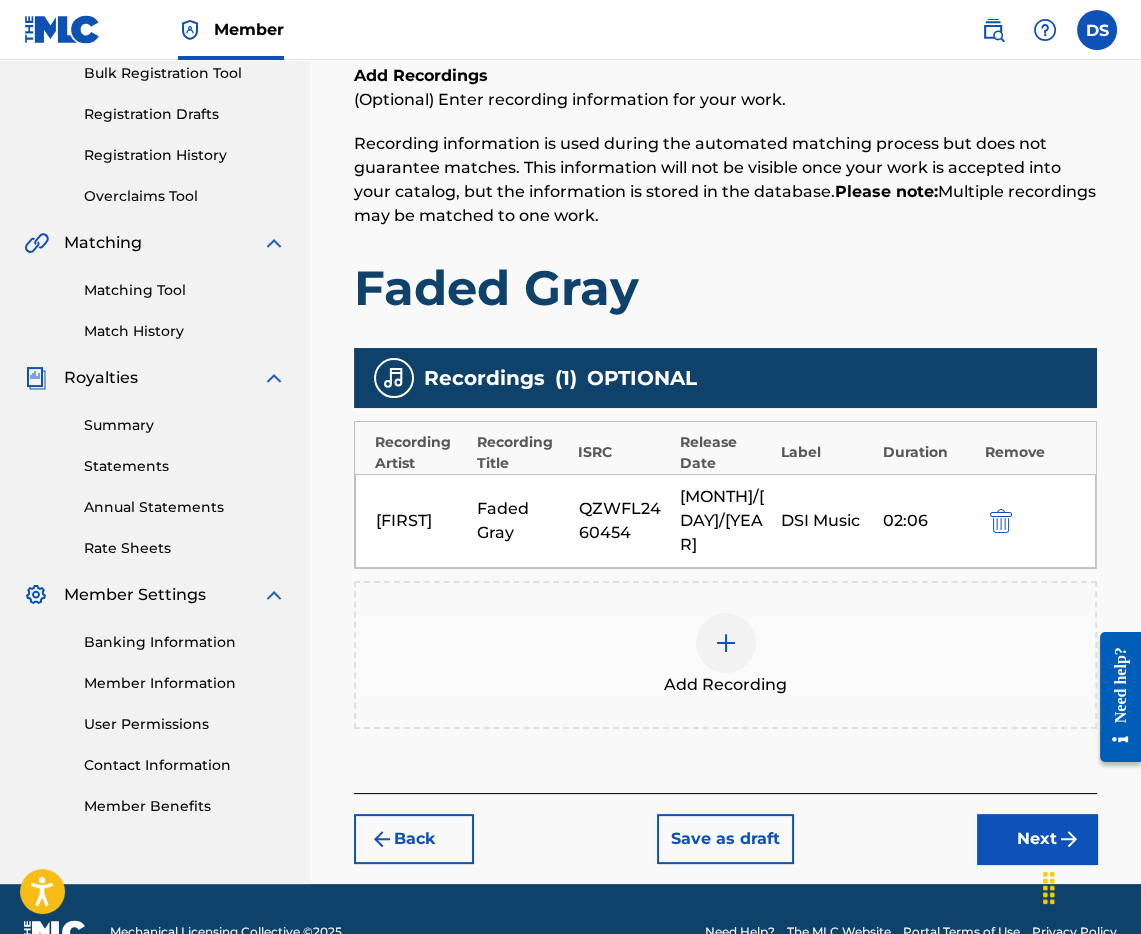 click on "Next" at bounding box center (1037, 839) 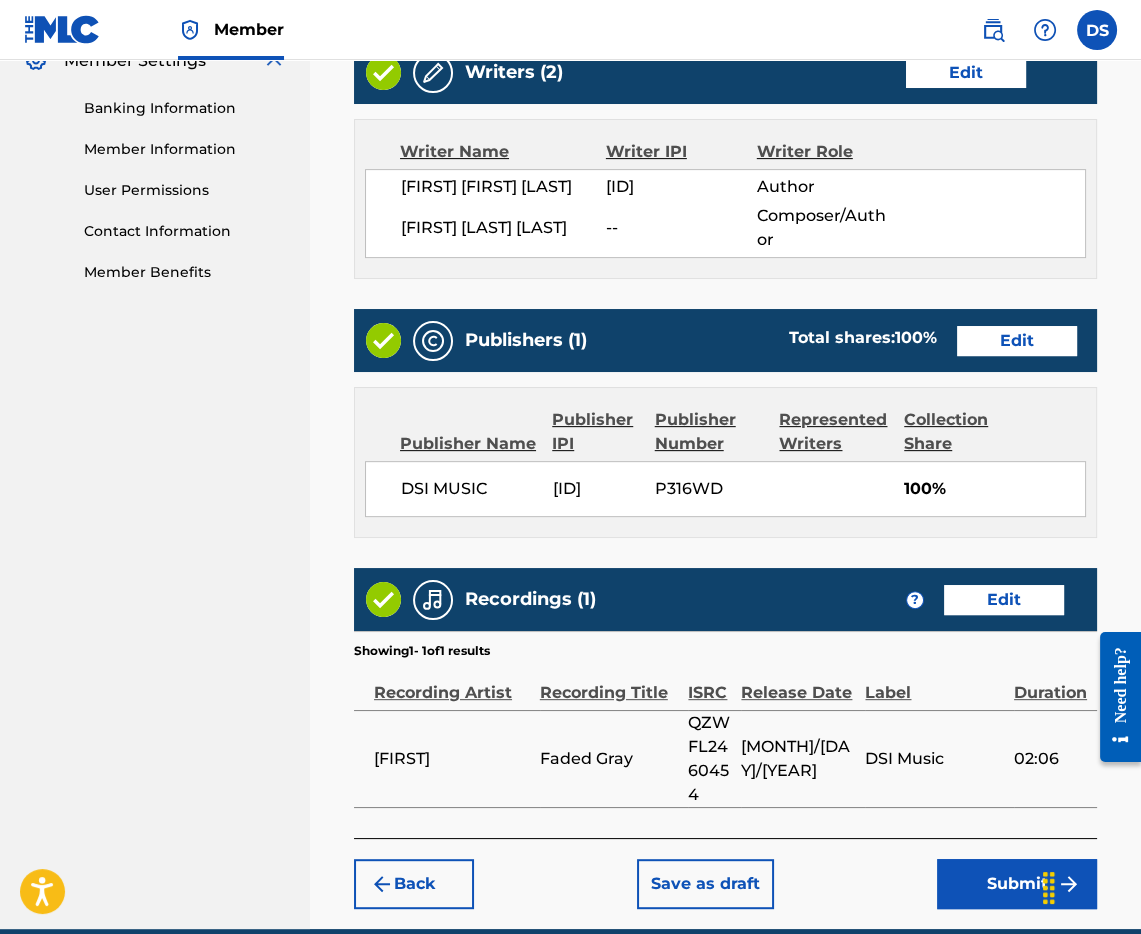 scroll, scrollTop: 958, scrollLeft: 0, axis: vertical 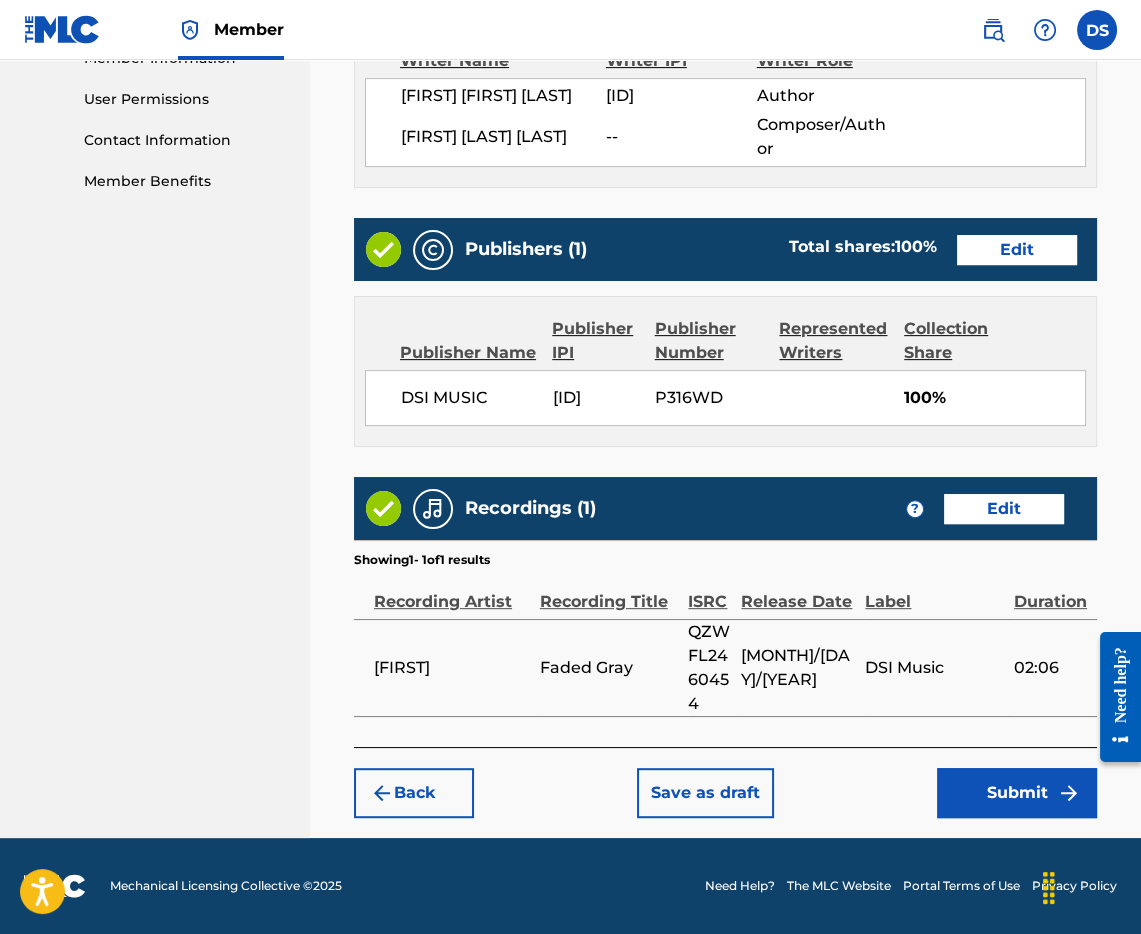 click on "Submit" at bounding box center [1017, 793] 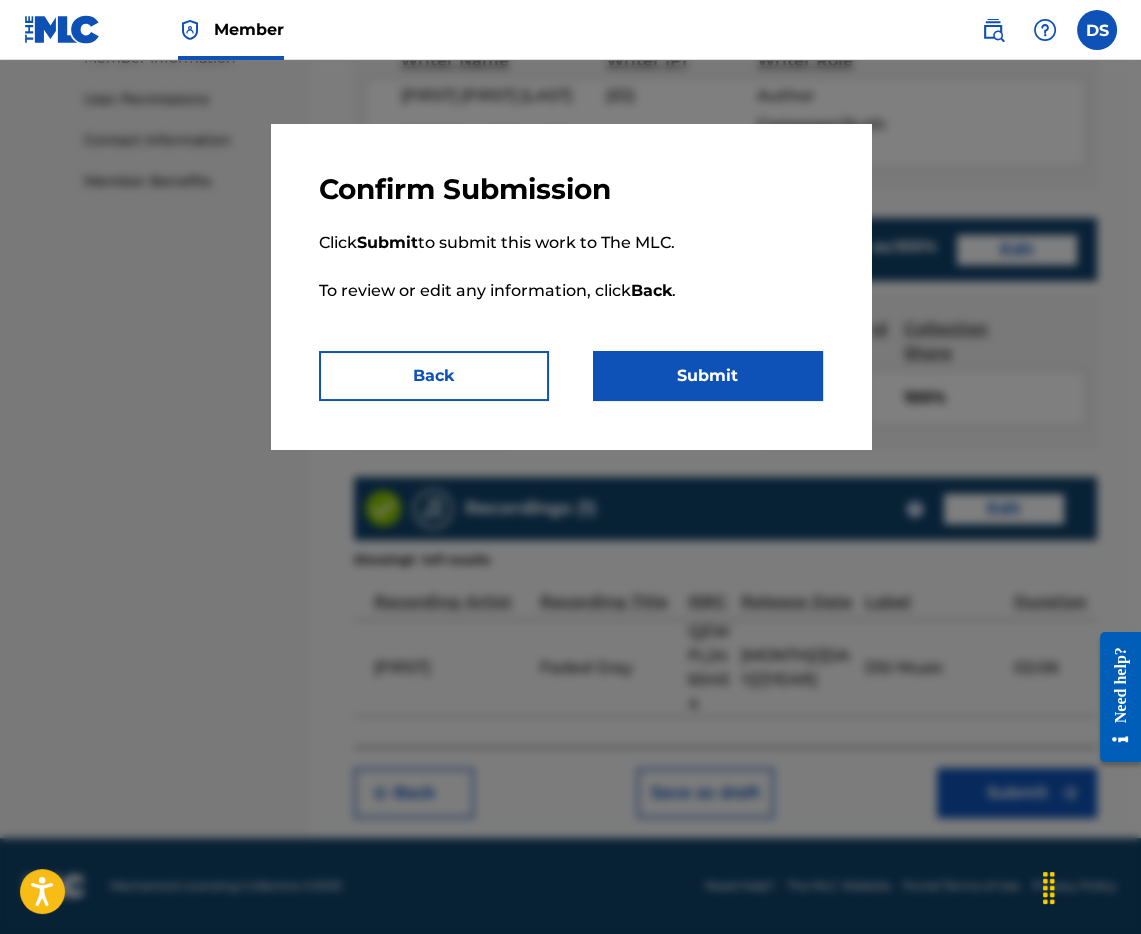 click on "Submit" at bounding box center (708, 376) 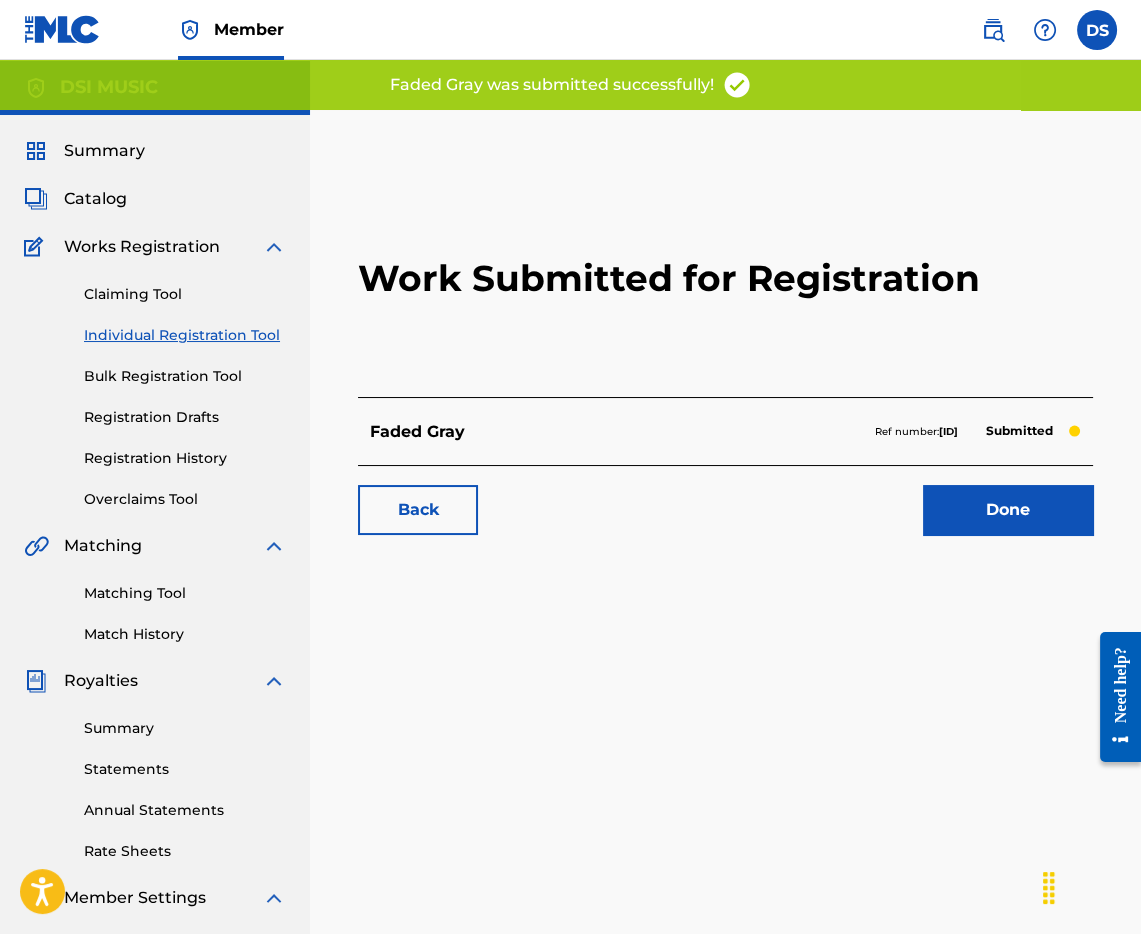 click on "Registration History" at bounding box center [185, 458] 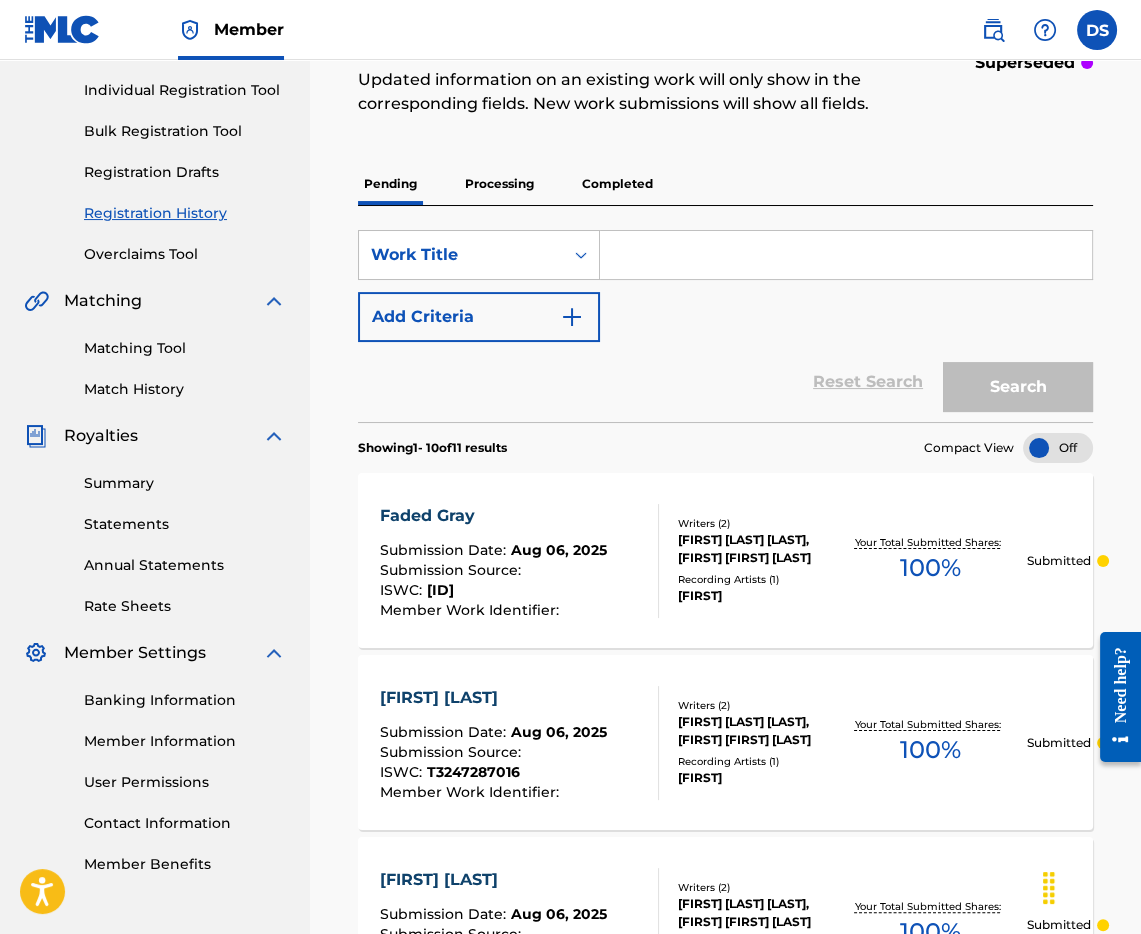 scroll, scrollTop: 385, scrollLeft: 0, axis: vertical 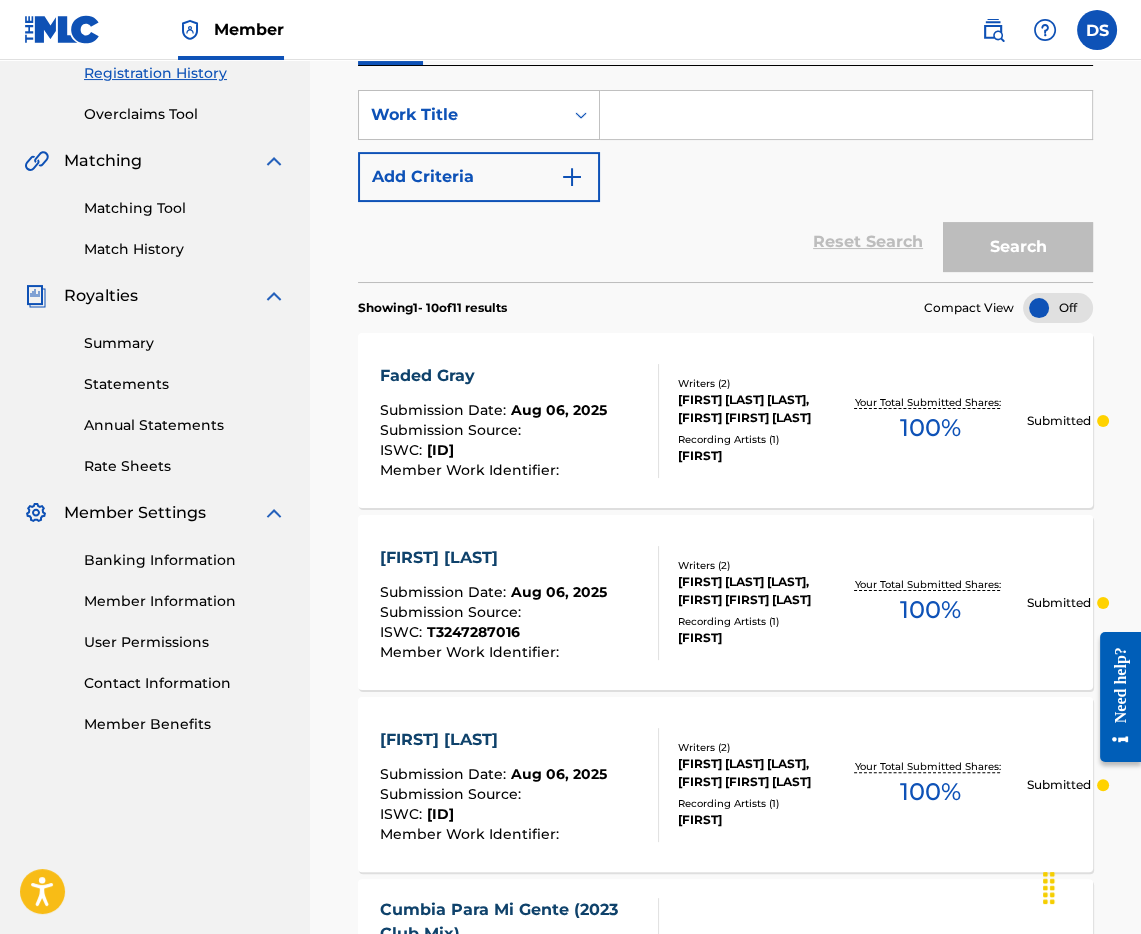 click on "[FIRST] [LAST]" at bounding box center (493, 558) 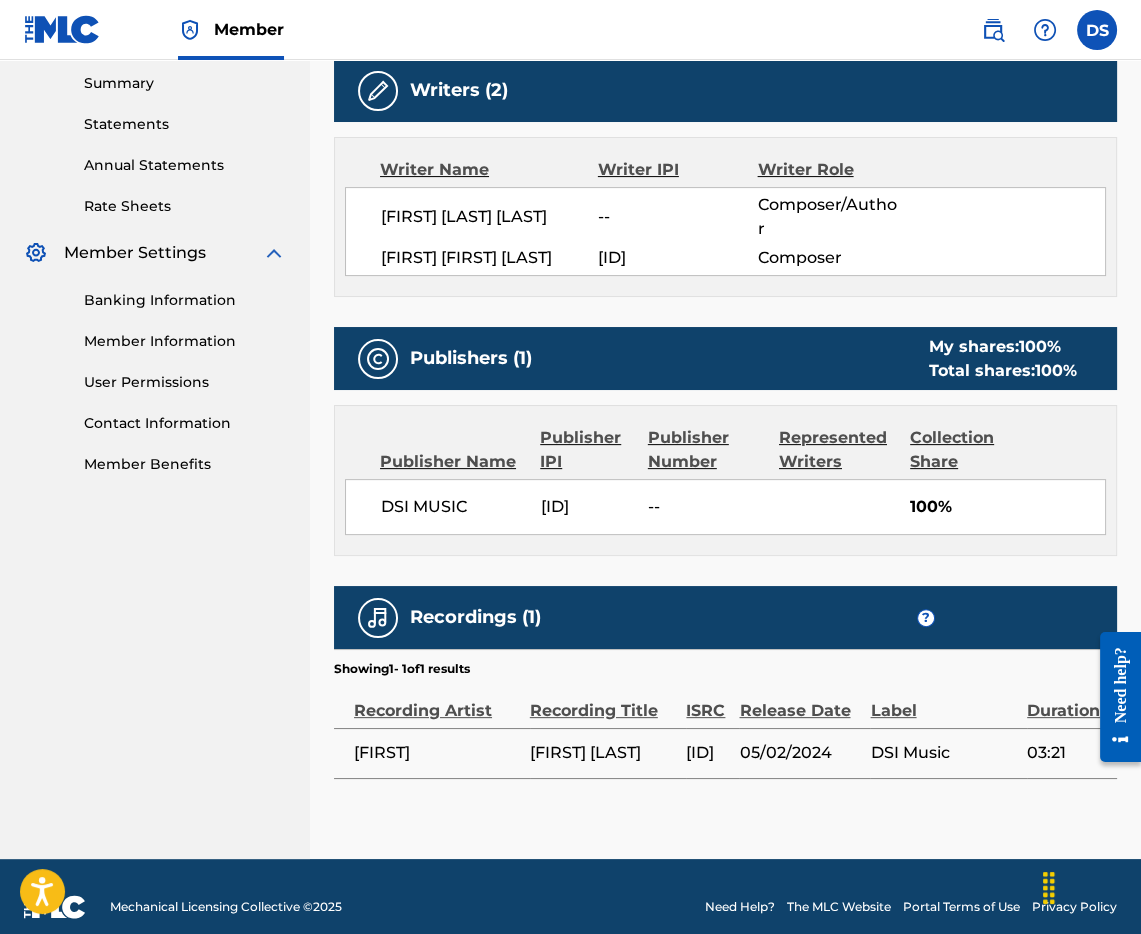 scroll, scrollTop: 675, scrollLeft: 0, axis: vertical 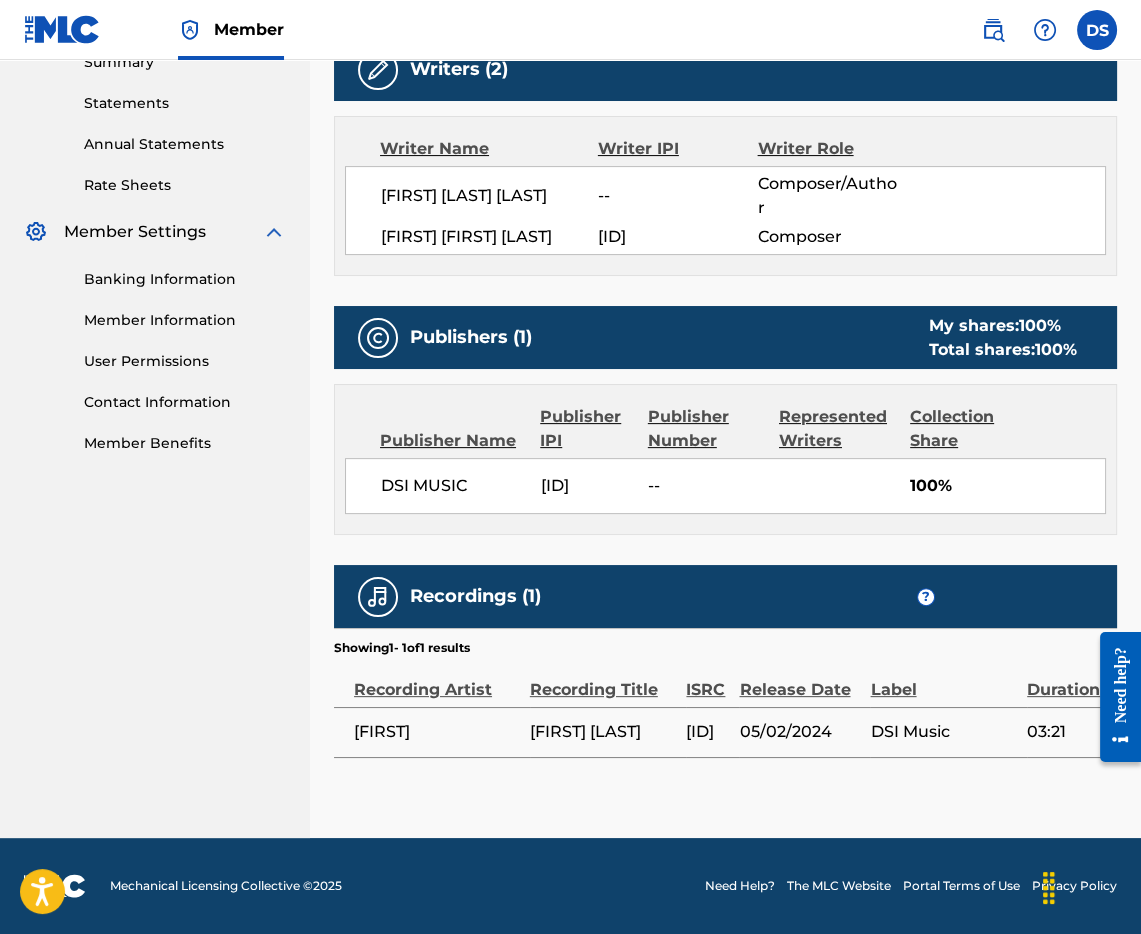 click on "[ID]" at bounding box center [707, 732] 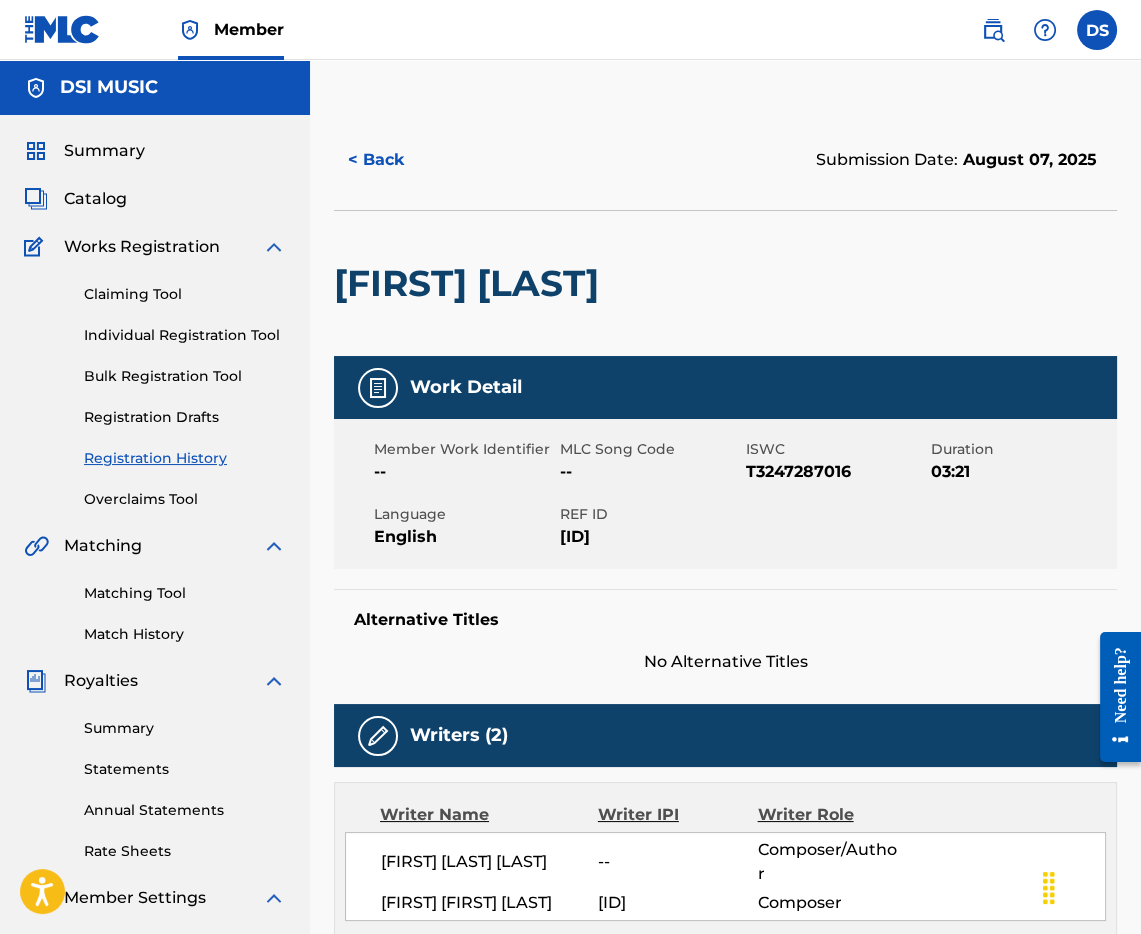 click on "Individual Registration Tool" at bounding box center (185, 335) 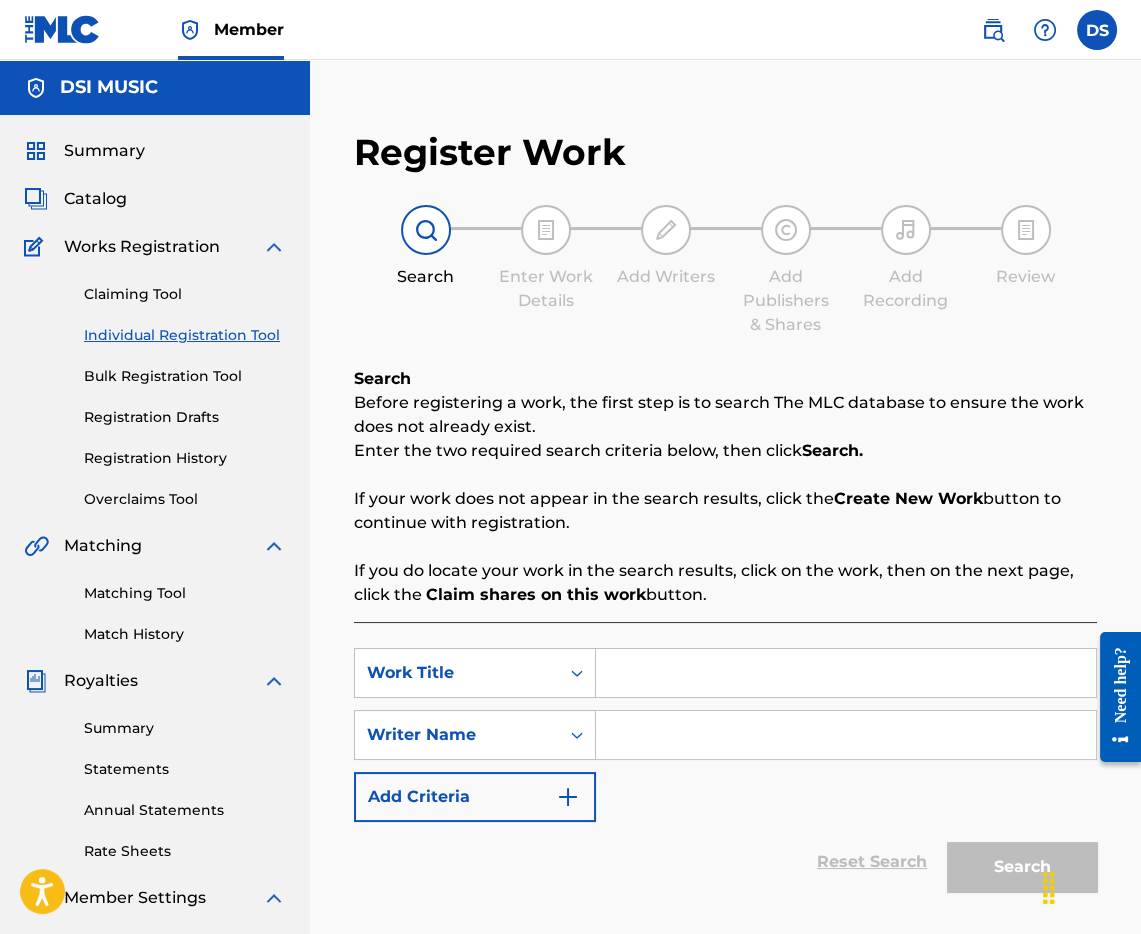 click at bounding box center [846, 673] 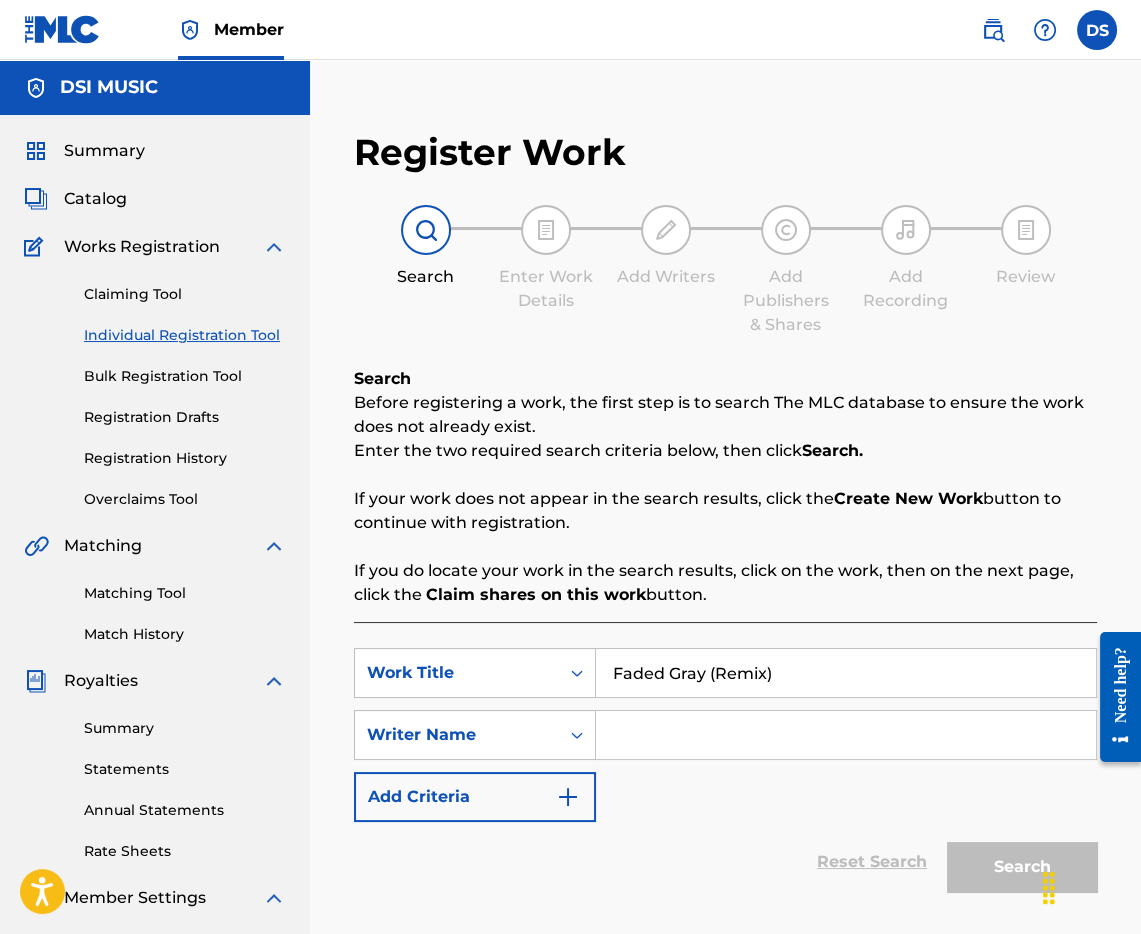 type on "Faded Gray (Remix)" 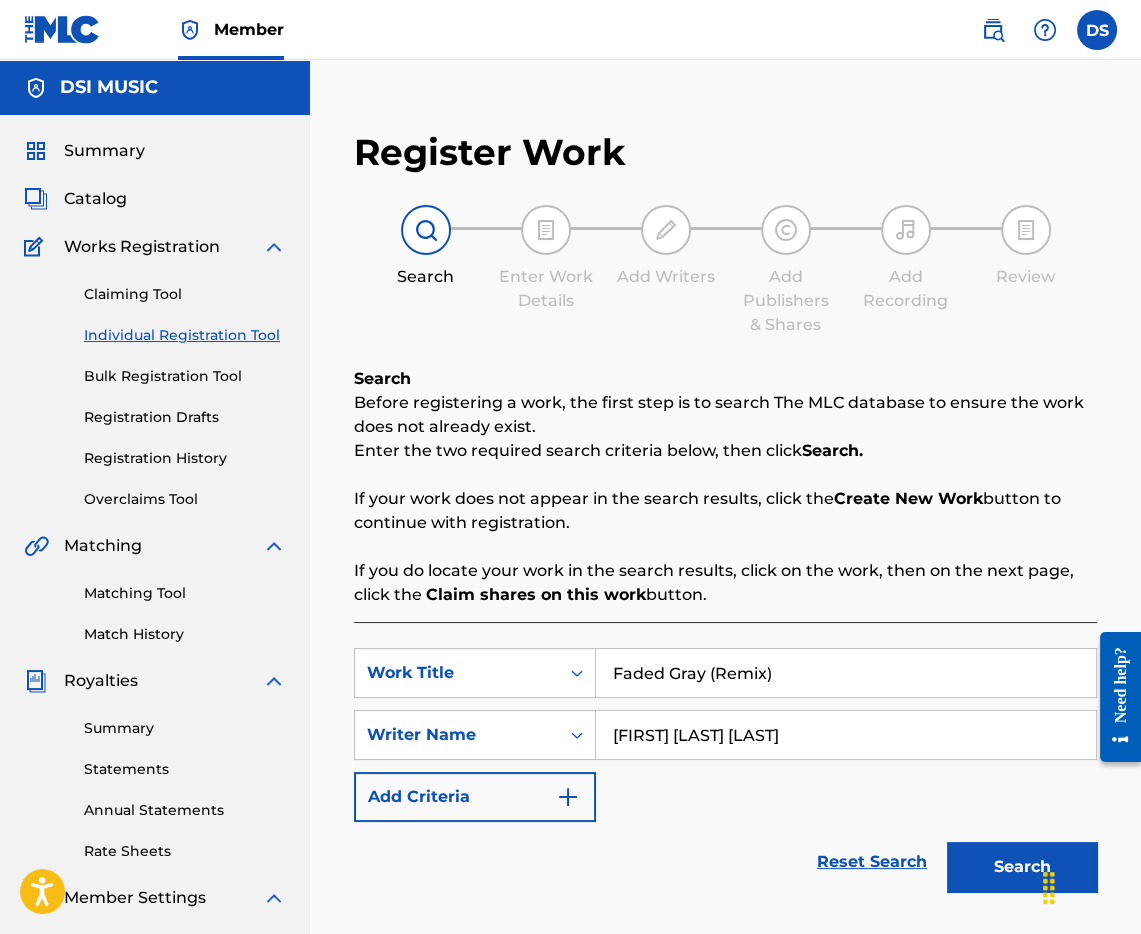 type on "[FIRST] [LAST] [LAST]" 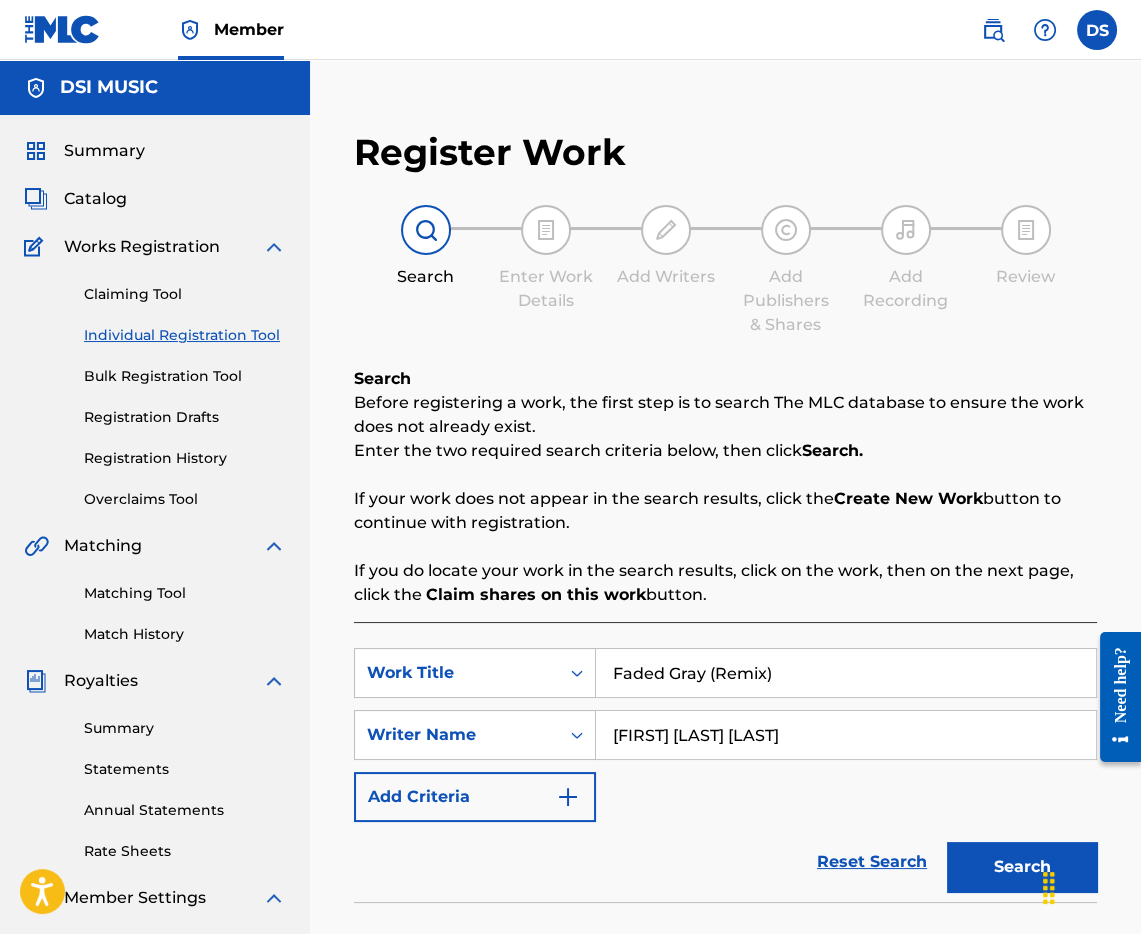 scroll, scrollTop: 320, scrollLeft: 0, axis: vertical 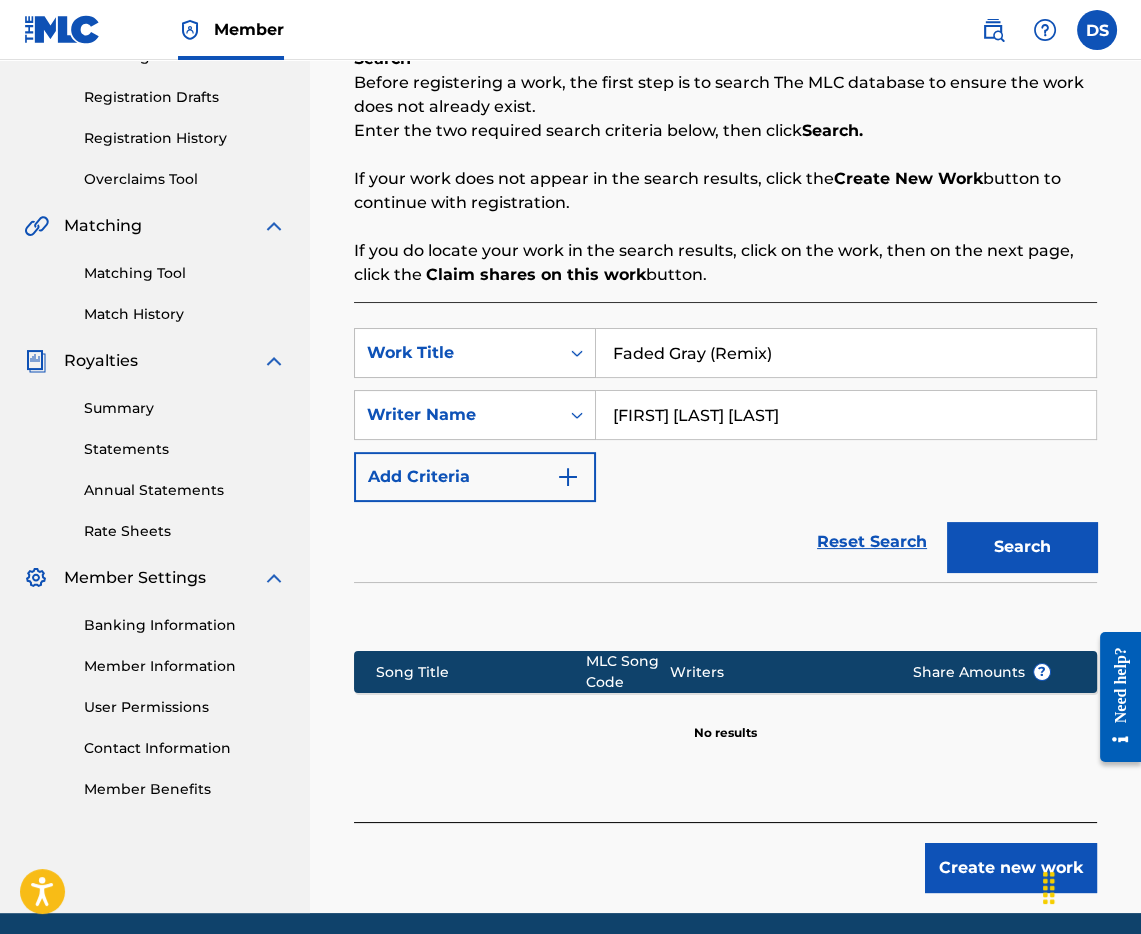 click on "Create new work" at bounding box center (1011, 868) 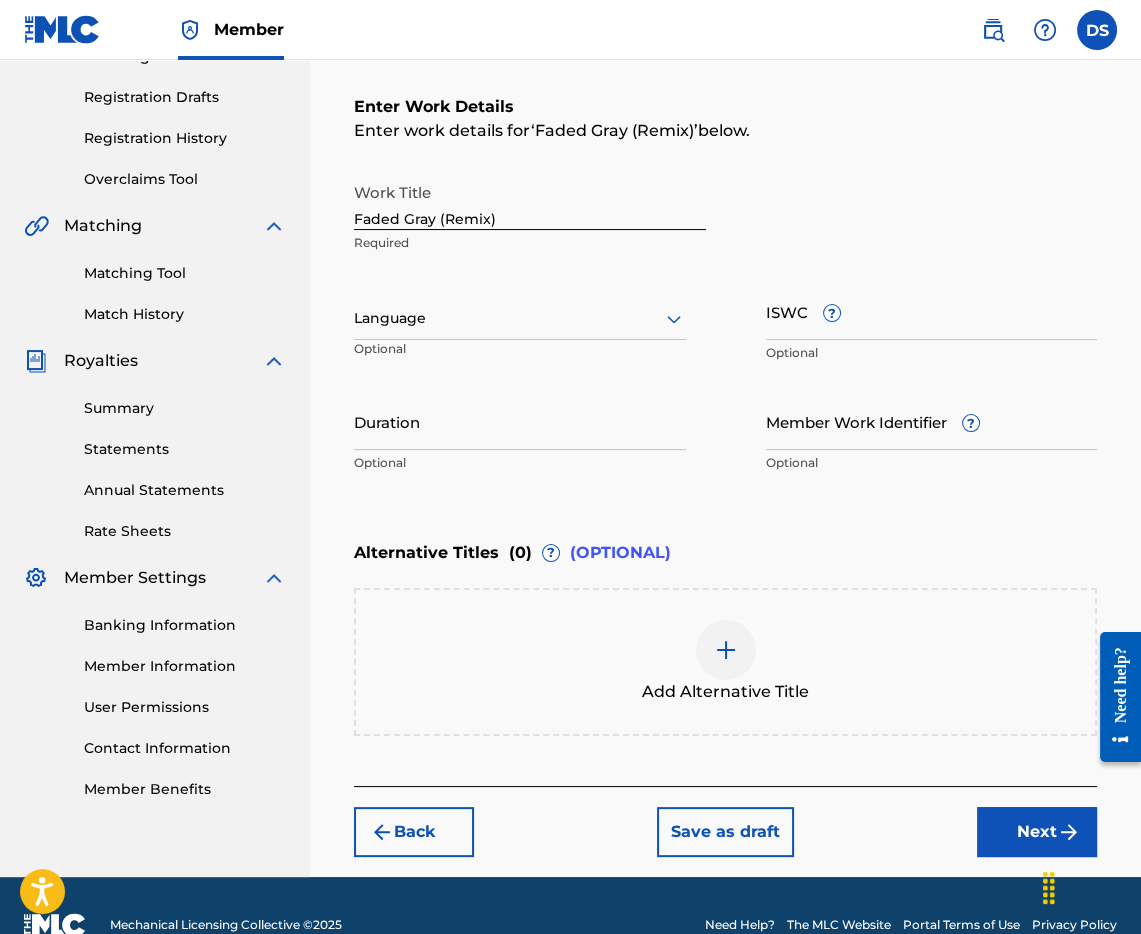 click at bounding box center [520, 318] 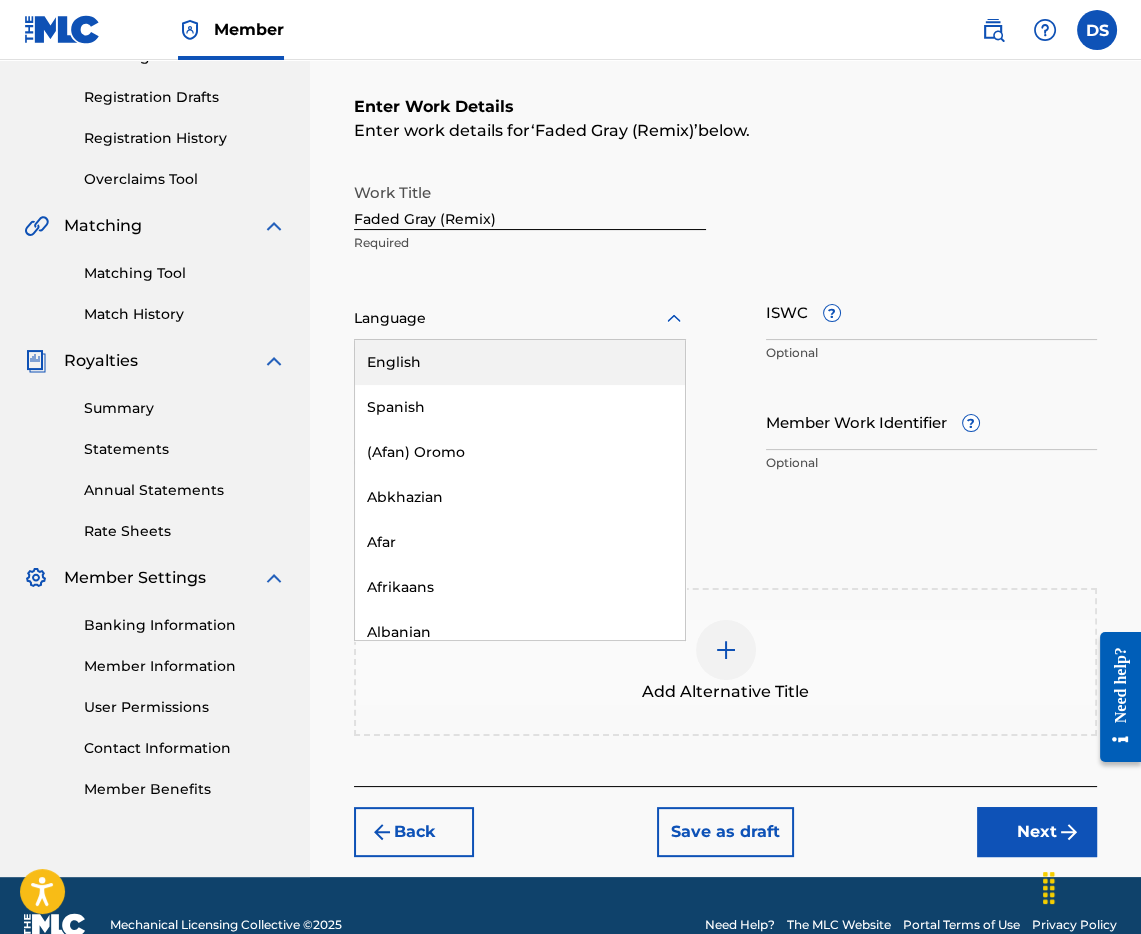 click on "English" at bounding box center (520, 362) 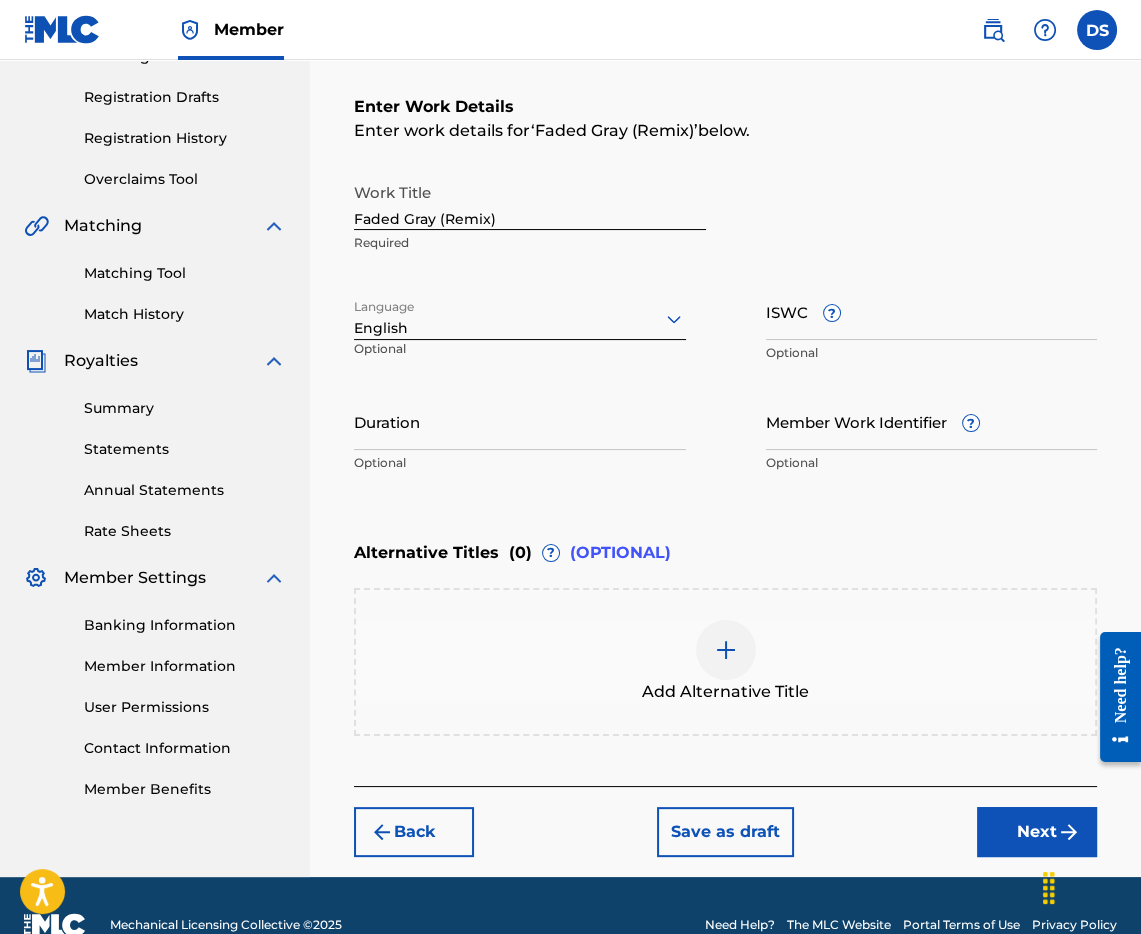 click on "ISWC   ?" at bounding box center (932, 311) 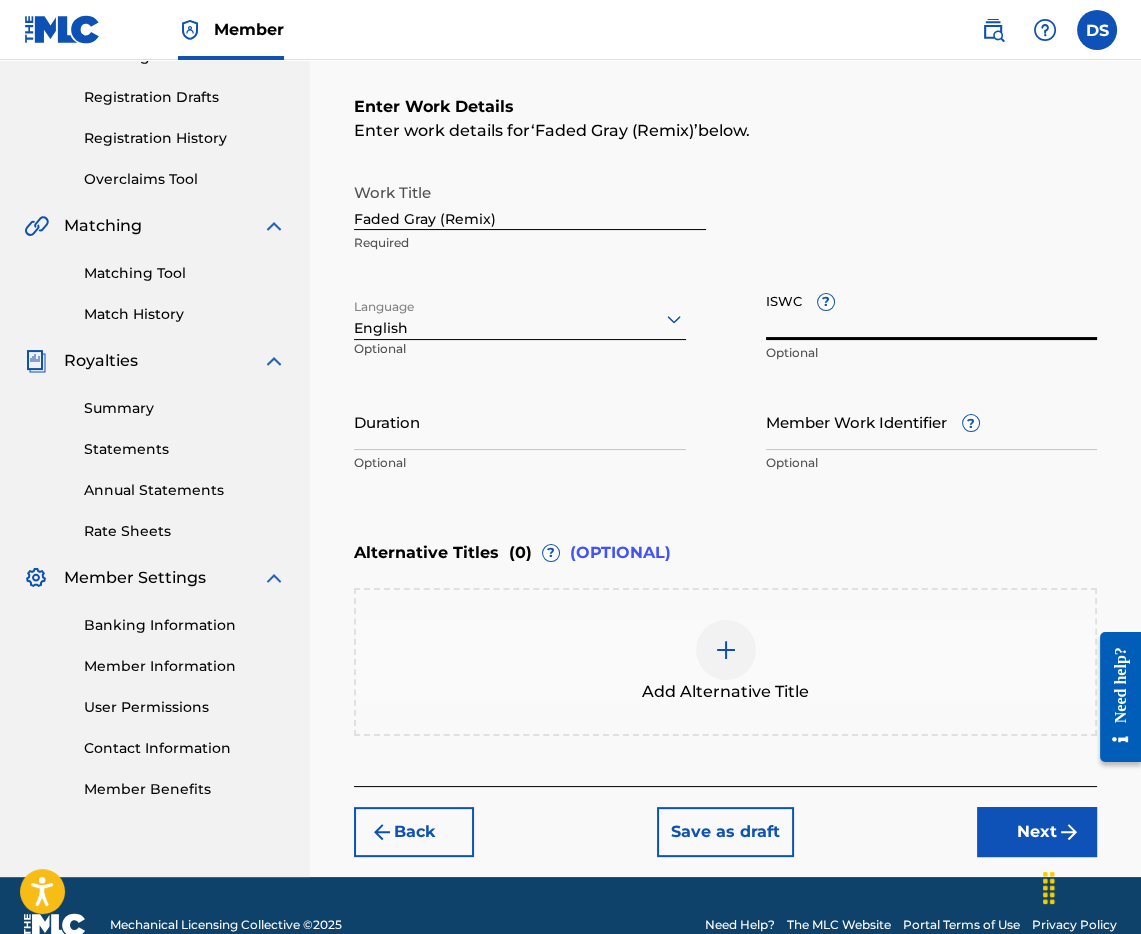 paste on "[ID]" 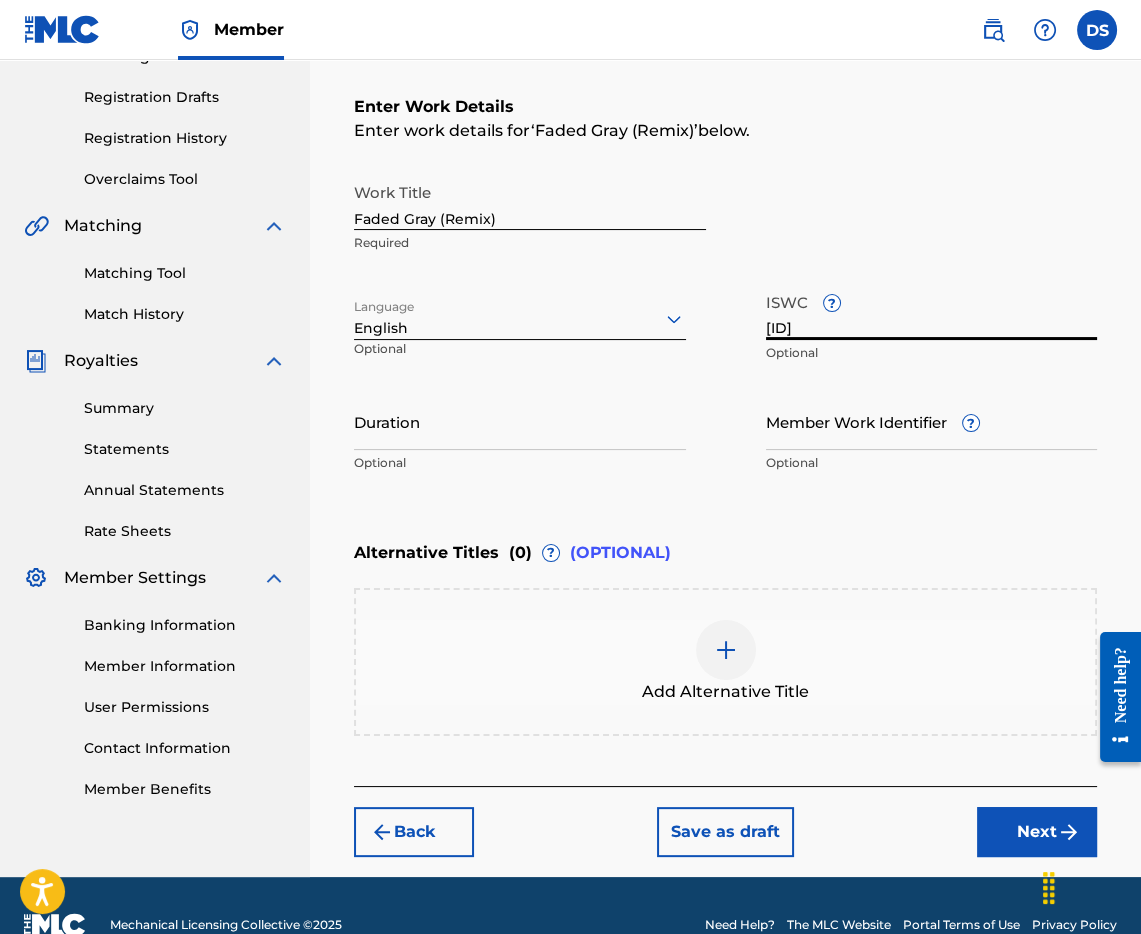 type on "[ID]" 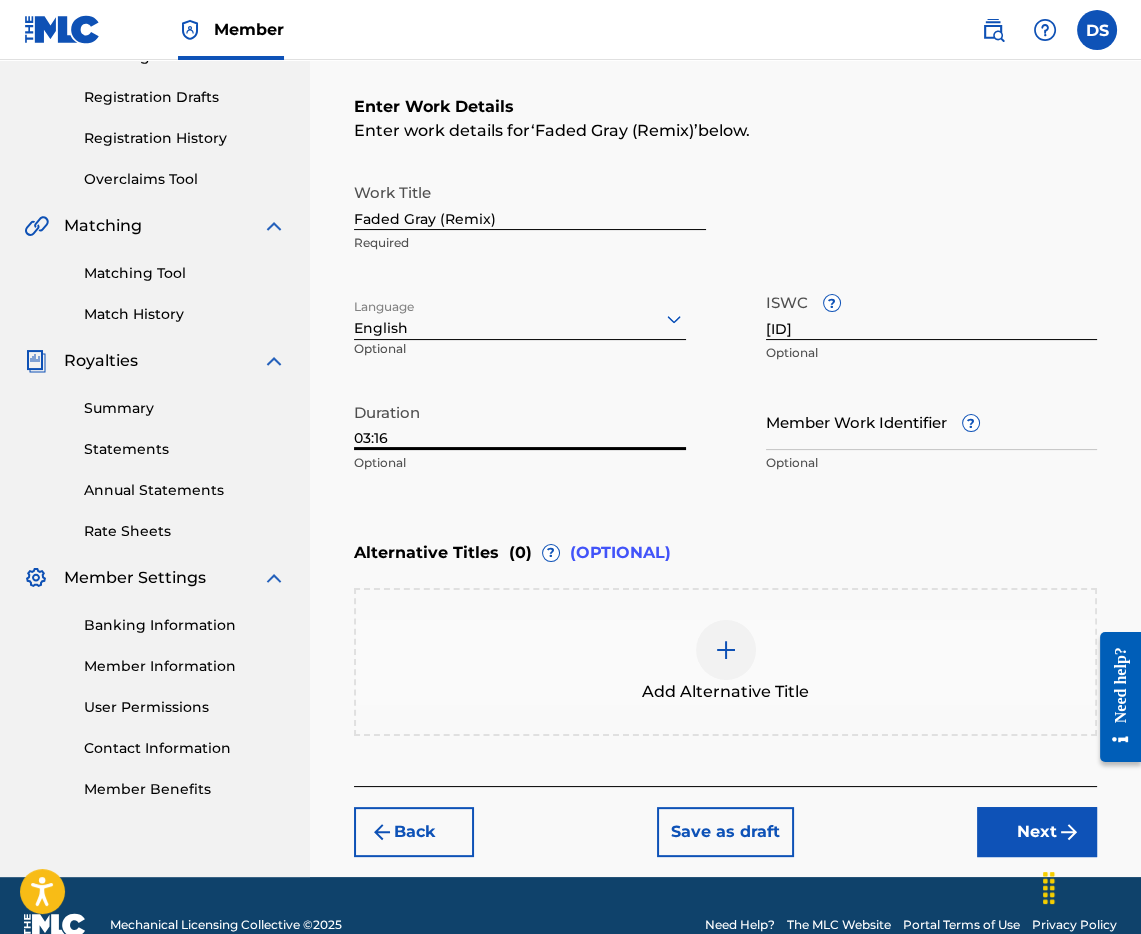 type on "03:16" 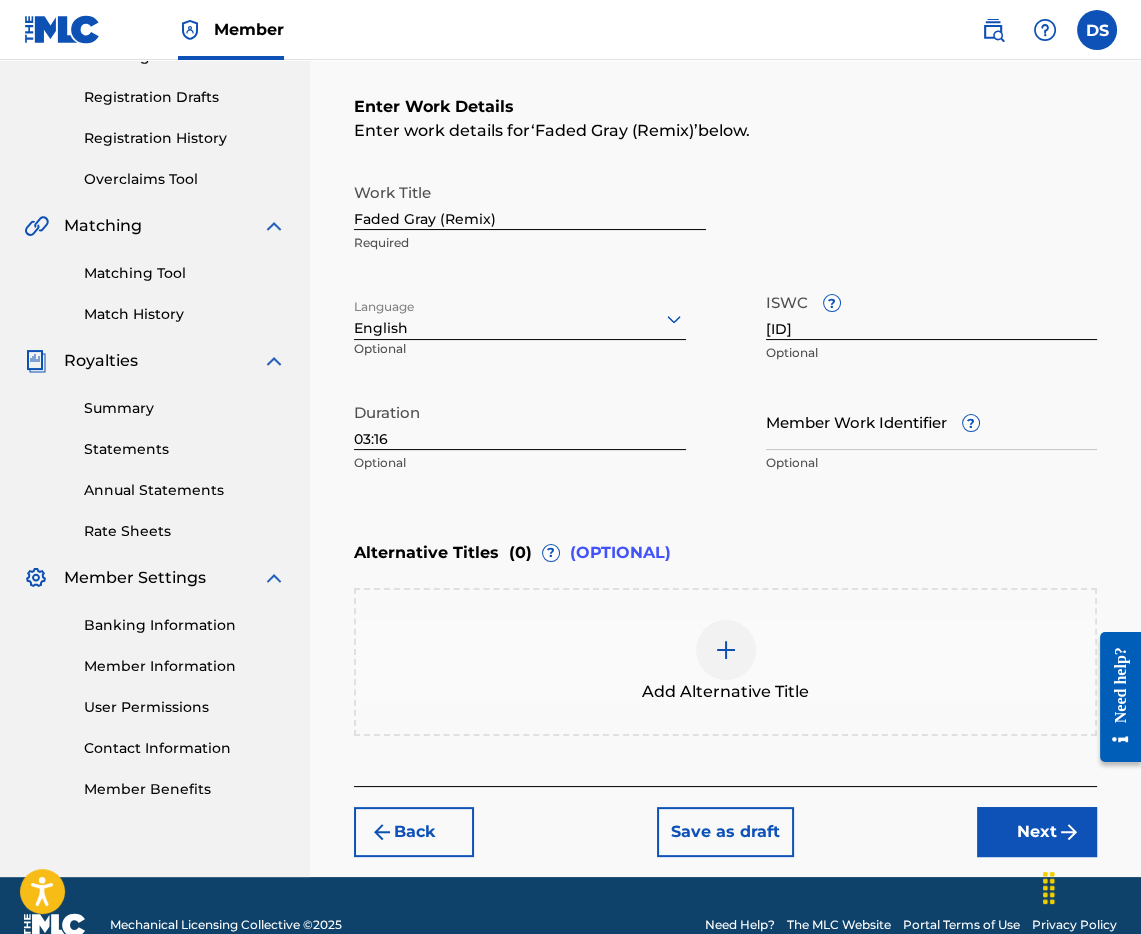 click on "Next" at bounding box center [1037, 832] 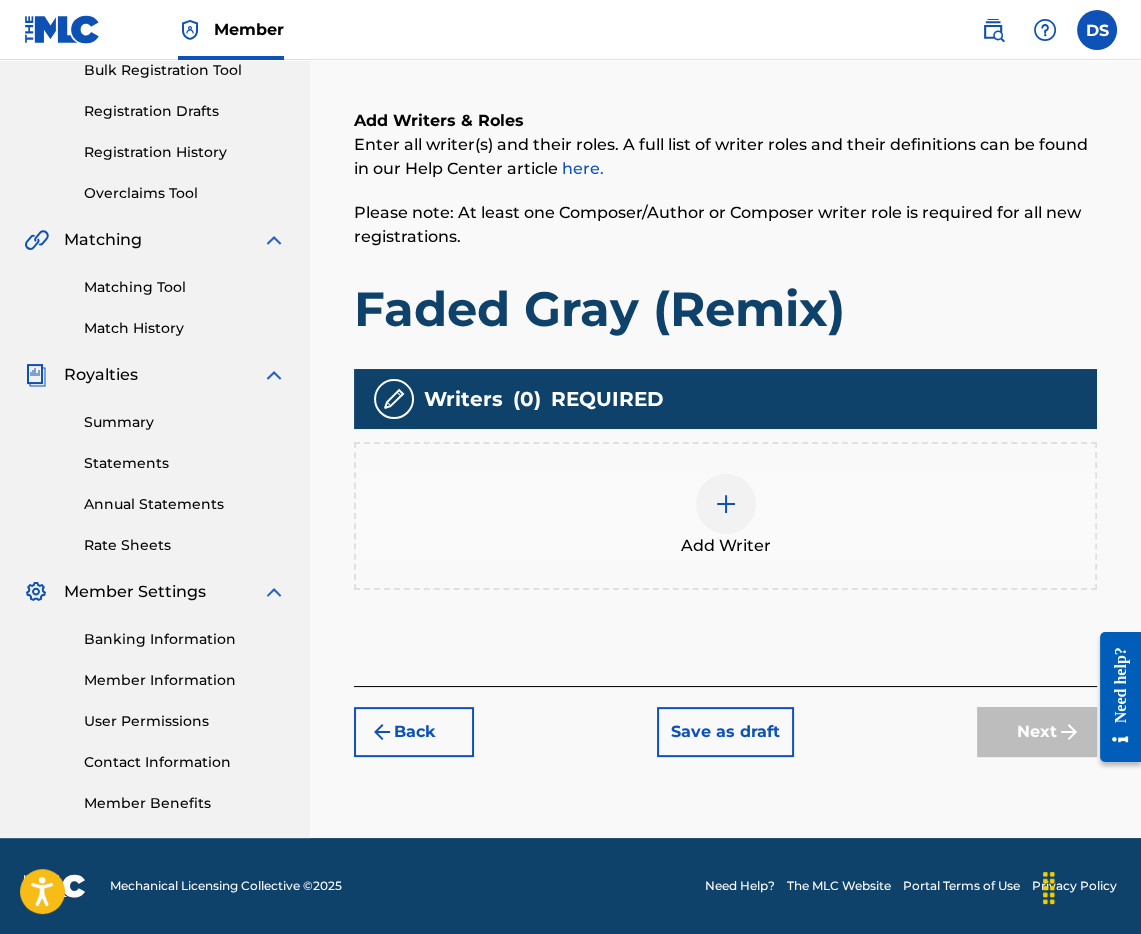 scroll, scrollTop: 303, scrollLeft: 0, axis: vertical 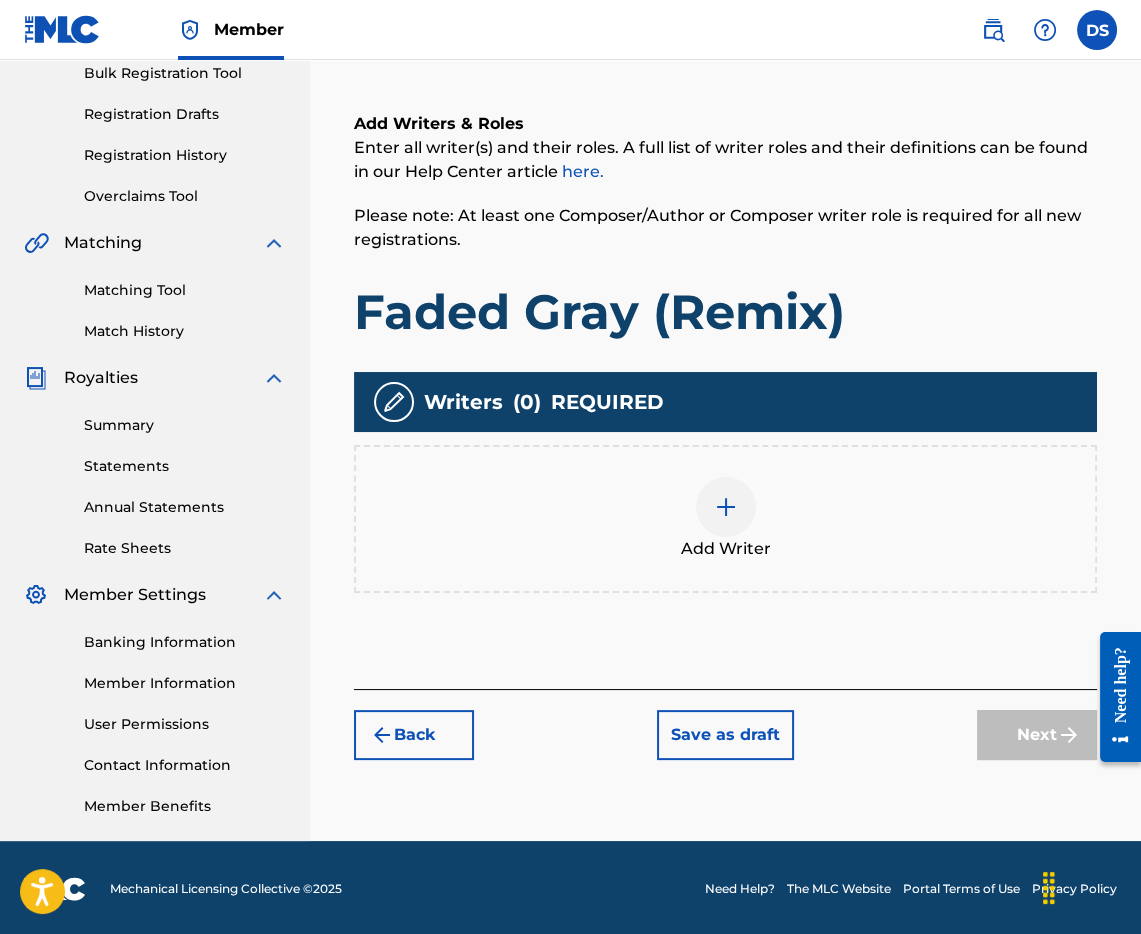 click at bounding box center [726, 507] 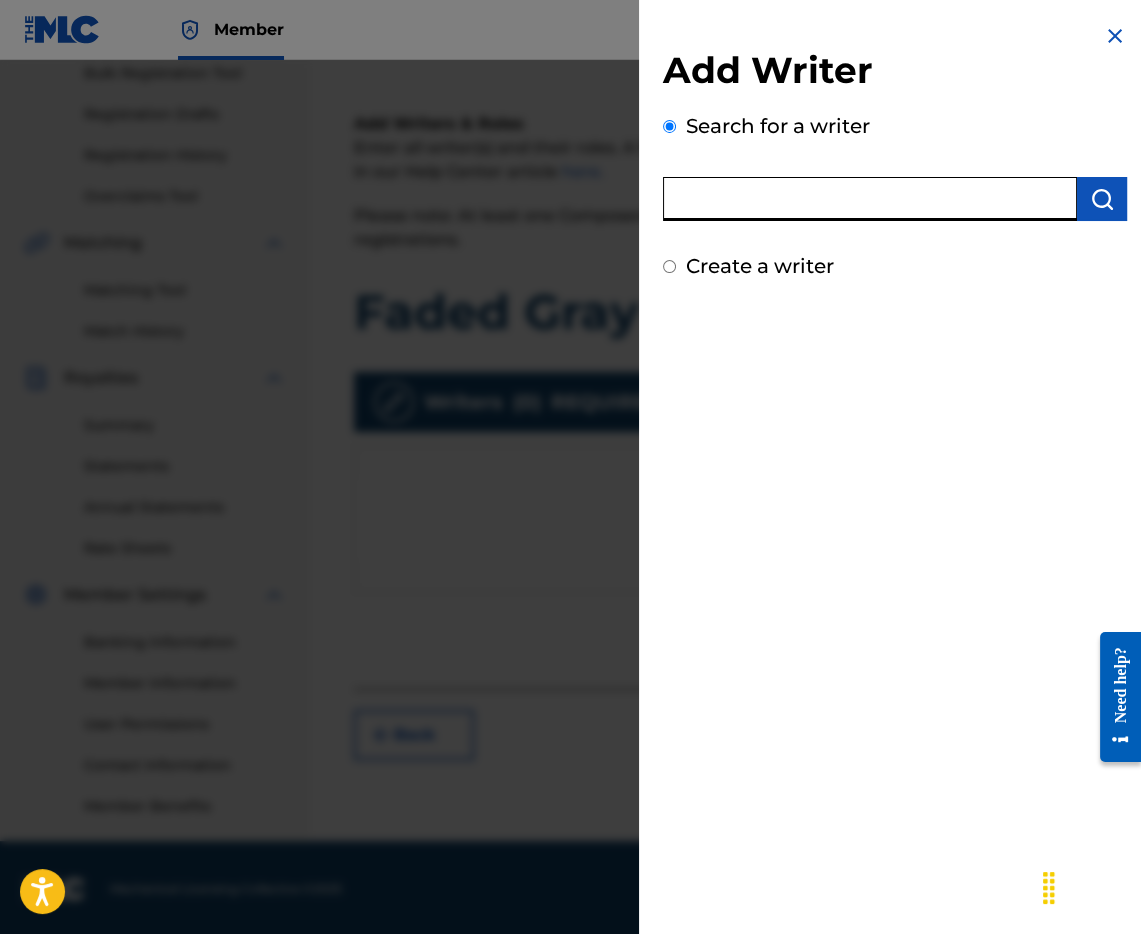 click at bounding box center (870, 199) 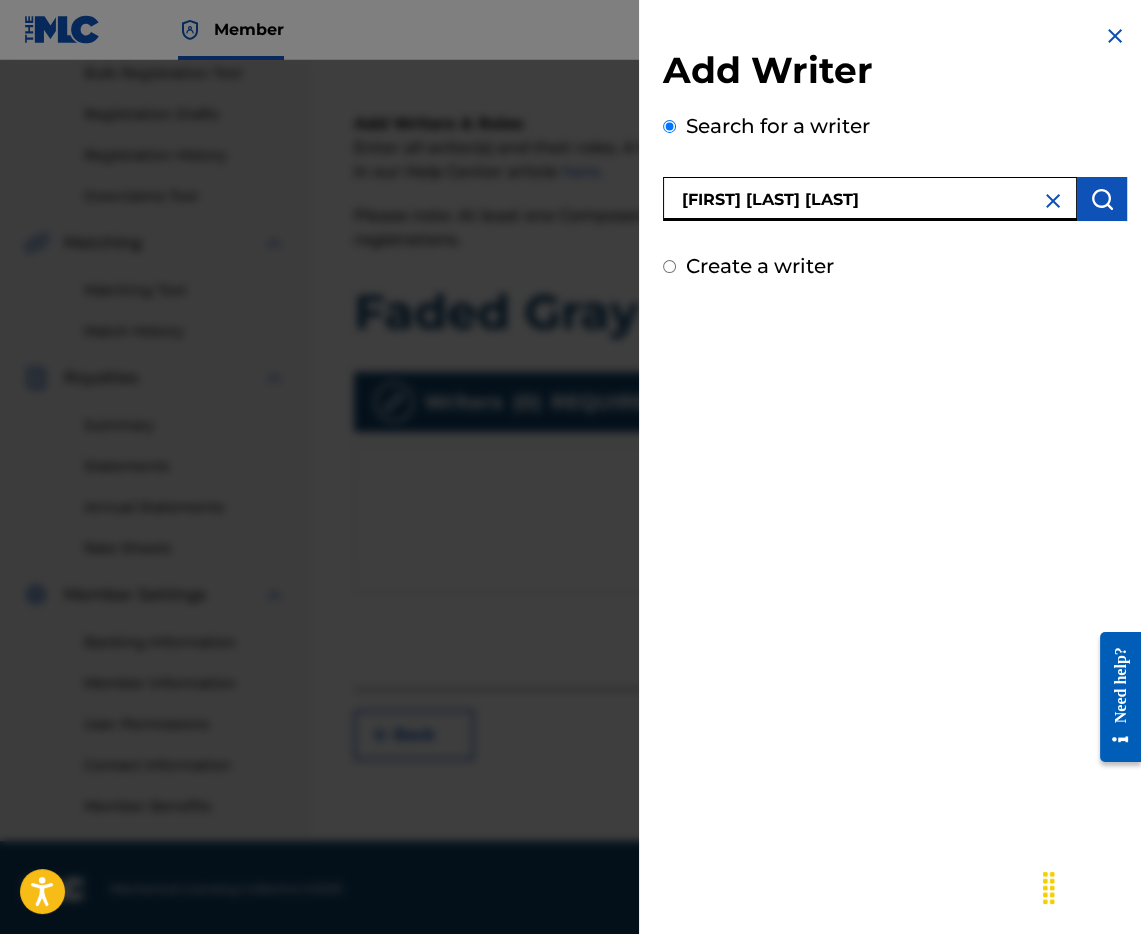 type on "[FIRST] [LAST] [LAST]" 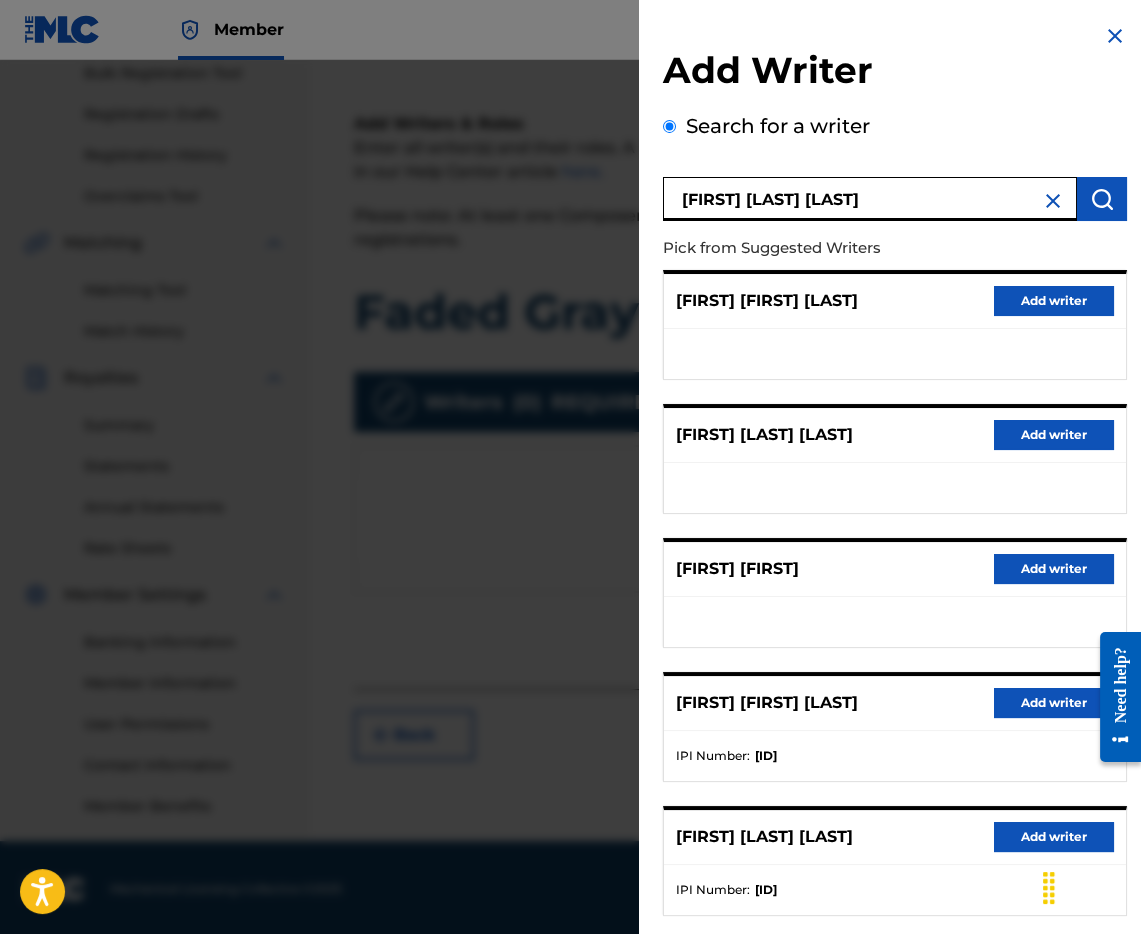 click on "Add writer" at bounding box center [1054, 703] 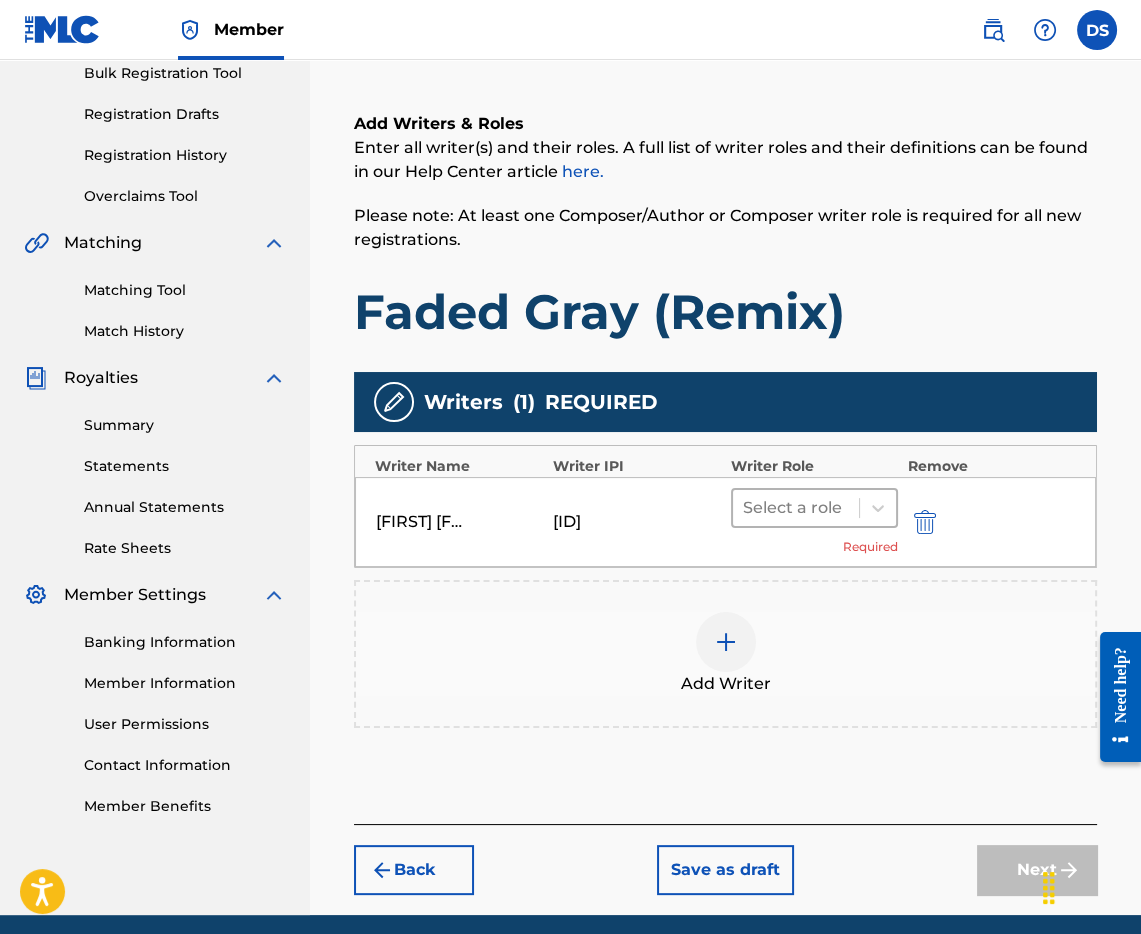 click at bounding box center (796, 508) 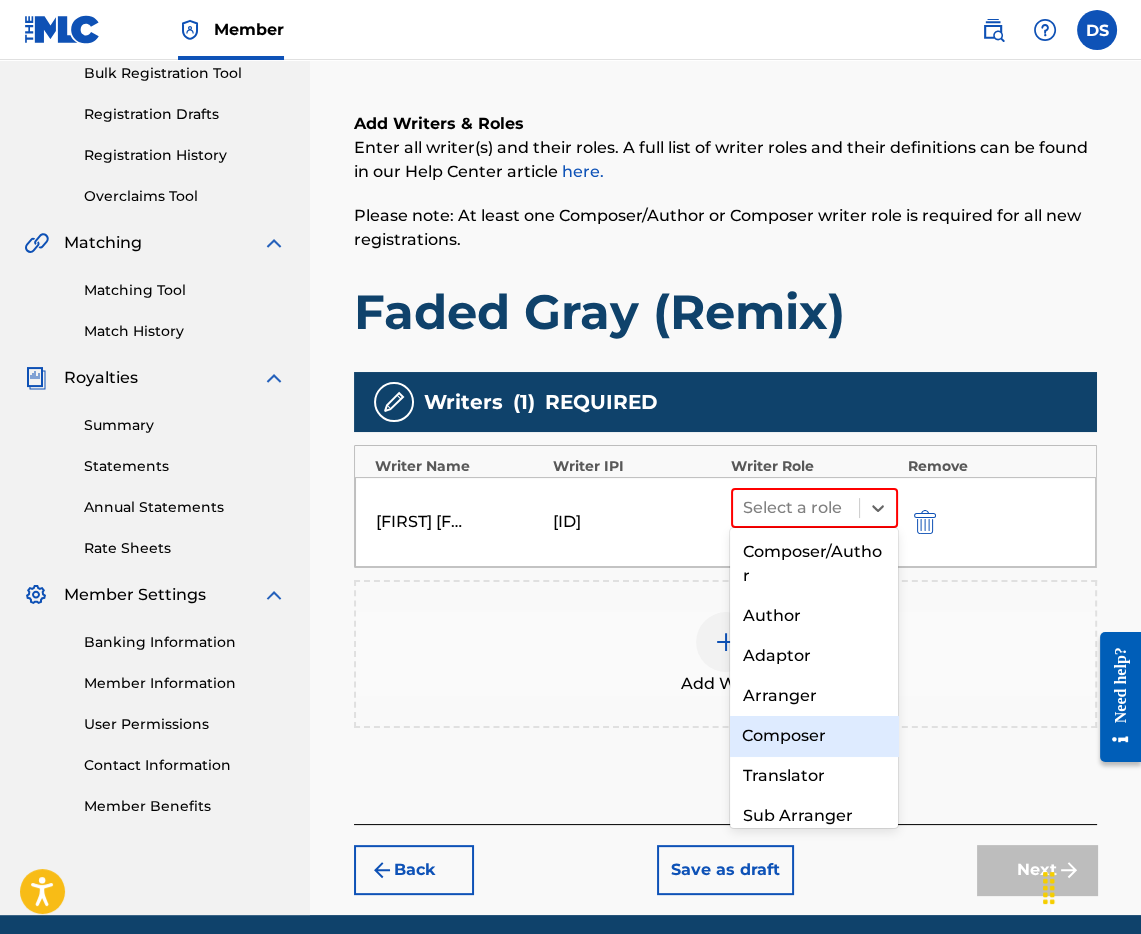 click on "Composer" at bounding box center (813, 736) 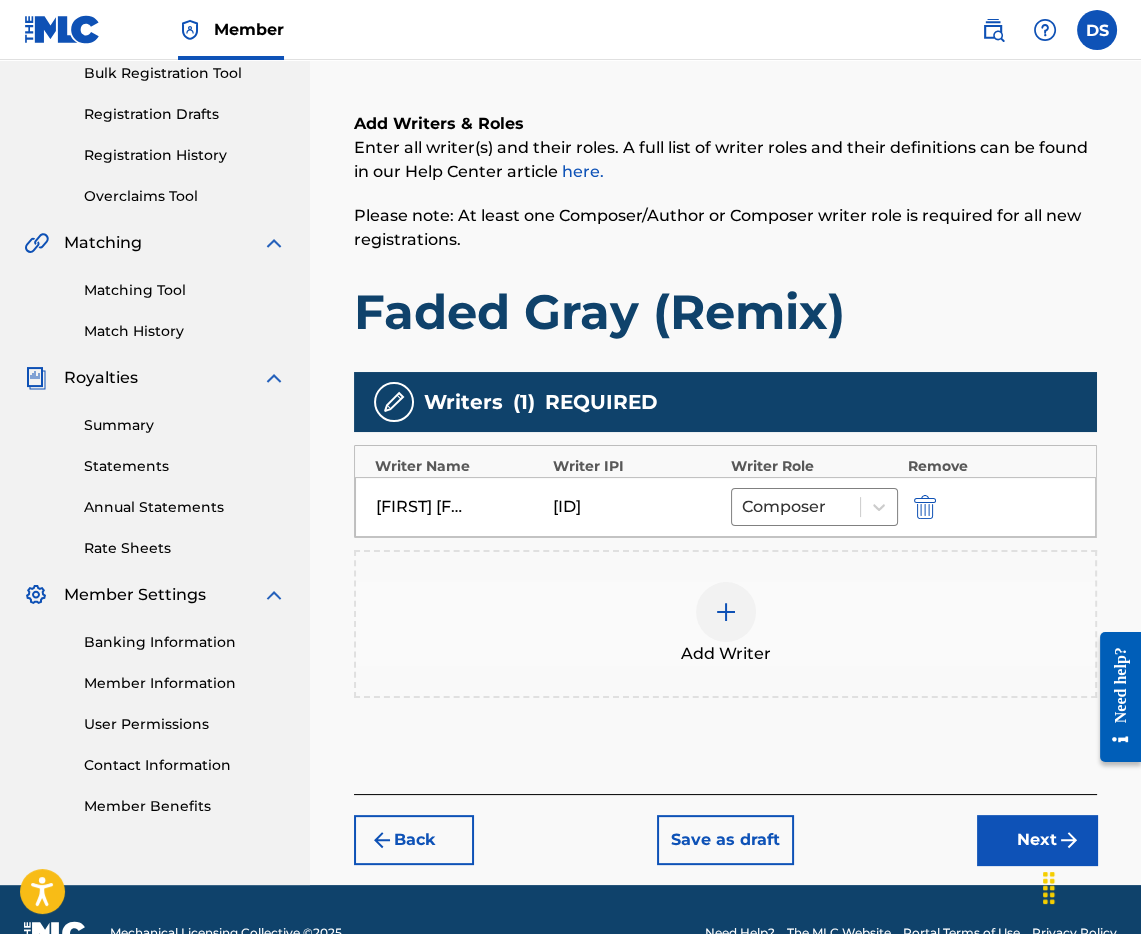 click at bounding box center (726, 612) 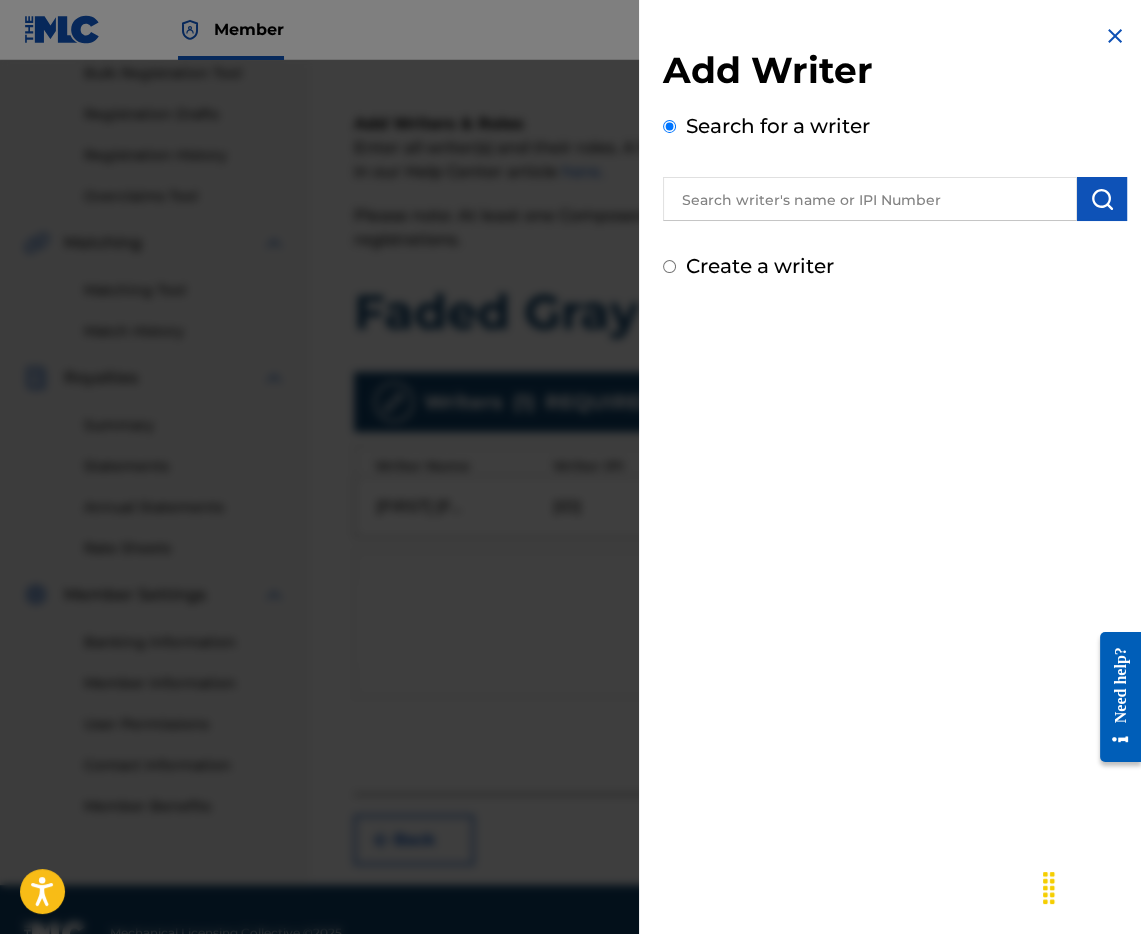 click on "Create a writer" at bounding box center [895, 266] 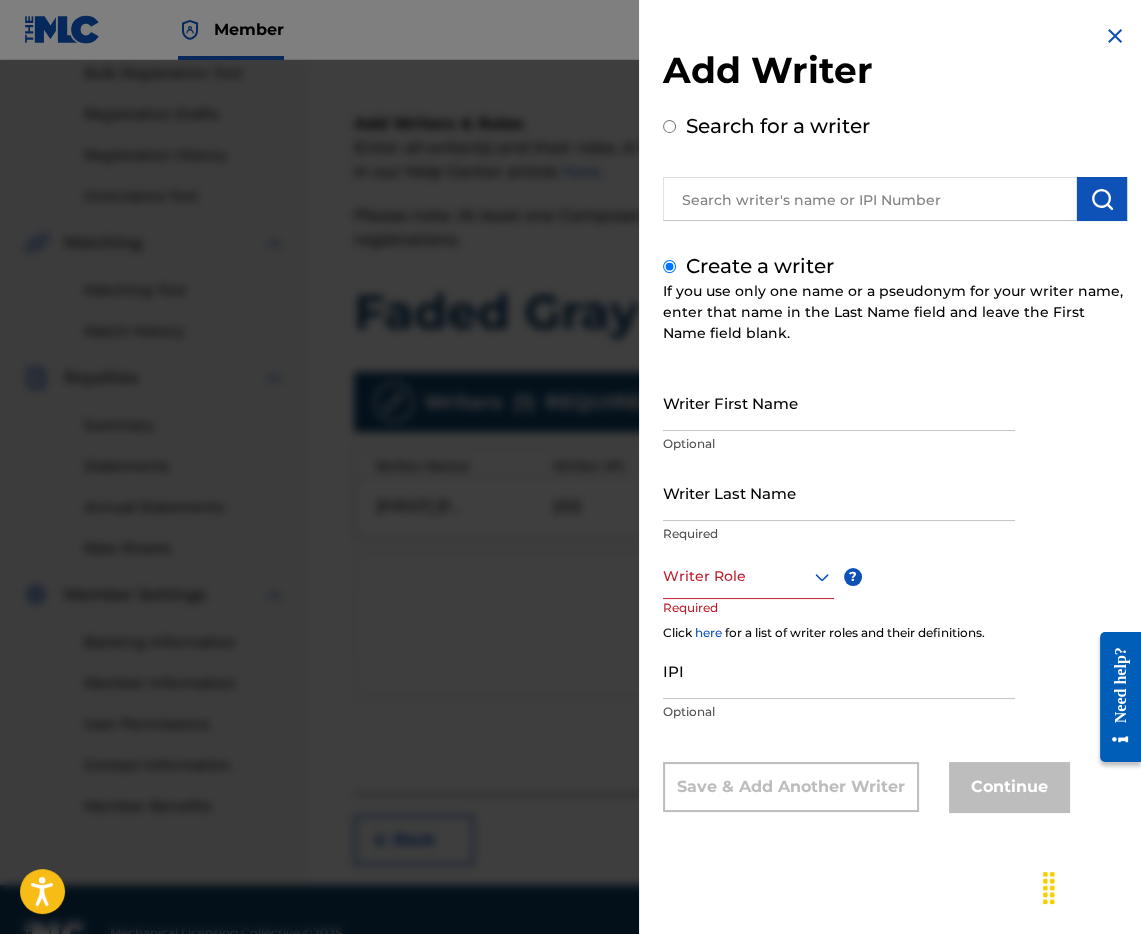 click on "Writer First Name" at bounding box center (839, 402) 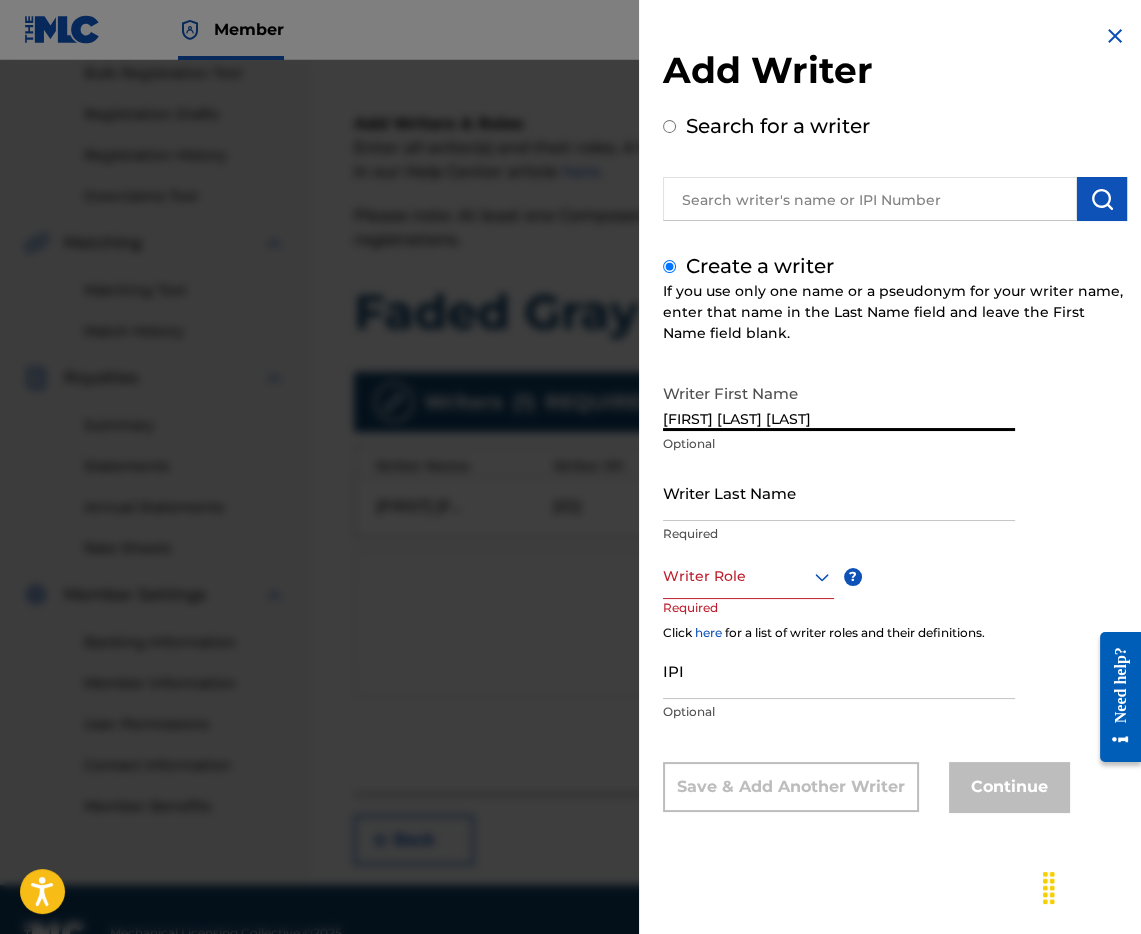 type on "[FIRST] [LAST] [LAST]" 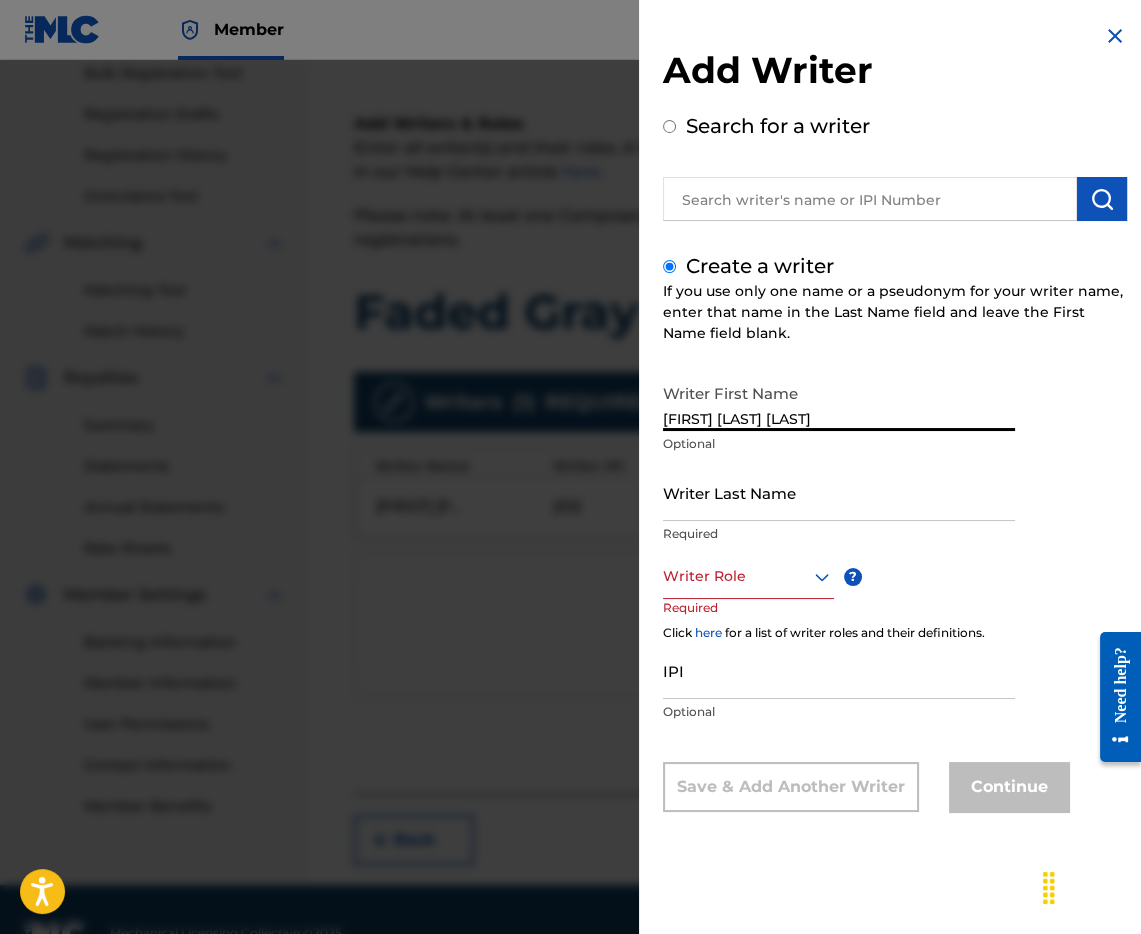 click on "Writer Last Name" at bounding box center [839, 492] 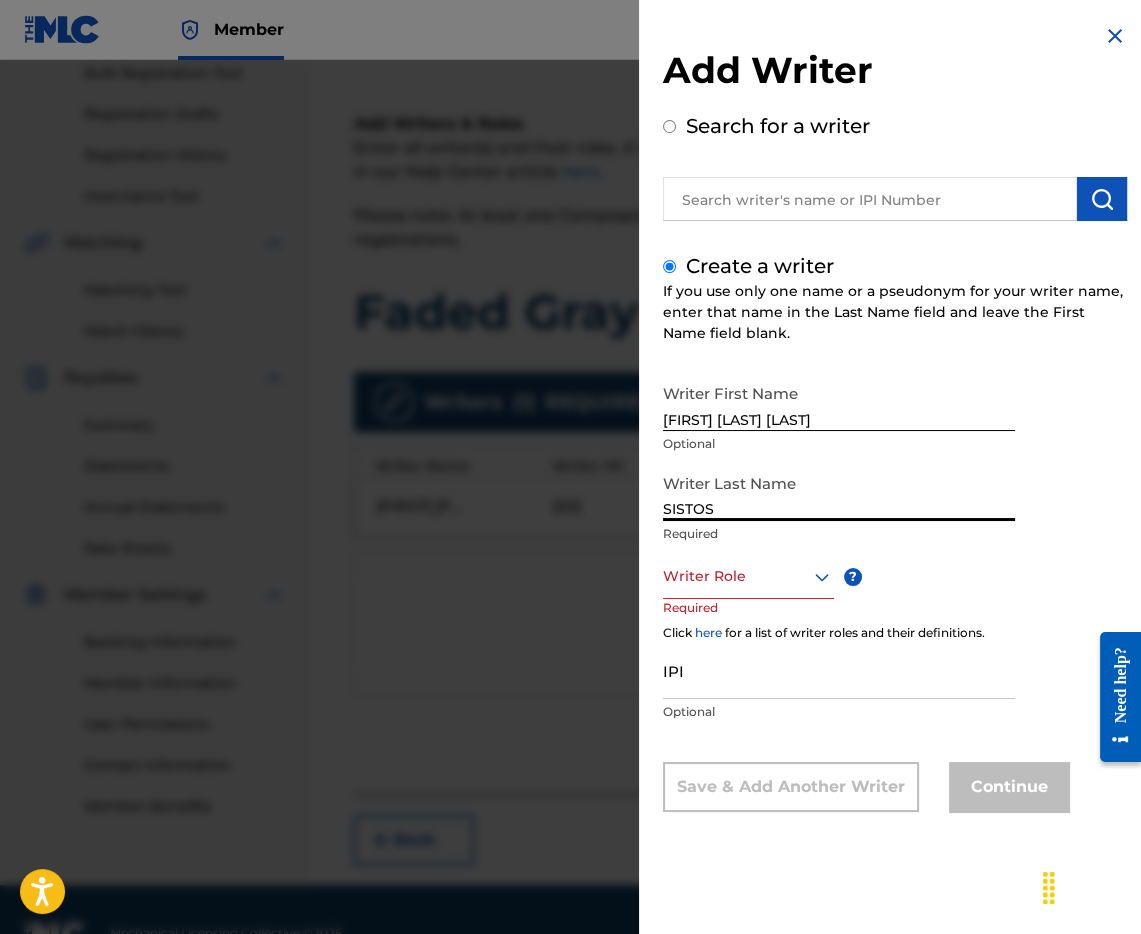 type on "SISTOS" 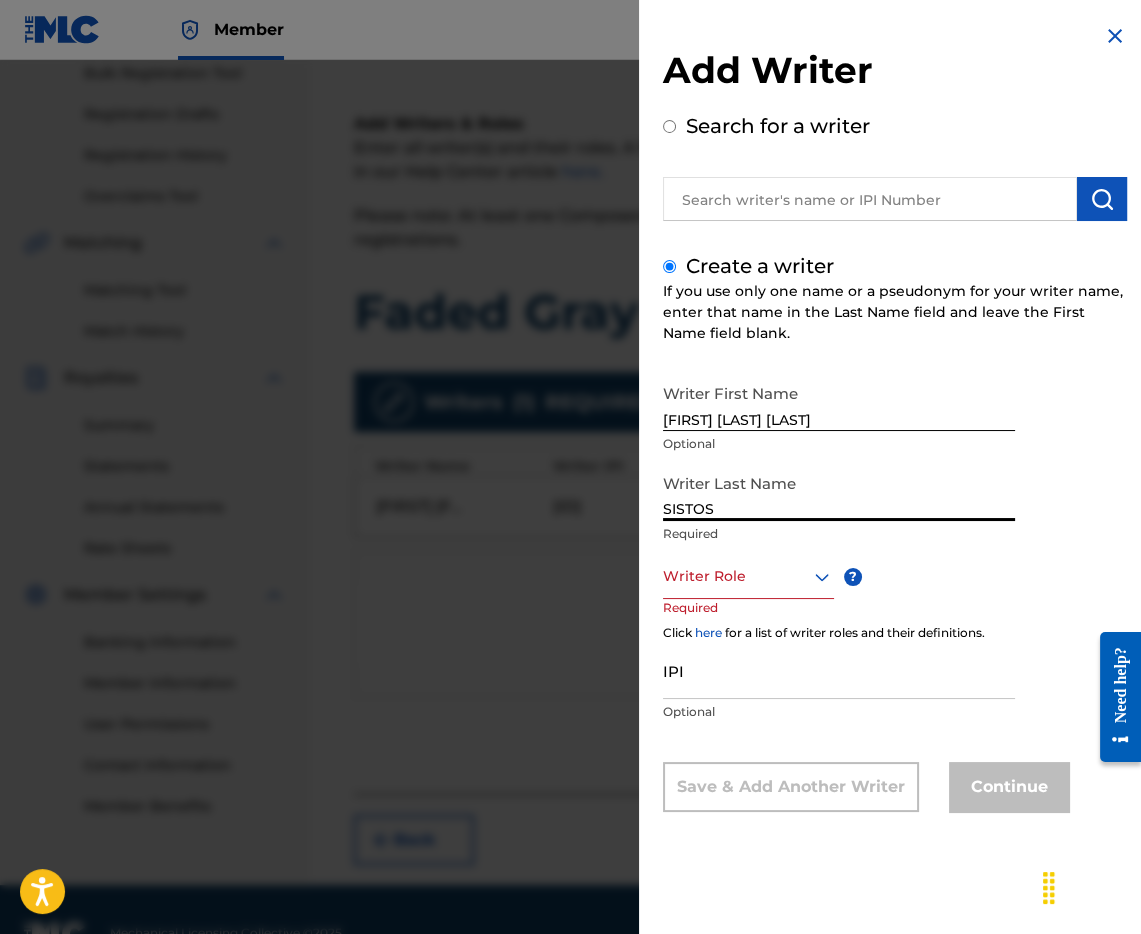 click 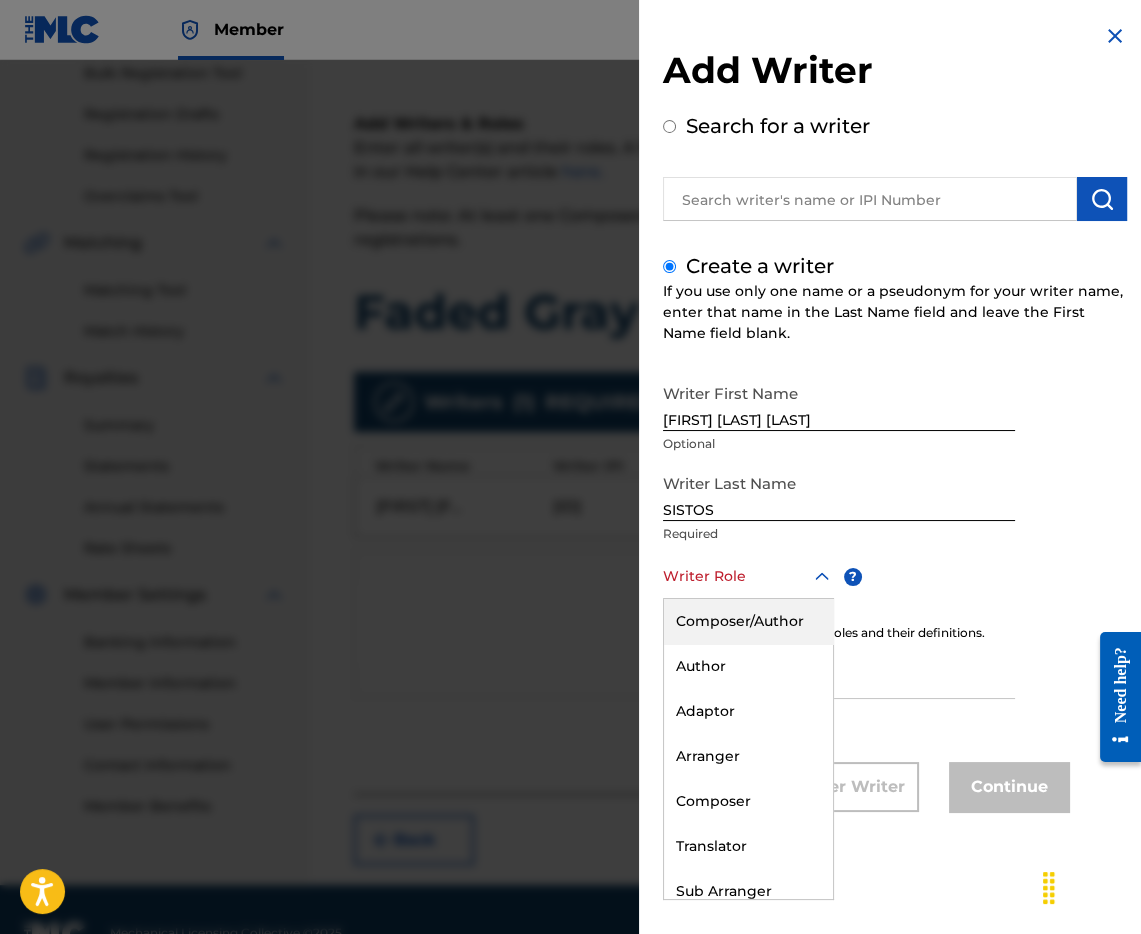 click on "Composer/Author" at bounding box center [748, 621] 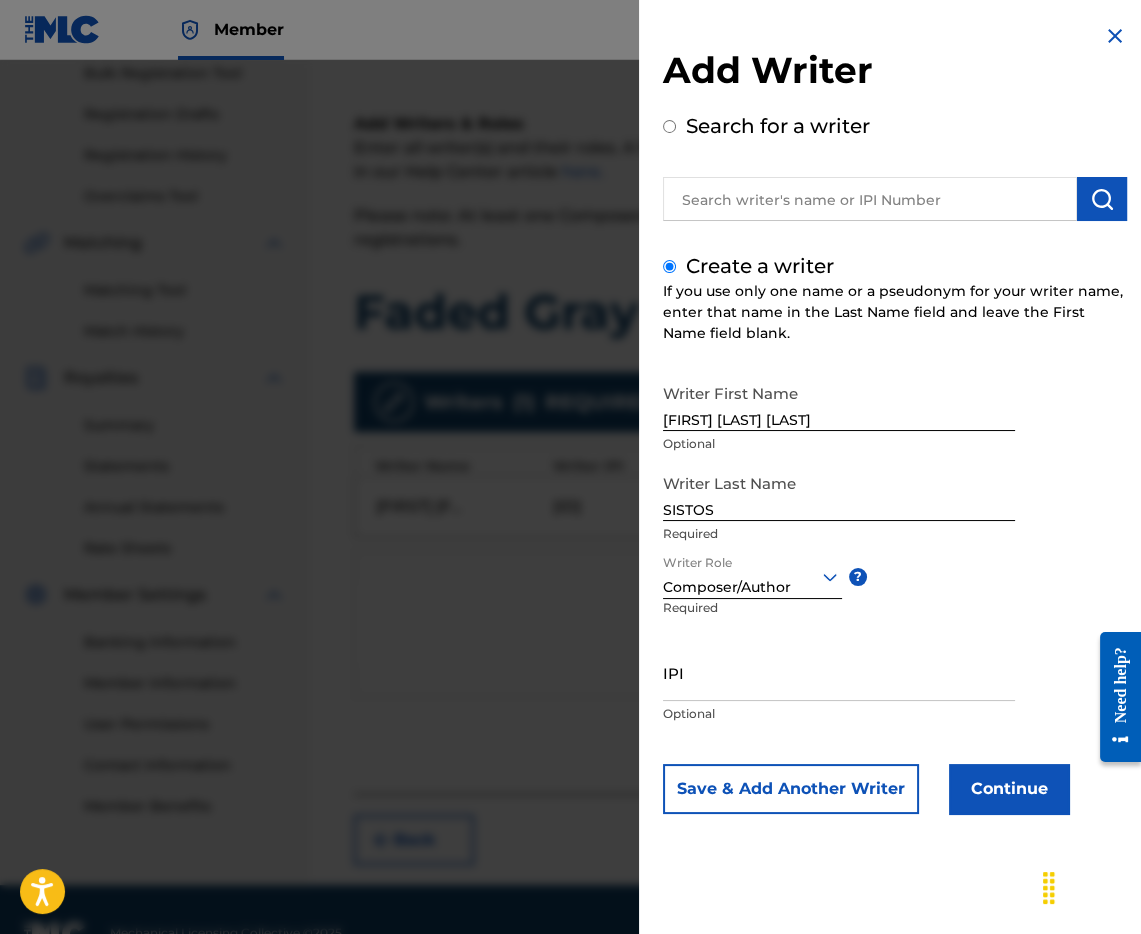 click on "Continue" at bounding box center (1009, 789) 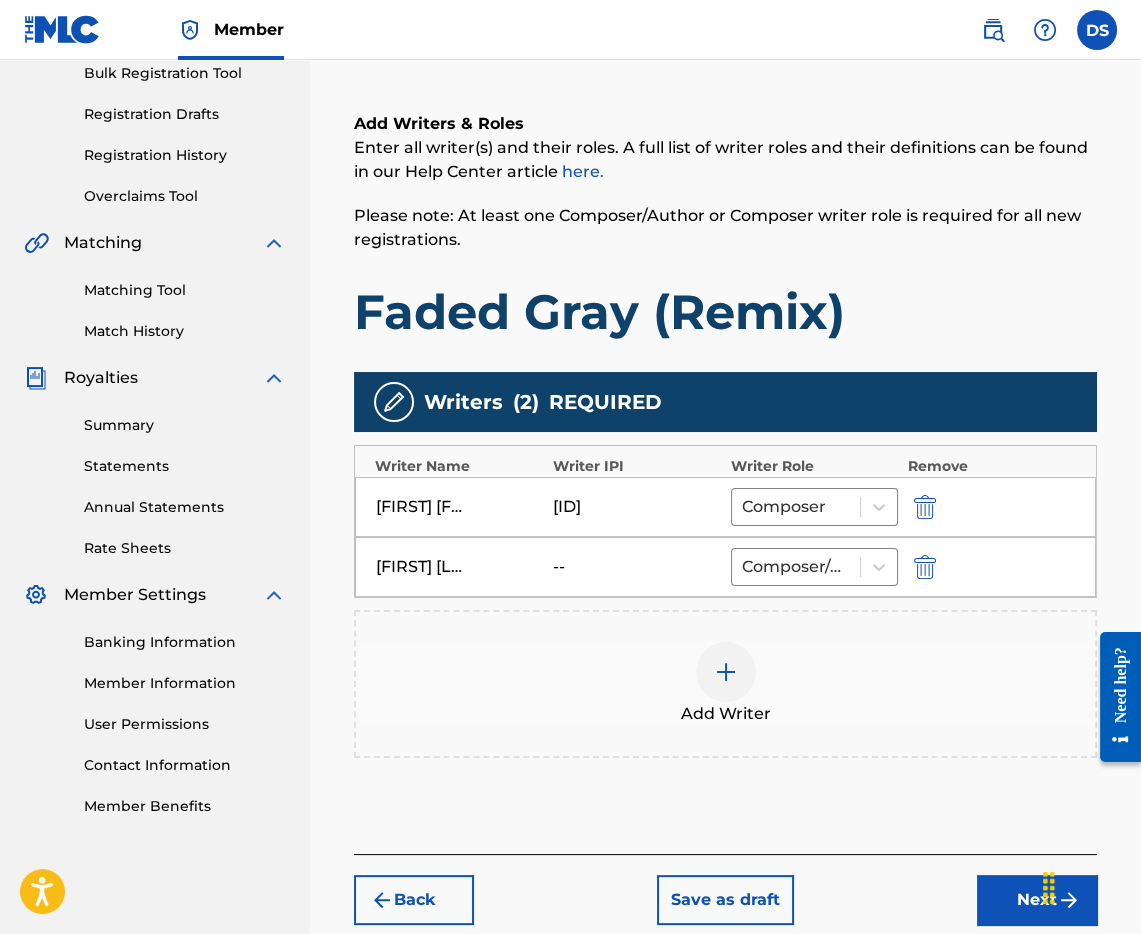 click on "Next" at bounding box center (1037, 900) 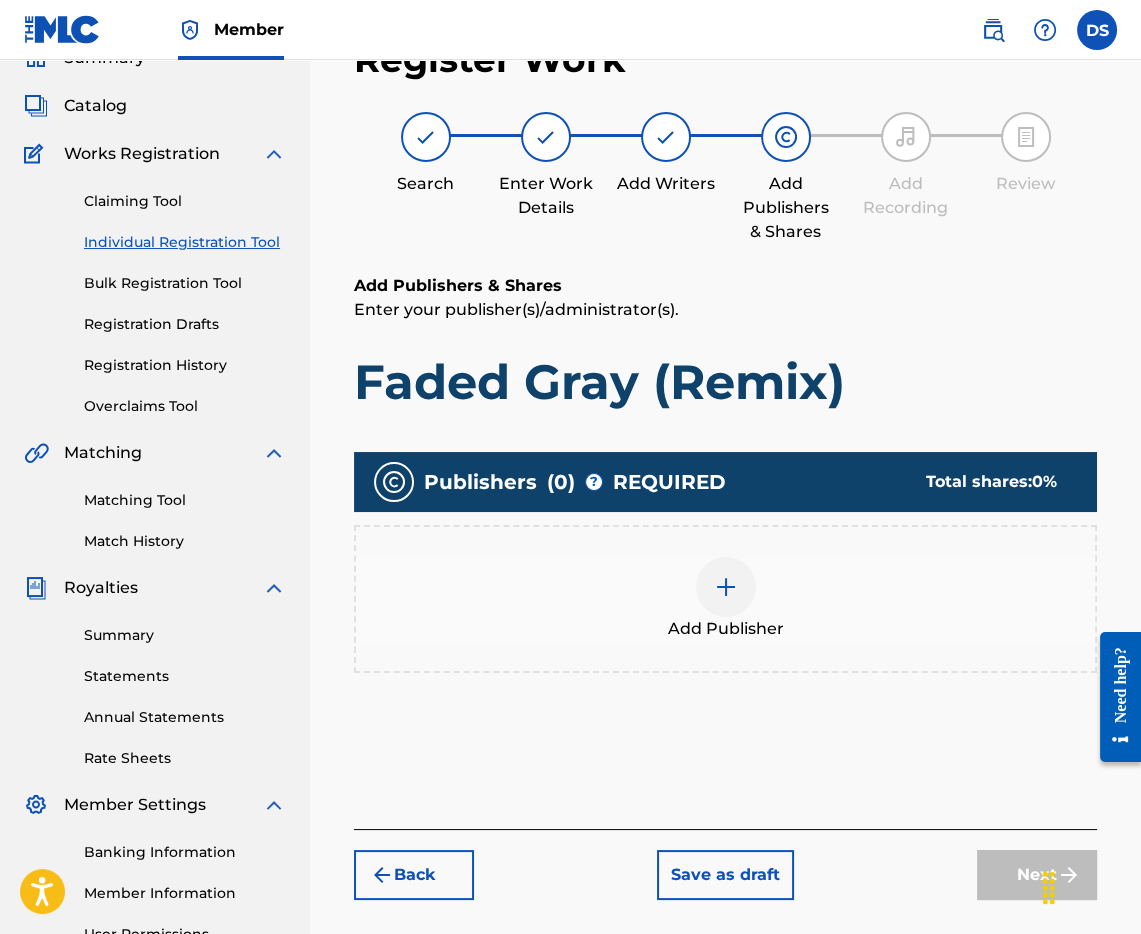 scroll, scrollTop: 89, scrollLeft: 0, axis: vertical 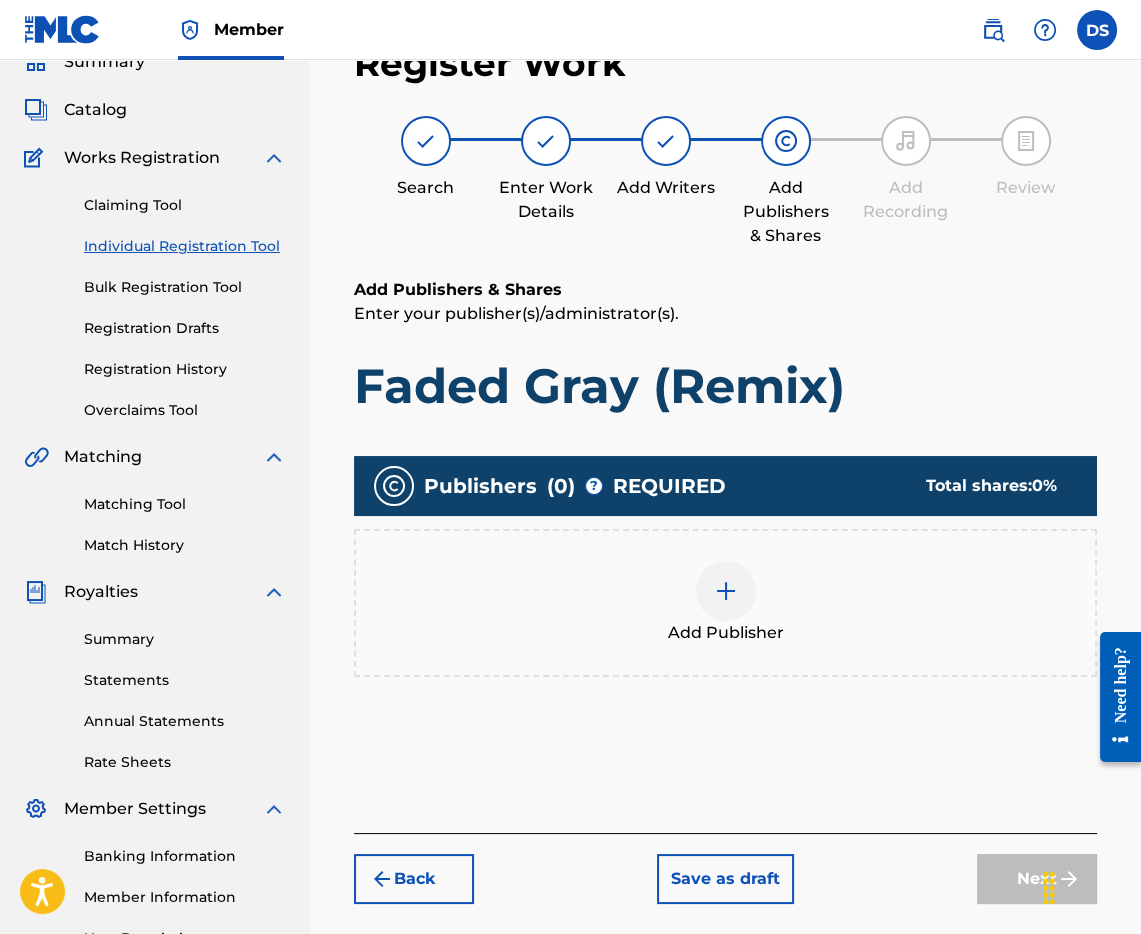 click at bounding box center (726, 591) 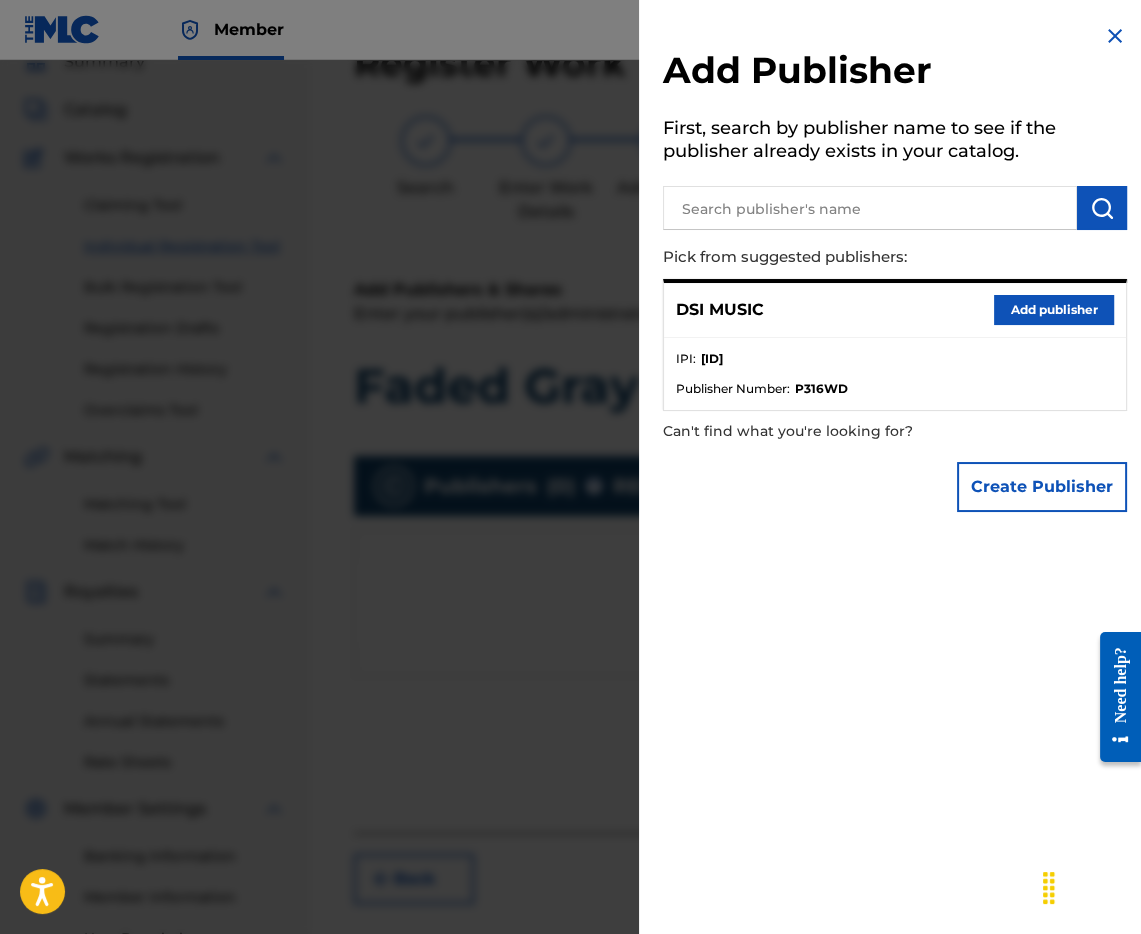 click on "Add publisher" at bounding box center (1054, 310) 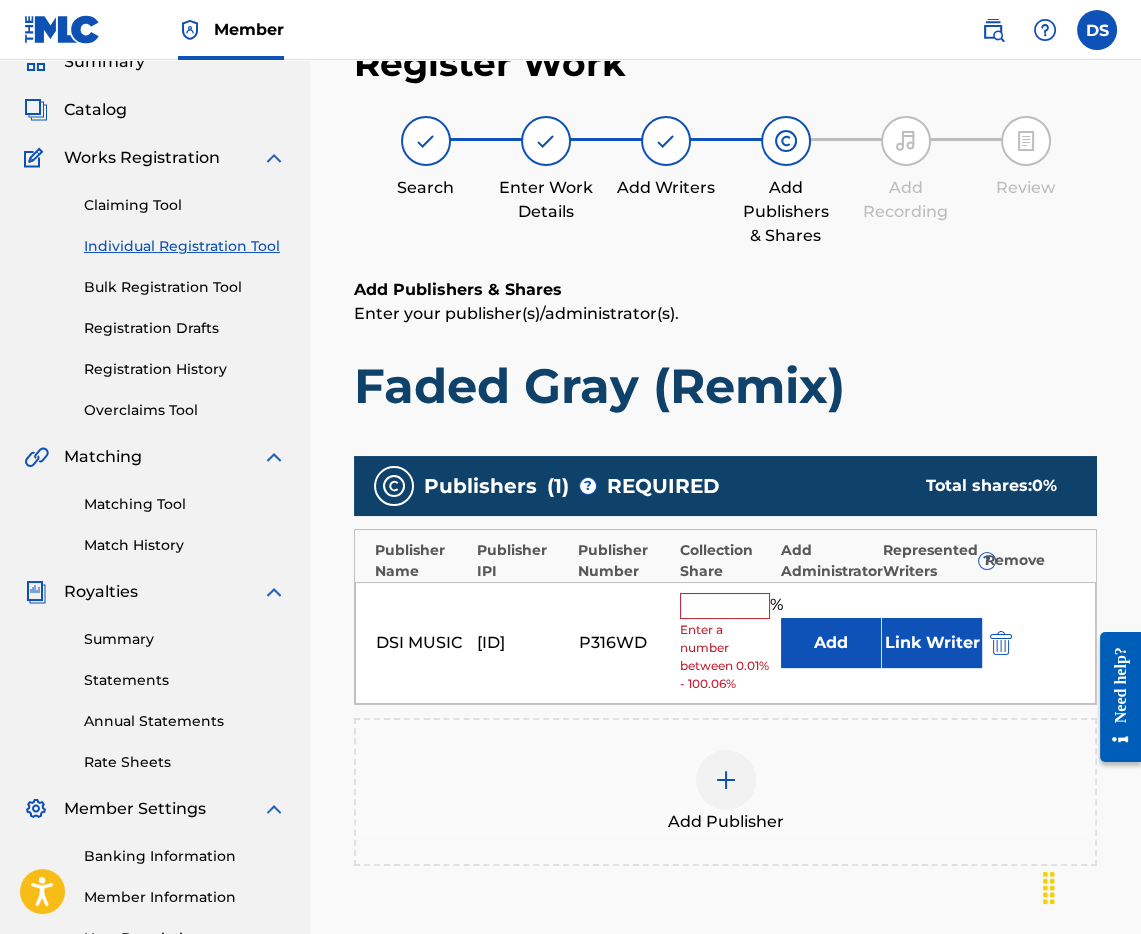 click at bounding box center [725, 606] 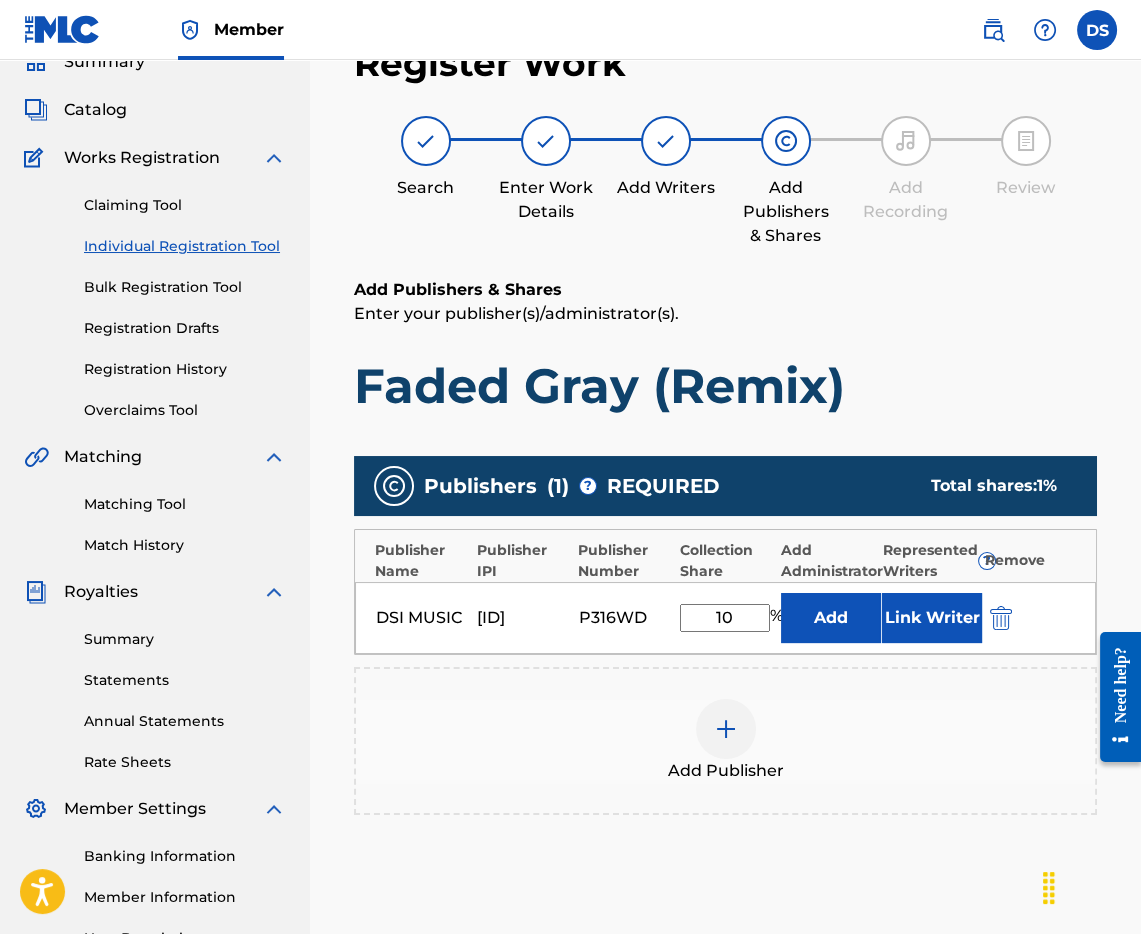 type on "100" 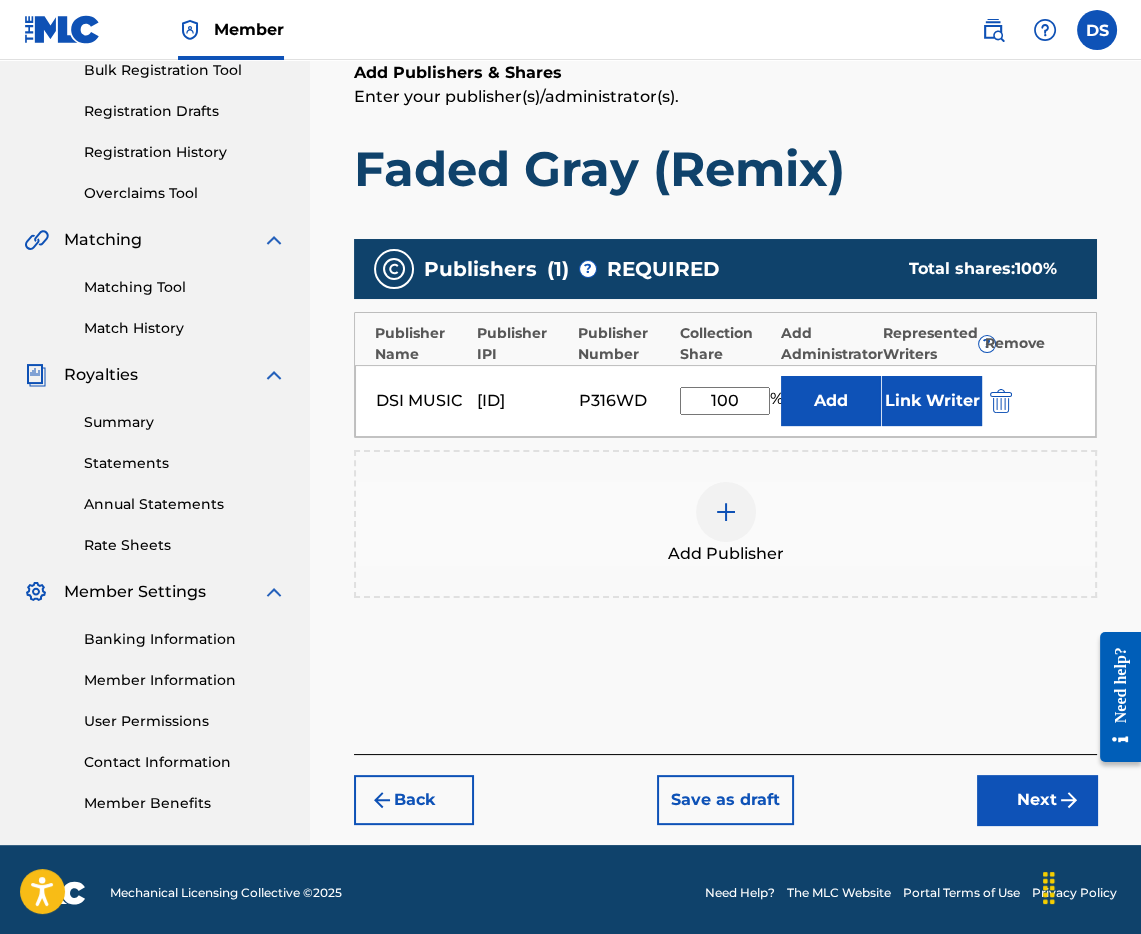 click on "Next" at bounding box center [1037, 800] 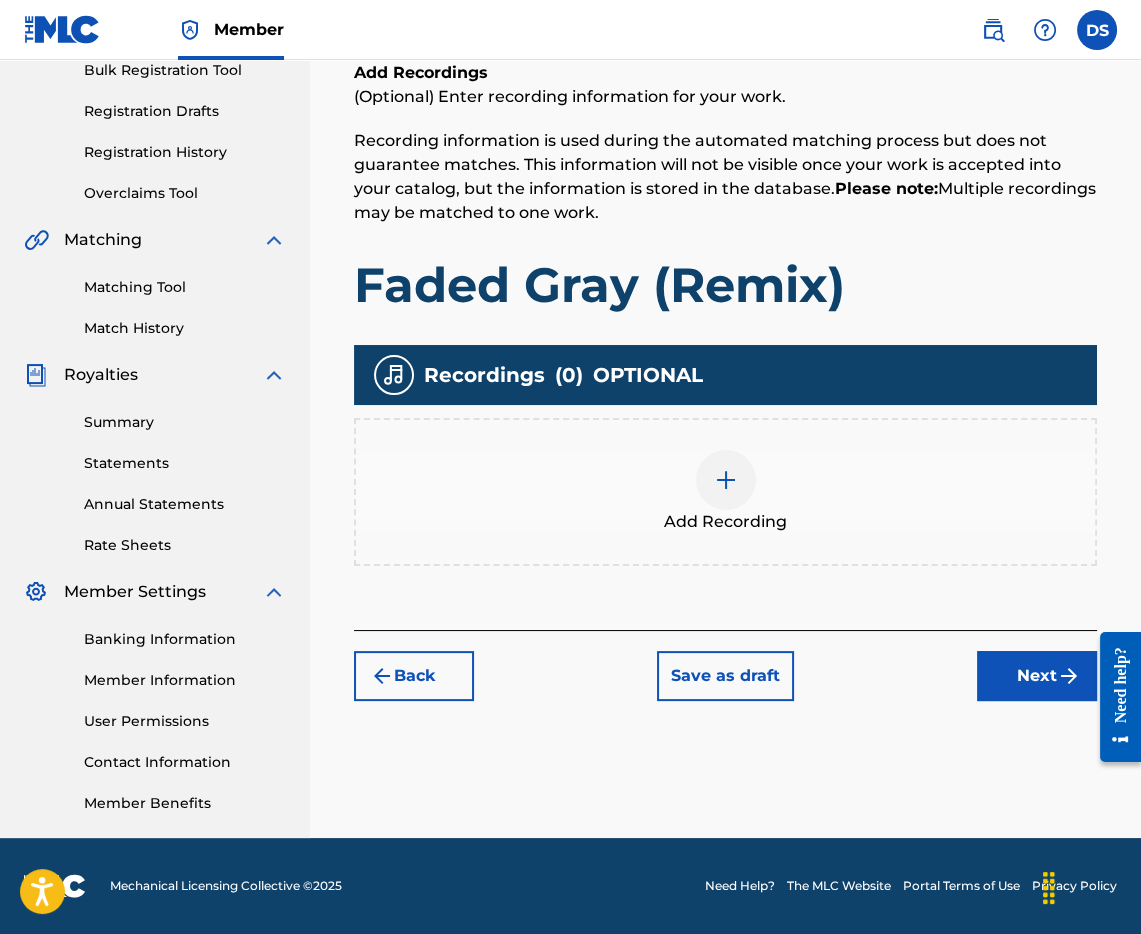 scroll, scrollTop: 303, scrollLeft: 0, axis: vertical 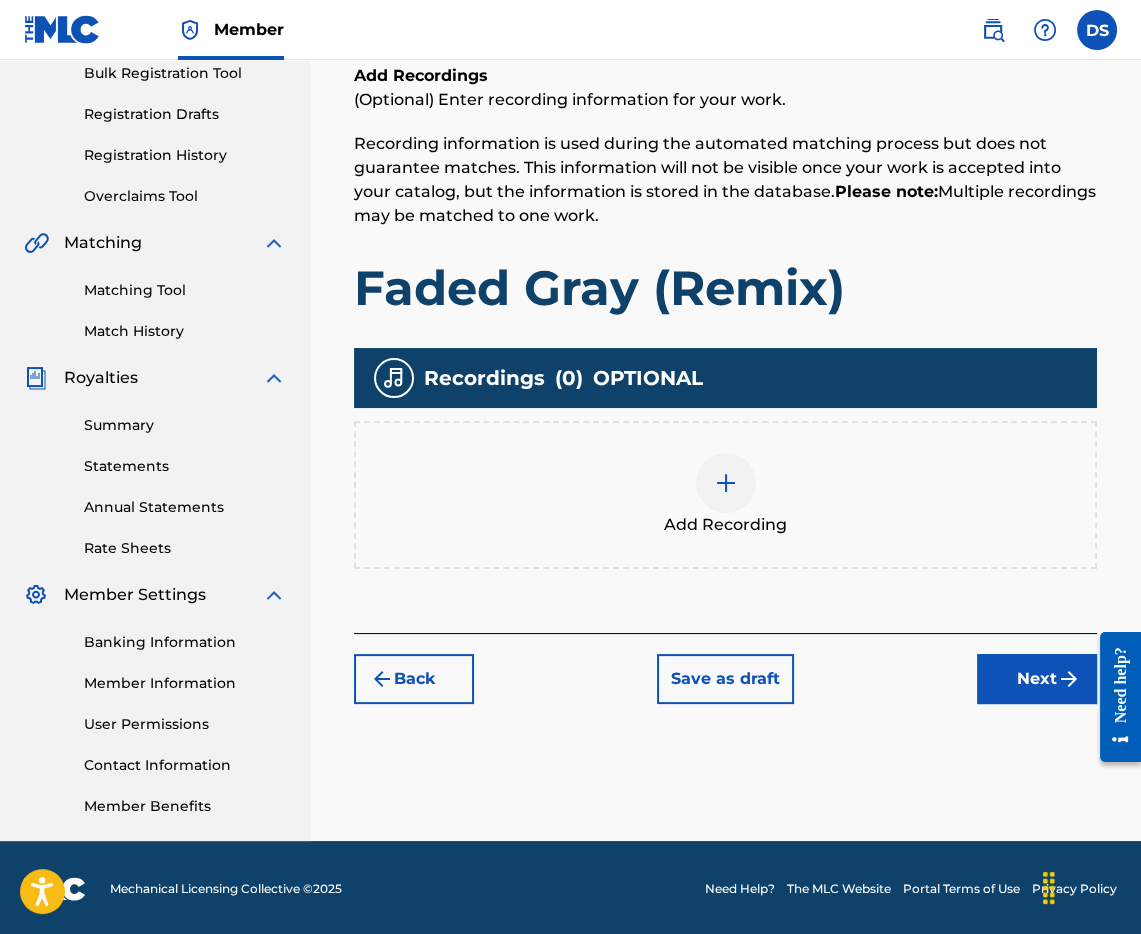 click at bounding box center [726, 483] 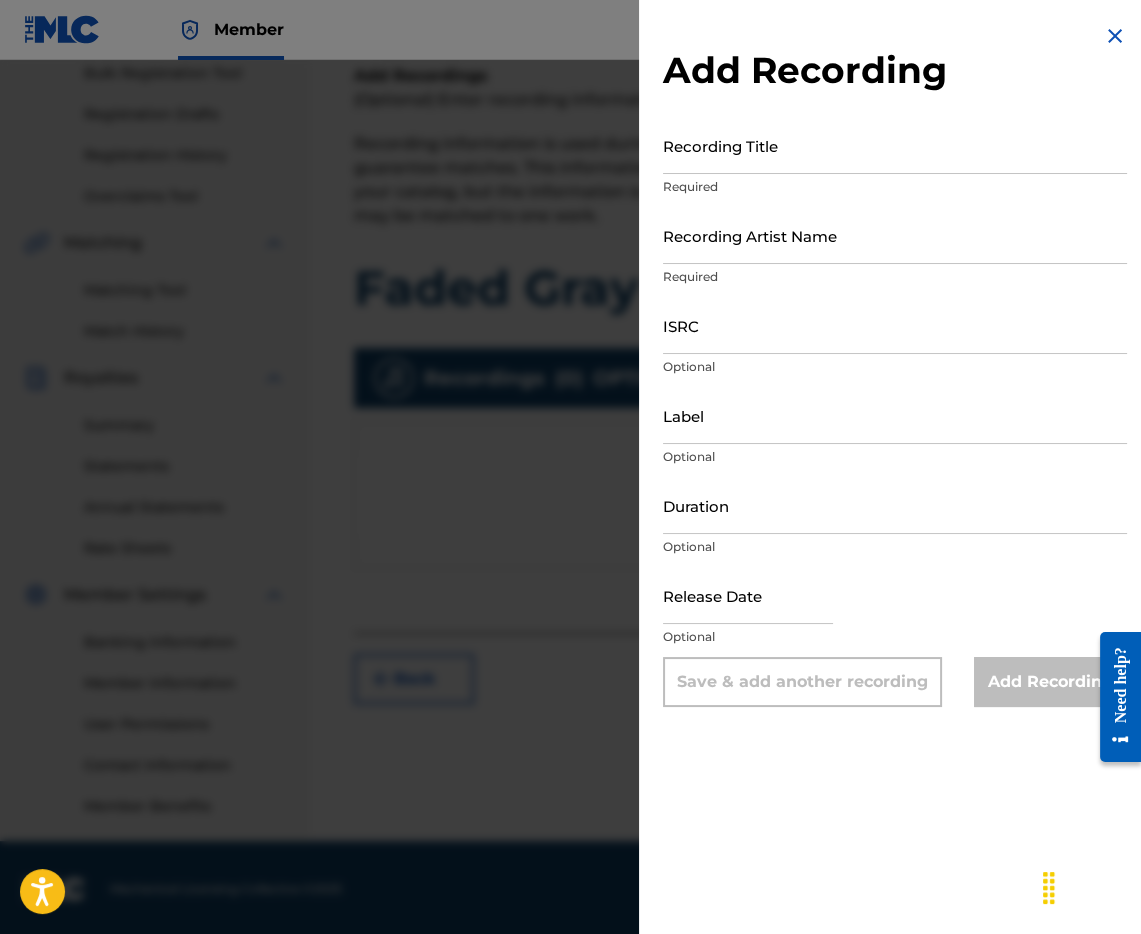 click on "Recording Title" at bounding box center [895, 145] 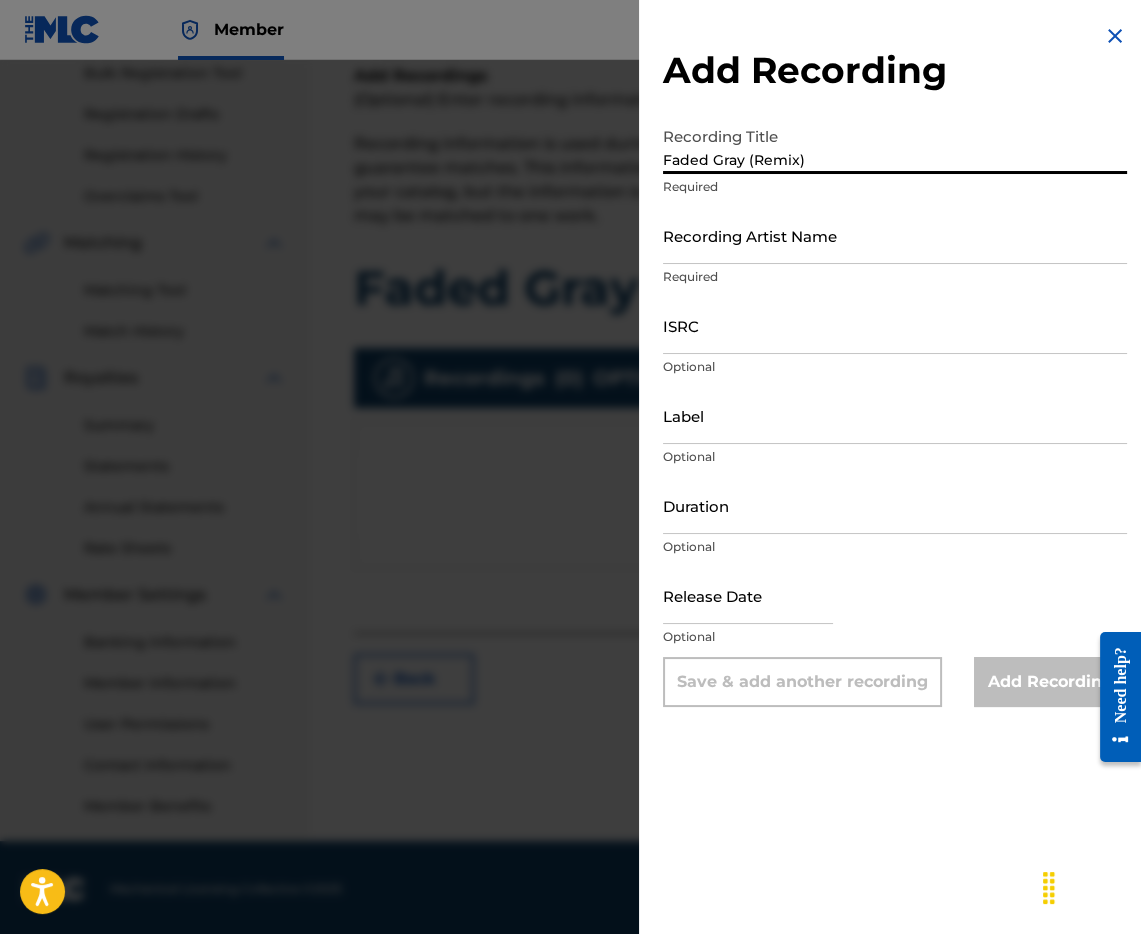 type on "Faded Gray (Remix)" 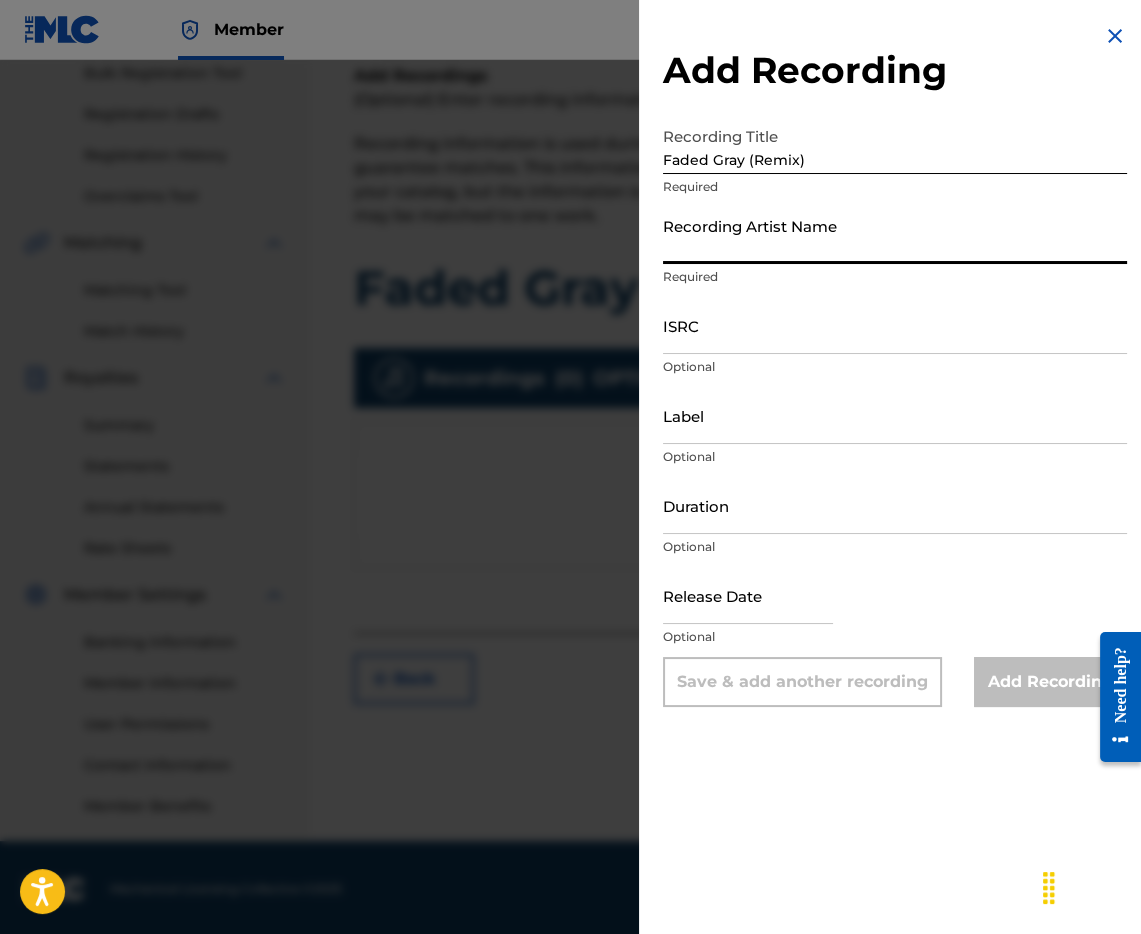 click on "Recording Artist Name" at bounding box center [895, 235] 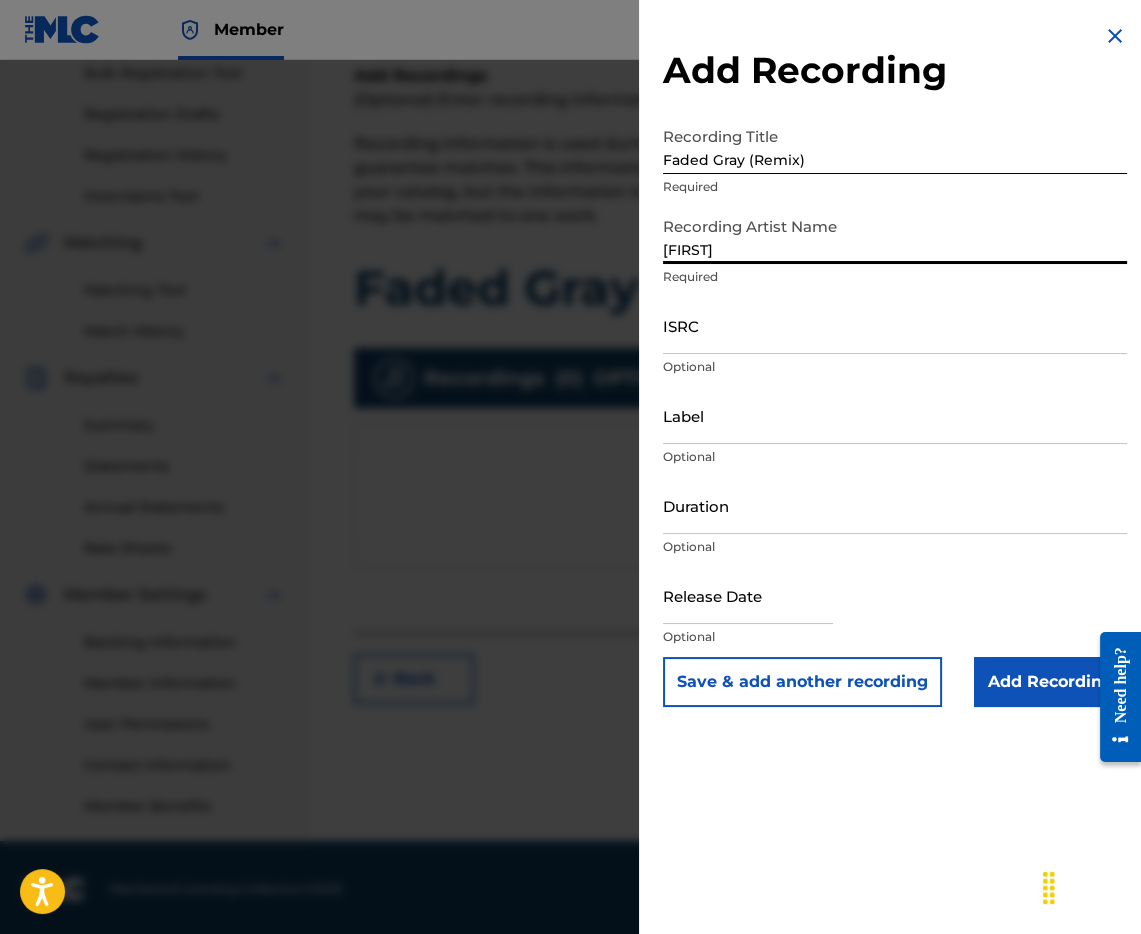 type on "[FIRST]" 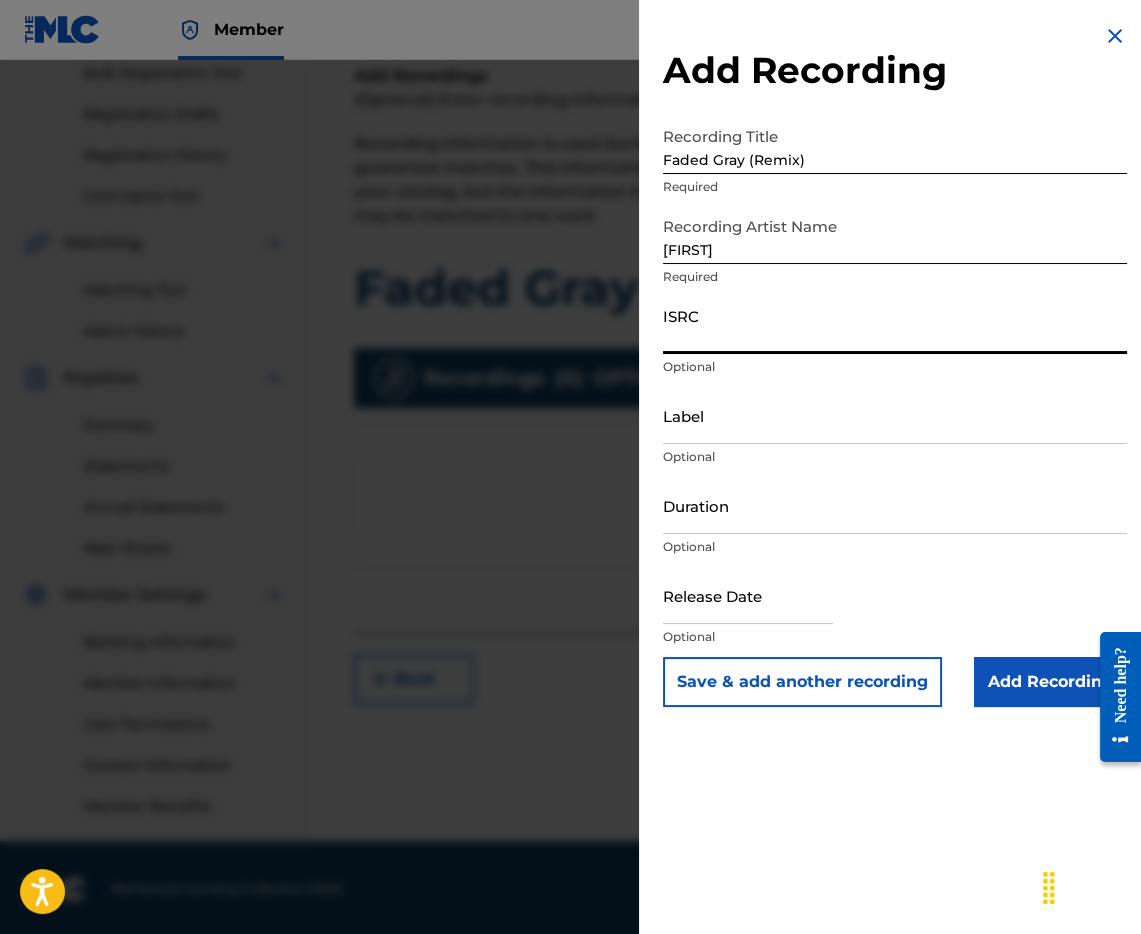 click on "ISRC" at bounding box center [895, 325] 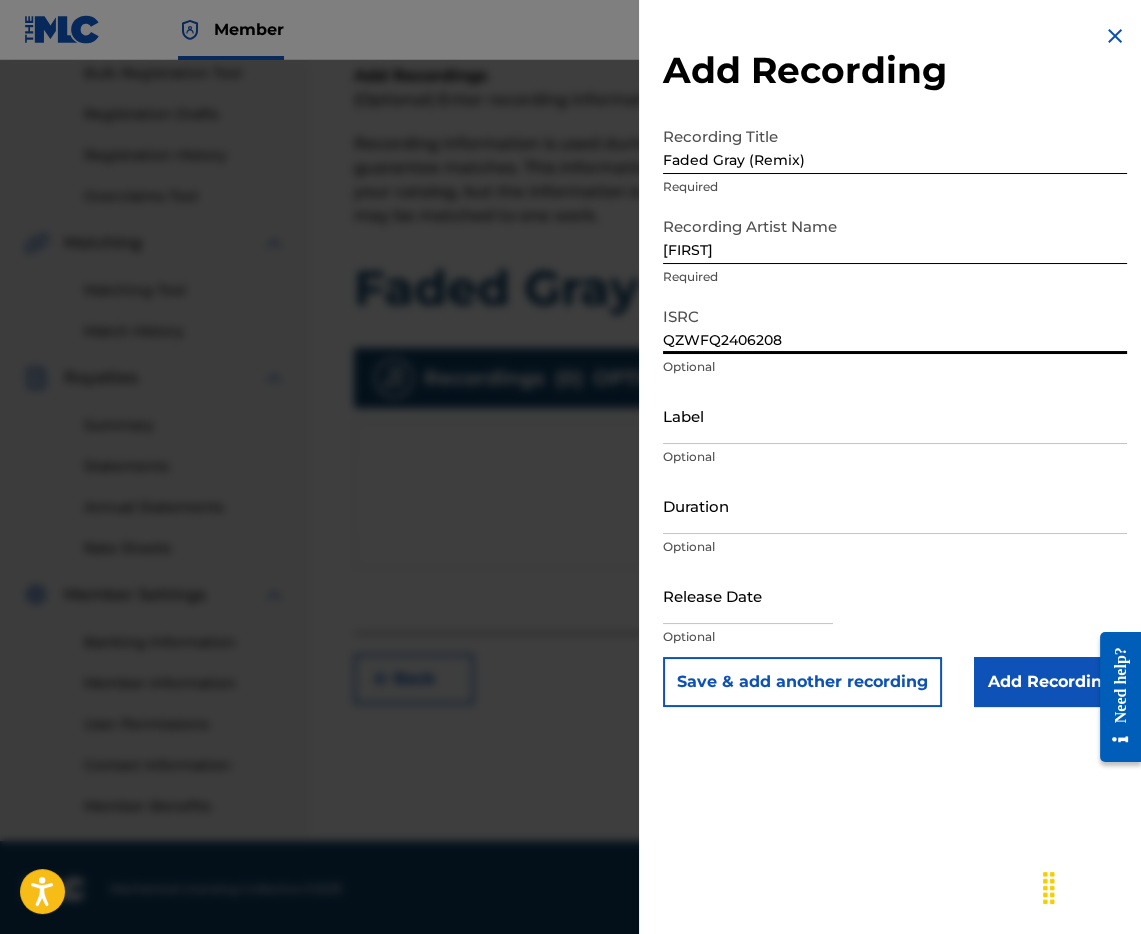 type on "QZWFQ2406208" 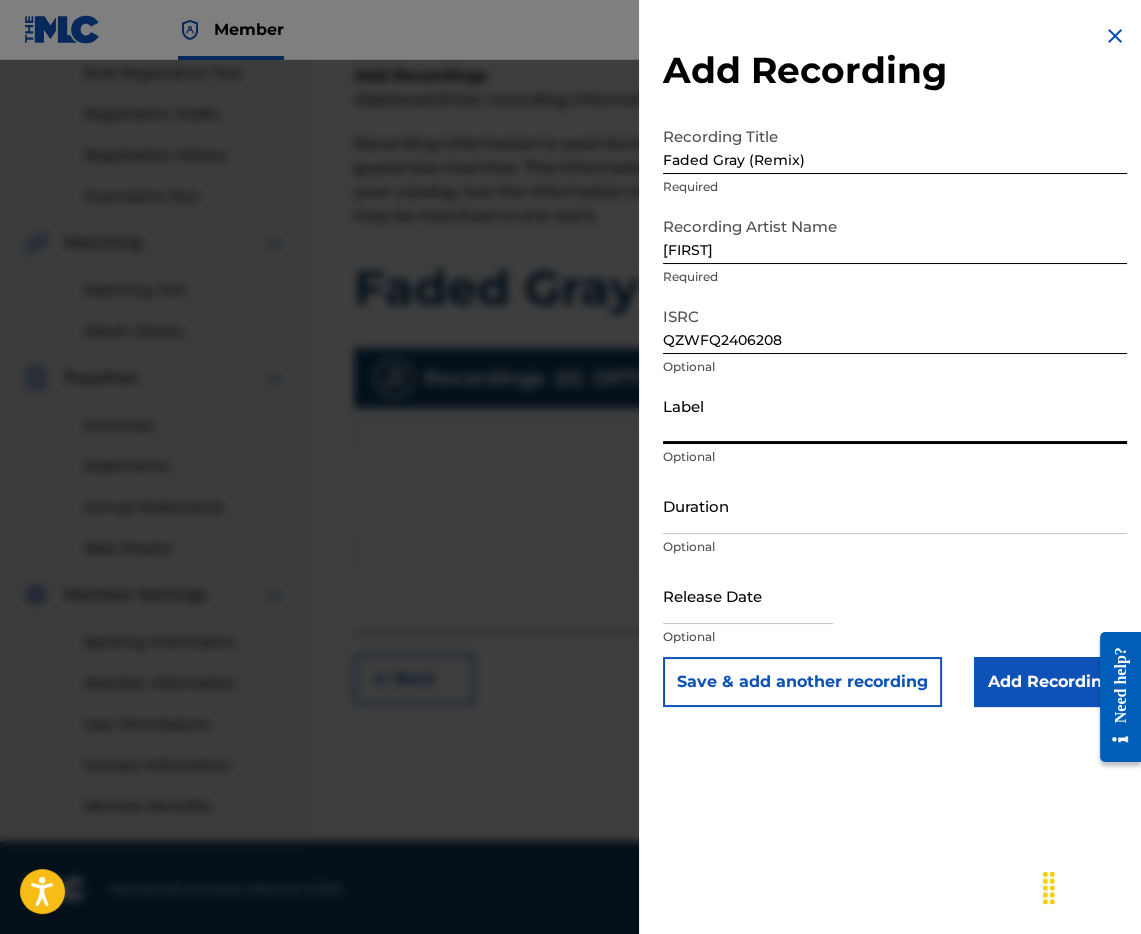 click on "Label" at bounding box center (895, 415) 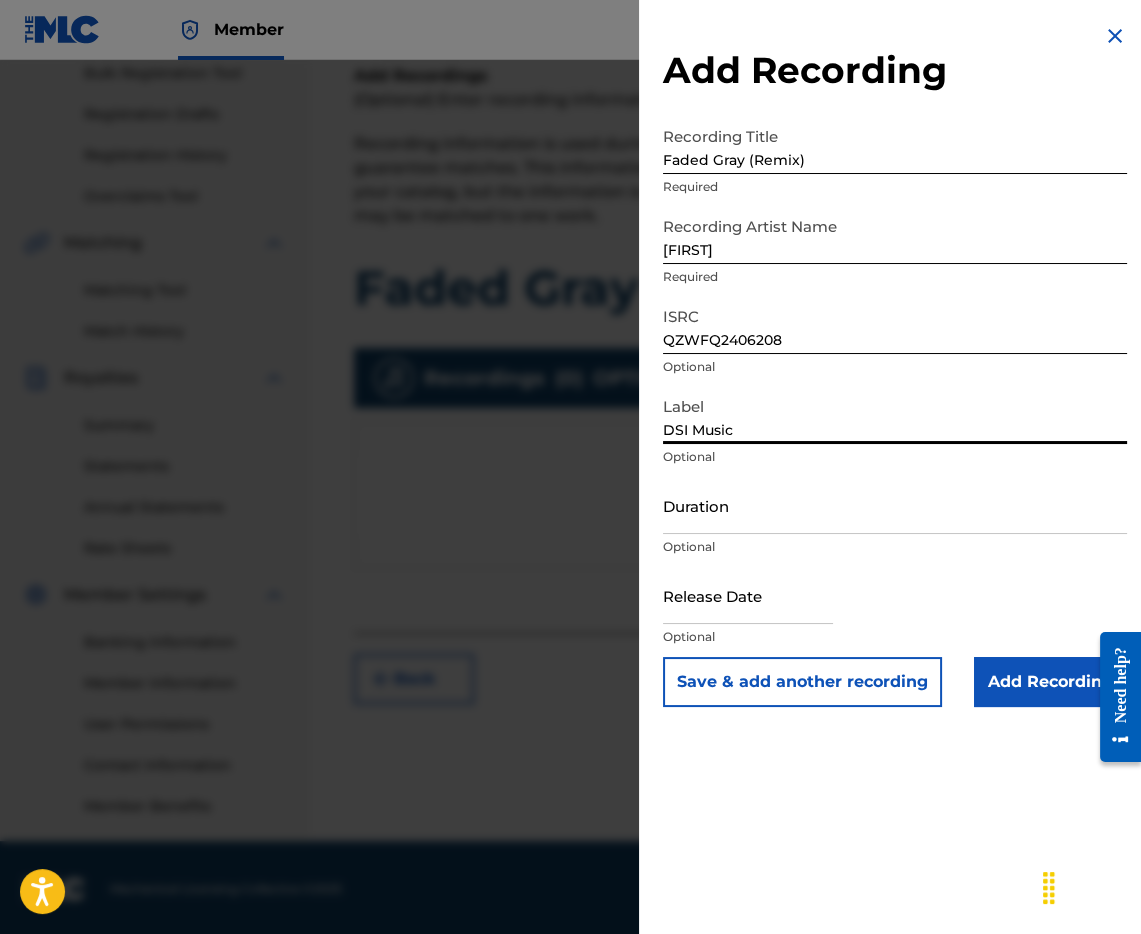 type on "DSI Music" 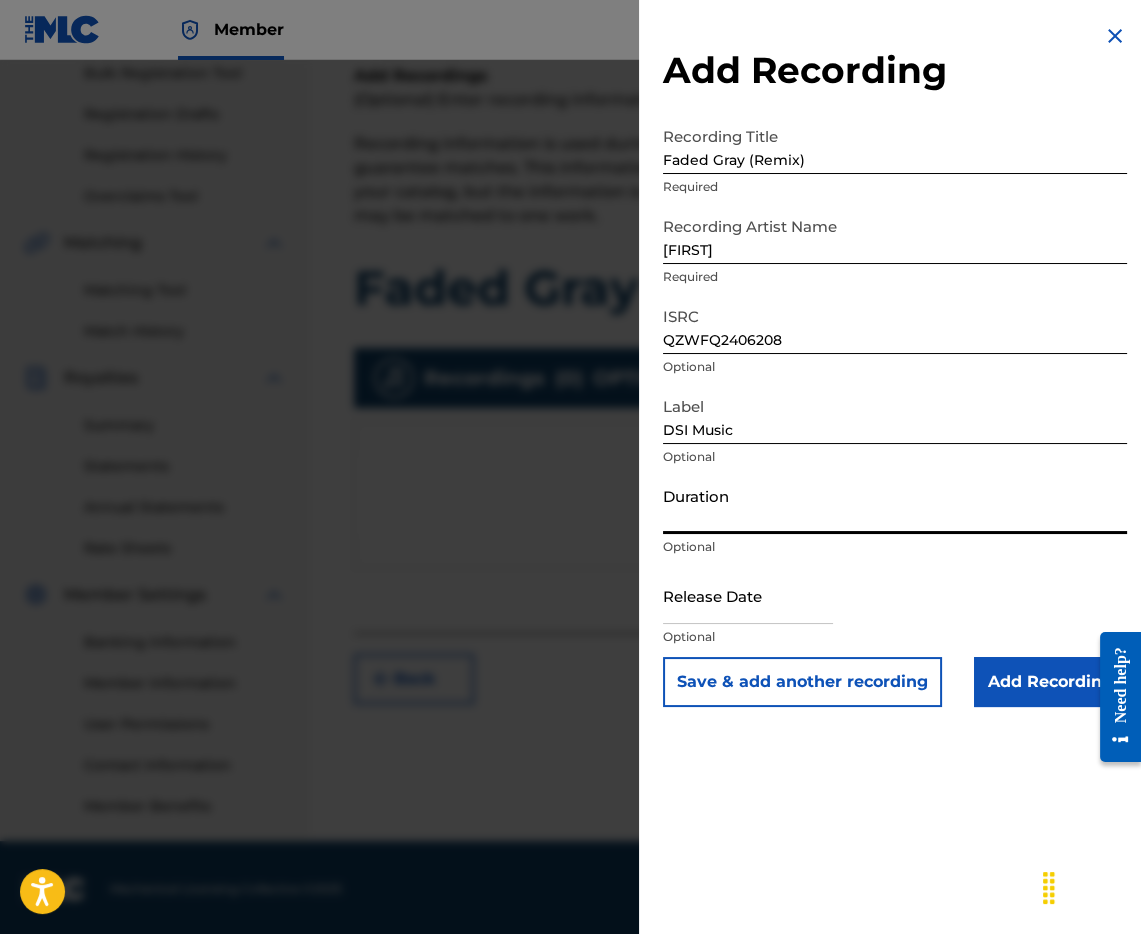 click on "Duration" at bounding box center [895, 505] 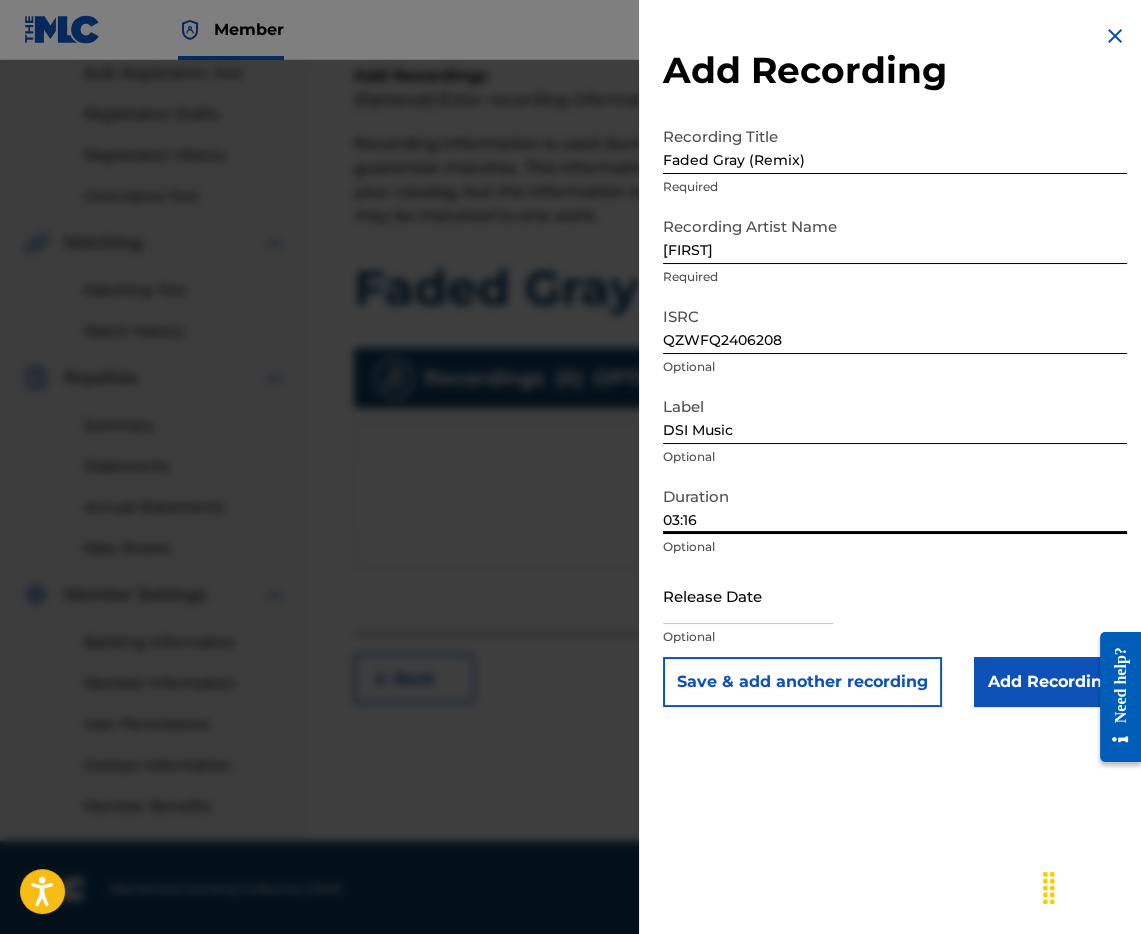 type on "03:16" 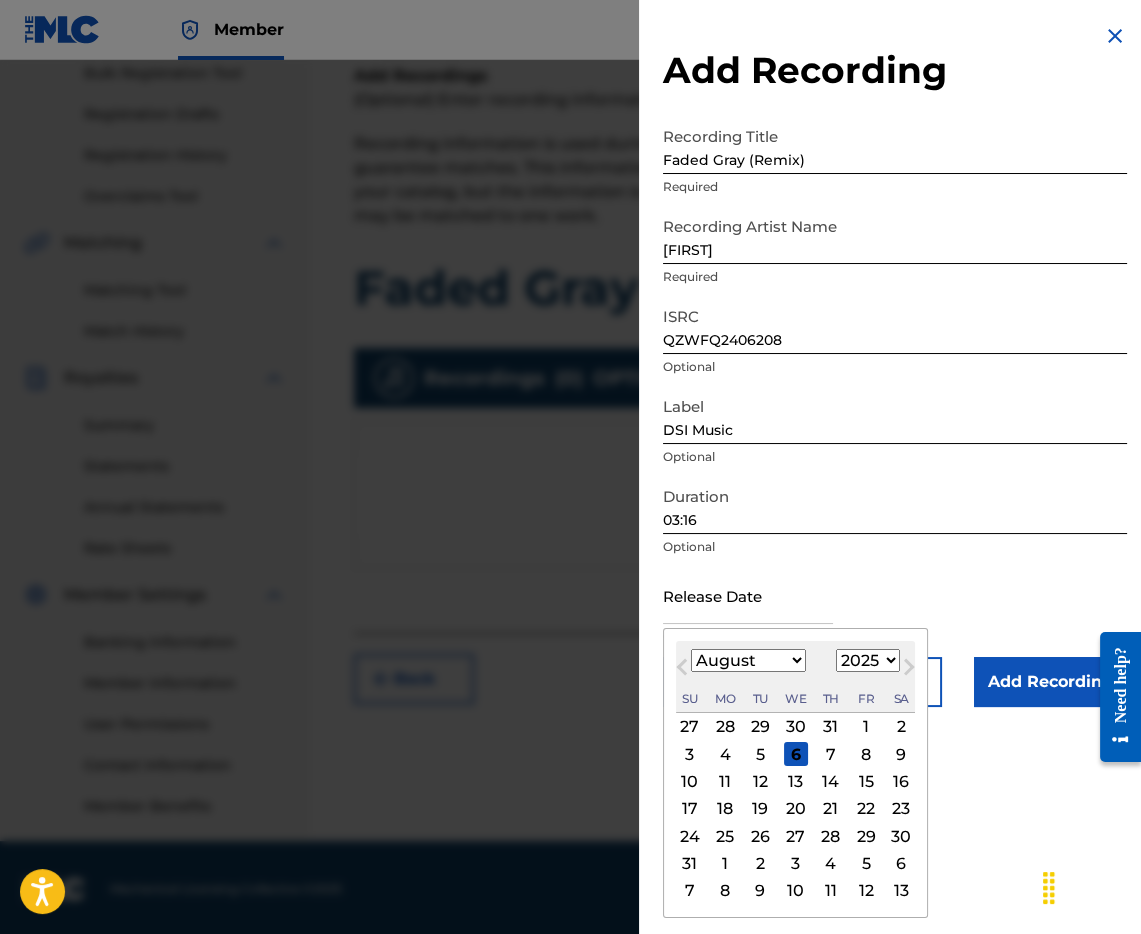 click on "1899 1900 1901 1902 1903 1904 1905 1906 1907 1908 1909 1910 1911 1912 1913 1914 1915 1916 1917 1918 1919 1920 1921 1922 1923 1924 1925 1926 1927 1928 1929 1930 1931 1932 1933 1934 1935 1936 1937 1938 1939 1940 1941 1942 1943 1944 1945 1946 1947 1948 1949 1950 1951 1952 1953 1954 1955 1956 1957 1958 1959 1960 1961 1962 1963 1964 1965 1966 1967 1968 1969 1970 1971 1972 1973 1974 1975 1976 1977 1978 1979 1980 1981 1982 1983 1984 1985 1986 1987 1988 1989 1990 1991 1992 1993 1994 1995 1996 1997 1998 1999 2000 2001 2002 2003 2004 2005 2006 2007 2008 2009 2010 2011 2012 2013 2014 2015 2016 2017 2018 2019 2020 2021 2022 2023 2024 2025 2026 2027 2028 2029 2030 2031 2032 2033 2034 2035 2036 2037 2038 2039 2040 2041 2042 2043 2044 2045 2046 2047 2048 2049 2050 2051 2052 2053 2054 2055 2056 2057 2058 2059 2060 2061 2062 2063 2064 2065 2066 2067 2068 2069 2070 2071 2072 2073 2074 2075 2076 2077 2078 2079 2080 2081 2082 2083 2084 2085 2086 2087 2088 2089 2090 2091 2092 2093 2094 2095 2096 2097 2098 2099 2100" at bounding box center [868, 660] 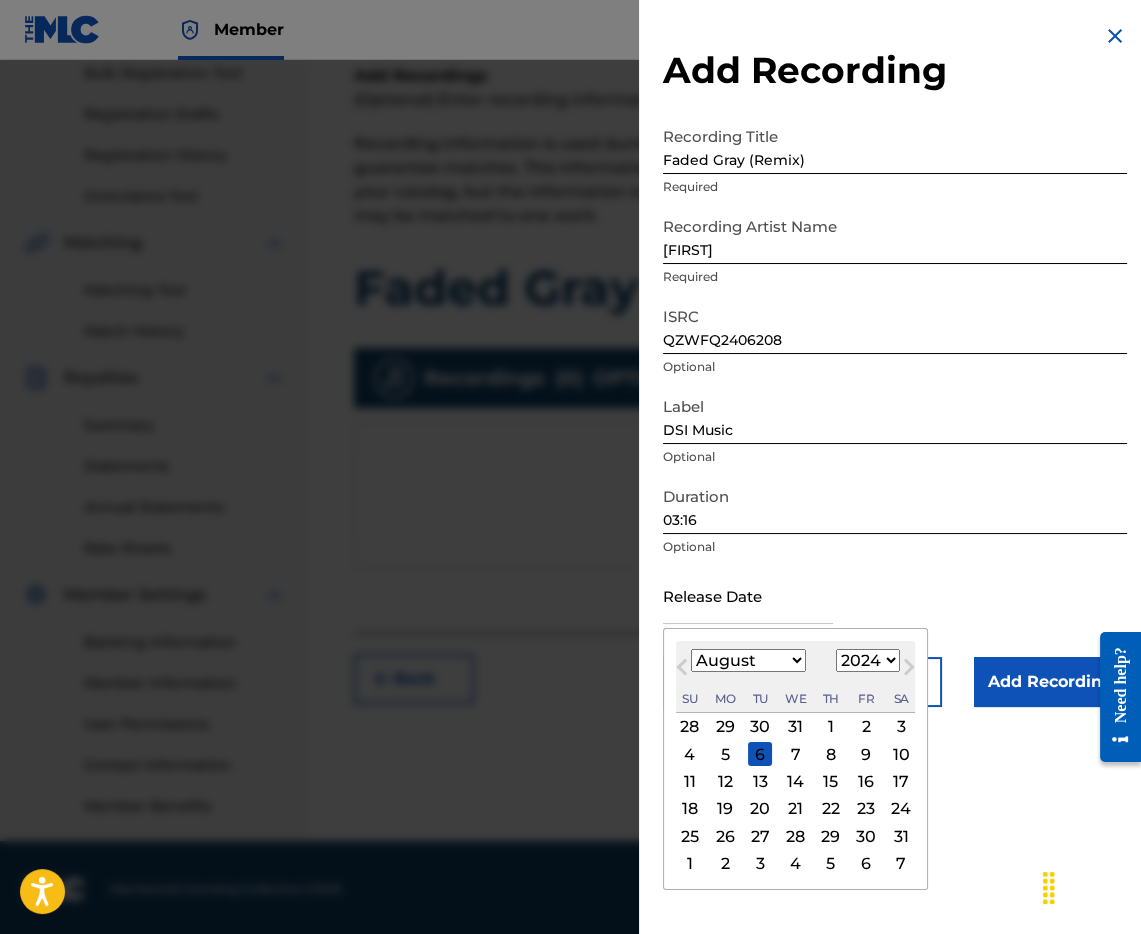 select on "9" 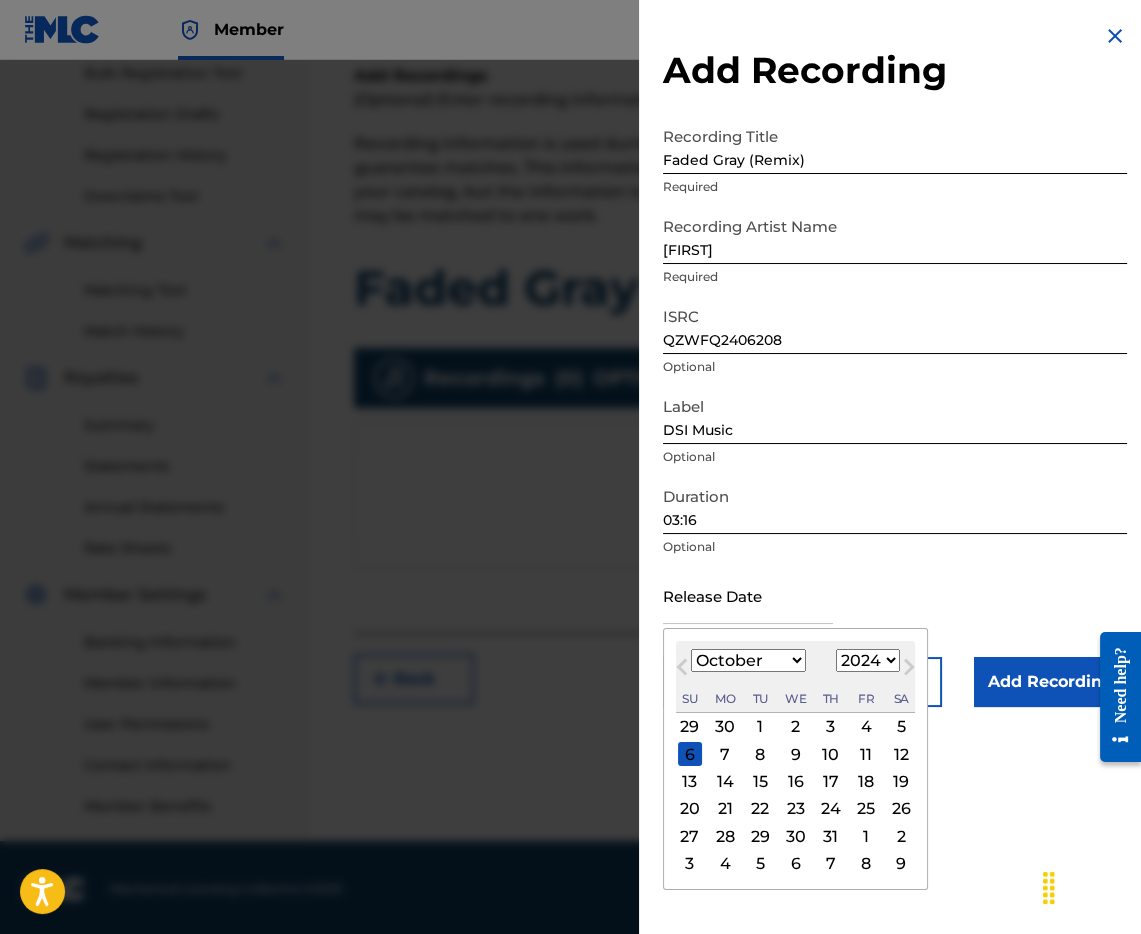 click on "24" at bounding box center (831, 809) 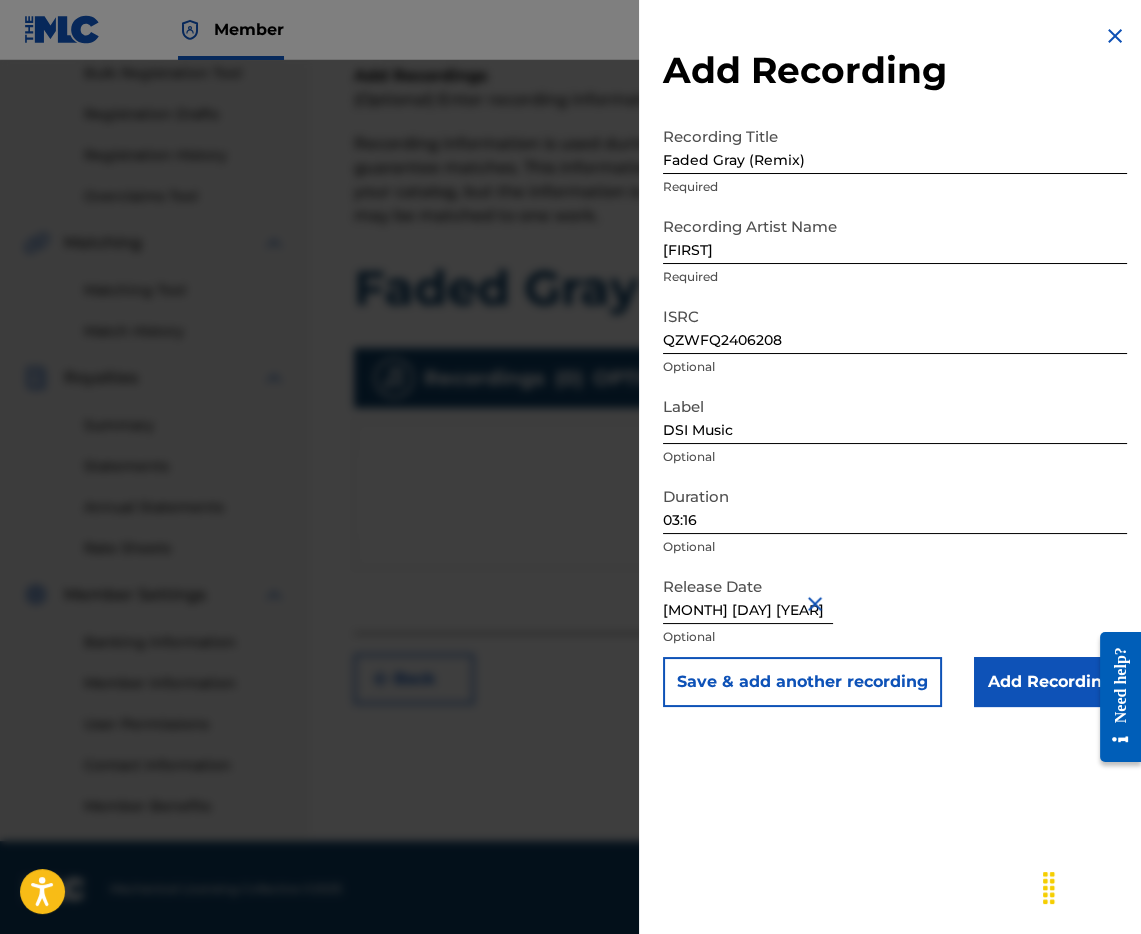 click on "Add Recording" at bounding box center [1050, 682] 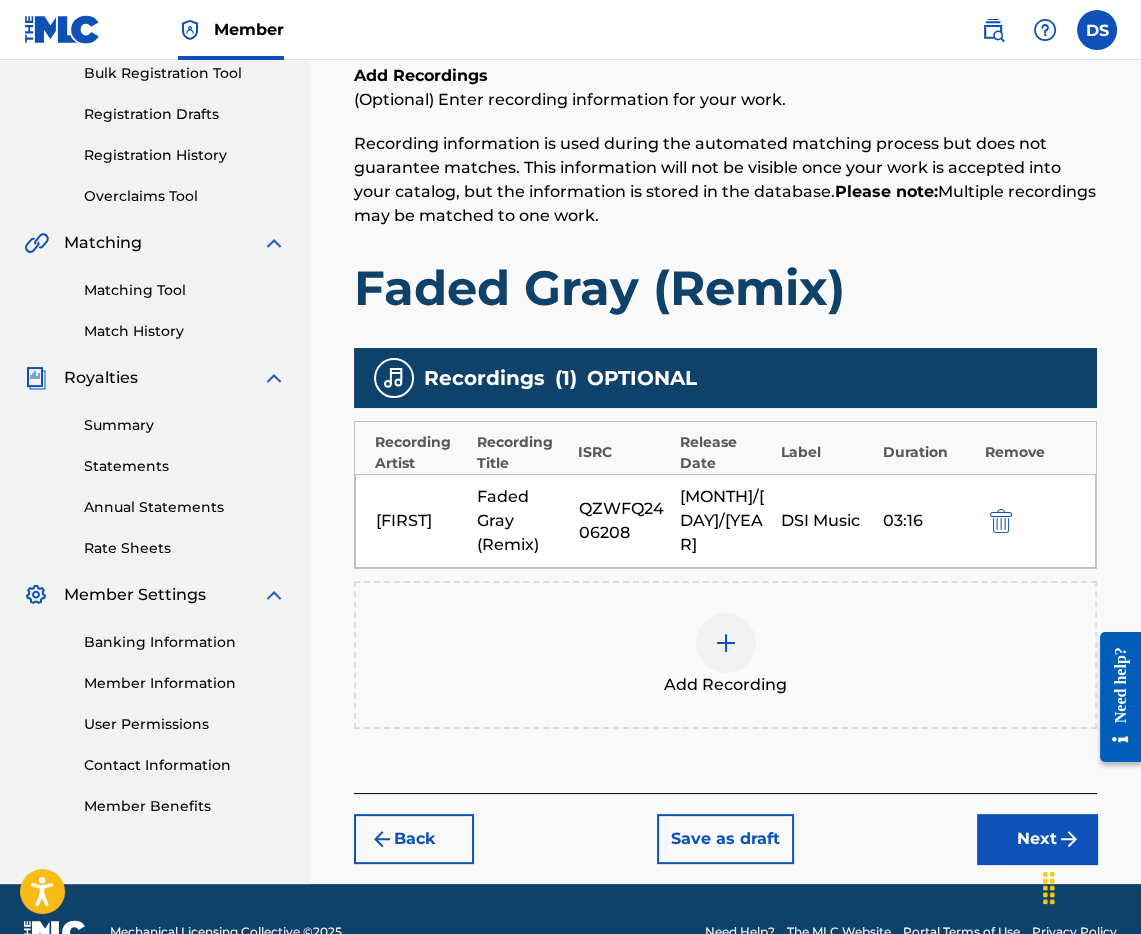 click on "Next" at bounding box center [1037, 839] 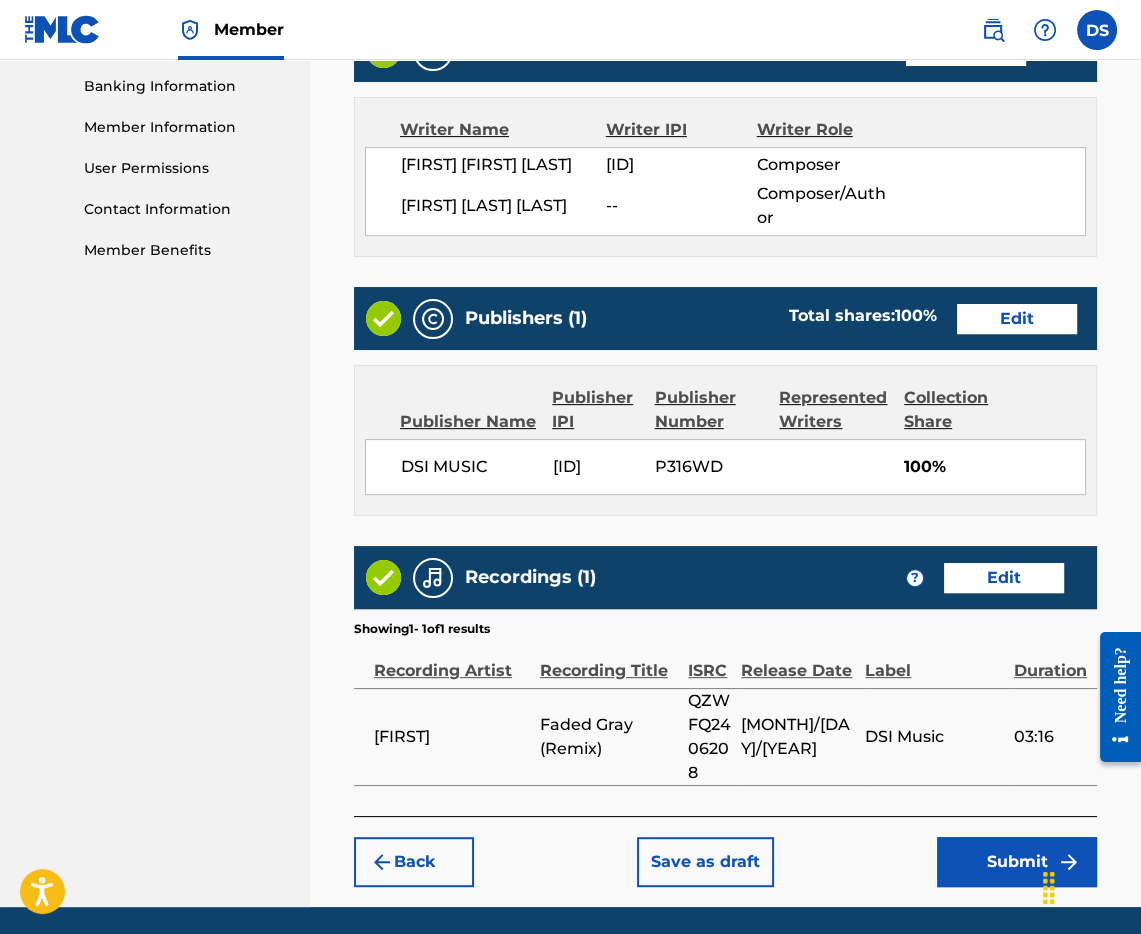 scroll, scrollTop: 958, scrollLeft: 0, axis: vertical 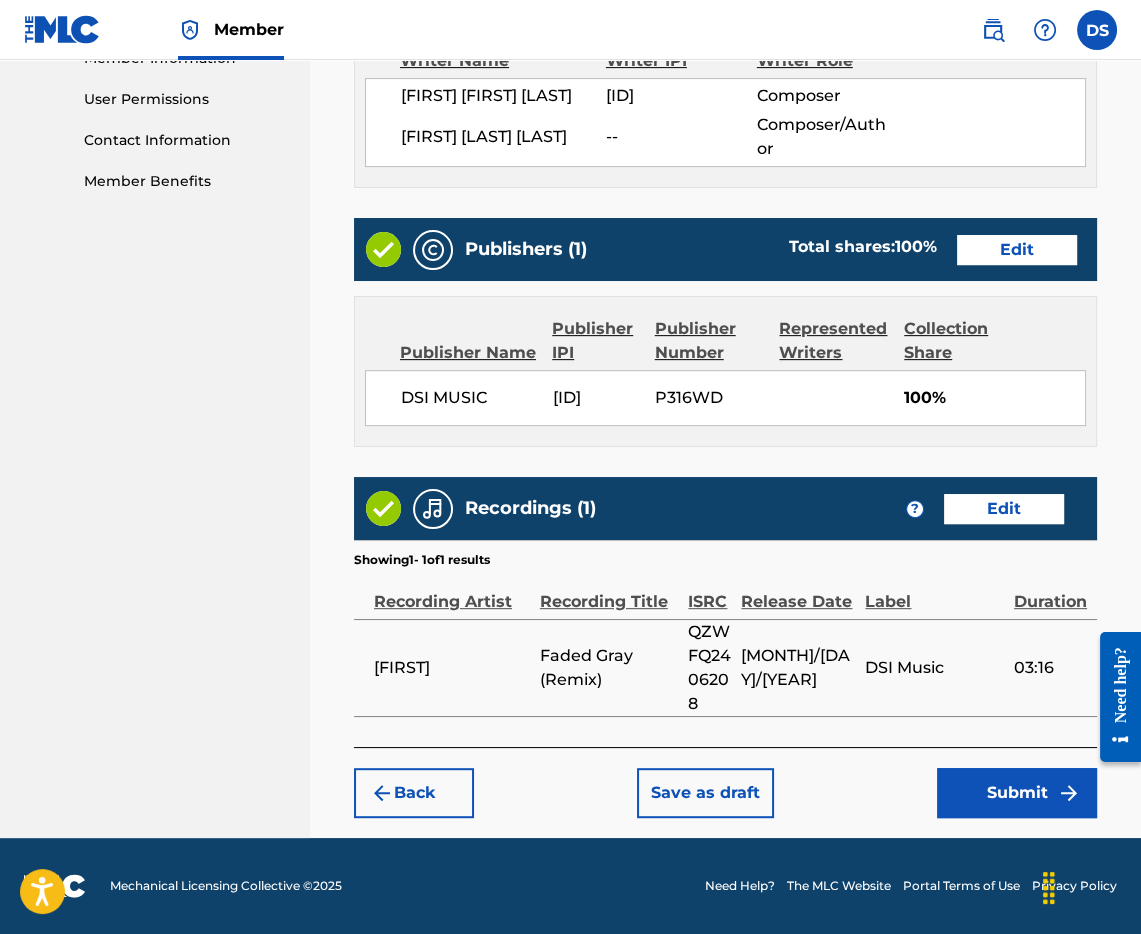 click on "Submit" at bounding box center [1017, 793] 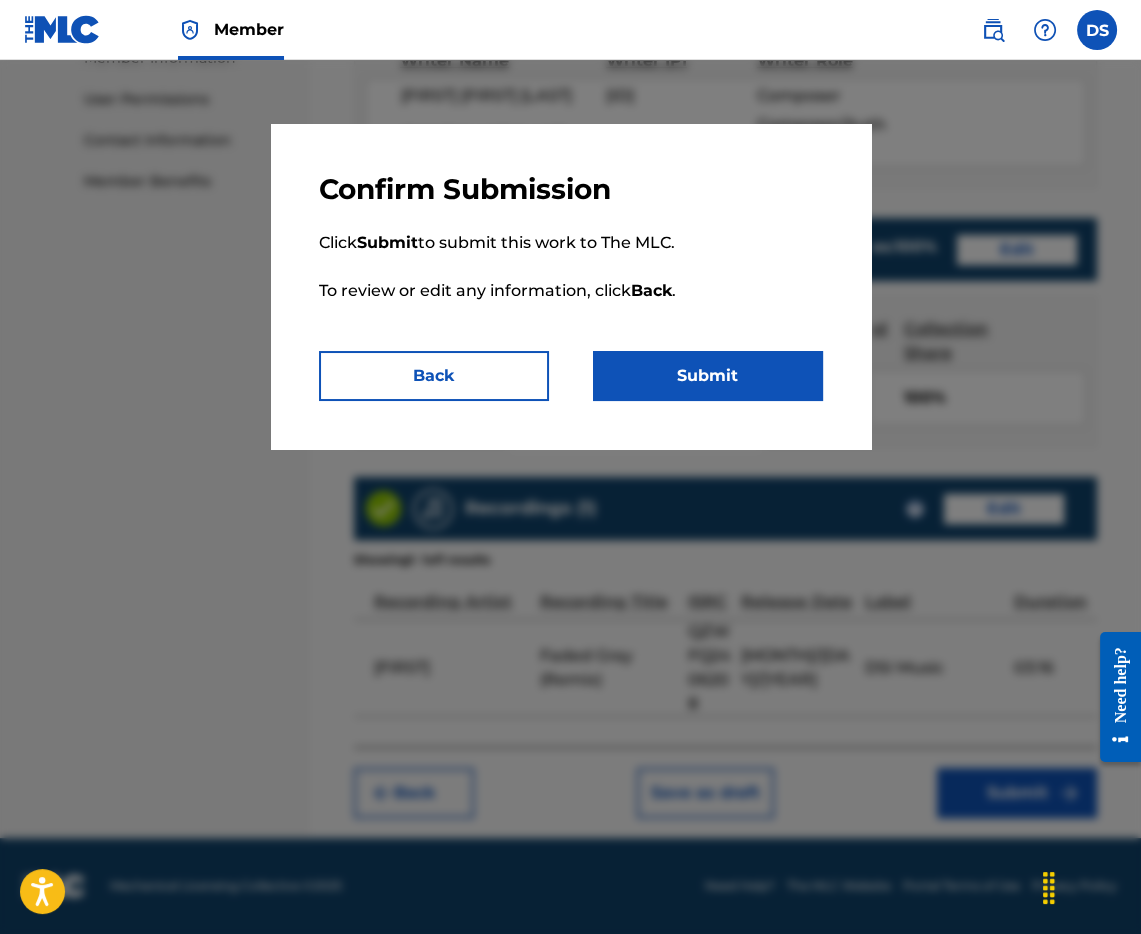 click on "Submit" at bounding box center (708, 376) 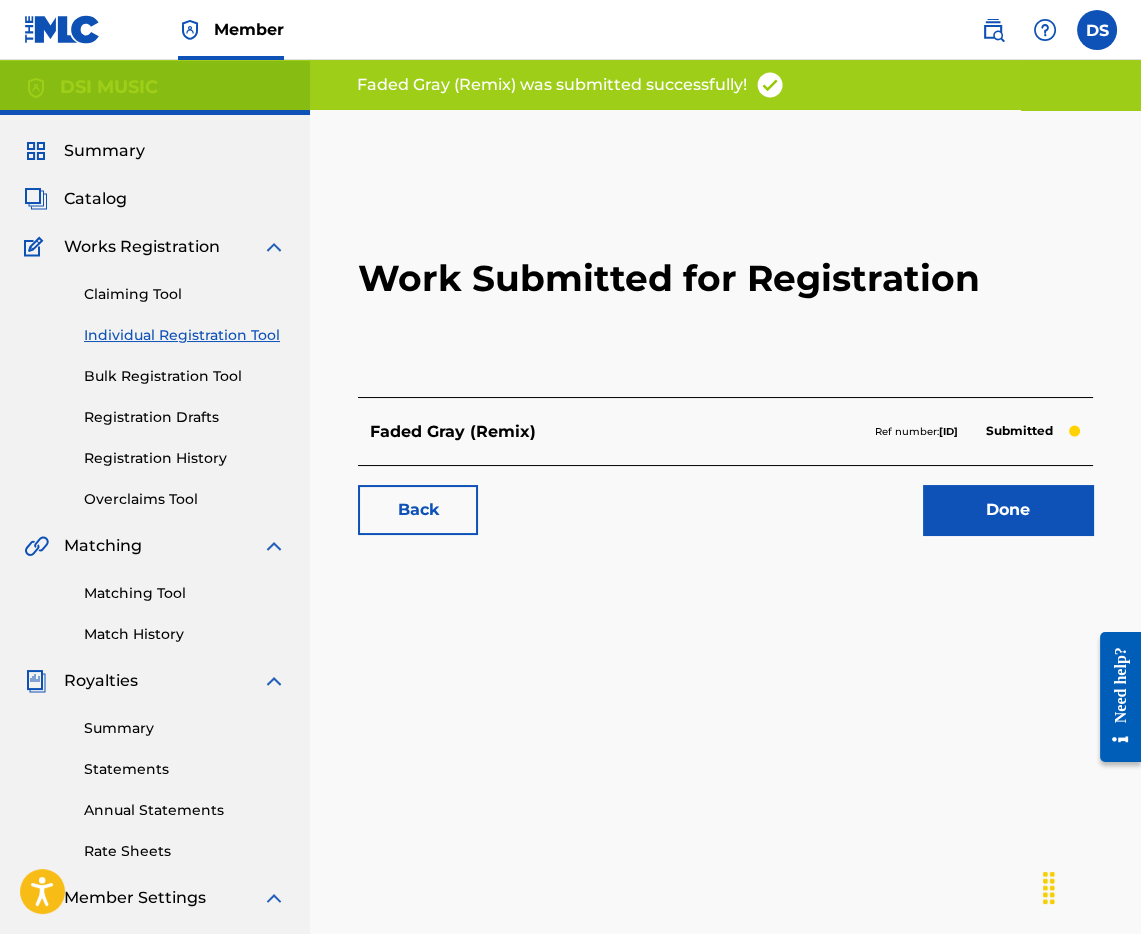 click on "Done" at bounding box center [1008, 510] 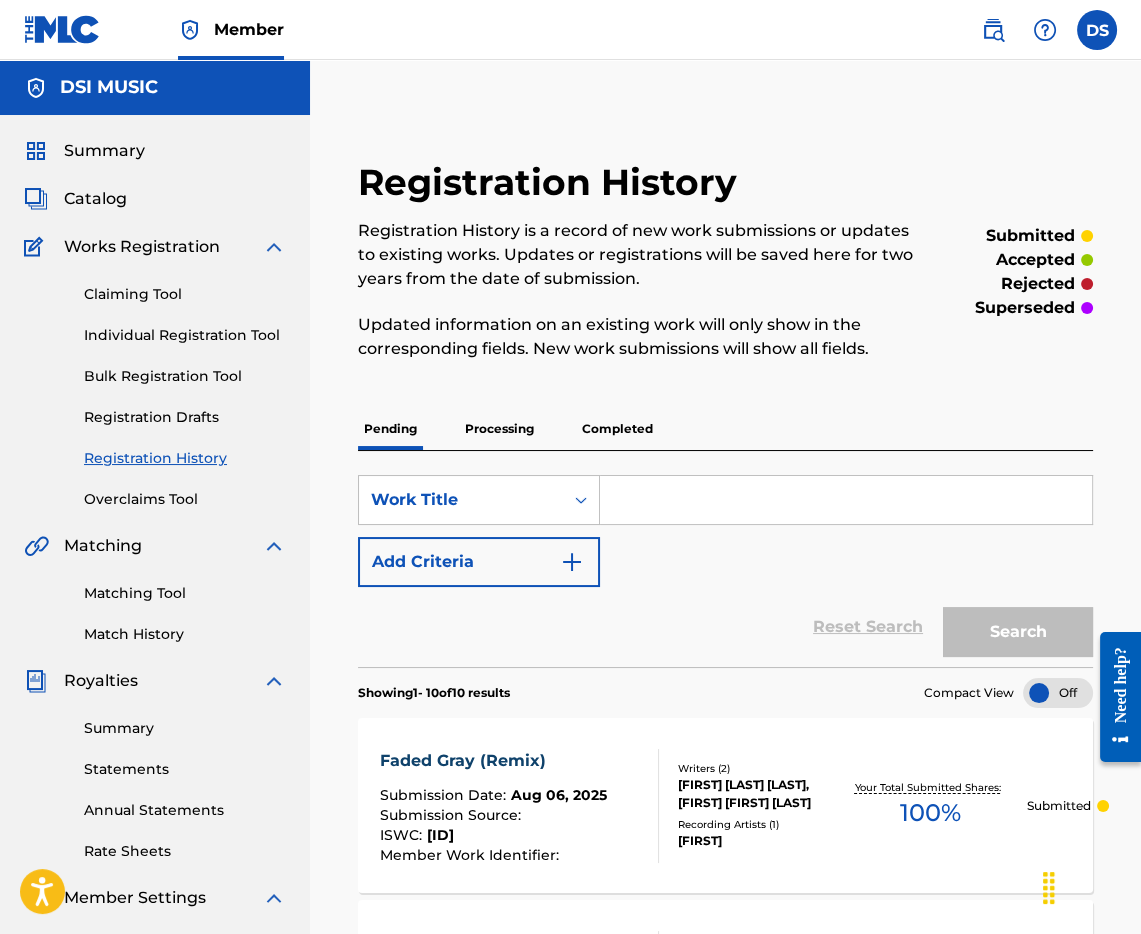 click on "Registration History" at bounding box center [185, 458] 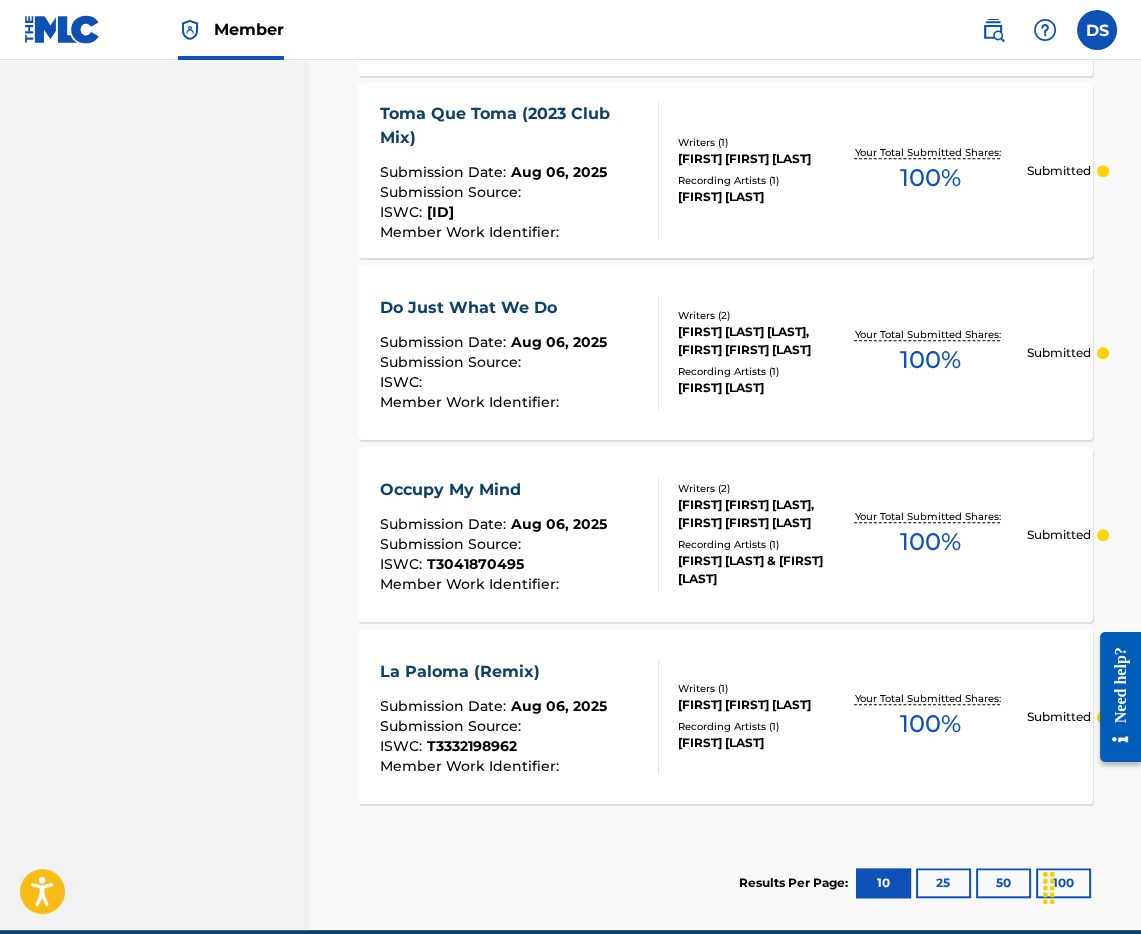 scroll, scrollTop: 1814, scrollLeft: 0, axis: vertical 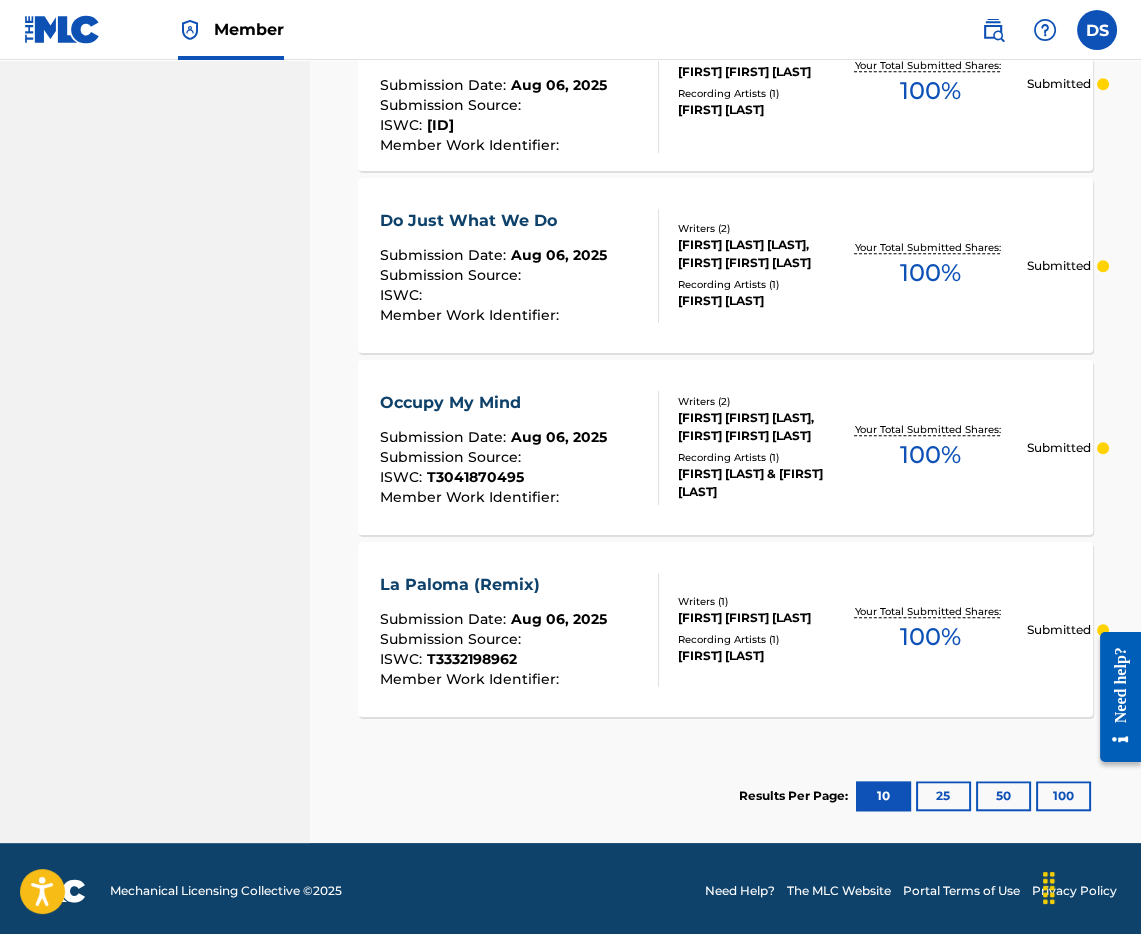 click on "25" at bounding box center [943, 796] 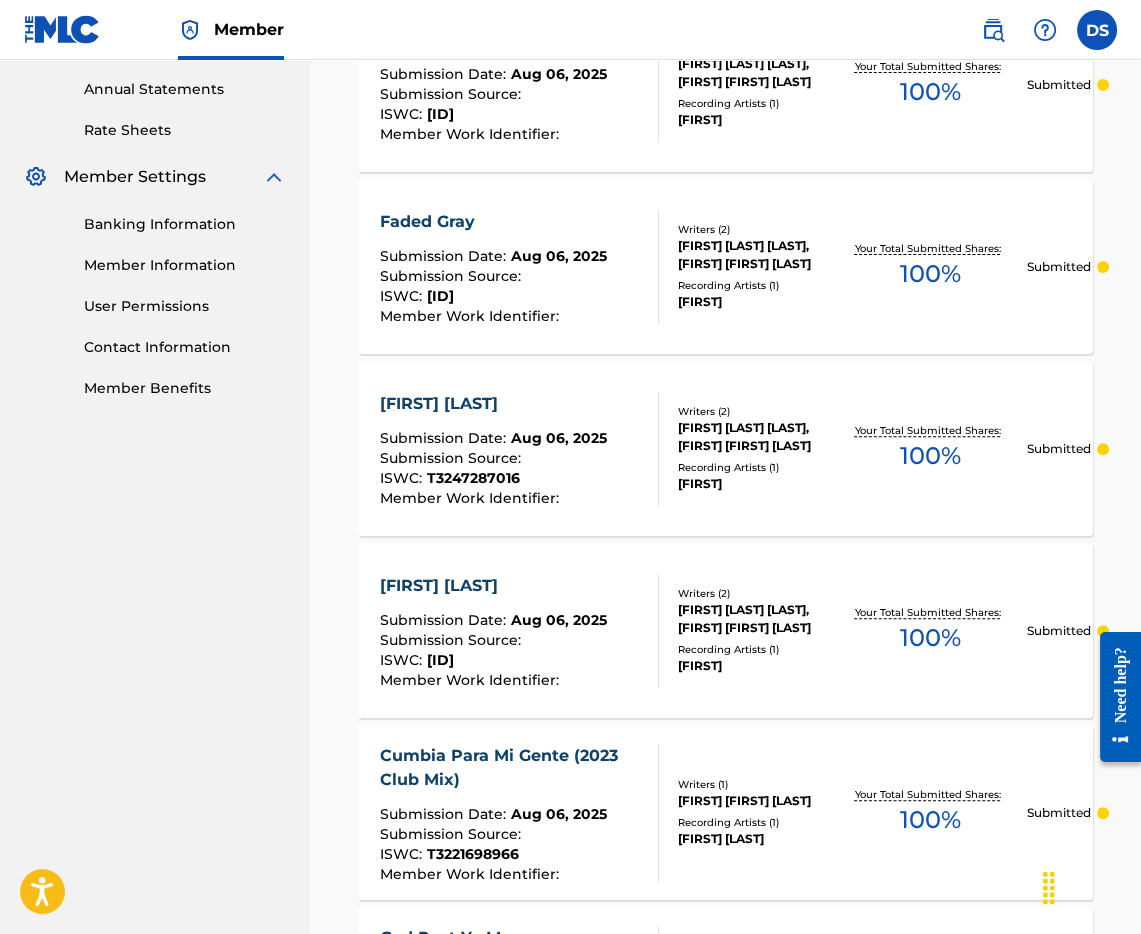 scroll, scrollTop: 0, scrollLeft: 0, axis: both 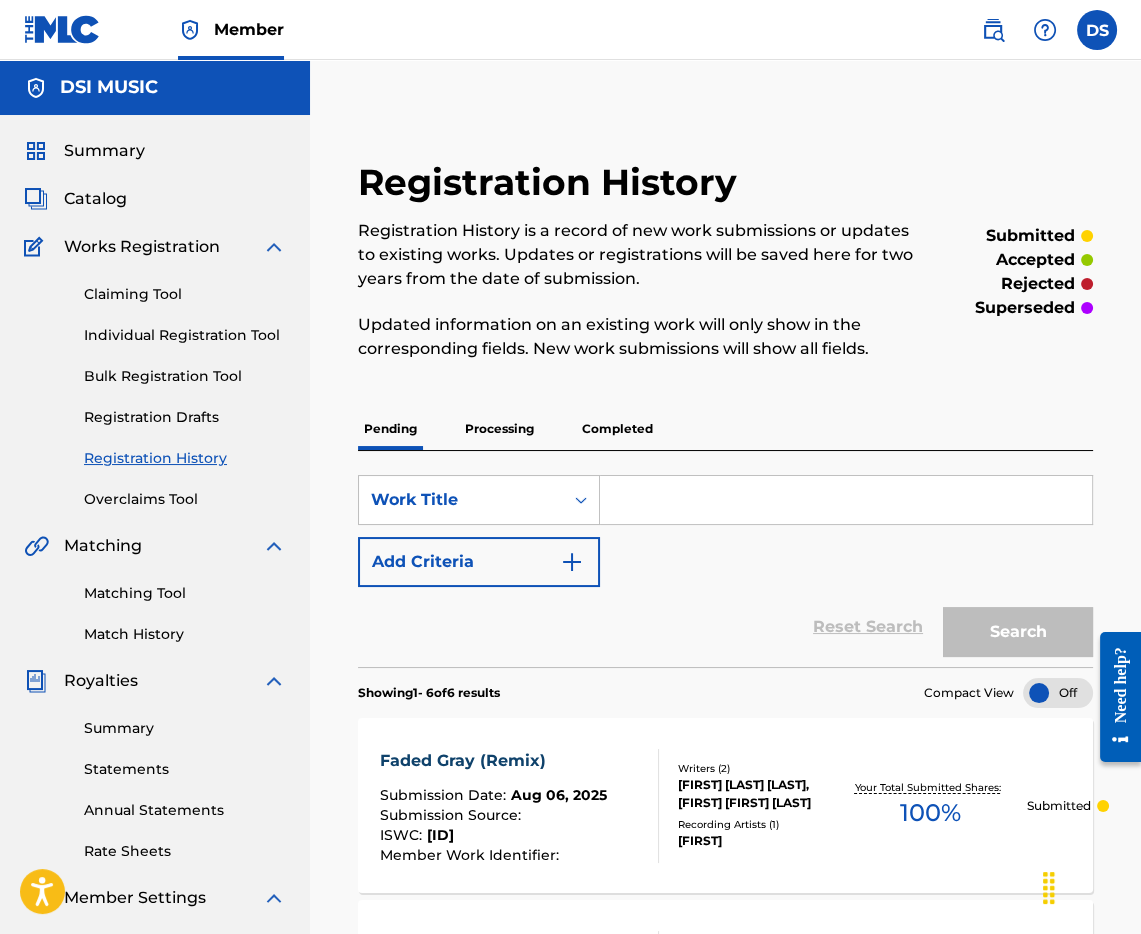 click on "Individual Registration Tool" at bounding box center (185, 335) 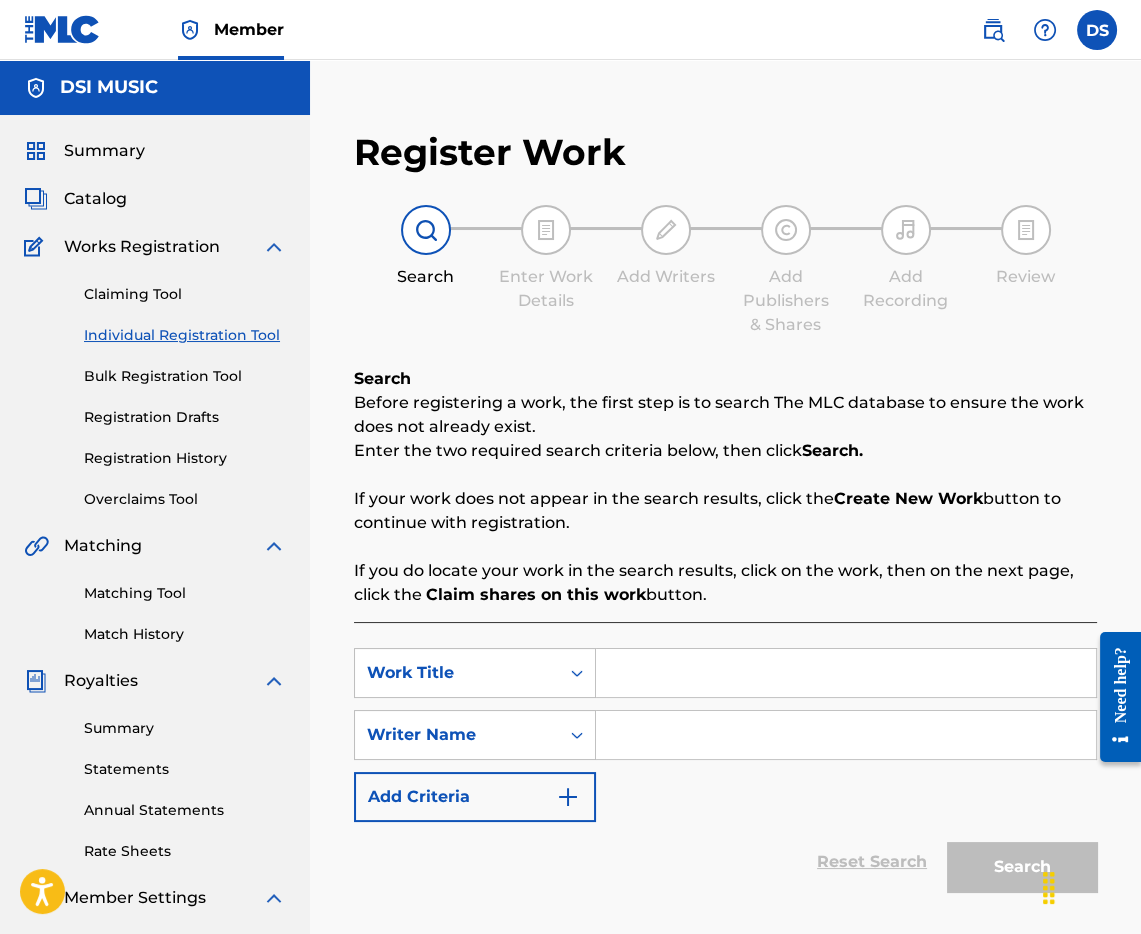 click at bounding box center (846, 673) 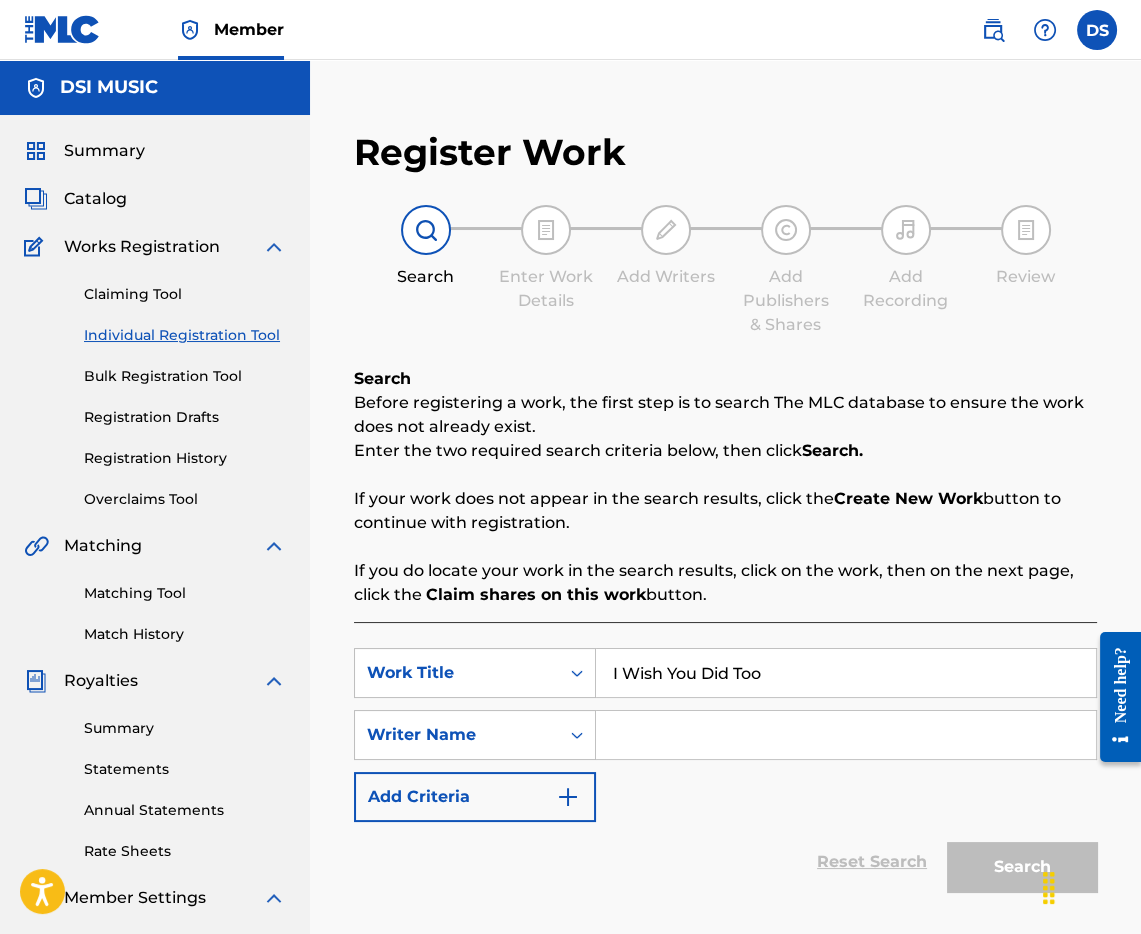 type on "I Wish You Did Too" 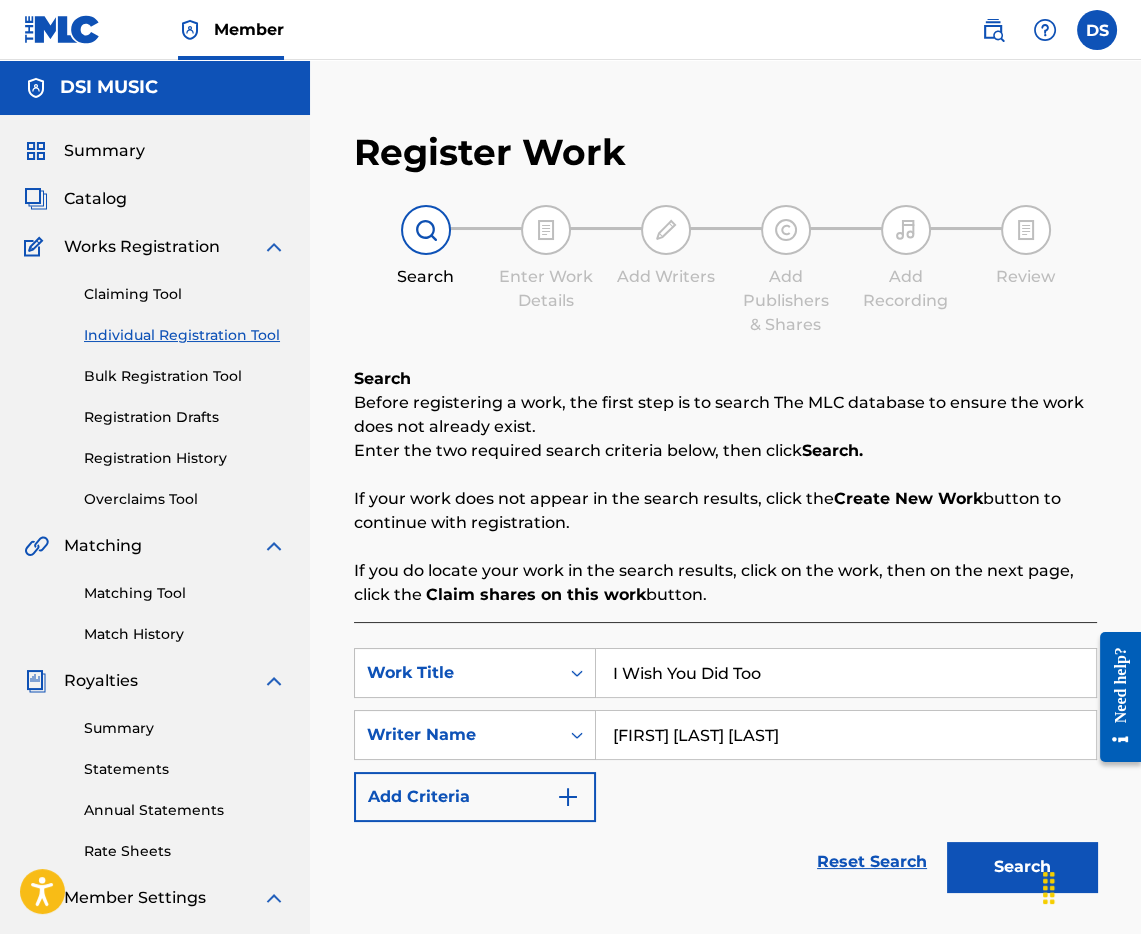 type on "[FIRST] [LAST] [LAST]" 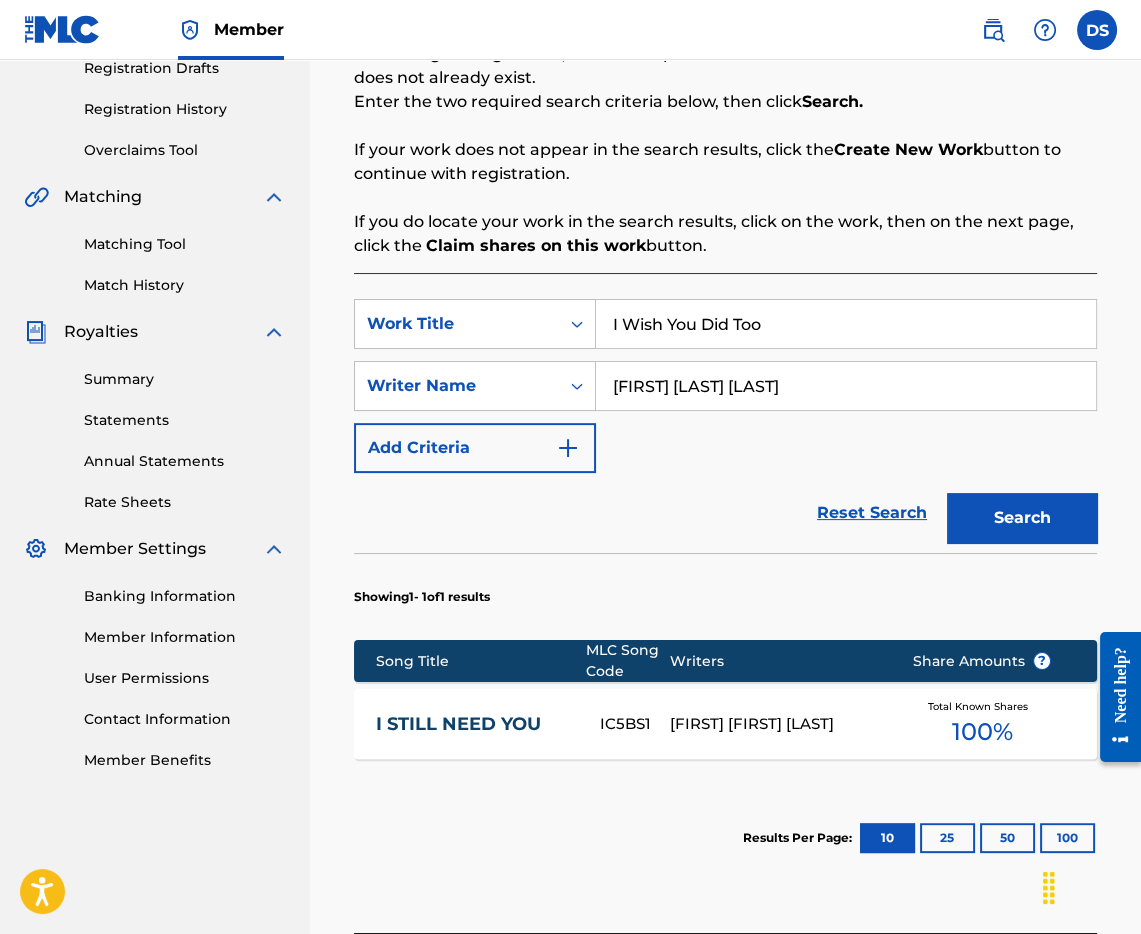scroll, scrollTop: 526, scrollLeft: 0, axis: vertical 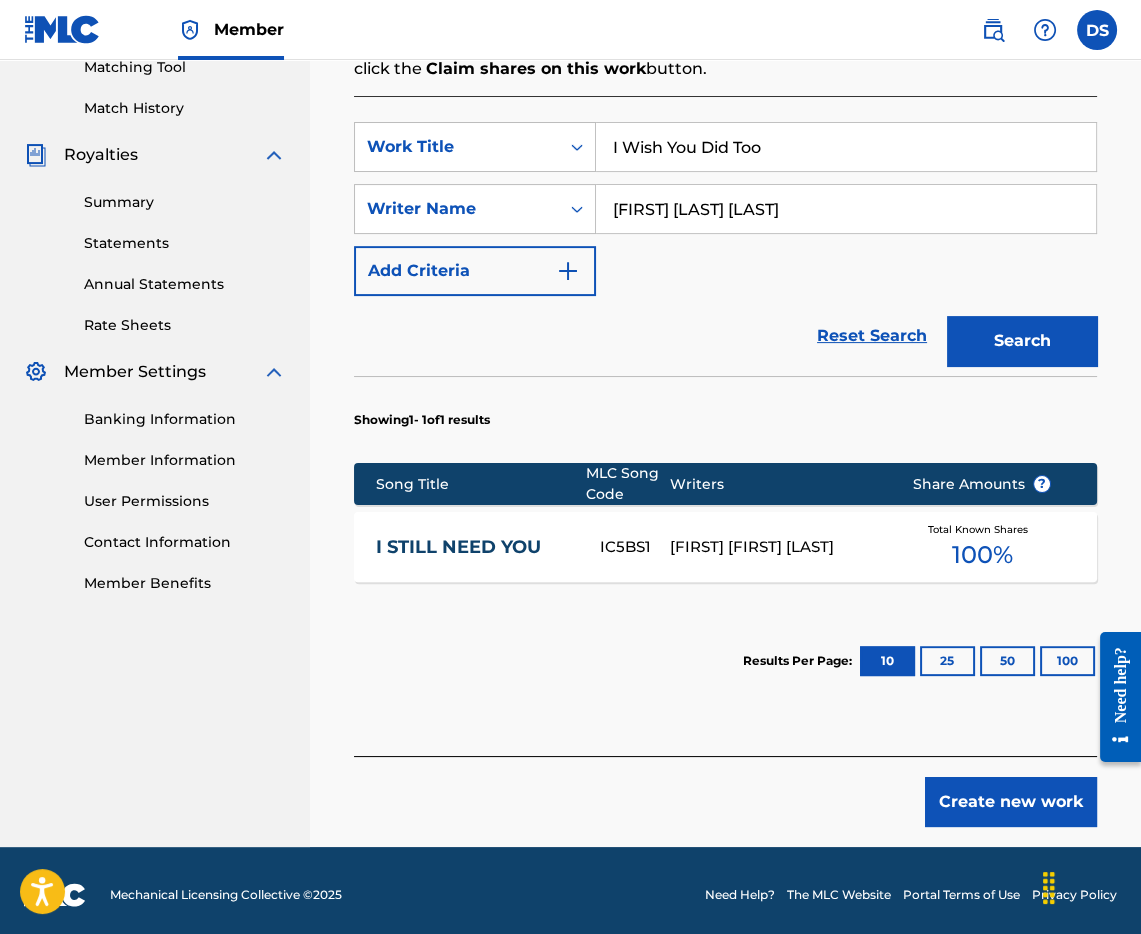 click on "Create new work" at bounding box center [1011, 802] 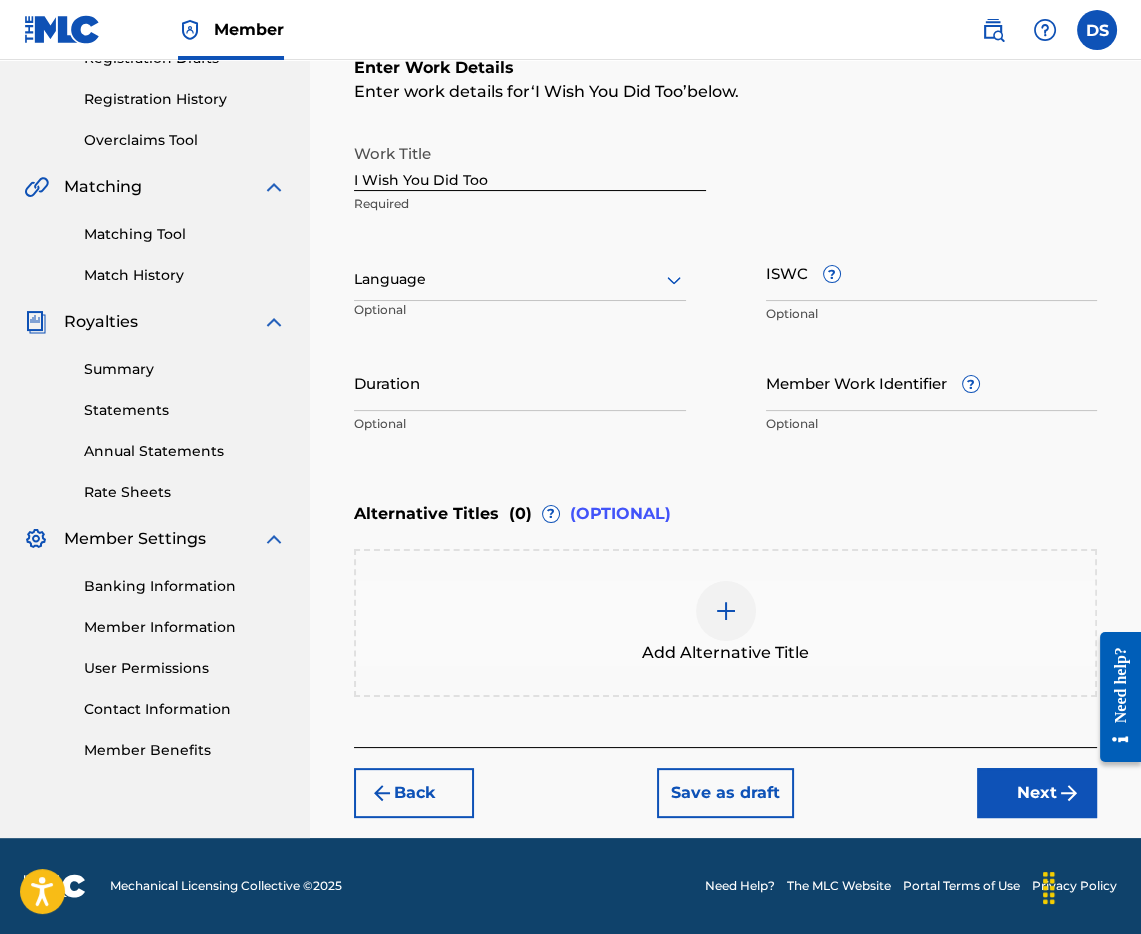 scroll, scrollTop: 353, scrollLeft: 0, axis: vertical 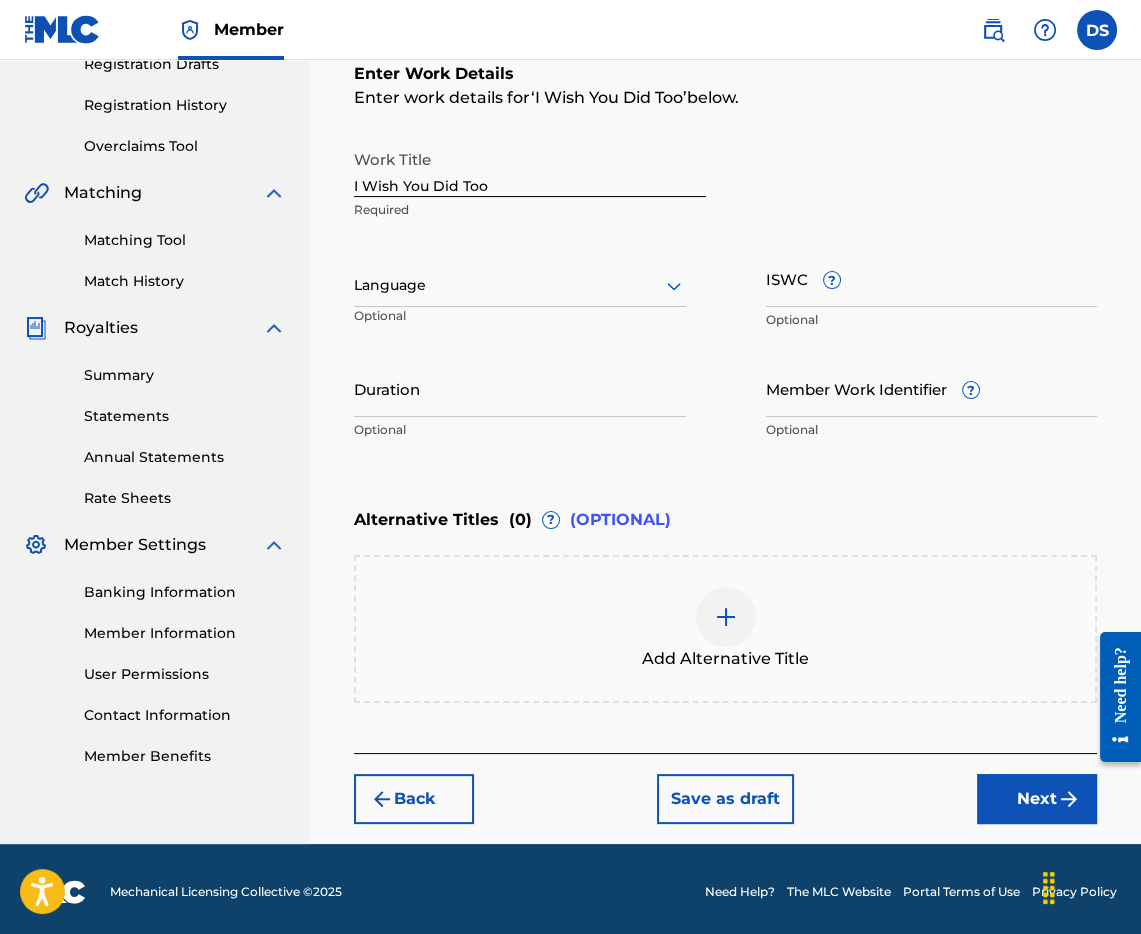 click at bounding box center (520, 285) 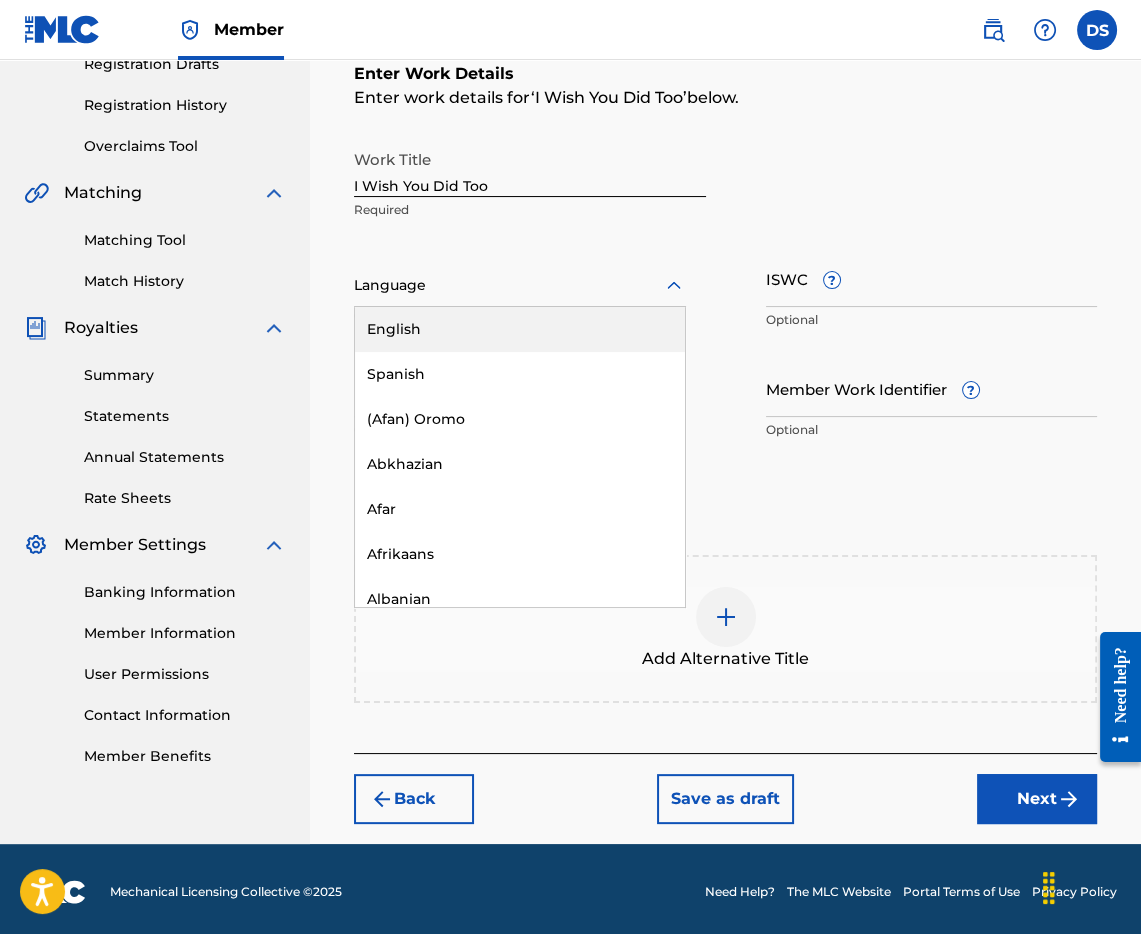 click on "English" at bounding box center (520, 329) 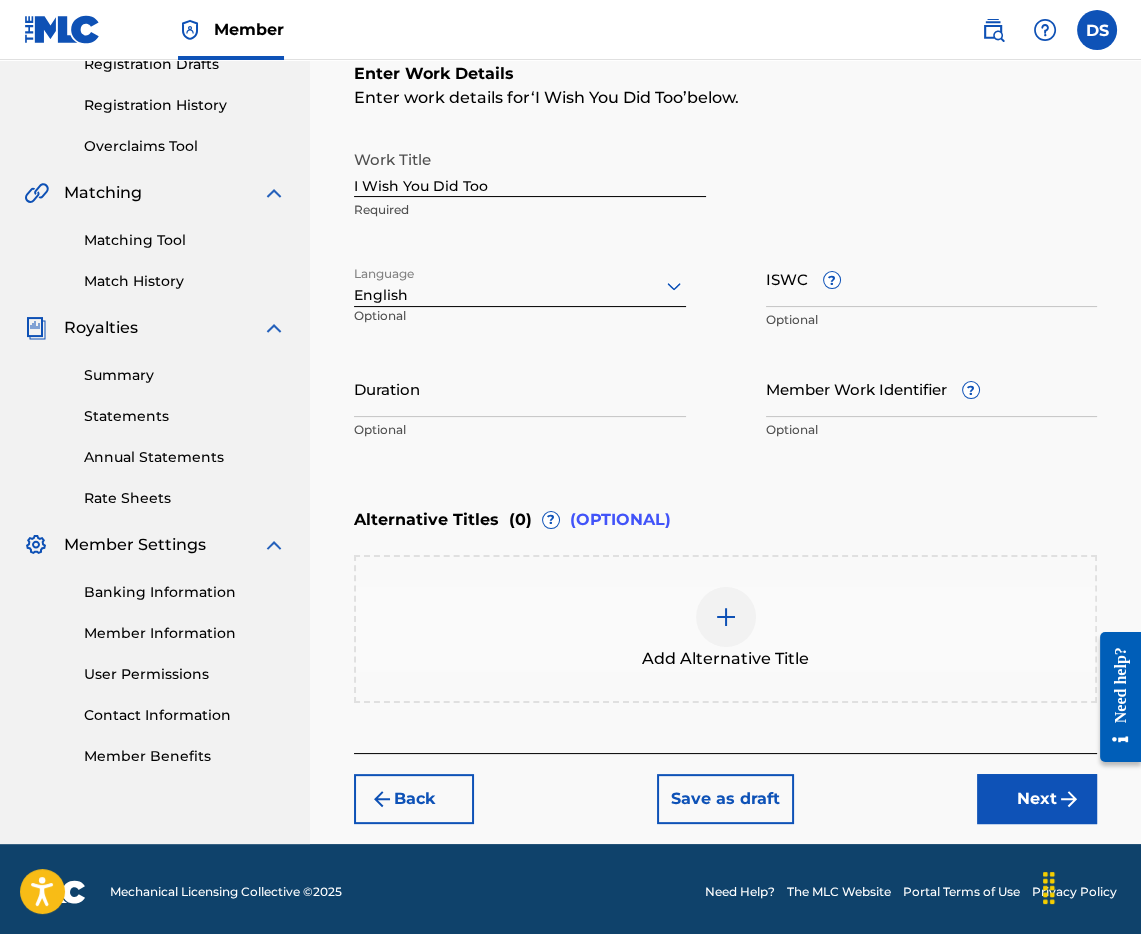 click on "Duration" at bounding box center [520, 388] 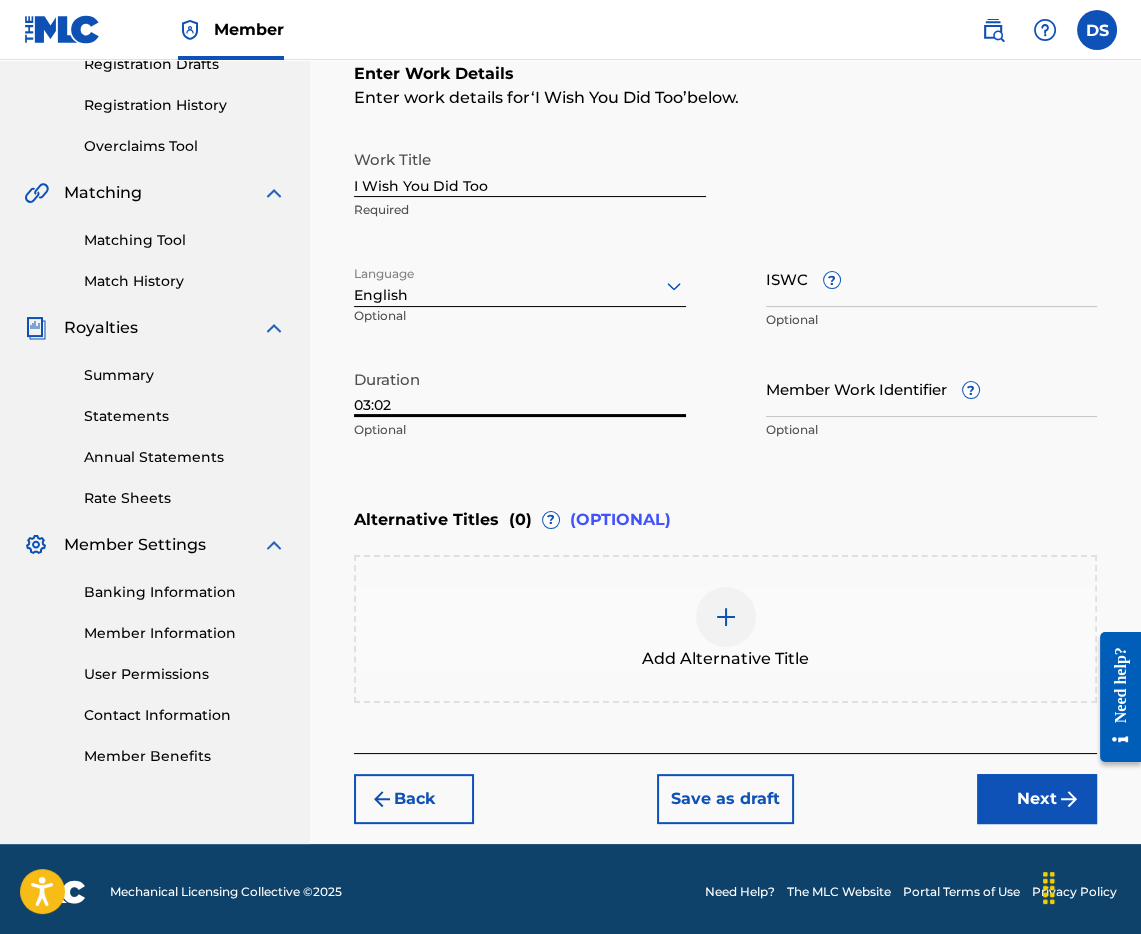 type on "03:02" 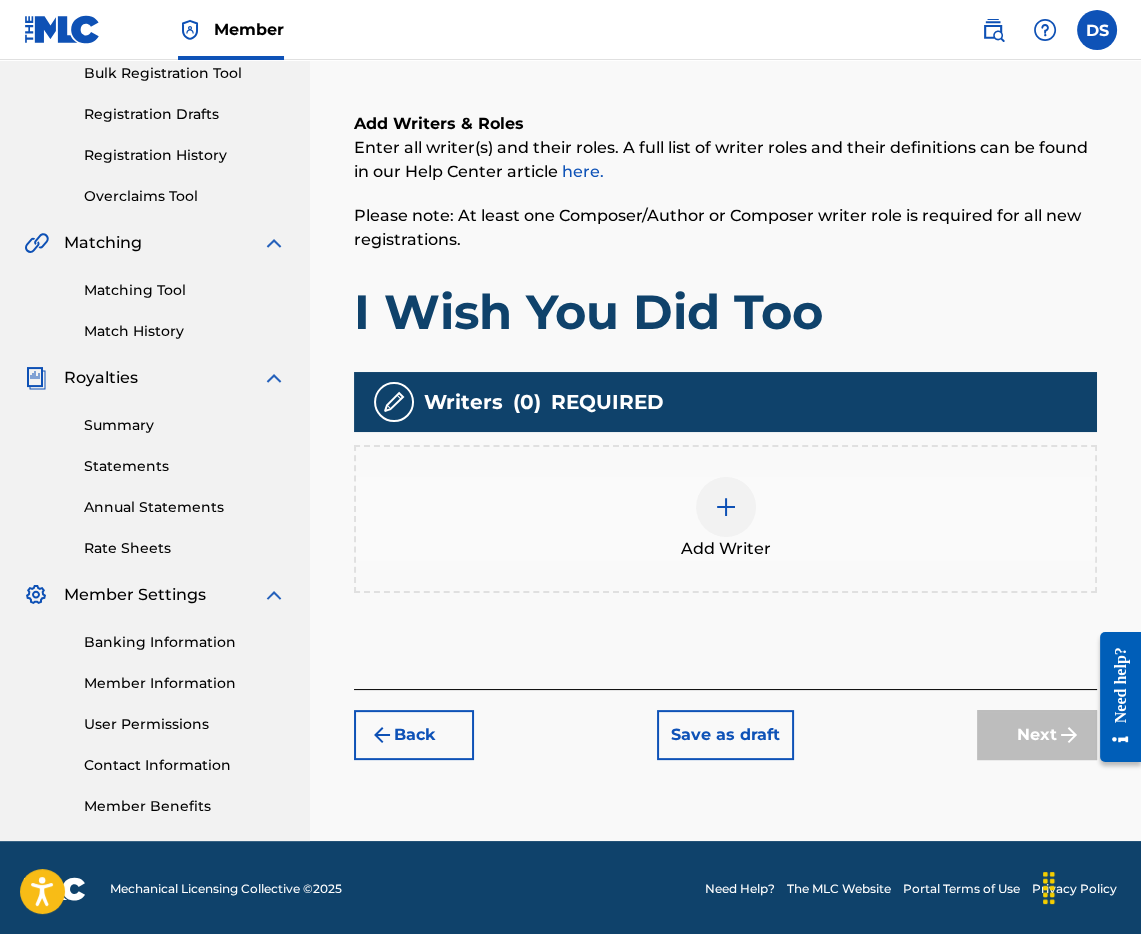 click at bounding box center [726, 507] 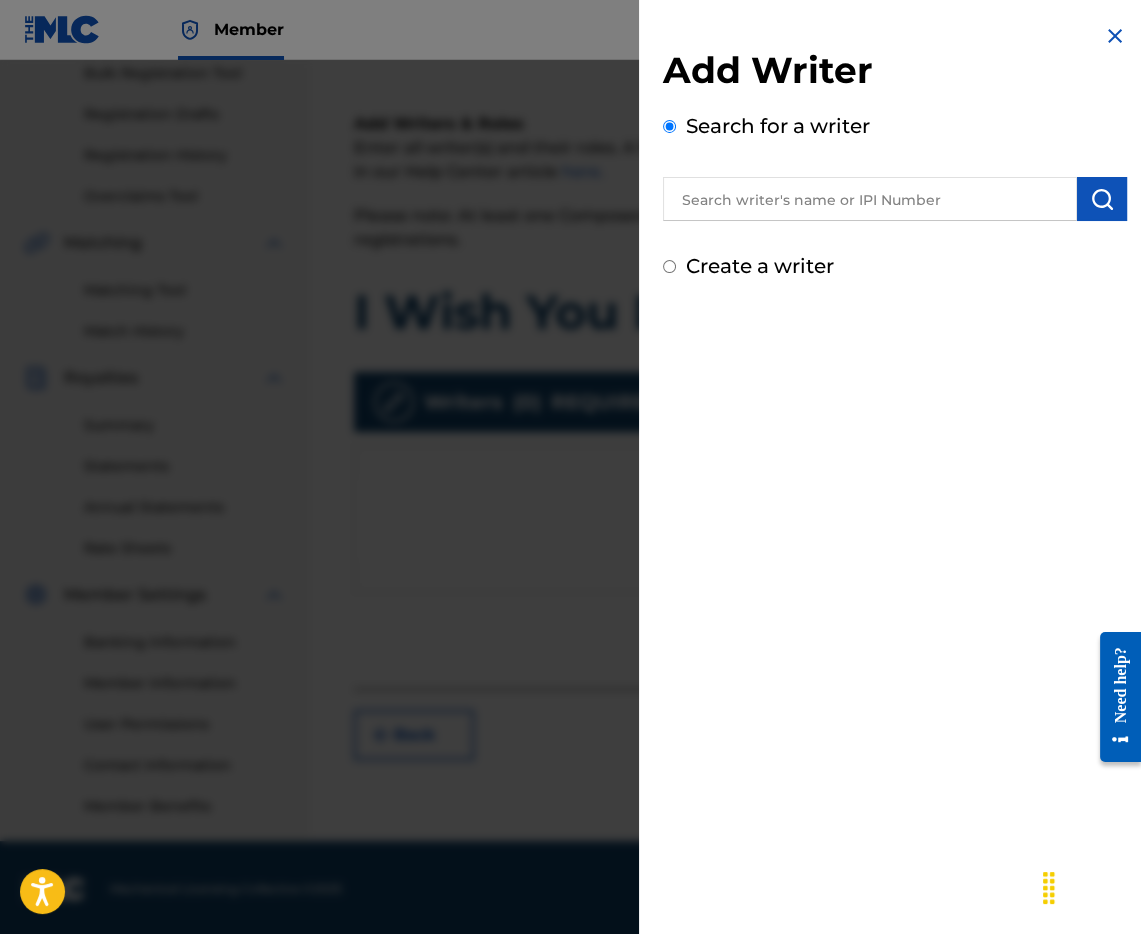 click at bounding box center (870, 199) 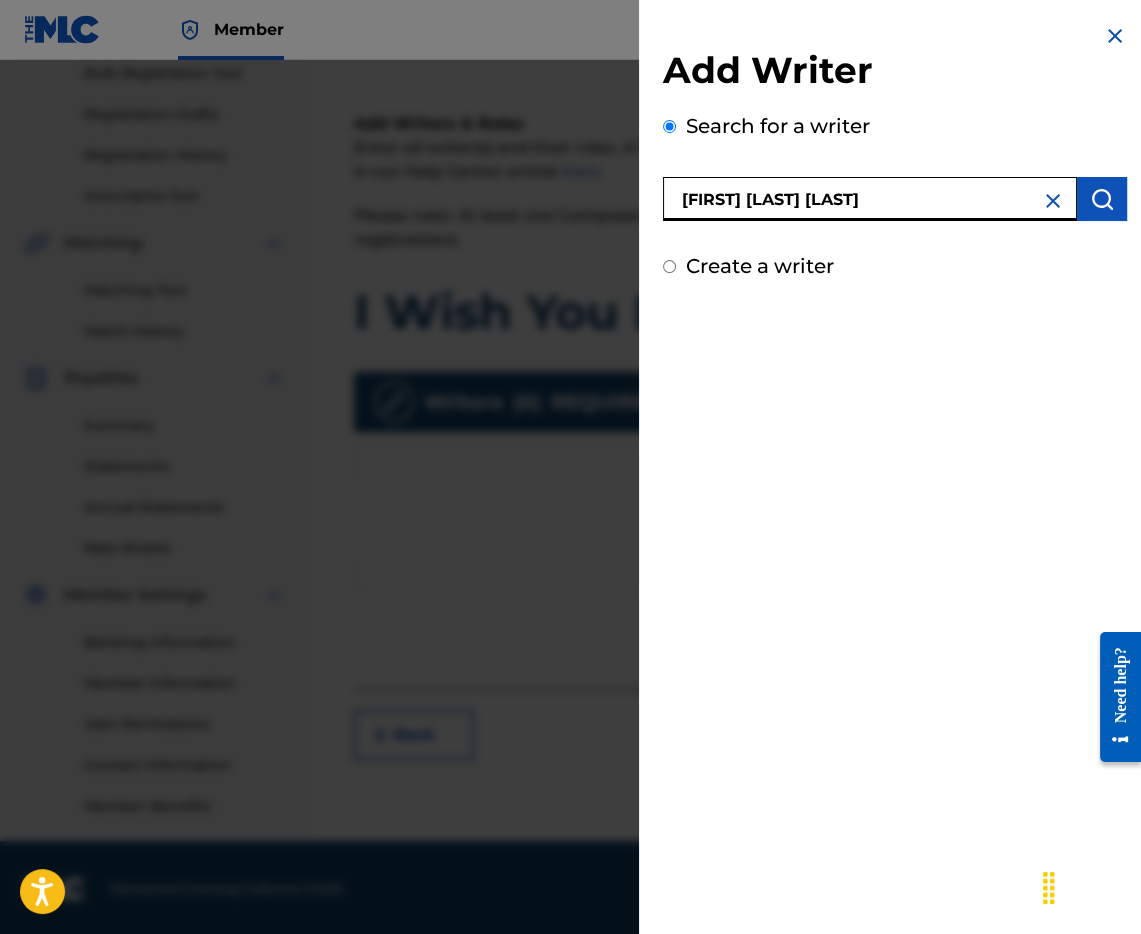 type on "[FIRST] [LAST] [LAST]" 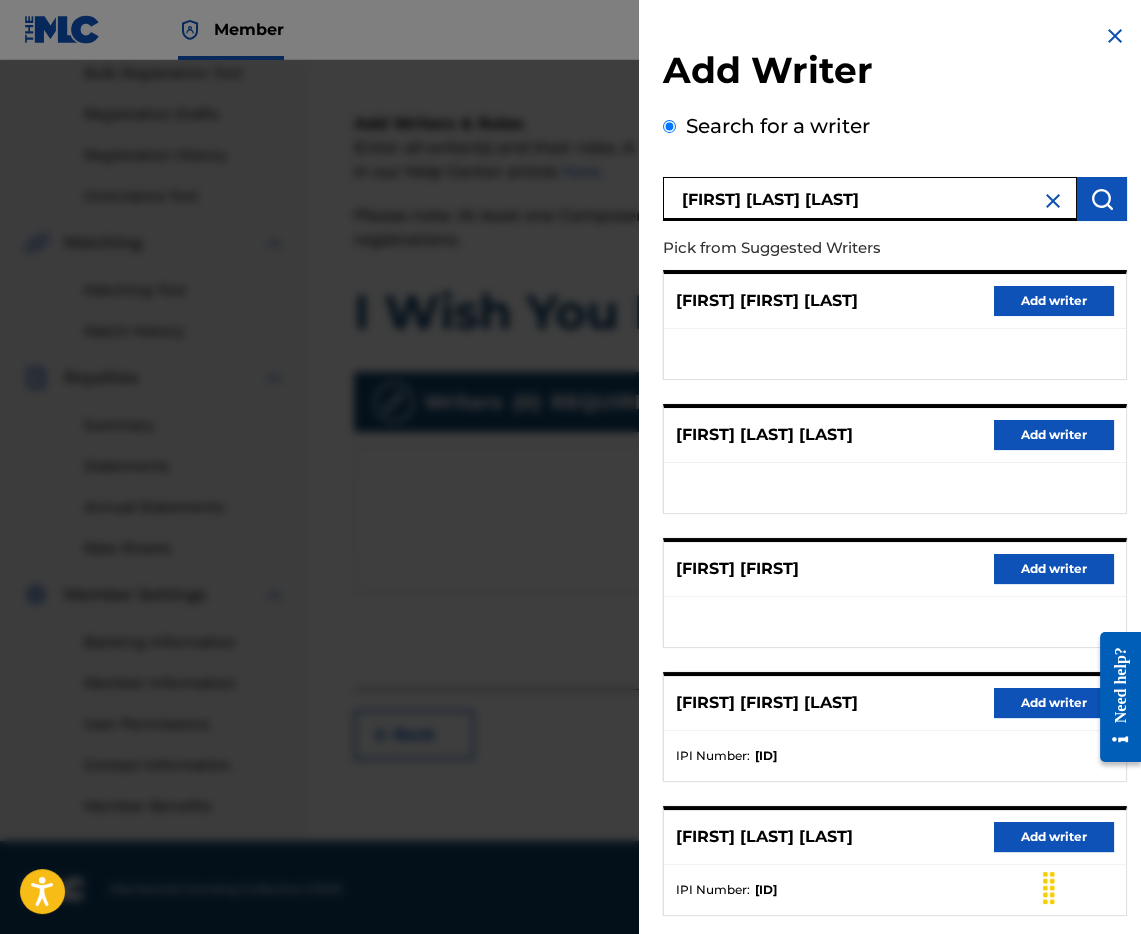 click on "Add writer" at bounding box center (1054, 703) 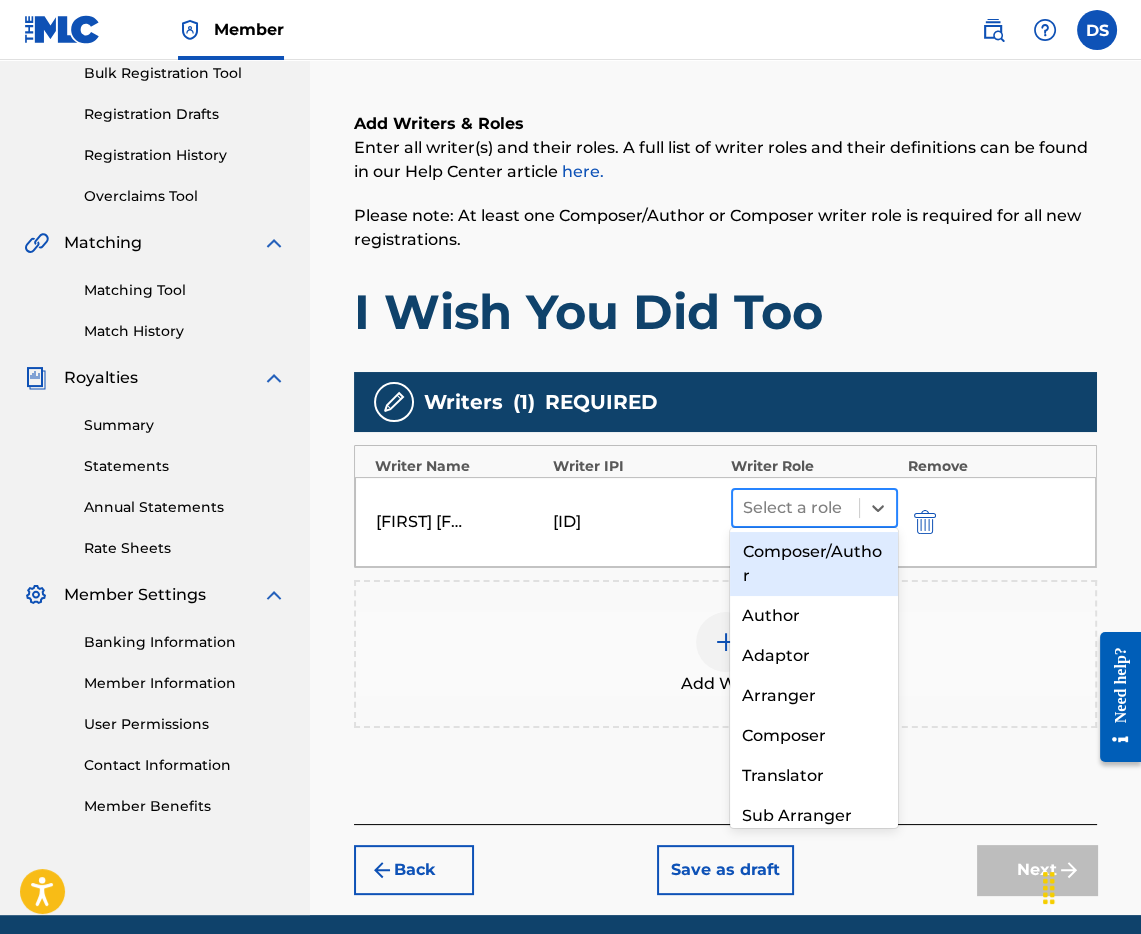 click at bounding box center (796, 508) 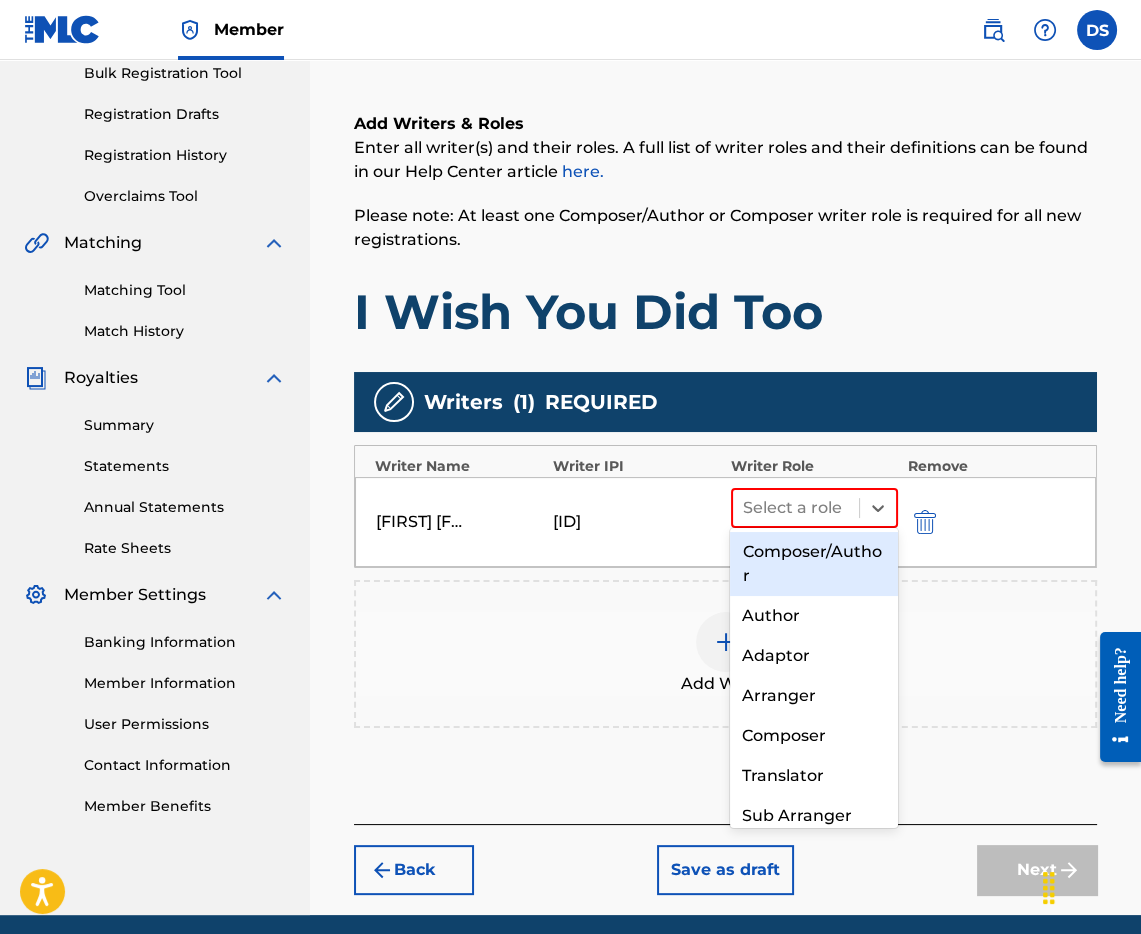 click on "Composer/Author" at bounding box center (813, 564) 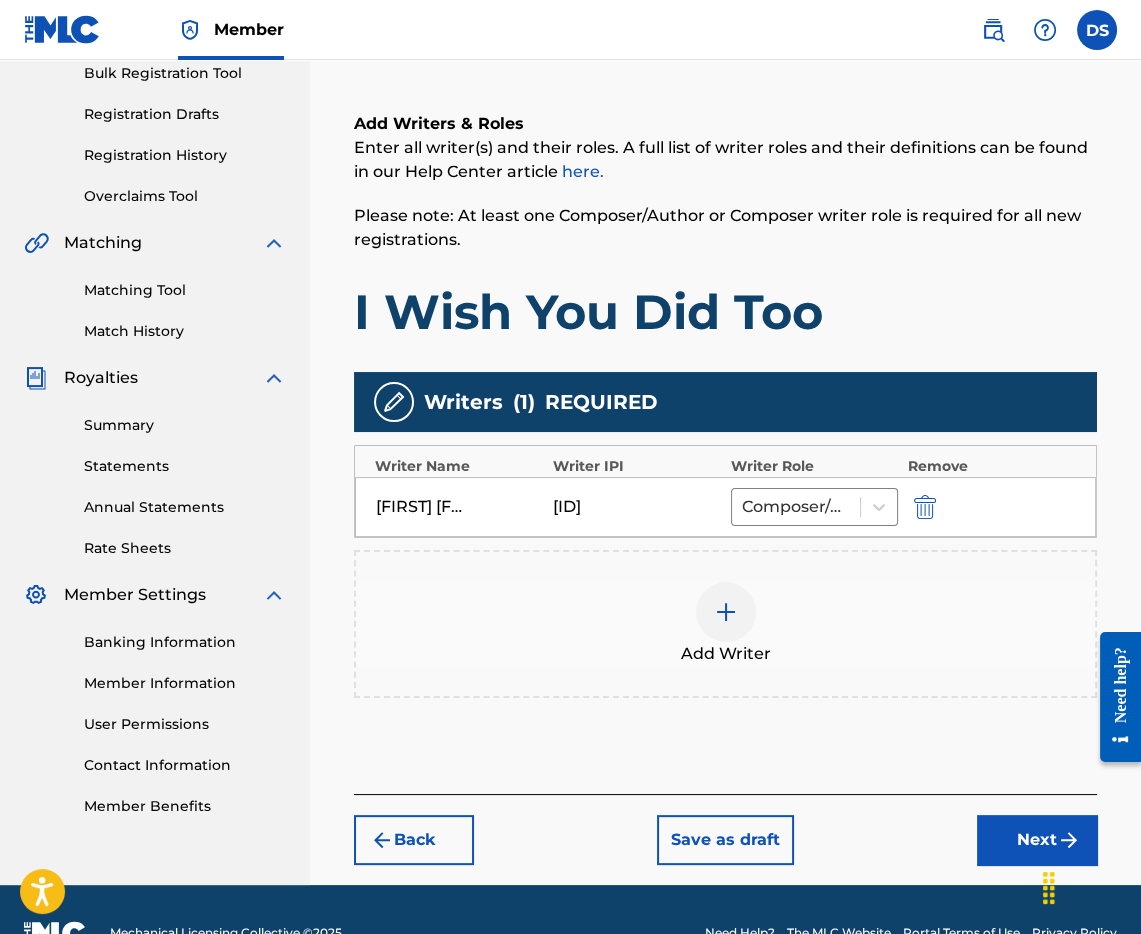 click at bounding box center (726, 612) 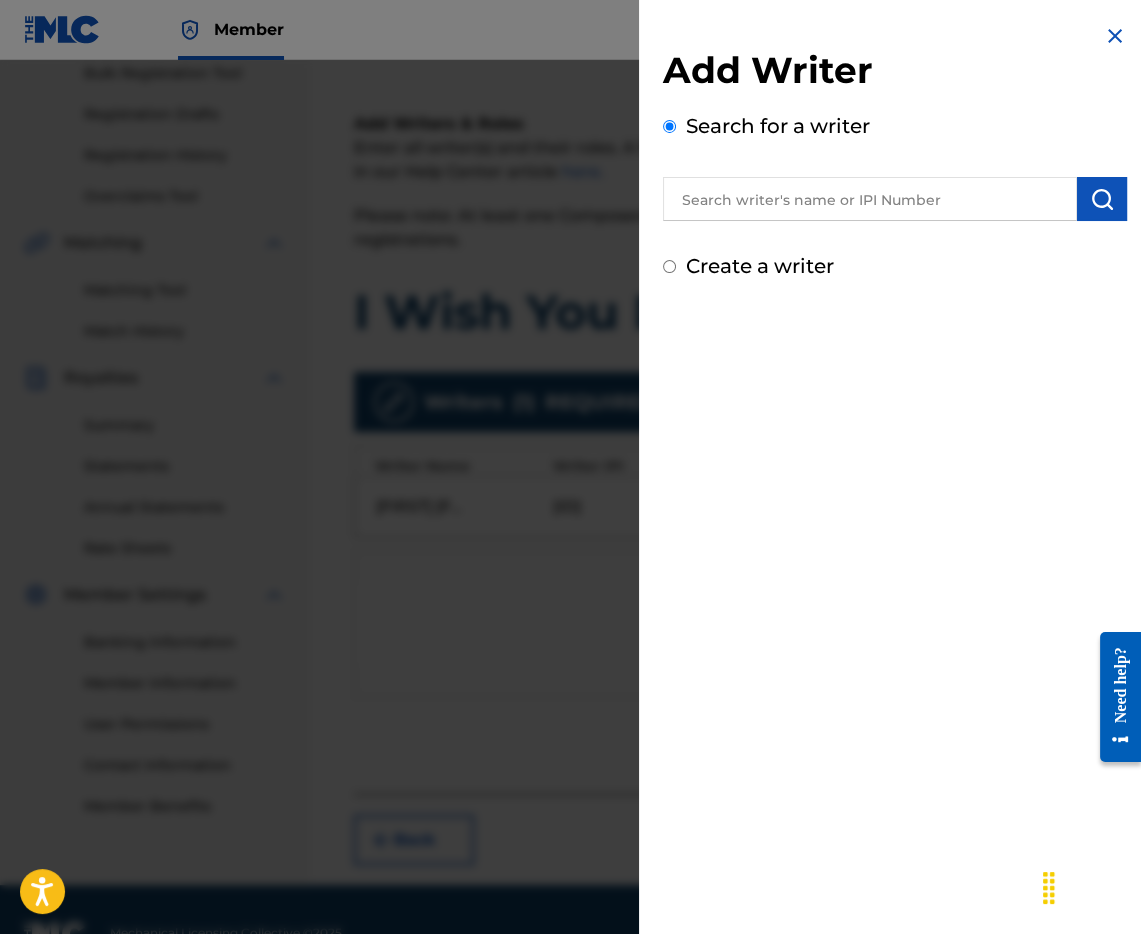 click on "Add Writer Search for a writer Create a writer" at bounding box center [895, 152] 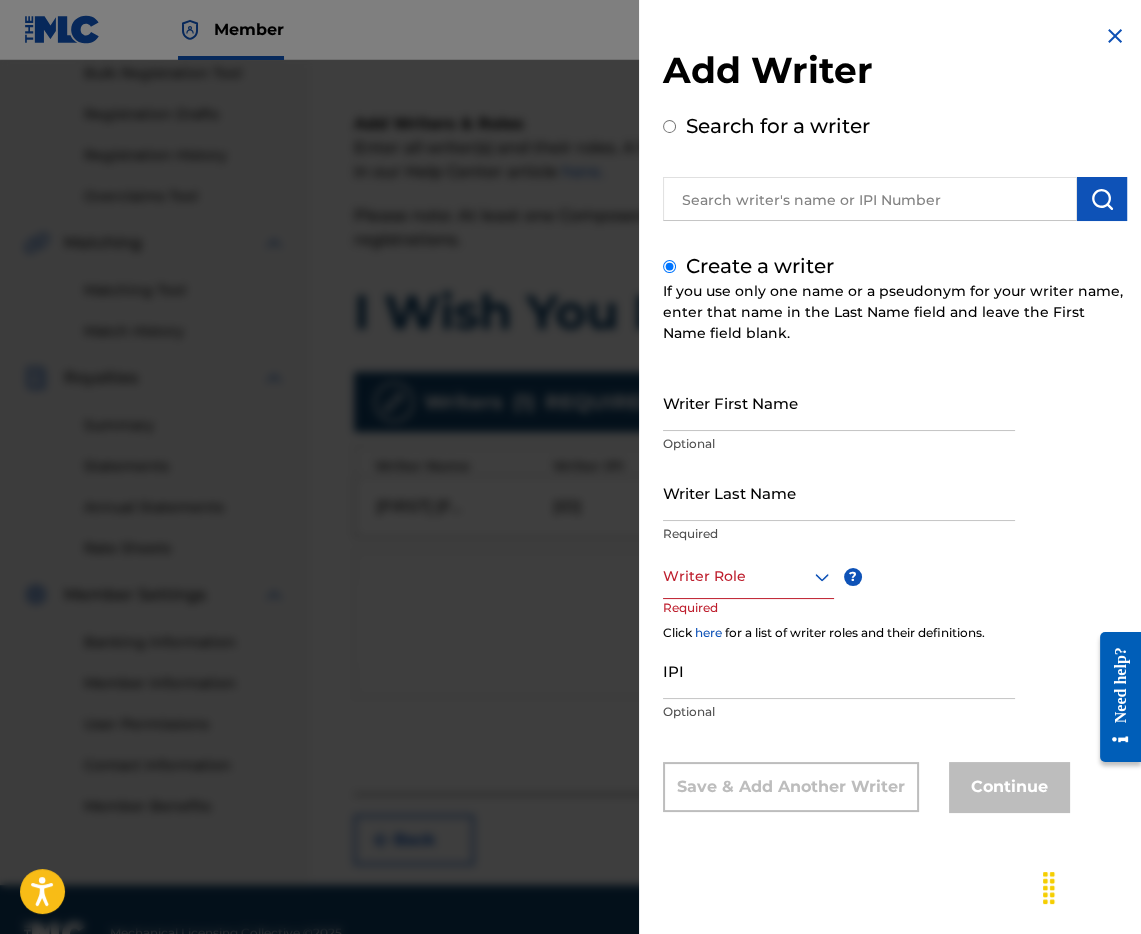 click on "Writer First Name" at bounding box center (839, 402) 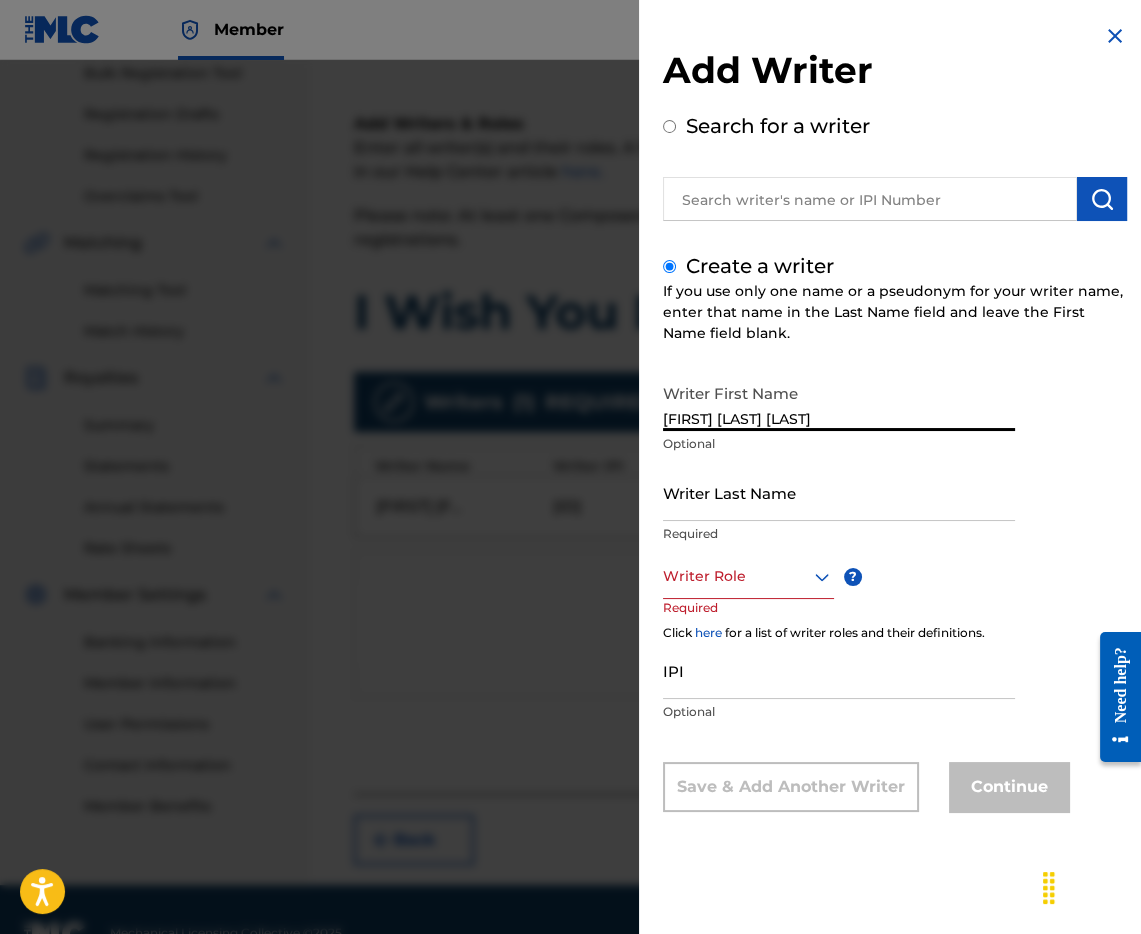 type on "[FIRST] [LAST] [LAST]" 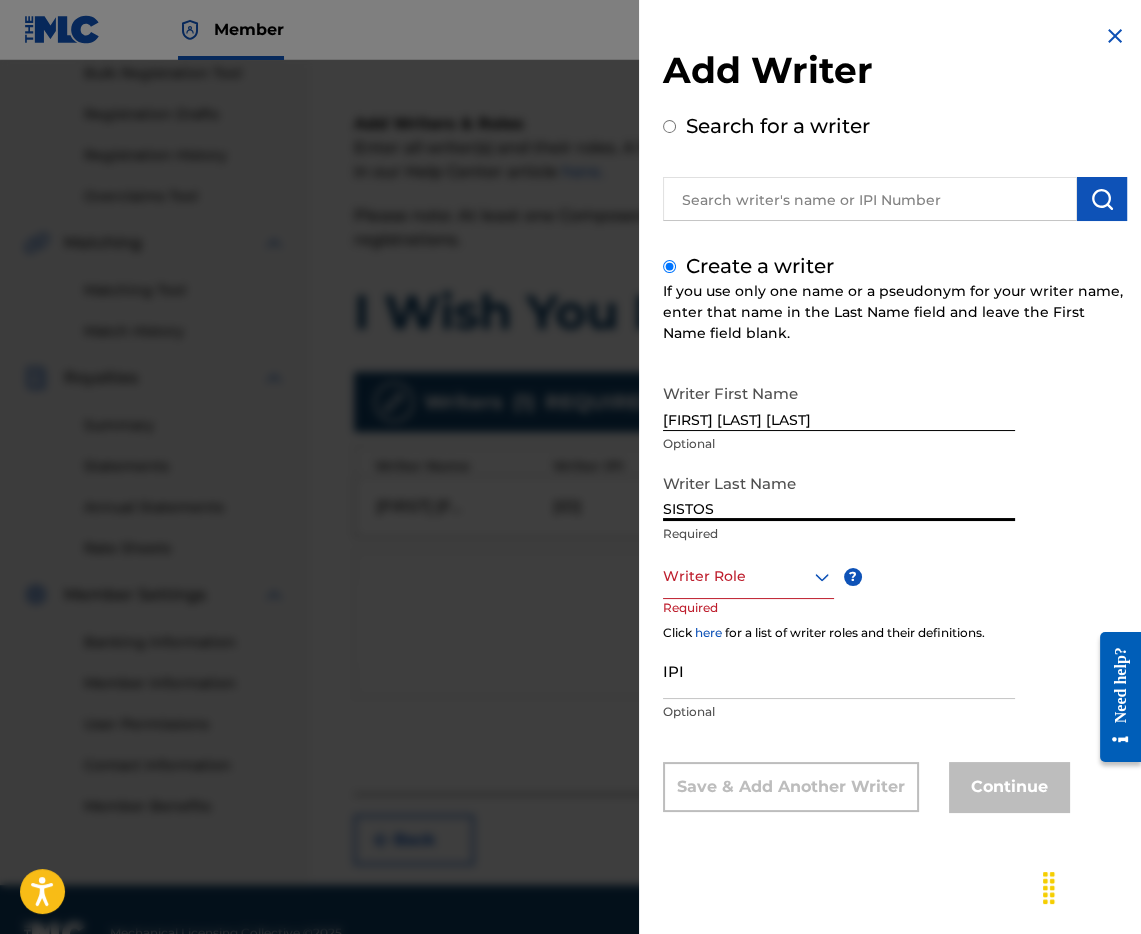 type on "SISTOS" 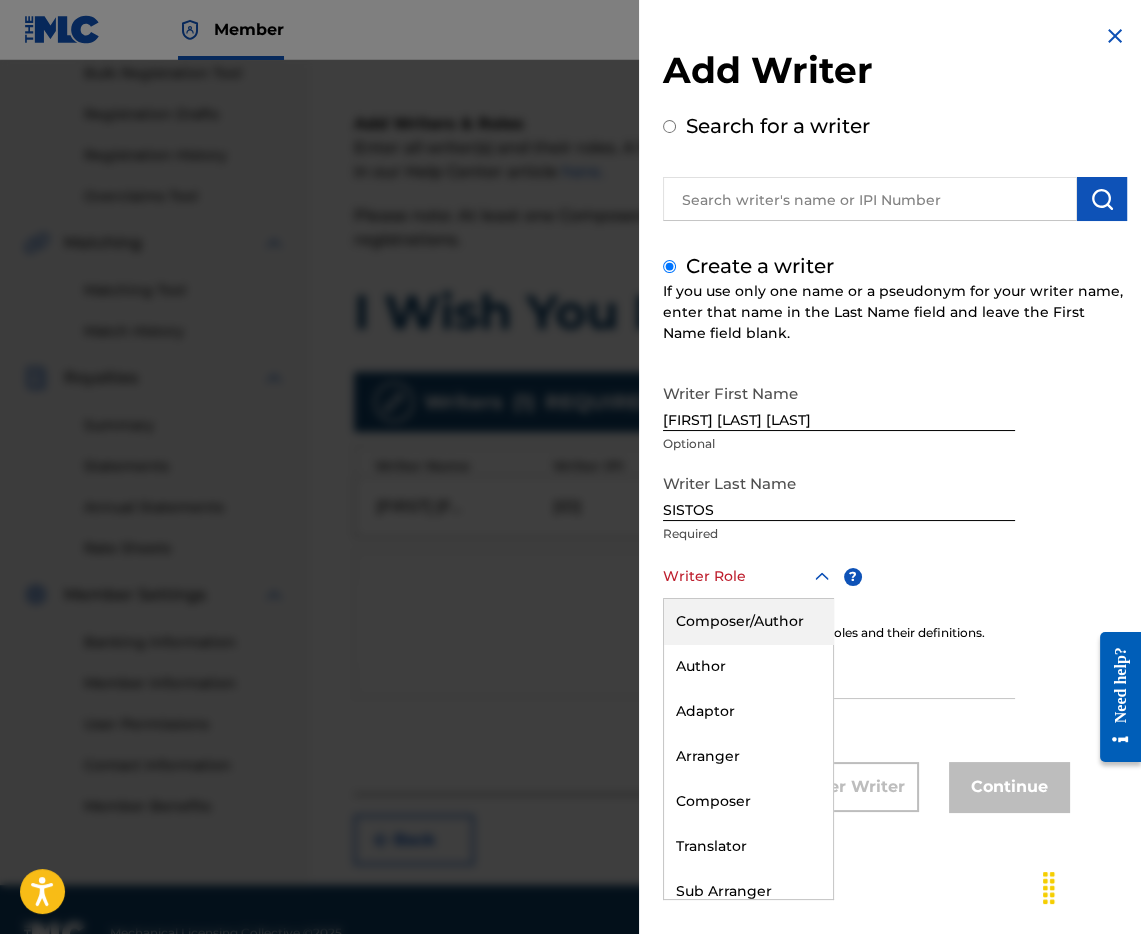 click on "Composer/Author" at bounding box center [748, 621] 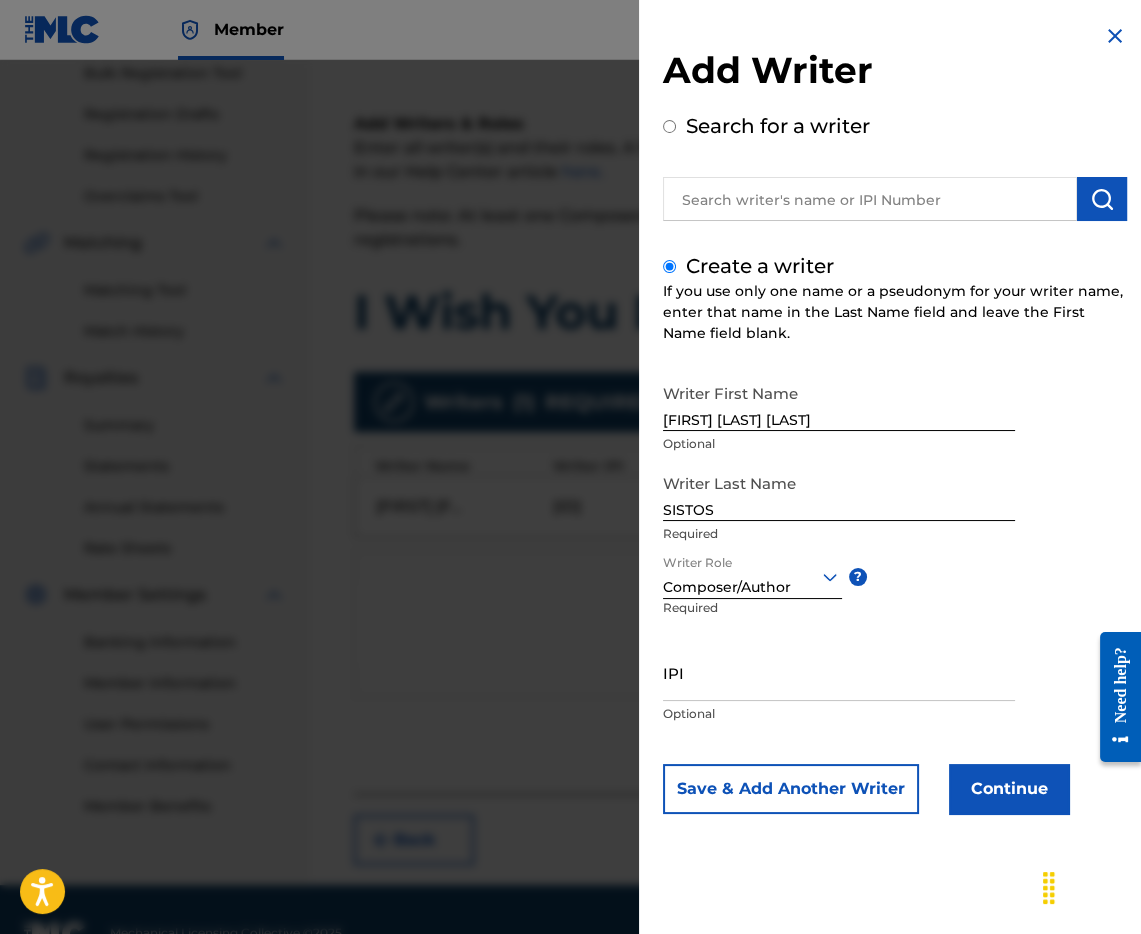click on "Add Writer Search for a writer Create a writer If you use only one name or a pseudonym for your writer name, enter that name in the Last Name field and leave the First Name field blank. Writer First Name   [FIRST] [LAST] Optional Writer Last Name   [LAST] Required Writer Role option Composer/Author, selected. Composer/Author ? Required IPI   Optional Save & Add Another Writer Continue" at bounding box center (895, 434) 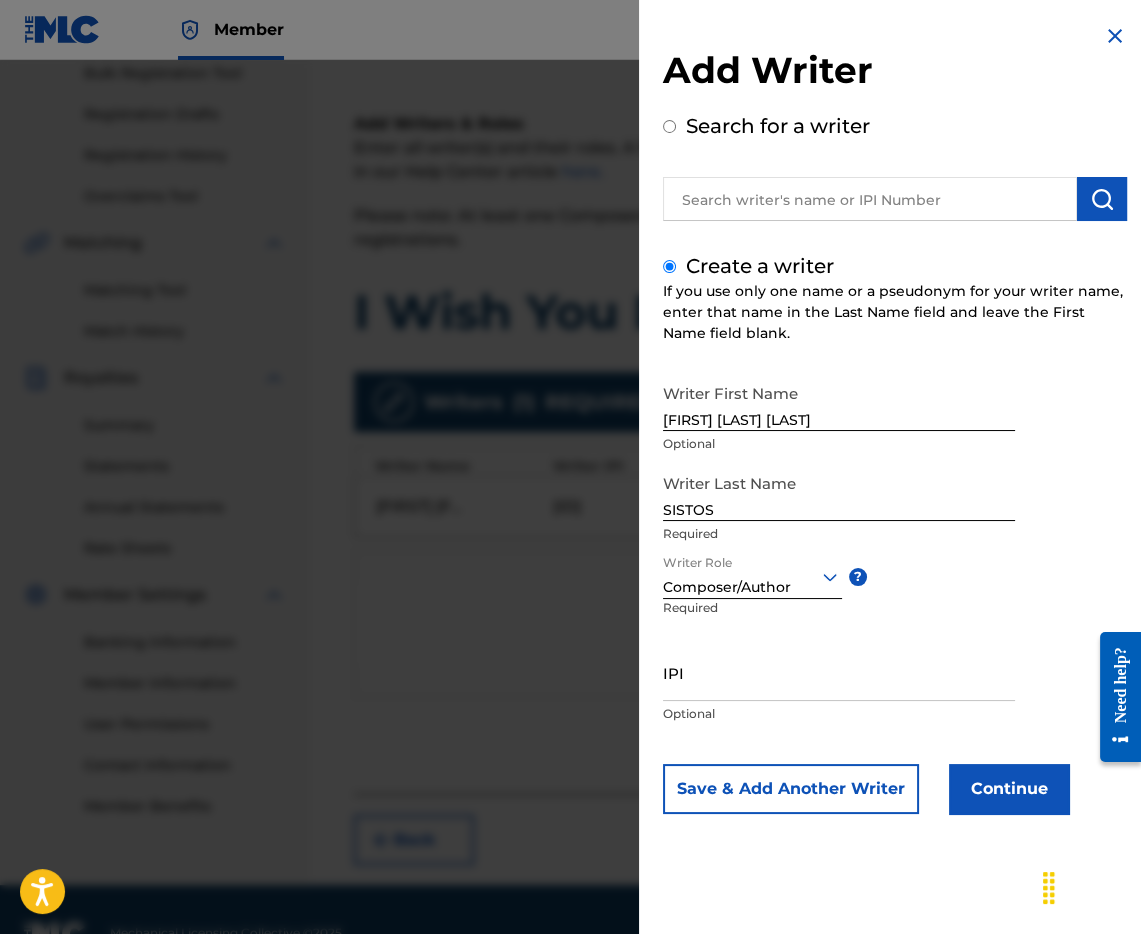 click on "Continue" at bounding box center (1009, 789) 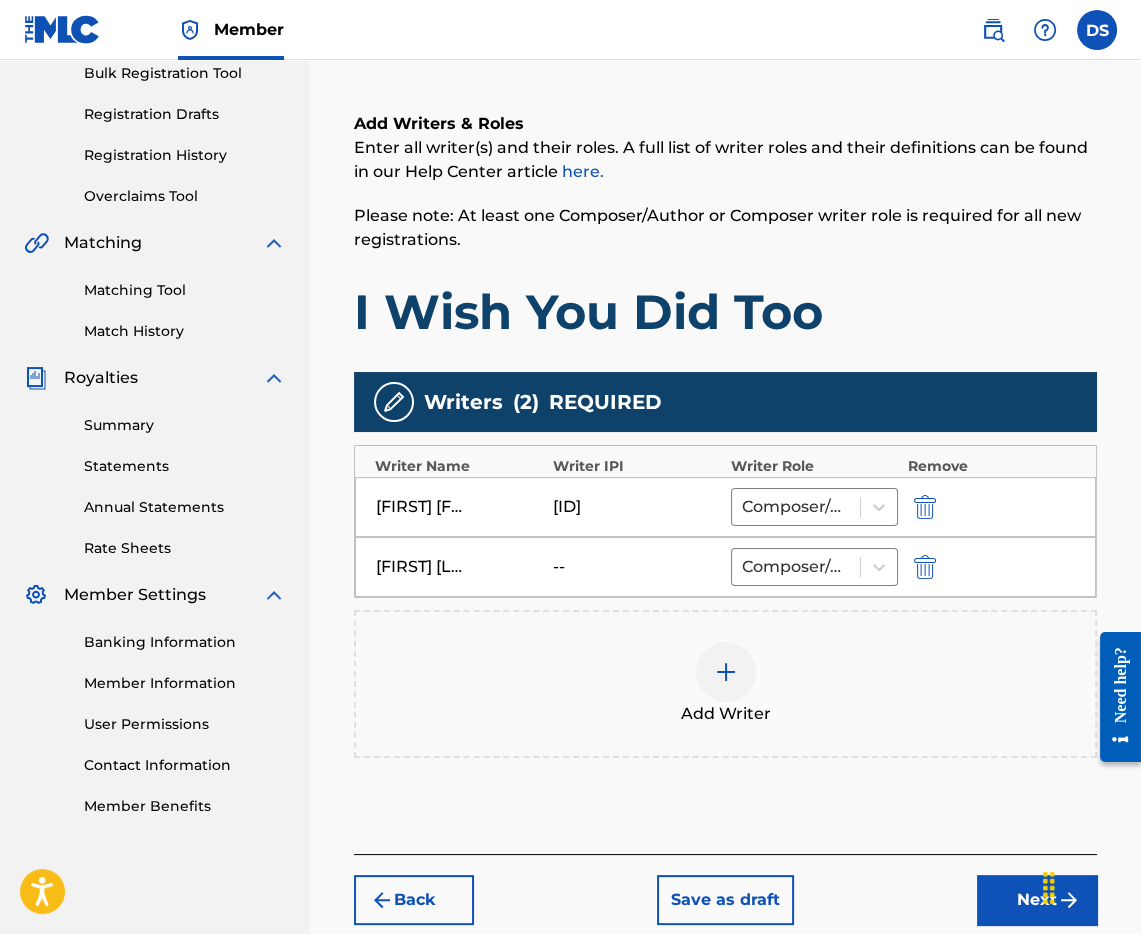 click on "Next" at bounding box center [1037, 900] 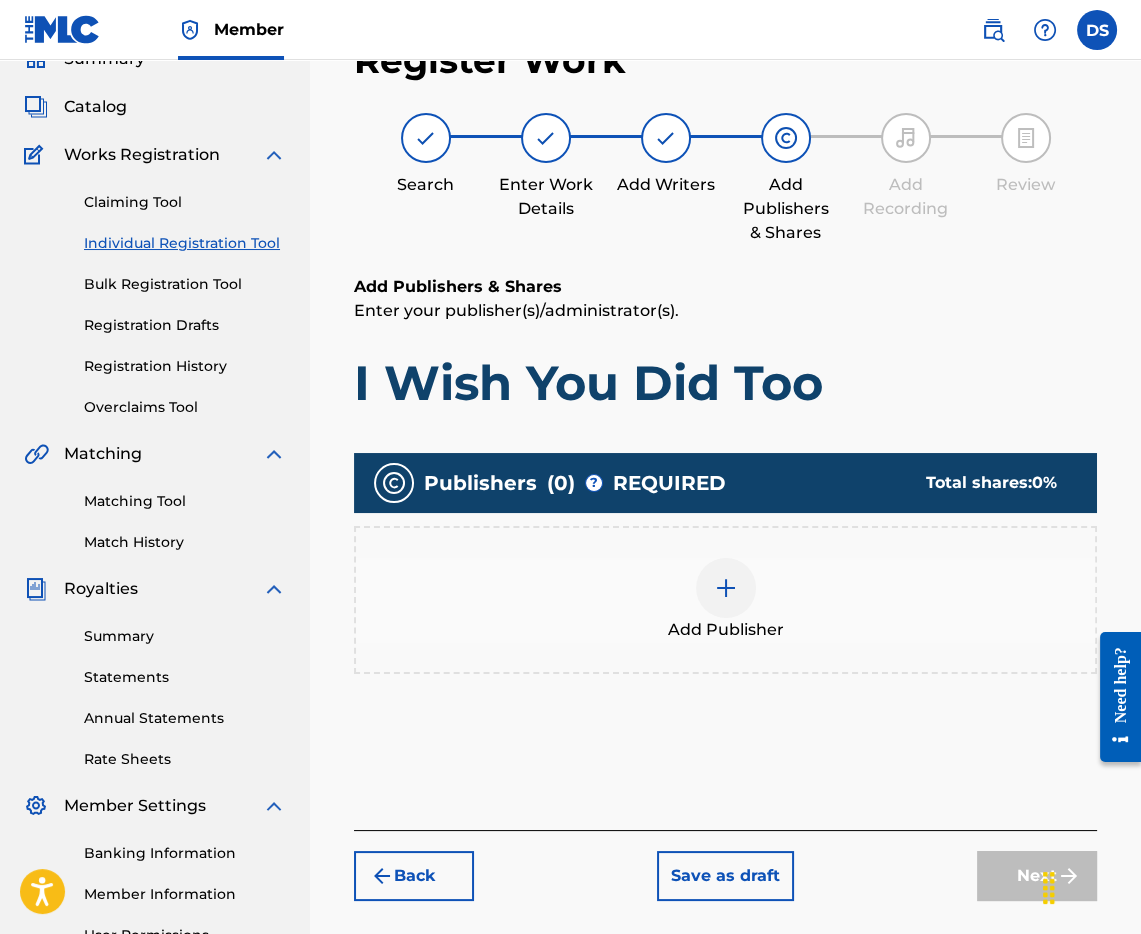 scroll, scrollTop: 89, scrollLeft: 0, axis: vertical 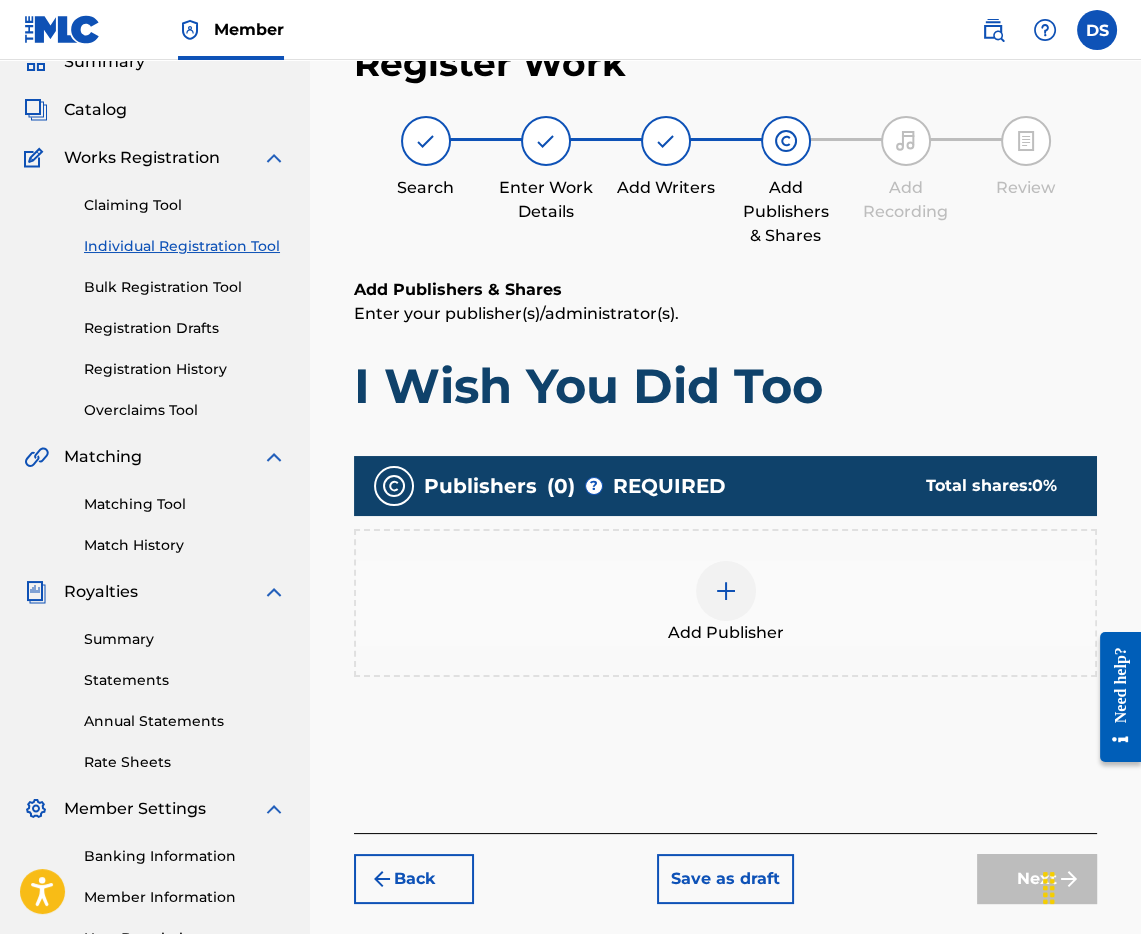 click at bounding box center (726, 591) 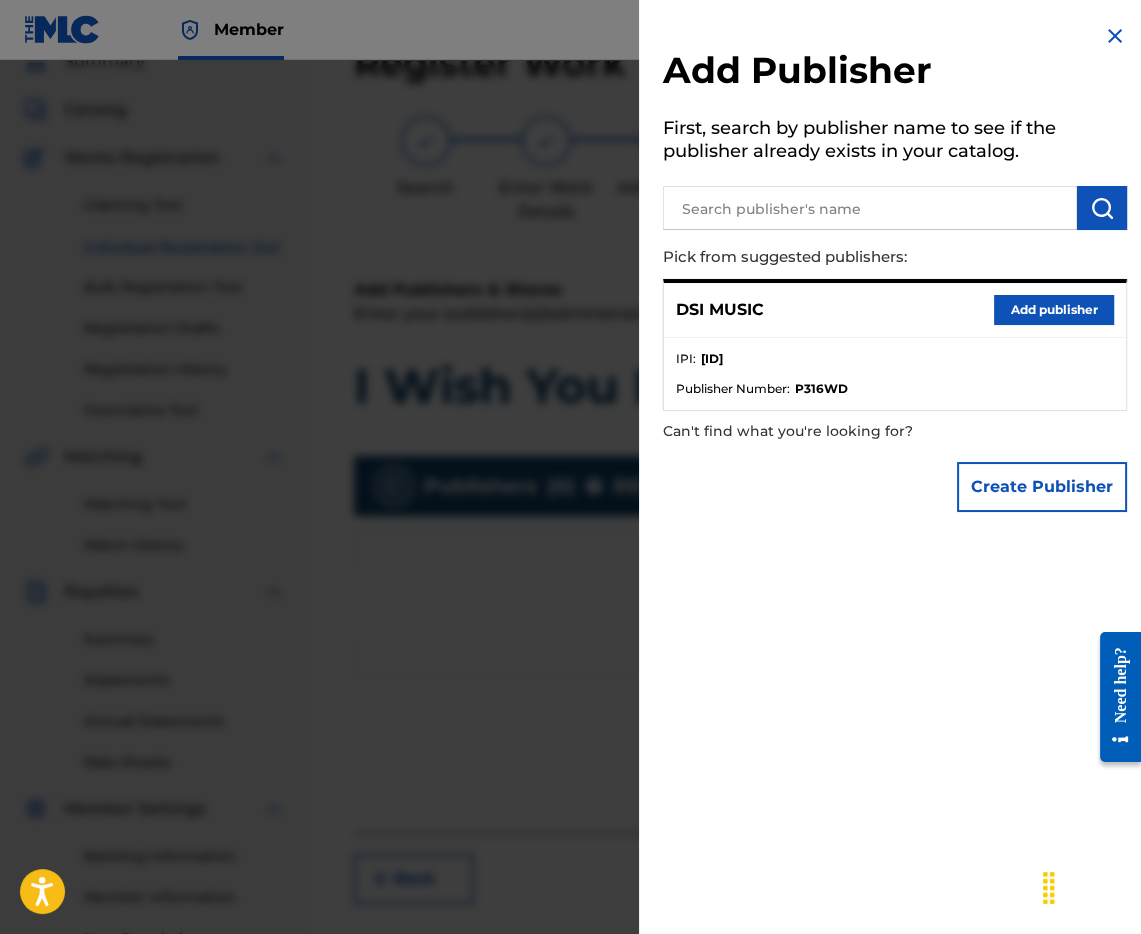 click on "Add publisher" at bounding box center [1054, 310] 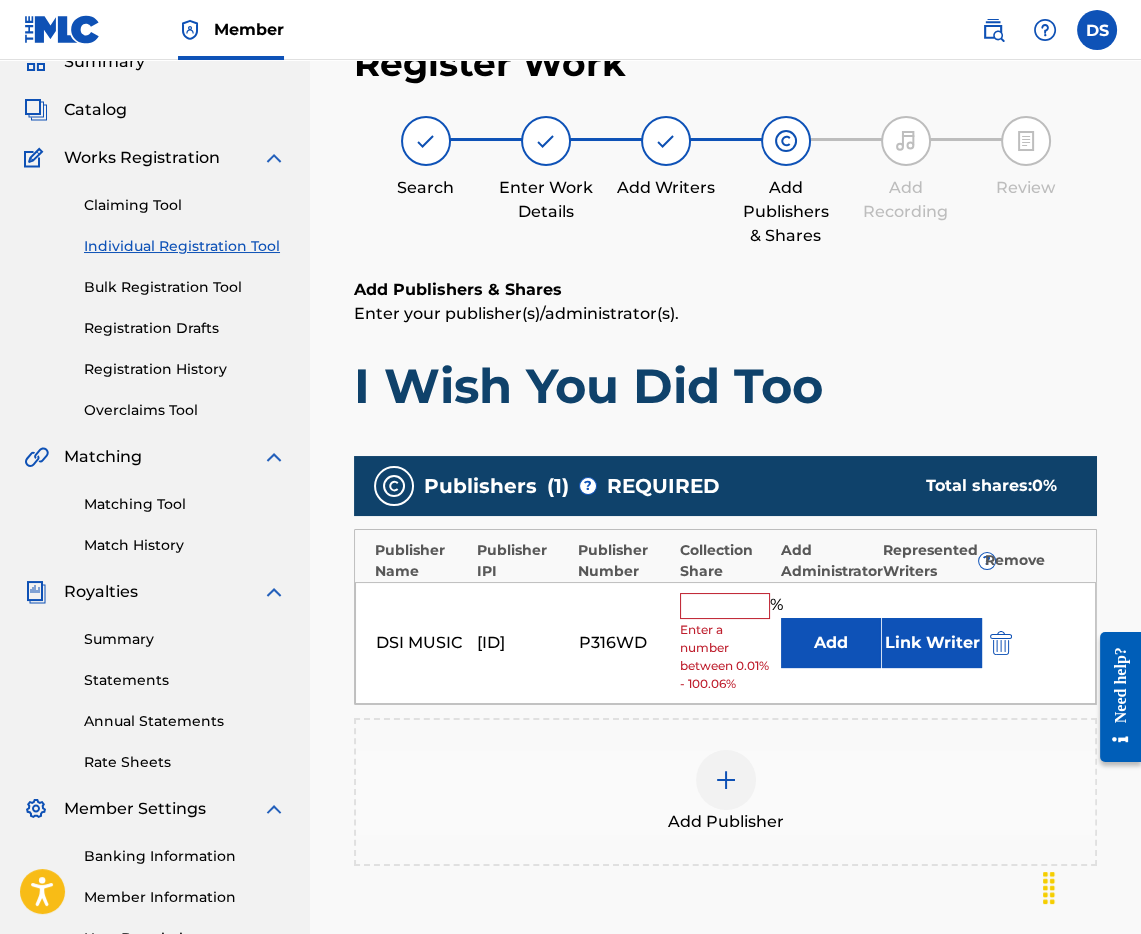 click at bounding box center [725, 606] 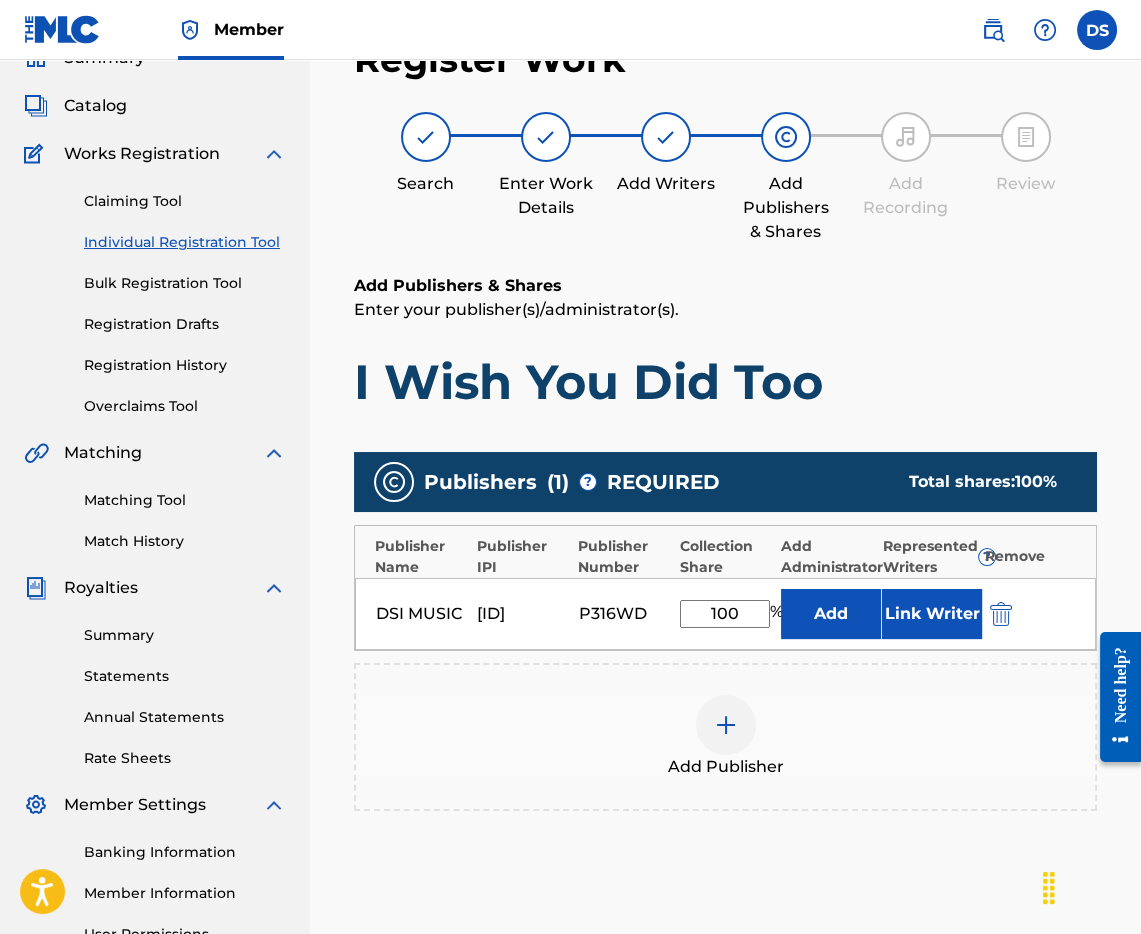 scroll, scrollTop: 306, scrollLeft: 0, axis: vertical 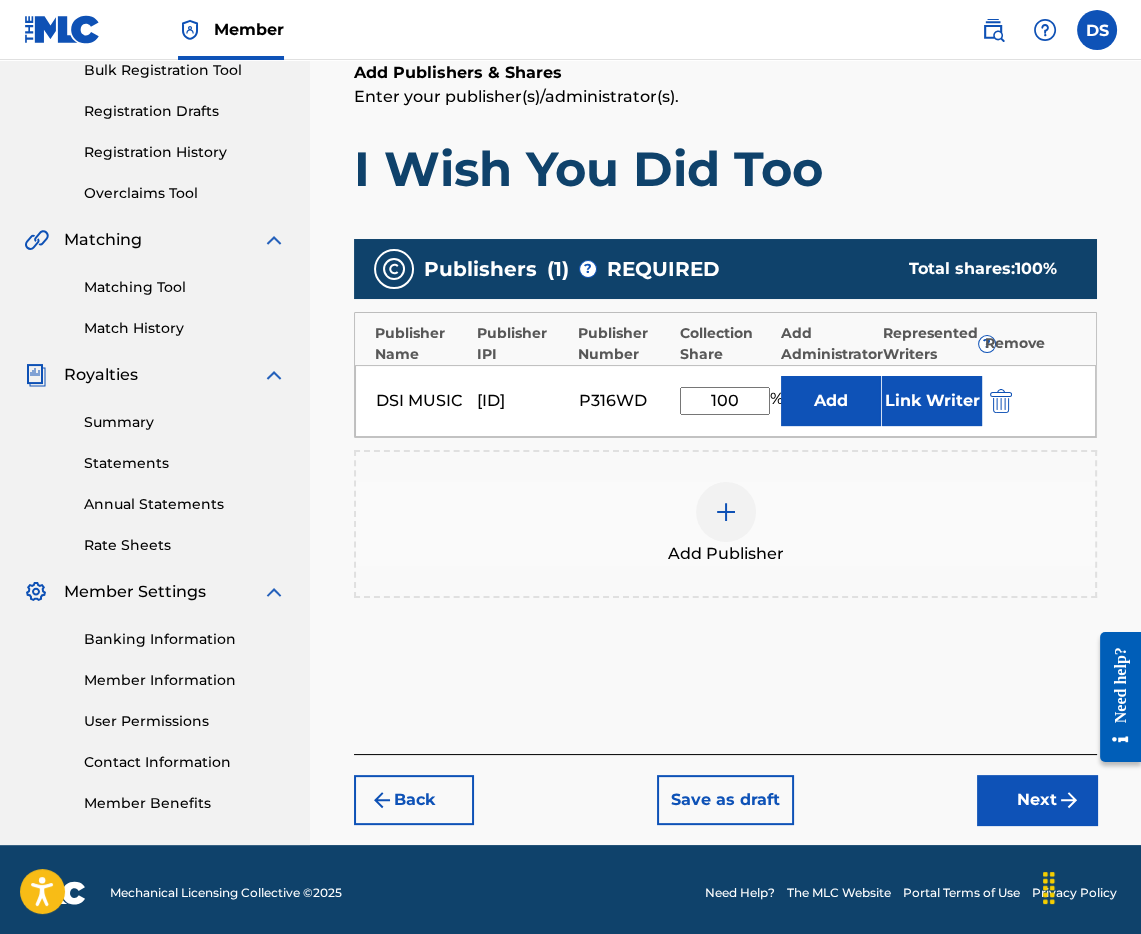 type on "100" 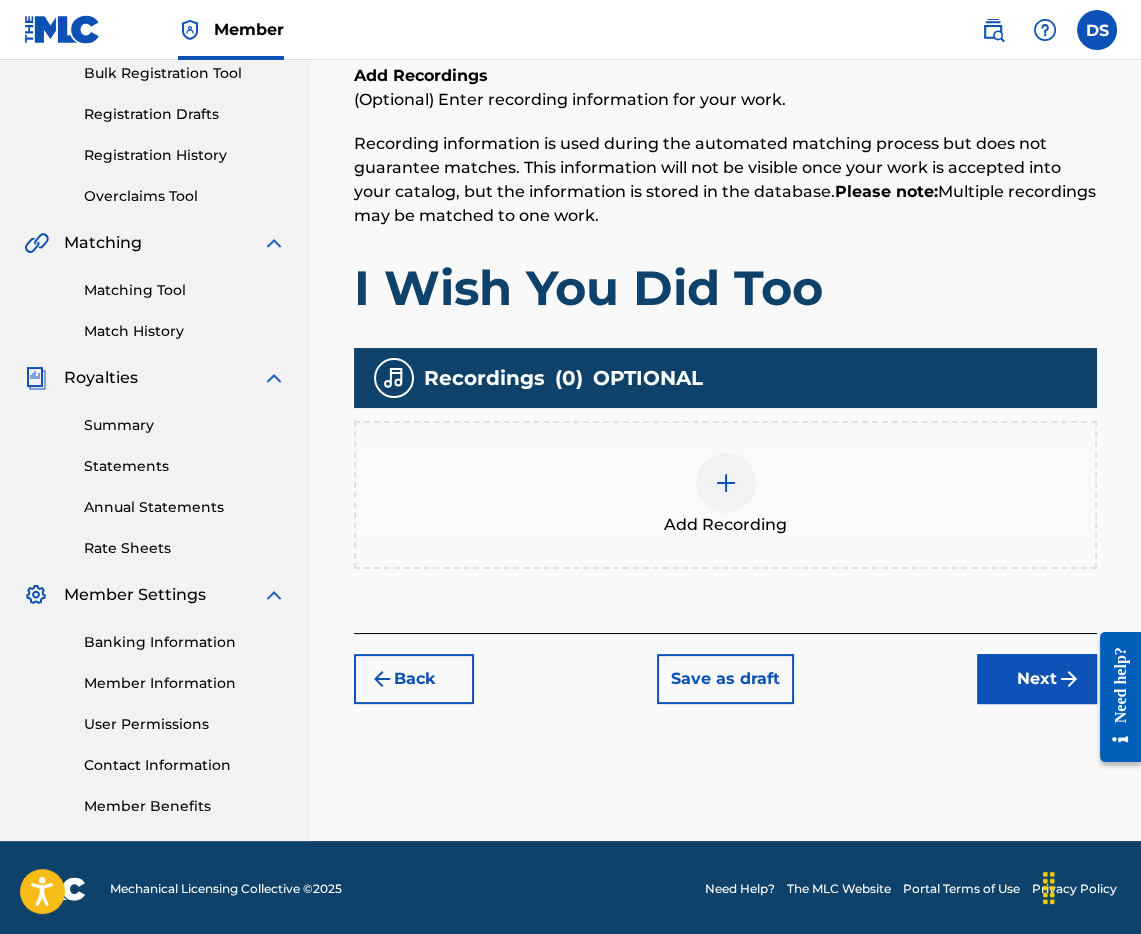 click on "Add Recording" at bounding box center [725, 495] 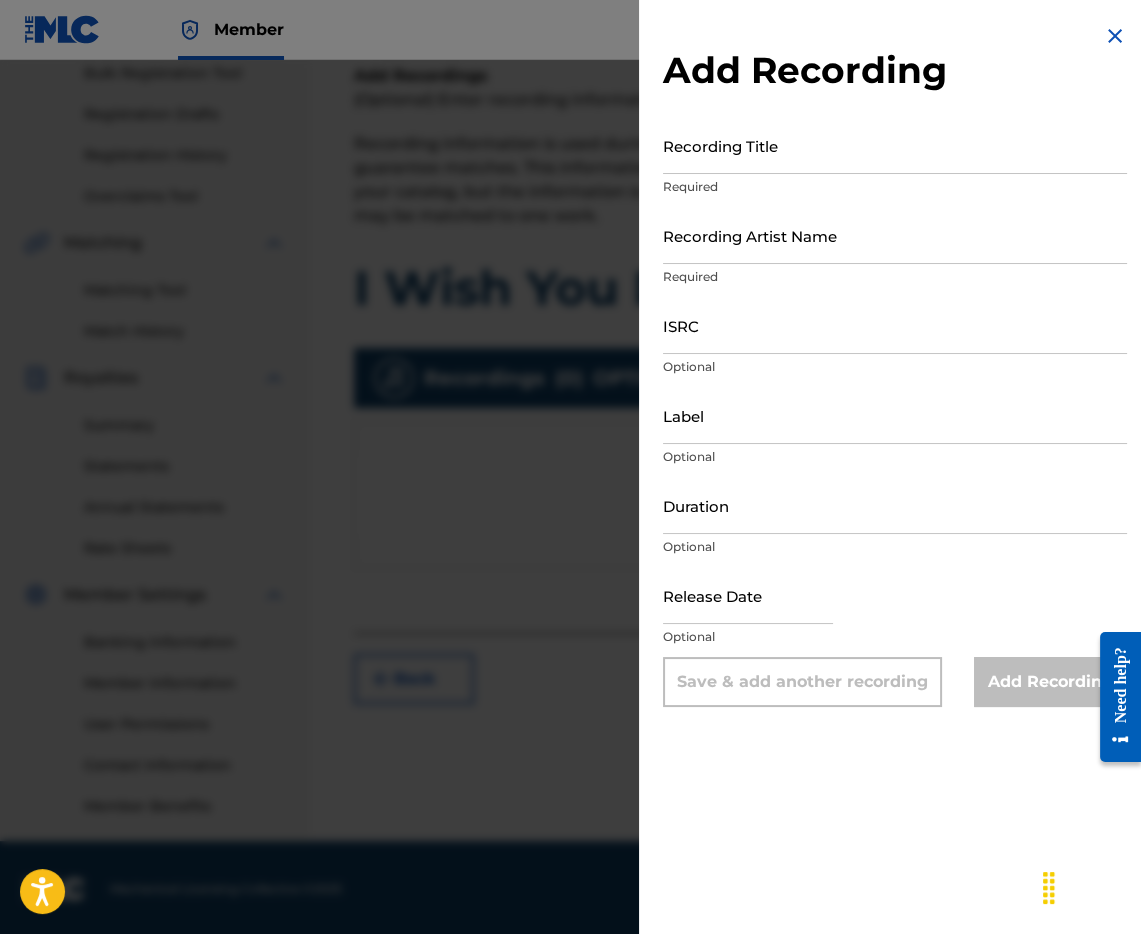 click on "Recording Title" at bounding box center [895, 145] 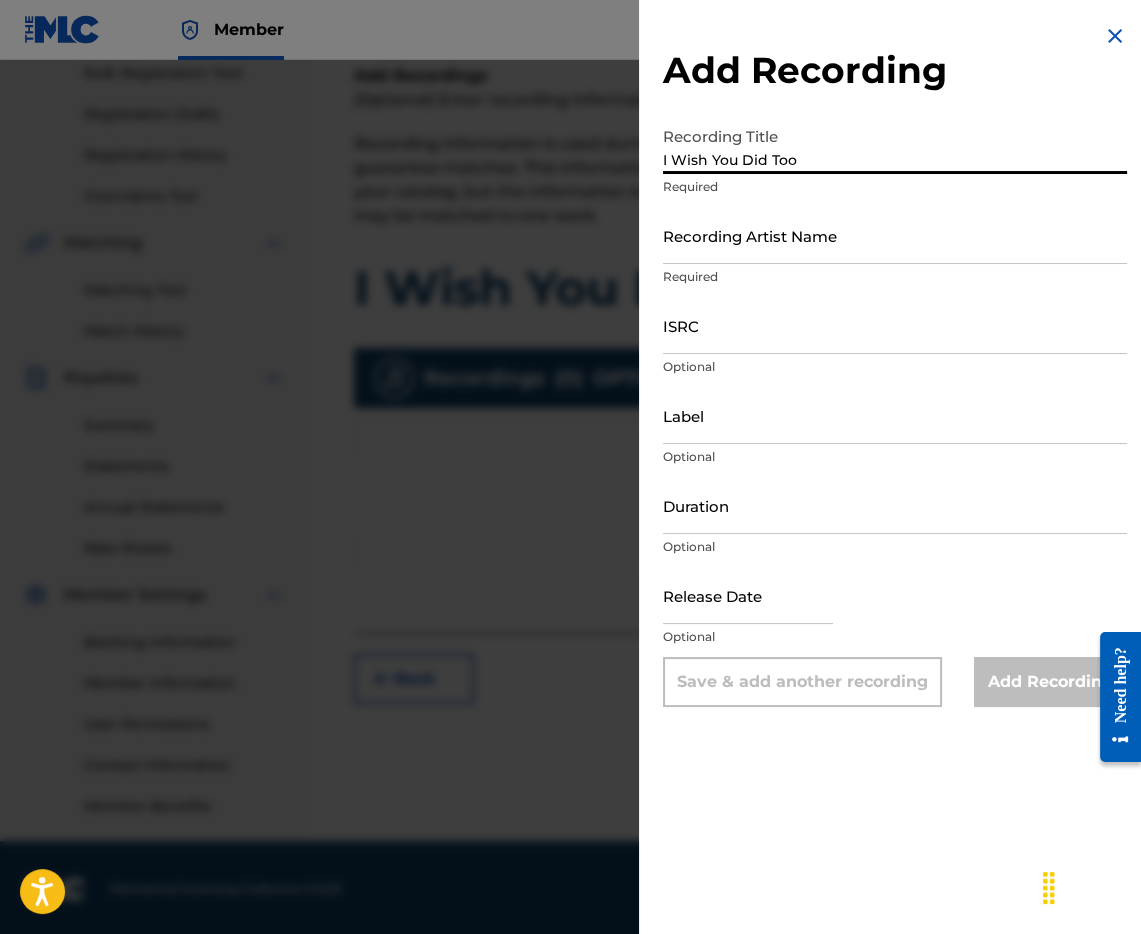 type on "I Wish You Did Too" 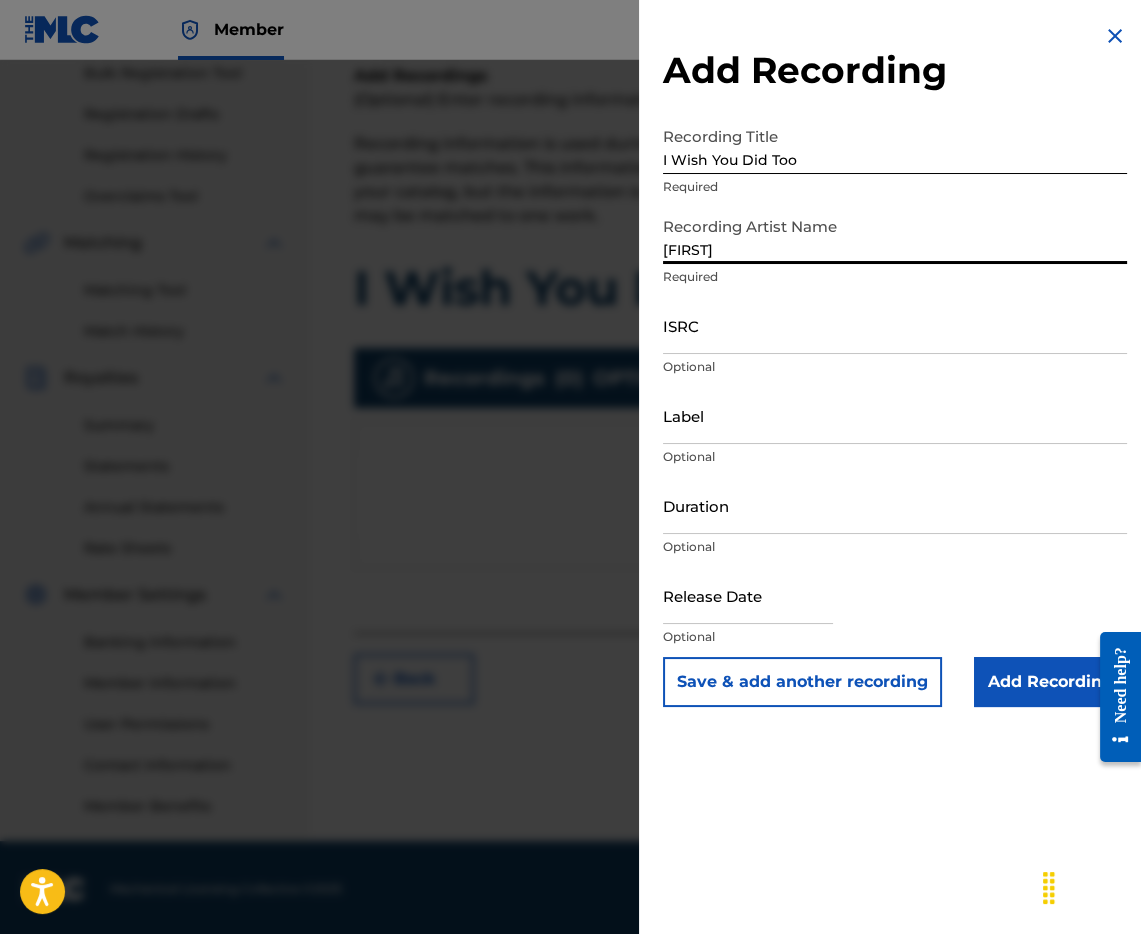 type on "[FIRST]" 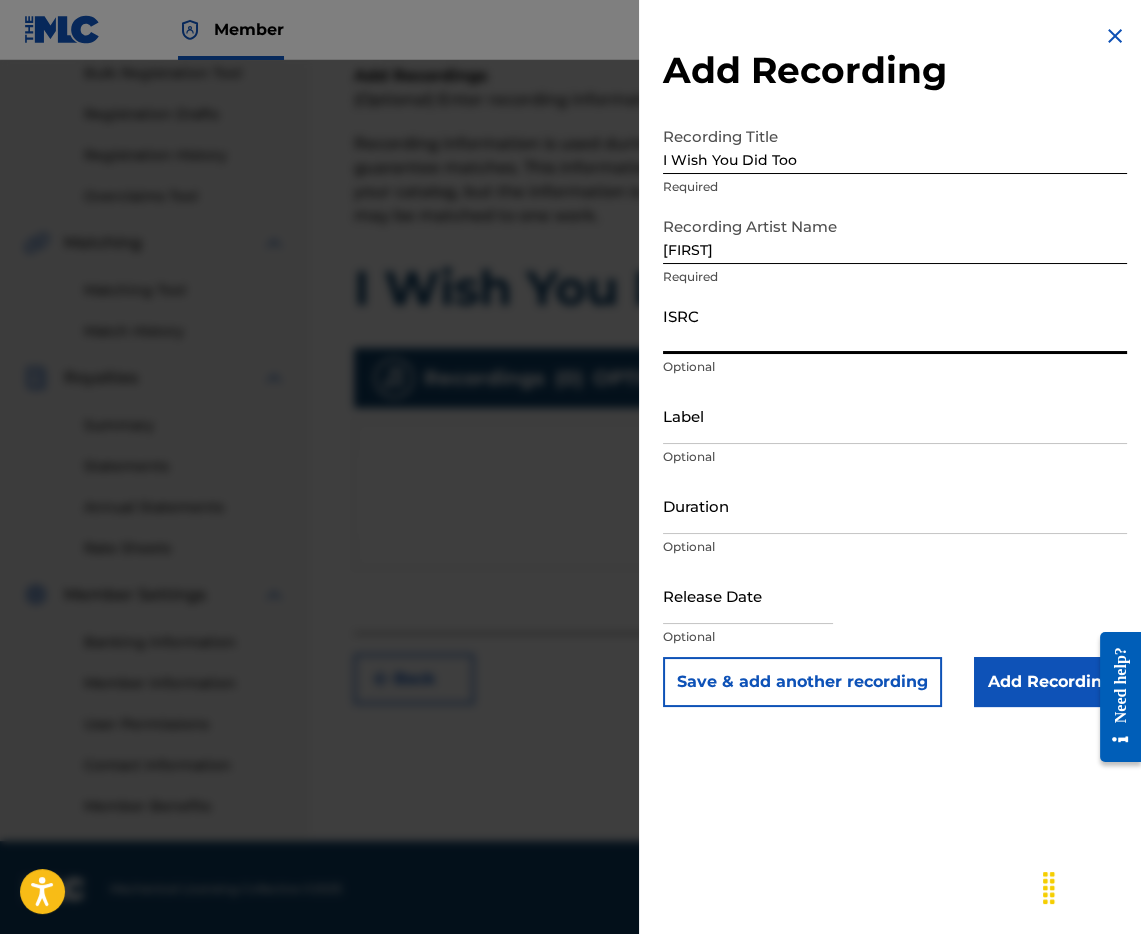 paste on "[ID]" 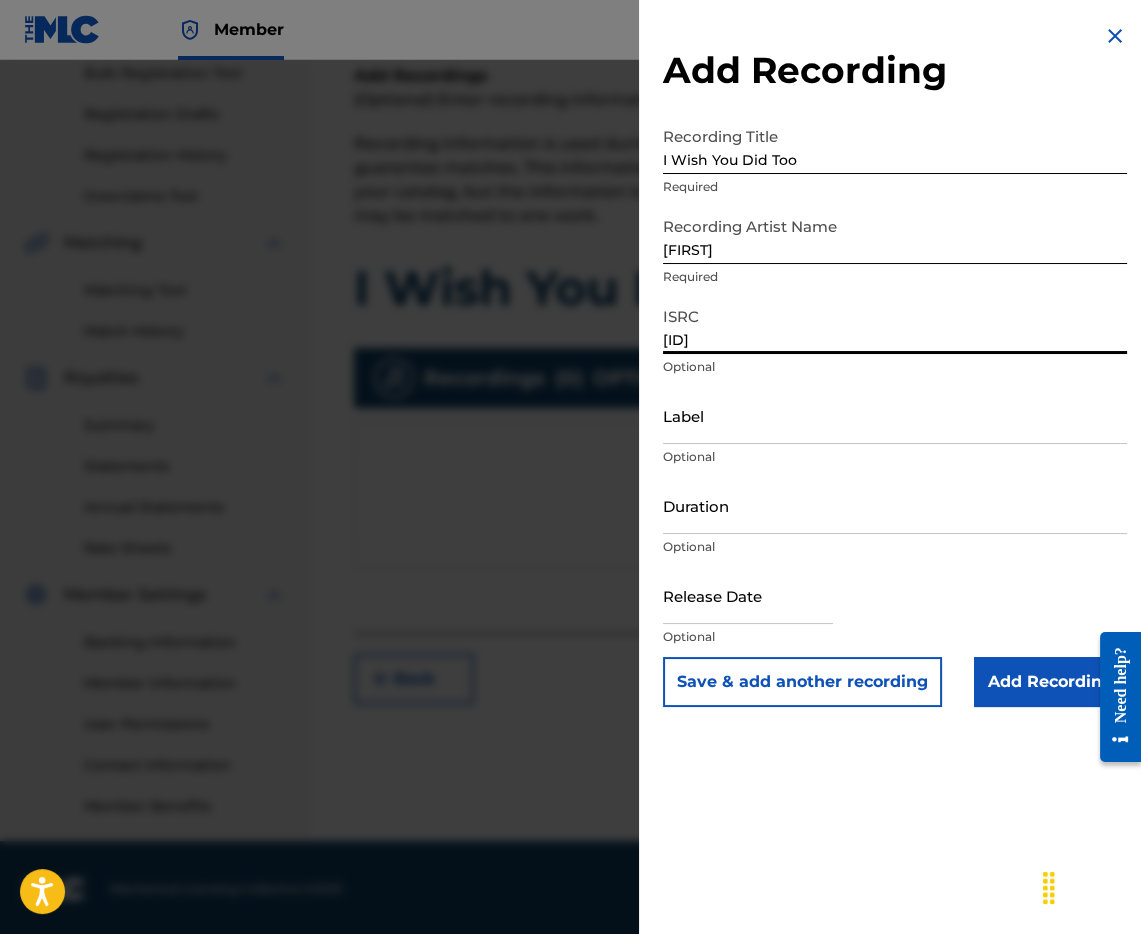 type on "[ID]" 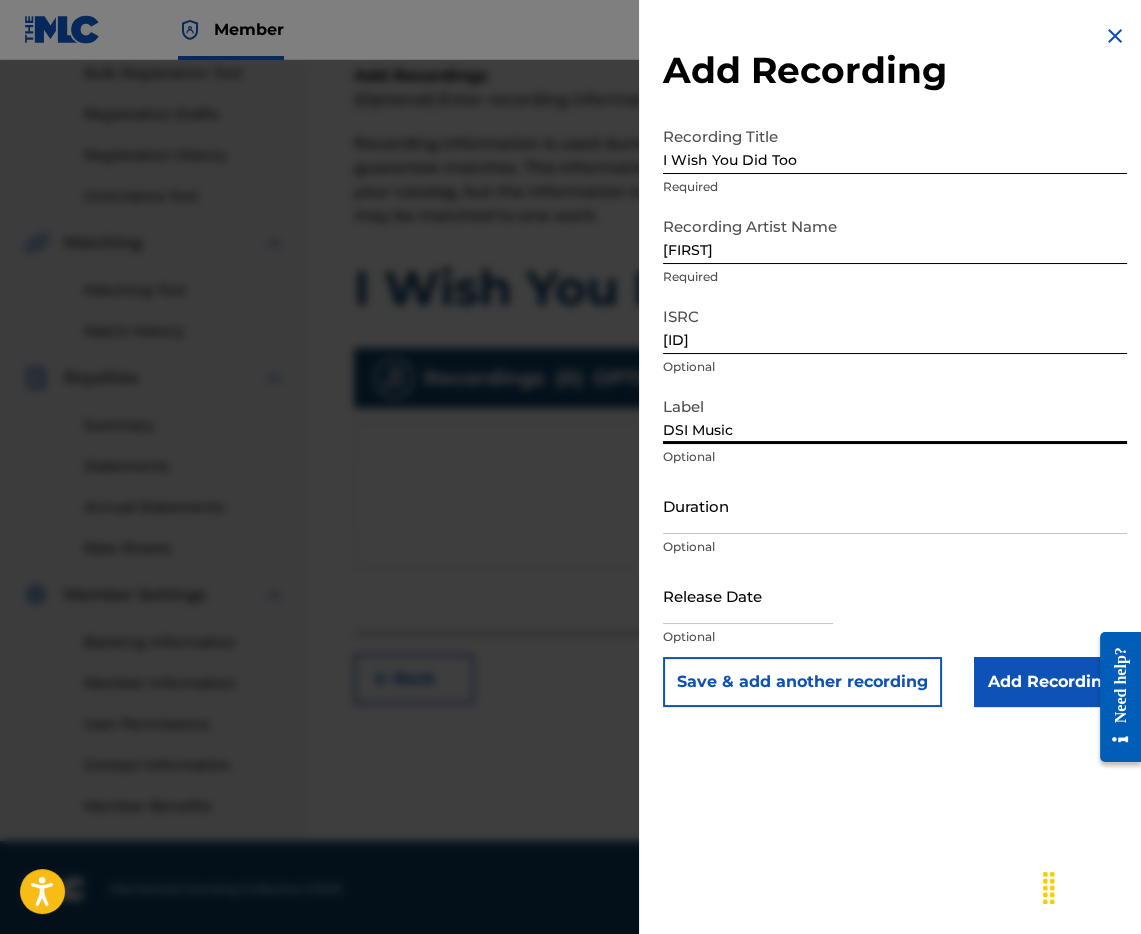 type on "DSI Music" 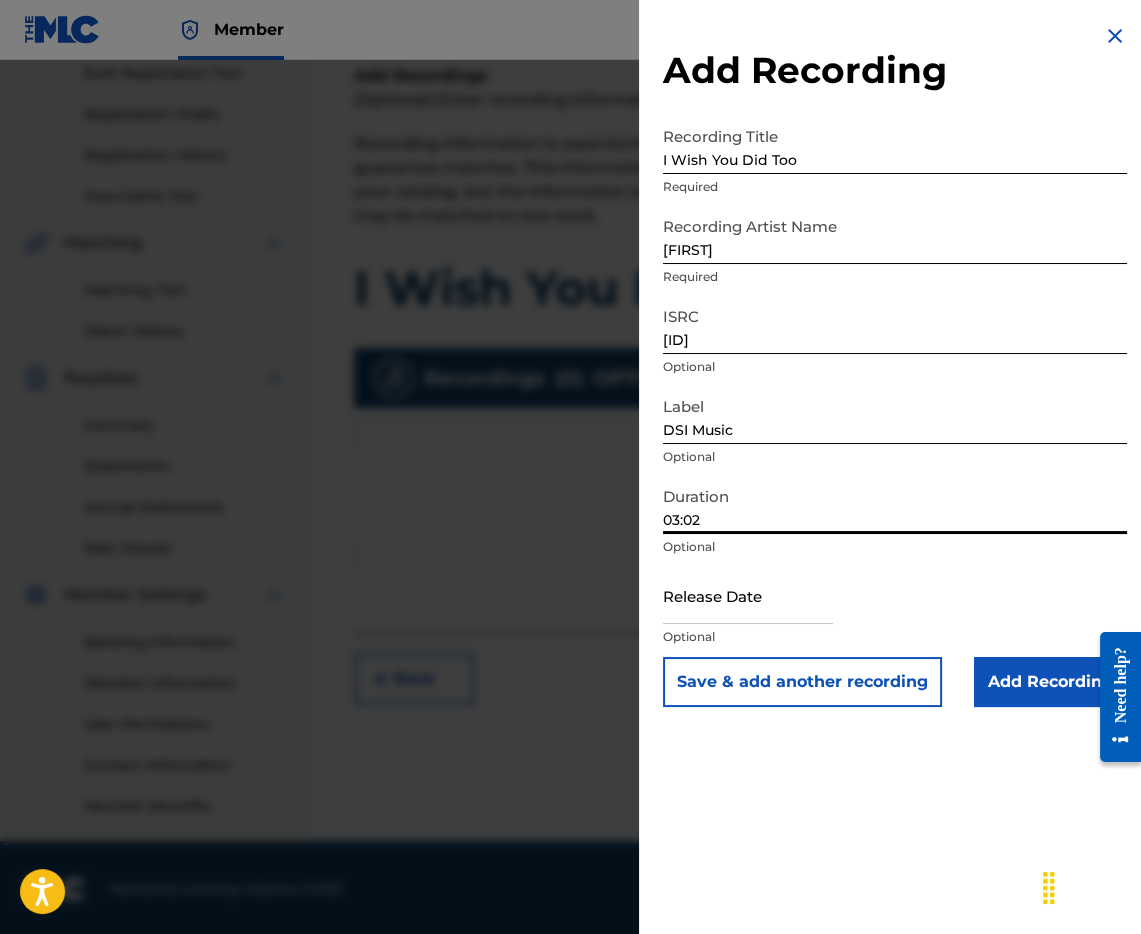 type on "03:02" 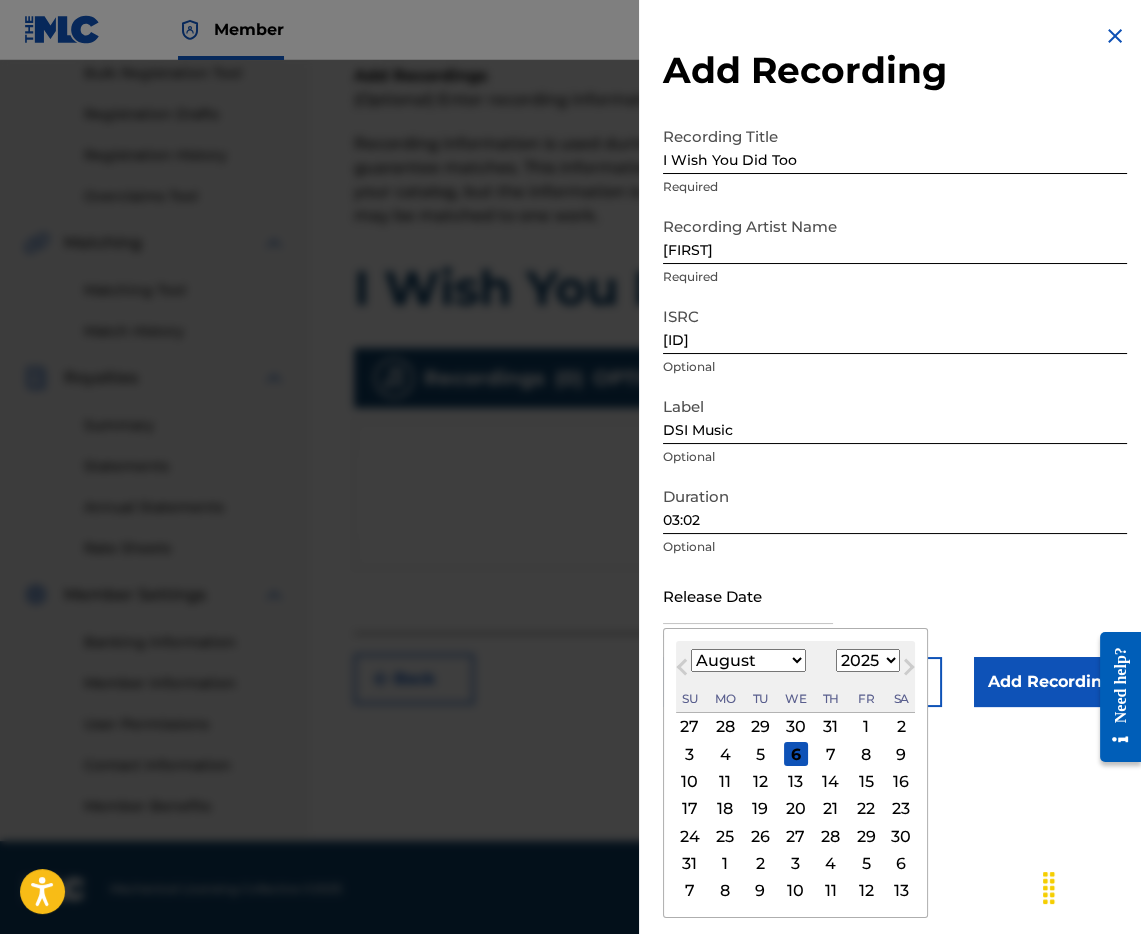 click on "1899 1900 1901 1902 1903 1904 1905 1906 1907 1908 1909 1910 1911 1912 1913 1914 1915 1916 1917 1918 1919 1920 1921 1922 1923 1924 1925 1926 1927 1928 1929 1930 1931 1932 1933 1934 1935 1936 1937 1938 1939 1940 1941 1942 1943 1944 1945 1946 1947 1948 1949 1950 1951 1952 1953 1954 1955 1956 1957 1958 1959 1960 1961 1962 1963 1964 1965 1966 1967 1968 1969 1970 1971 1972 1973 1974 1975 1976 1977 1978 1979 1980 1981 1982 1983 1984 1985 1986 1987 1988 1989 1990 1991 1992 1993 1994 1995 1996 1997 1998 1999 2000 2001 2002 2003 2004 2005 2006 2007 2008 2009 2010 2011 2012 2013 2014 2015 2016 2017 2018 2019 2020 2021 2022 2023 2024 2025 2026 2027 2028 2029 2030 2031 2032 2033 2034 2035 2036 2037 2038 2039 2040 2041 2042 2043 2044 2045 2046 2047 2048 2049 2050 2051 2052 2053 2054 2055 2056 2057 2058 2059 2060 2061 2062 2063 2064 2065 2066 2067 2068 2069 2070 2071 2072 2073 2074 2075 2076 2077 2078 2079 2080 2081 2082 2083 2084 2085 2086 2087 2088 2089 2090 2091 2092 2093 2094 2095 2096 2097 2098 2099 2100" at bounding box center (868, 660) 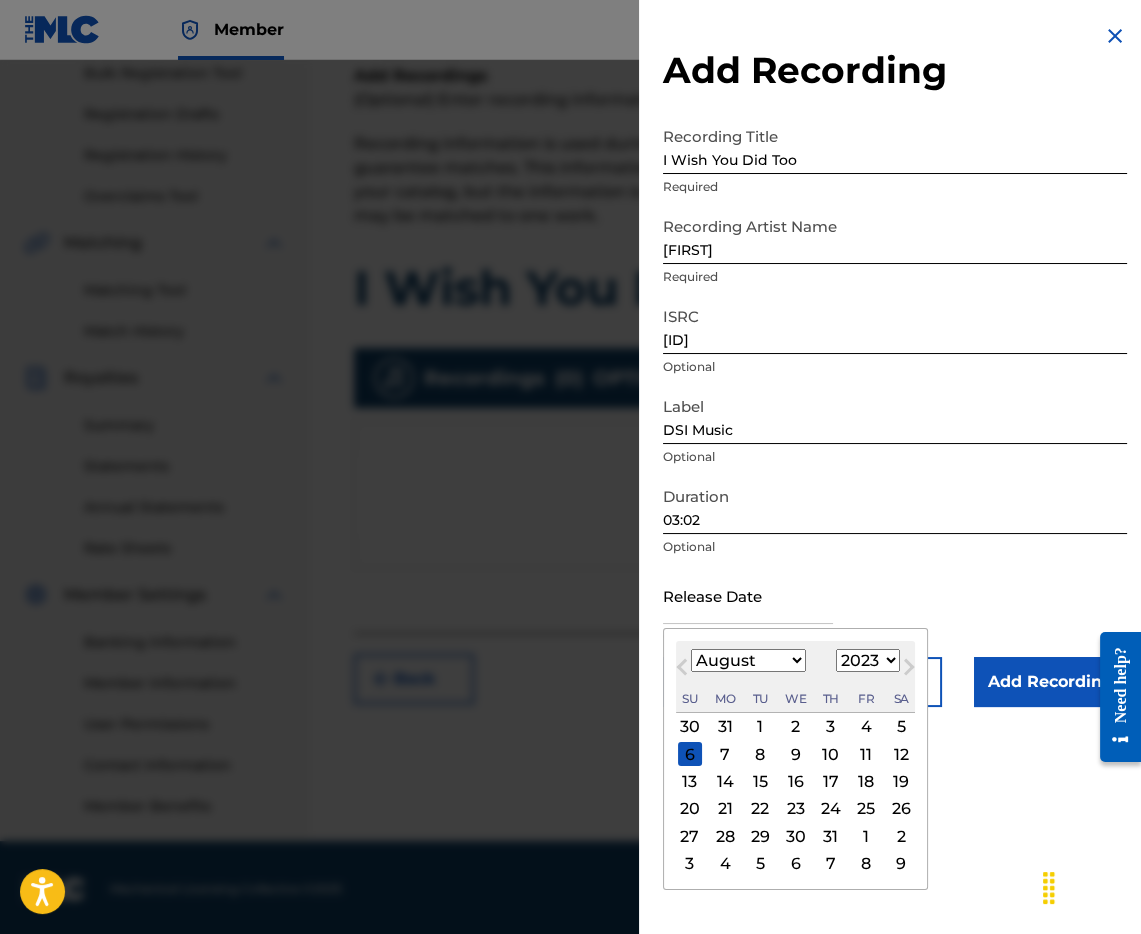select on "5" 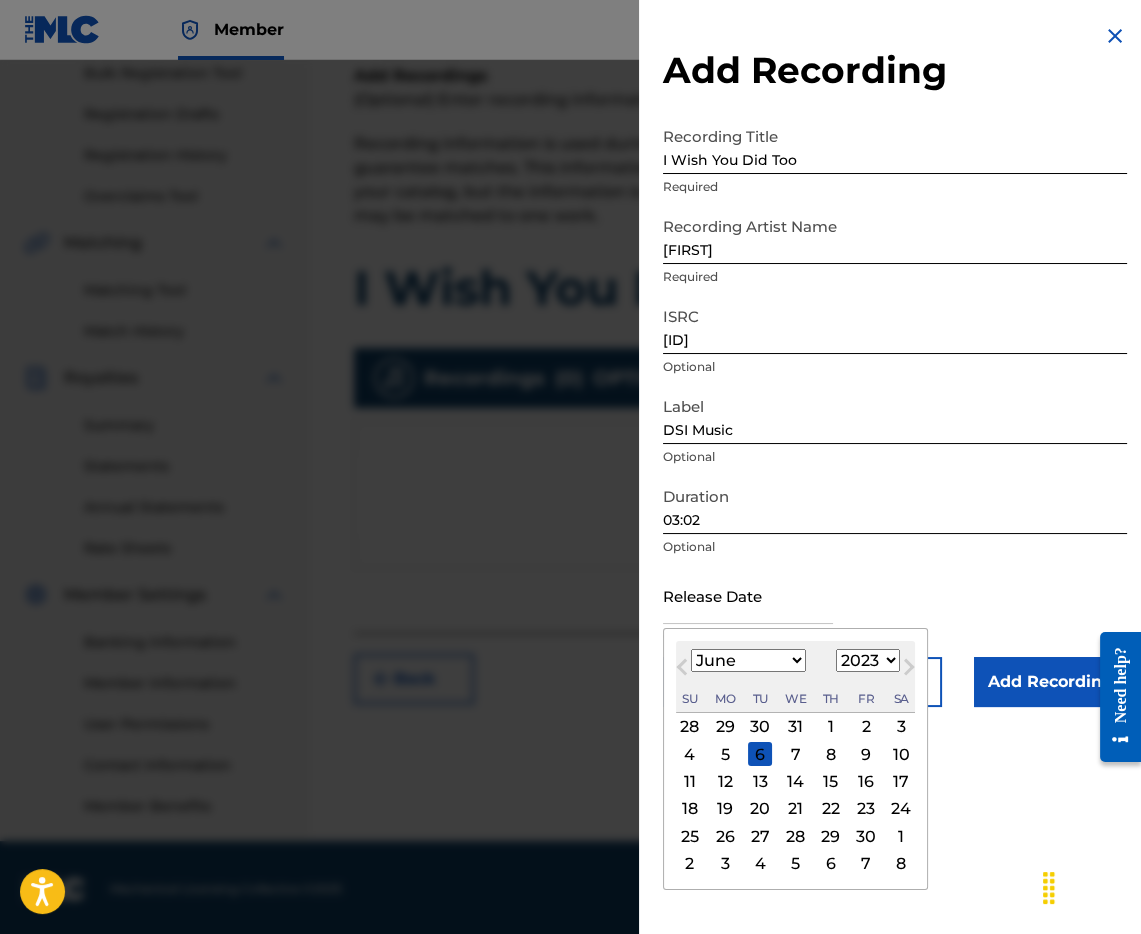 click on "20" at bounding box center [760, 809] 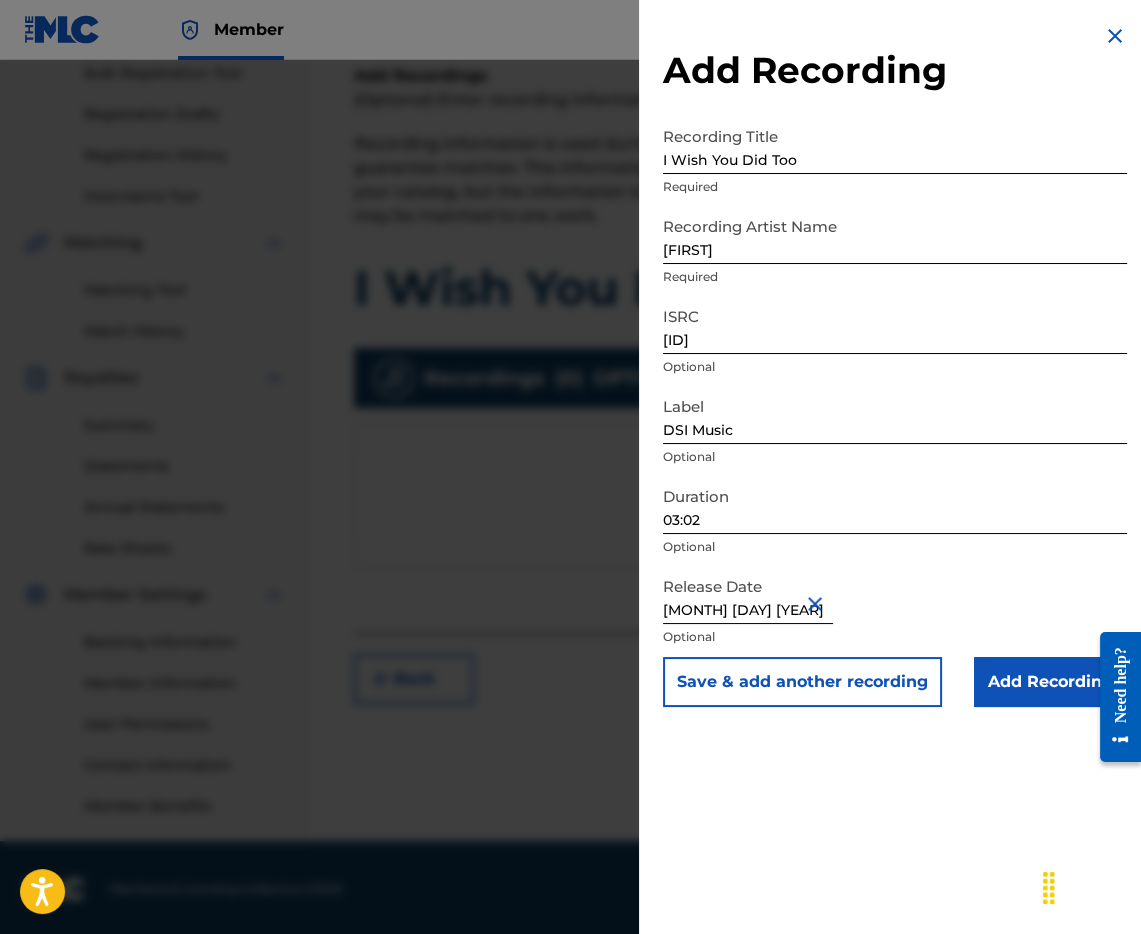 click on "Add Recording" at bounding box center [1050, 682] 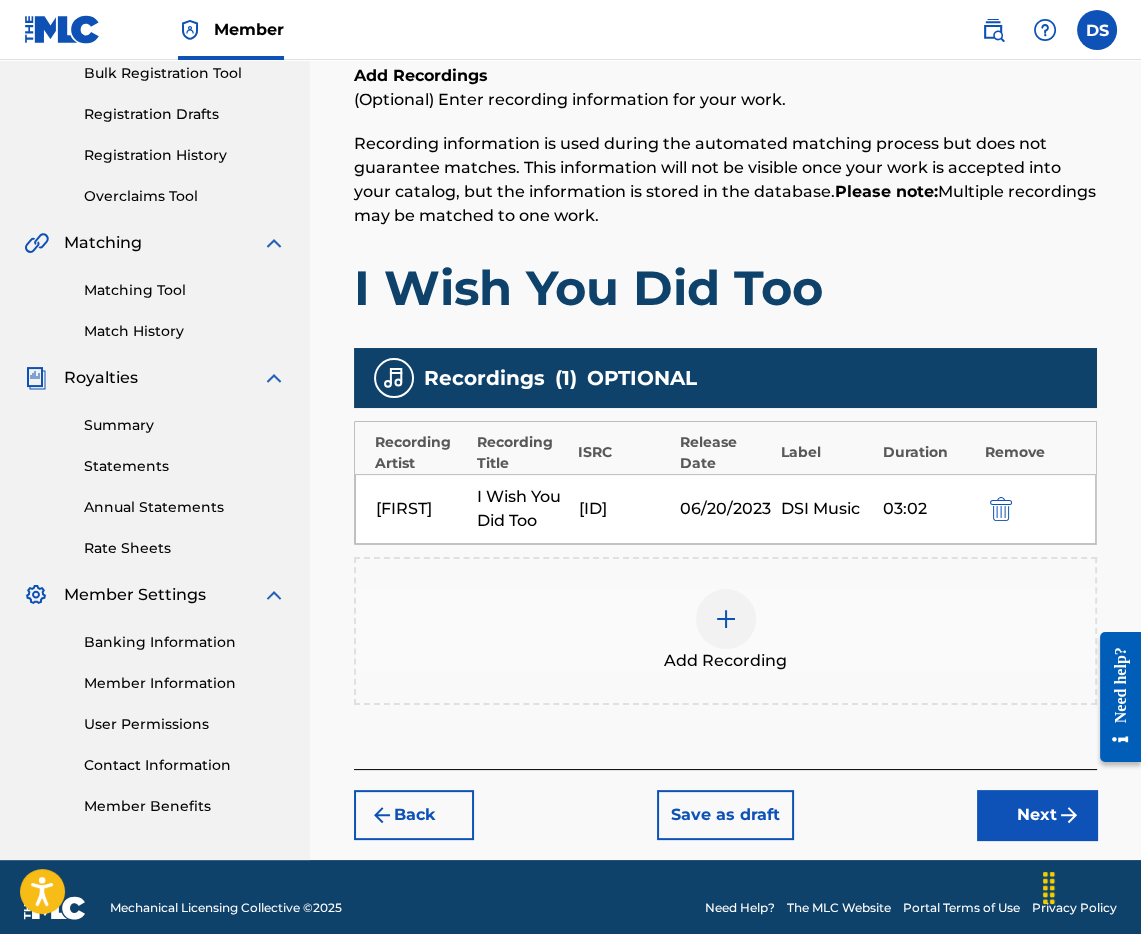 click on "Next" at bounding box center (1037, 815) 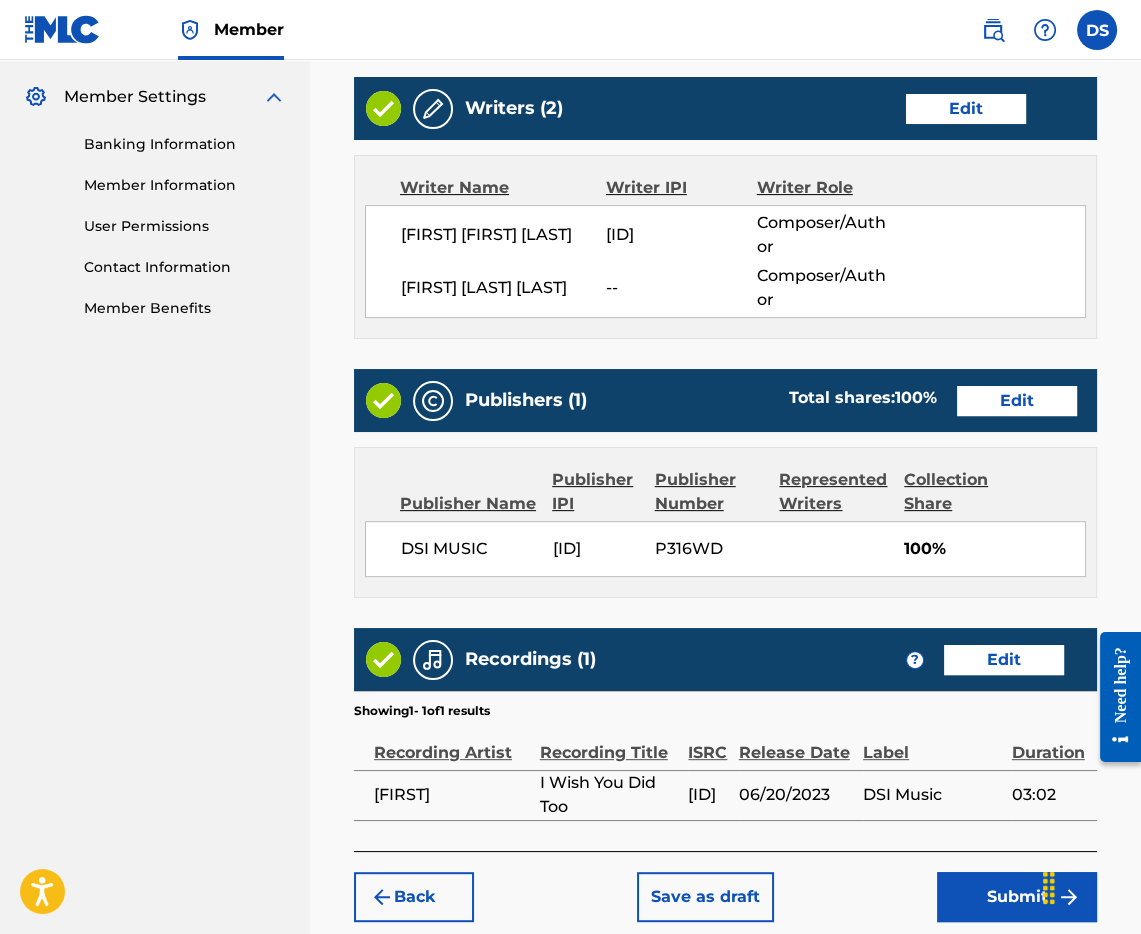 scroll, scrollTop: 934, scrollLeft: 0, axis: vertical 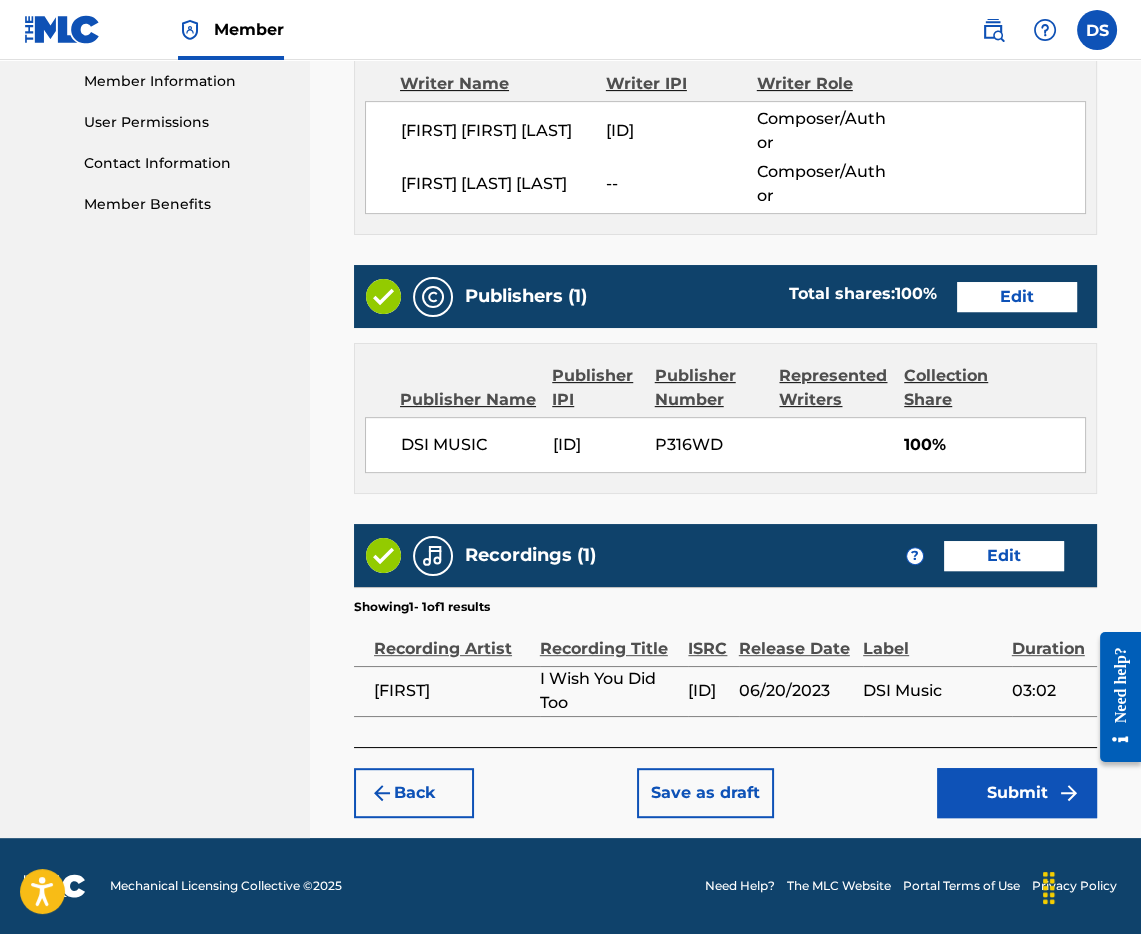 click on "Submit" at bounding box center [1017, 793] 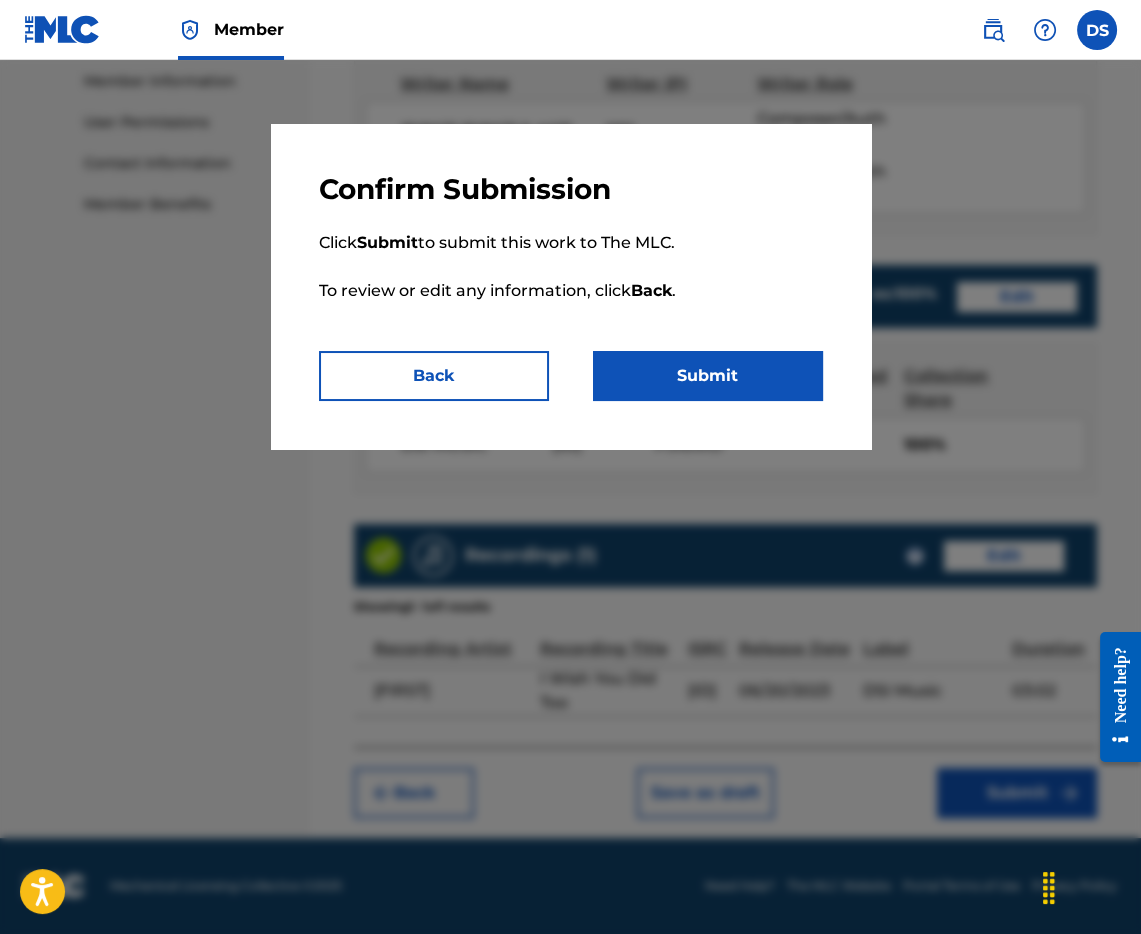 click on "Submit" at bounding box center [708, 376] 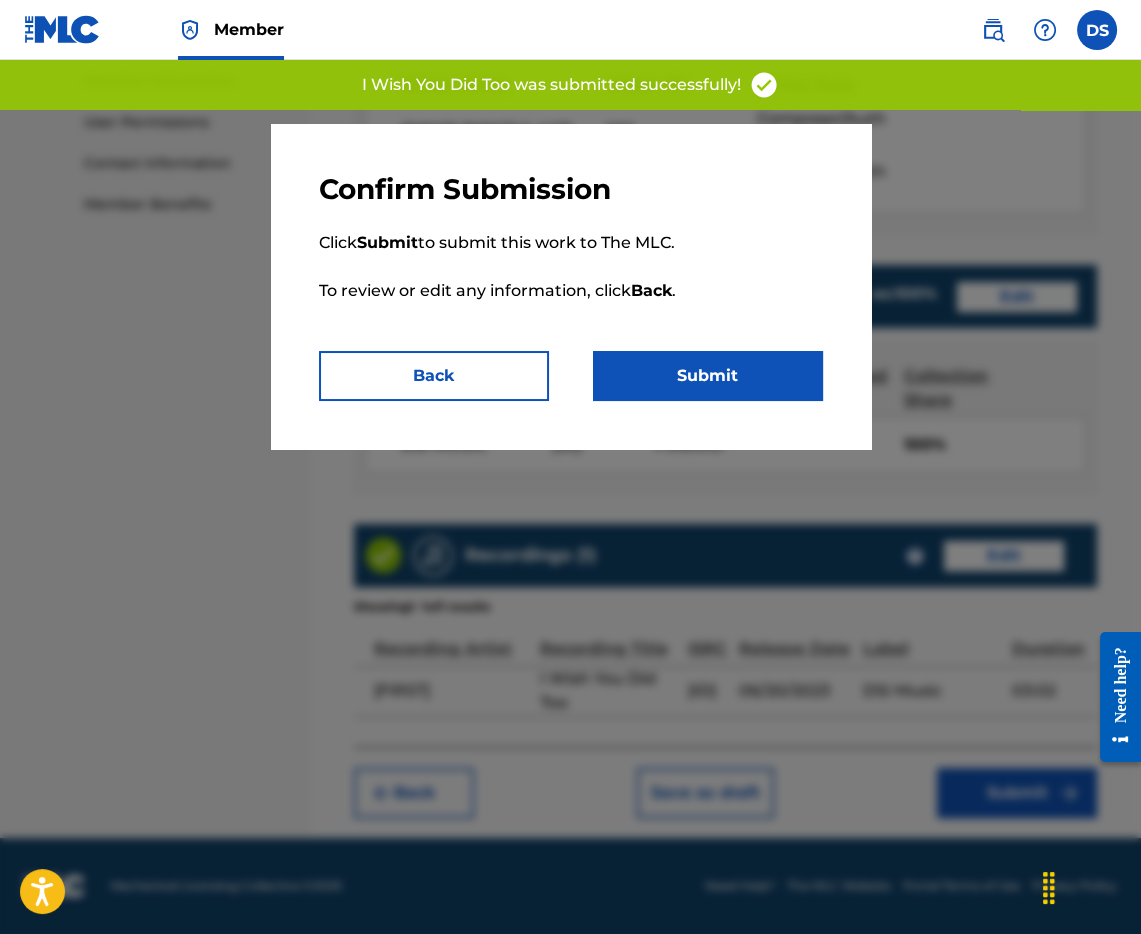 scroll, scrollTop: 0, scrollLeft: 0, axis: both 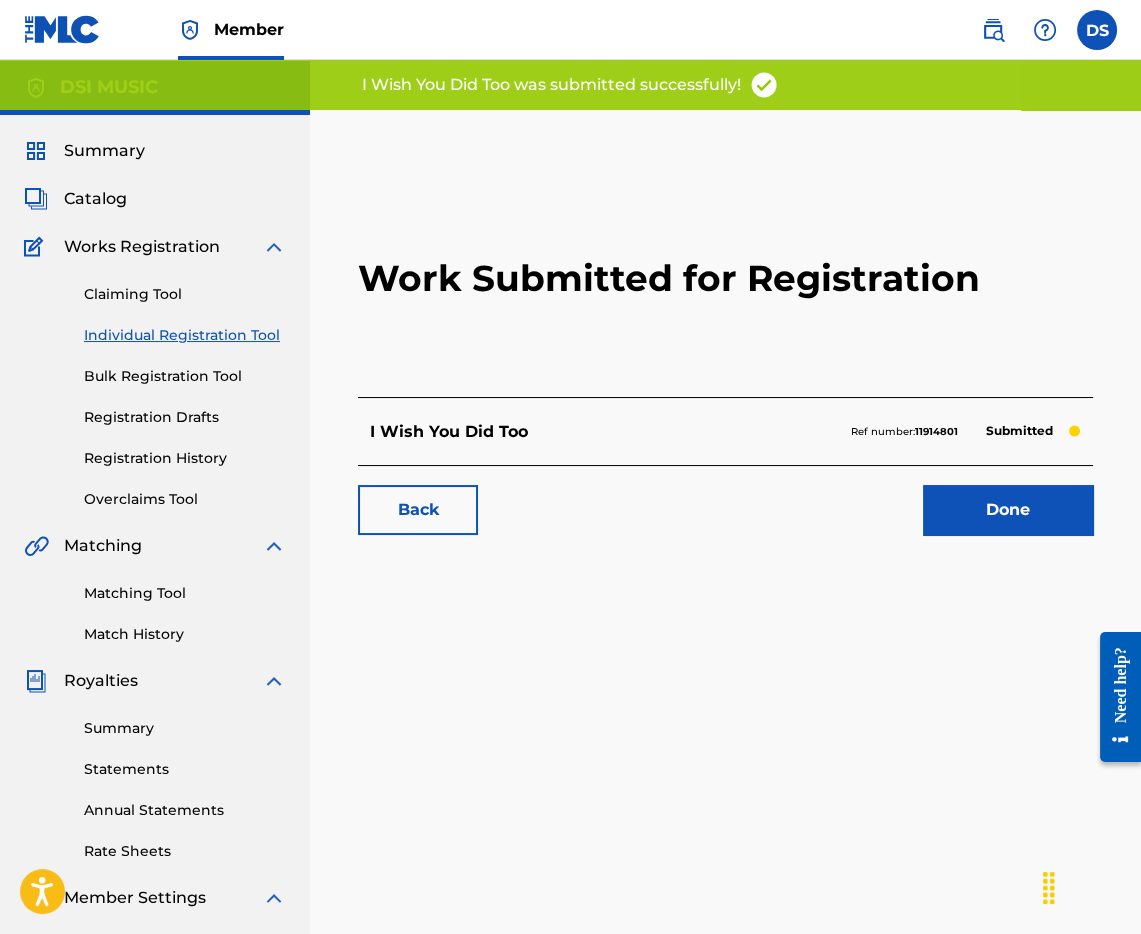 click on "Done" at bounding box center [1008, 510] 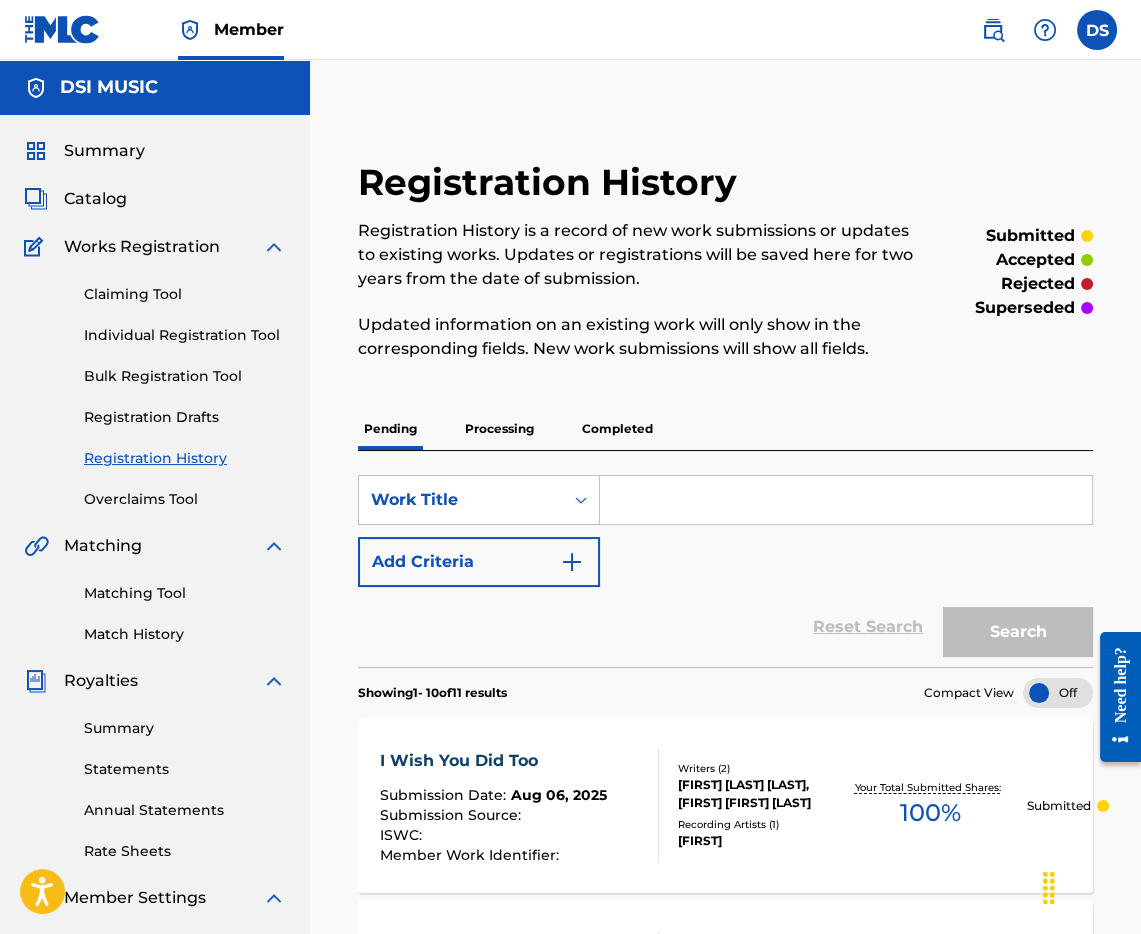 click on "Individual Registration Tool" at bounding box center [185, 335] 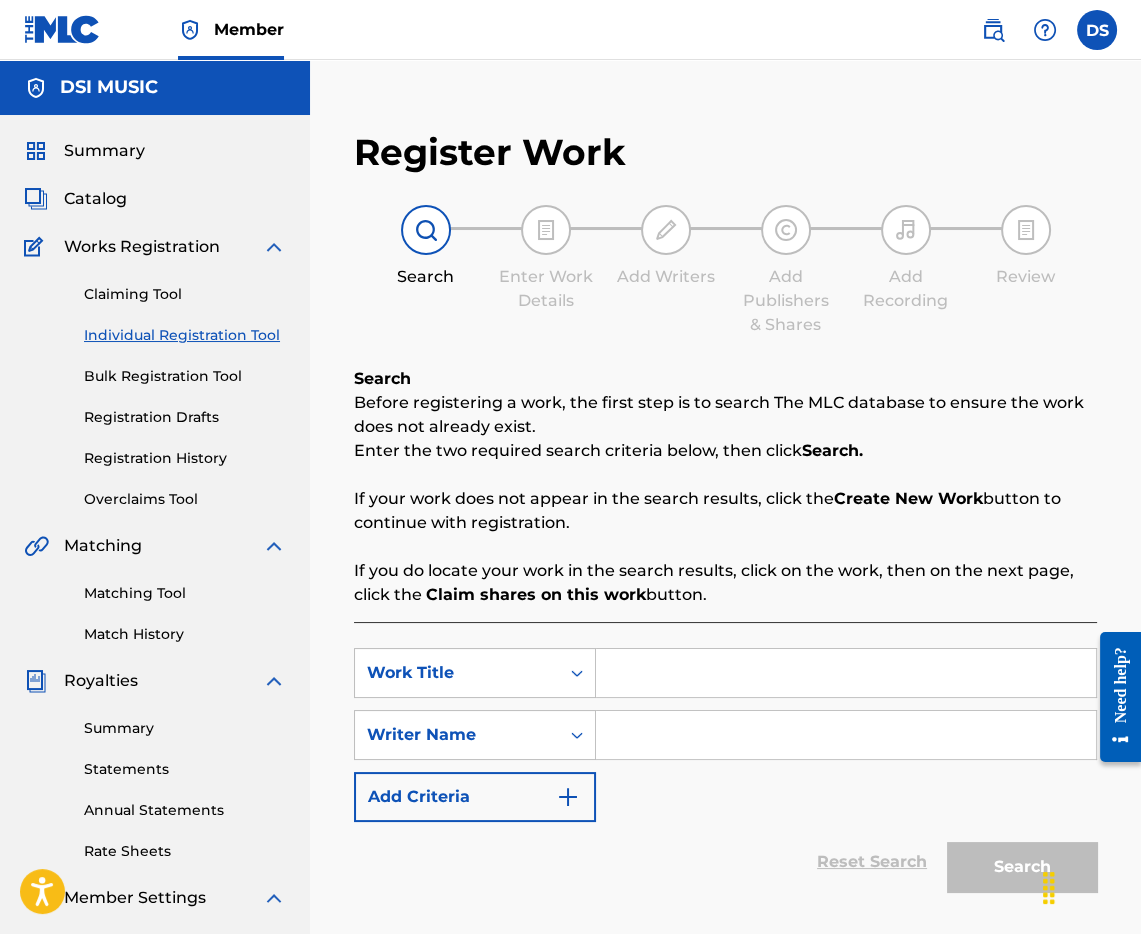 click on "Registration History" at bounding box center [185, 458] 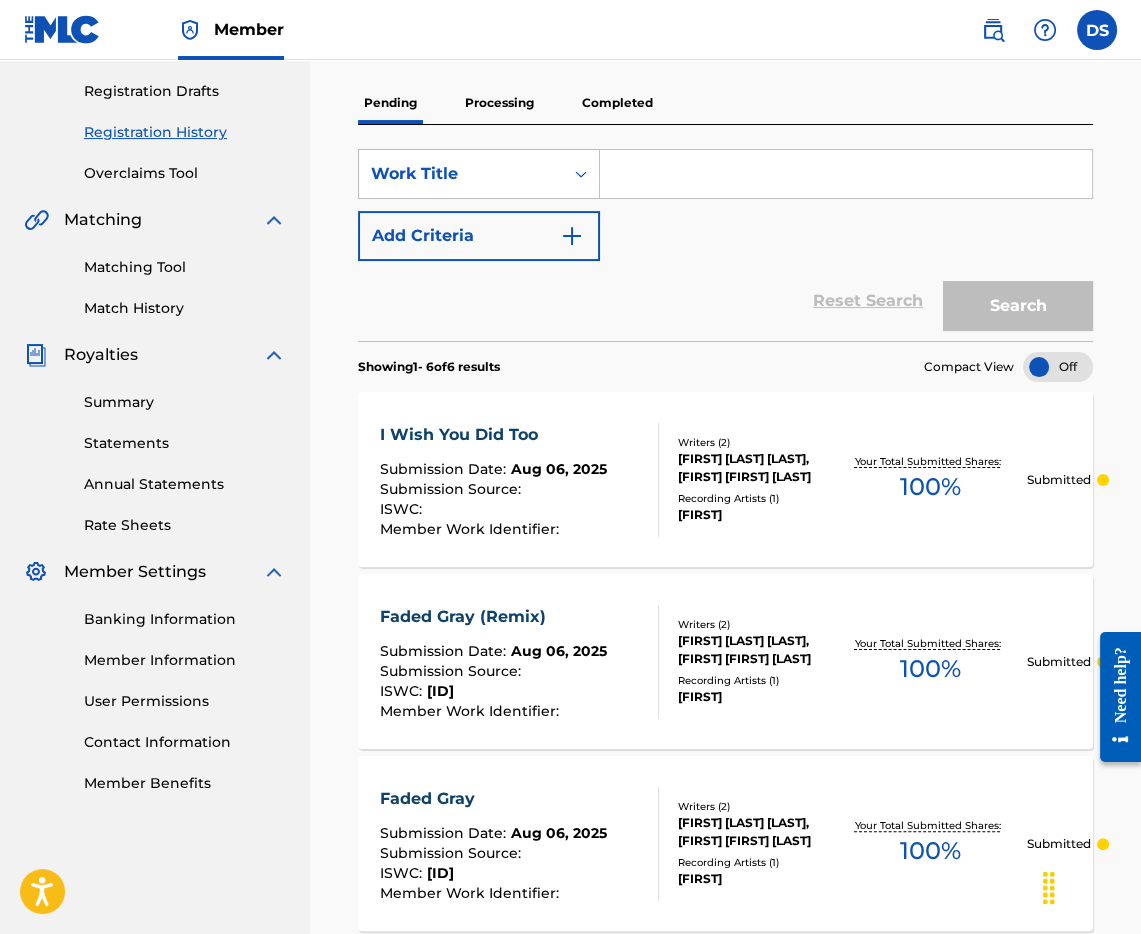 scroll, scrollTop: 0, scrollLeft: 0, axis: both 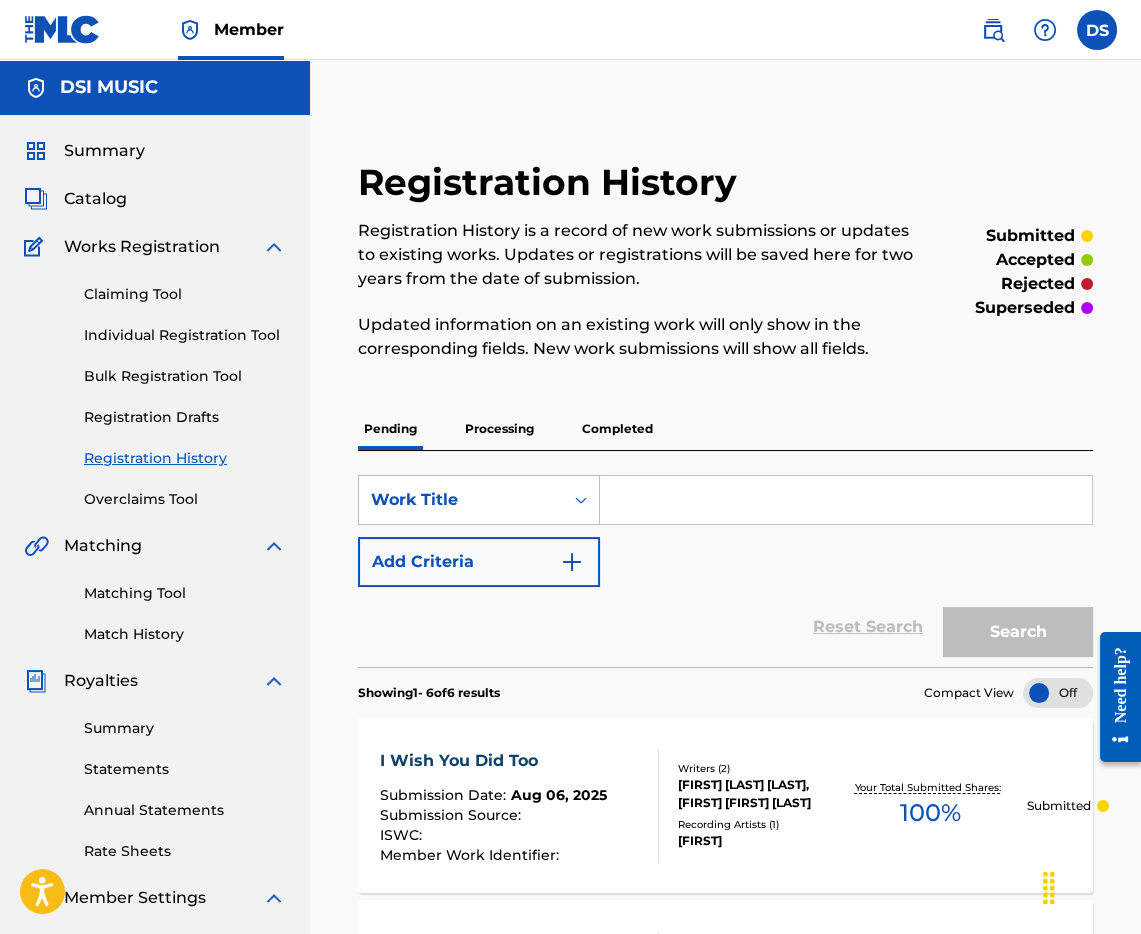 click on "Individual Registration Tool" at bounding box center [185, 335] 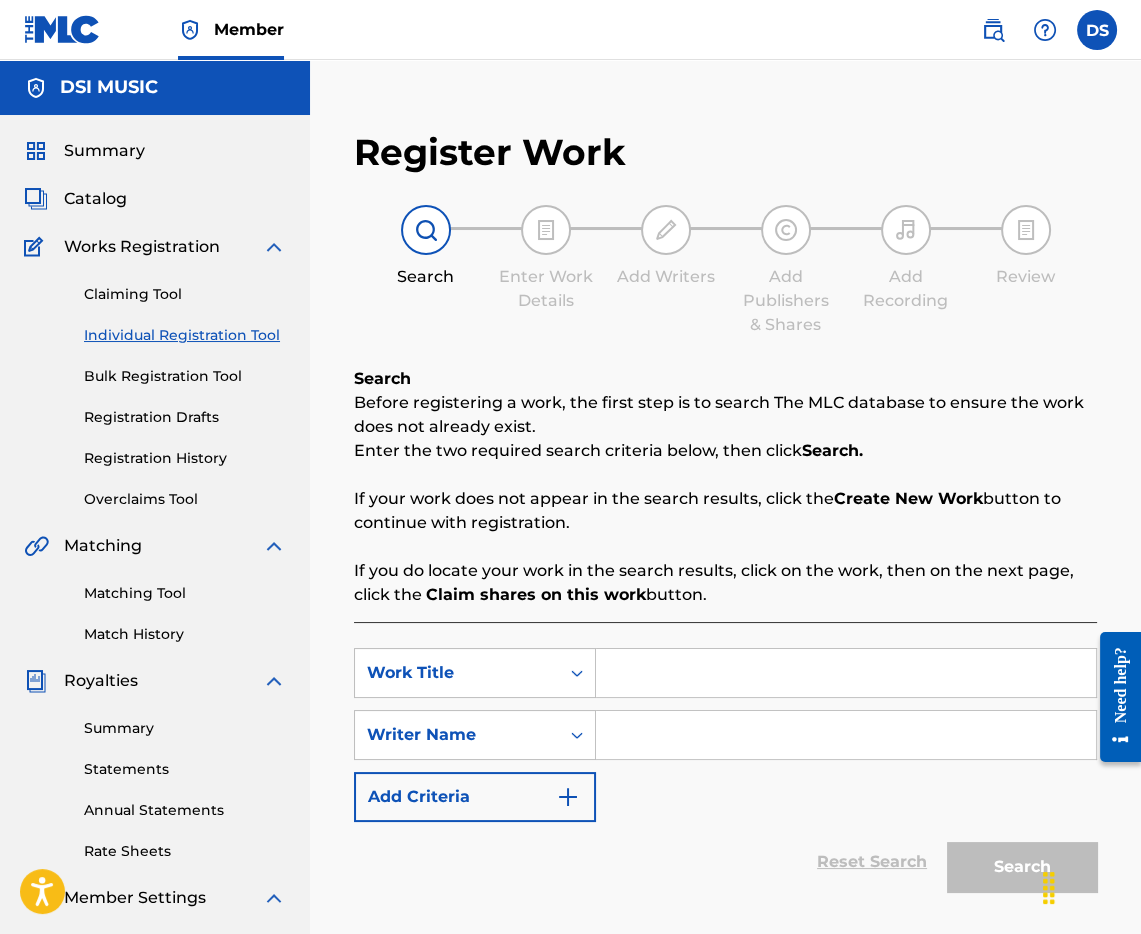click at bounding box center (846, 673) 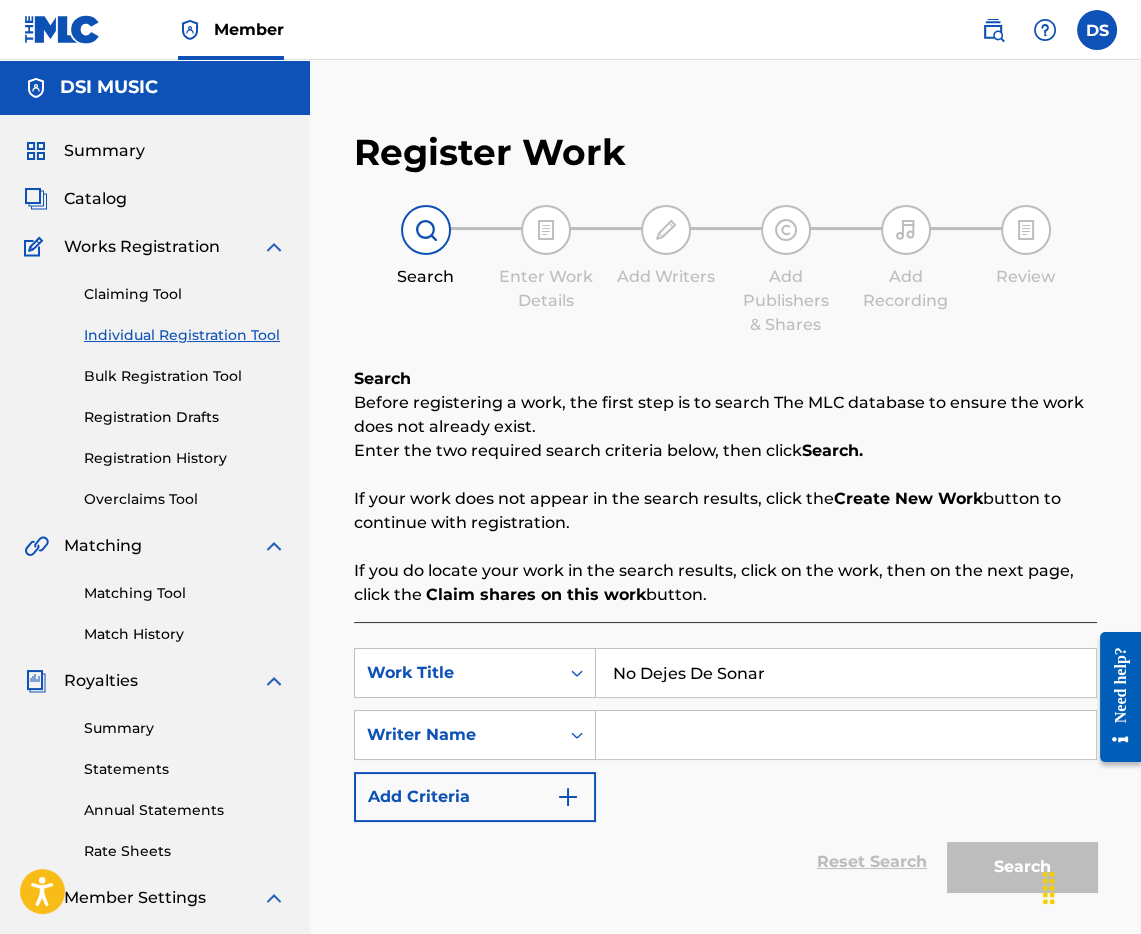 type on "No Dejes De Sonar" 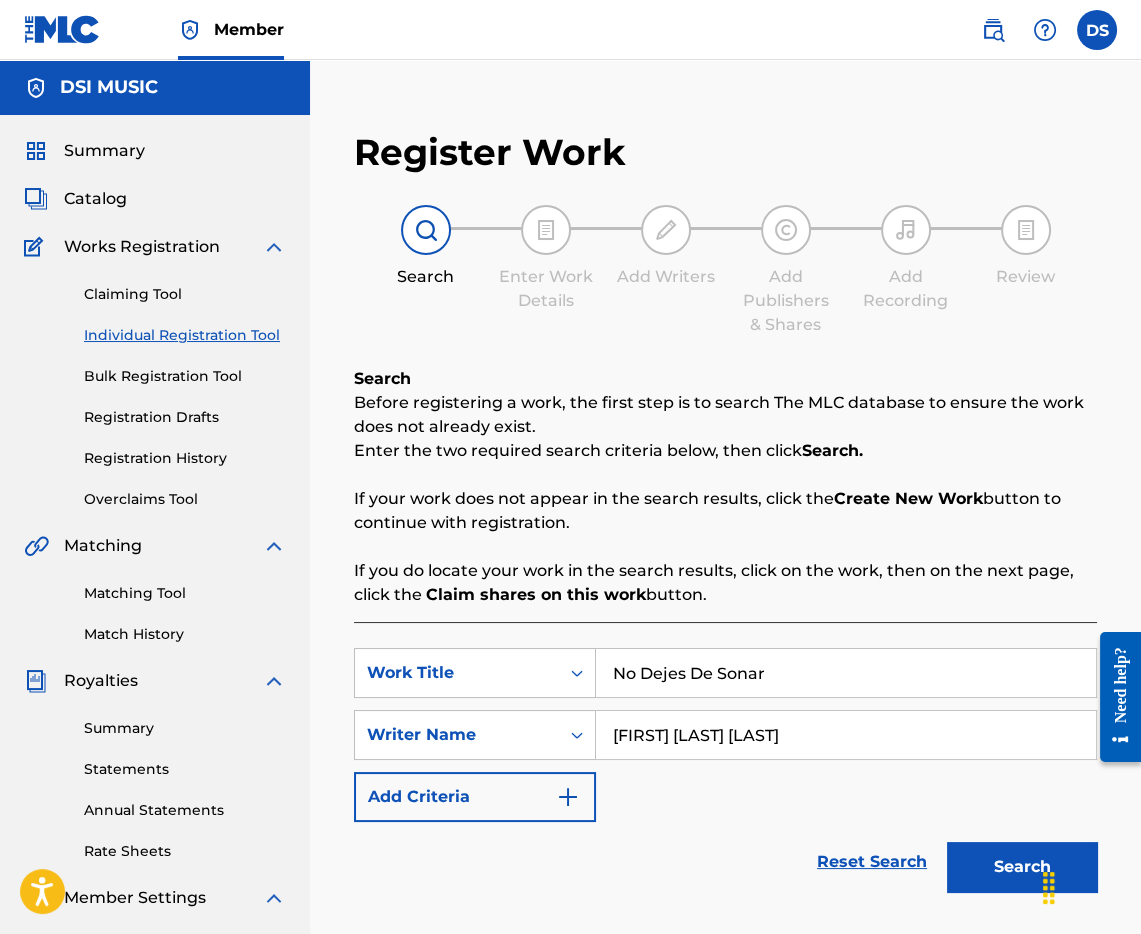 click on "Search" at bounding box center (1022, 867) 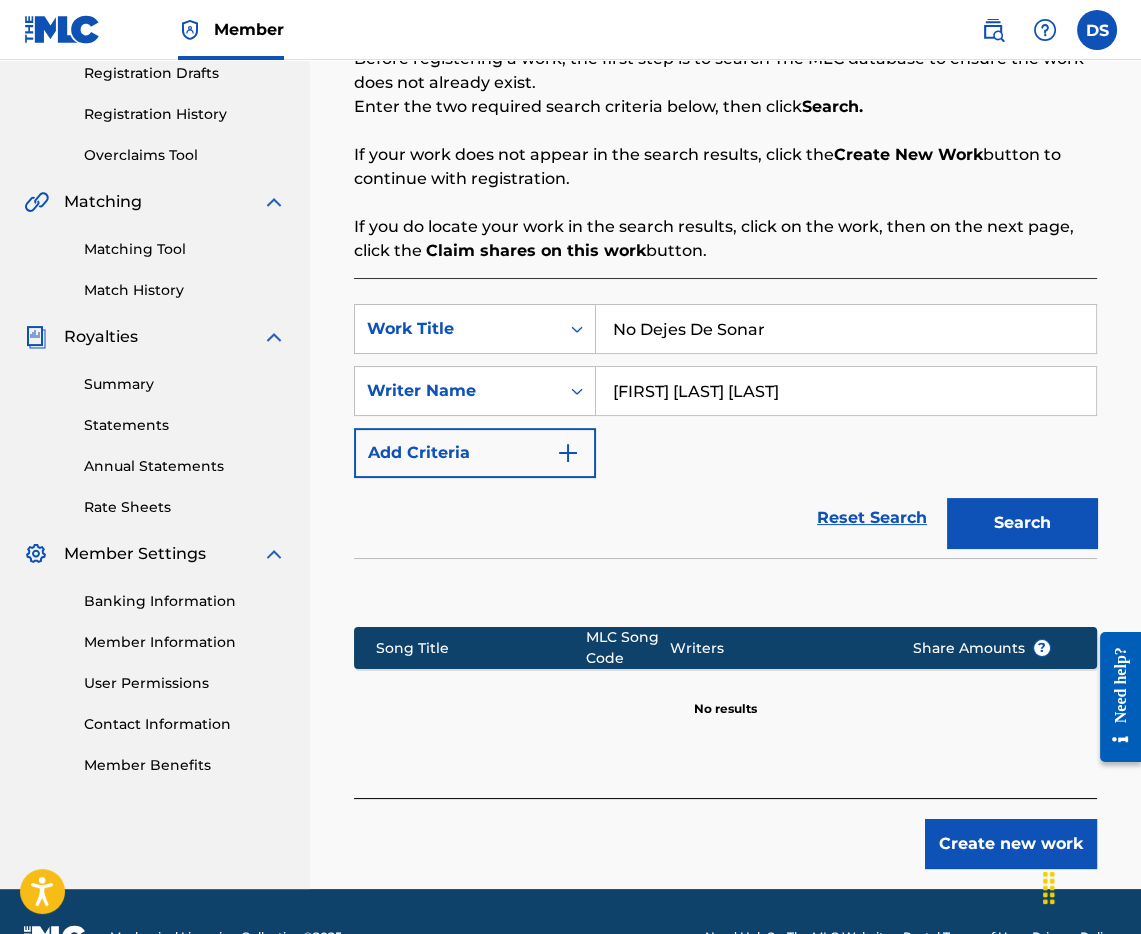 scroll, scrollTop: 386, scrollLeft: 0, axis: vertical 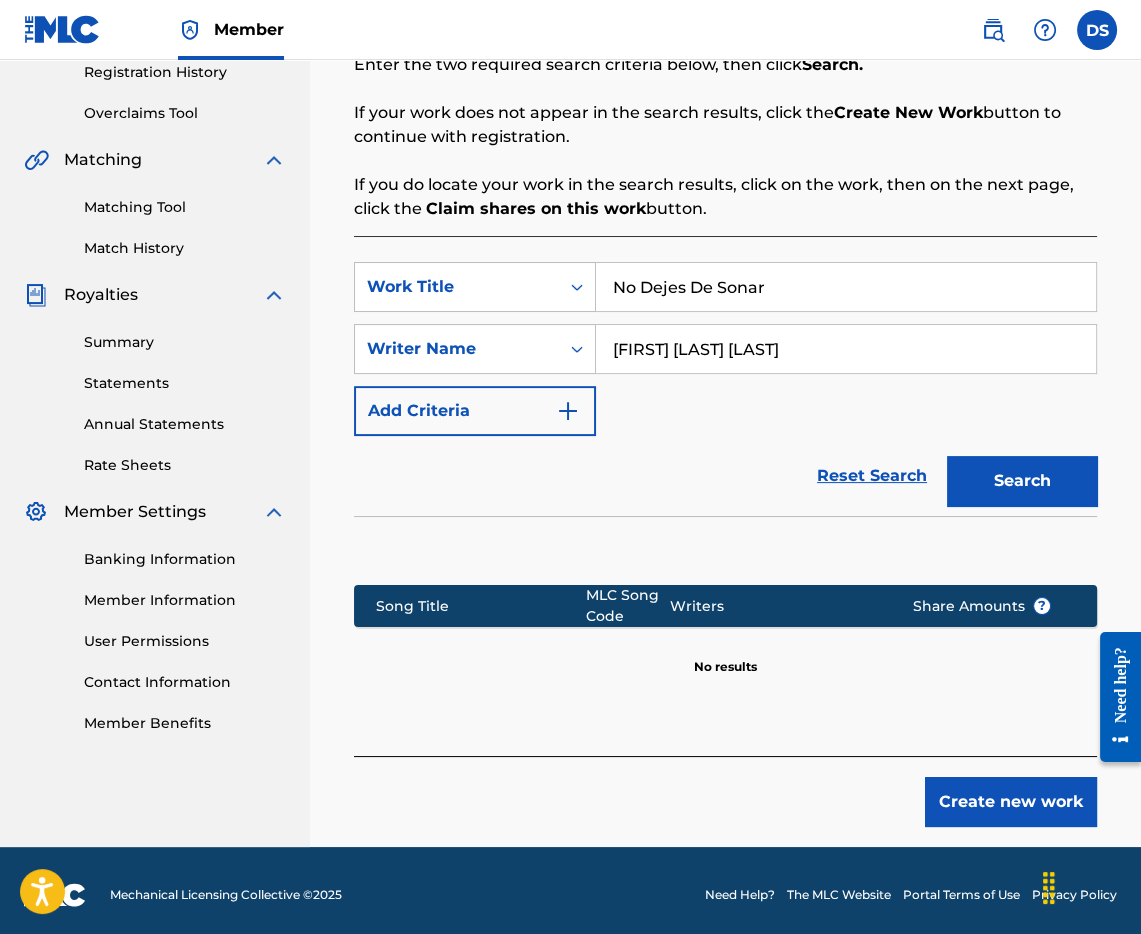 drag, startPoint x: 806, startPoint y: 346, endPoint x: 599, endPoint y: 348, distance: 207.00966 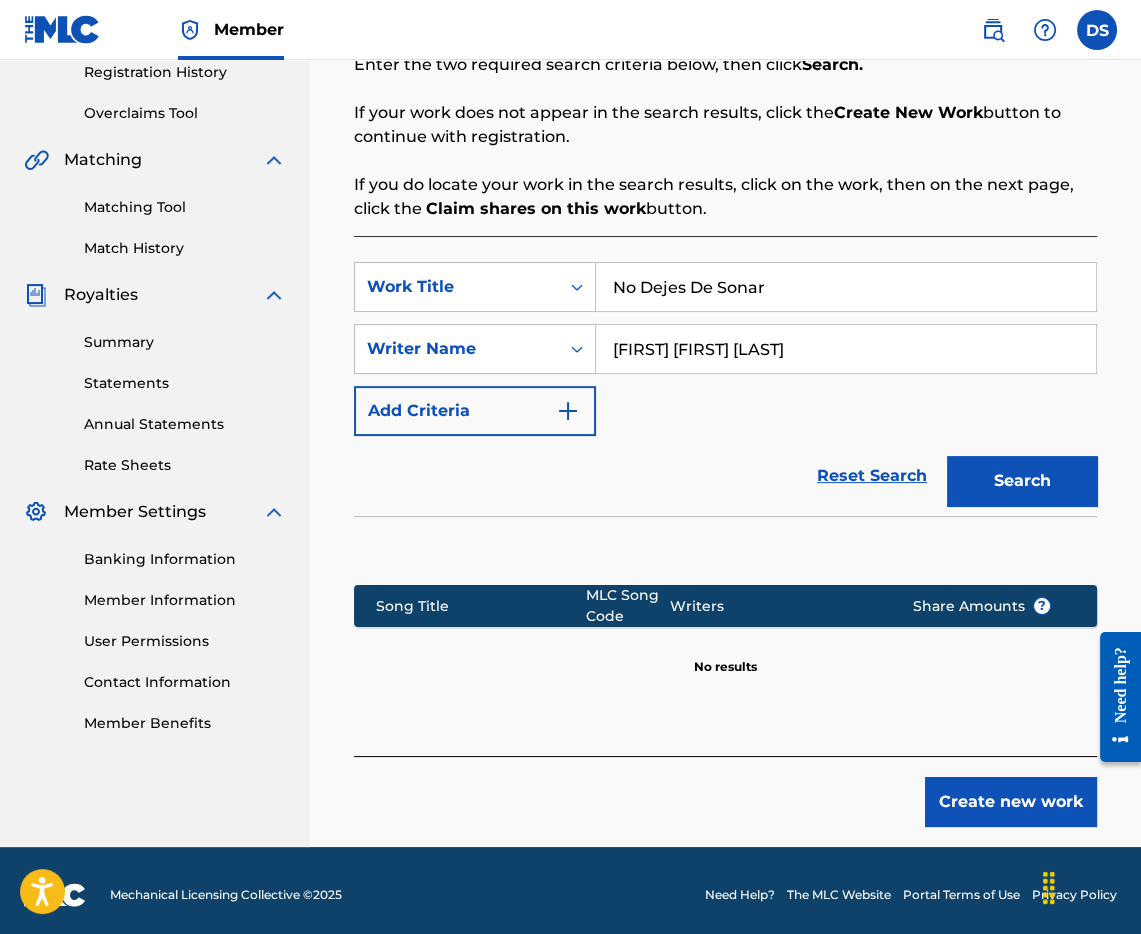 type on "[FIRST] [FIRST] [LAST]" 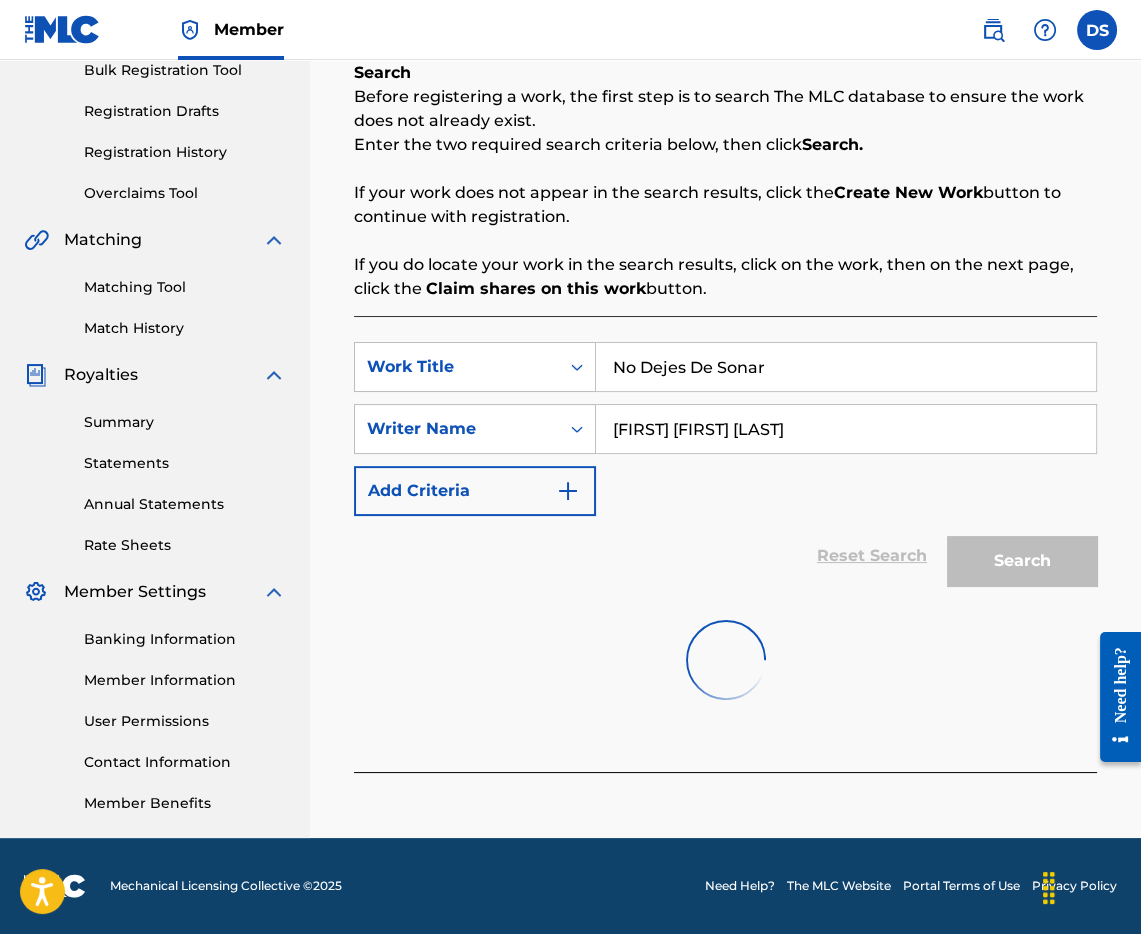 scroll, scrollTop: 303, scrollLeft: 0, axis: vertical 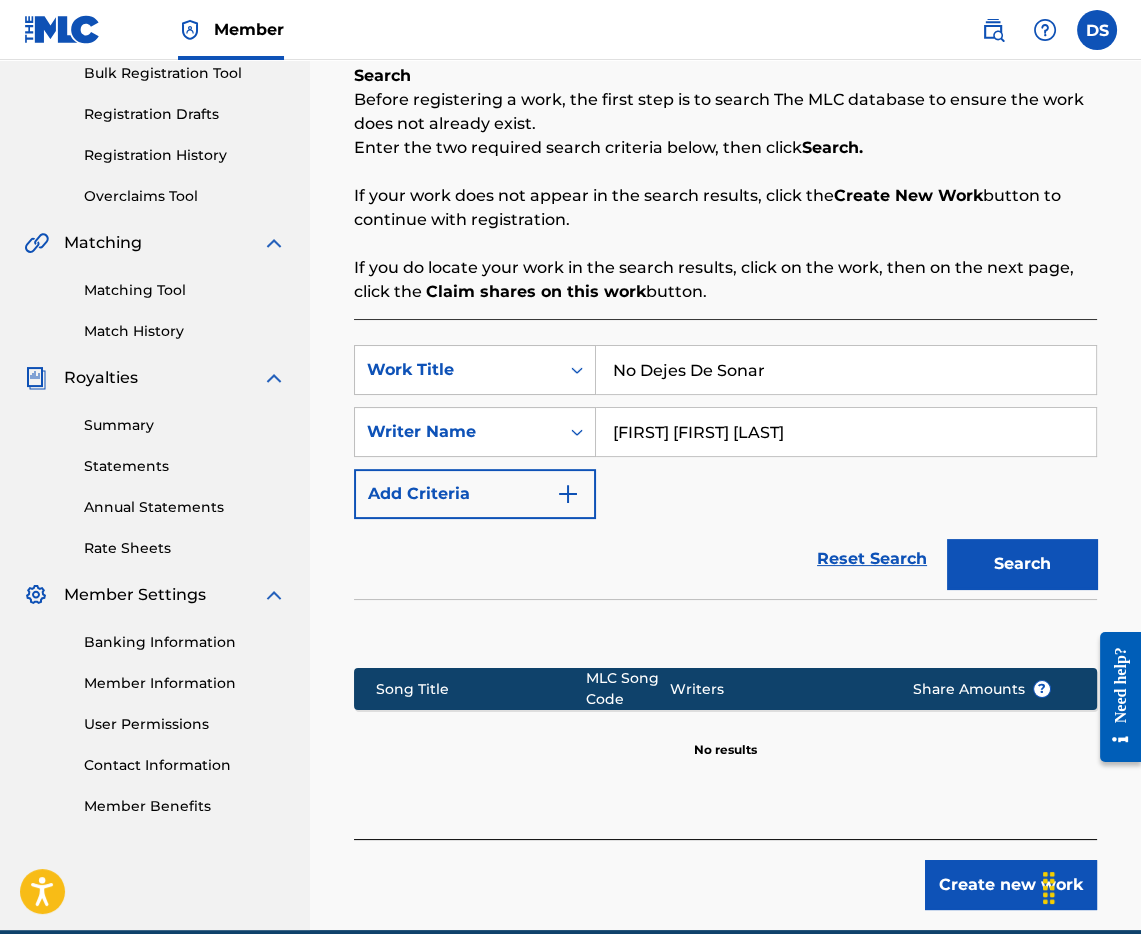click on "Create new work" at bounding box center (1011, 885) 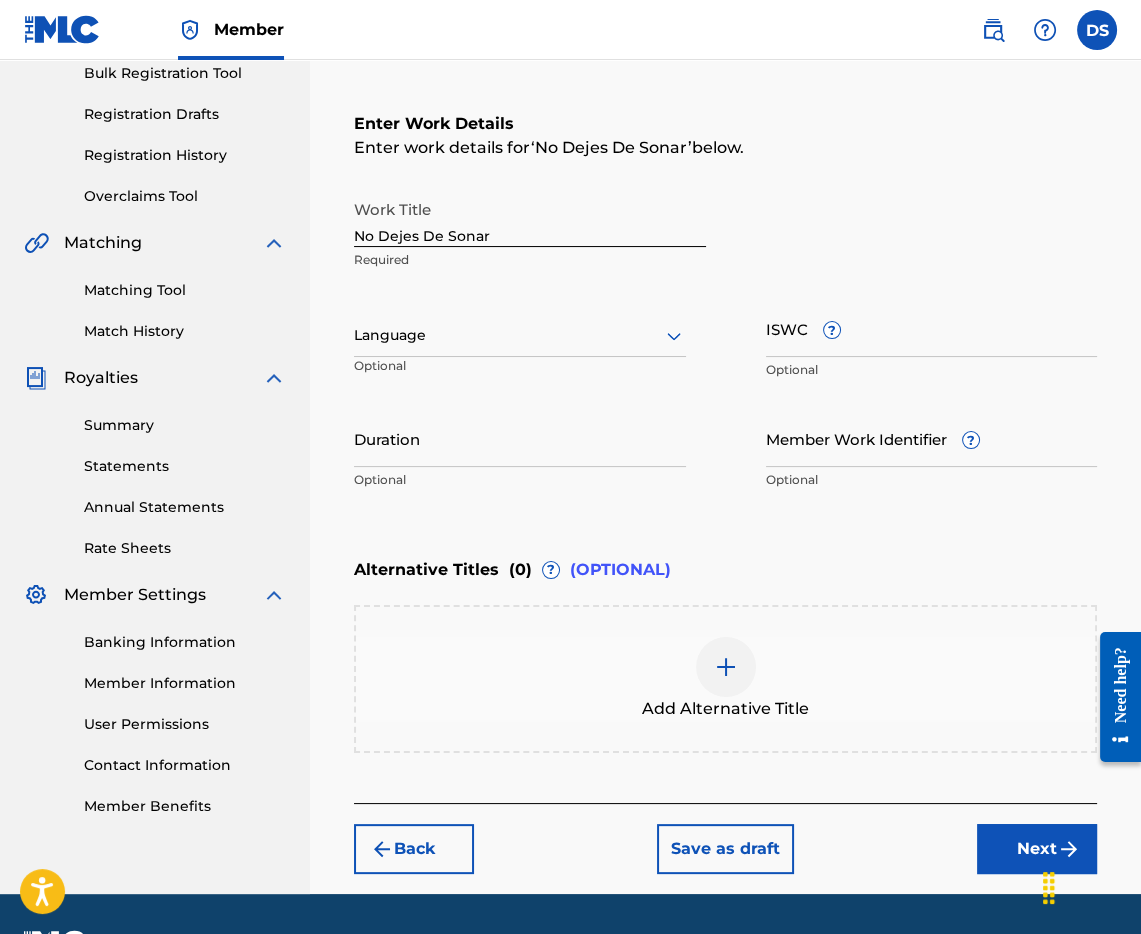 click at bounding box center [520, 335] 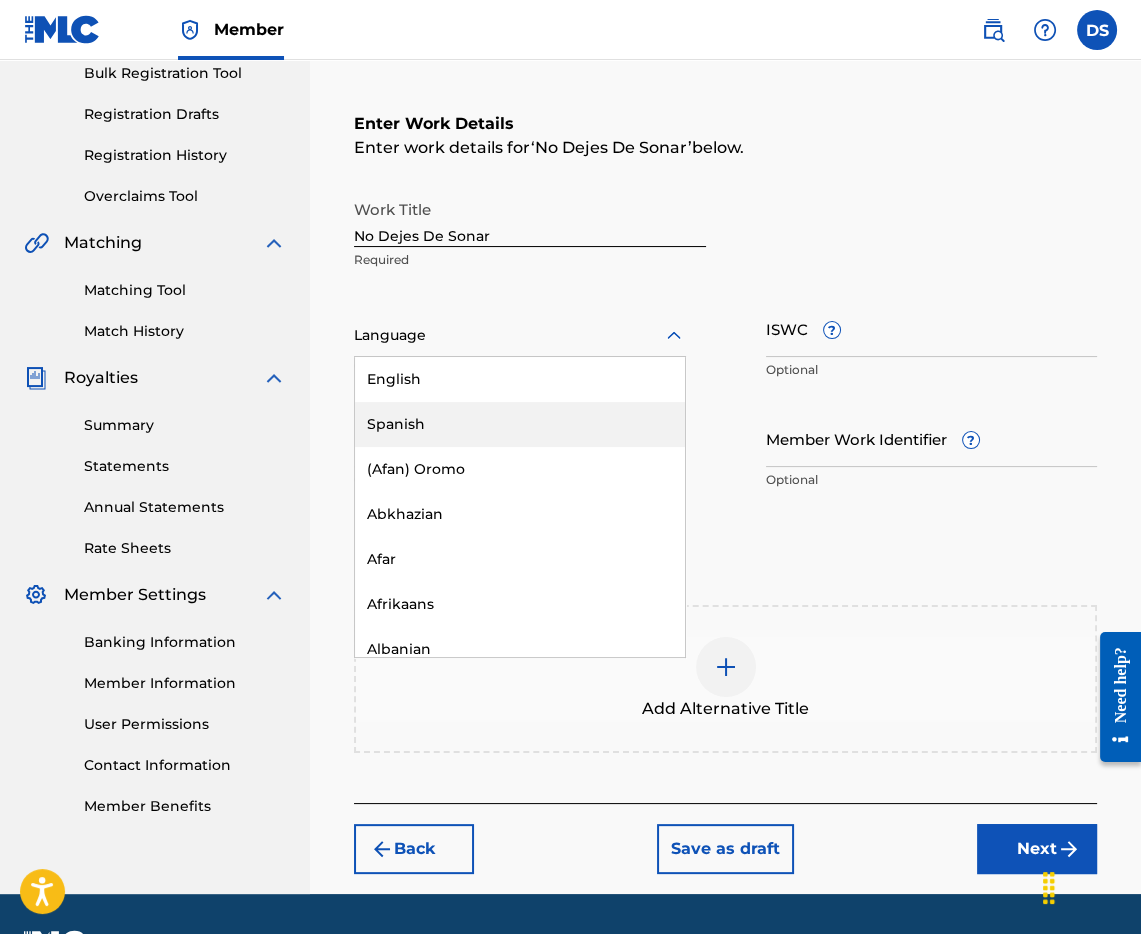 click on "Spanish" at bounding box center (520, 424) 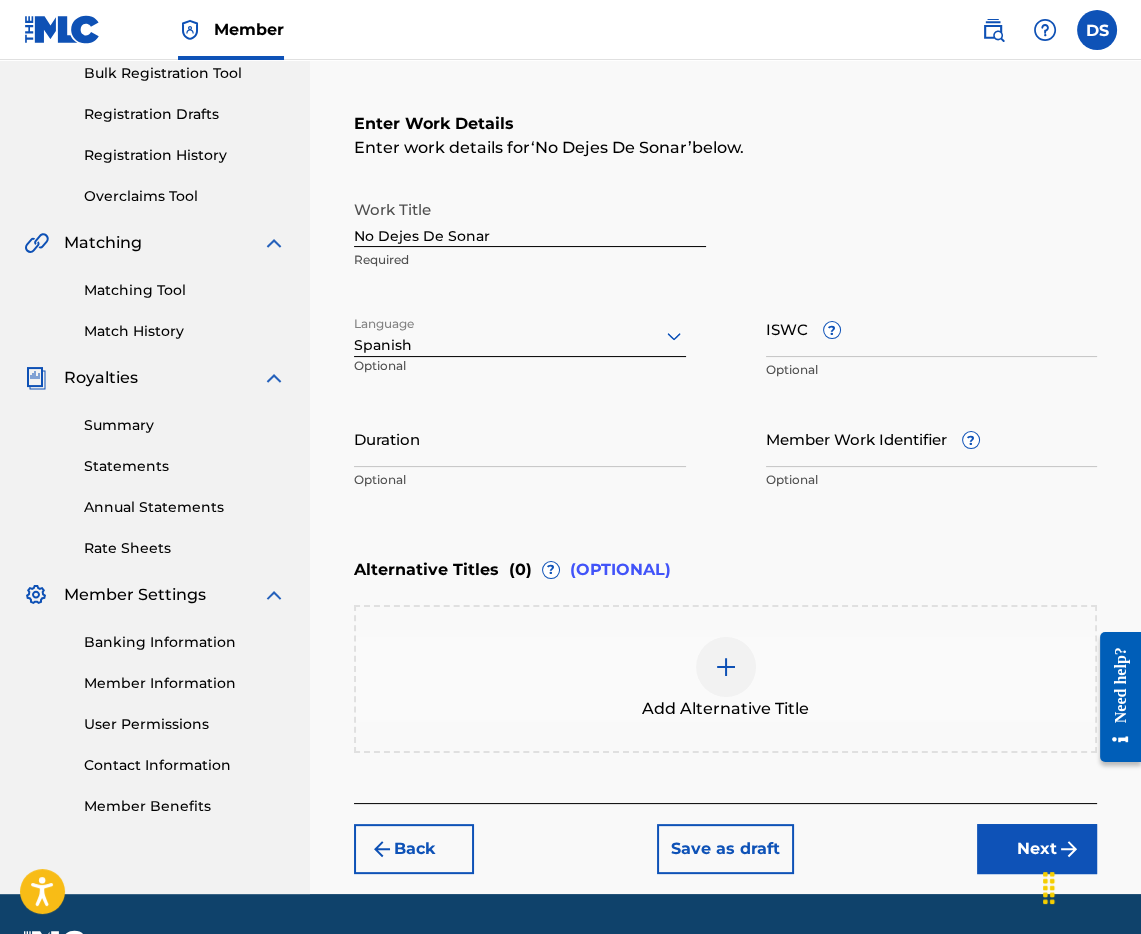 click on "ISWC   ?" at bounding box center [932, 328] 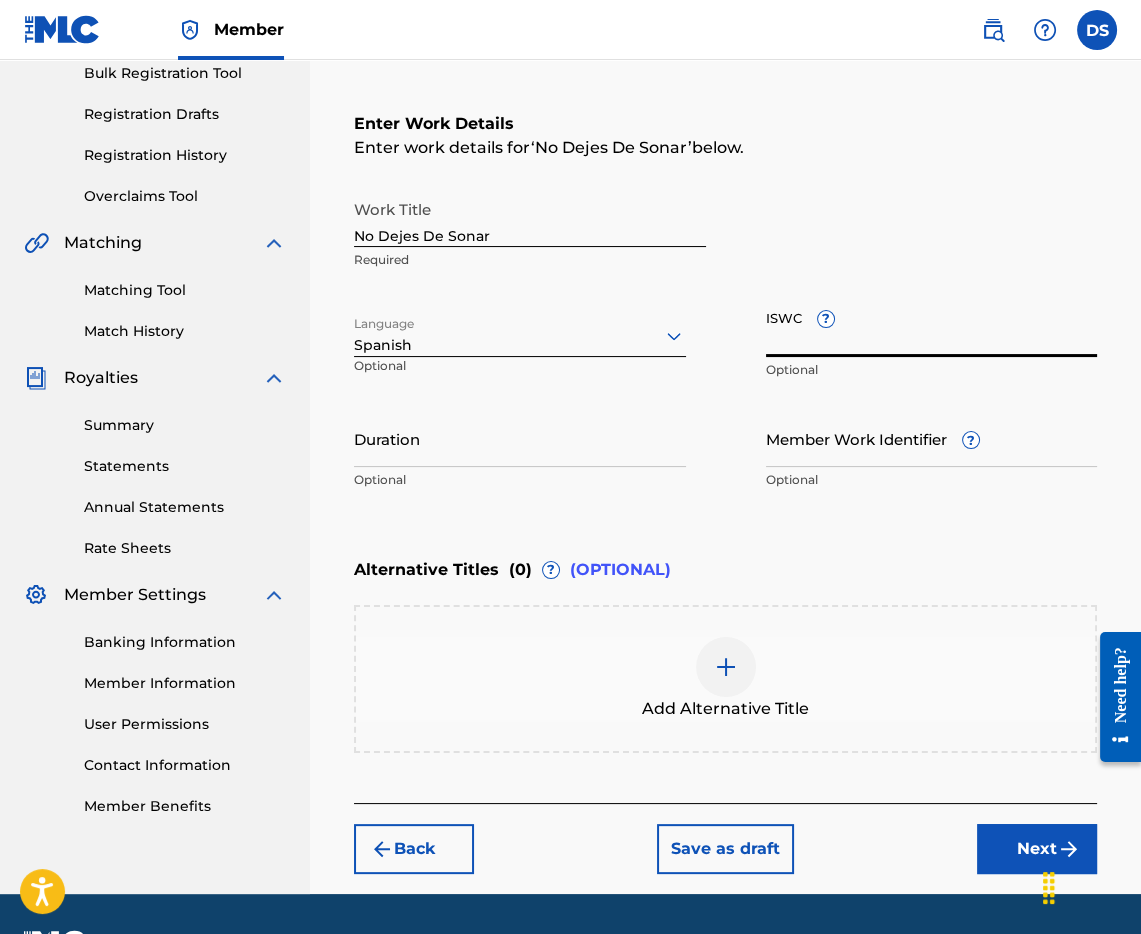 paste on "T3204906623" 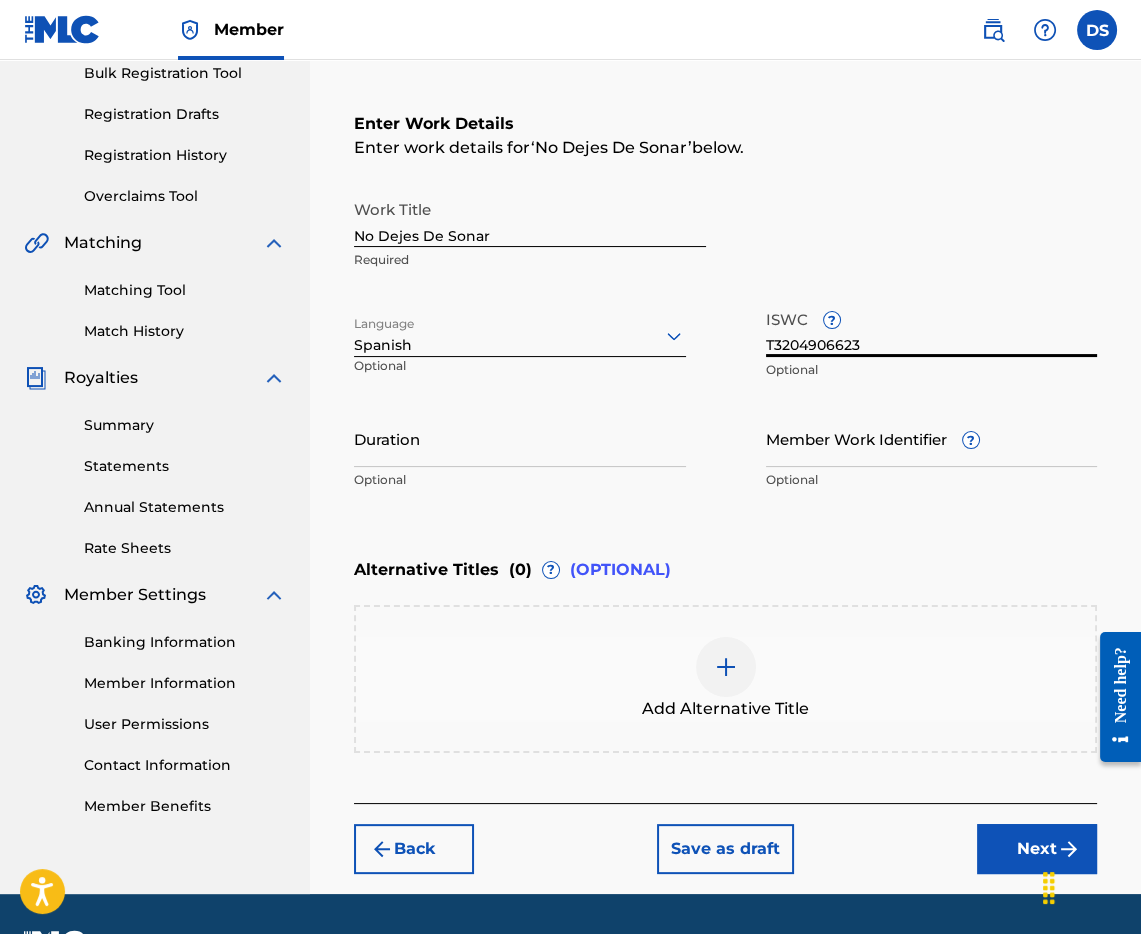 type on "T3204906623" 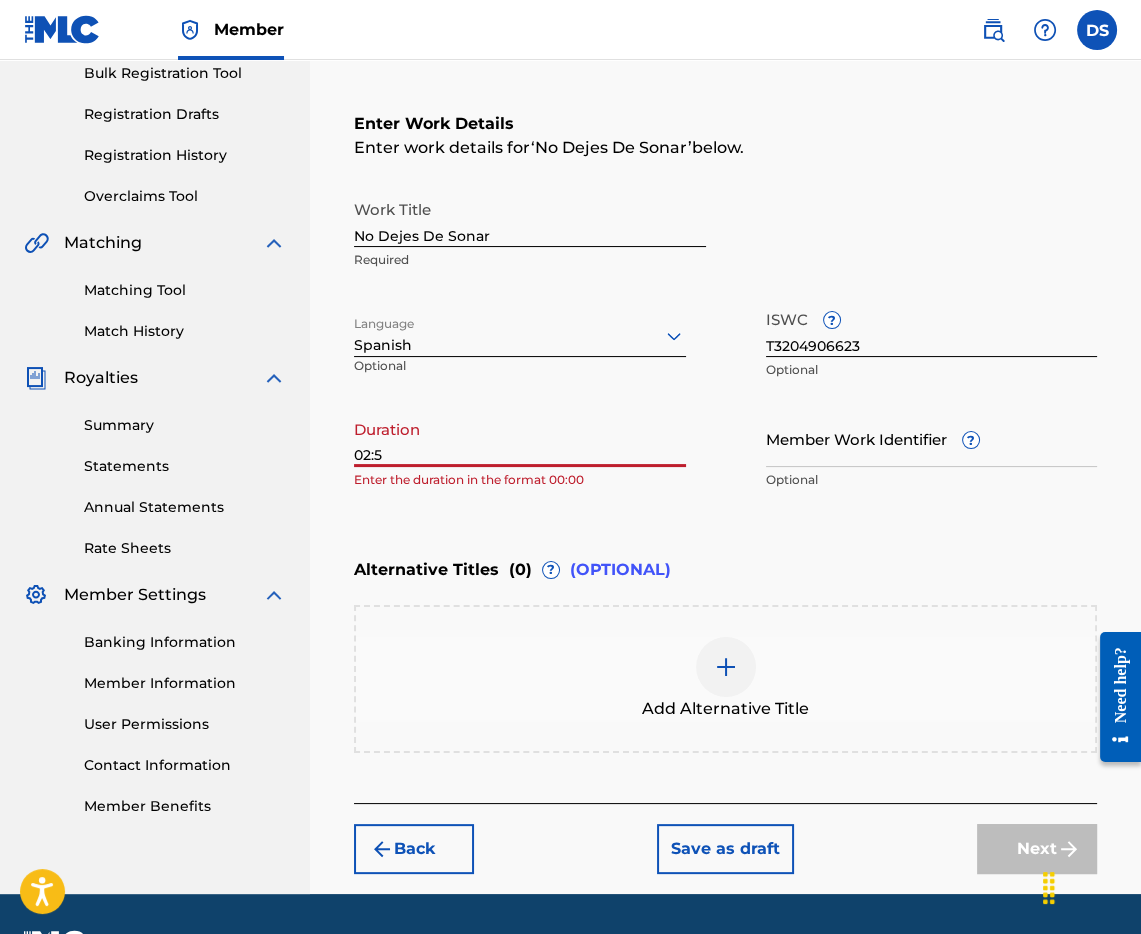 type on "02:54" 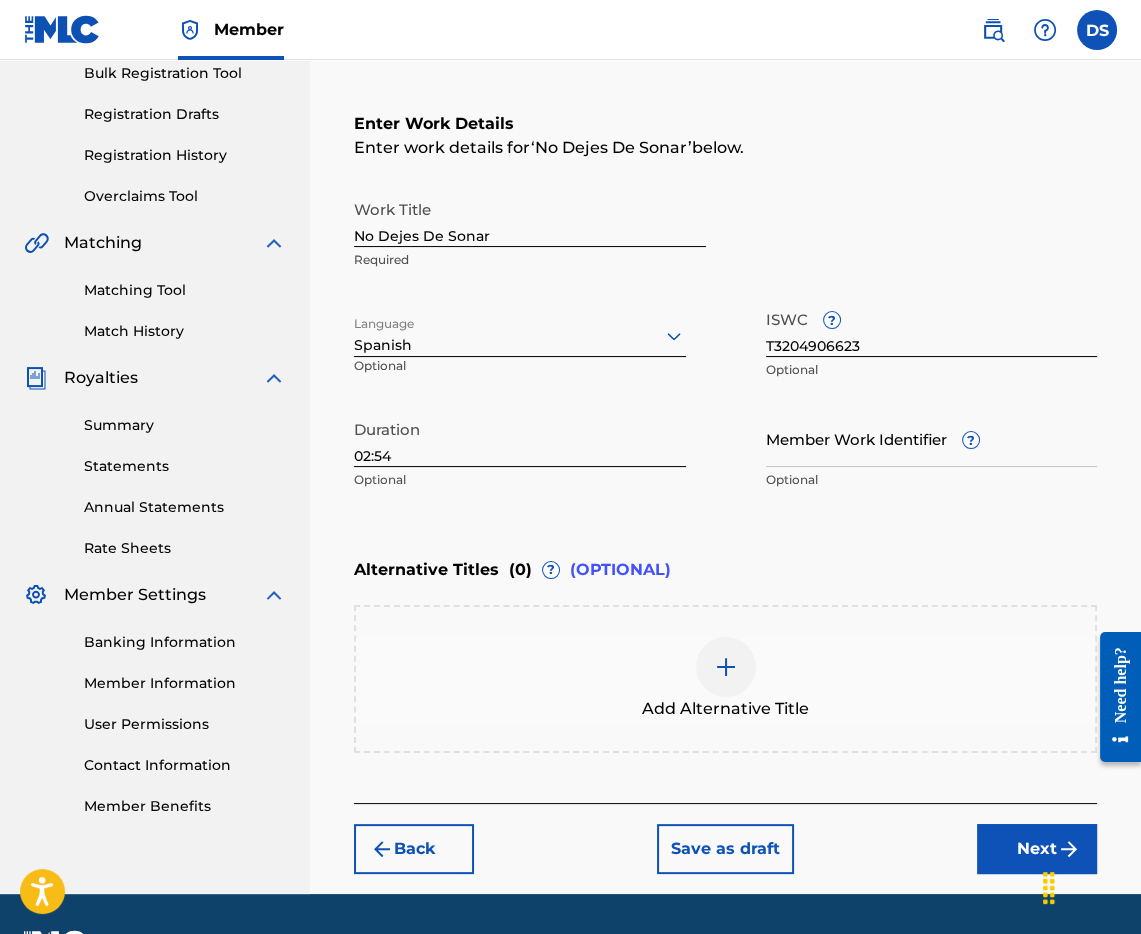 click on "Next" at bounding box center (1037, 849) 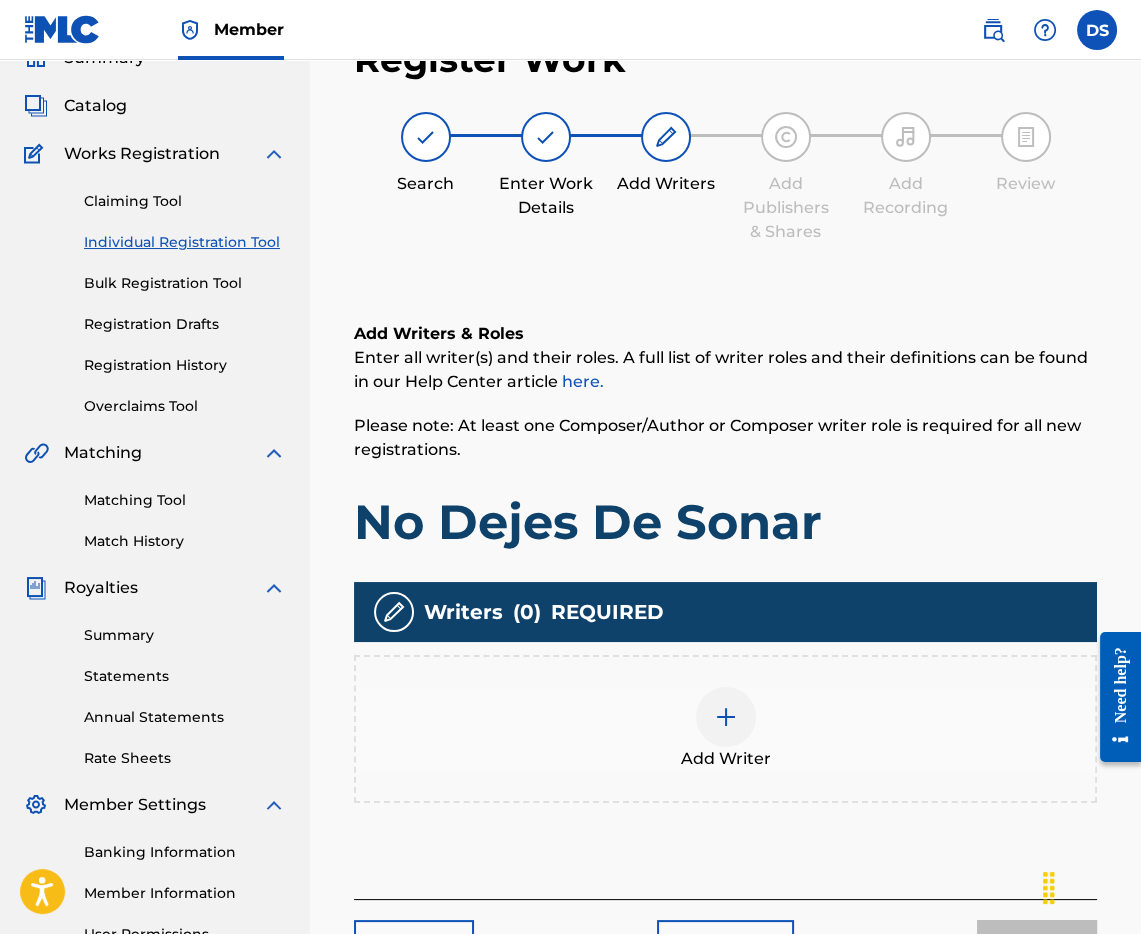 scroll, scrollTop: 89, scrollLeft: 0, axis: vertical 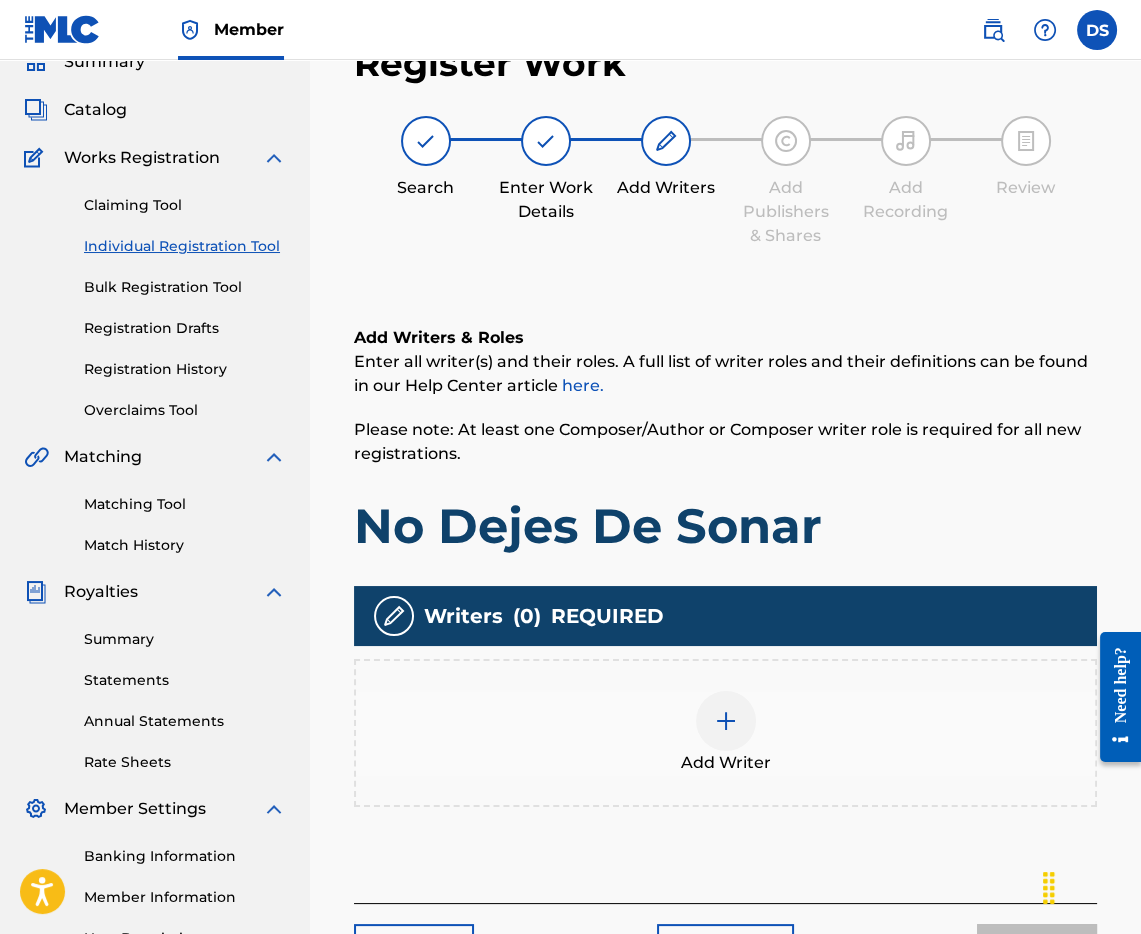 click at bounding box center [726, 721] 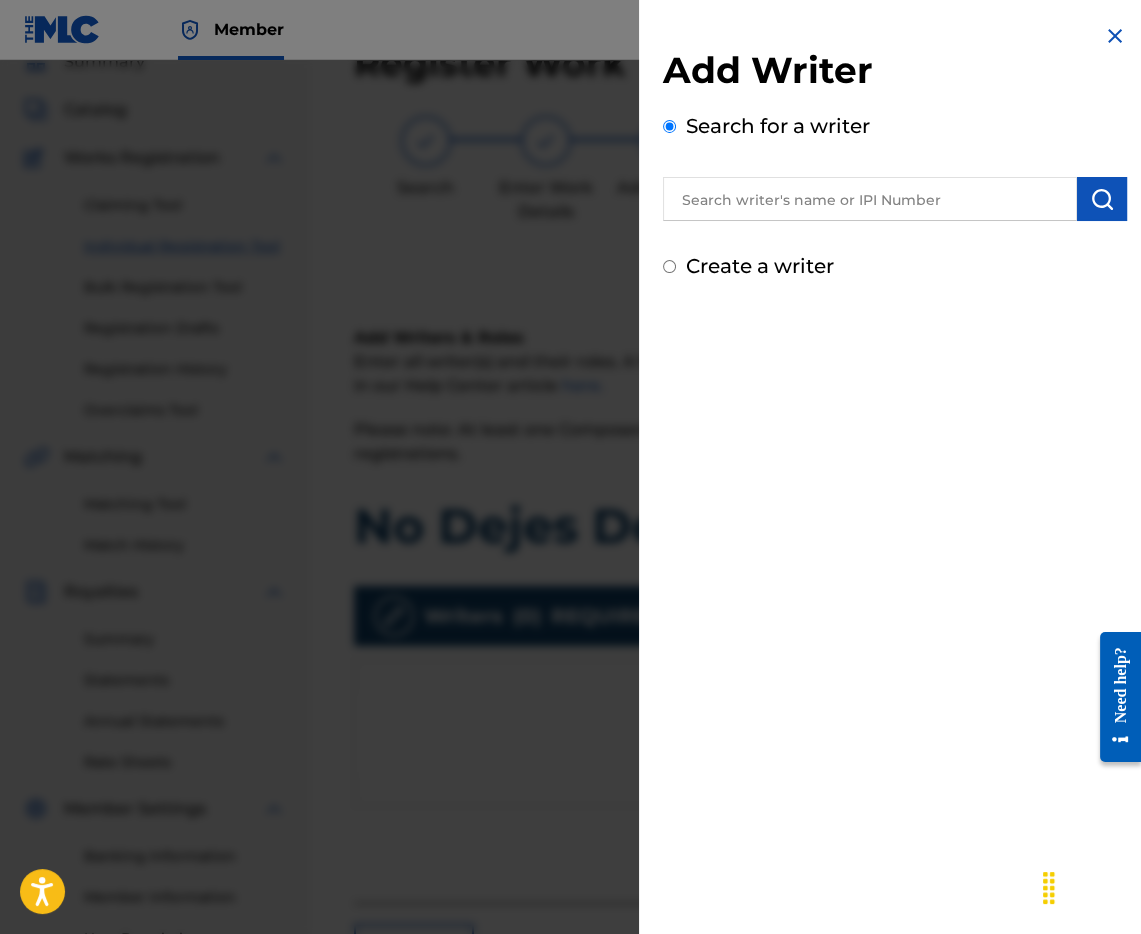 click at bounding box center (870, 199) 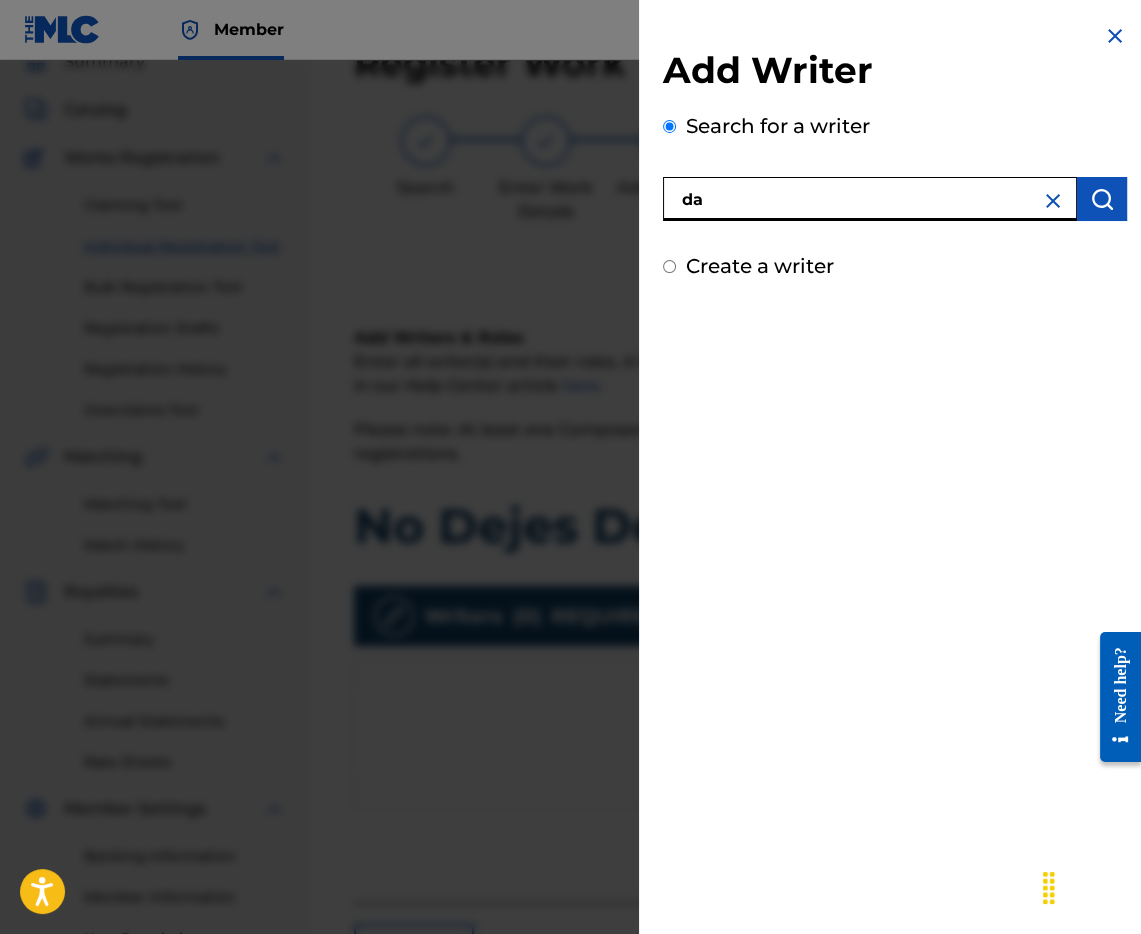 type on "d" 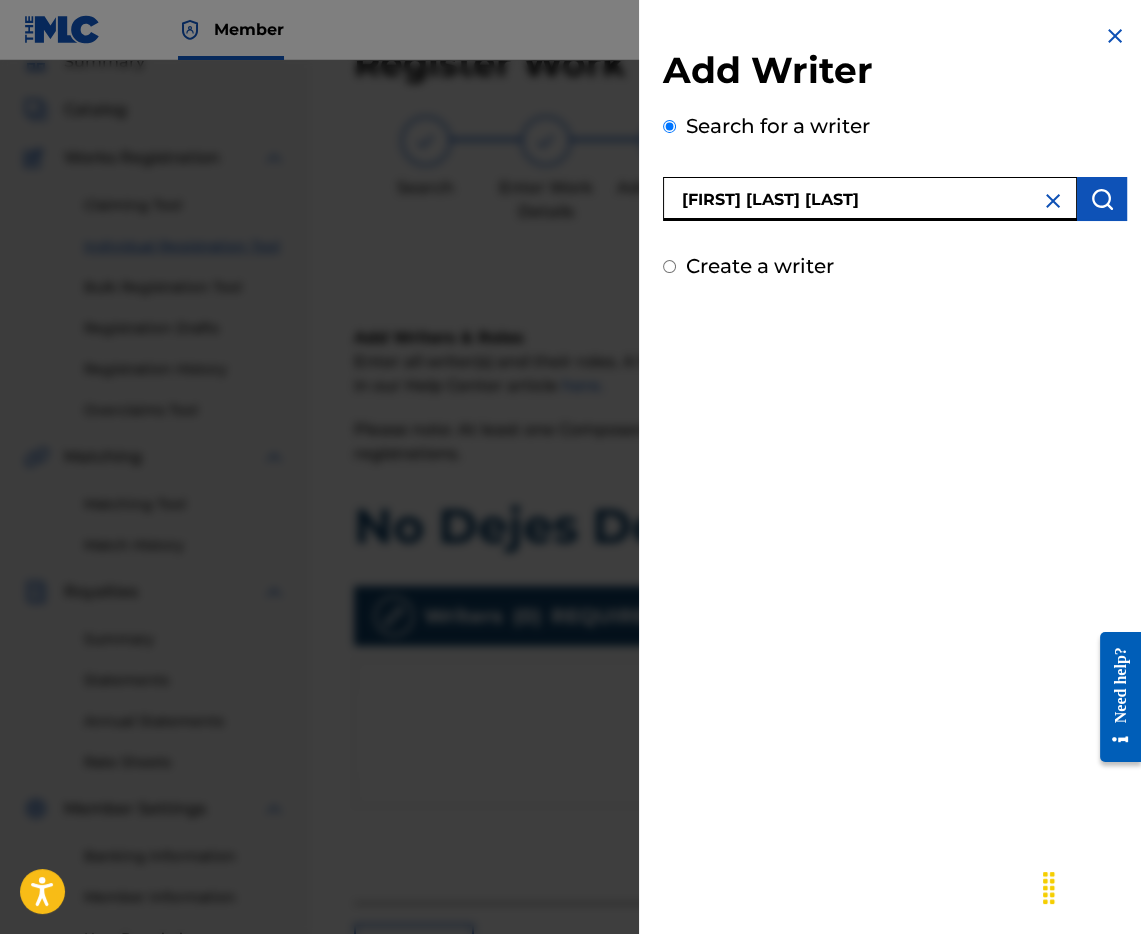 type on "[FIRST] [LAST] [LAST]" 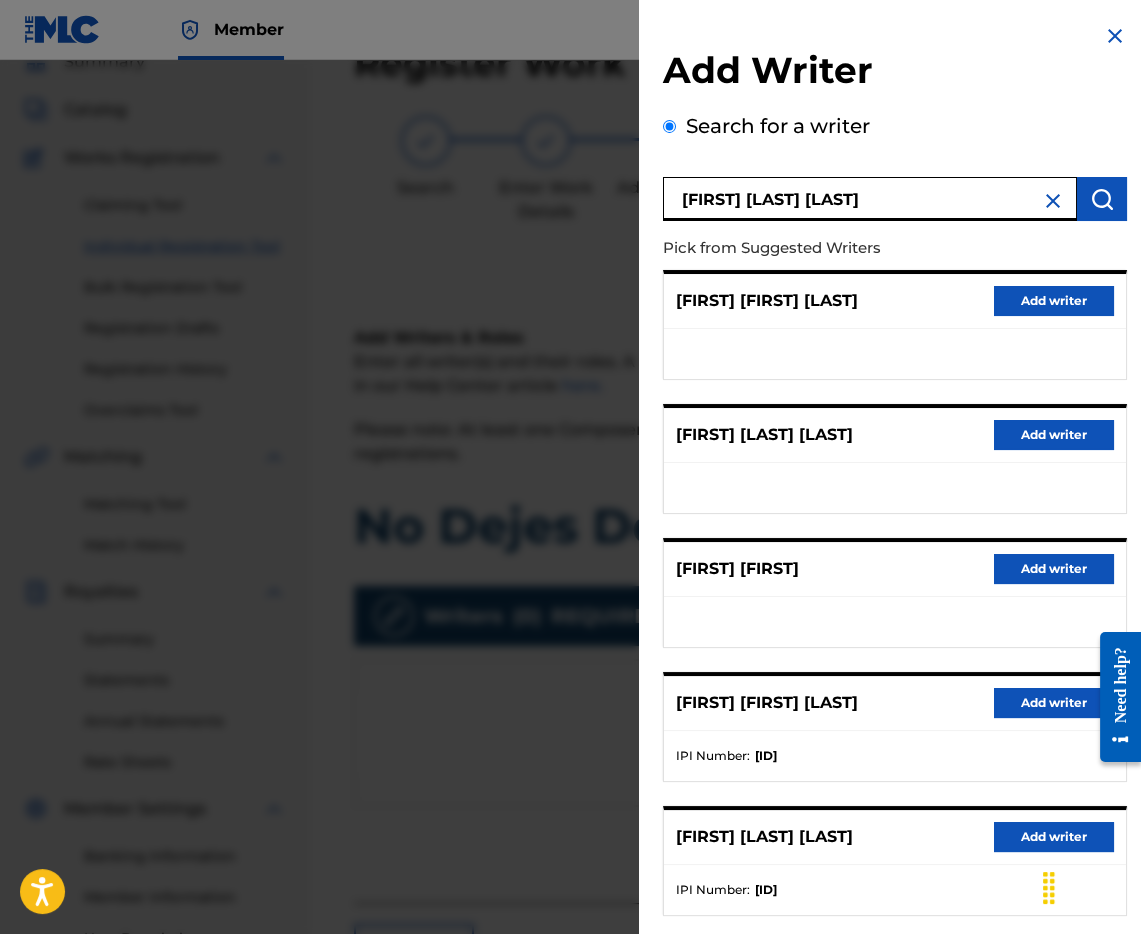 click on "Add writer" at bounding box center [1054, 703] 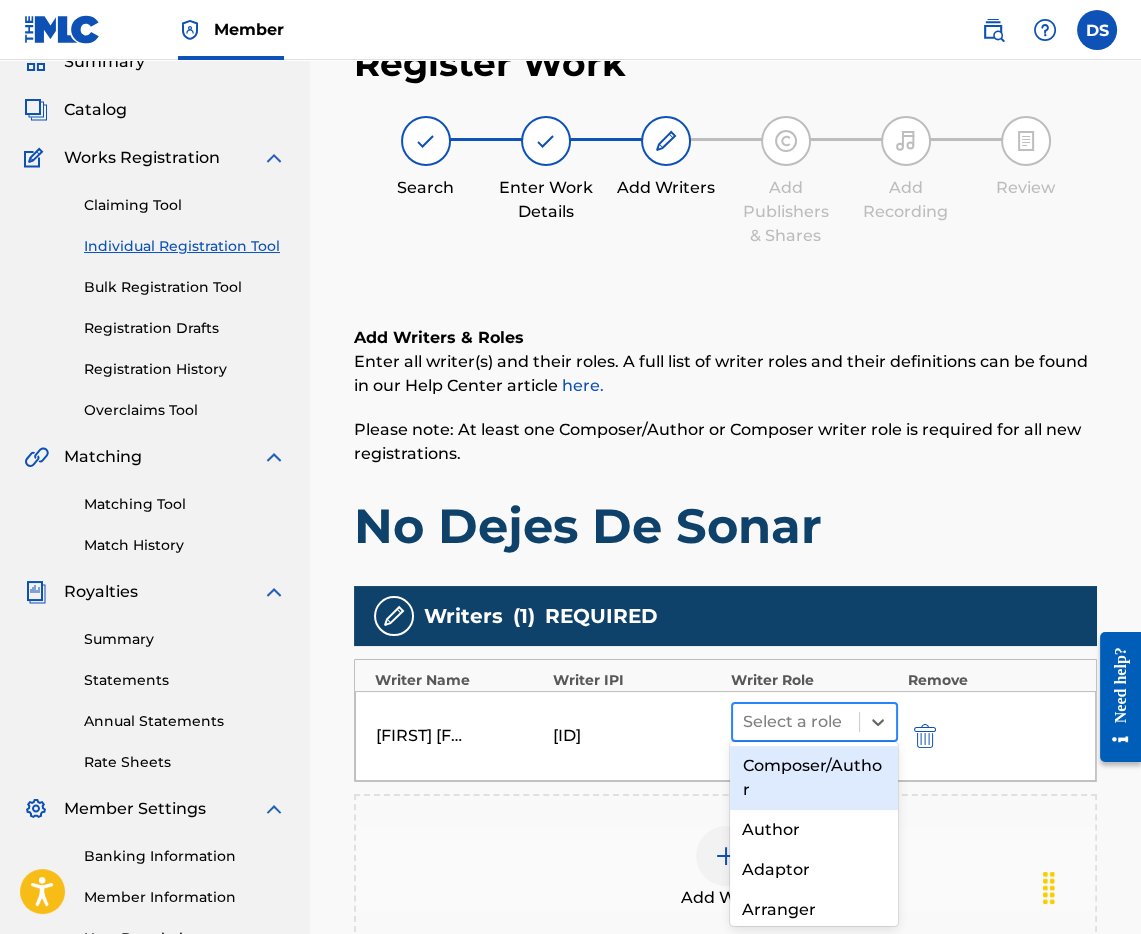 click at bounding box center [796, 722] 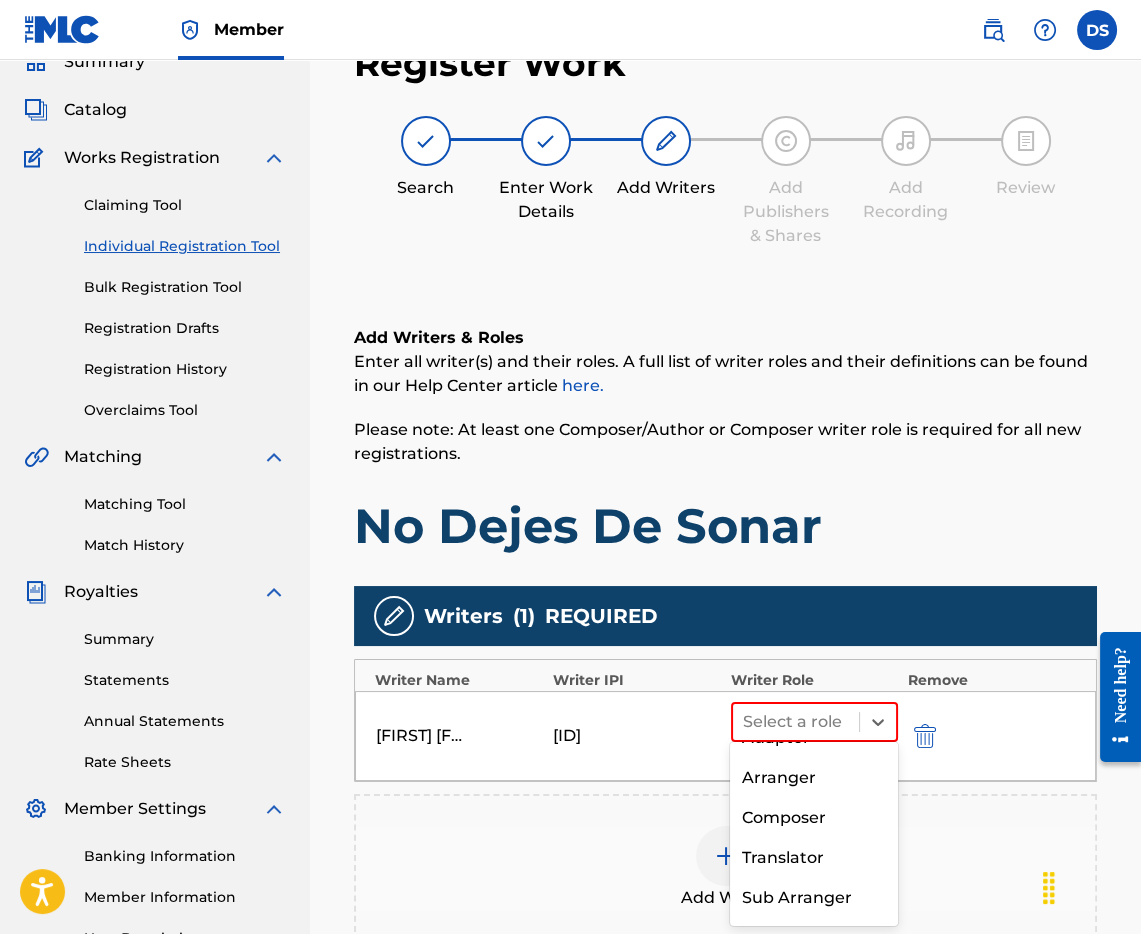 scroll, scrollTop: 132, scrollLeft: 0, axis: vertical 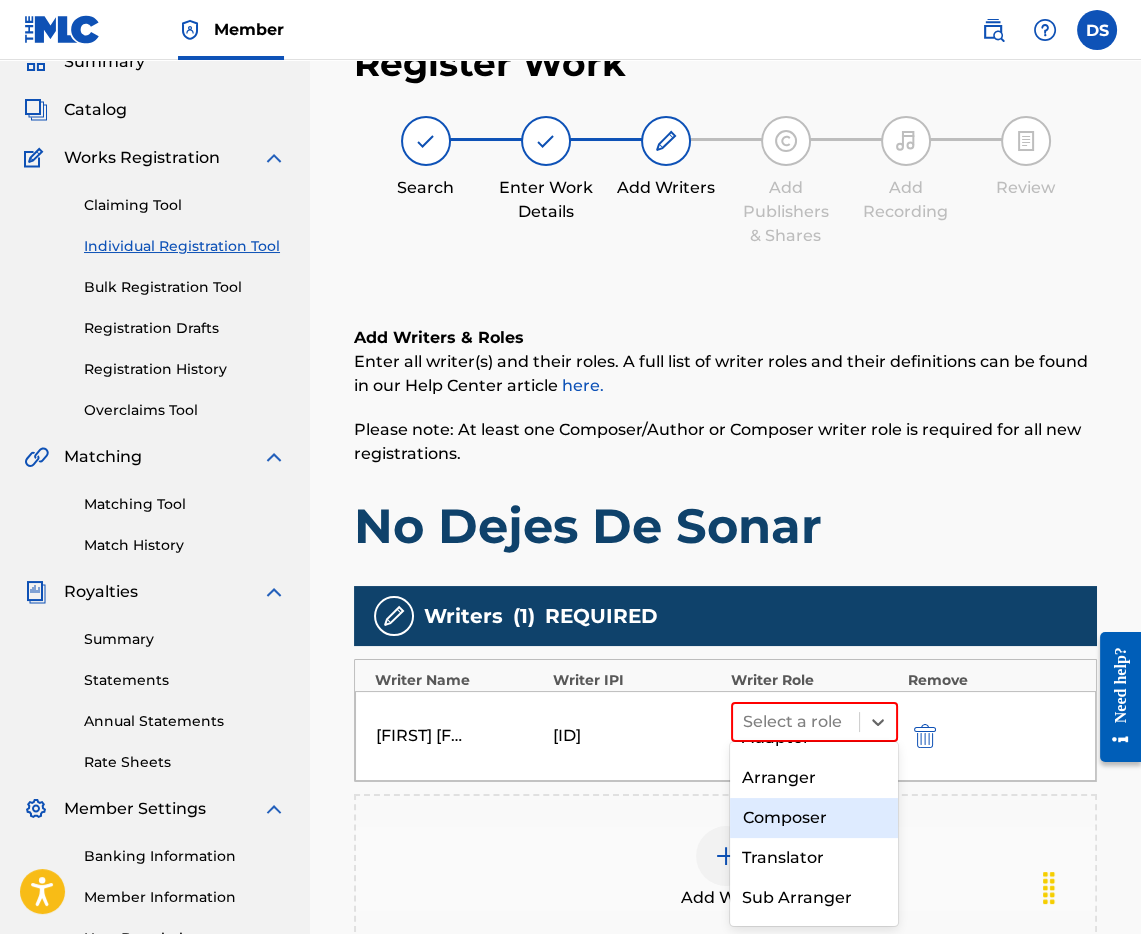 click on "Composer" at bounding box center (813, 818) 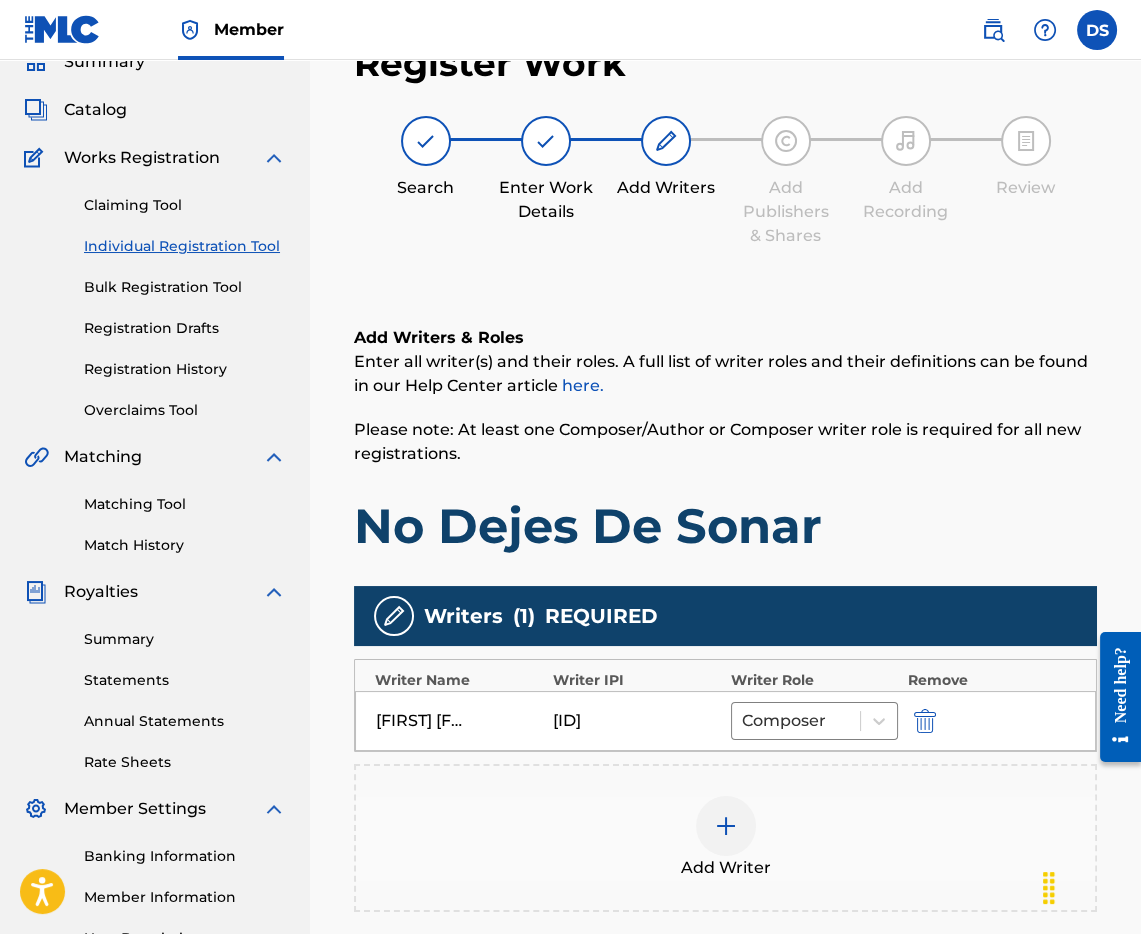 click at bounding box center [726, 826] 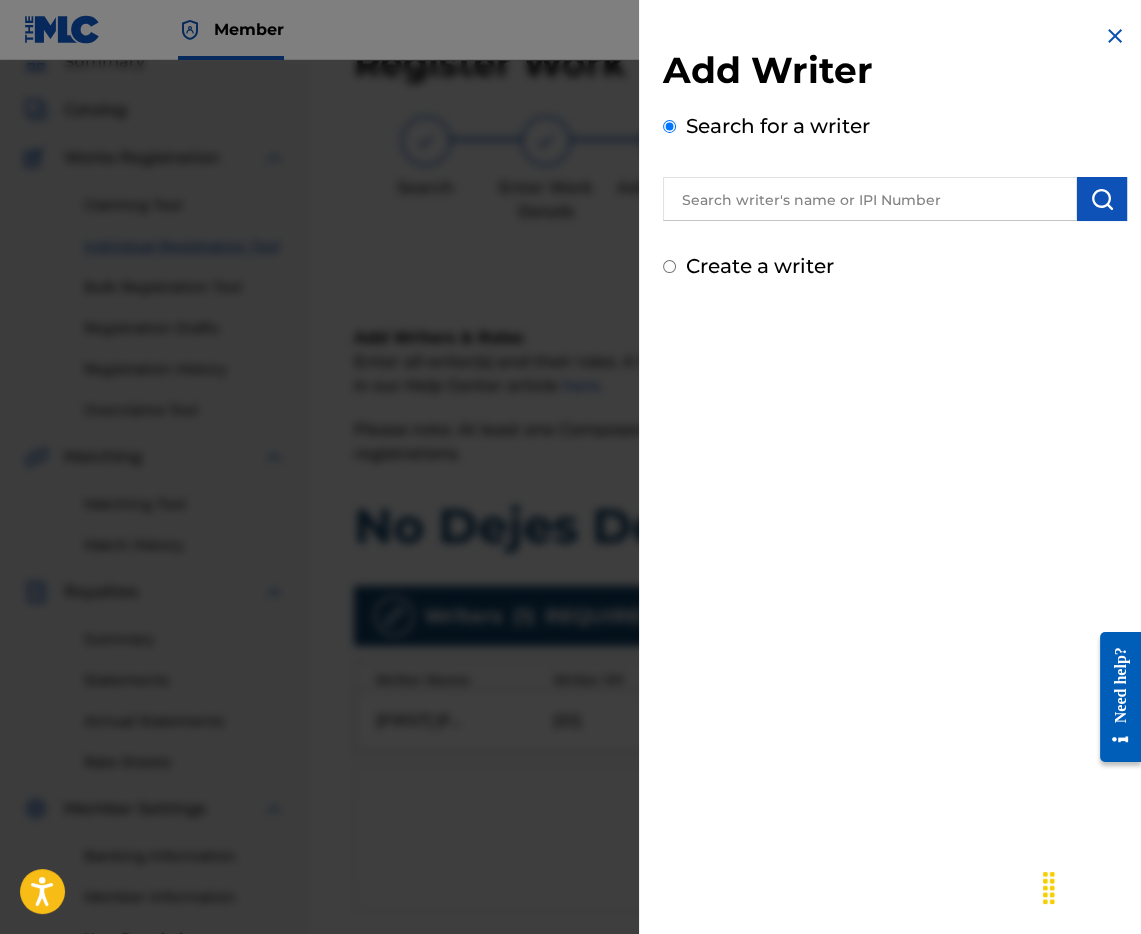 click at bounding box center (870, 199) 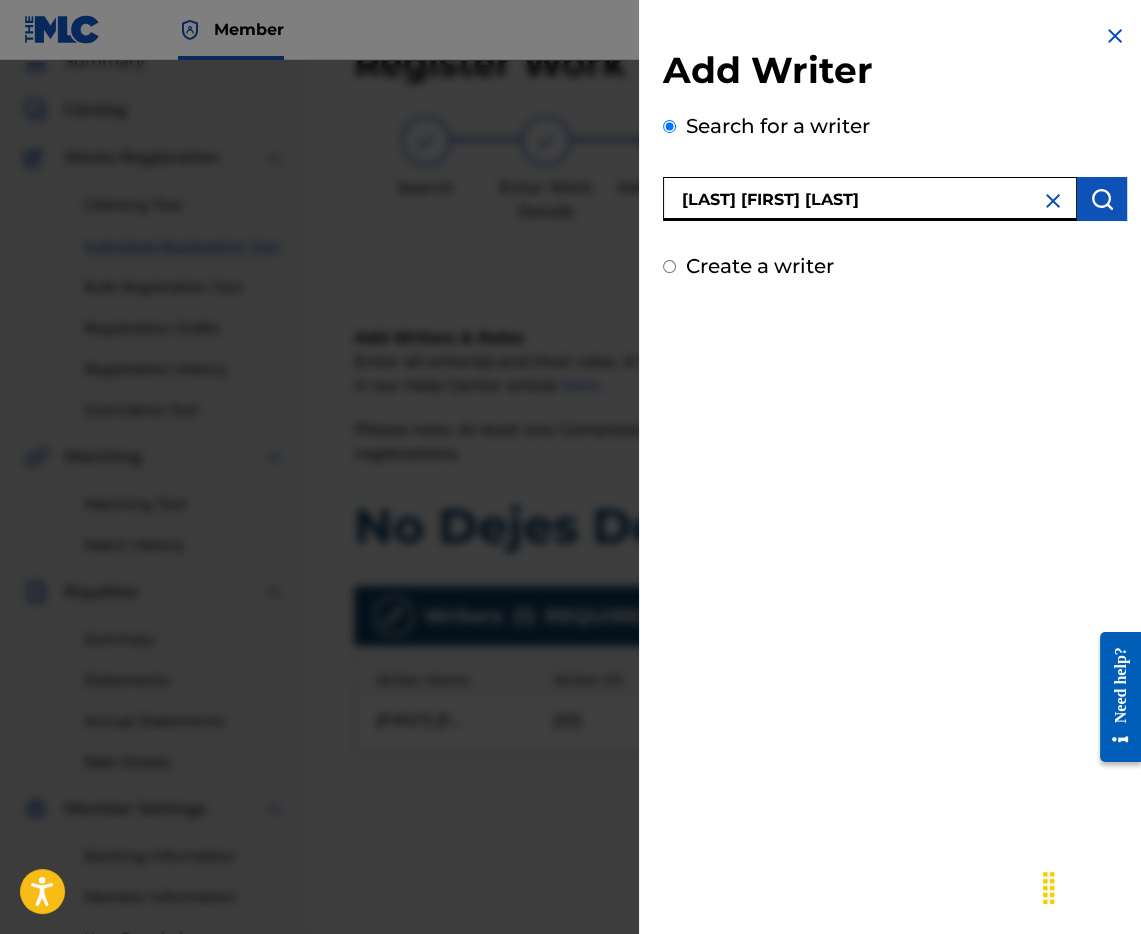 type on "[LAST] [FIRST] [LAST]" 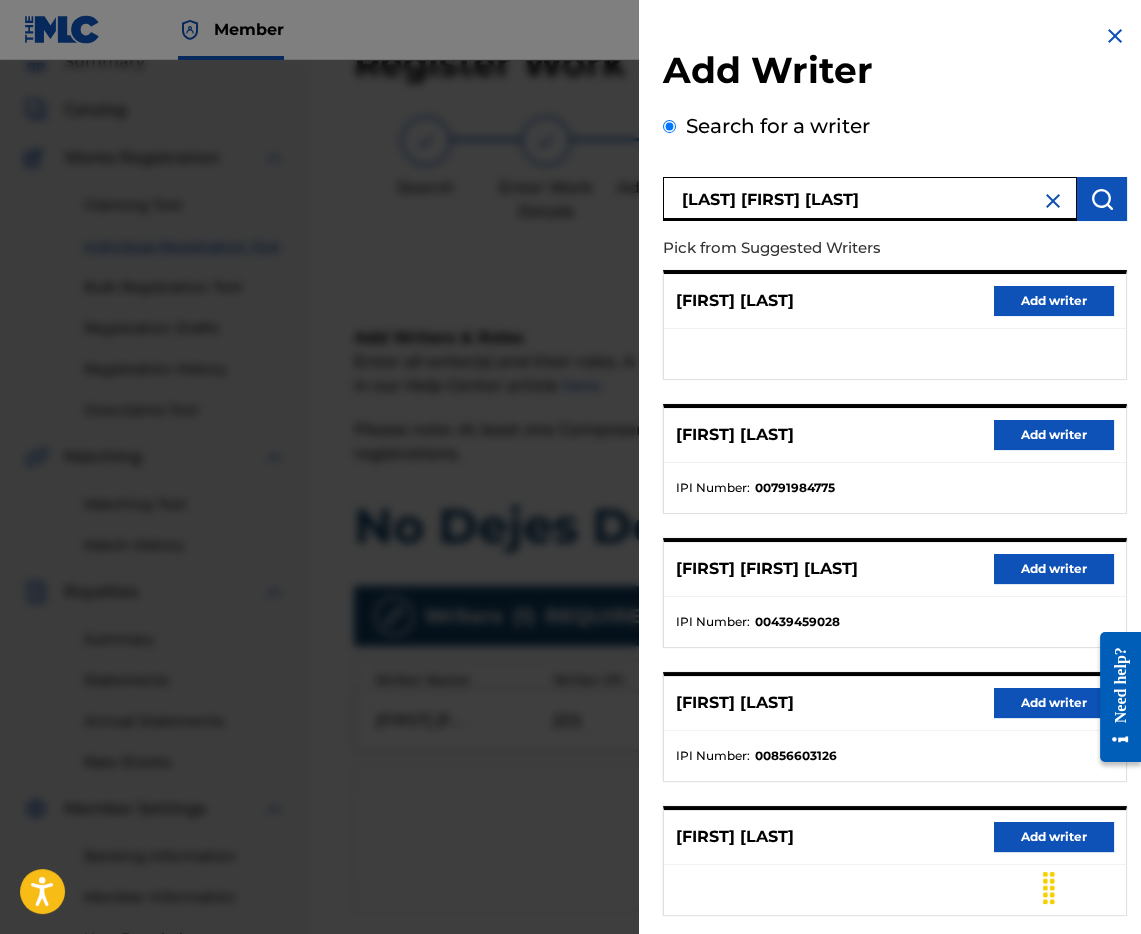 click on "Add writer" at bounding box center (1054, 569) 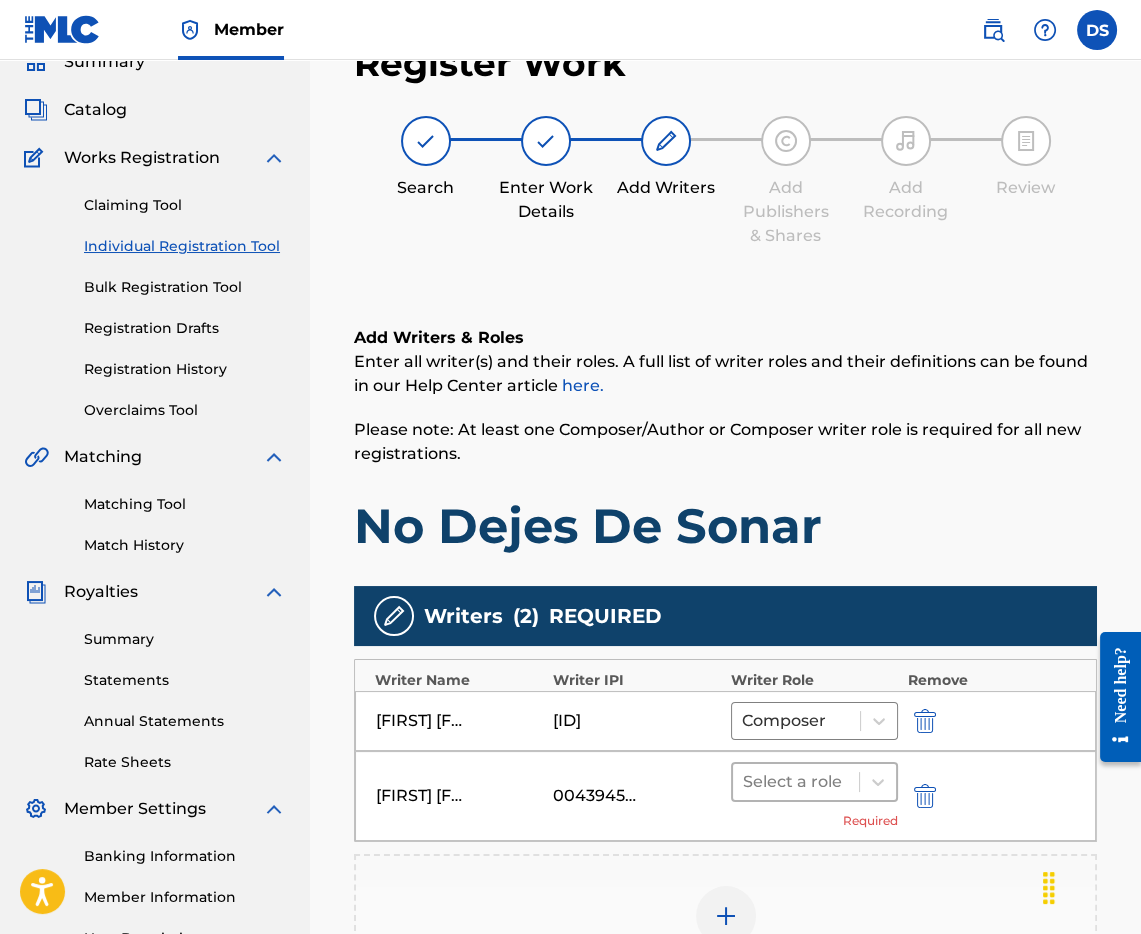 click at bounding box center (796, 782) 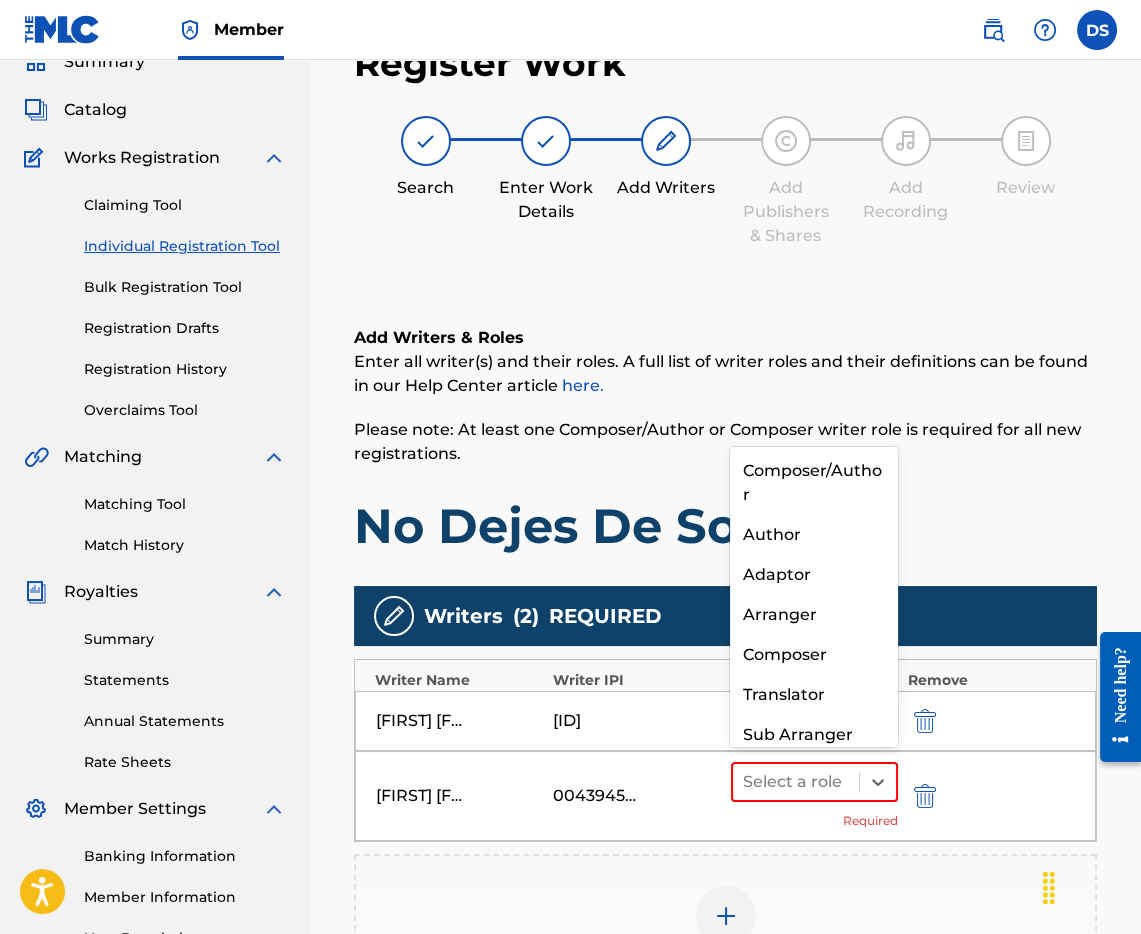 scroll, scrollTop: 16, scrollLeft: 0, axis: vertical 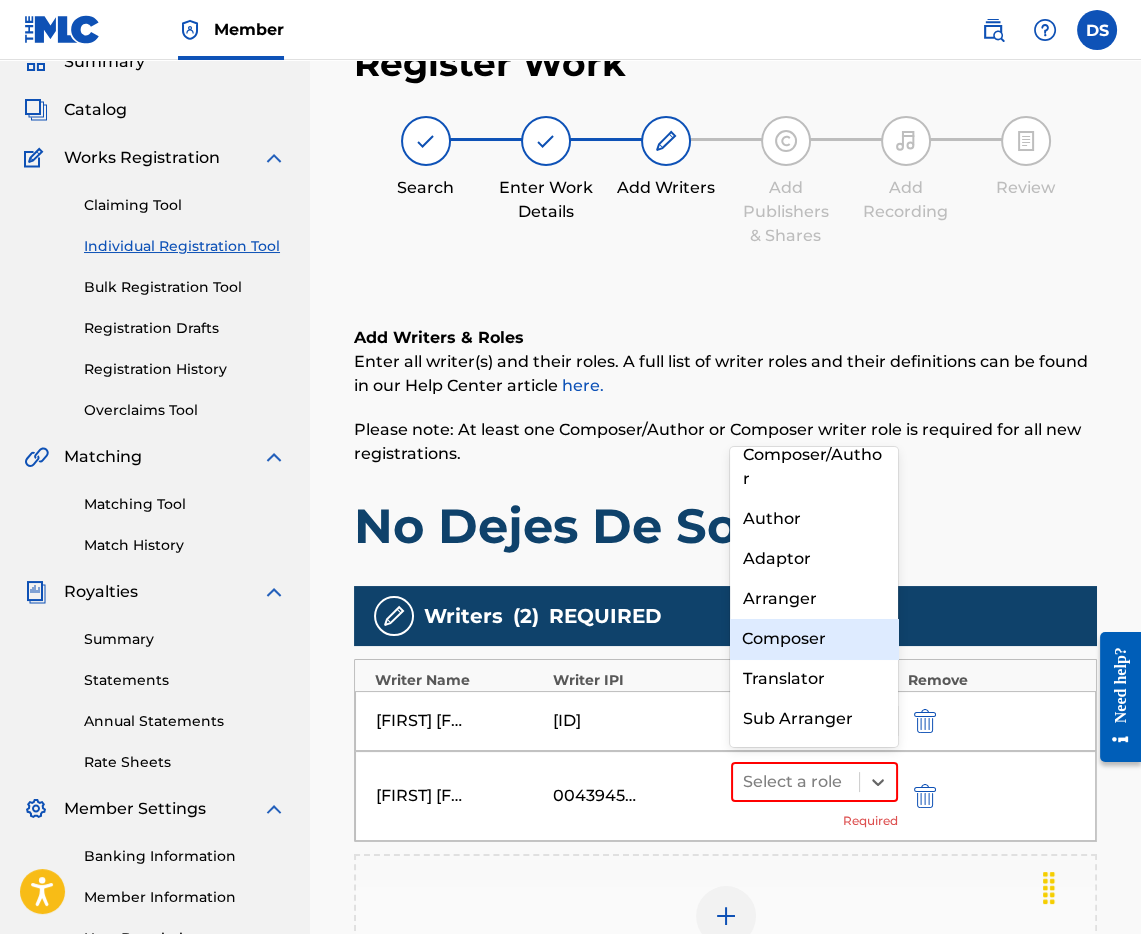 click on "Composer" at bounding box center [813, 639] 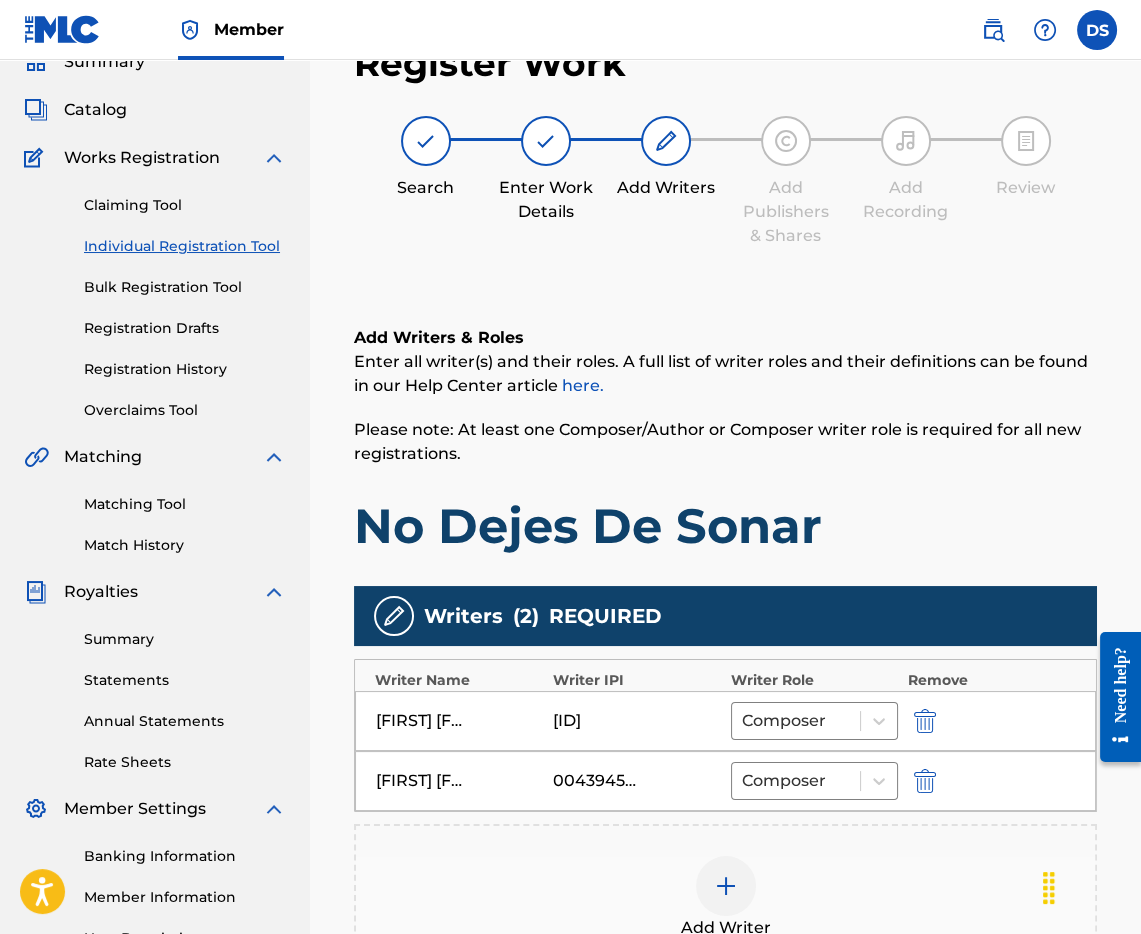 click at bounding box center (726, 886) 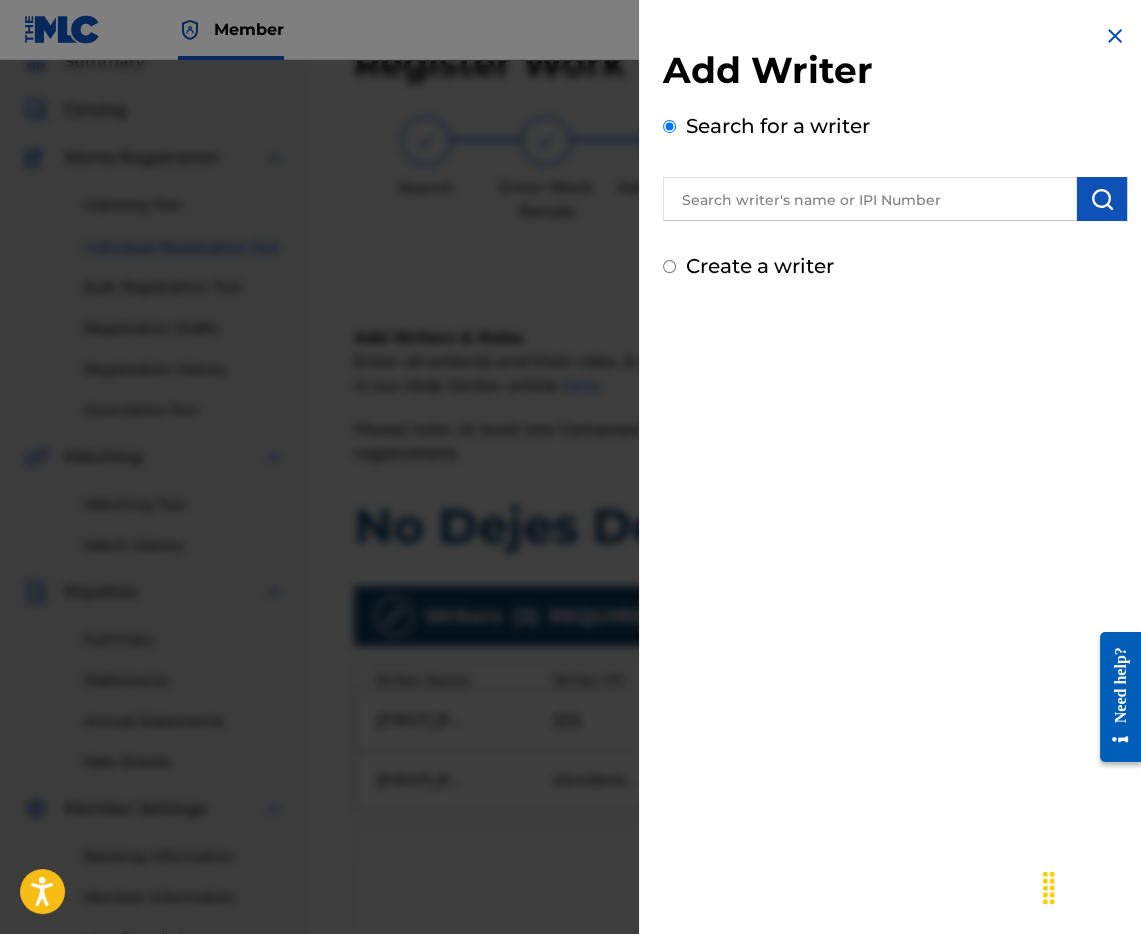 click at bounding box center (870, 199) 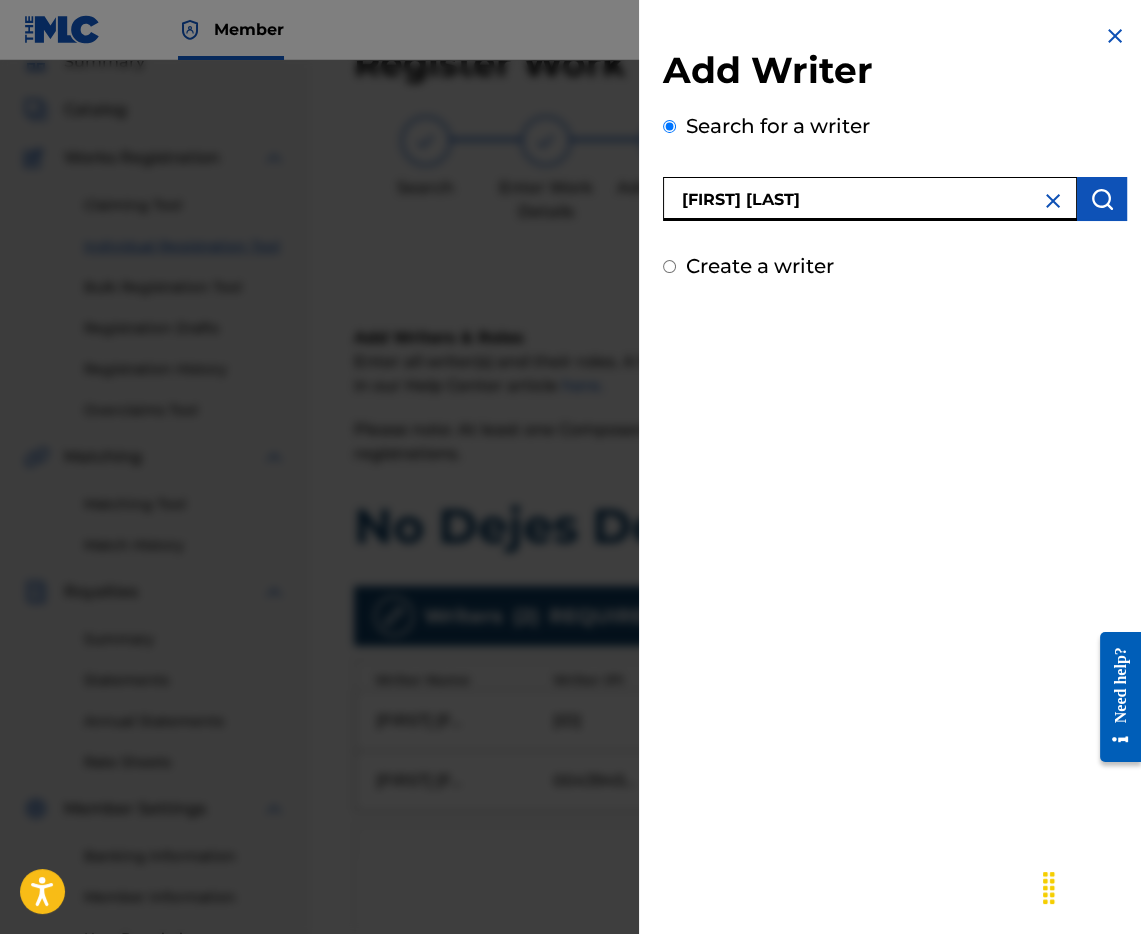 type on "[FIRST] [LAST]" 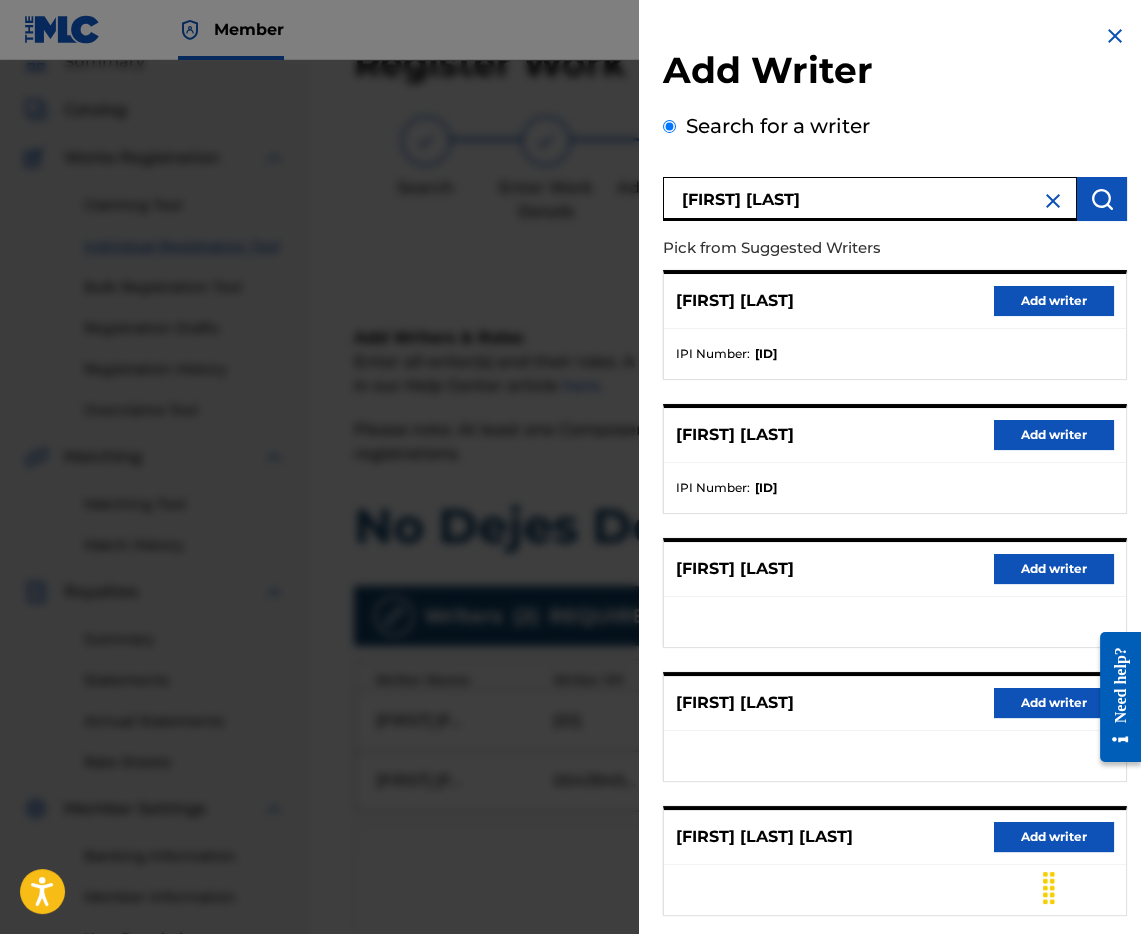 click on "Add writer" at bounding box center [1054, 301] 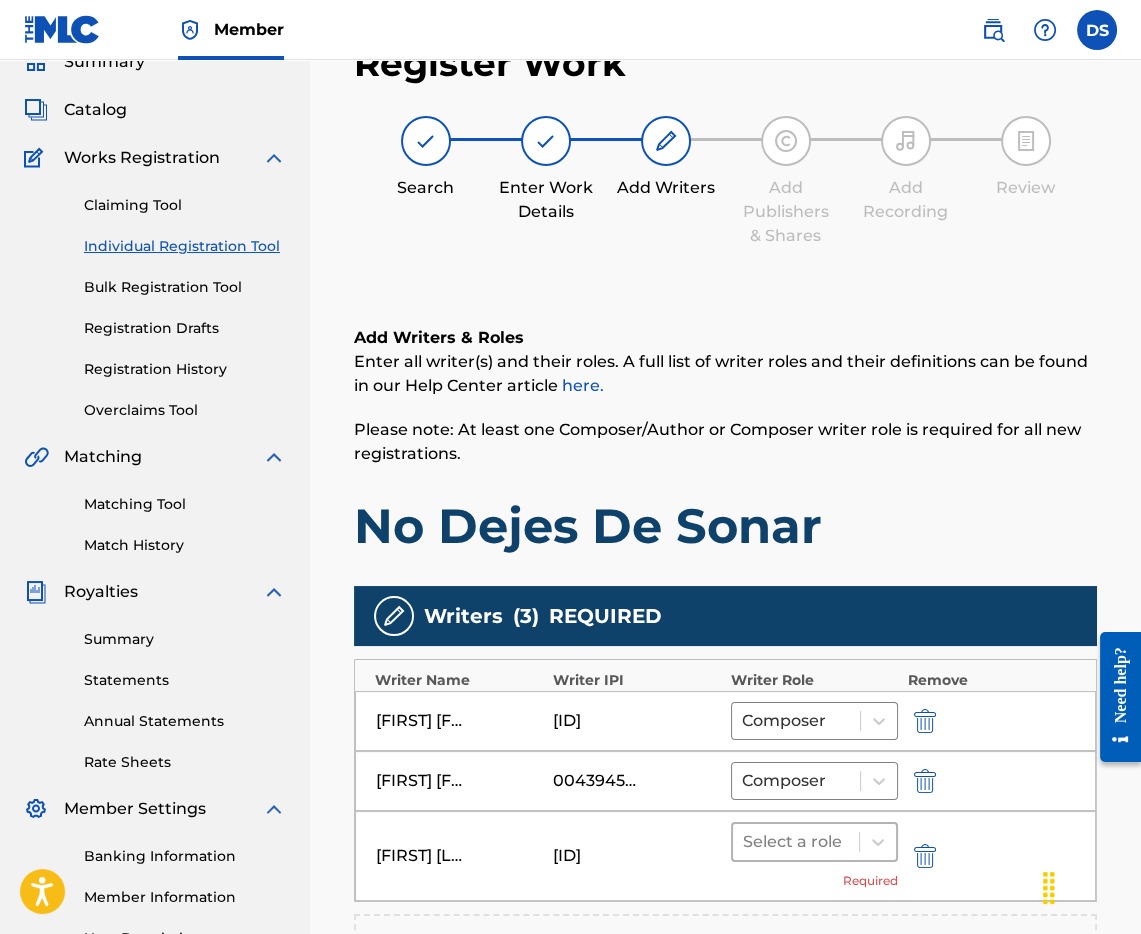 click at bounding box center (859, 842) 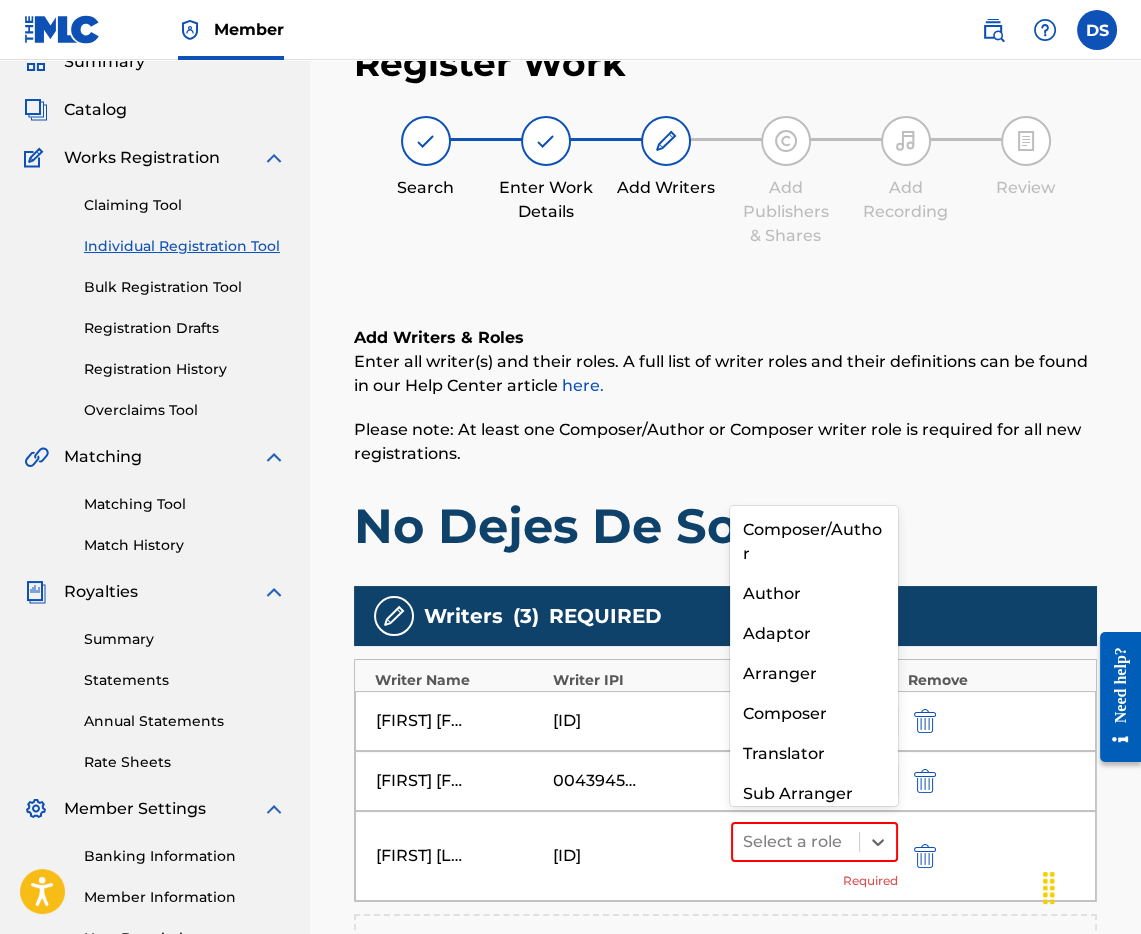 scroll, scrollTop: 16, scrollLeft: 0, axis: vertical 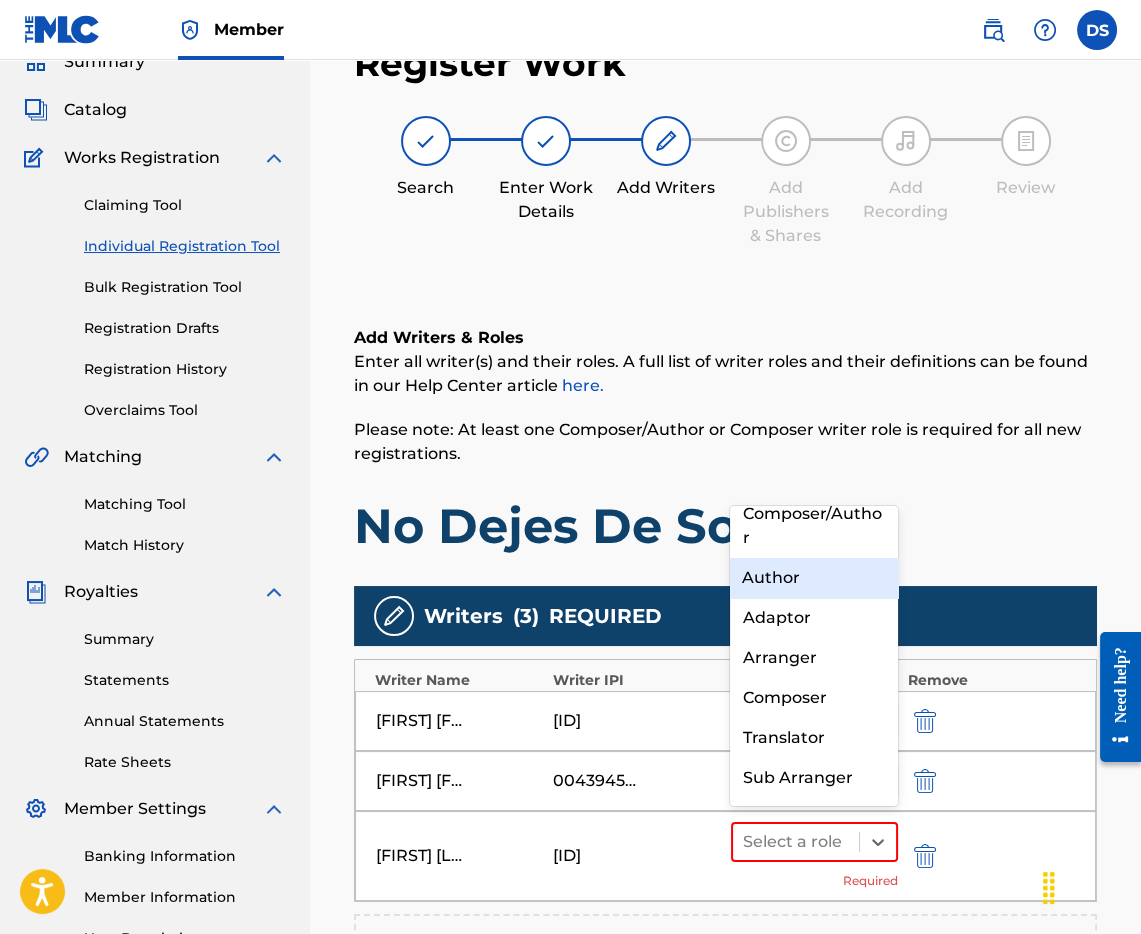 click on "Author" at bounding box center (813, 578) 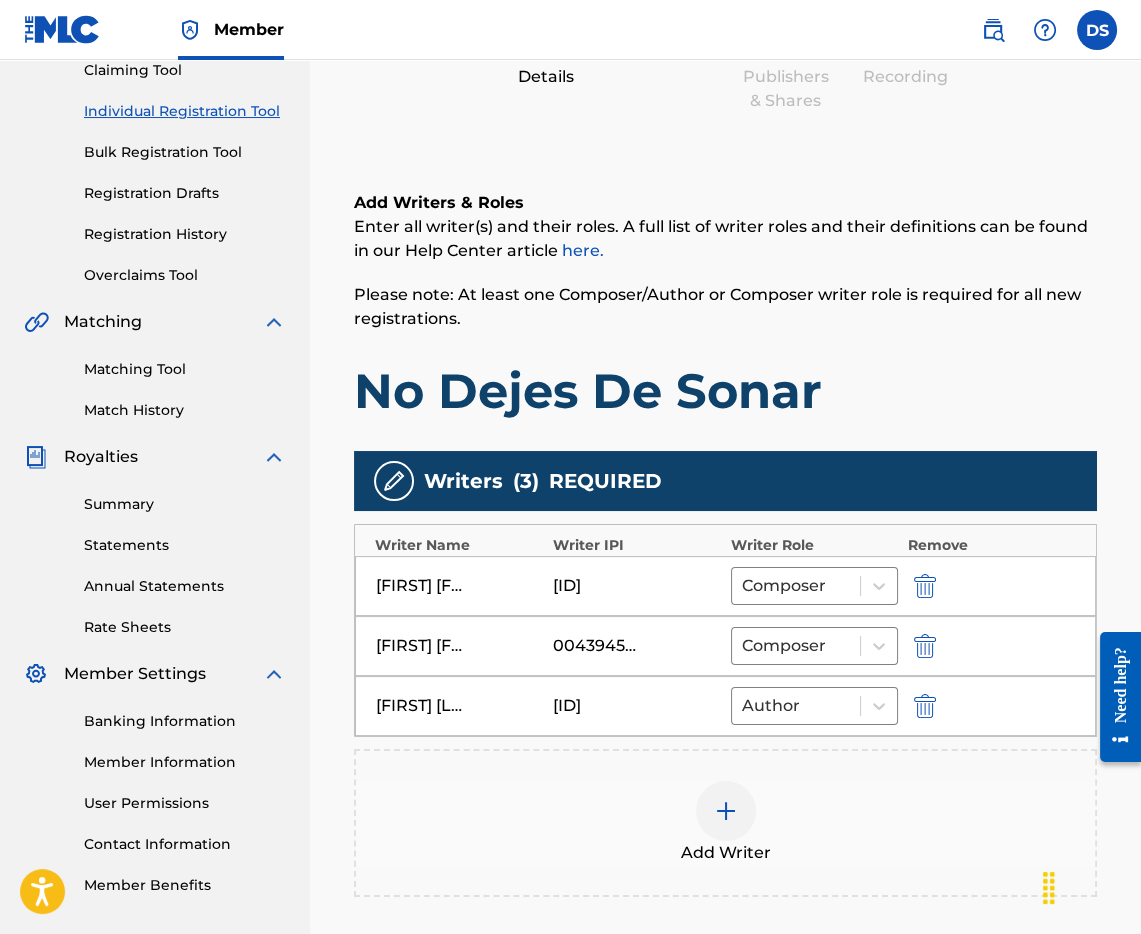 scroll, scrollTop: 372, scrollLeft: 0, axis: vertical 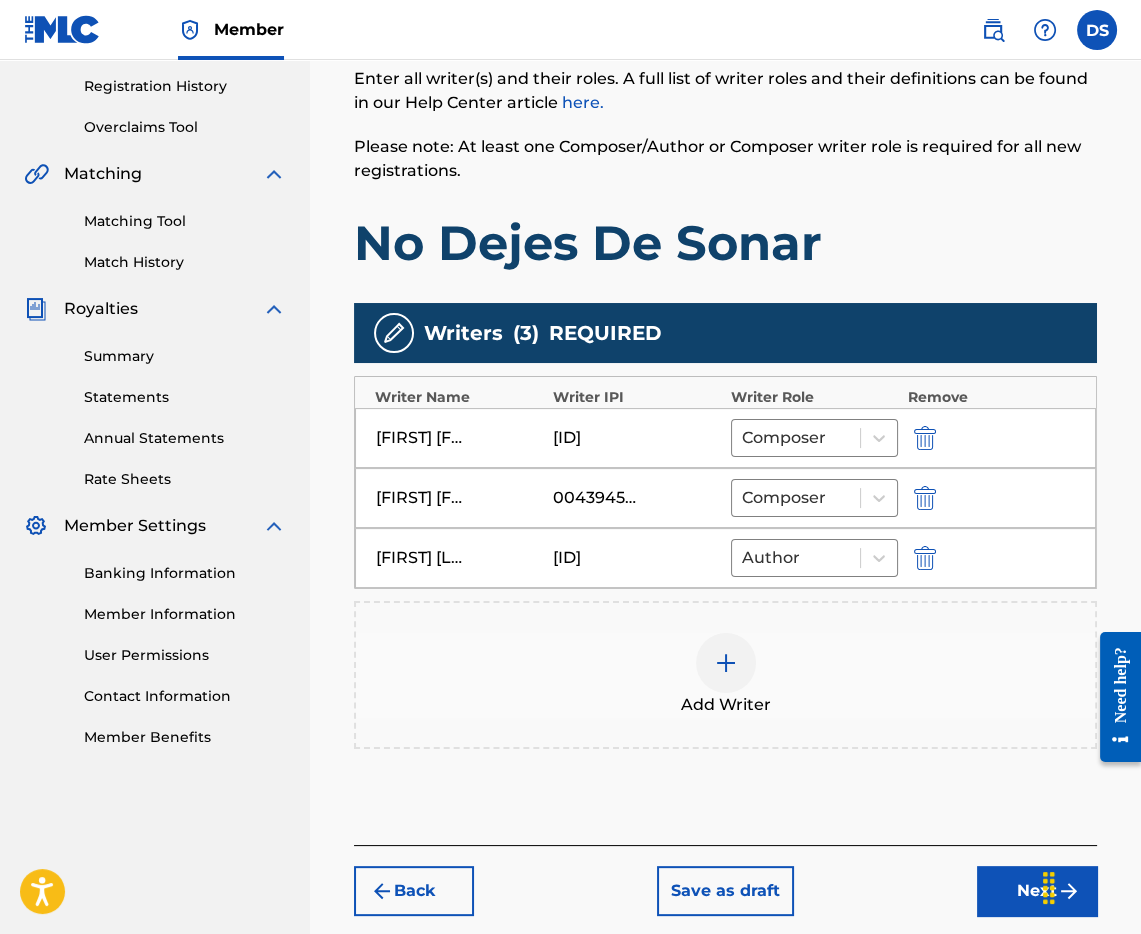 click on "Next" at bounding box center (1037, 891) 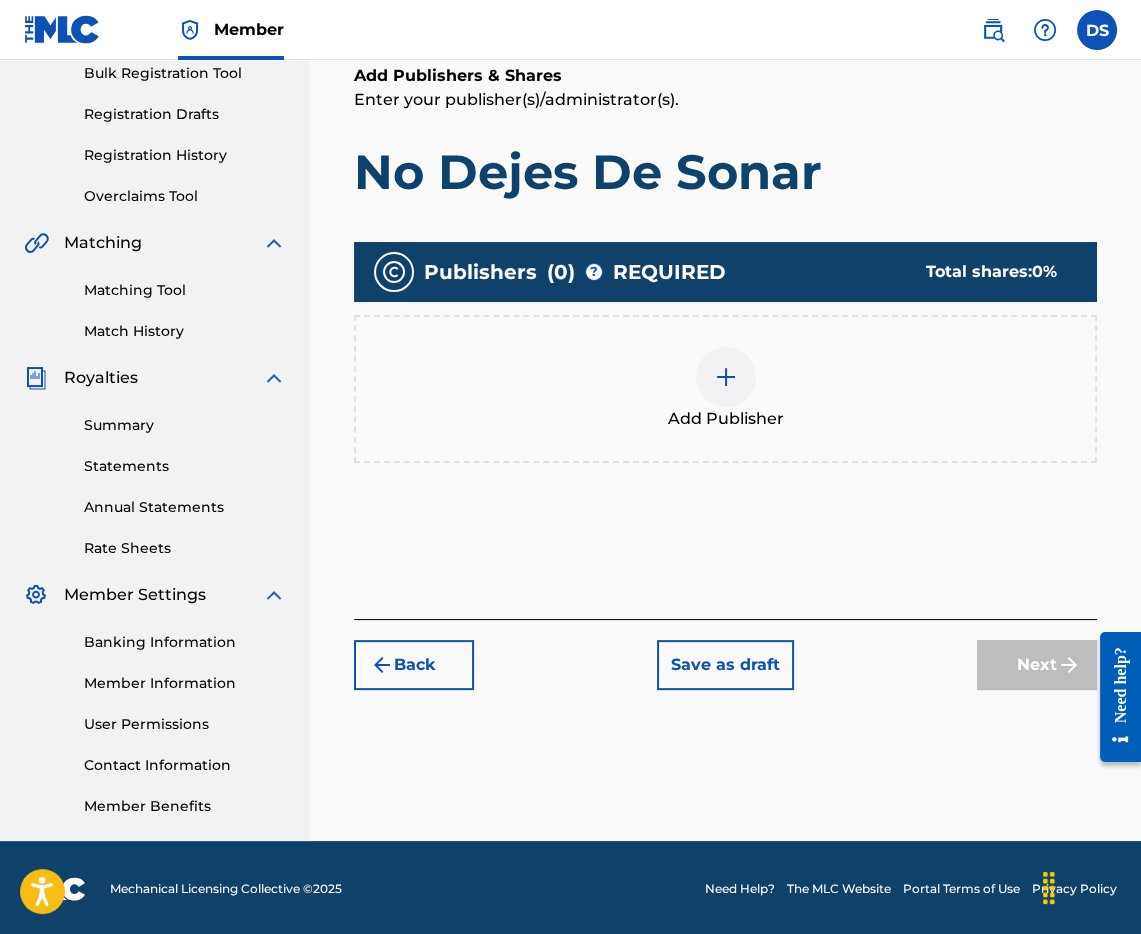 click at bounding box center (726, 377) 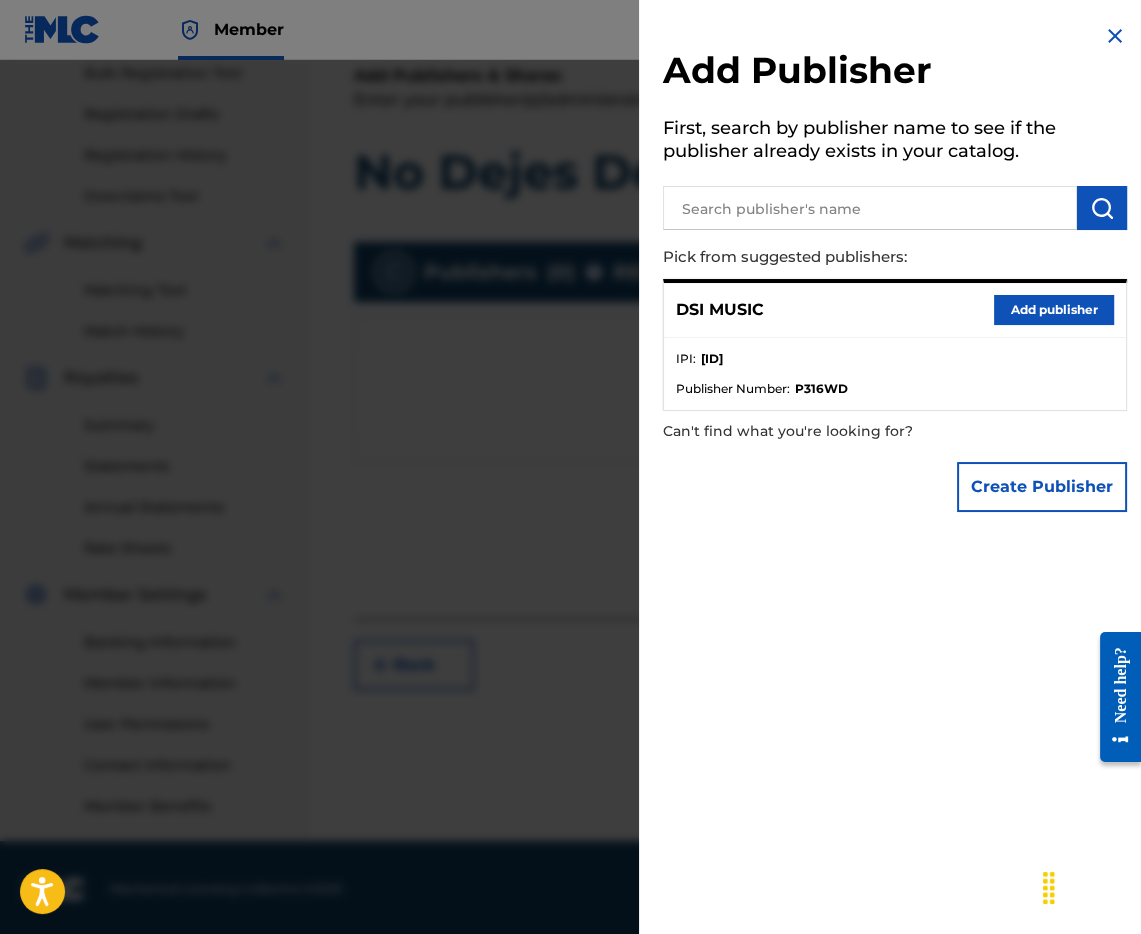 click on "Add publisher" at bounding box center [1054, 310] 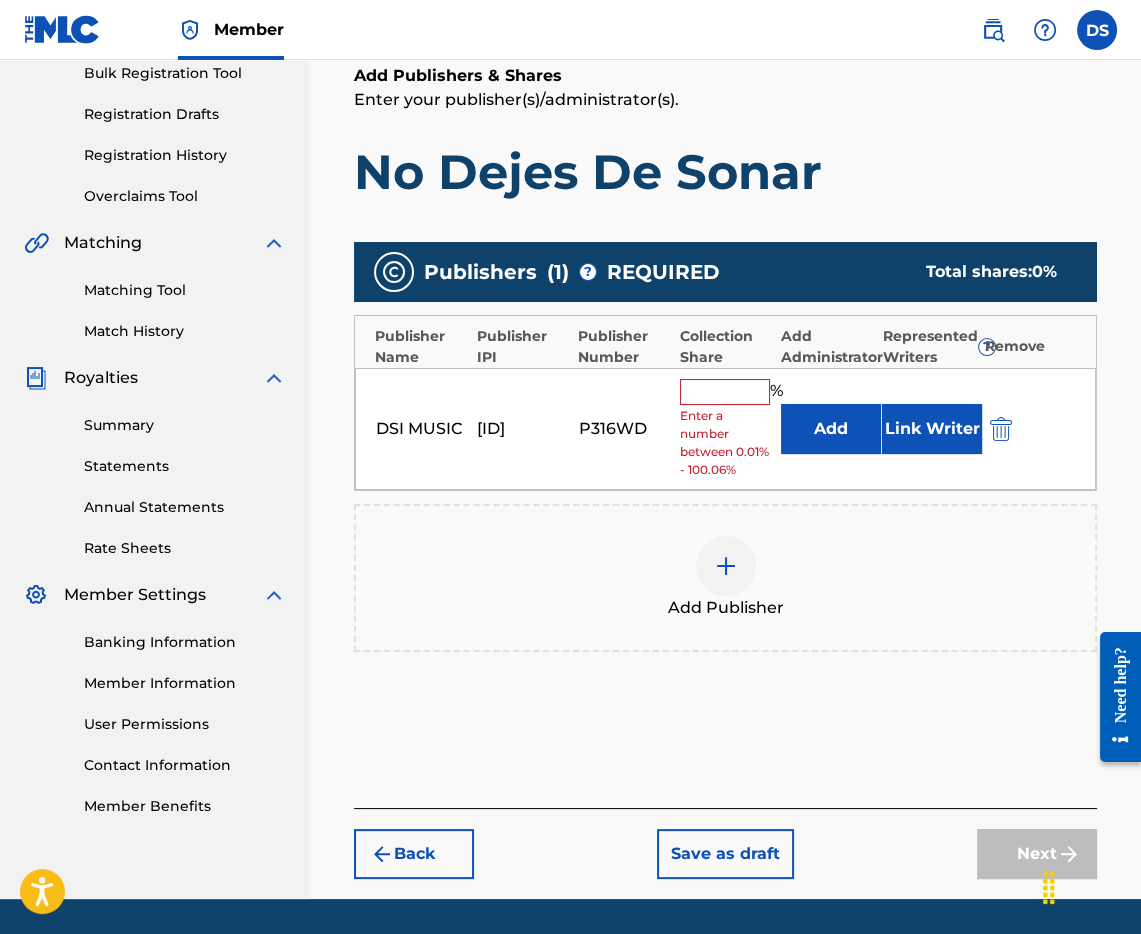 click at bounding box center (725, 392) 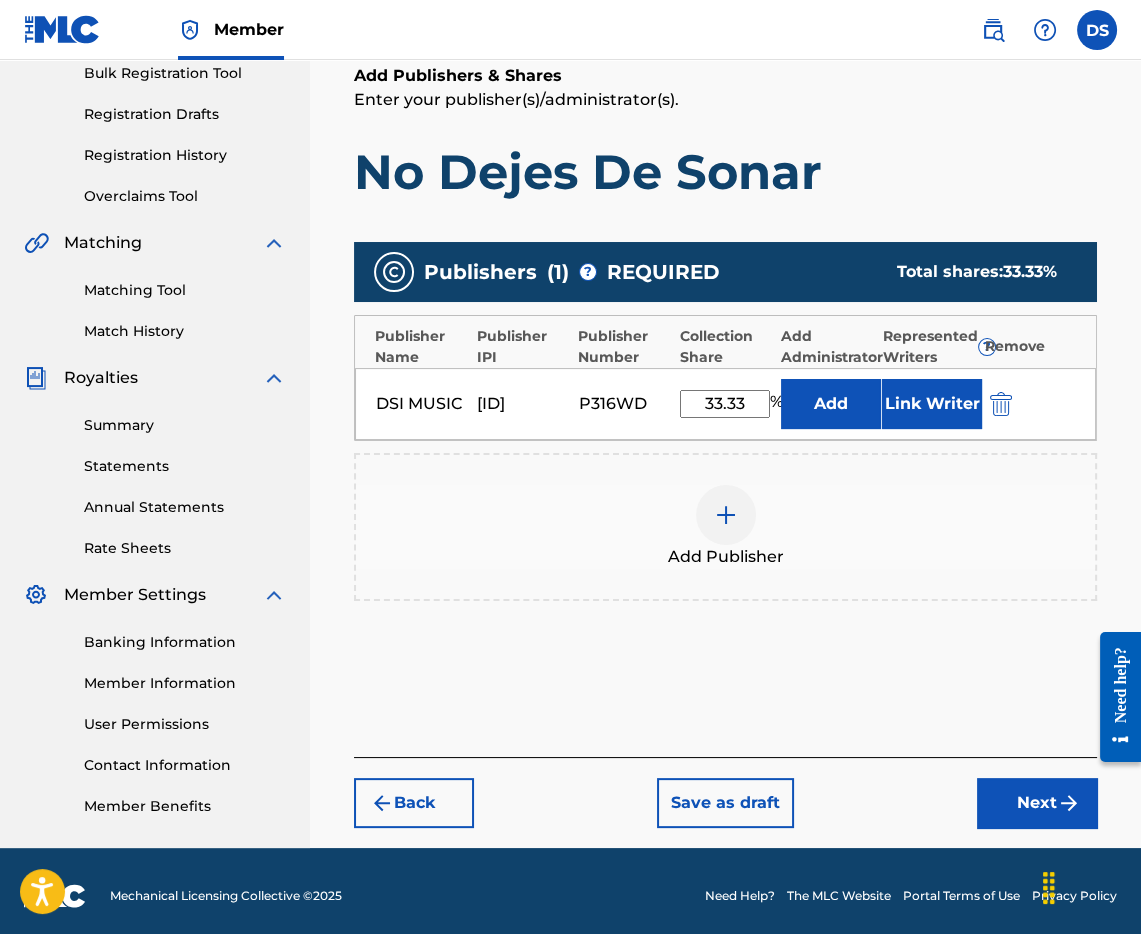 type on "33.33" 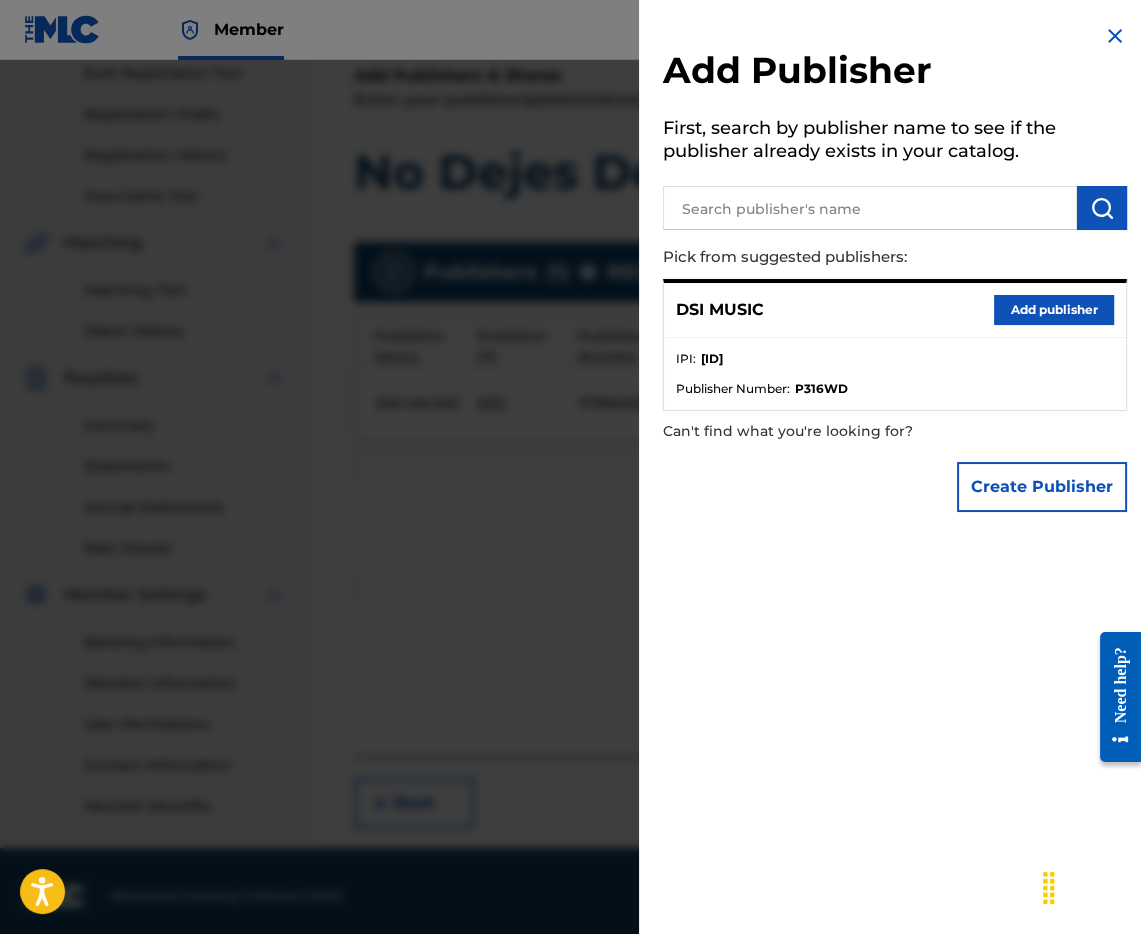 click at bounding box center [870, 208] 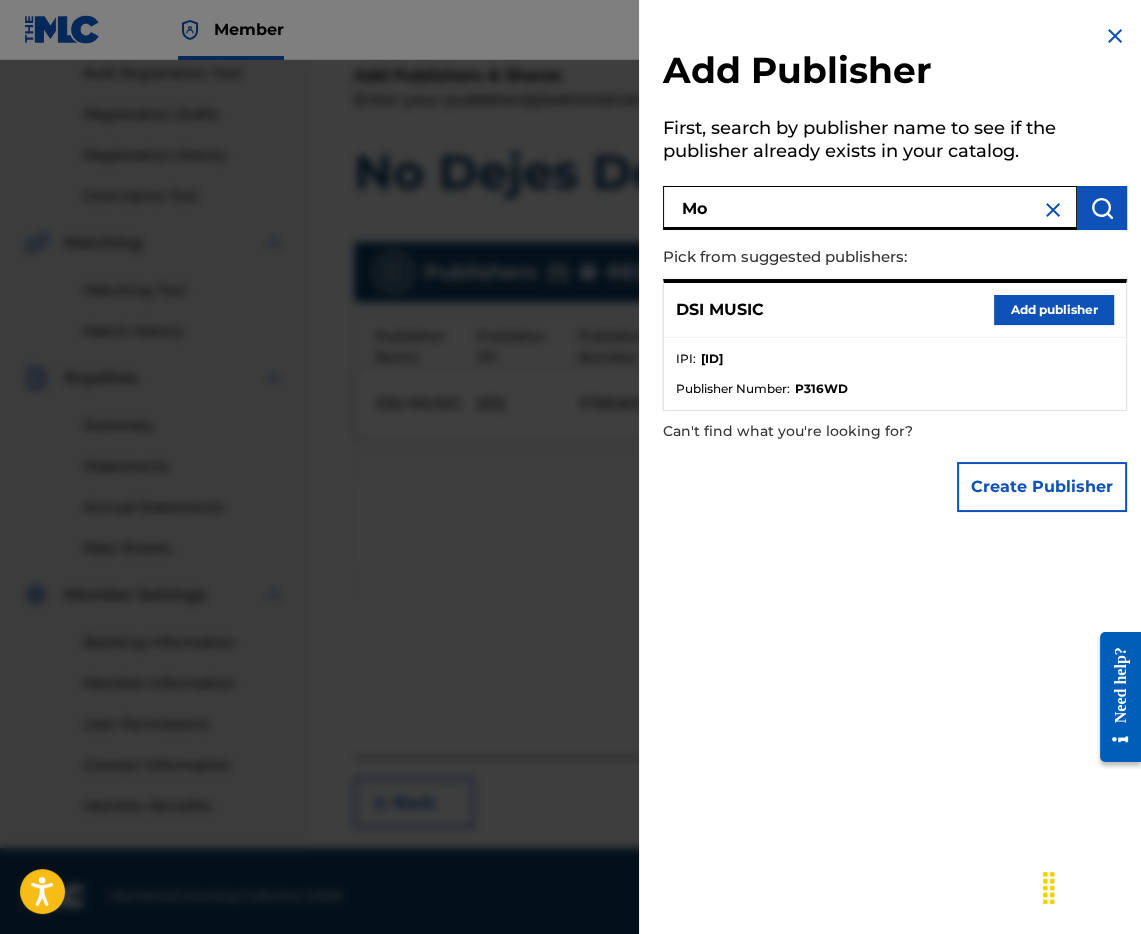 type on "M" 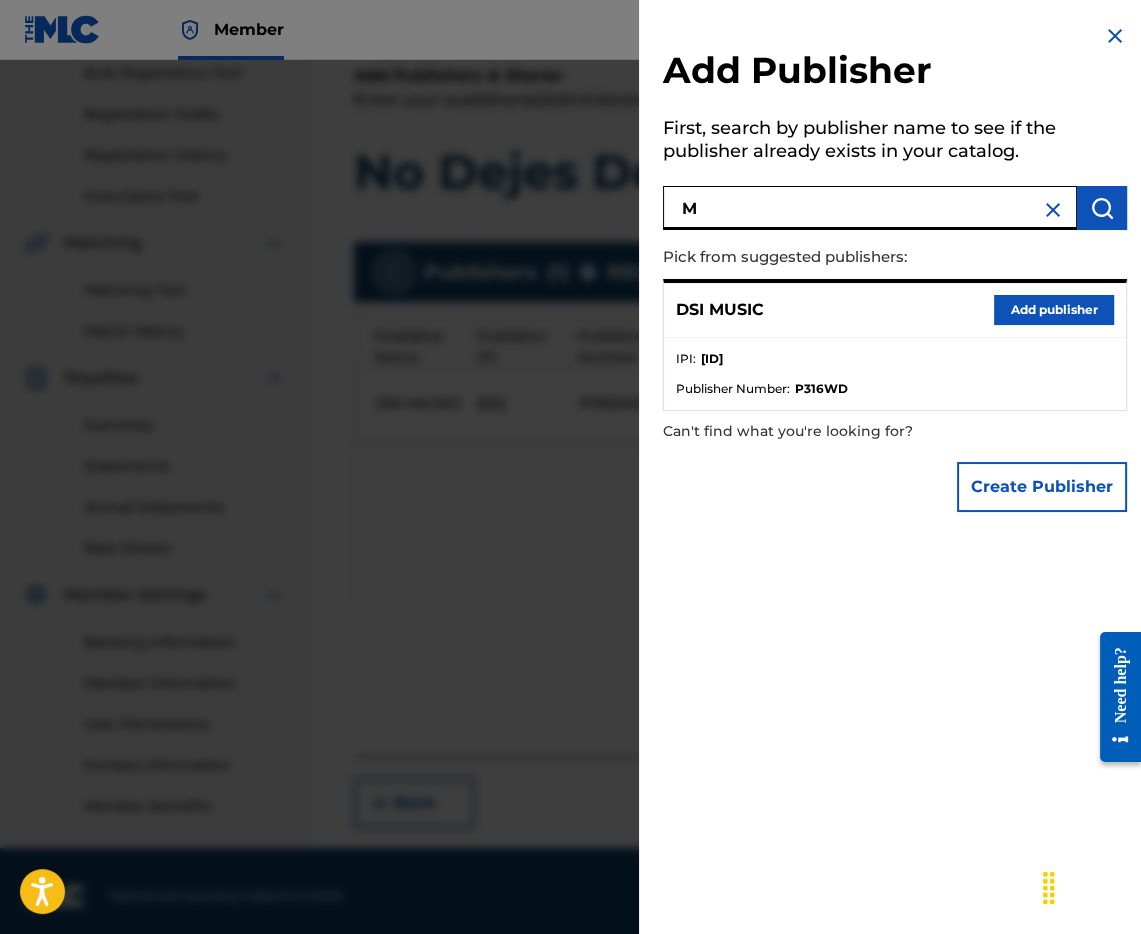 type 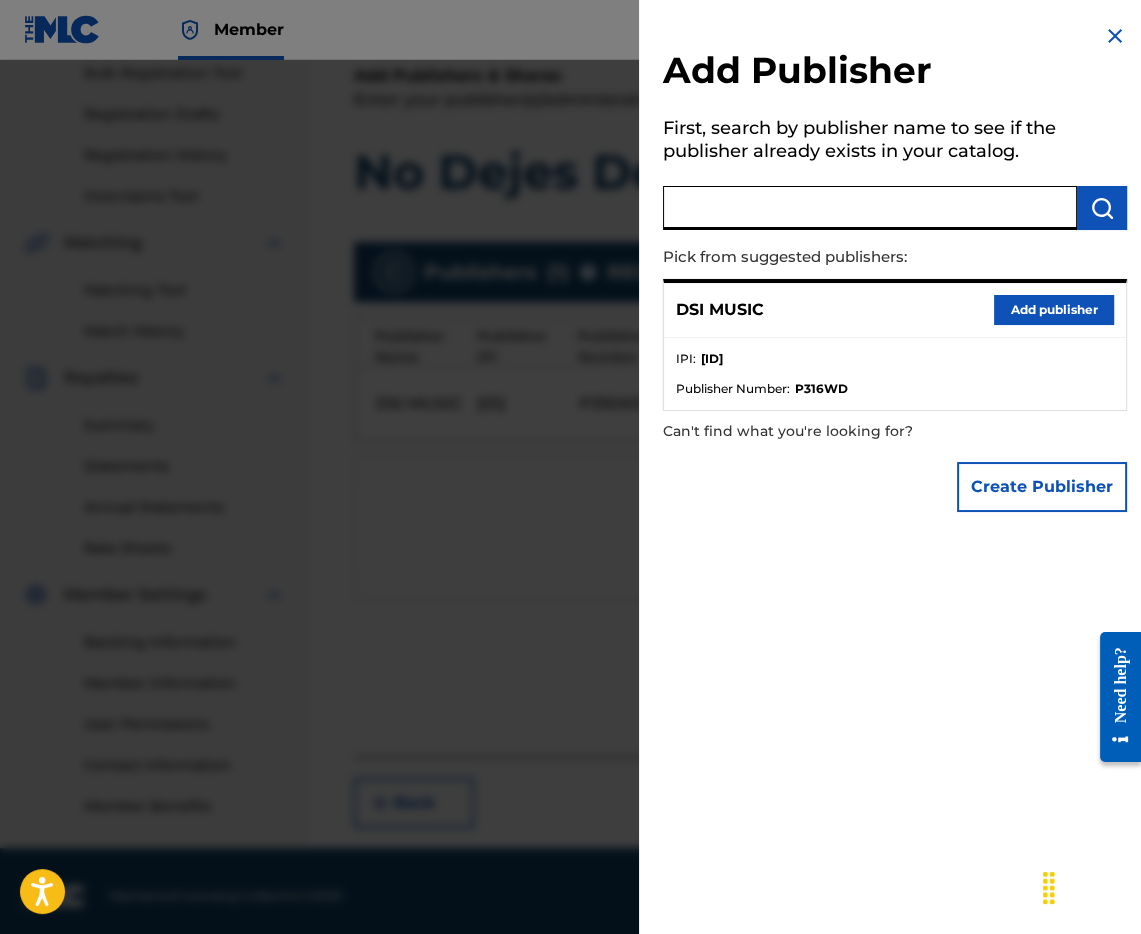 click at bounding box center (1115, 36) 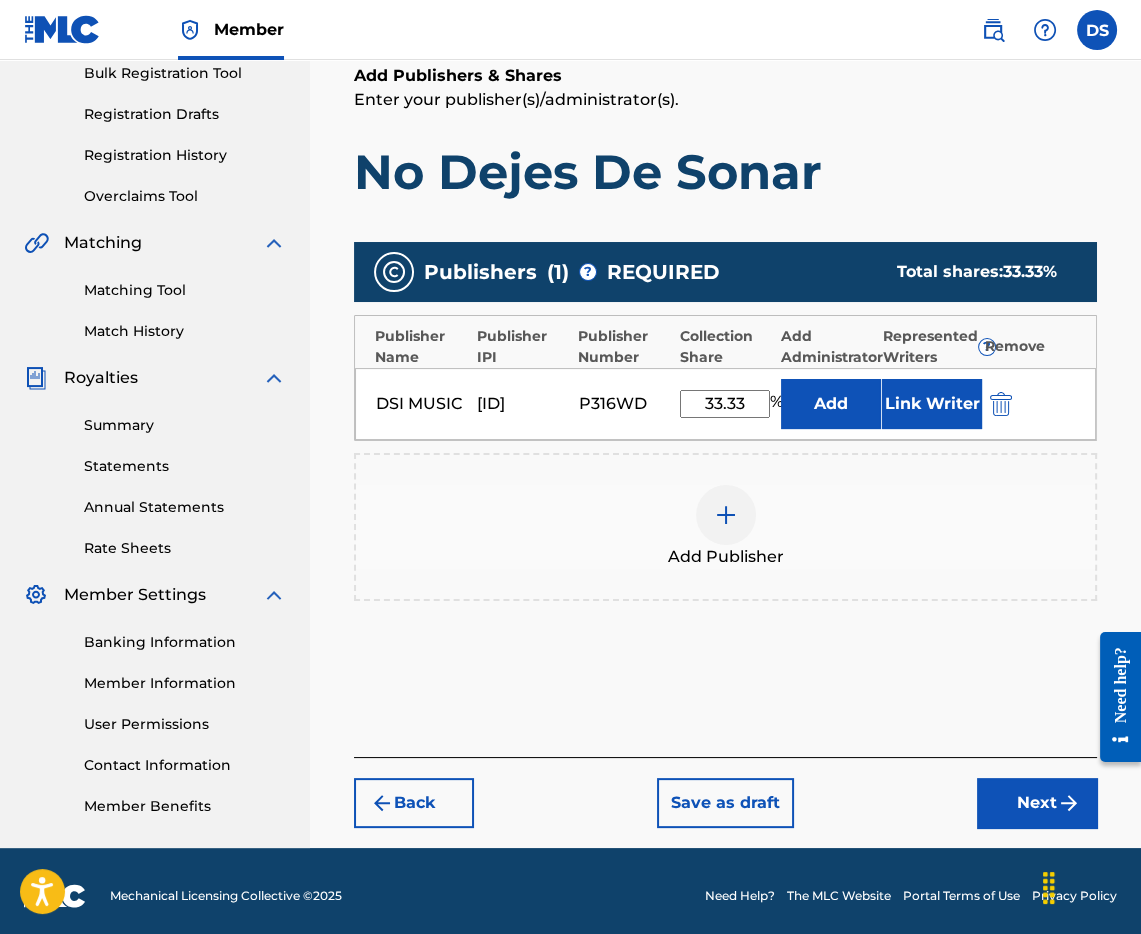 click on "Next" at bounding box center (1037, 803) 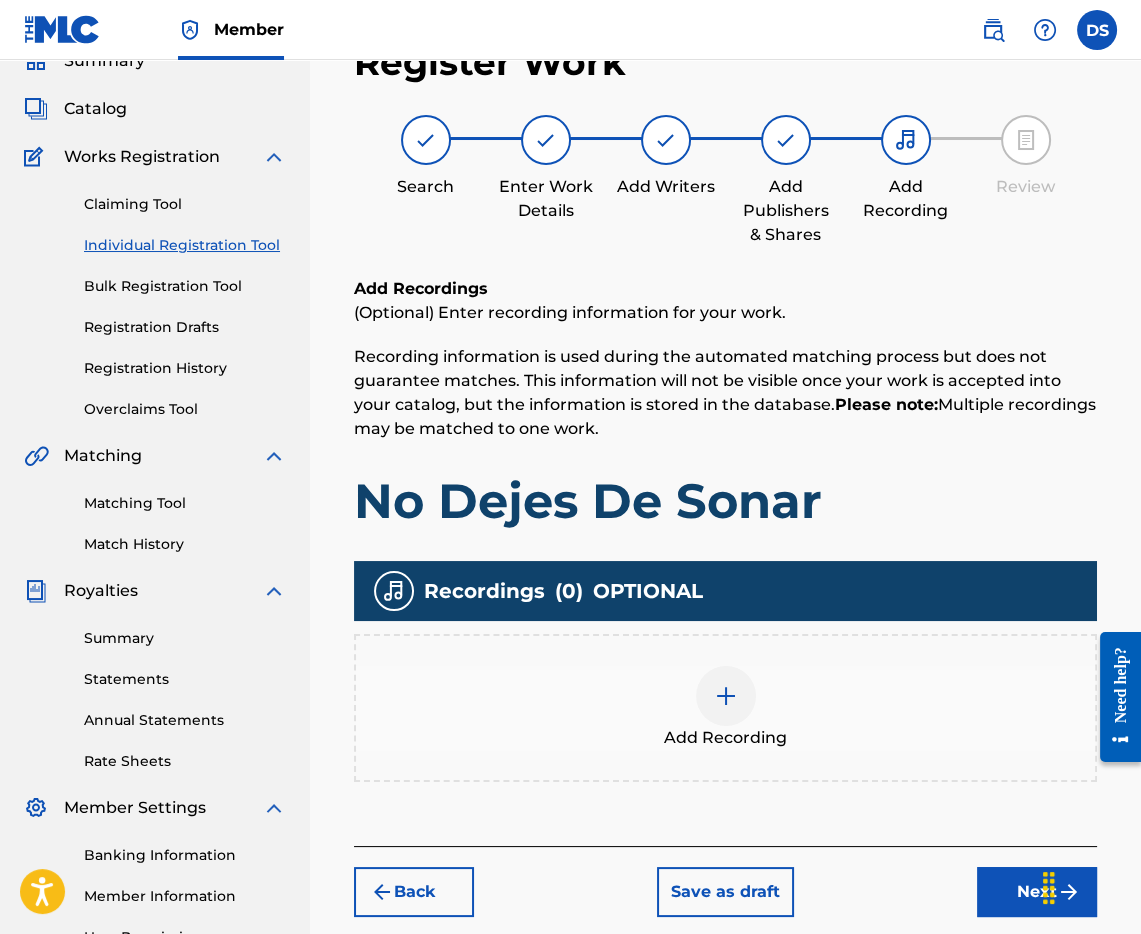 scroll, scrollTop: 89, scrollLeft: 0, axis: vertical 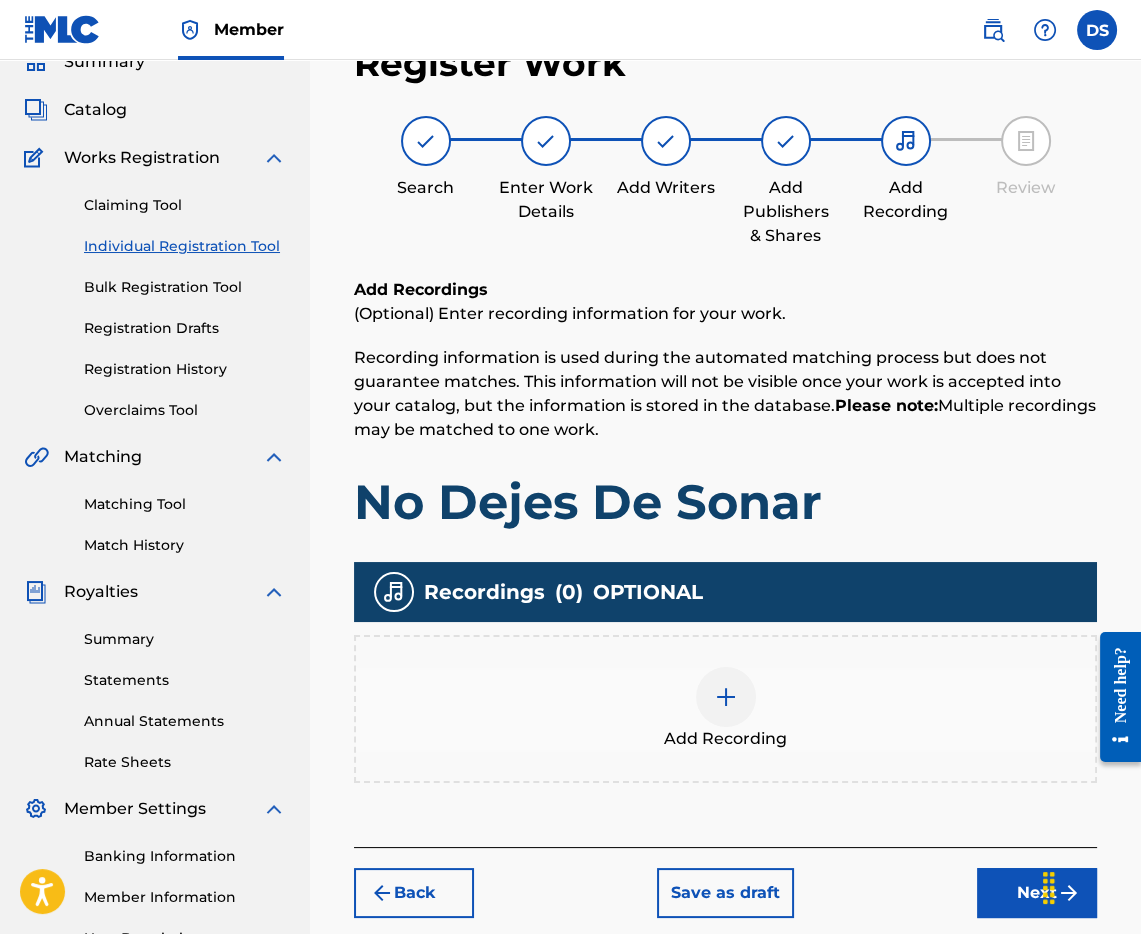 click on "Add Recording" at bounding box center (725, 709) 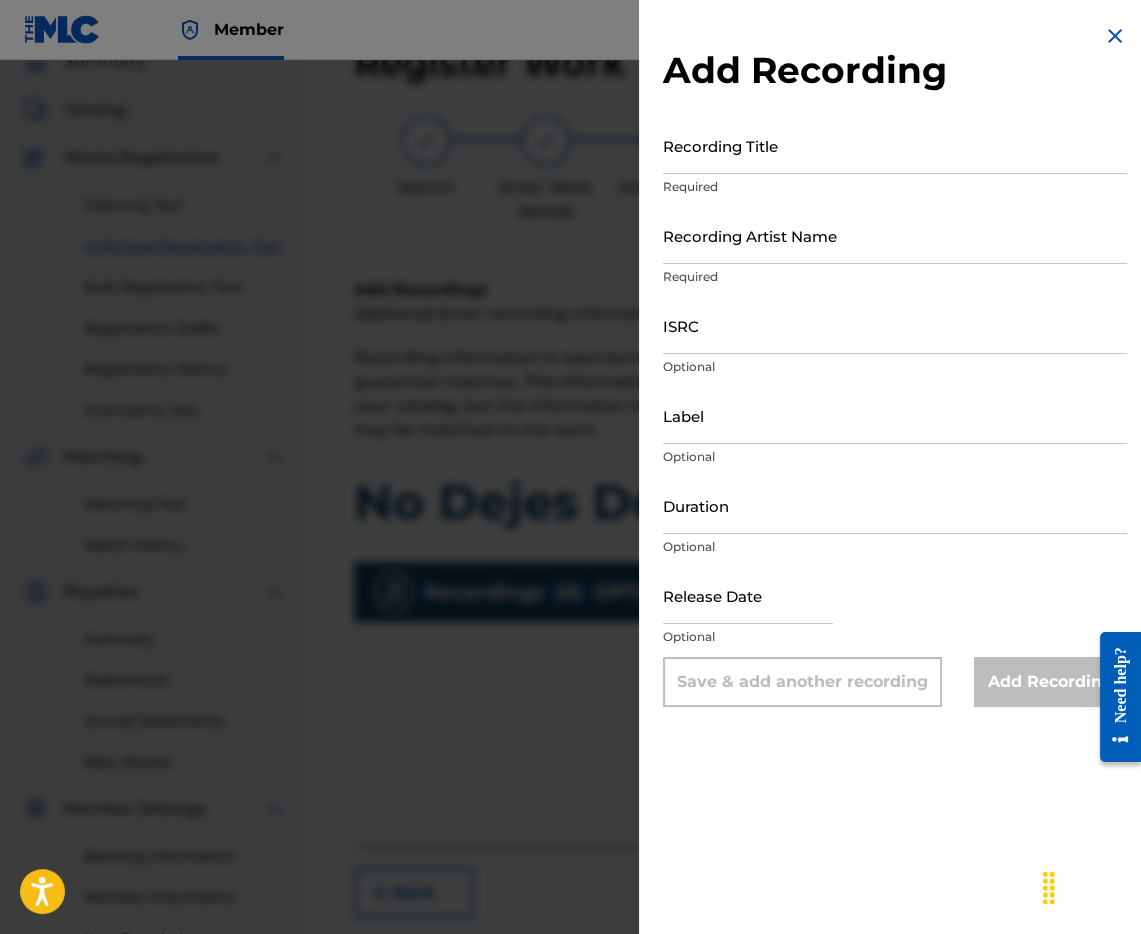 click on "Recording Title" at bounding box center (895, 145) 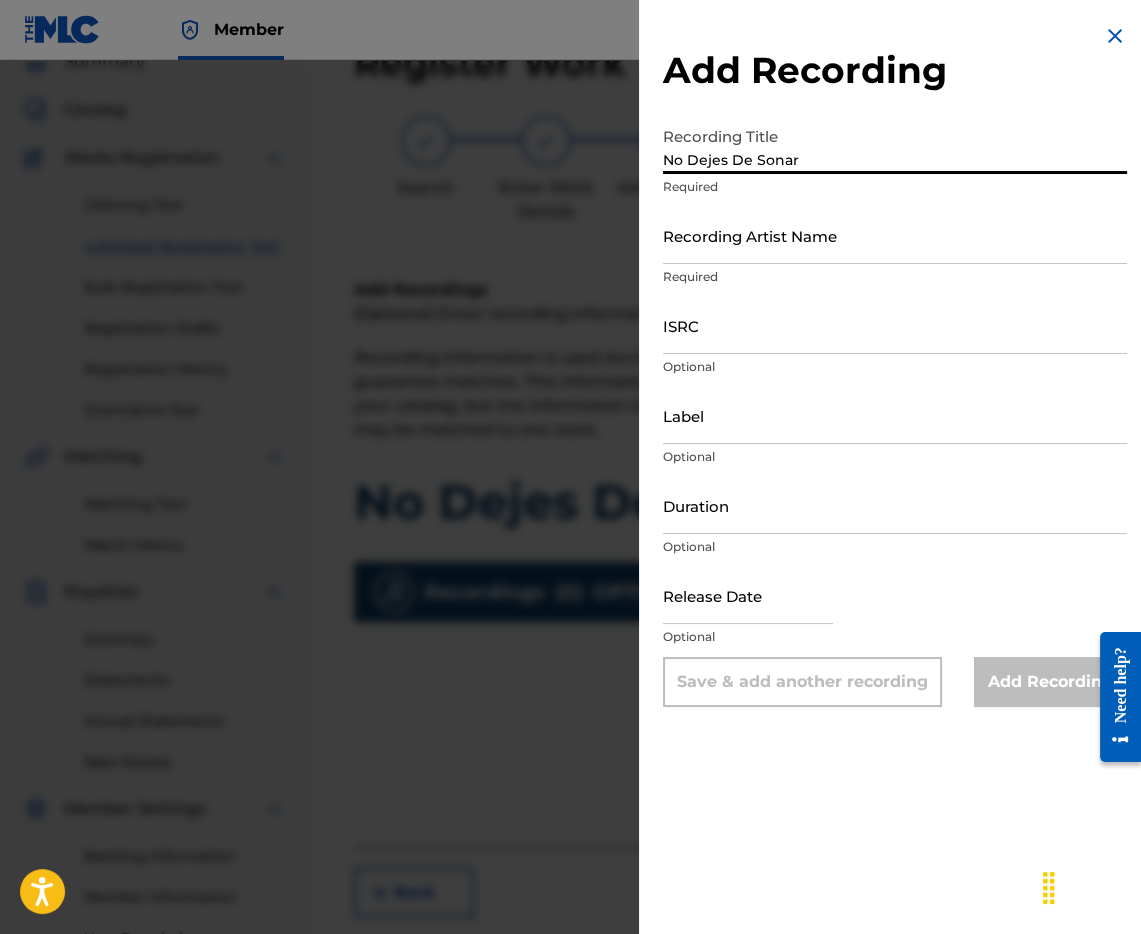 type on "No Dejes De Sonar" 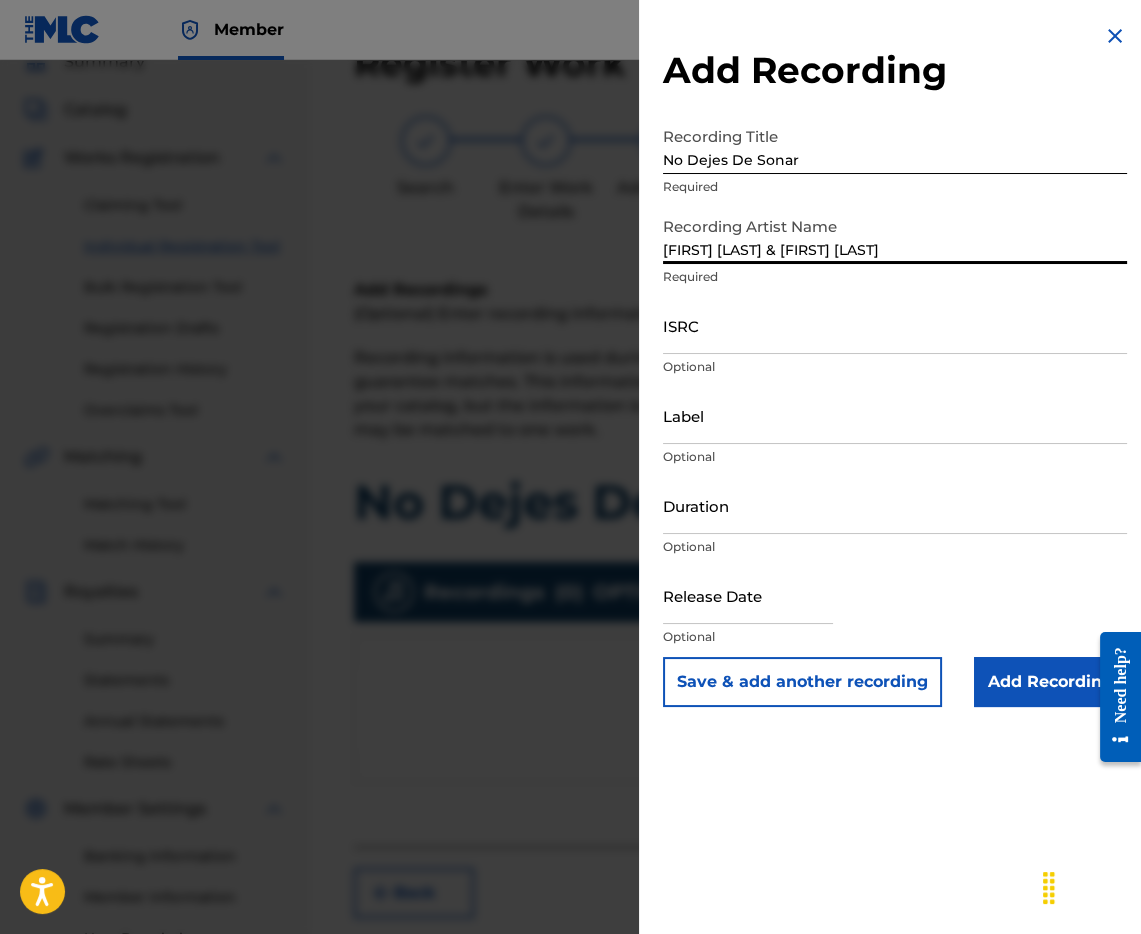 type on "[FIRST] [LAST] & [FIRST] [LAST]" 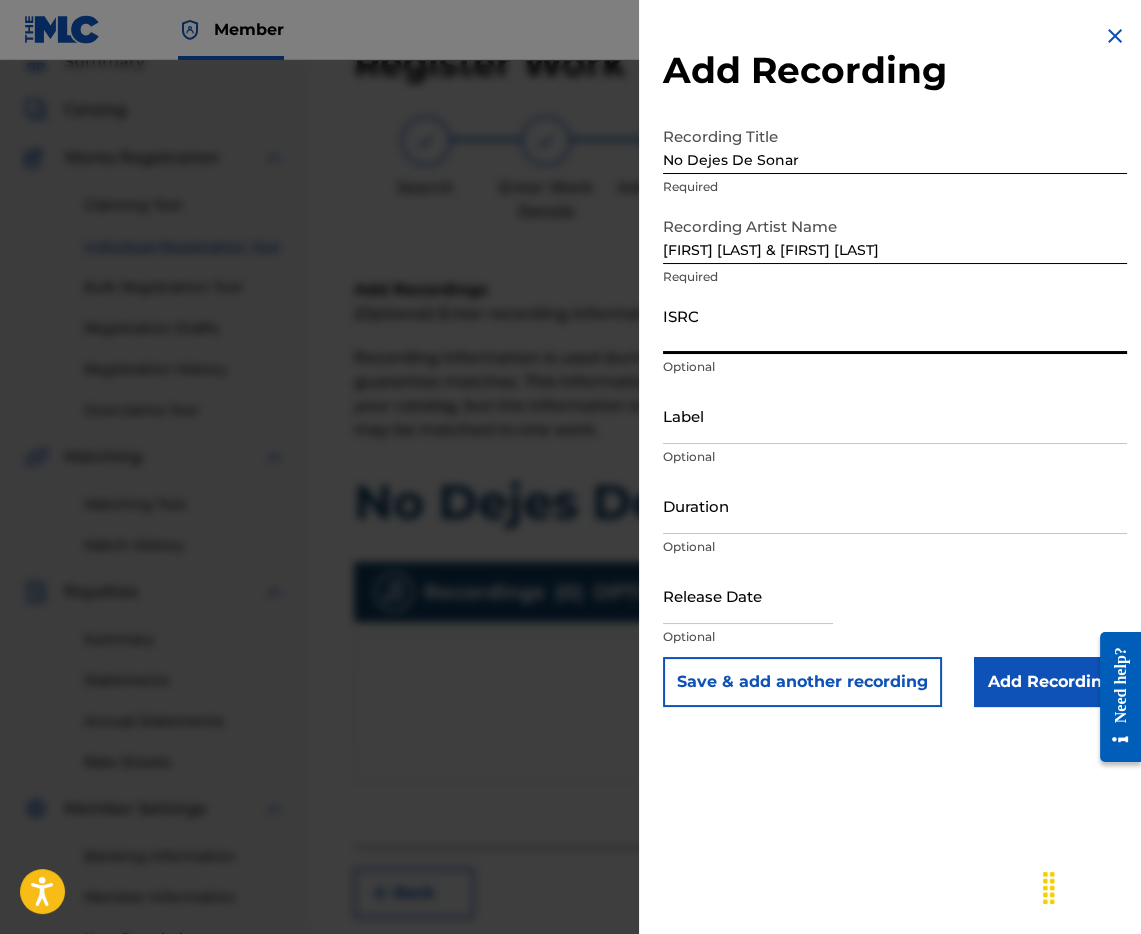 paste on "QZWFP2417672" 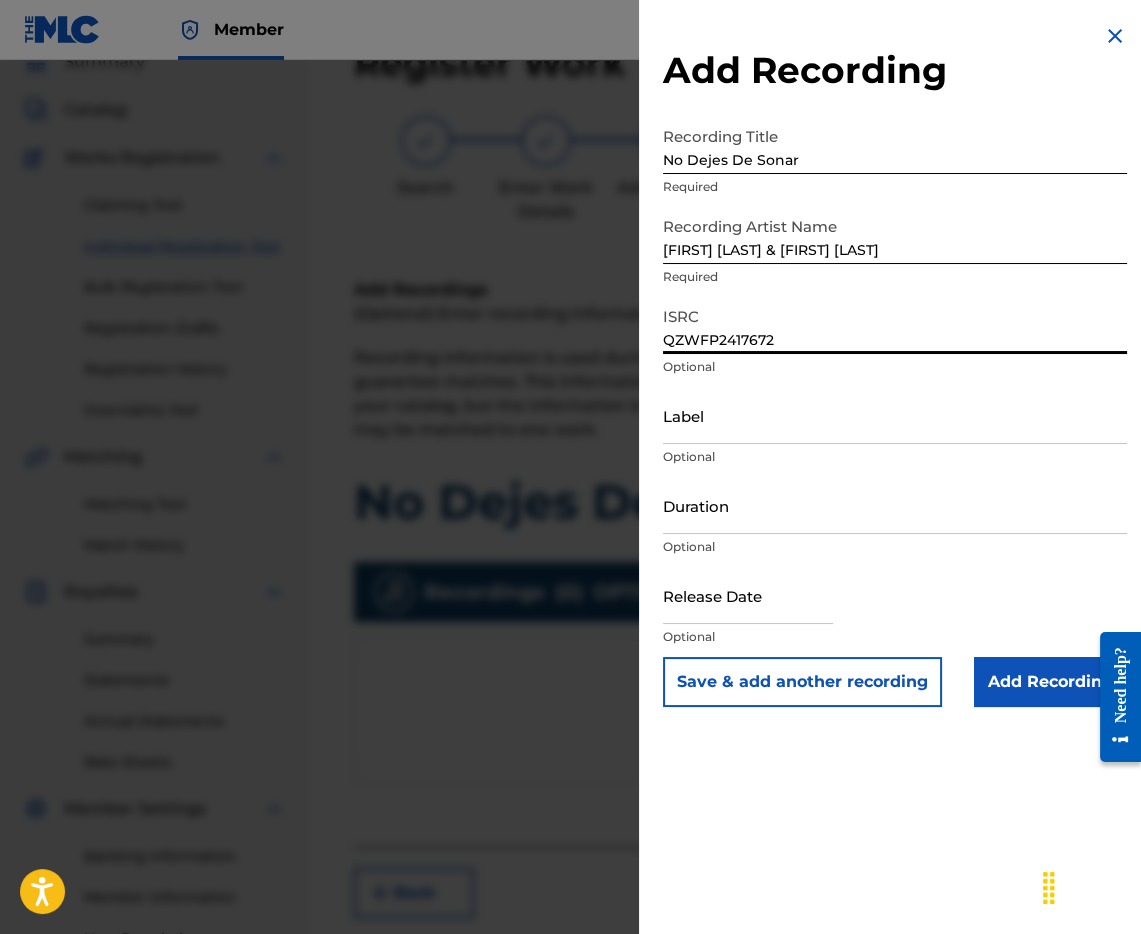 type on "QZWFP2417672" 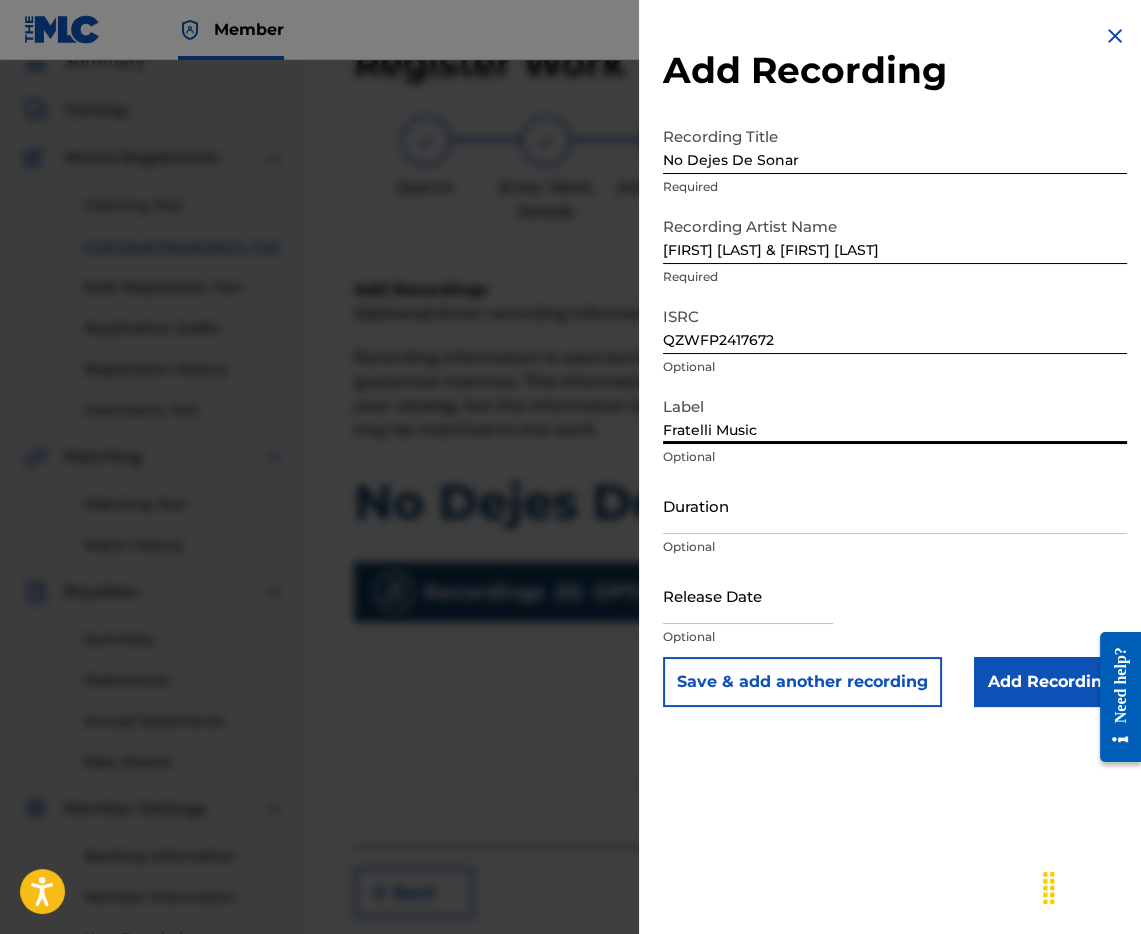 type on "Fratelli Music" 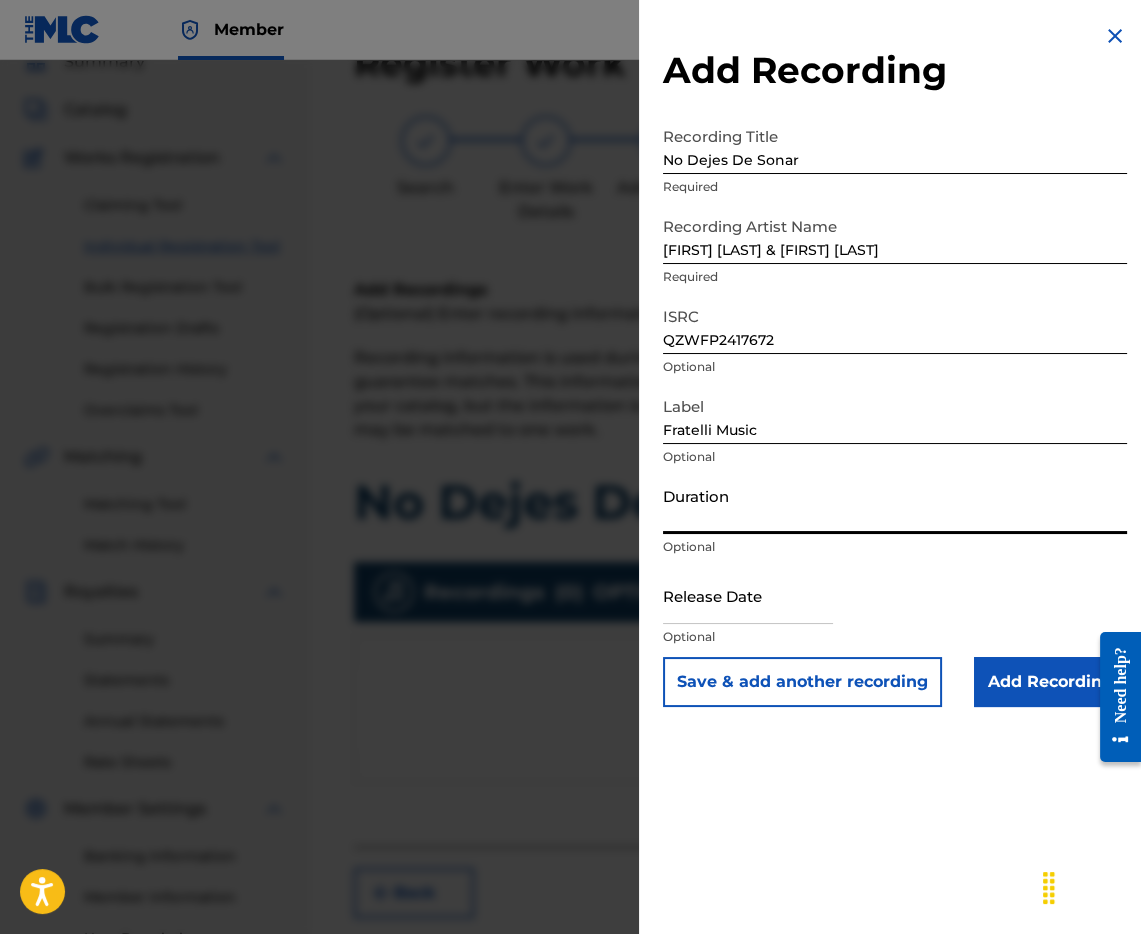 click at bounding box center (748, 595) 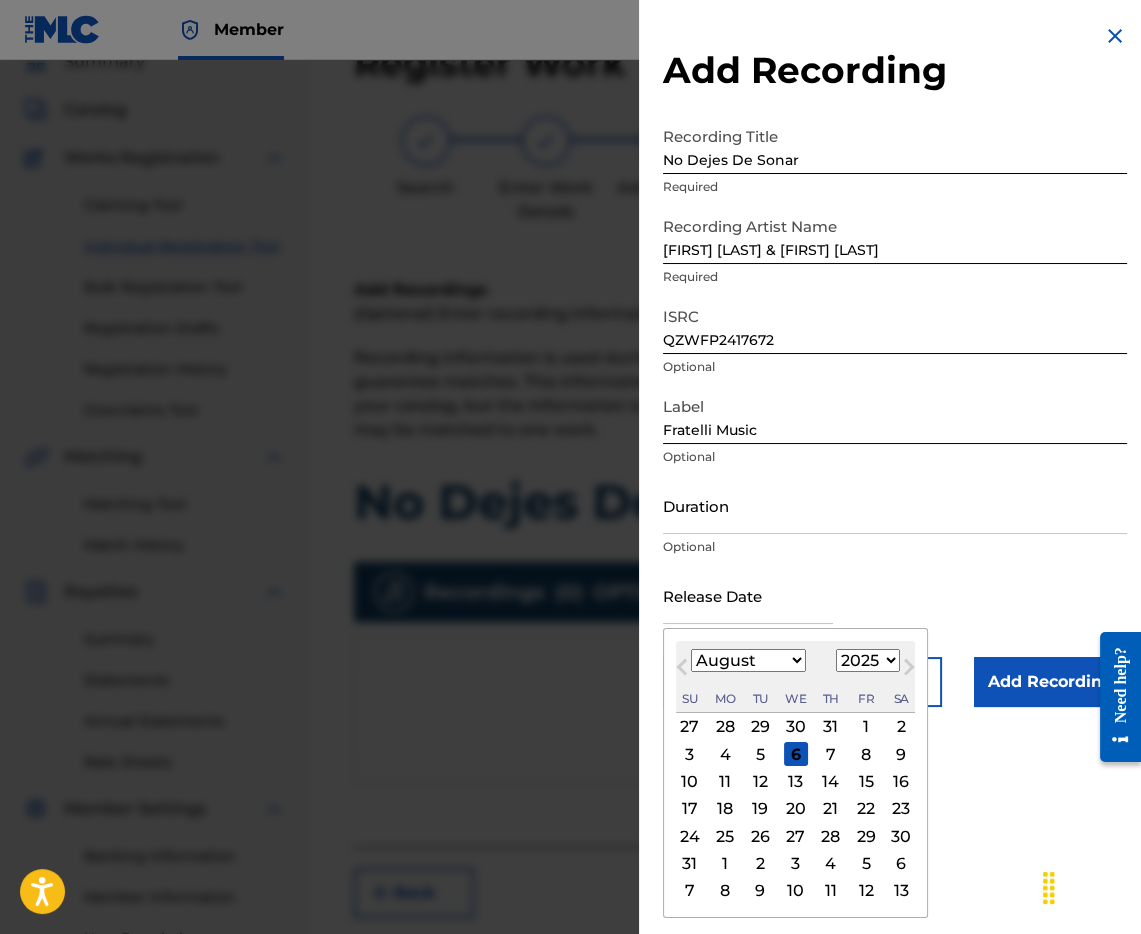 click on "Duration" at bounding box center [895, 505] 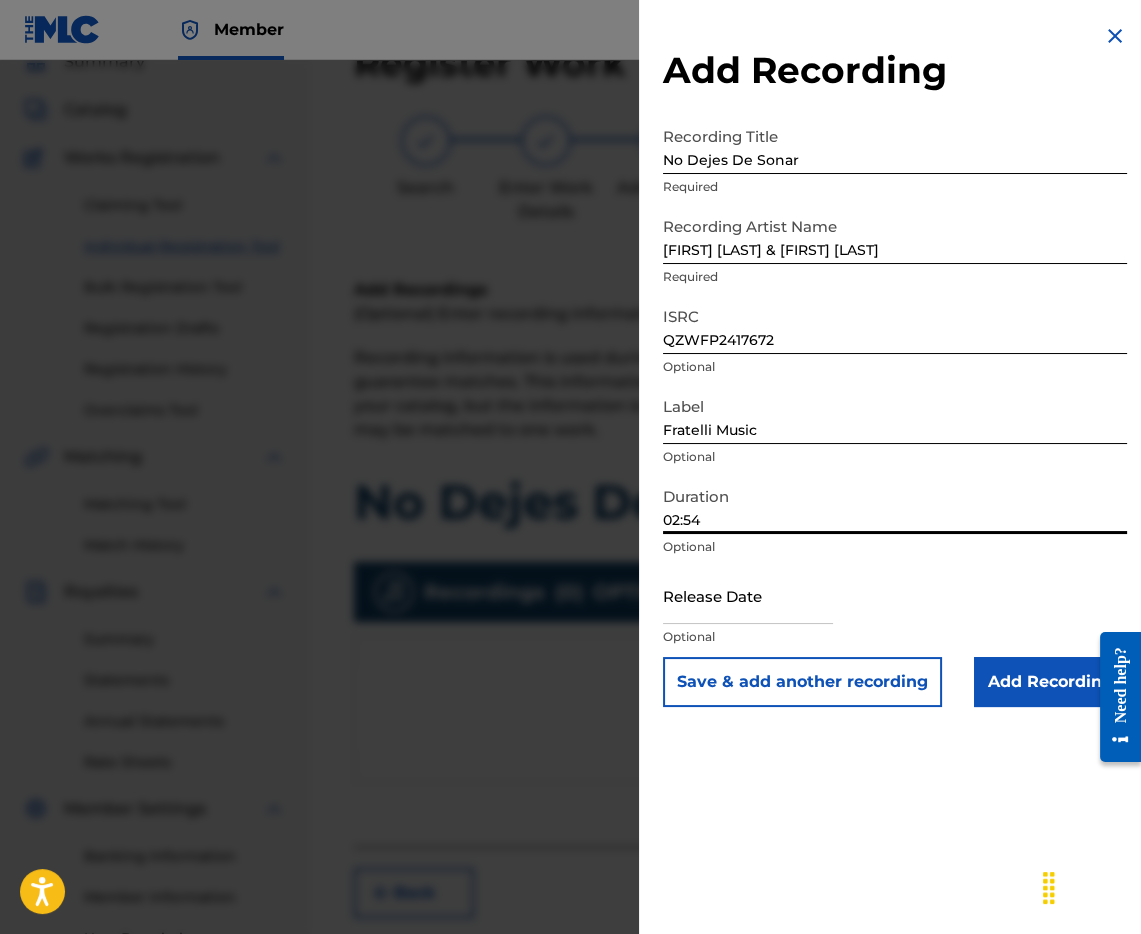 type on "02:54" 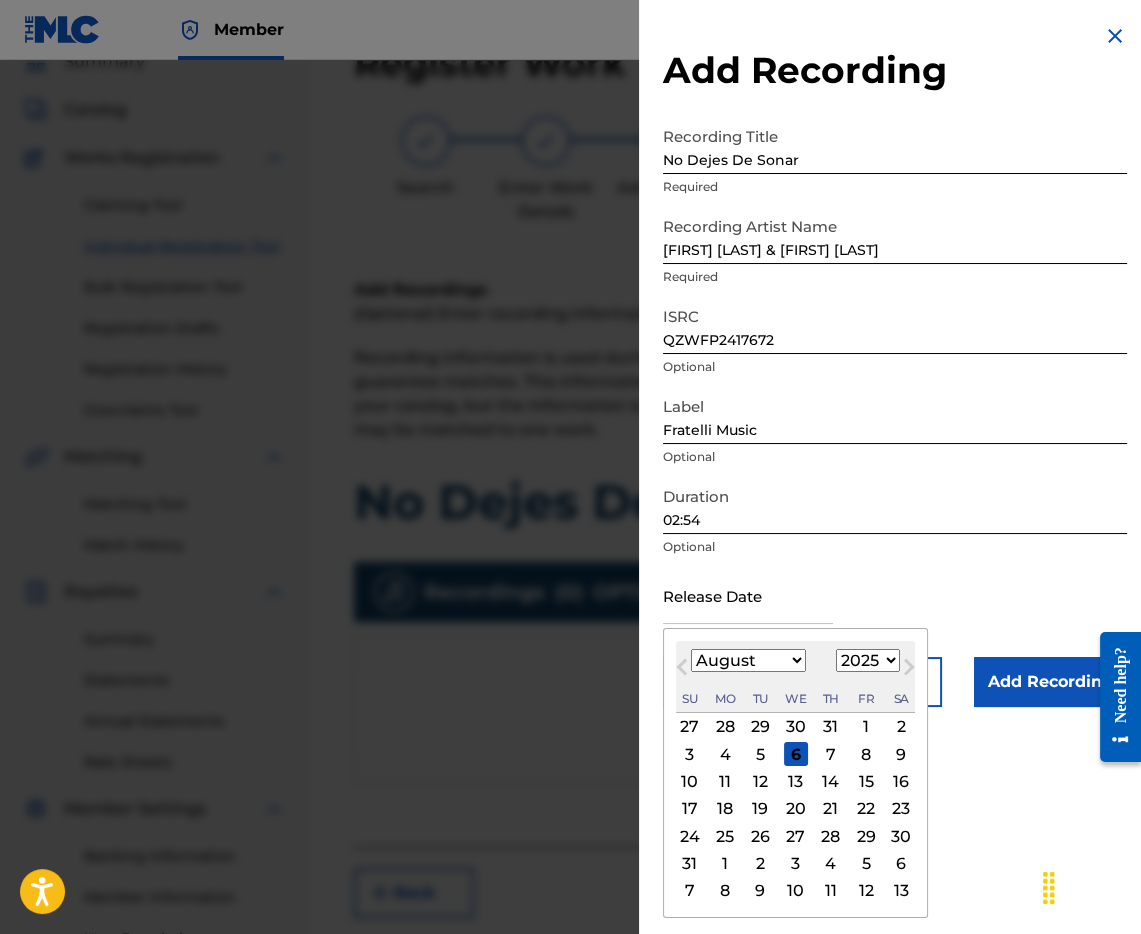 click on "1899 1900 1901 1902 1903 1904 1905 1906 1907 1908 1909 1910 1911 1912 1913 1914 1915 1916 1917 1918 1919 1920 1921 1922 1923 1924 1925 1926 1927 1928 1929 1930 1931 1932 1933 1934 1935 1936 1937 1938 1939 1940 1941 1942 1943 1944 1945 1946 1947 1948 1949 1950 1951 1952 1953 1954 1955 1956 1957 1958 1959 1960 1961 1962 1963 1964 1965 1966 1967 1968 1969 1970 1971 1972 1973 1974 1975 1976 1977 1978 1979 1980 1981 1982 1983 1984 1985 1986 1987 1988 1989 1990 1991 1992 1993 1994 1995 1996 1997 1998 1999 2000 2001 2002 2003 2004 2005 2006 2007 2008 2009 2010 2011 2012 2013 2014 2015 2016 2017 2018 2019 2020 2021 2022 2023 2024 2025 2026 2027 2028 2029 2030 2031 2032 2033 2034 2035 2036 2037 2038 2039 2040 2041 2042 2043 2044 2045 2046 2047 2048 2049 2050 2051 2052 2053 2054 2055 2056 2057 2058 2059 2060 2061 2062 2063 2064 2065 2066 2067 2068 2069 2070 2071 2072 2073 2074 2075 2076 2077 2078 2079 2080 2081 2082 2083 2084 2085 2086 2087 2088 2089 2090 2091 2092 2093 2094 2095 2096 2097 2098 2099 2100" at bounding box center (868, 660) 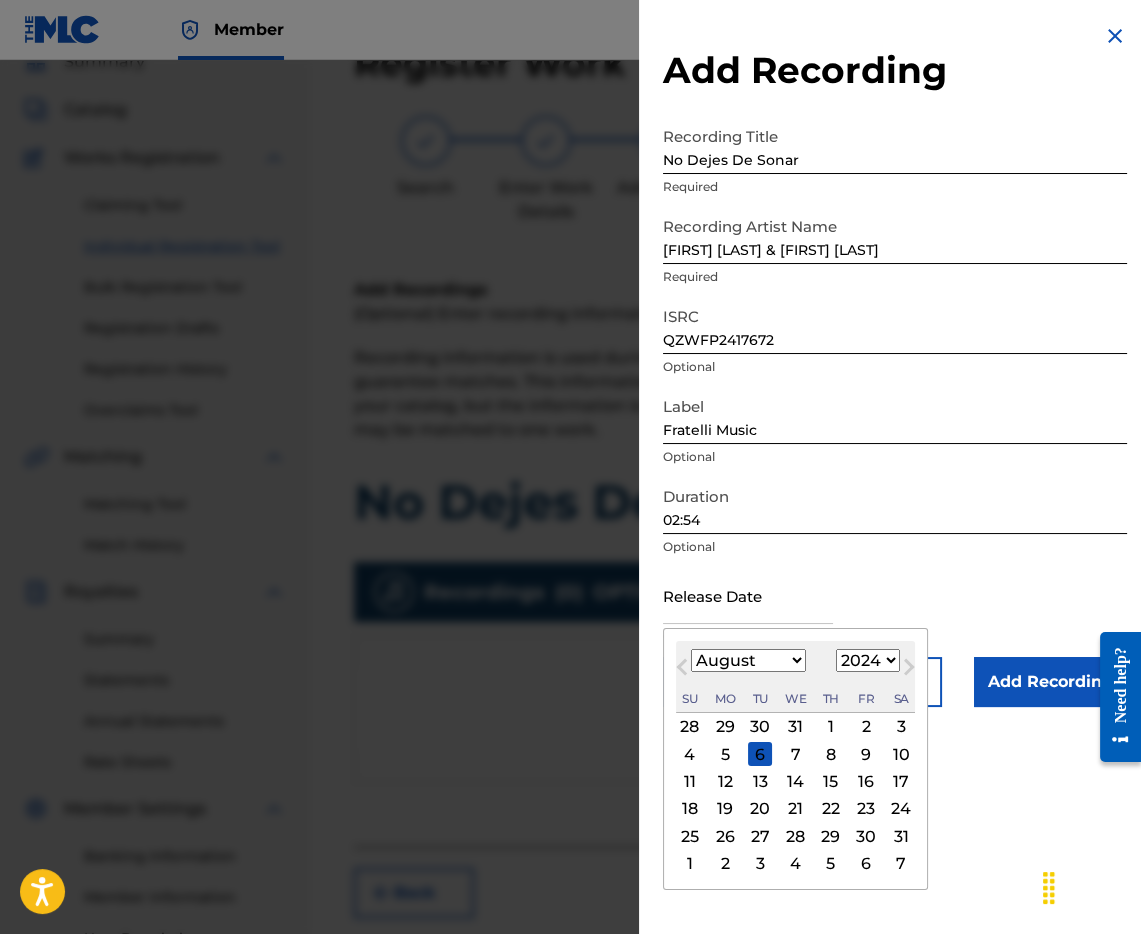 select on "9" 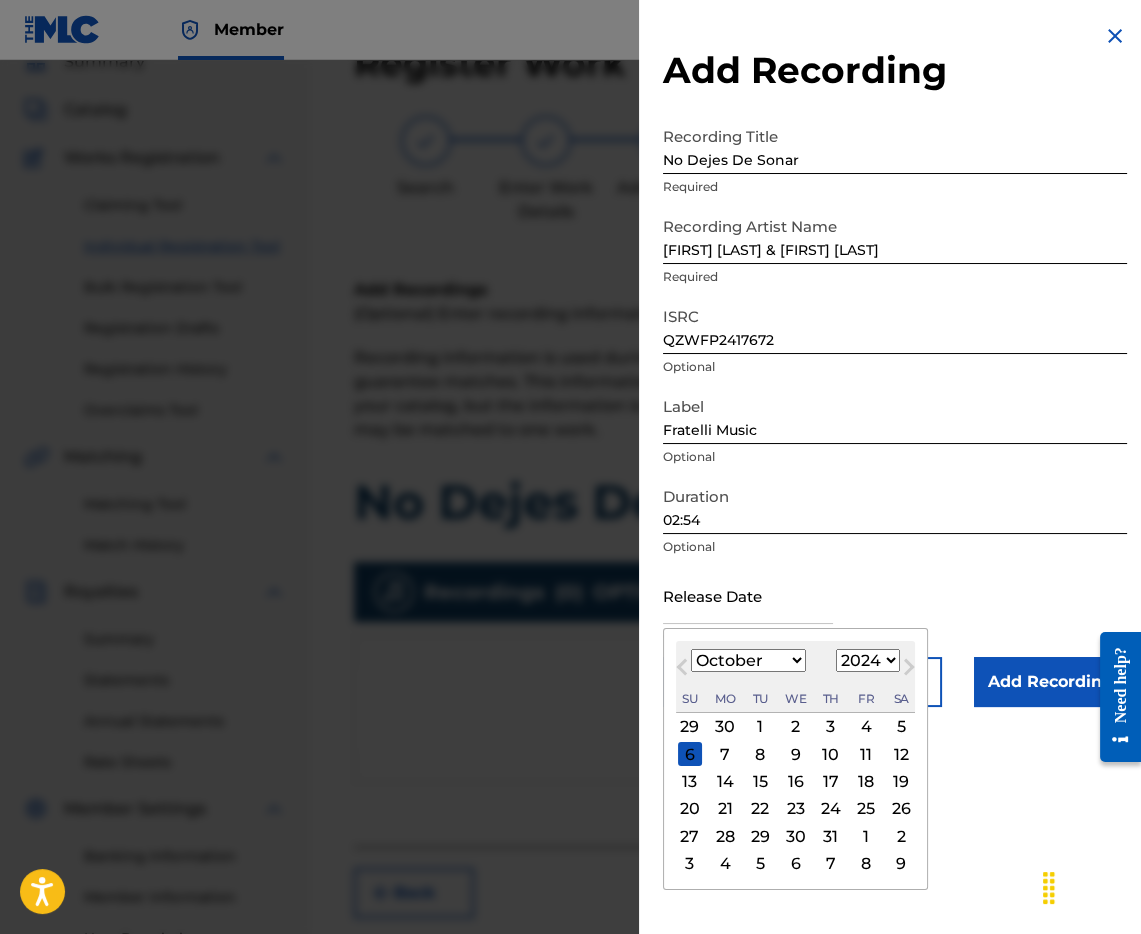 click on "22" at bounding box center (760, 809) 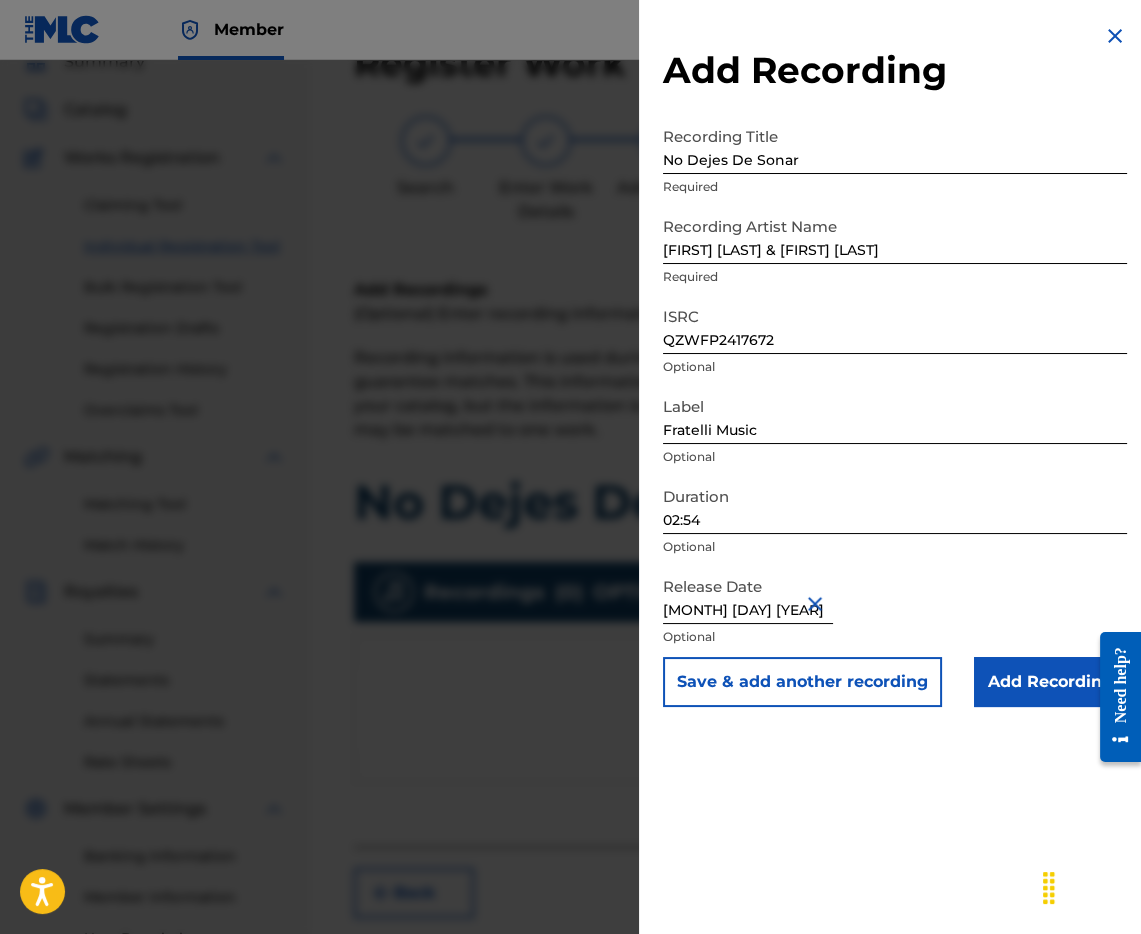 click on "Add Recording" at bounding box center (1050, 682) 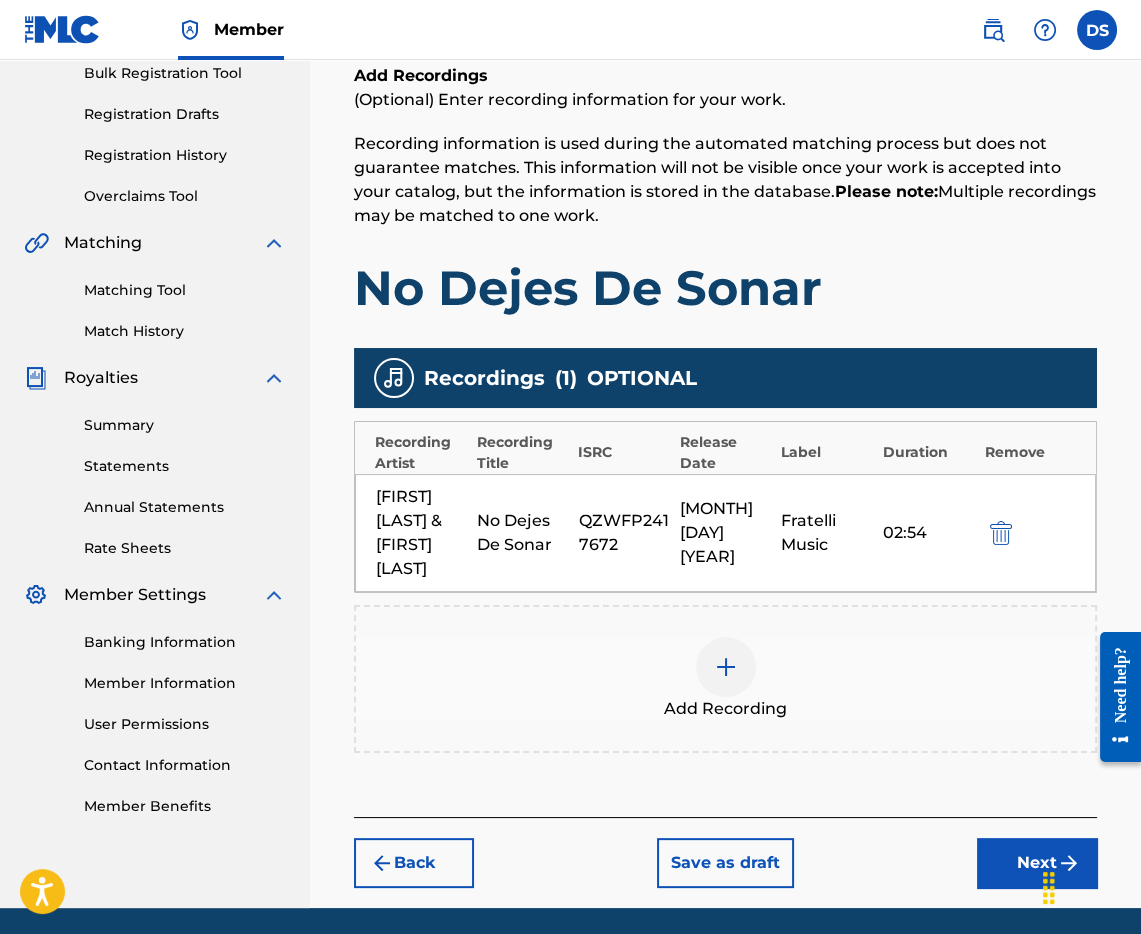 scroll, scrollTop: 339, scrollLeft: 0, axis: vertical 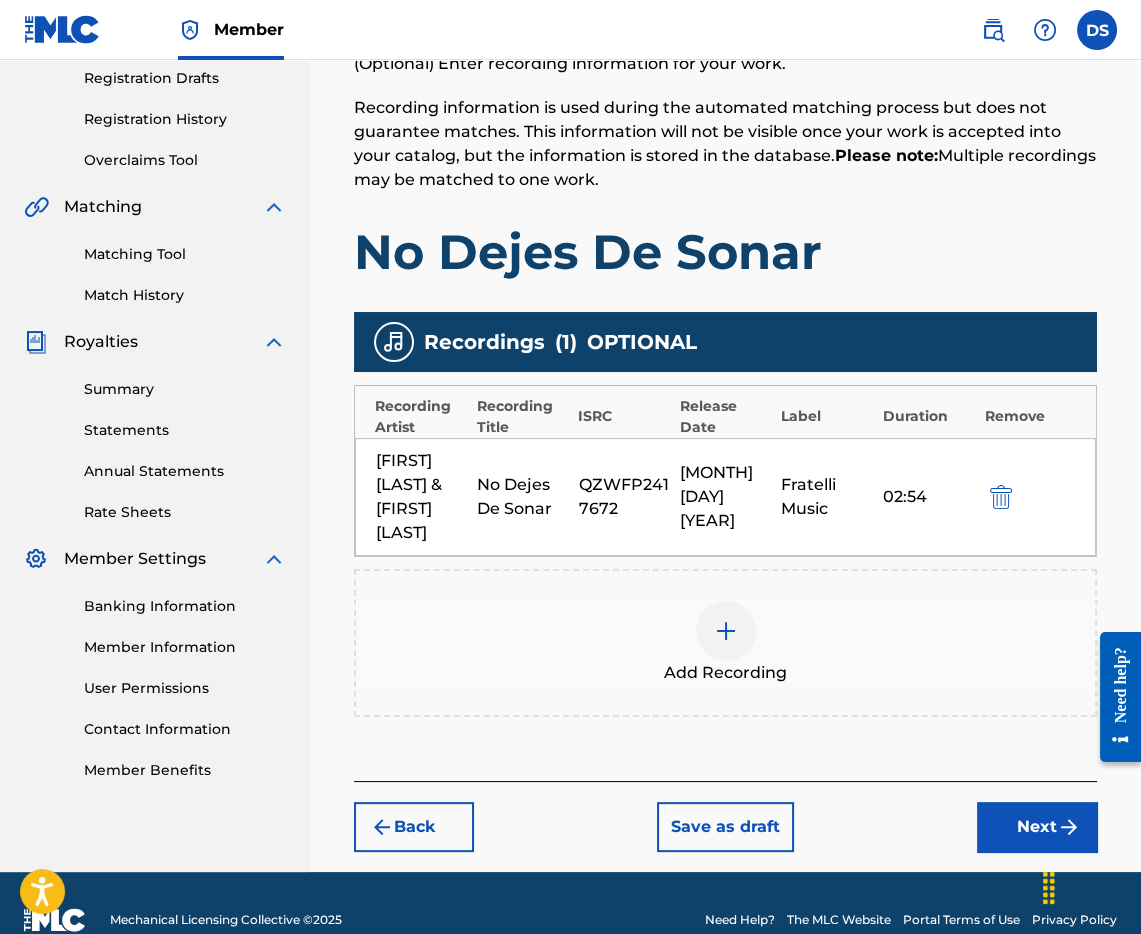 click on "Next" at bounding box center (1037, 827) 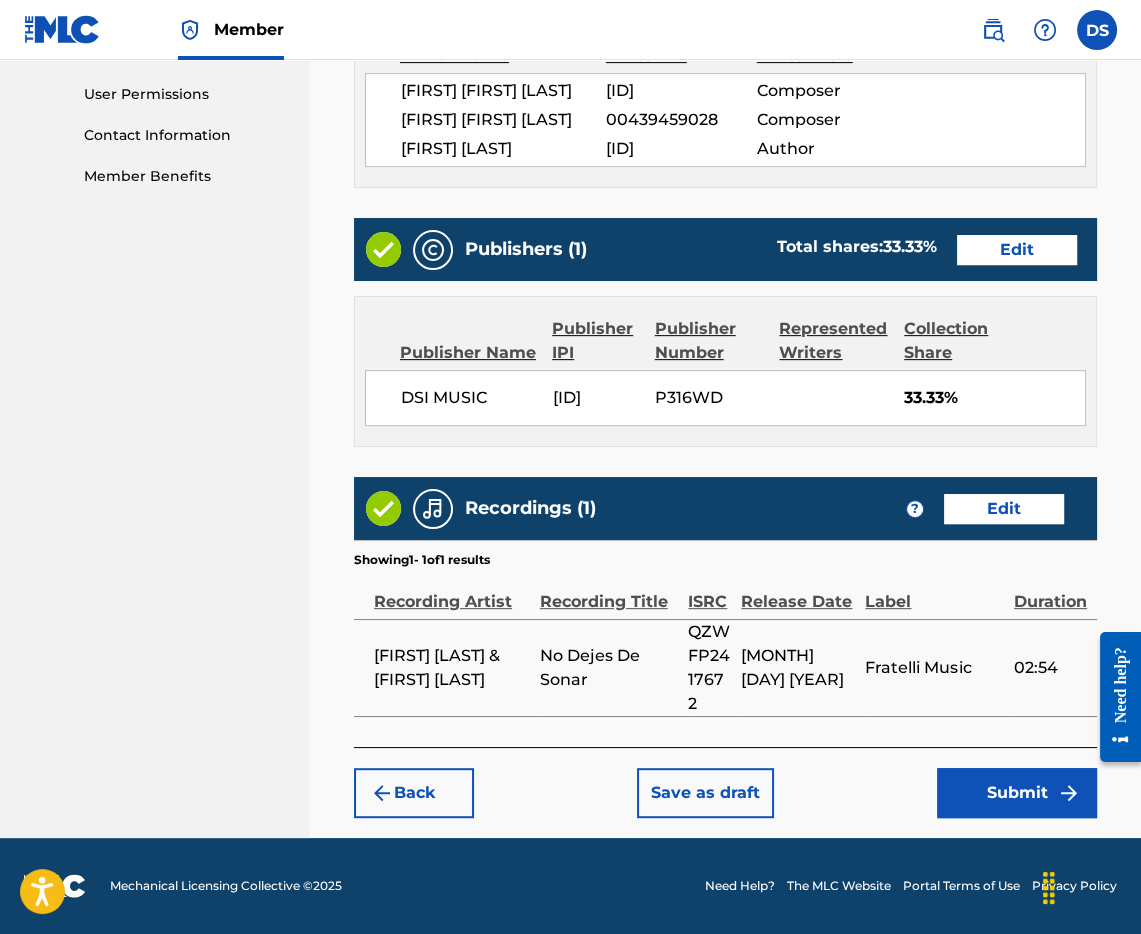 scroll, scrollTop: 962, scrollLeft: 0, axis: vertical 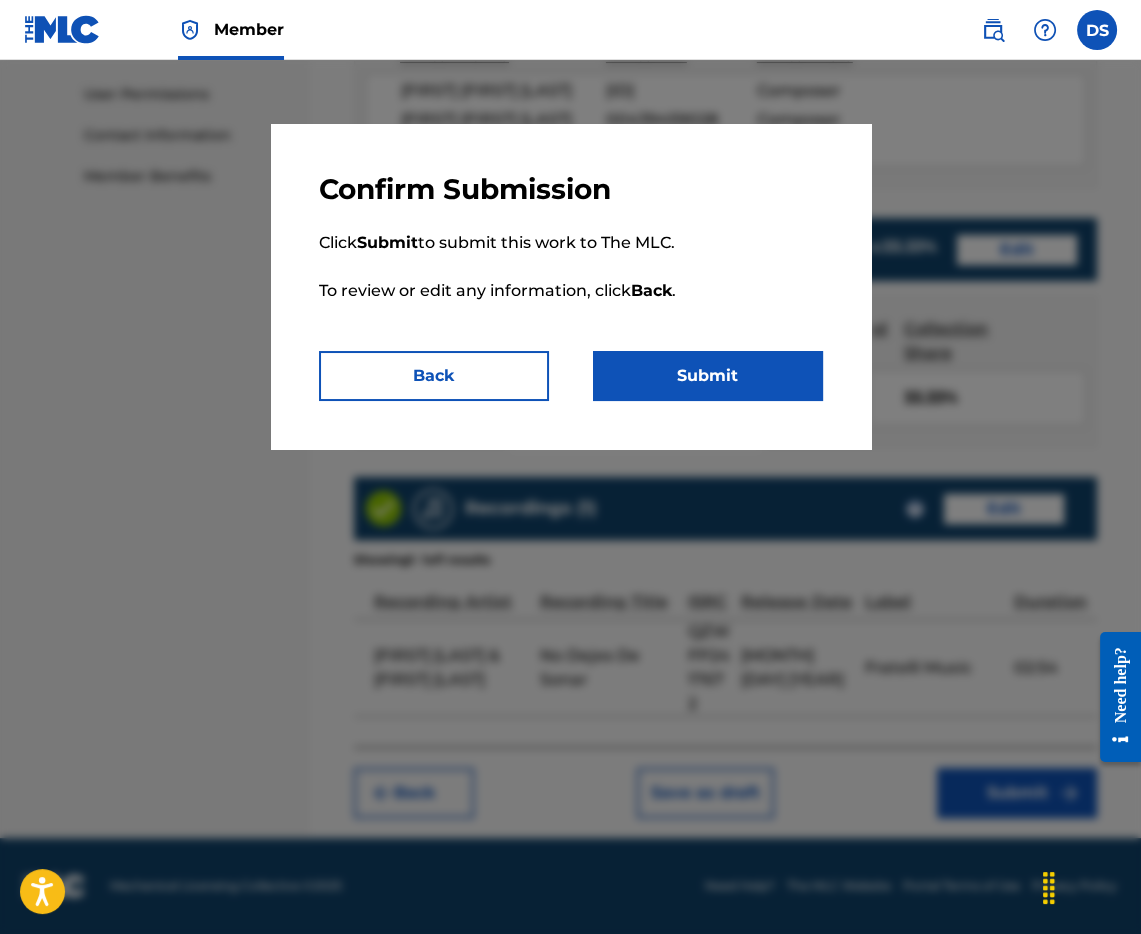 click on "Submit" at bounding box center [708, 376] 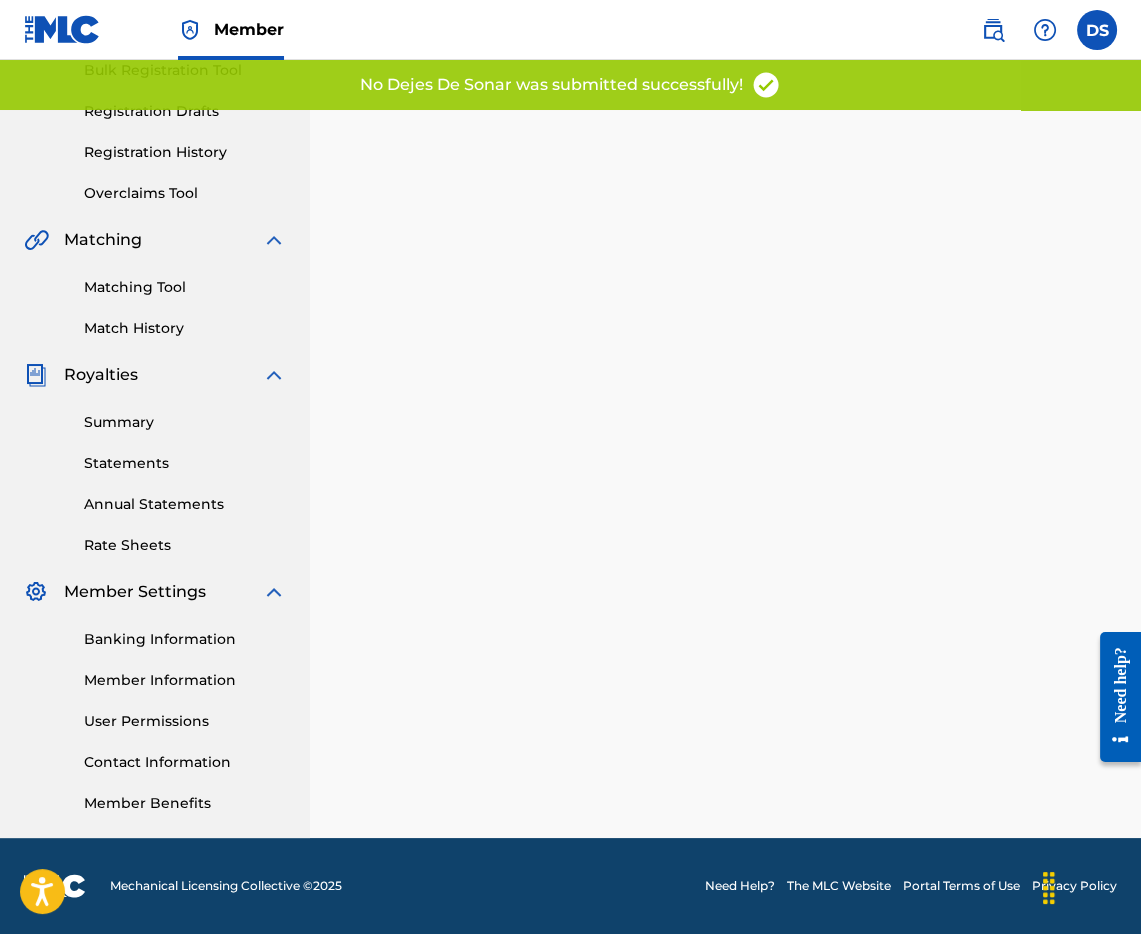 scroll, scrollTop: 0, scrollLeft: 0, axis: both 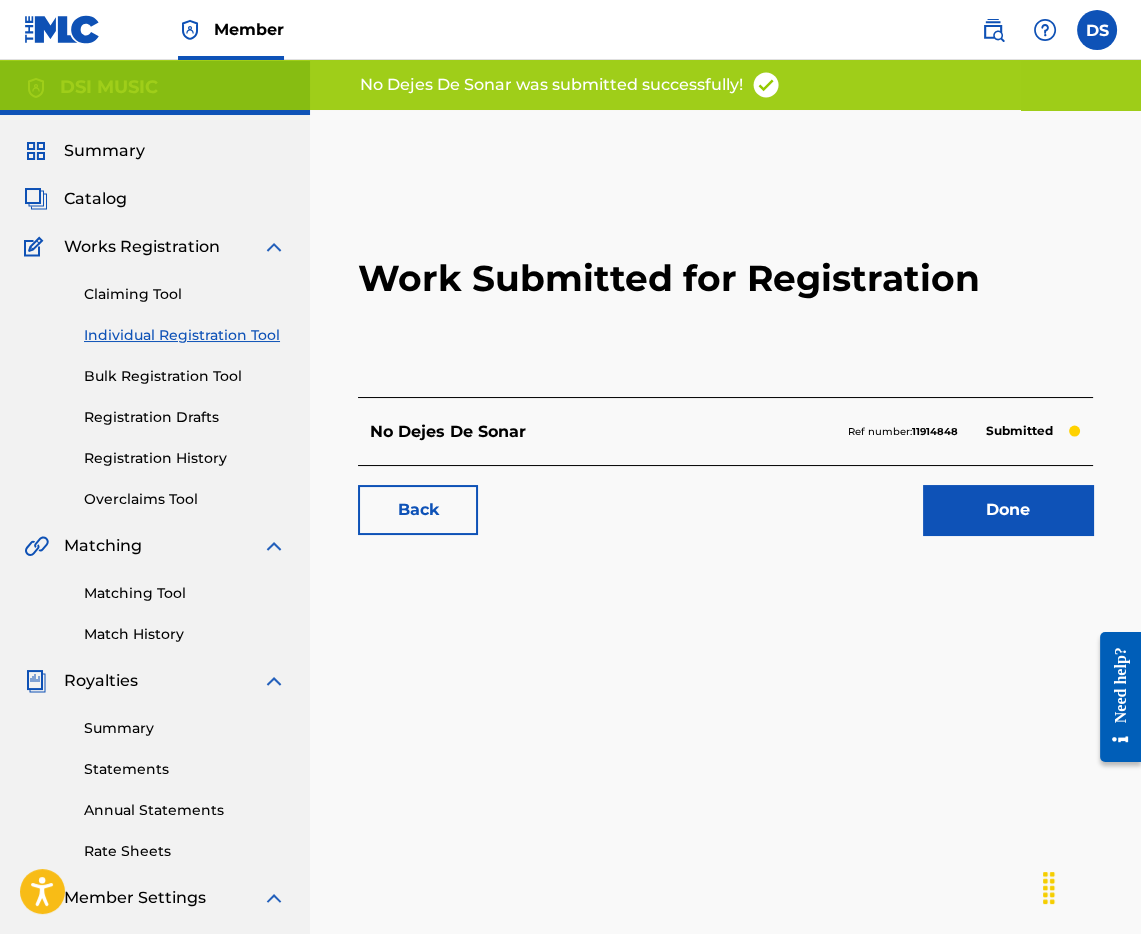 click on "Done" at bounding box center [1008, 510] 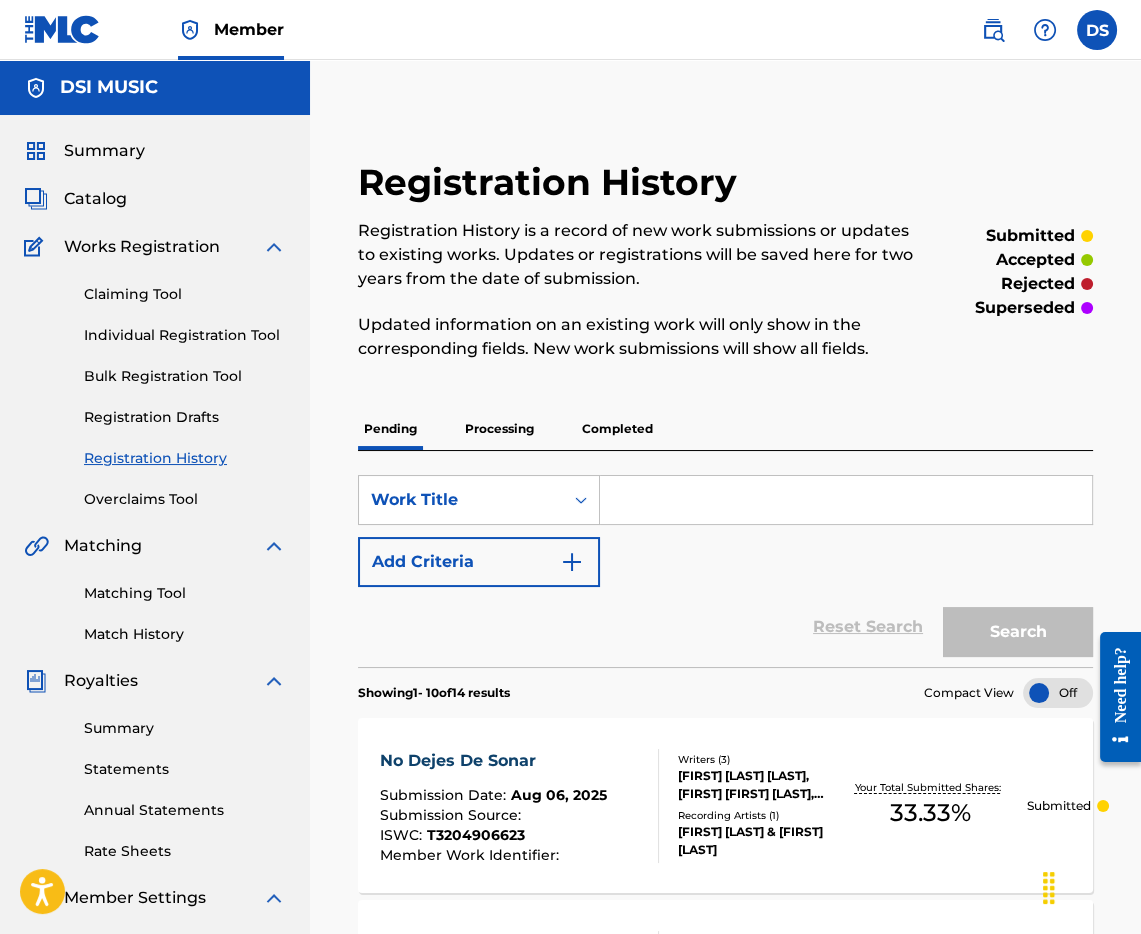 click at bounding box center (993, 30) 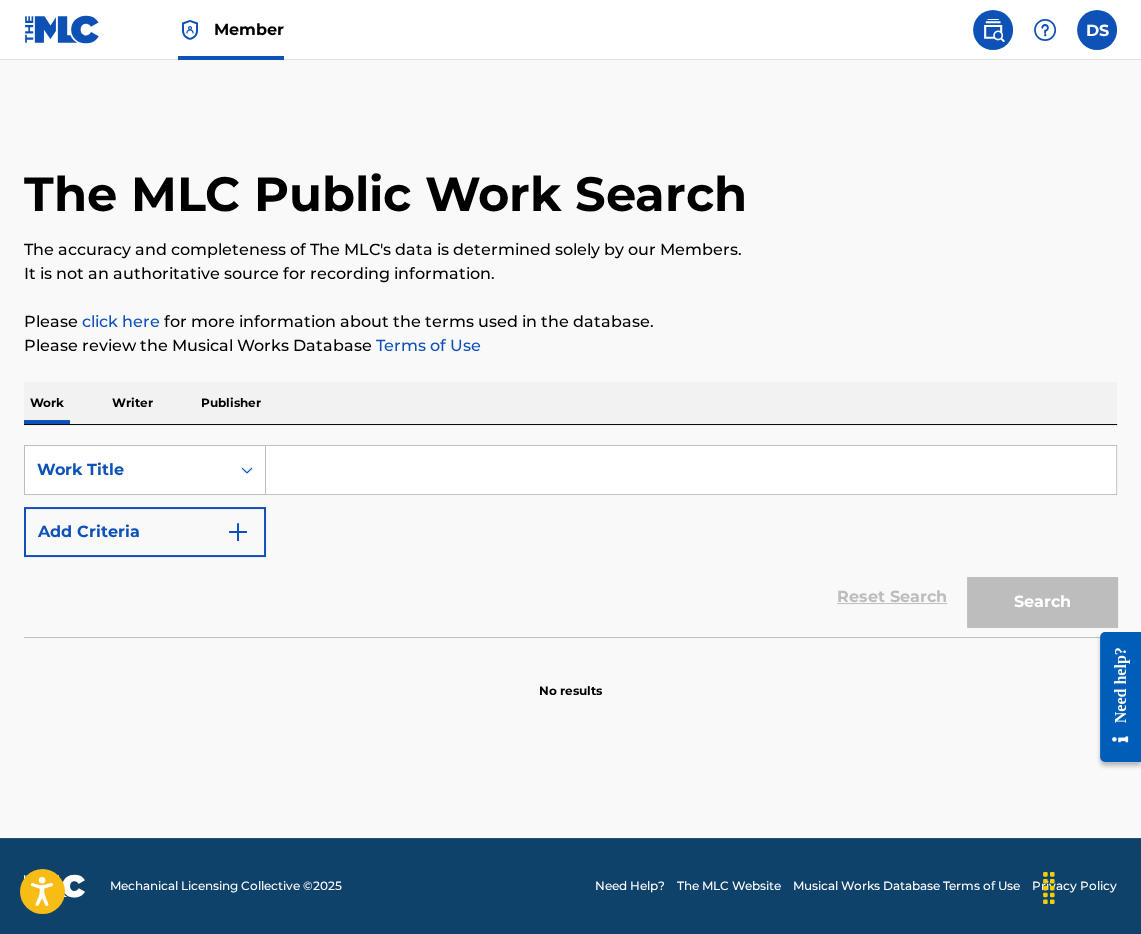 click at bounding box center [691, 470] 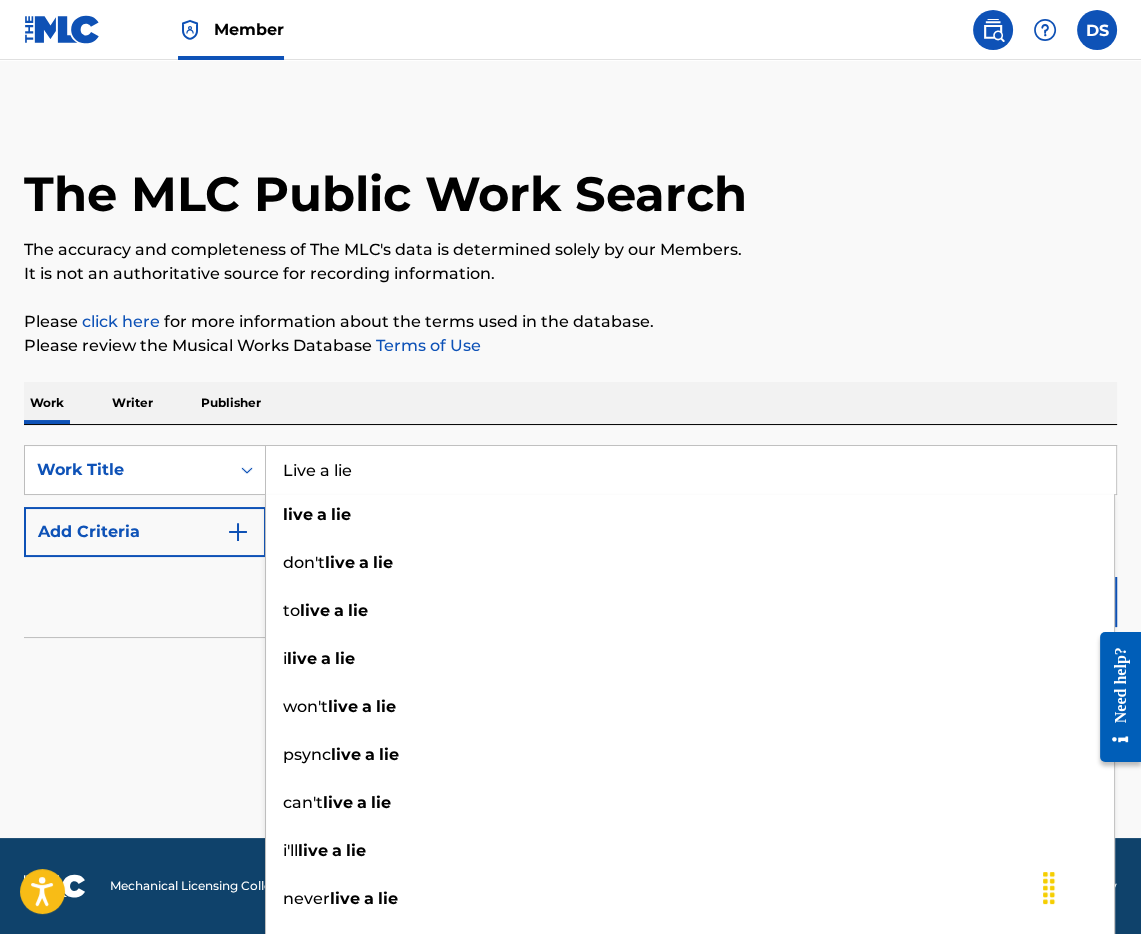 type on "Live a lie" 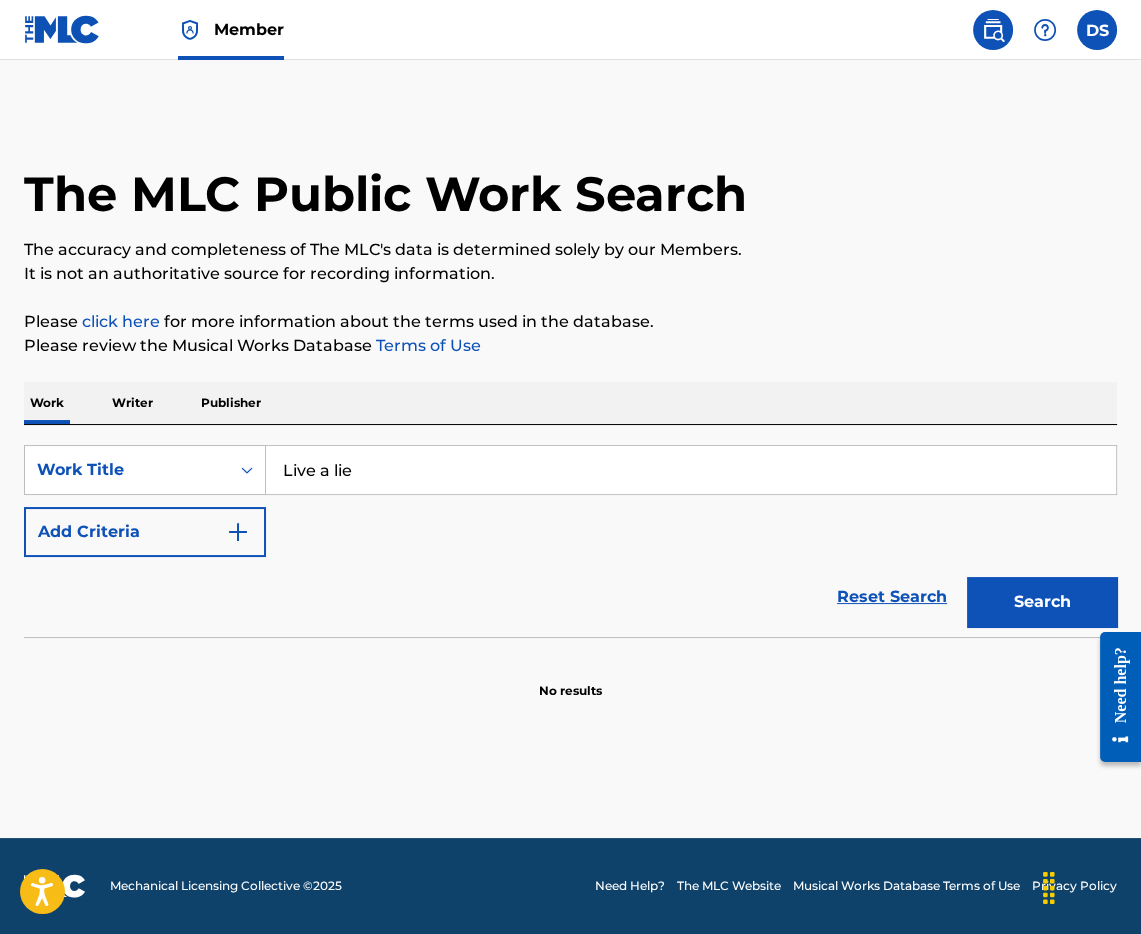 click on "Add Criteria" at bounding box center (145, 532) 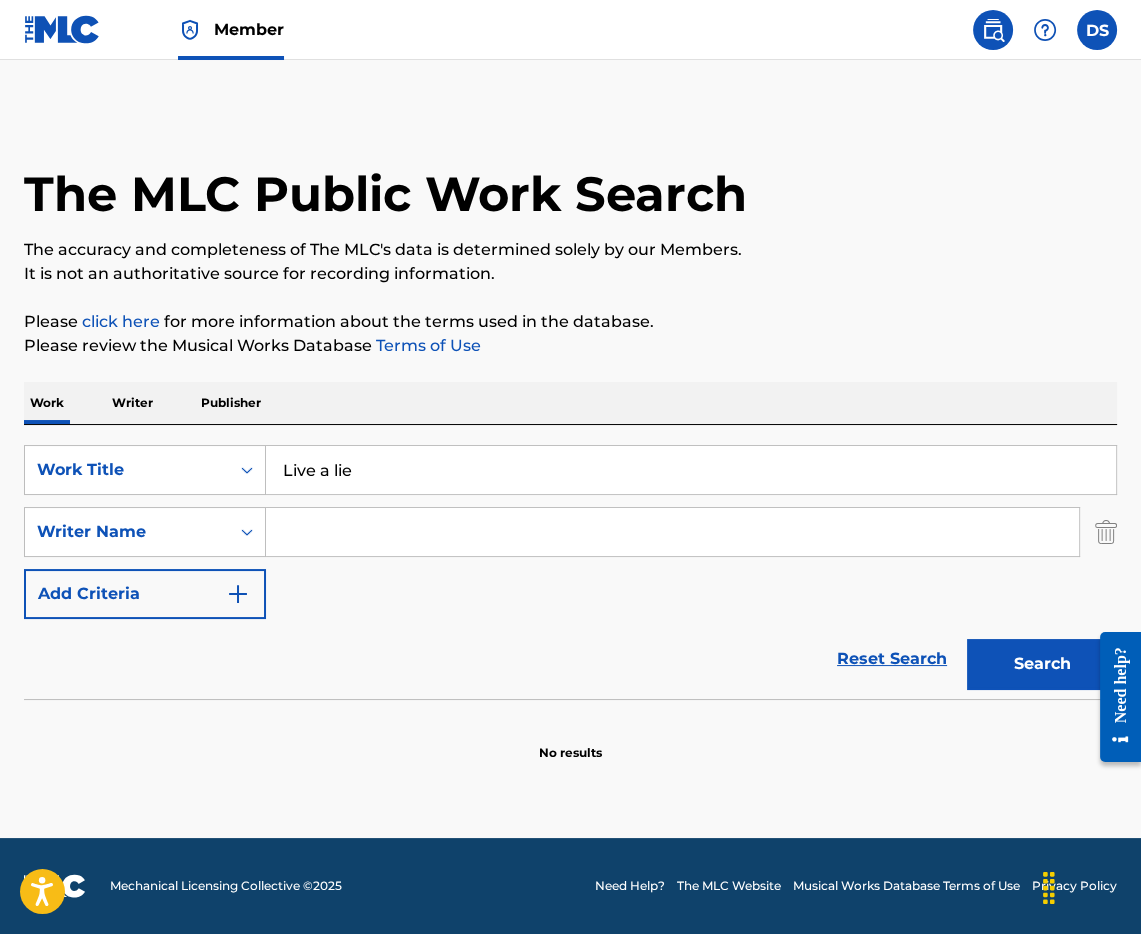 click at bounding box center (672, 532) 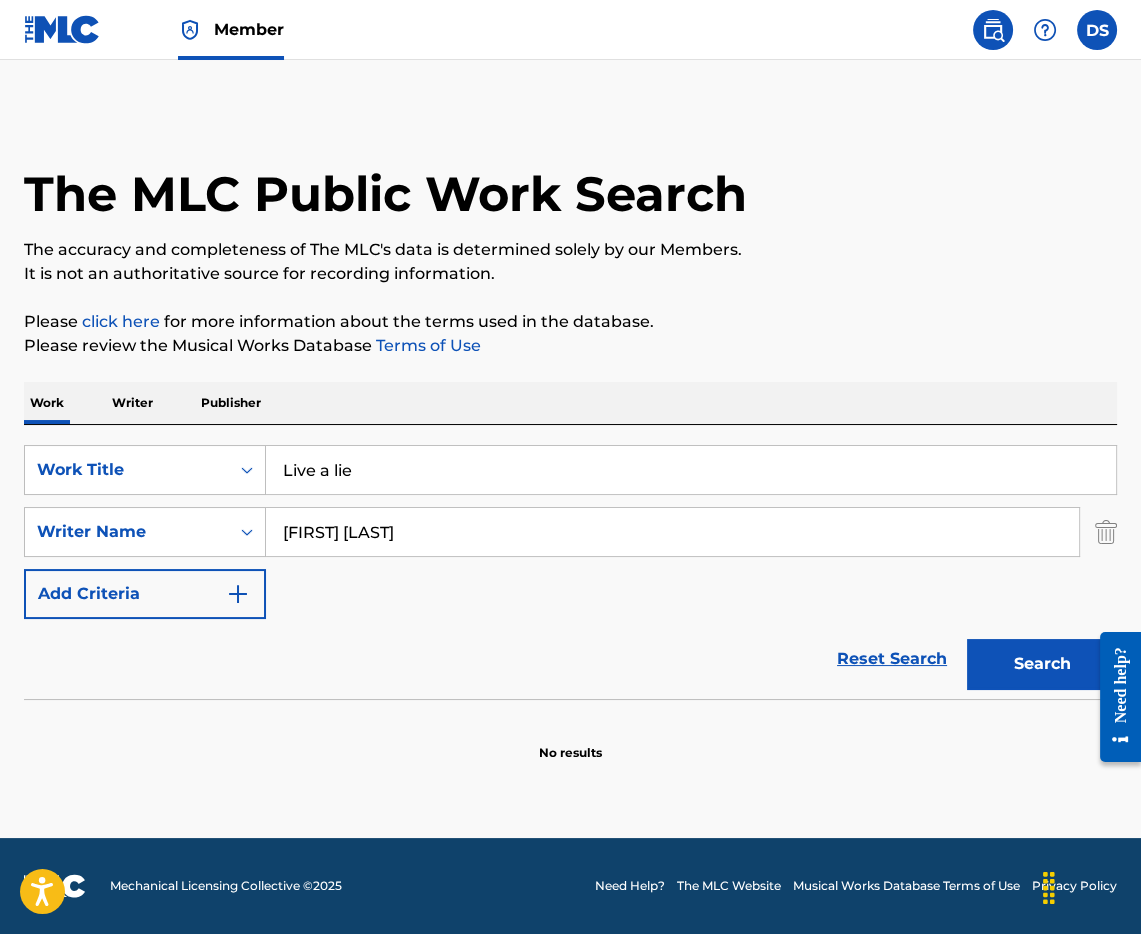 type on "[FIRST] [LAST]" 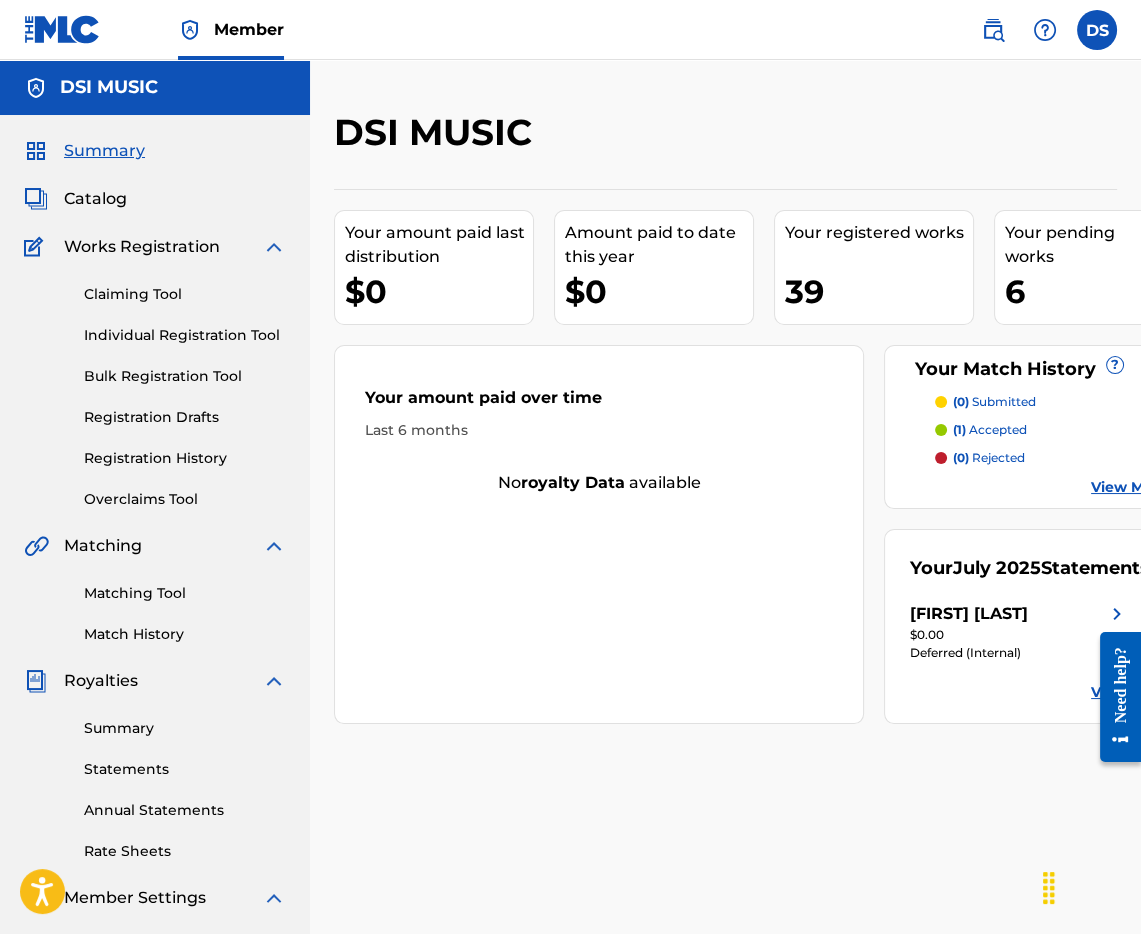 click on "Individual Registration Tool" at bounding box center [185, 335] 